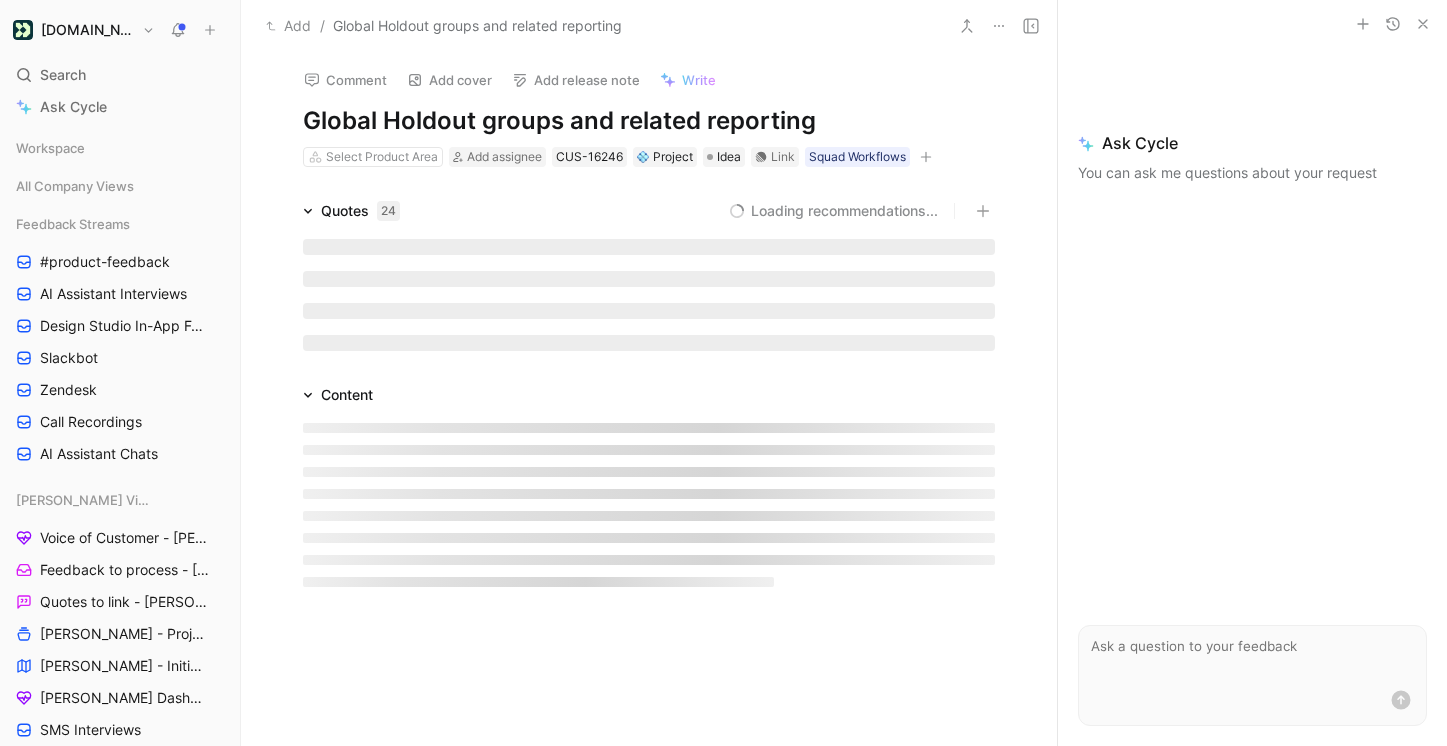 scroll, scrollTop: 0, scrollLeft: 0, axis: both 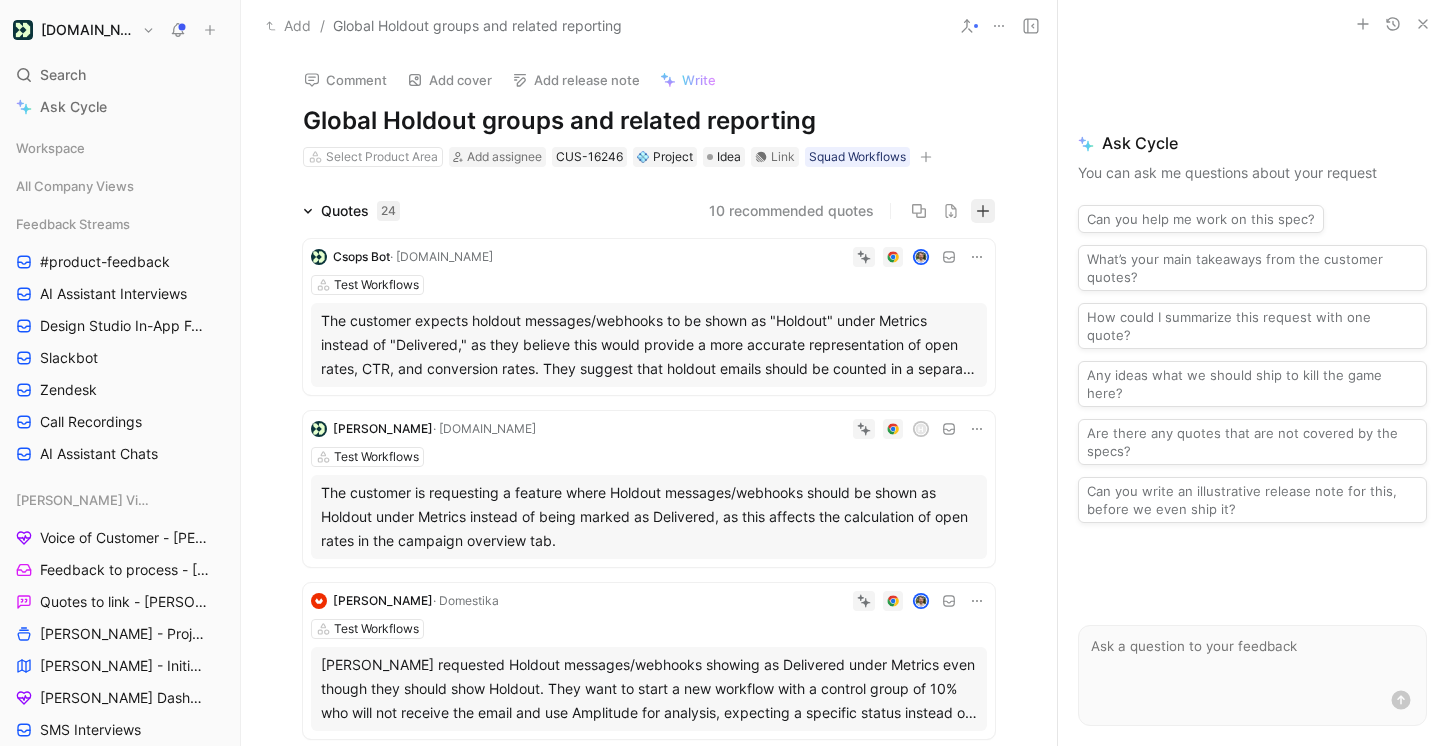 click 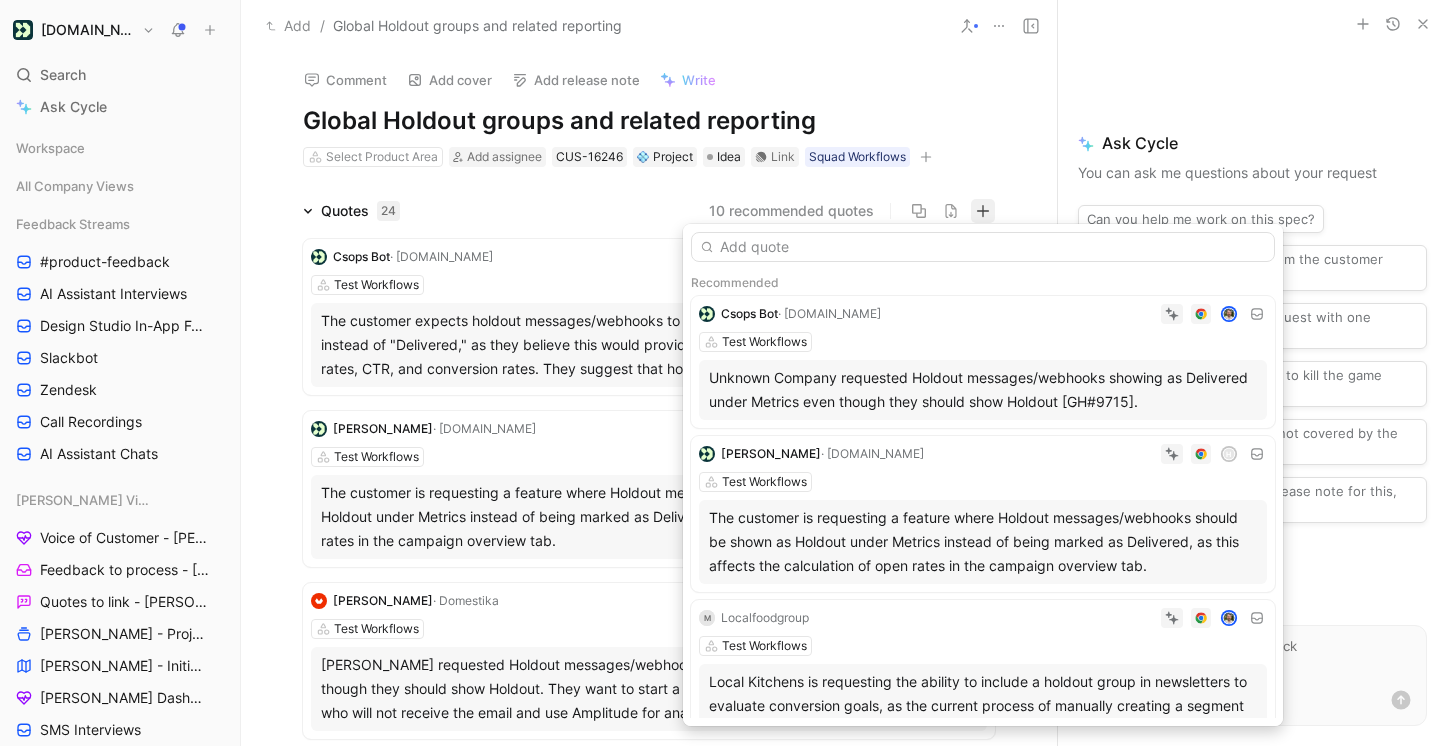 type on "Triage Buggy is moving hopefully this week :crossed_fingers: to its own app in Cloudrun and off Zapier, but I am interested in redirecting all the feature requests to Cycle/a different place and seeing how it can all tie together" 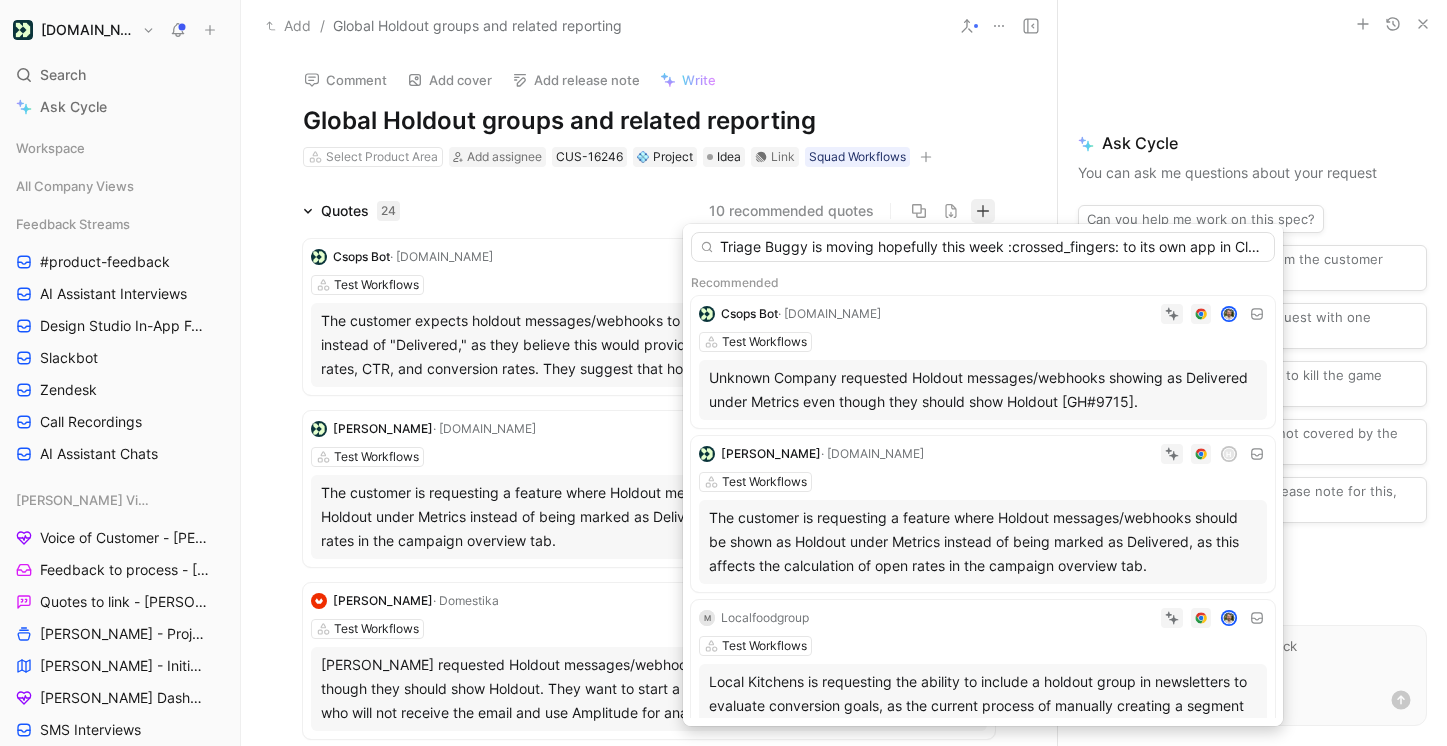 scroll, scrollTop: 0, scrollLeft: 932, axis: horizontal 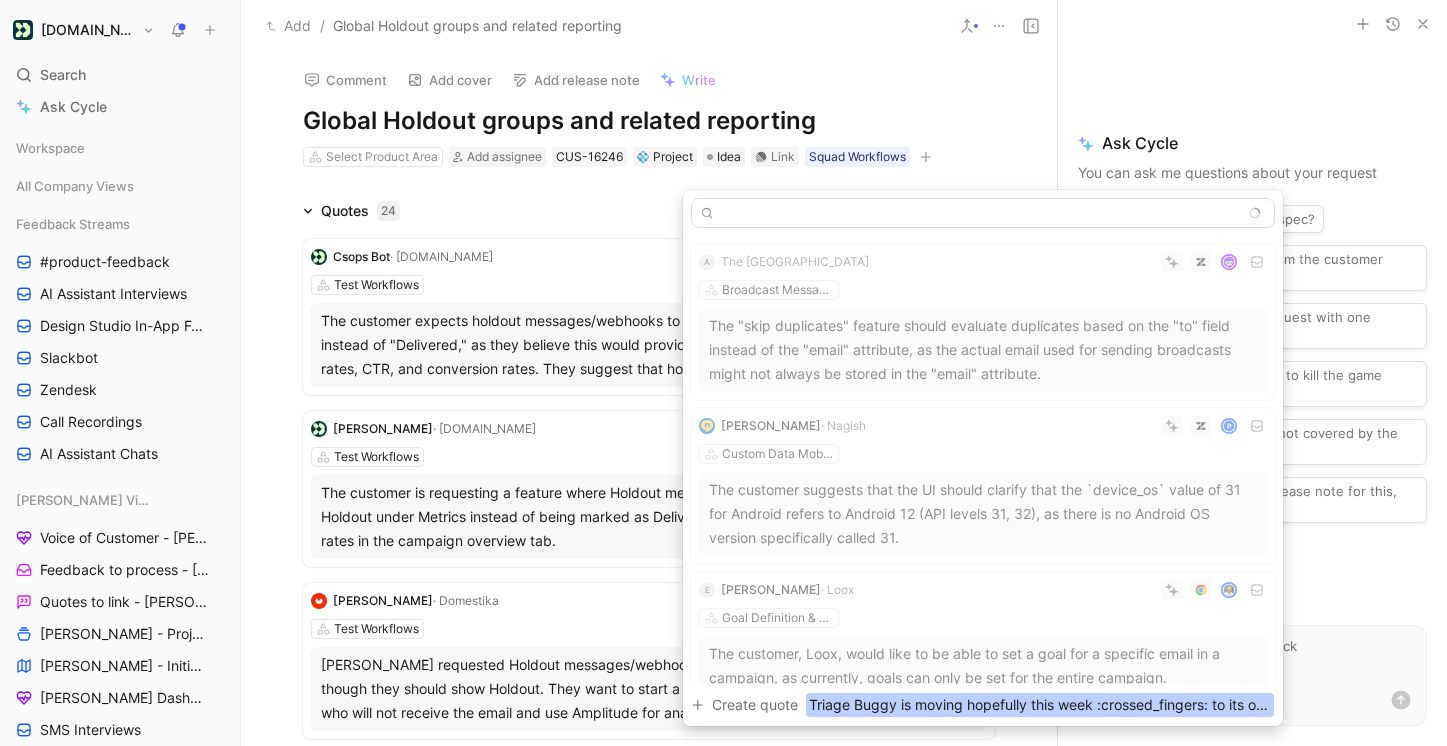 click on "Triage Buggy is moving hopefully this week :crossed_fingers: to its own app in Cloudrun and off Zapier, but I am interested in redirecting all the feature requests to Cycle/a different place and seeing how it can all tie together" at bounding box center [983, 213] 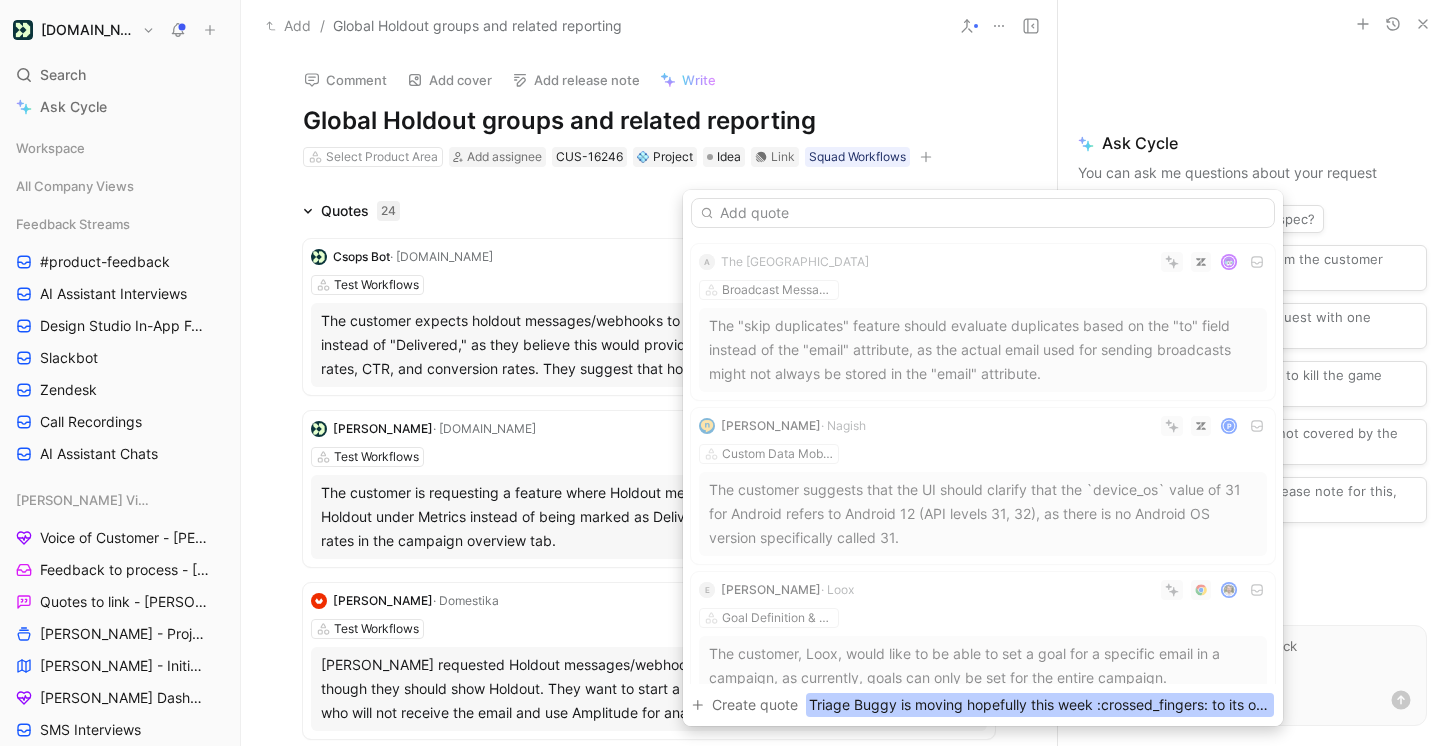 scroll, scrollTop: 0, scrollLeft: 0, axis: both 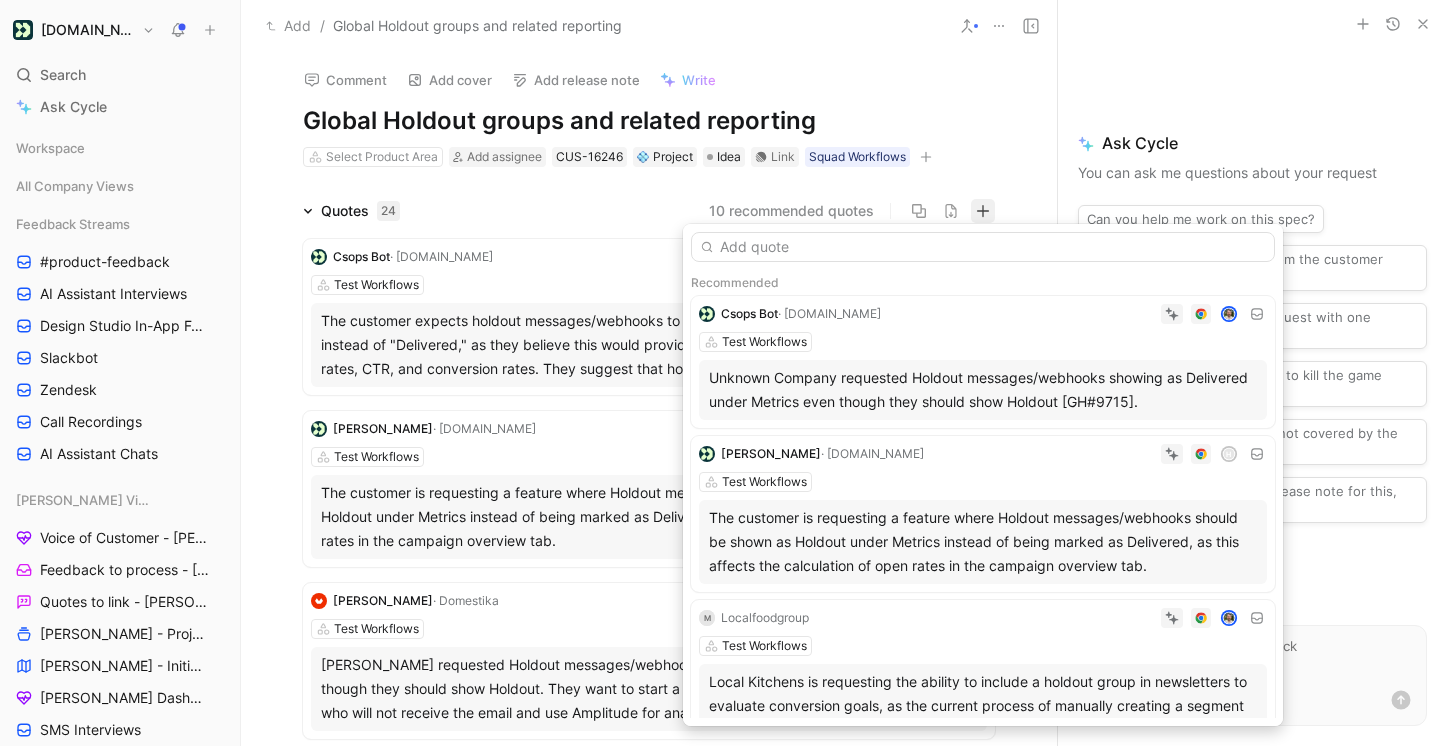 click at bounding box center (983, 247) 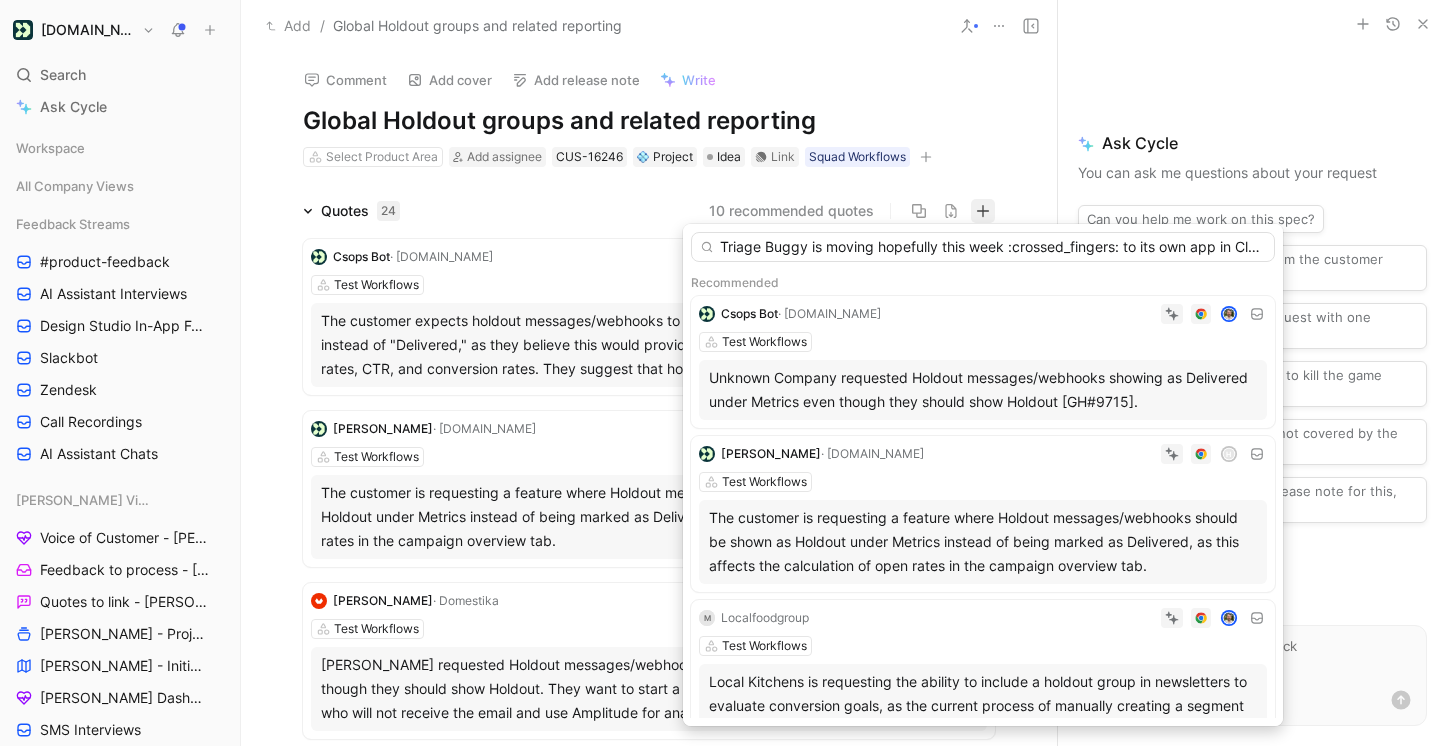 scroll, scrollTop: 0, scrollLeft: 932, axis: horizontal 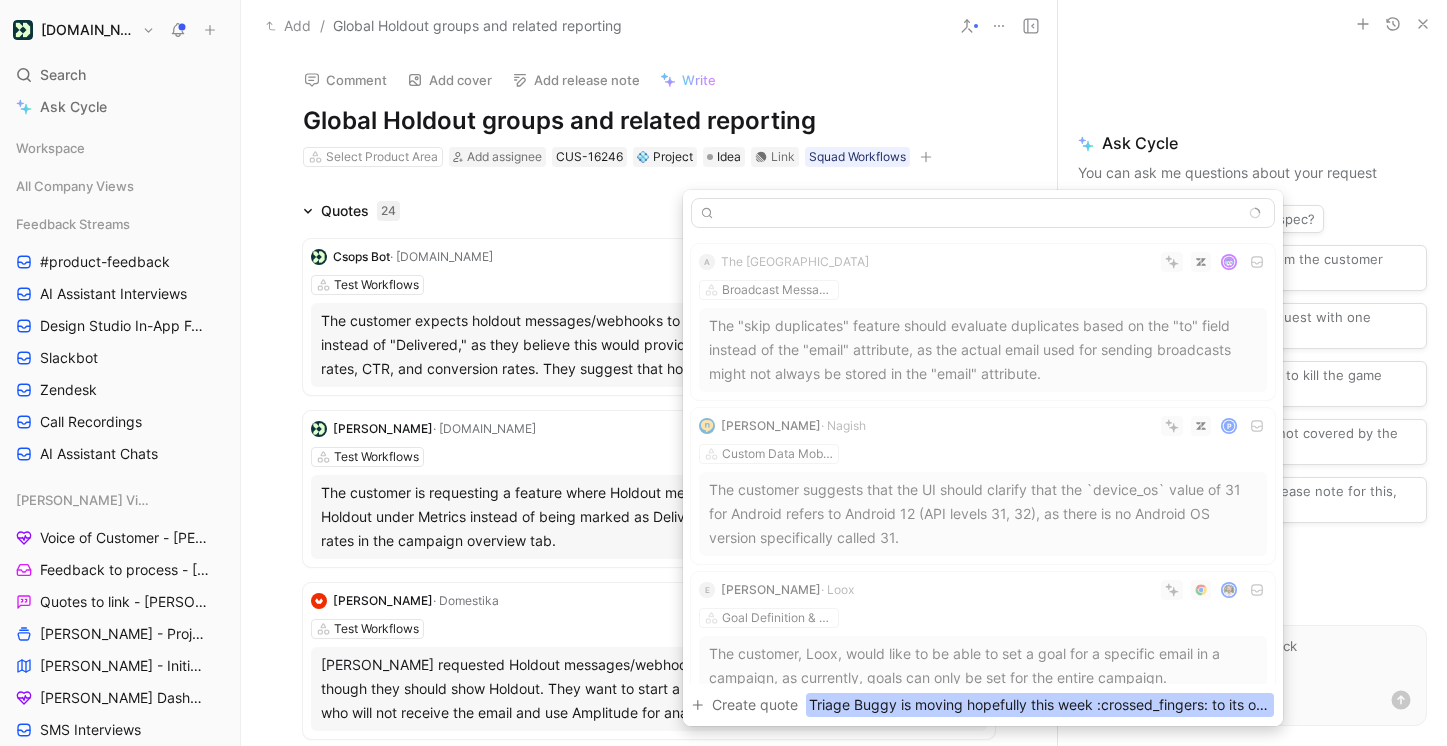 click on "Triage Buggy is moving hopefully this week :crossed_fingers: to its own app in Cloudrun and off Zapier, but I am interested in redirecting all the feature requests to Cycle/a different place and seeing how it can all tie together" at bounding box center (983, 213) 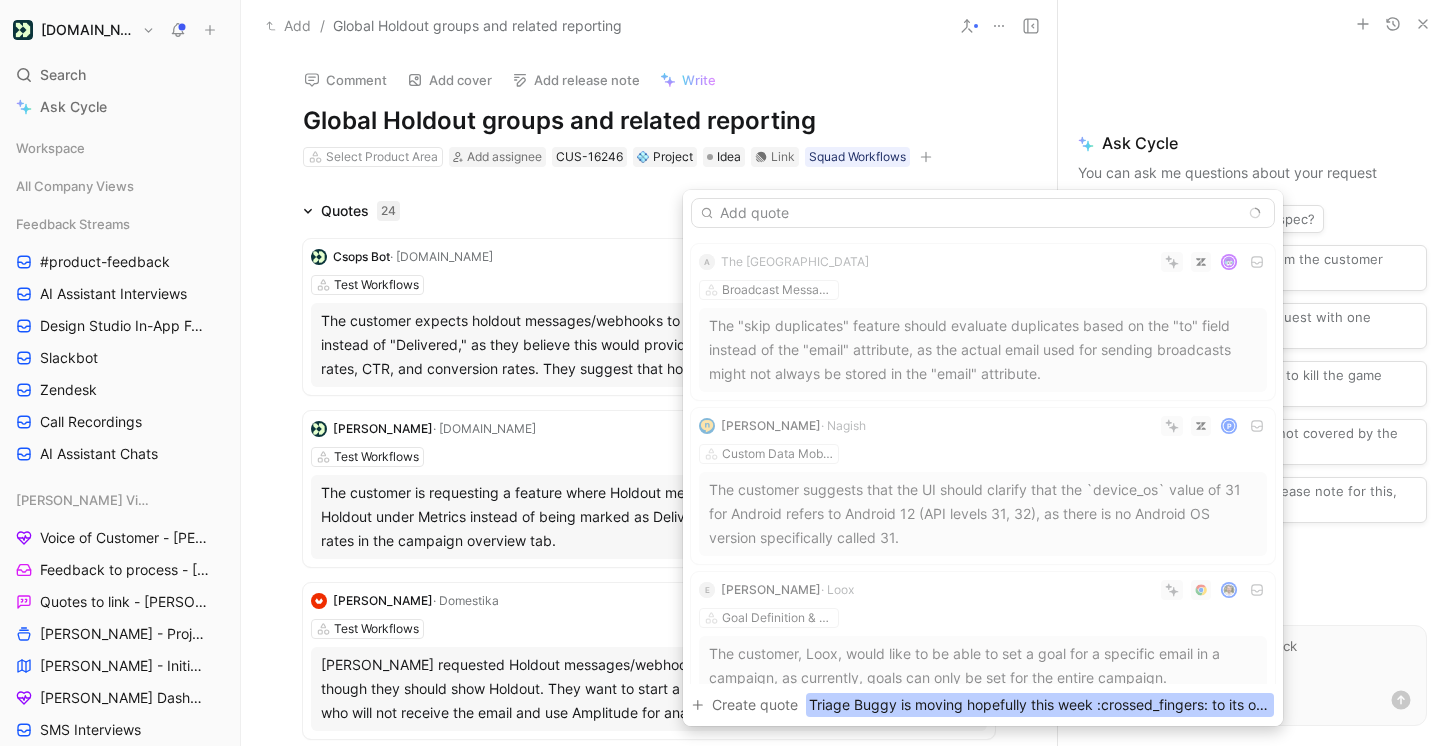 scroll, scrollTop: 0, scrollLeft: 0, axis: both 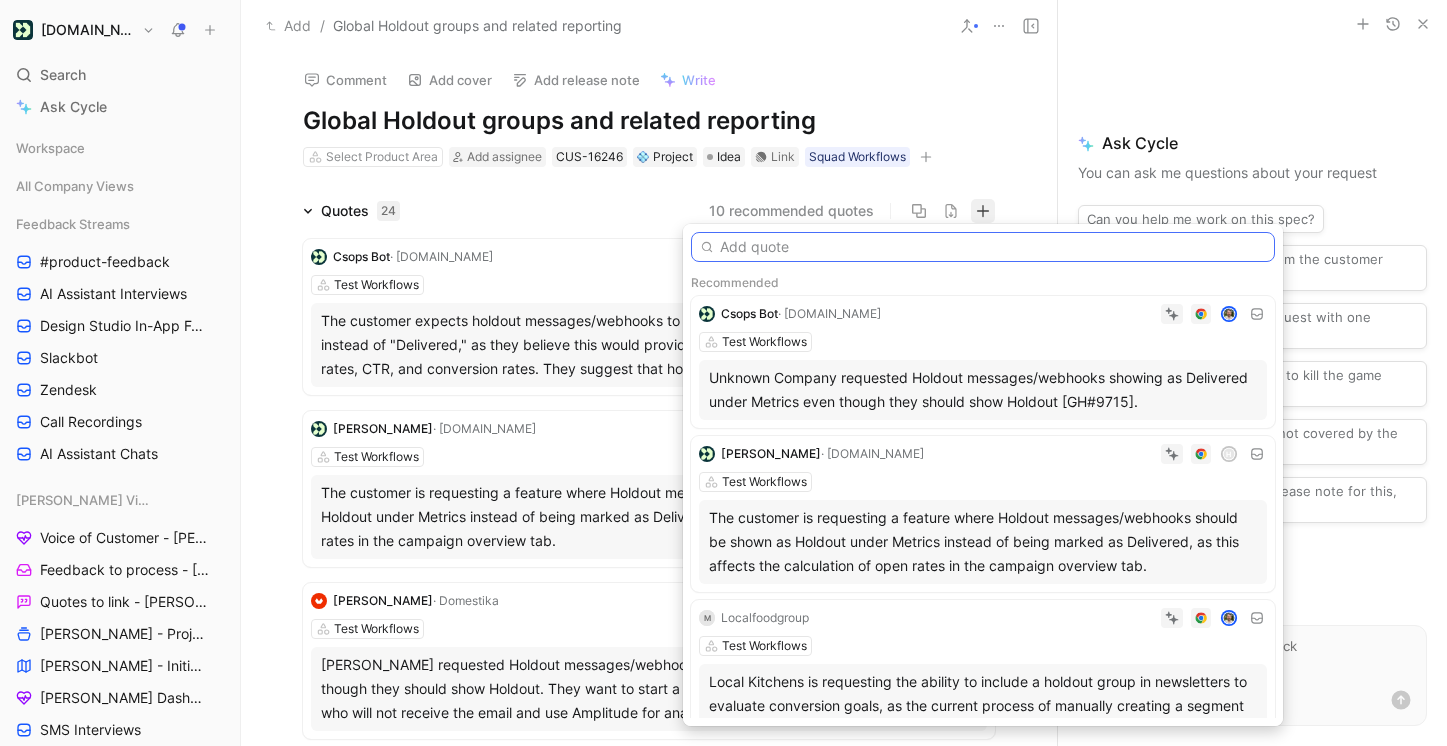 paste on "Sales team identified this customer is interested in the Global Holdout Groups and related reporting feature." 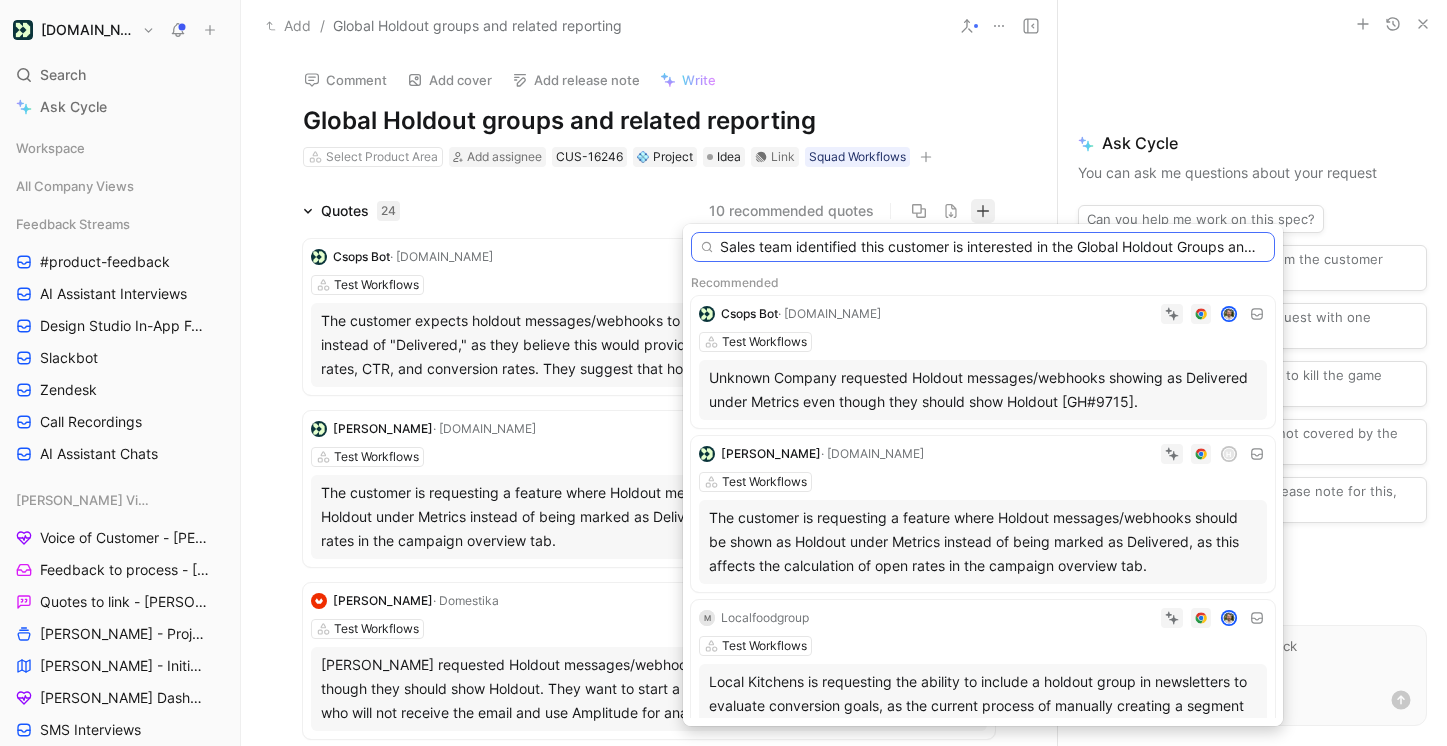 scroll, scrollTop: 0, scrollLeft: 169, axis: horizontal 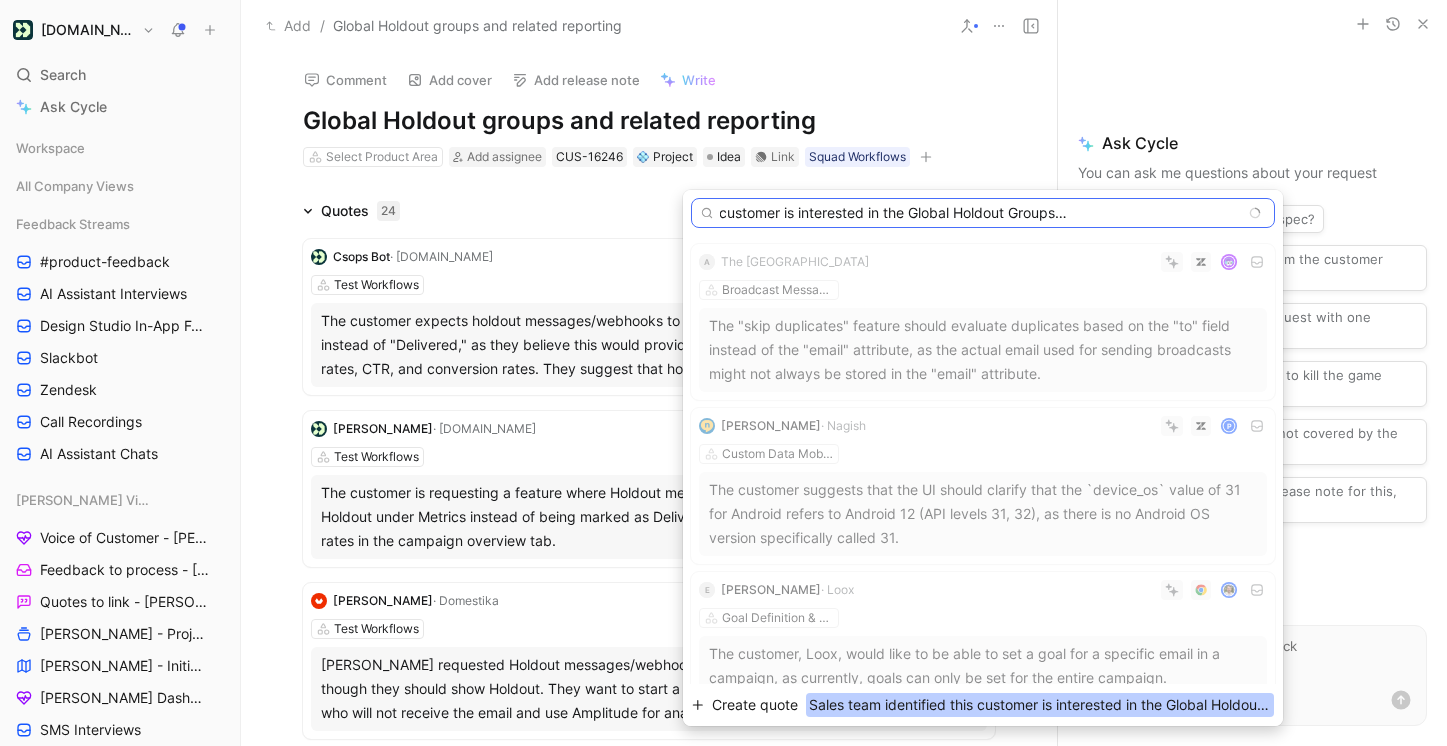 type on "Sales team identified this customer is interested in the Global Holdout Groups and related reporting feature." 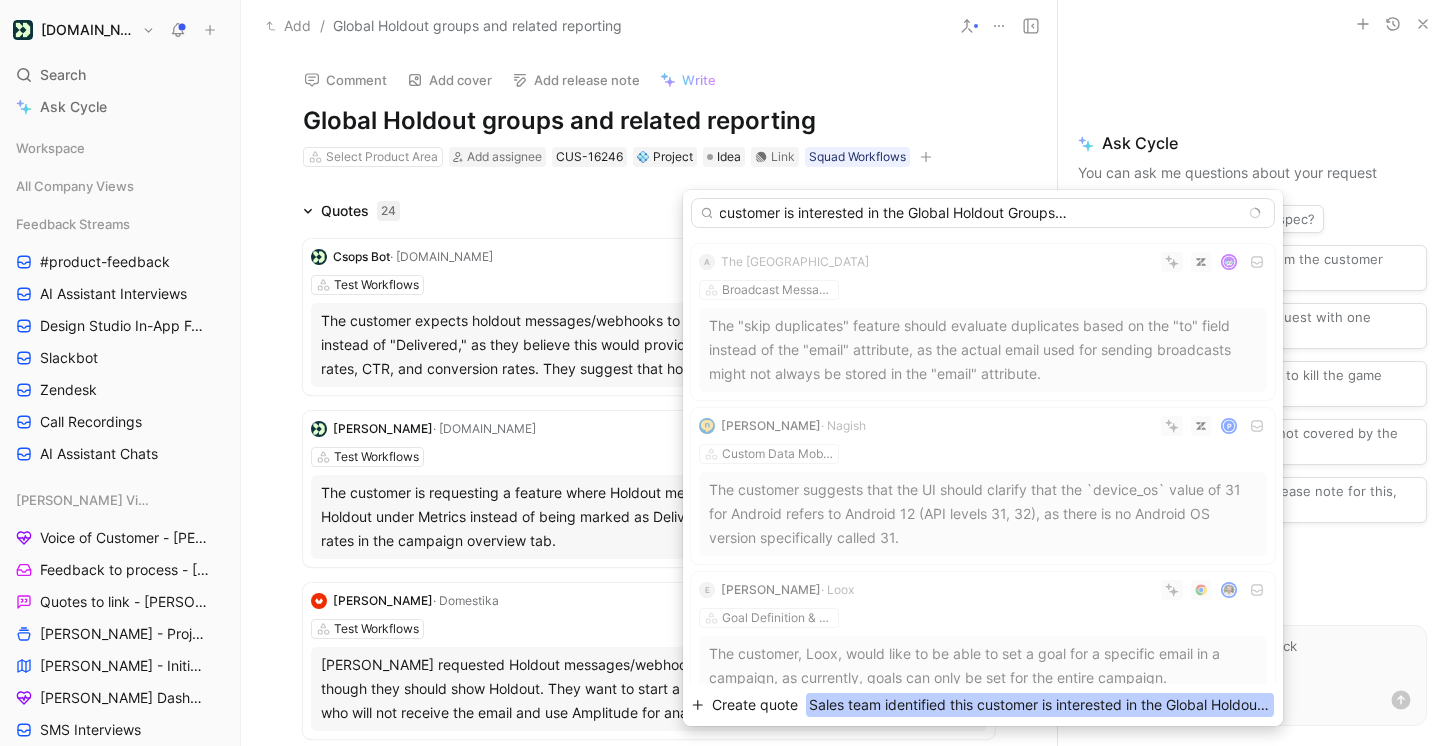 scroll, scrollTop: 0, scrollLeft: 0, axis: both 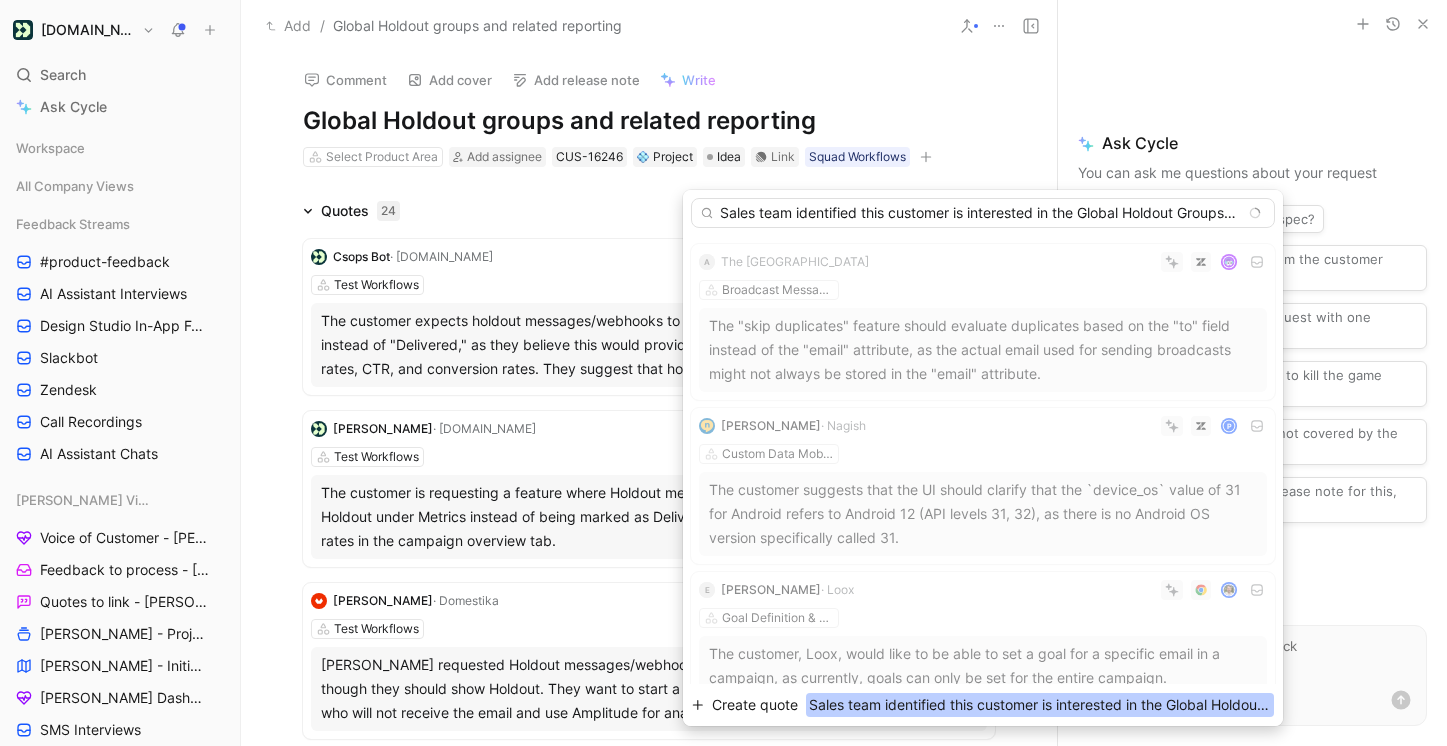 click on "Create quote" at bounding box center (755, 705) 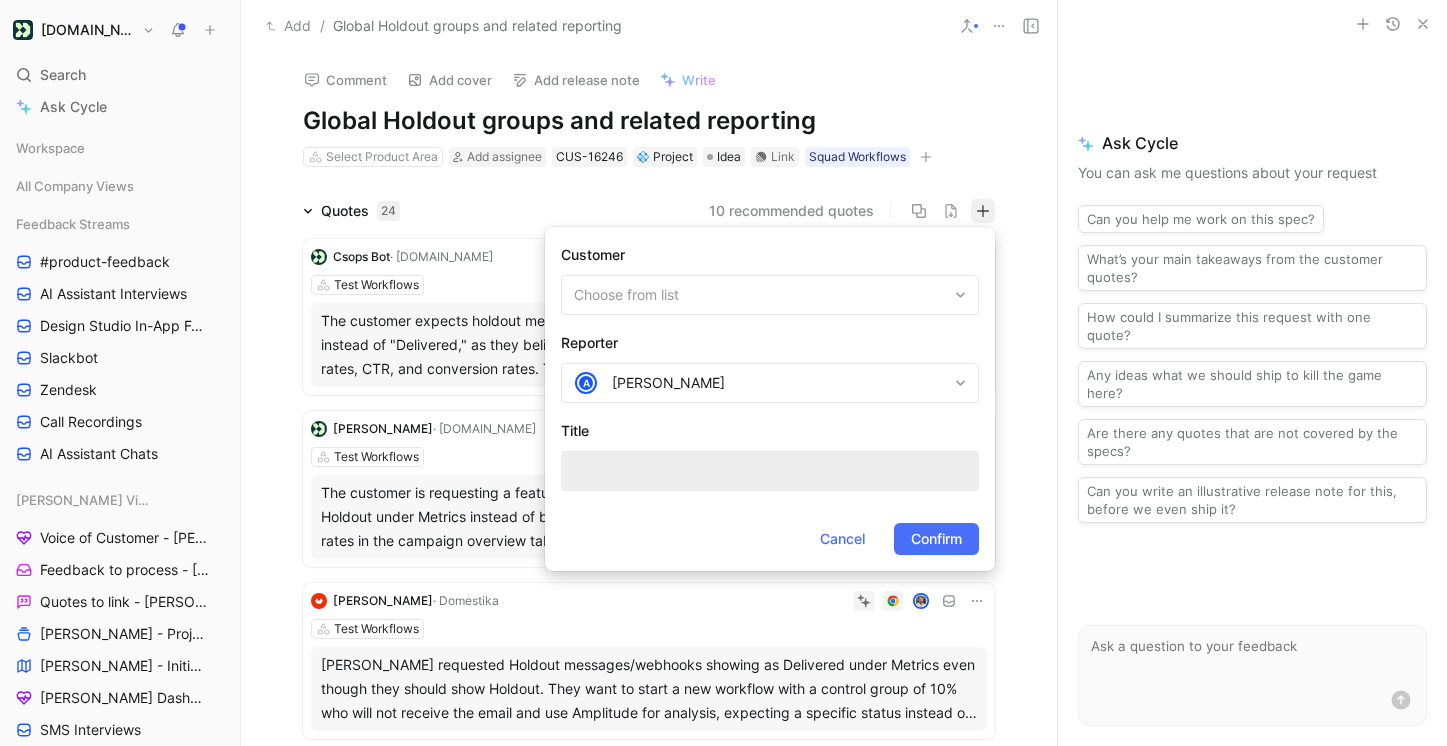 click on "Choose from list" at bounding box center [760, 295] 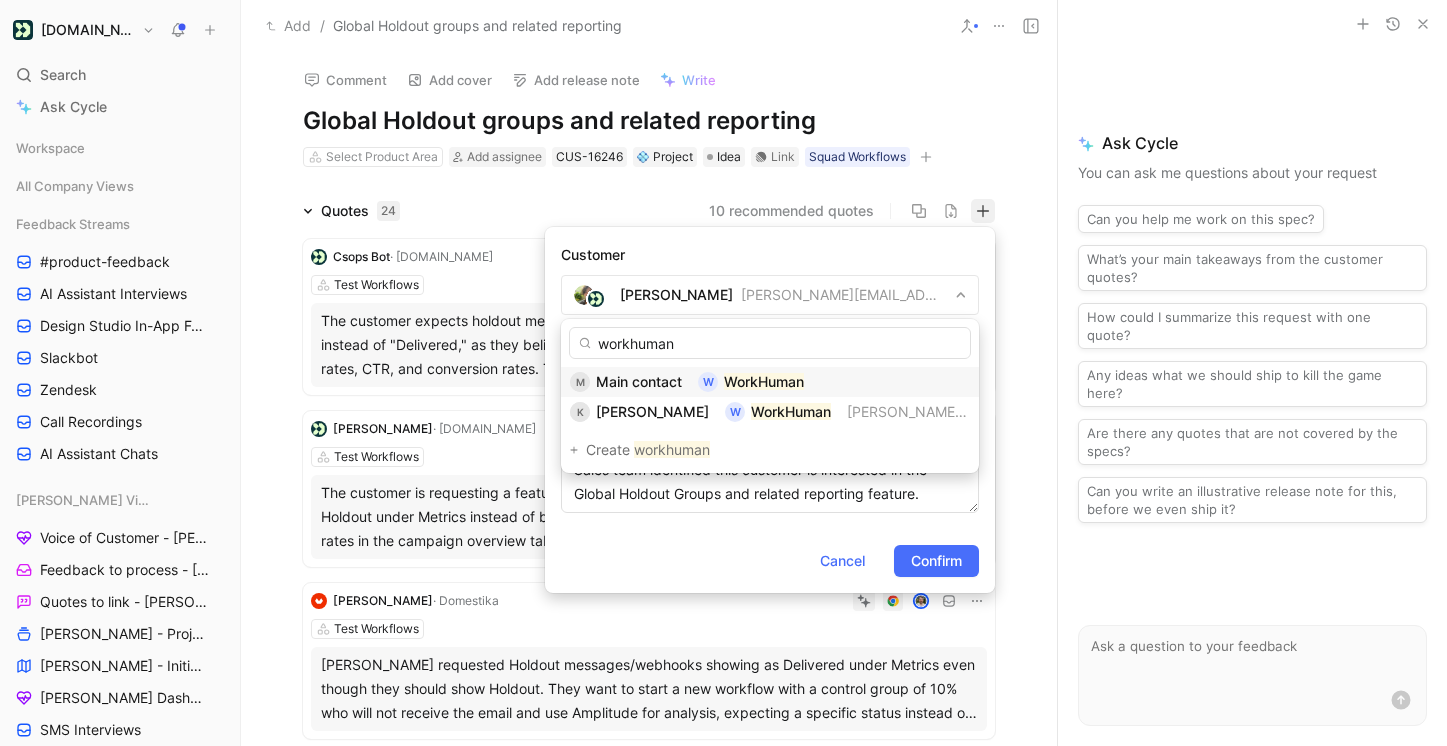 type on "workhuman" 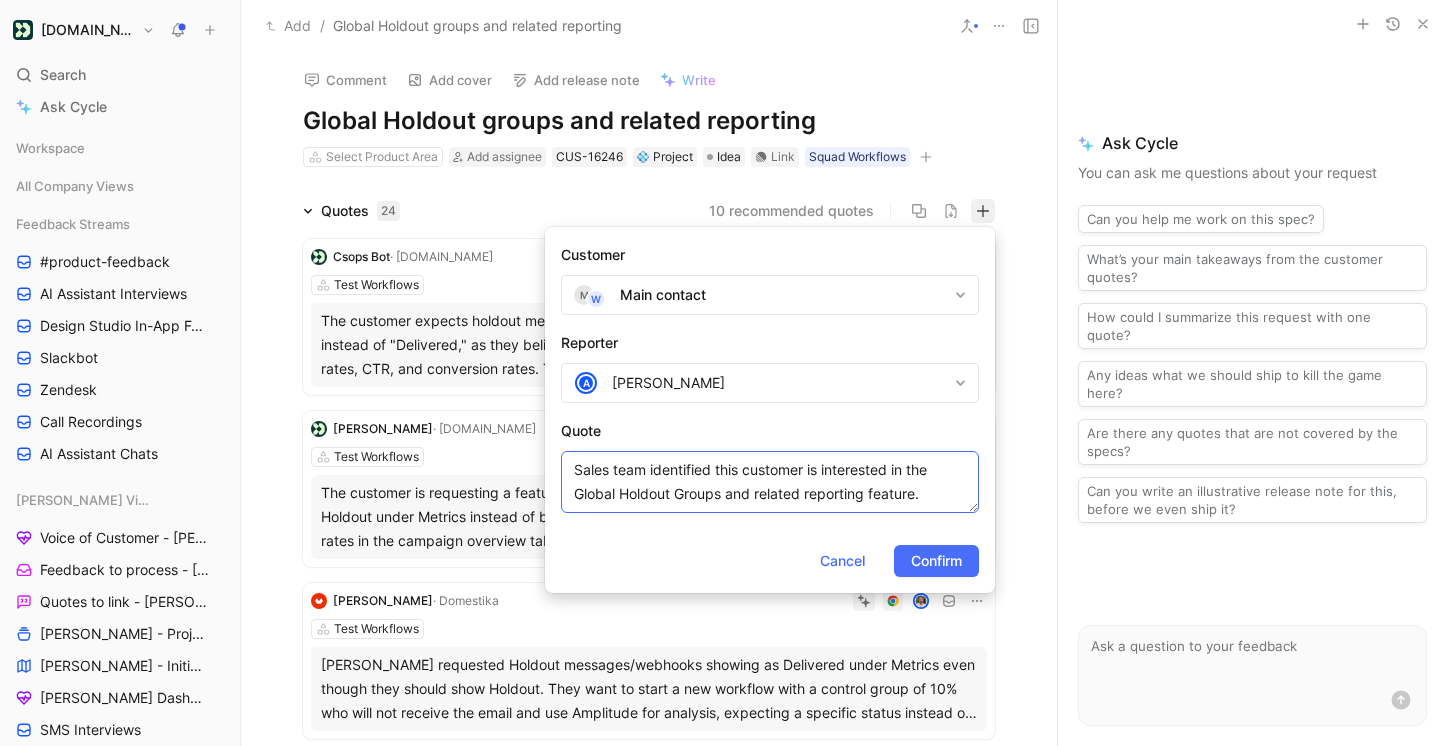 click on "Sales team identified this customer is interested in the Global Holdout Groups and related reporting feature." at bounding box center (770, 482) 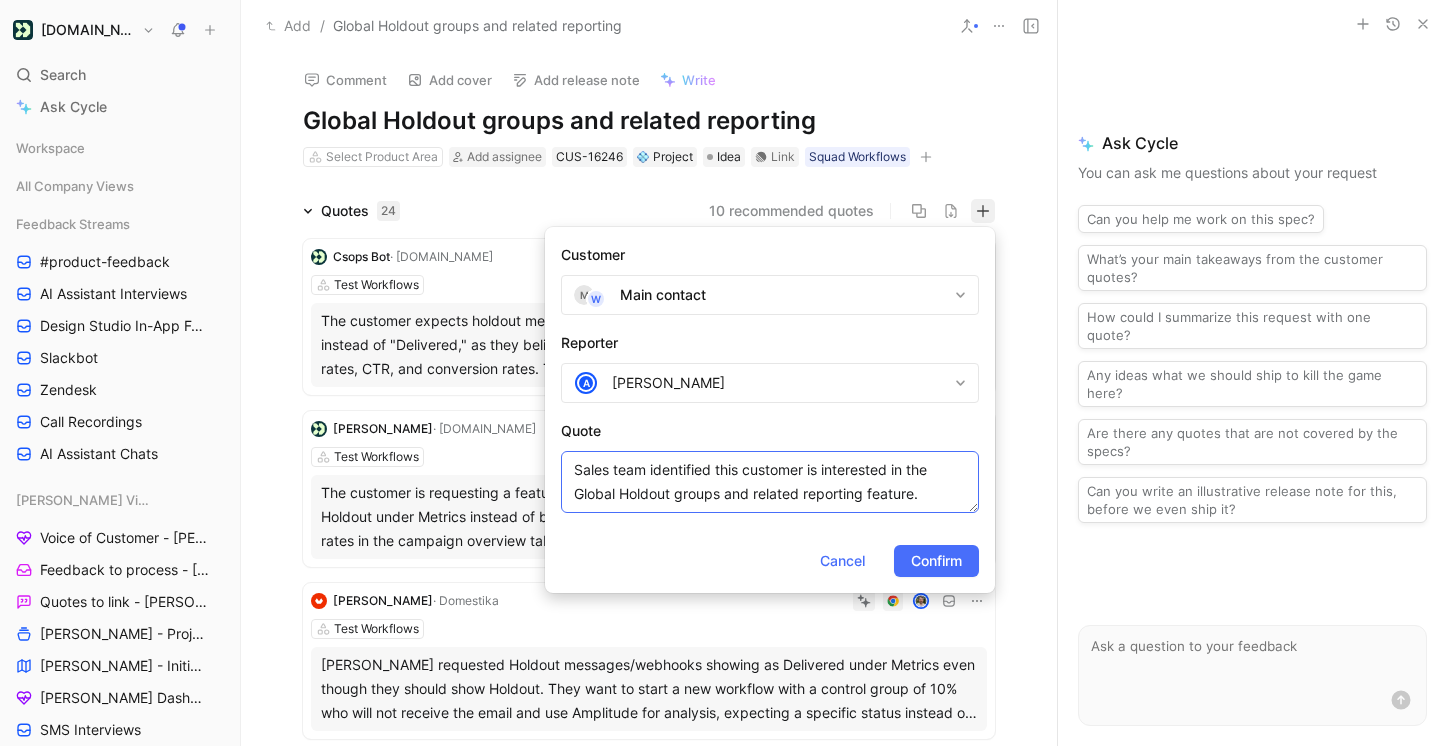type on "Sales team identified this customer is interested in the Global Holdout groups and related reporting feature." 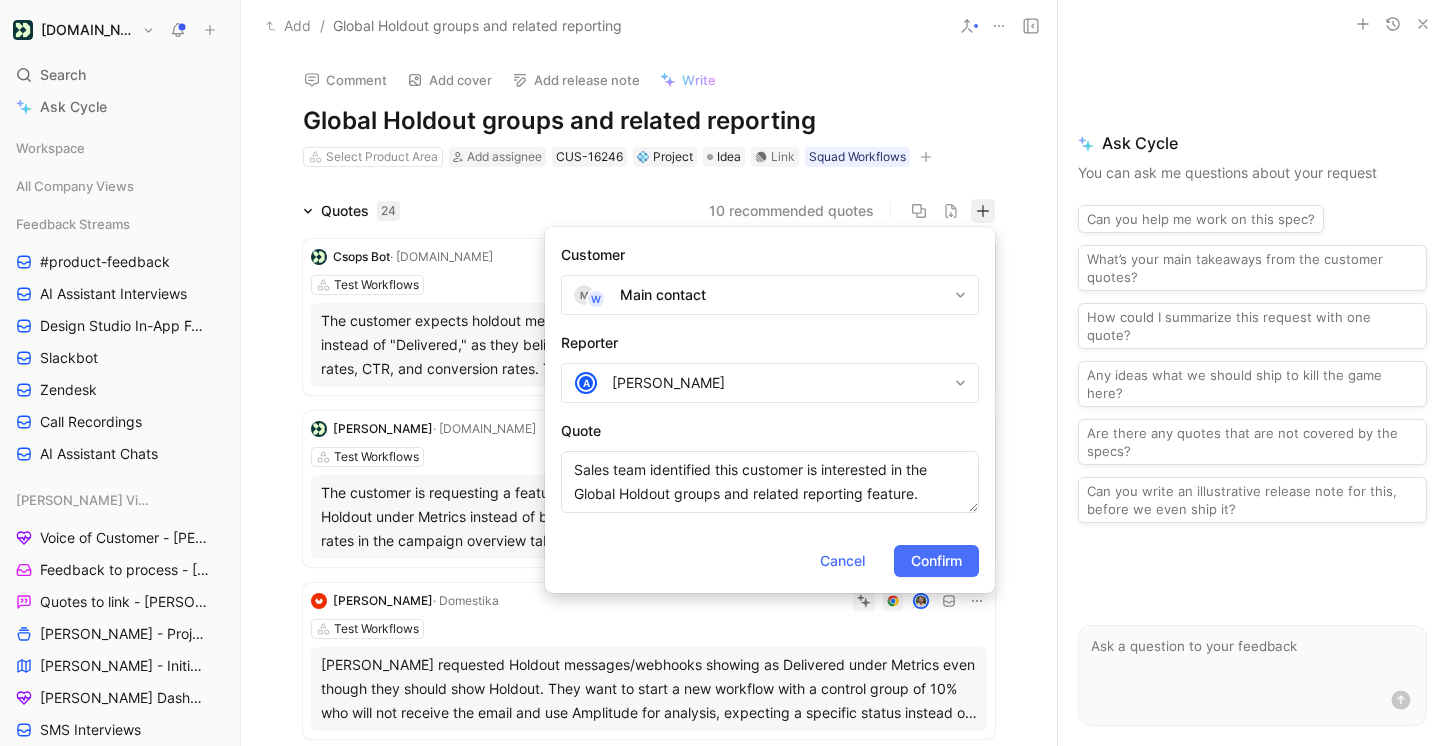 click on "Main contact" at bounding box center [783, 295] 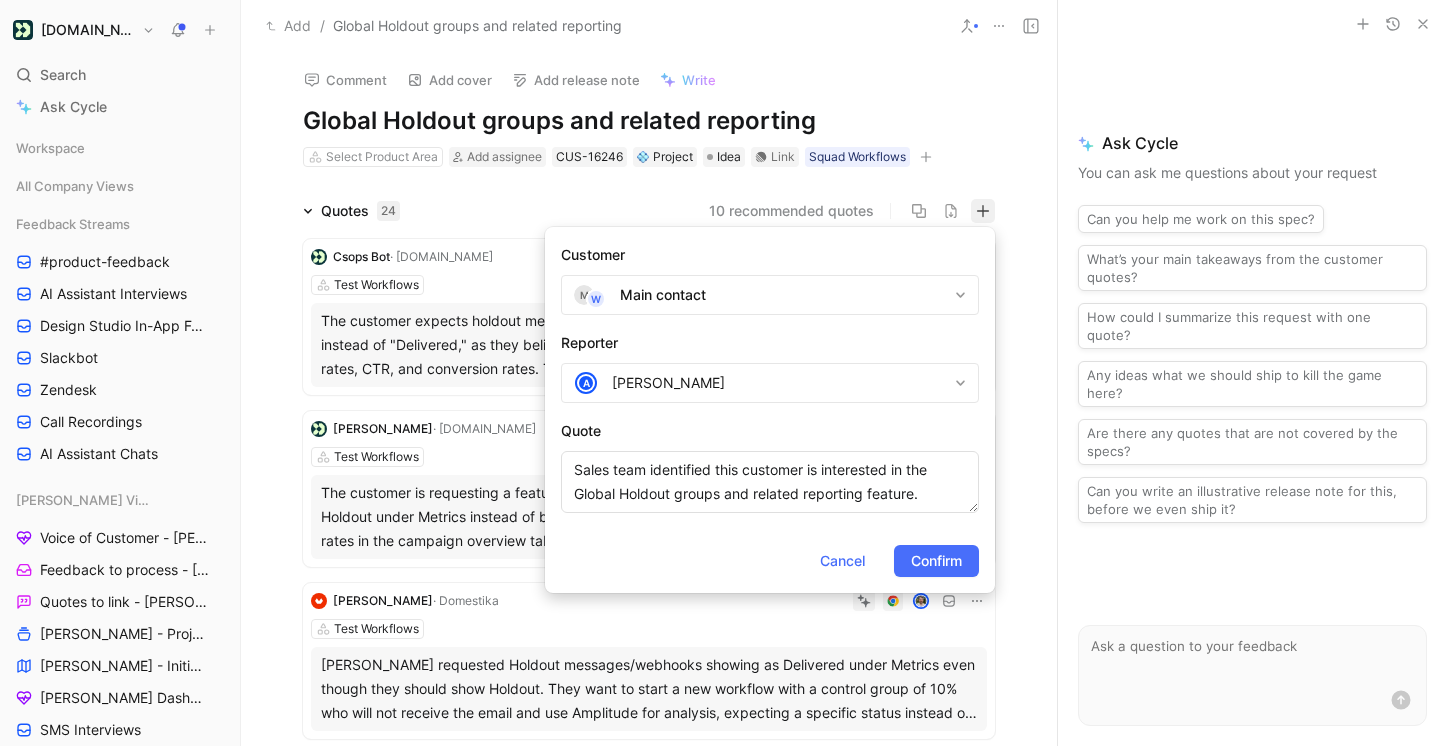 click on "Main contact" at bounding box center (793, 295) 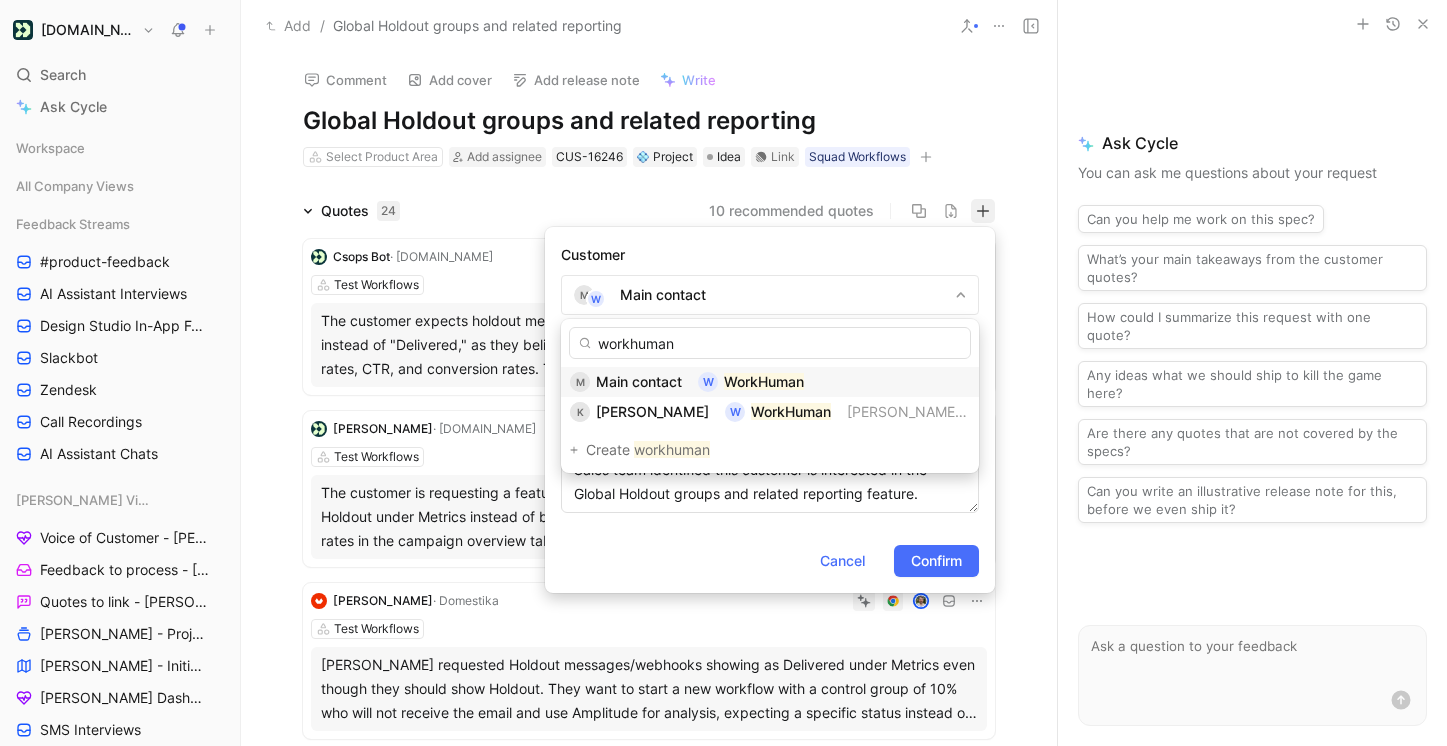 type on "workhuman" 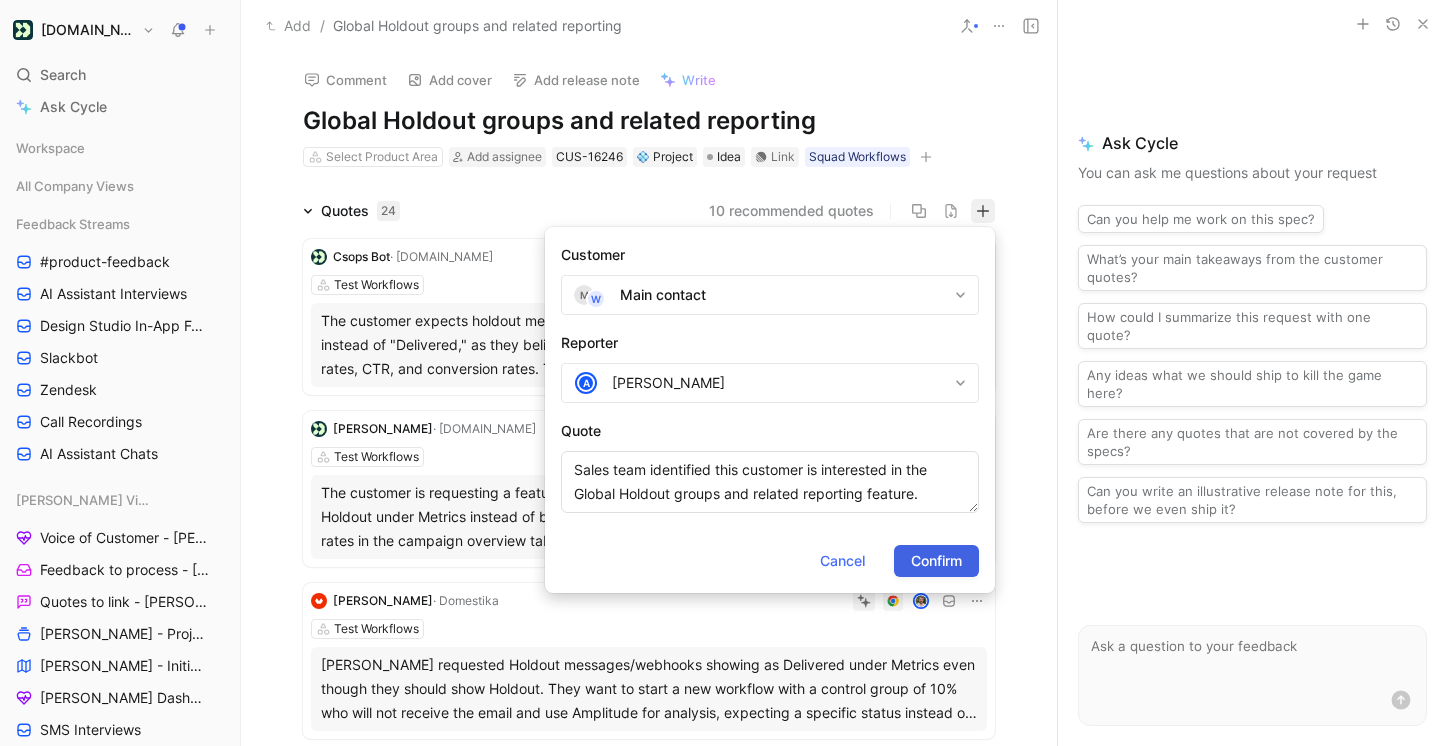 click on "Confirm" at bounding box center (936, 561) 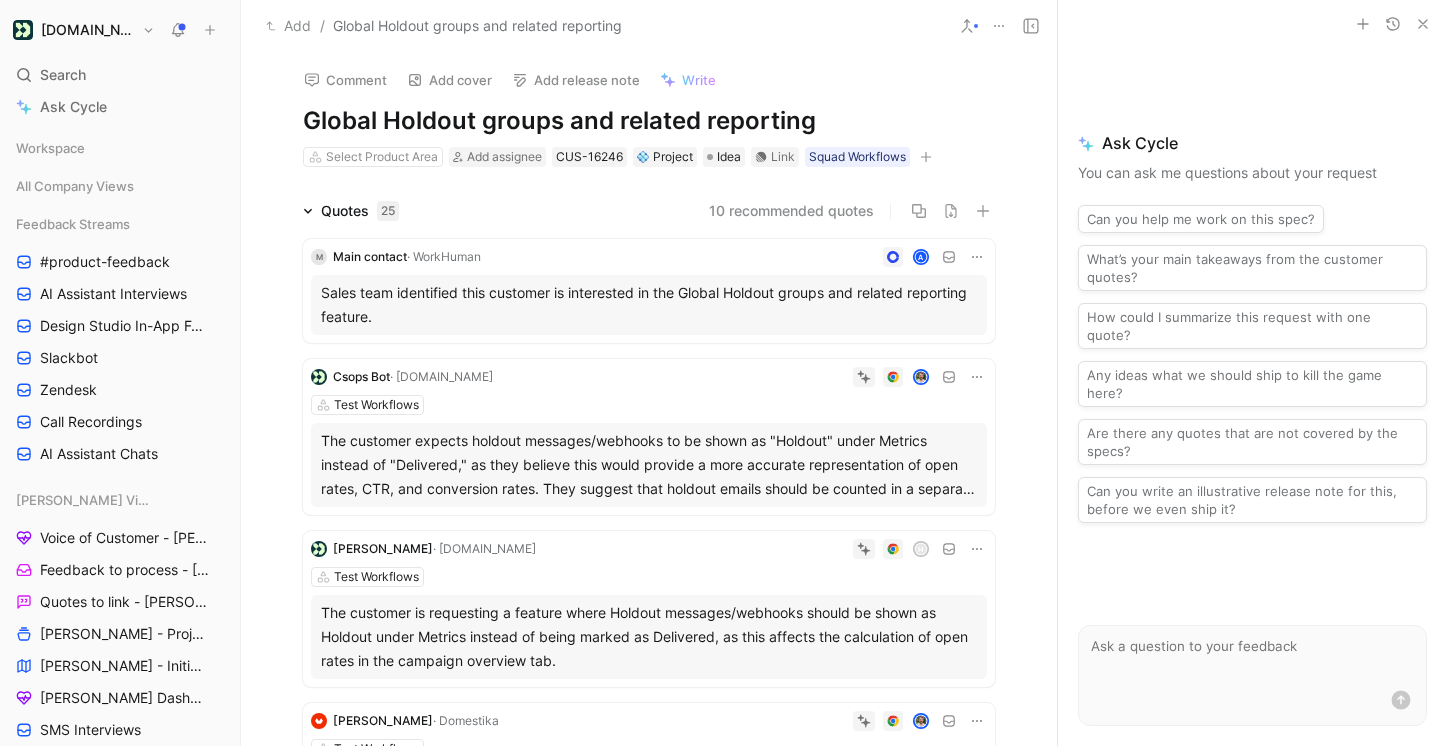 click on "· WorkHuman" at bounding box center (444, 256) 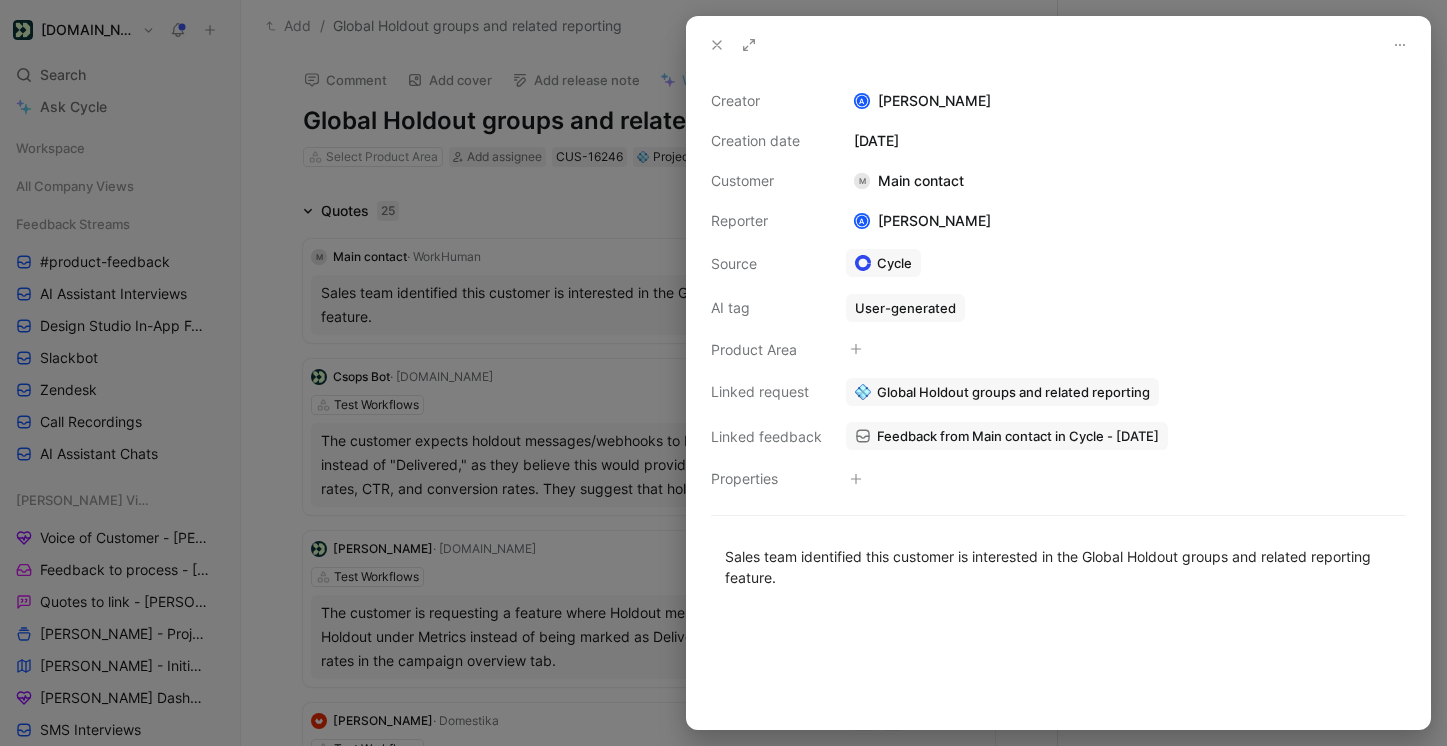 click on "M Main contact" at bounding box center [909, 181] 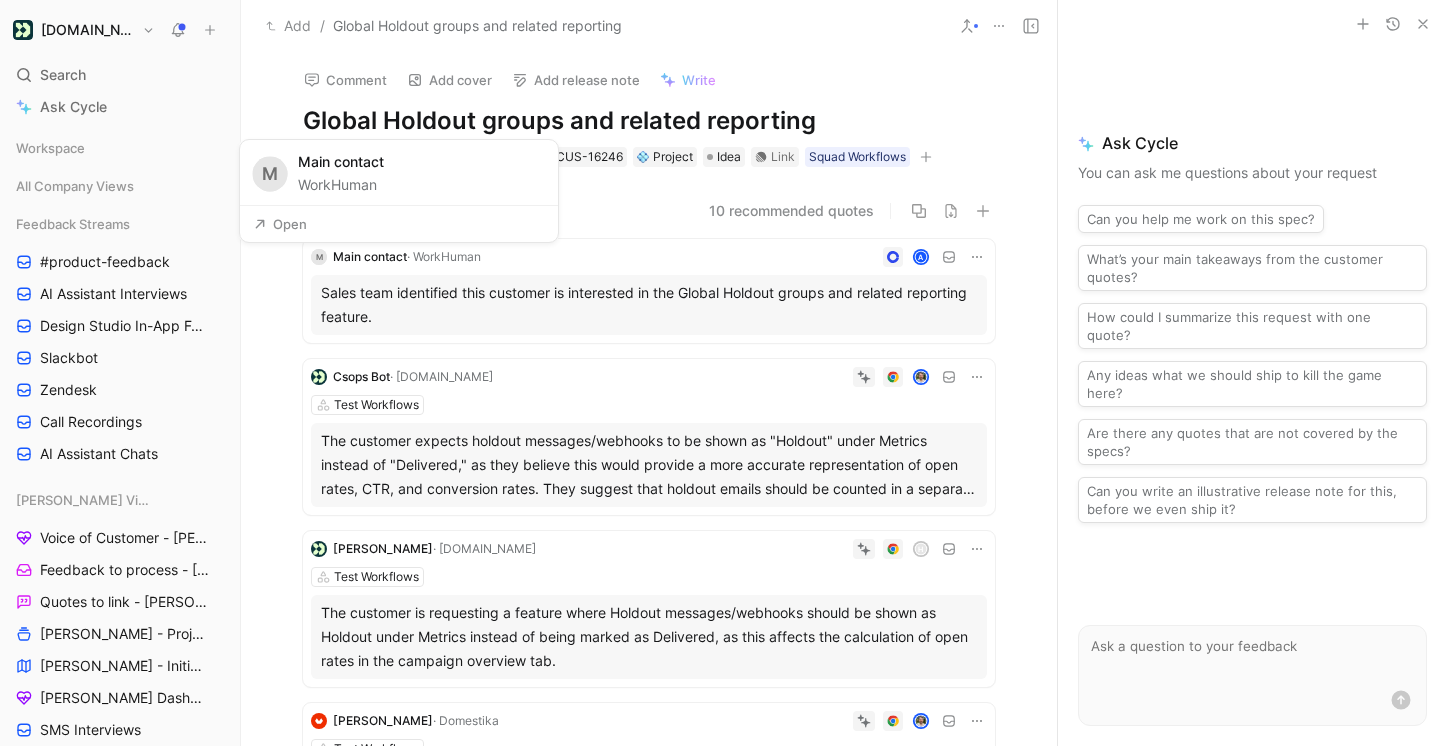 click 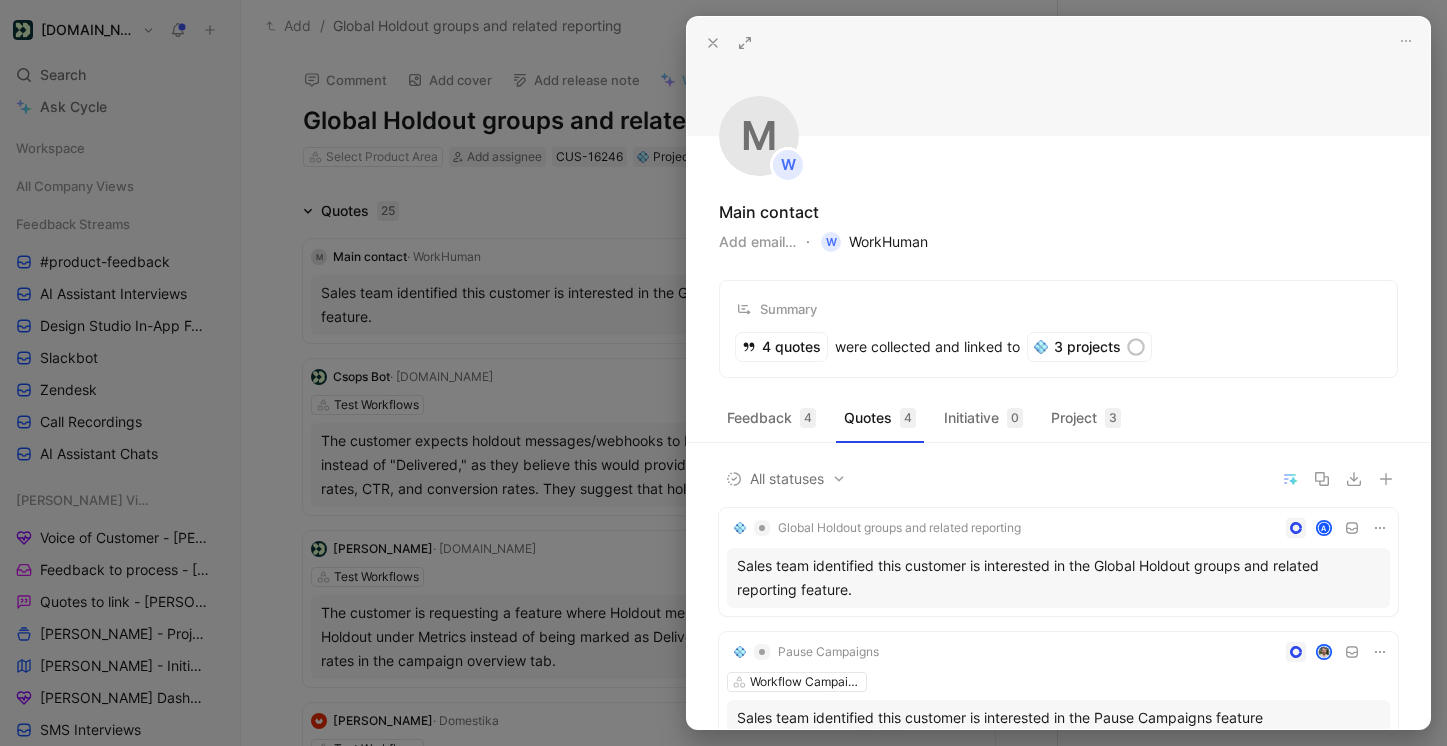 click on "W WorkHuman" at bounding box center [874, 242] 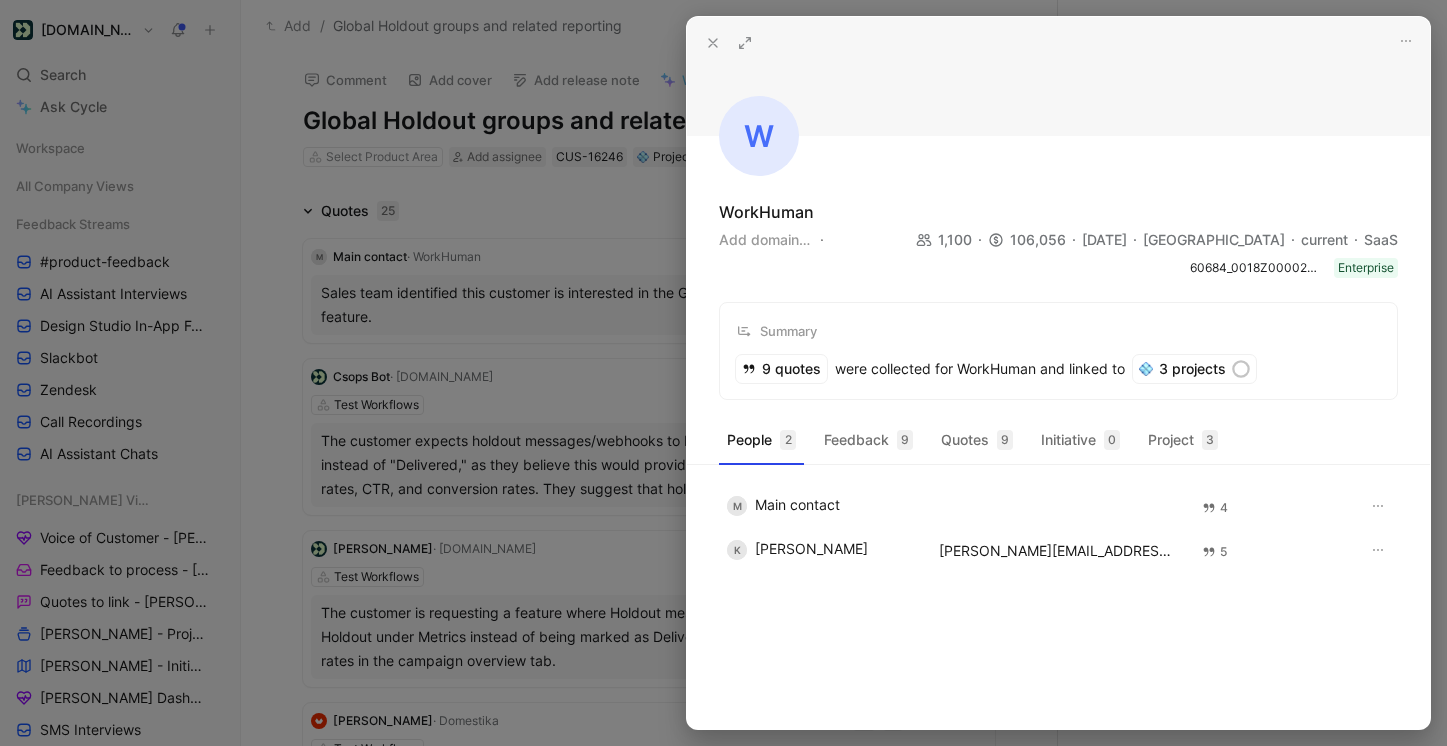 click 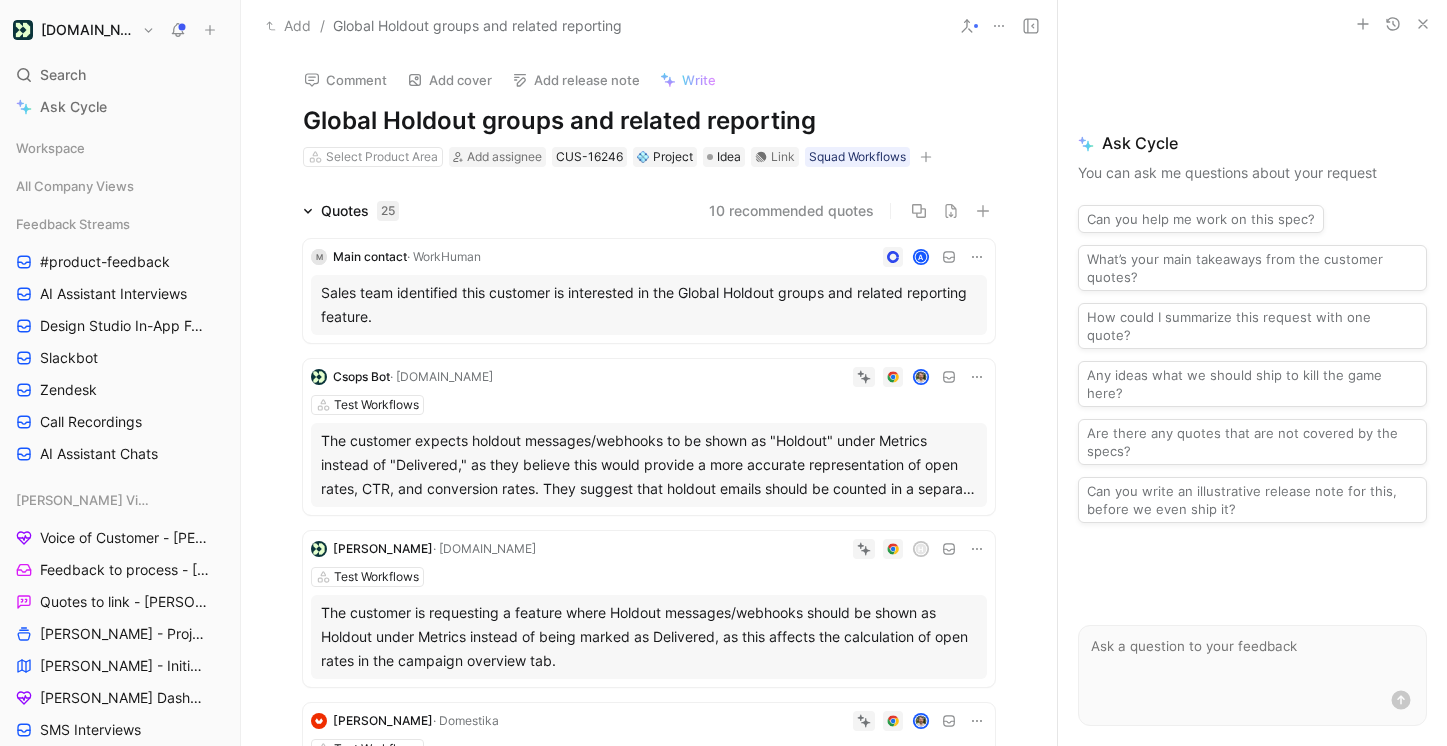 click on "Sales team identified this customer is interested in the Global Holdout groups and related reporting feature." at bounding box center [649, 305] 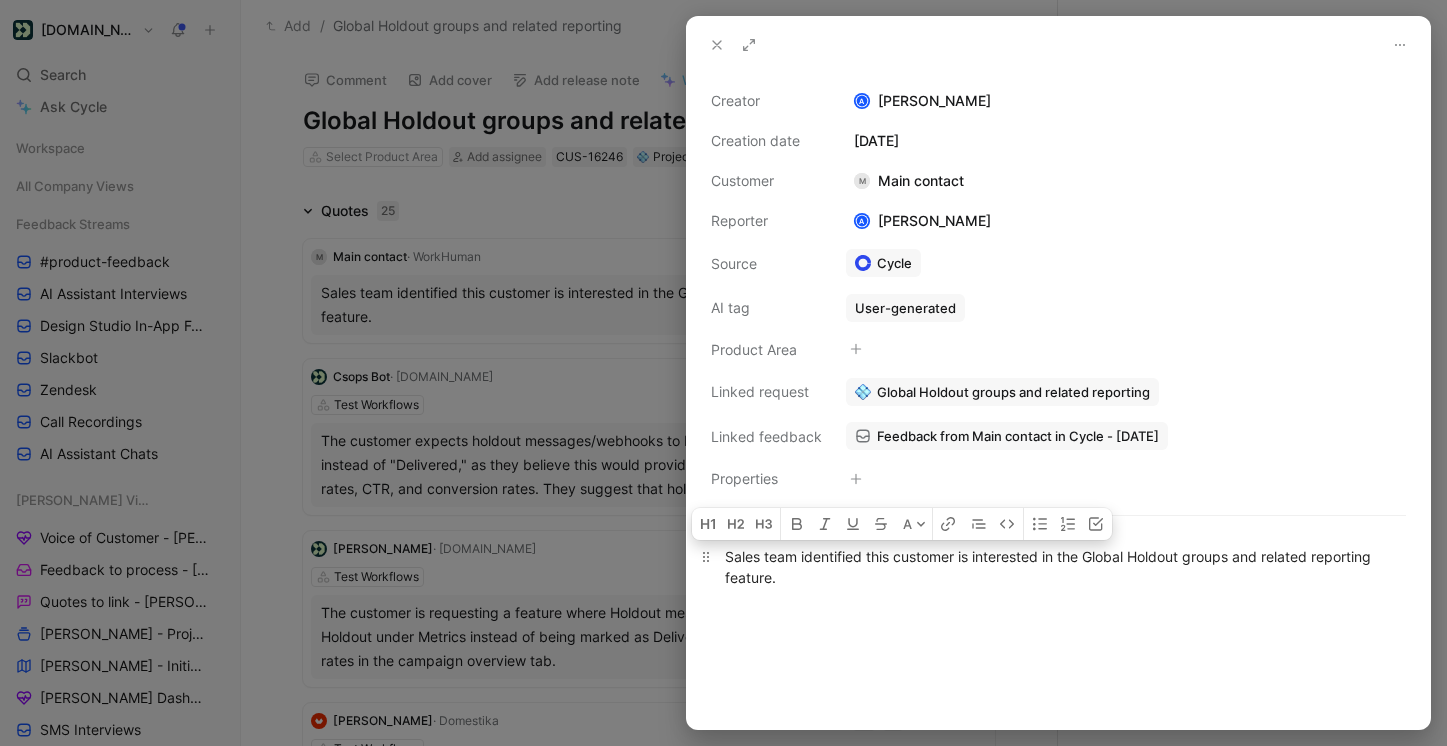 drag, startPoint x: 842, startPoint y: 584, endPoint x: 734, endPoint y: 541, distance: 116.24543 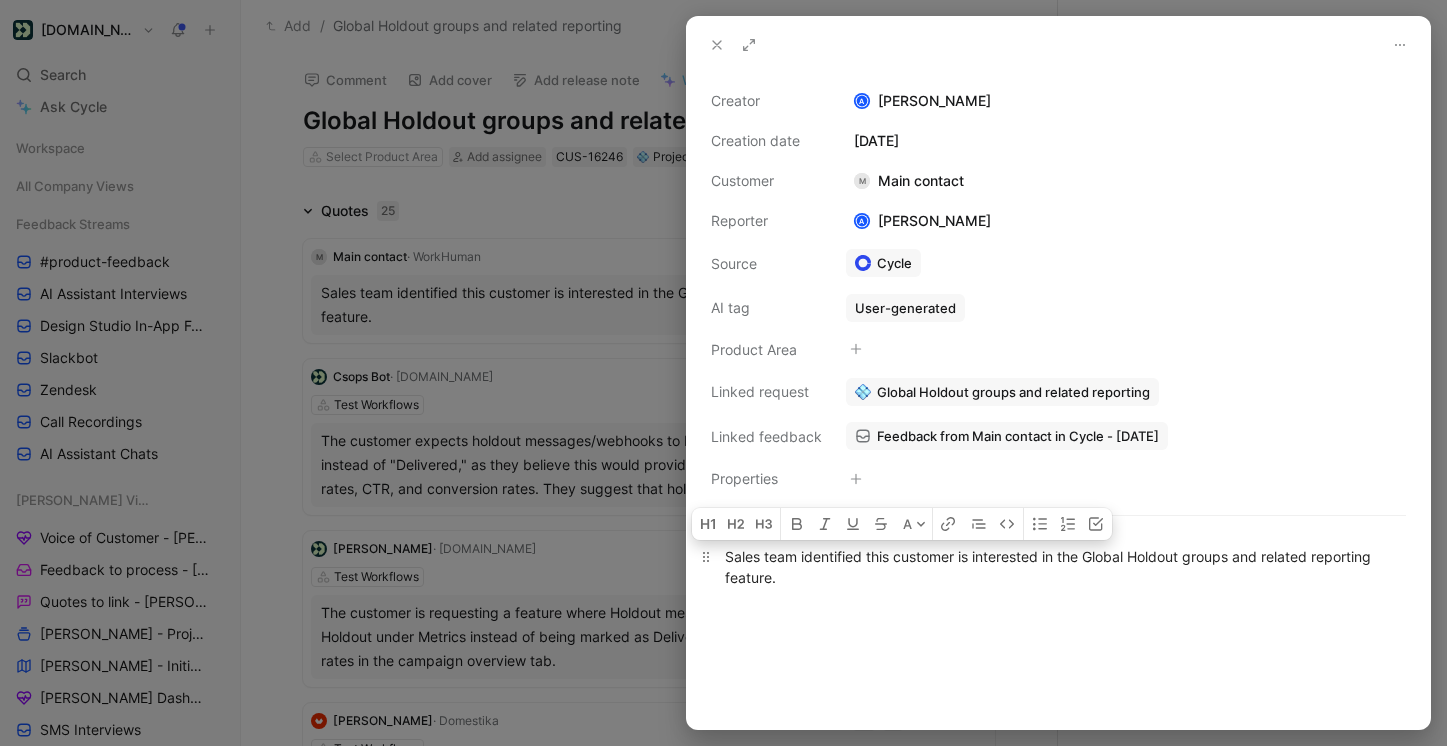 click on "Sales team identified this customer is interested in the Global Holdout groups and related reporting feature." at bounding box center (1058, 567) 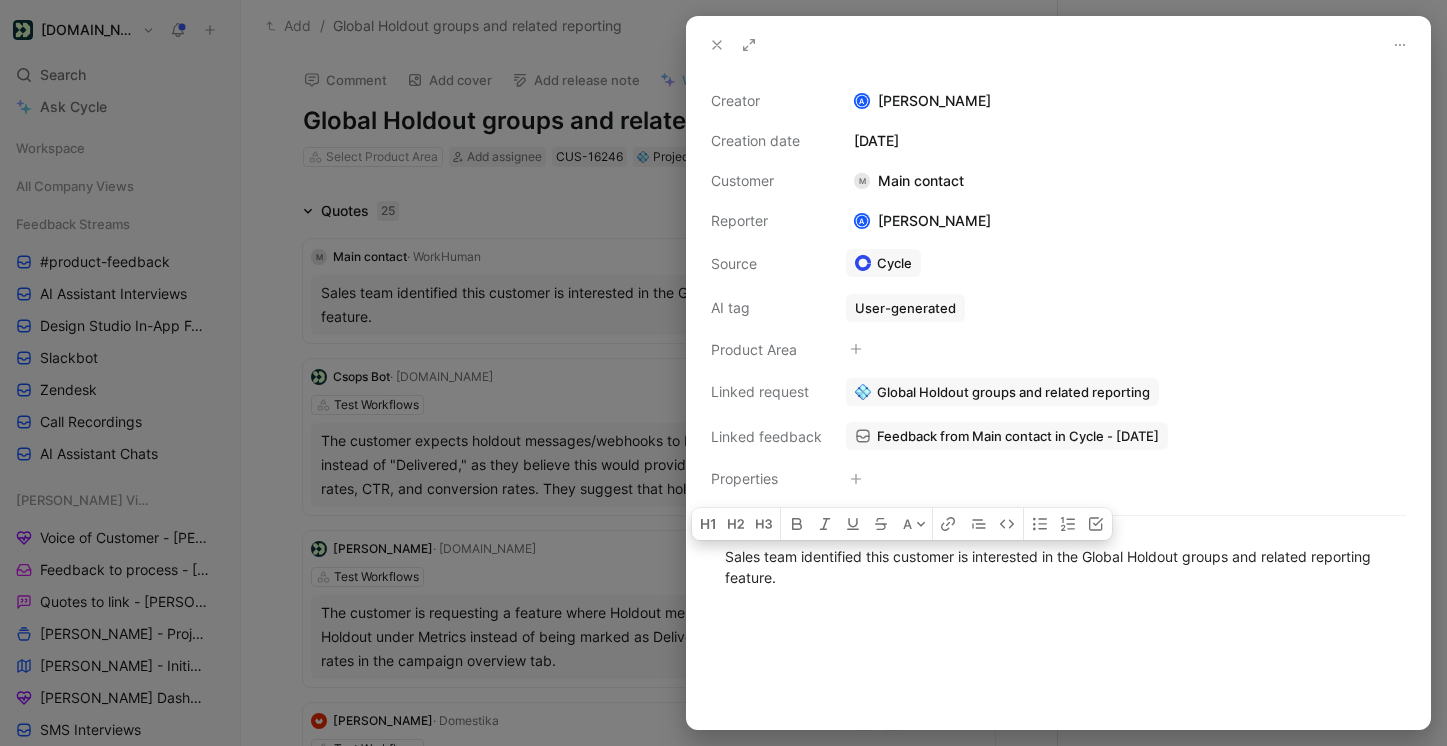 click at bounding box center [723, 373] 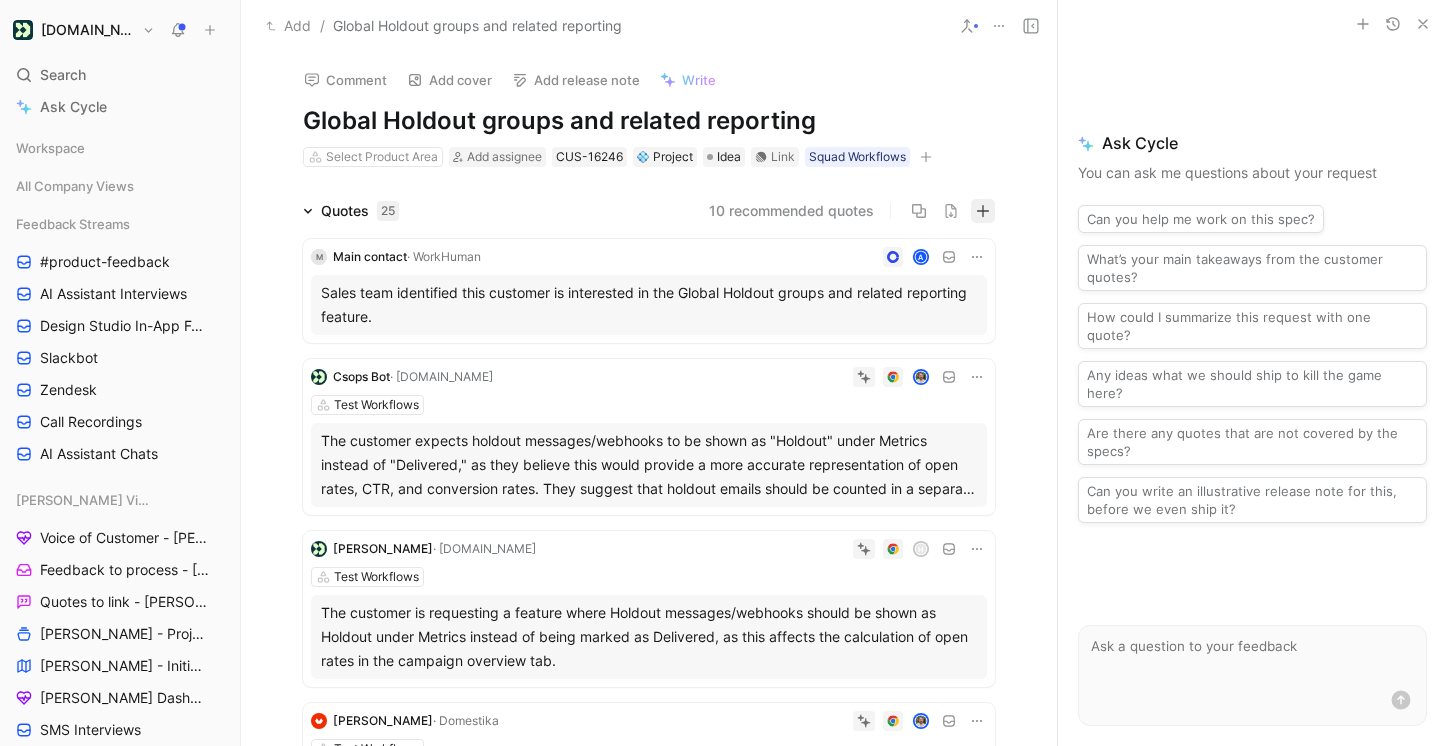 click 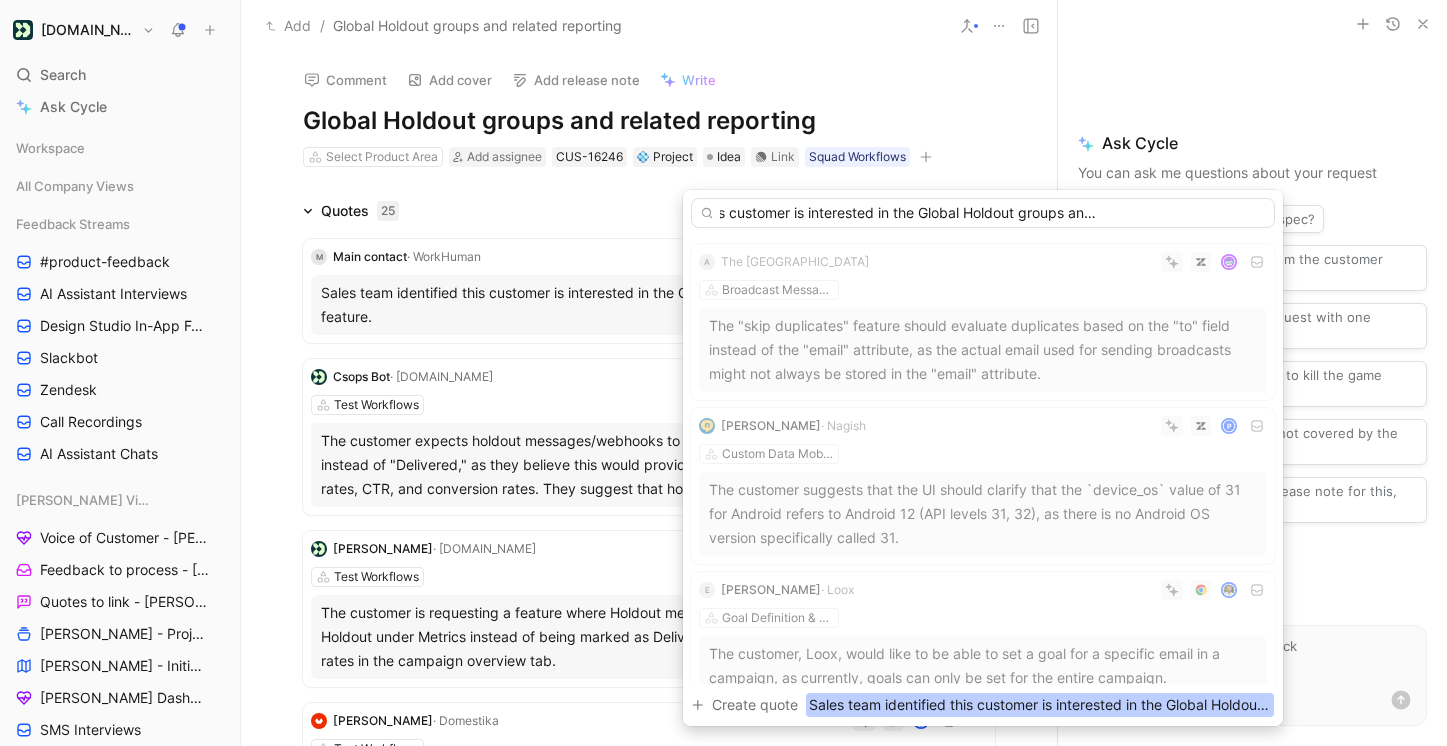 scroll, scrollTop: 0, scrollLeft: 168, axis: horizontal 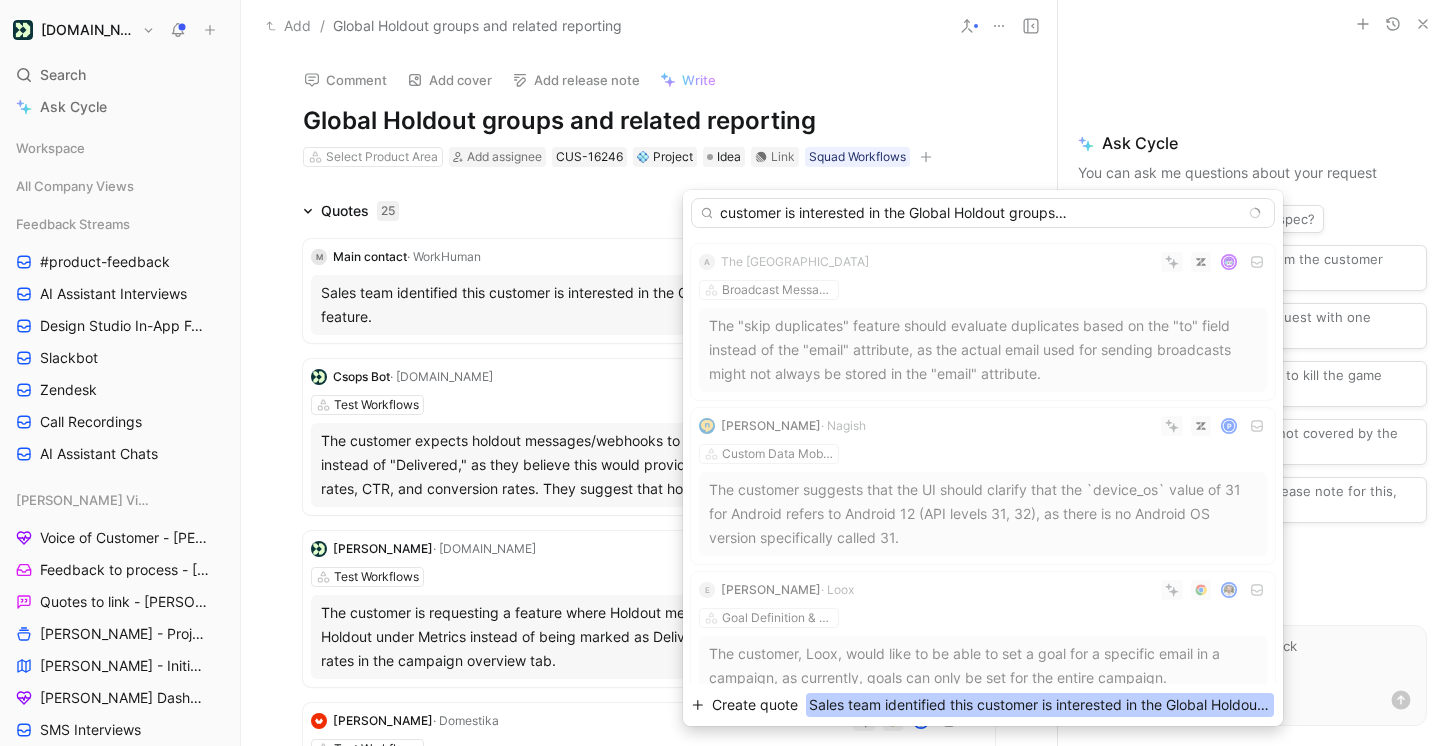 type on "Sales team identified this customer is interested in the Global Holdout groups and related reporting feature." 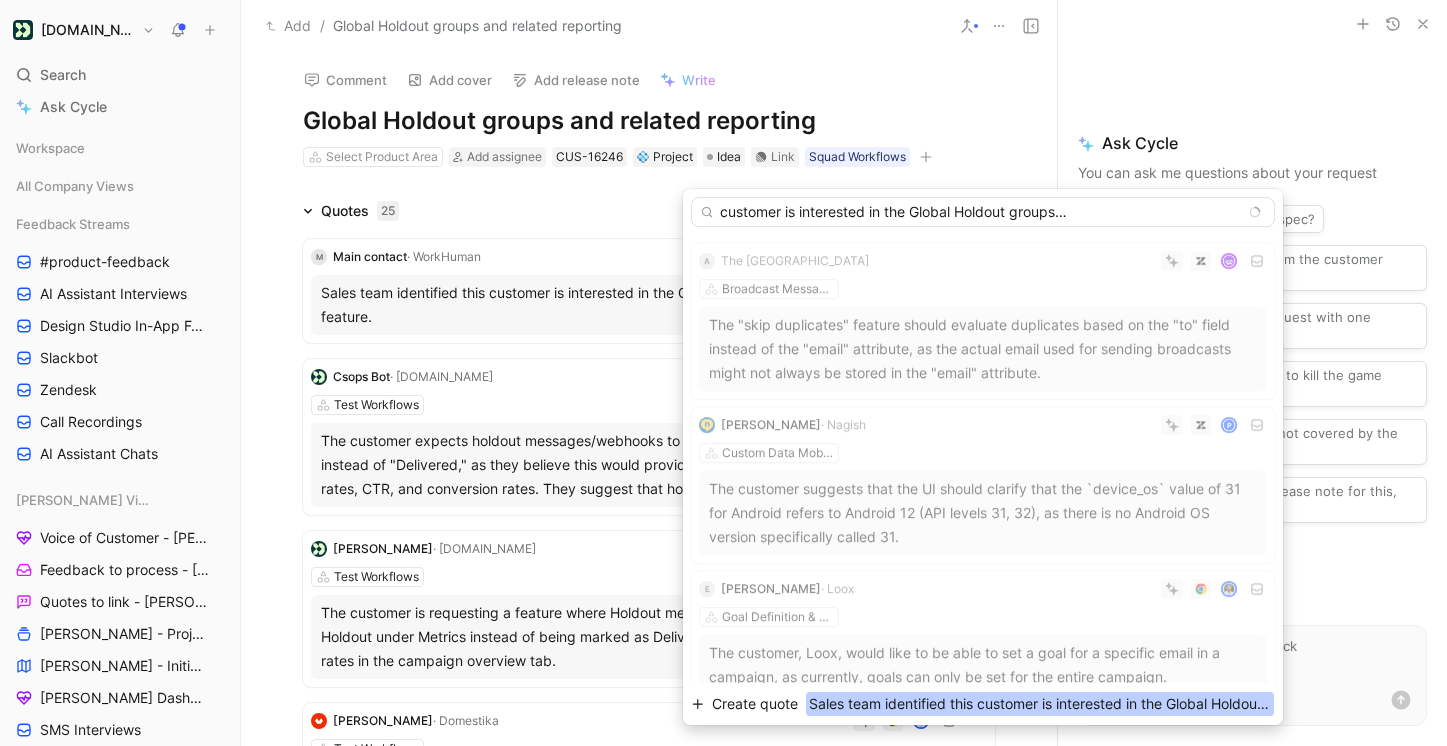 scroll, scrollTop: 0, scrollLeft: 0, axis: both 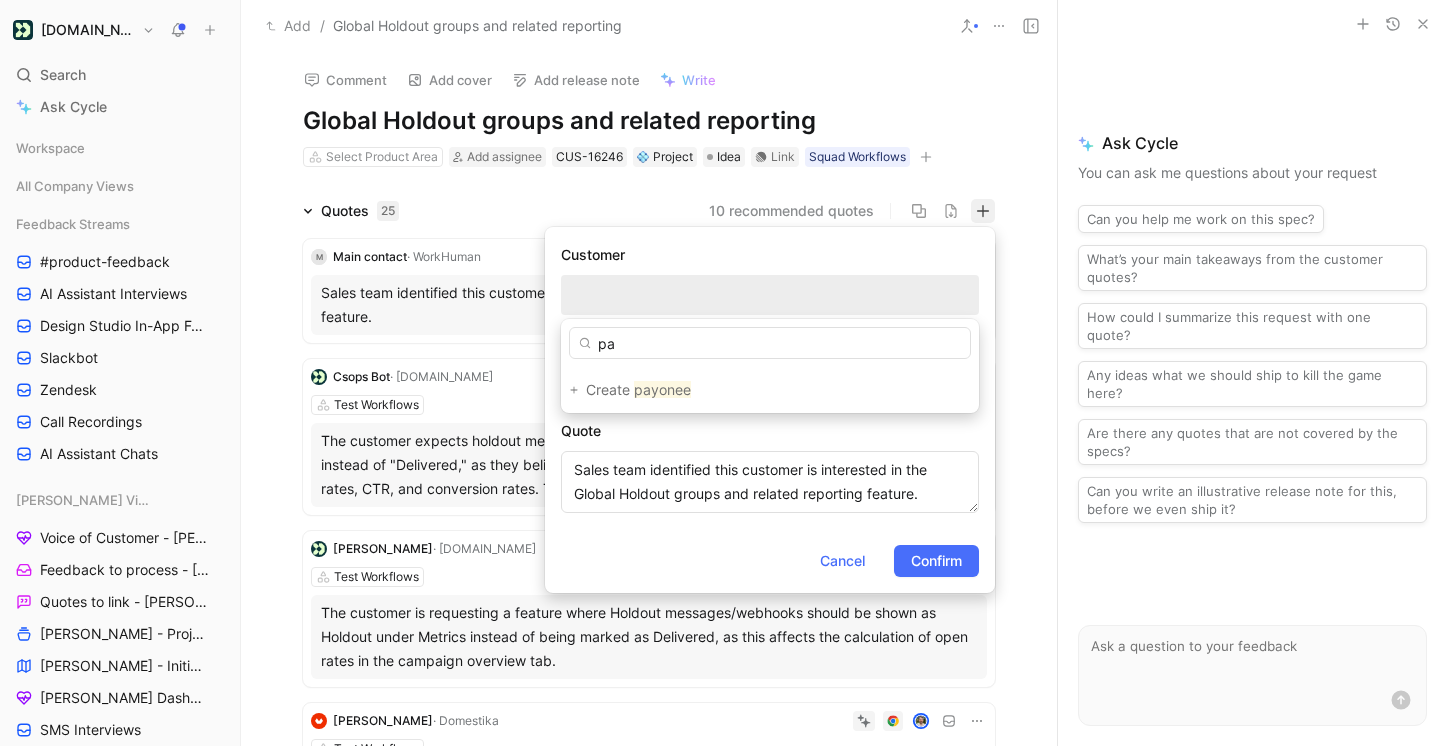 type on "p" 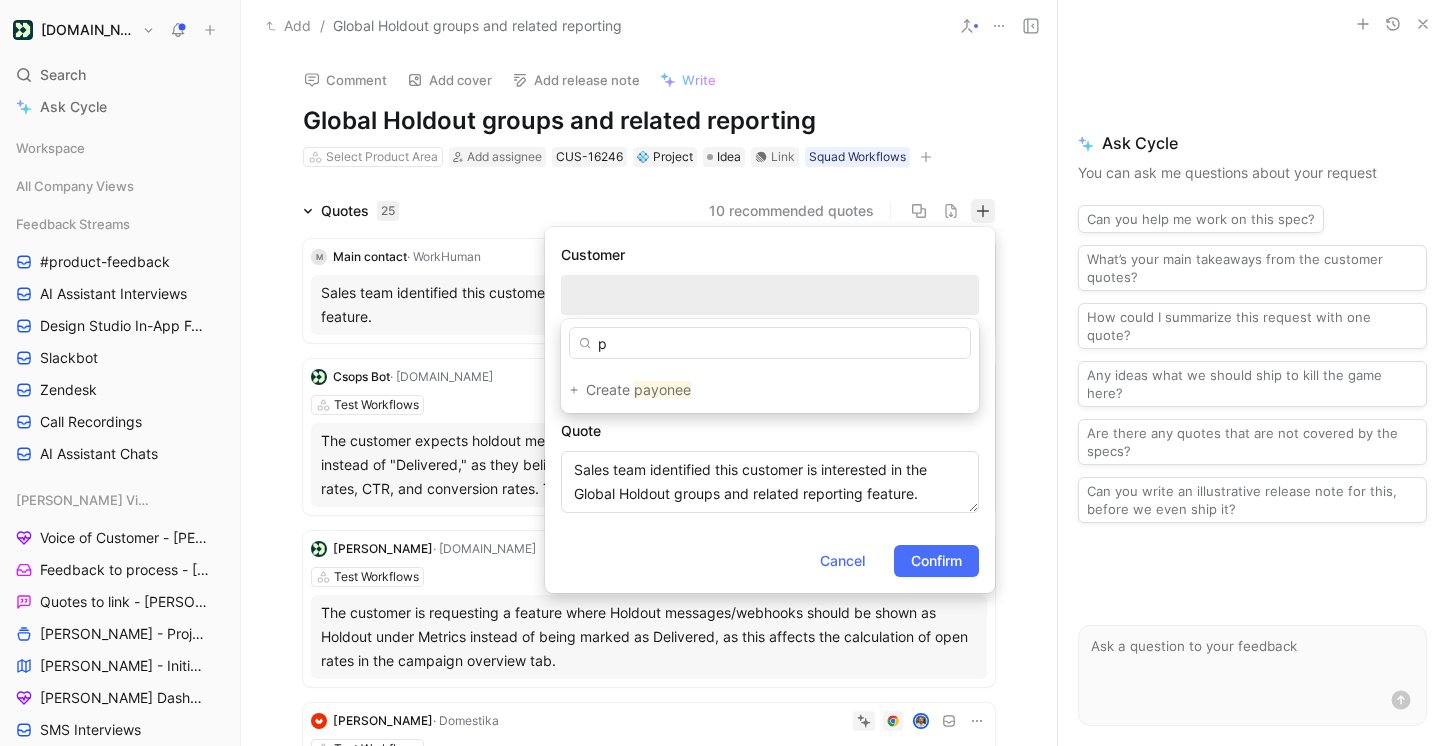 type 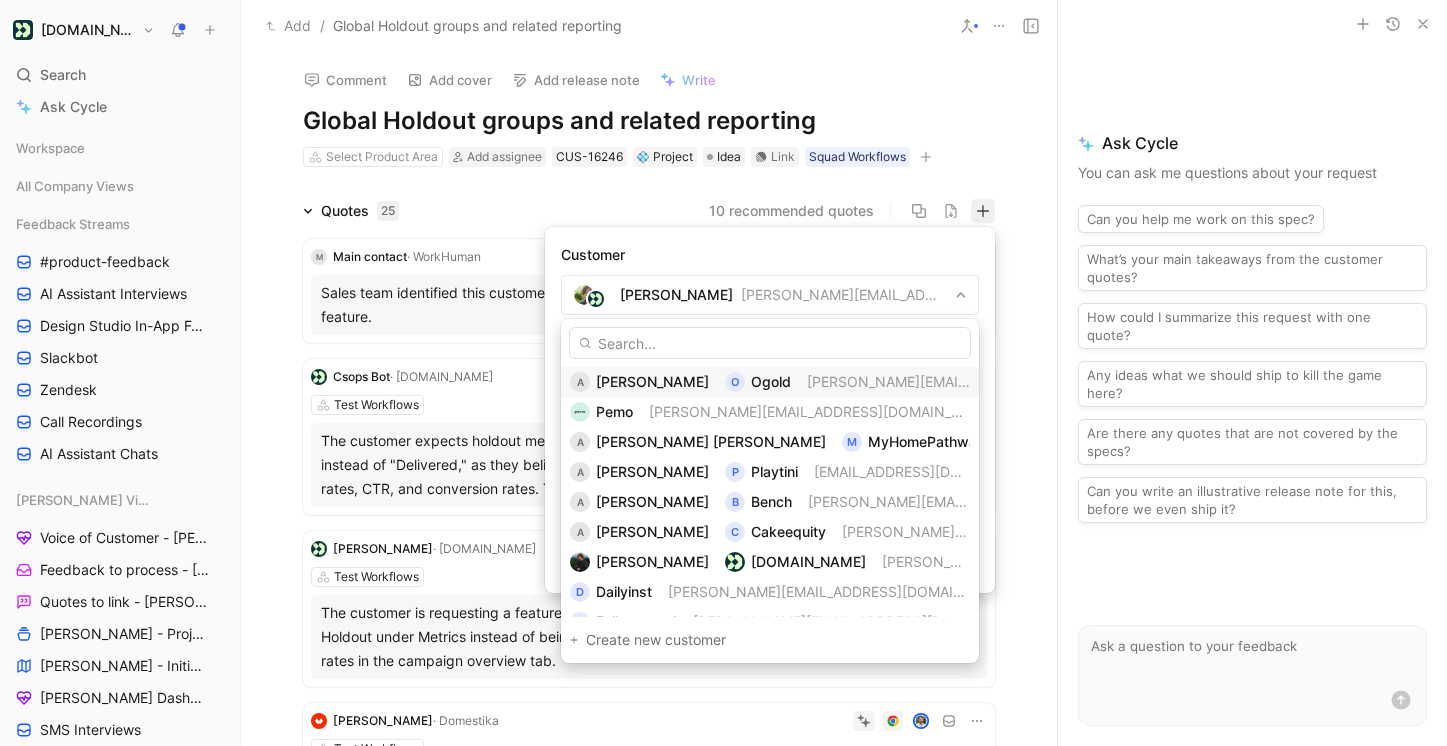 click on "A [PERSON_NAME] [PERSON_NAME][EMAIL_ADDRESS][DOMAIN_NAME] Pemo [DOMAIN_NAME][EMAIL_ADDRESS][DOMAIN_NAME] A [PERSON_NAME] [PERSON_NAME] M MyHomePathway [PERSON_NAME][EMAIL_ADDRESS][DOMAIN_NAME] A [PERSON_NAME] P Playtini [EMAIL_ADDRESS][DOMAIN_NAME] A [PERSON_NAME] B [PERSON_NAME] [PERSON_NAME][EMAIL_ADDRESS][DOMAIN_NAME] A [PERSON_NAME] C Cakeequity [PERSON_NAME][EMAIL_ADDRESS][DOMAIN_NAME] [PERSON_NAME] [DOMAIN_NAME] [PERSON_NAME][EMAIL_ADDRESS][DOMAIN_NAME] D Dailyinst [PERSON_NAME][EMAIL_ADDRESS][DOMAIN_NAME] F Fullyramped [PERSON_NAME][EMAIL_ADDRESS][DOMAIN_NAME] B Bucket Listers [PERSON_NAME][EMAIL_ADDRESS][PERSON_NAME][DOMAIN_NAME] A [PERSON_NAME] K [EMAIL_ADDRESS][DOMAIN_NAME] R Redrock interactive [PERSON_NAME][EMAIL_ADDRESS][DOMAIN_NAME] Animocabrands [PERSON_NAME][EMAIL_ADDRESS][DOMAIN_NAME] O [PERSON_NAME] [PERSON_NAME][EMAIL_ADDRESS][PERSON_NAME][DOMAIN_NAME] R Realpage [EMAIL_ADDRESS][DOMAIN_NAME] A [PERSON_NAME] [PERSON_NAME][EMAIL_ADDRESS][PERSON_NAME][DOMAIN_NAME] C Cypher Limited [EMAIL_ADDRESS][DOMAIN_NAME] A Abbasaje1960 [EMAIL_ADDRESS][DOMAIN_NAME] A [PERSON_NAME] B [DOMAIN_NAME] [EMAIL_ADDRESS][DOMAIN_NAME] B Beam Up Ltd [EMAIL_ADDRESS][DOMAIN_NAME] [PERSON_NAME] [DOMAIN_NAME] [DOMAIN_NAME][EMAIL_ADDRESS][PERSON_NAME][DOMAIN_NAME] Mill [EMAIL_ADDRESS][DOMAIN_NAME] T Trendfeed [EMAIL_ADDRESS][DOMAIN_NAME] [PERSON_NAME] [PERSON_NAME][EMAIL_ADDRESS][DOMAIN_NAME] A [PERSON_NAME] [PERSON_NAME][EMAIL_ADDRESS][DOMAIN_NAME] A" at bounding box center (770, 491) 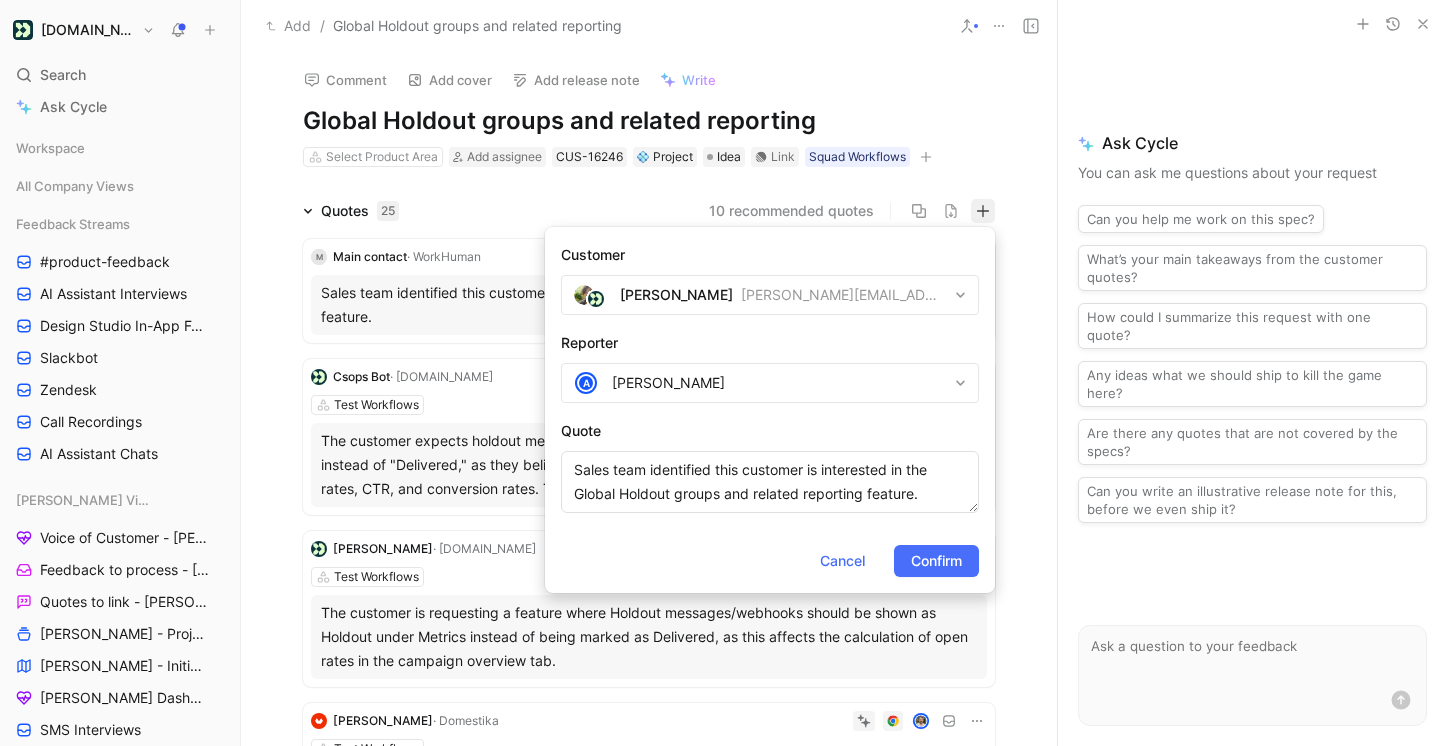 click on "[PERSON_NAME][EMAIL_ADDRESS][DOMAIN_NAME]" at bounding box center [844, 295] 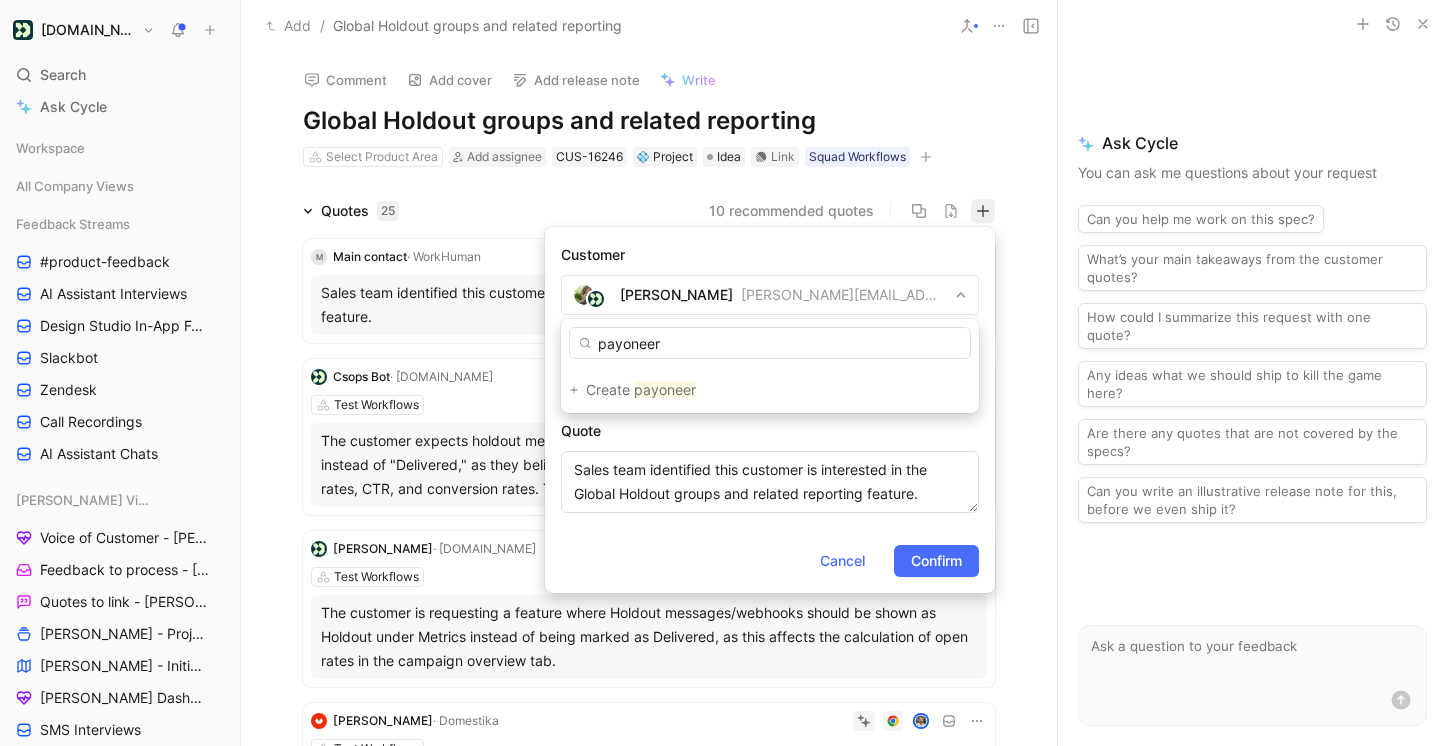 type on "payoneer" 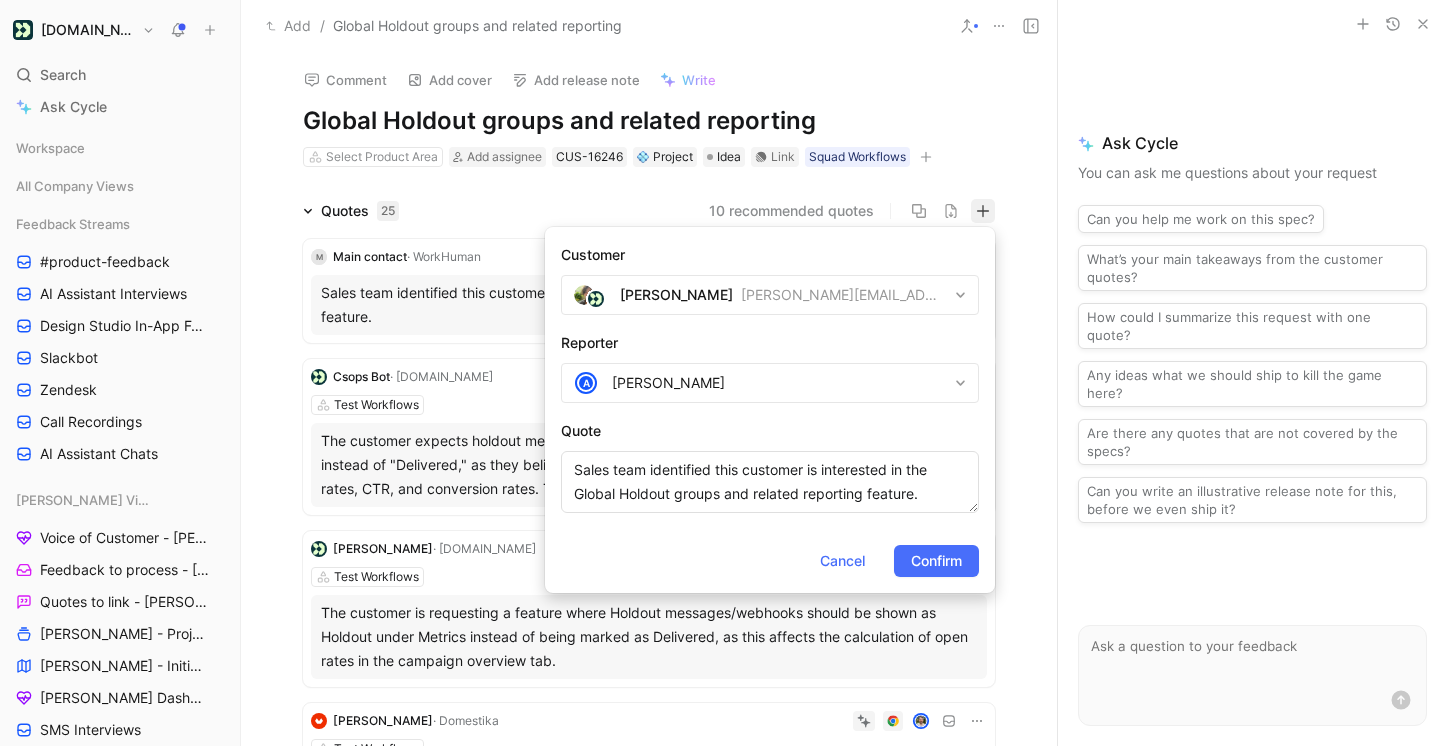 click on "[PERSON_NAME]" at bounding box center (676, 295) 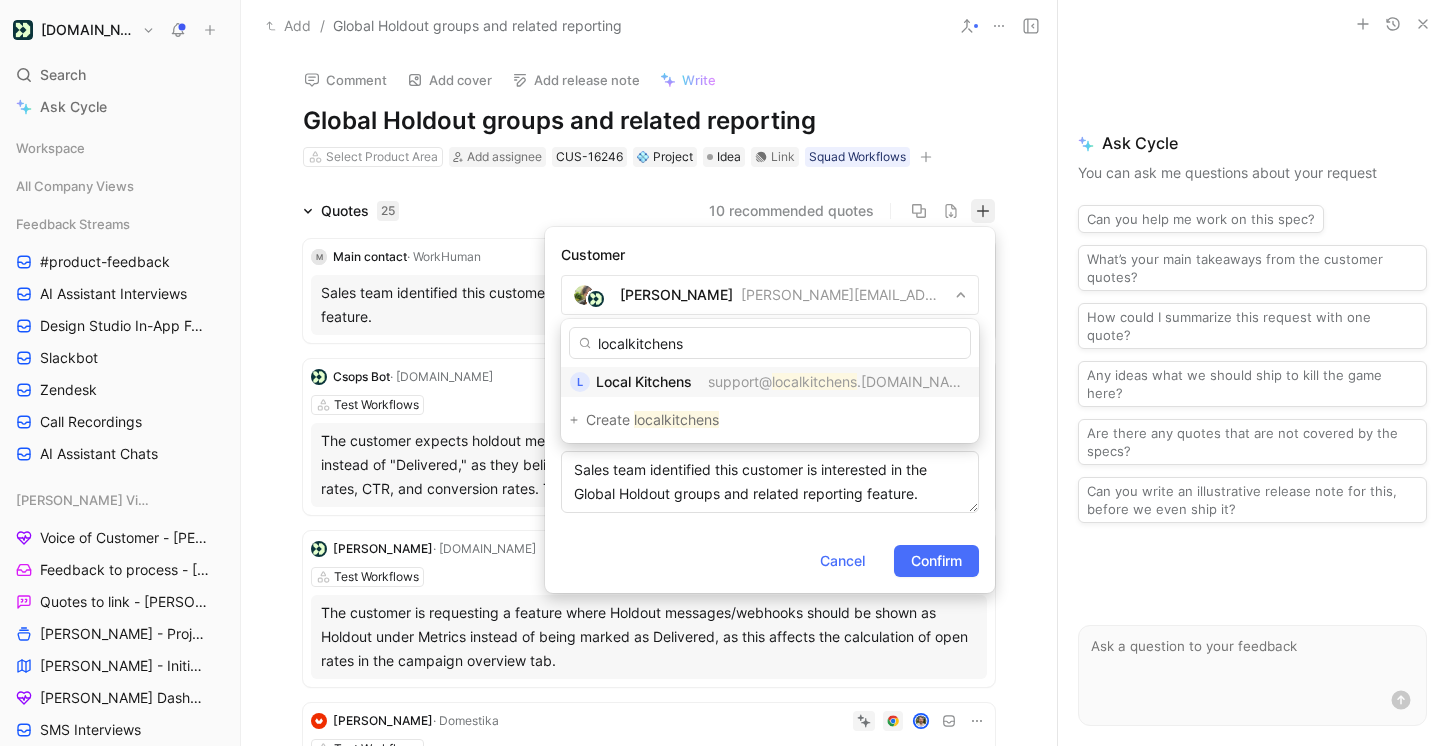 type on "localkitchens" 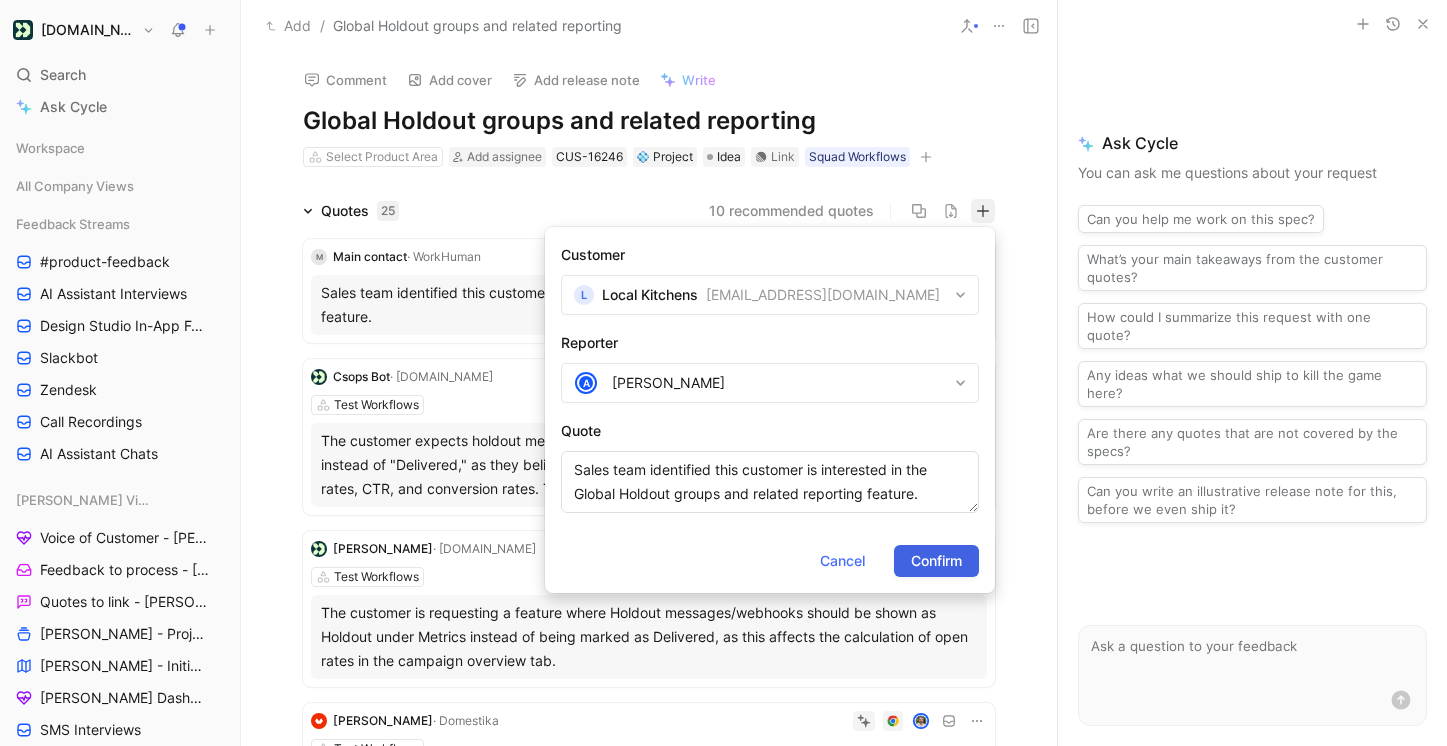 click on "Confirm" at bounding box center (936, 561) 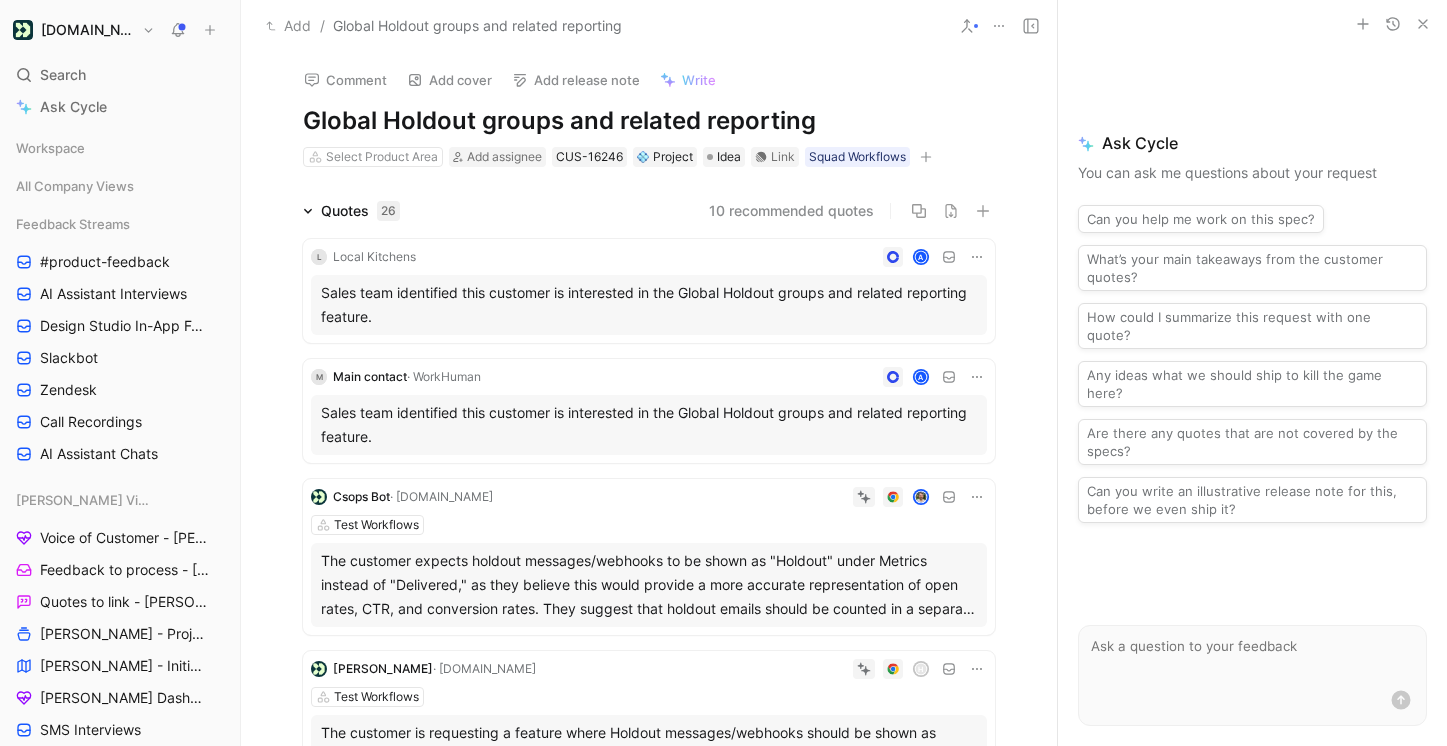 click on "Local Kitchens" at bounding box center (374, 257) 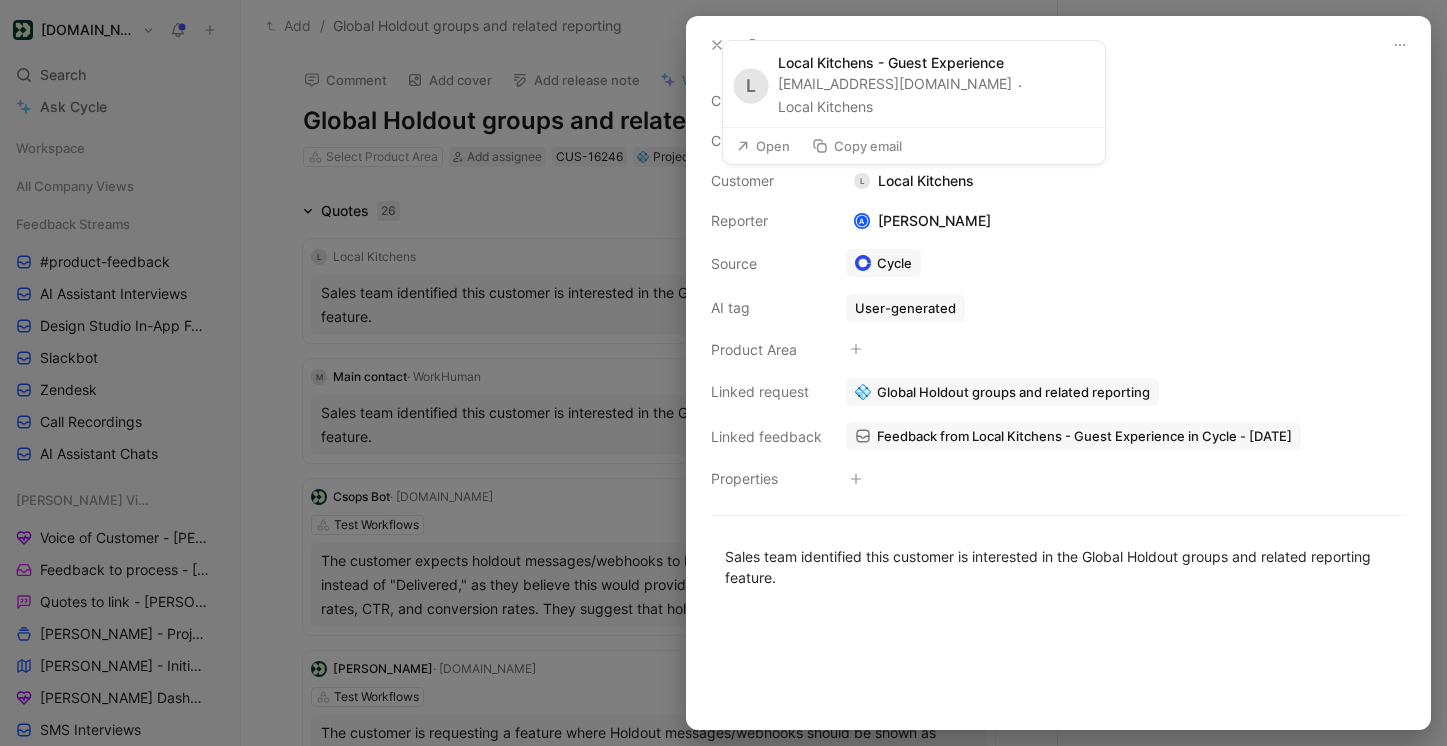 click on "Open" at bounding box center [763, 146] 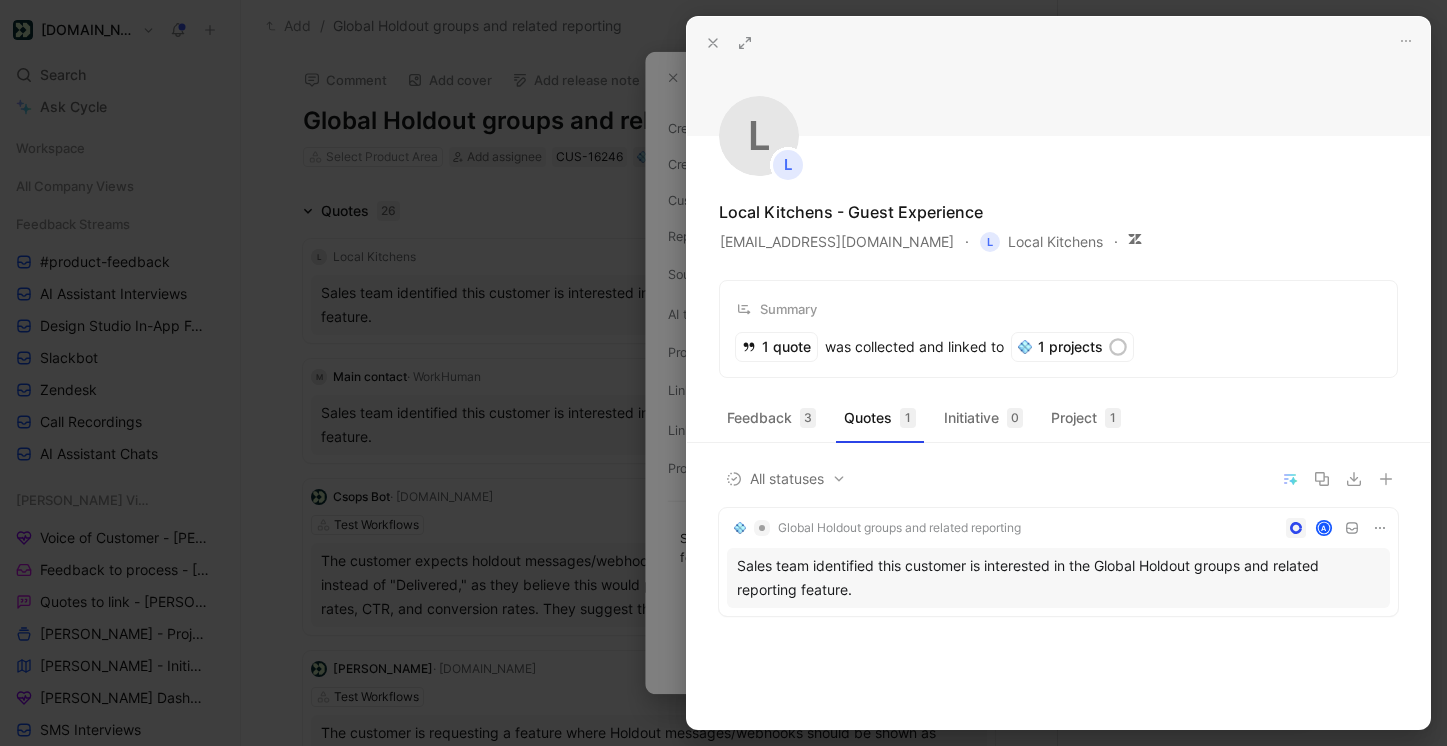 click at bounding box center [713, 43] 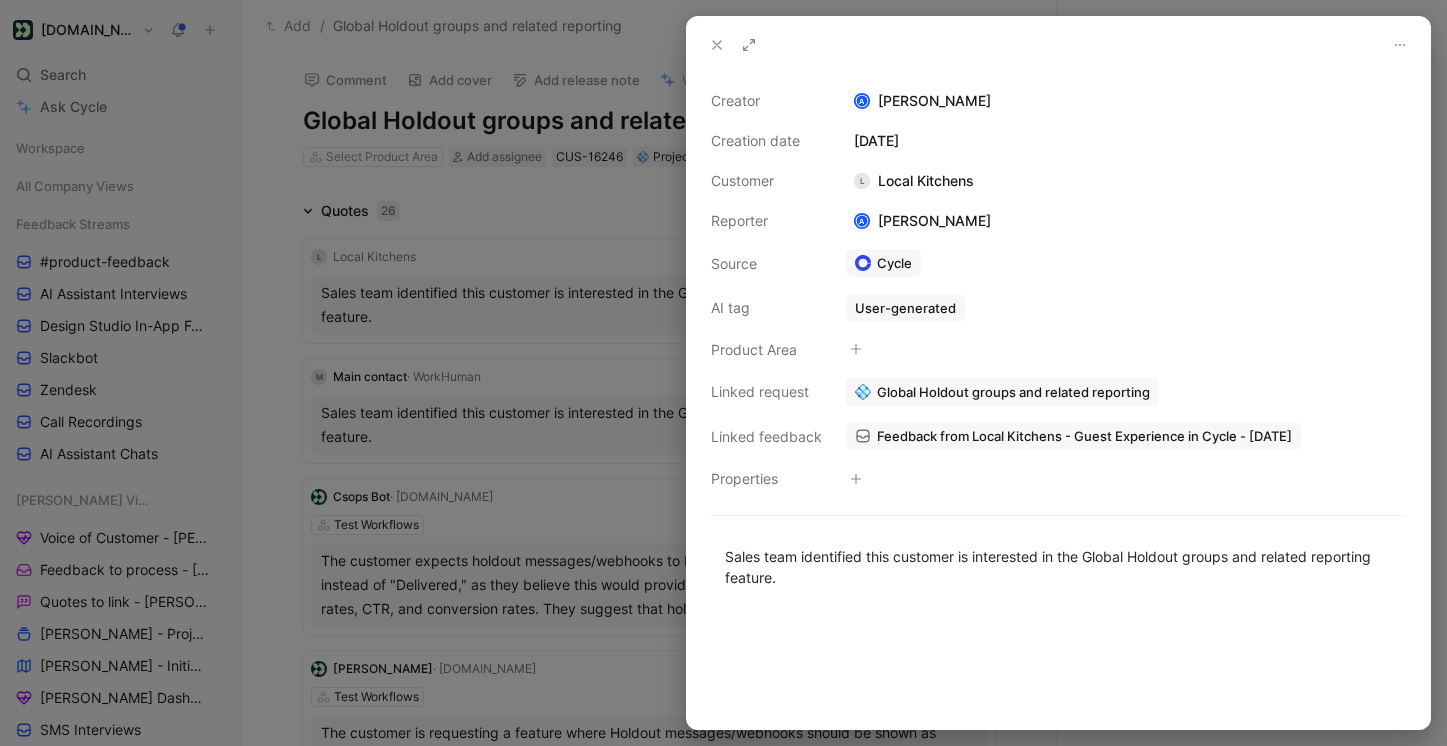 click at bounding box center (717, 45) 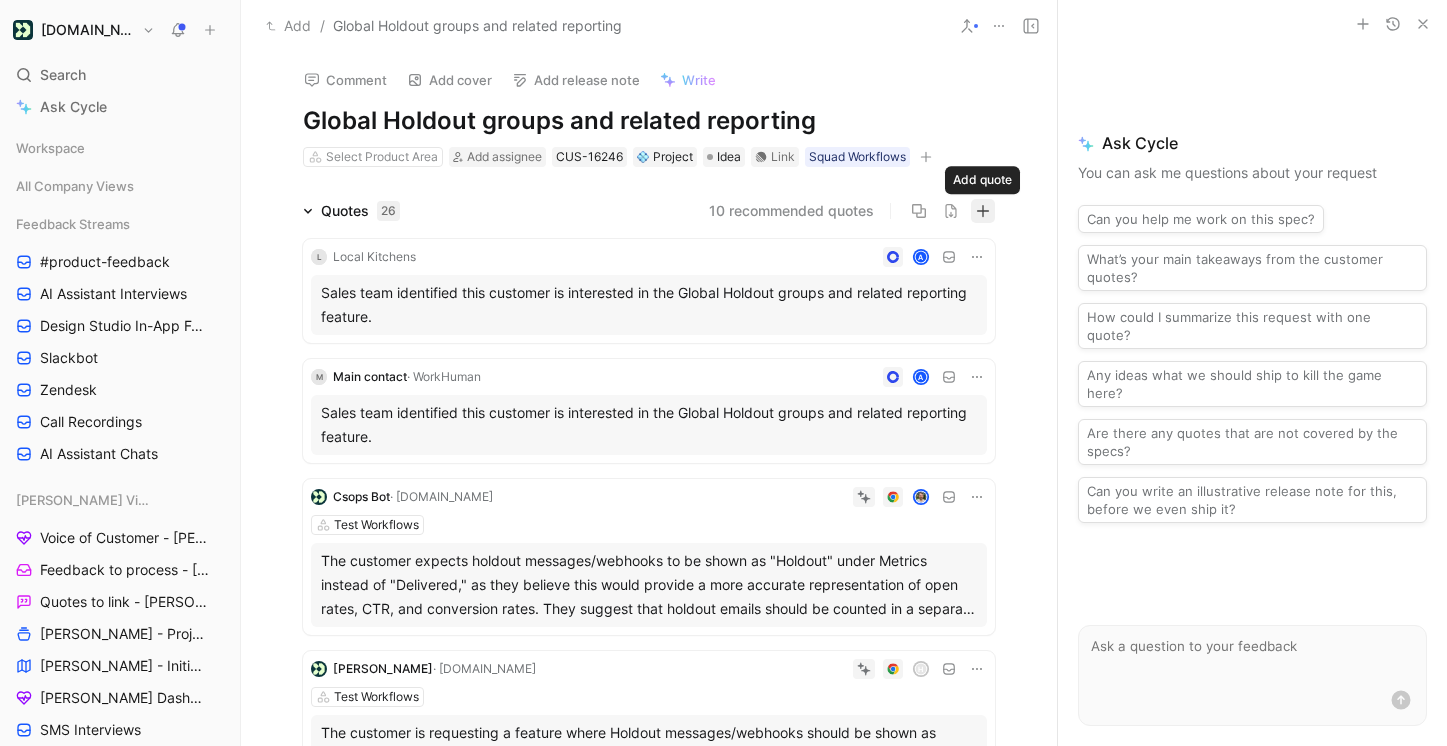 click 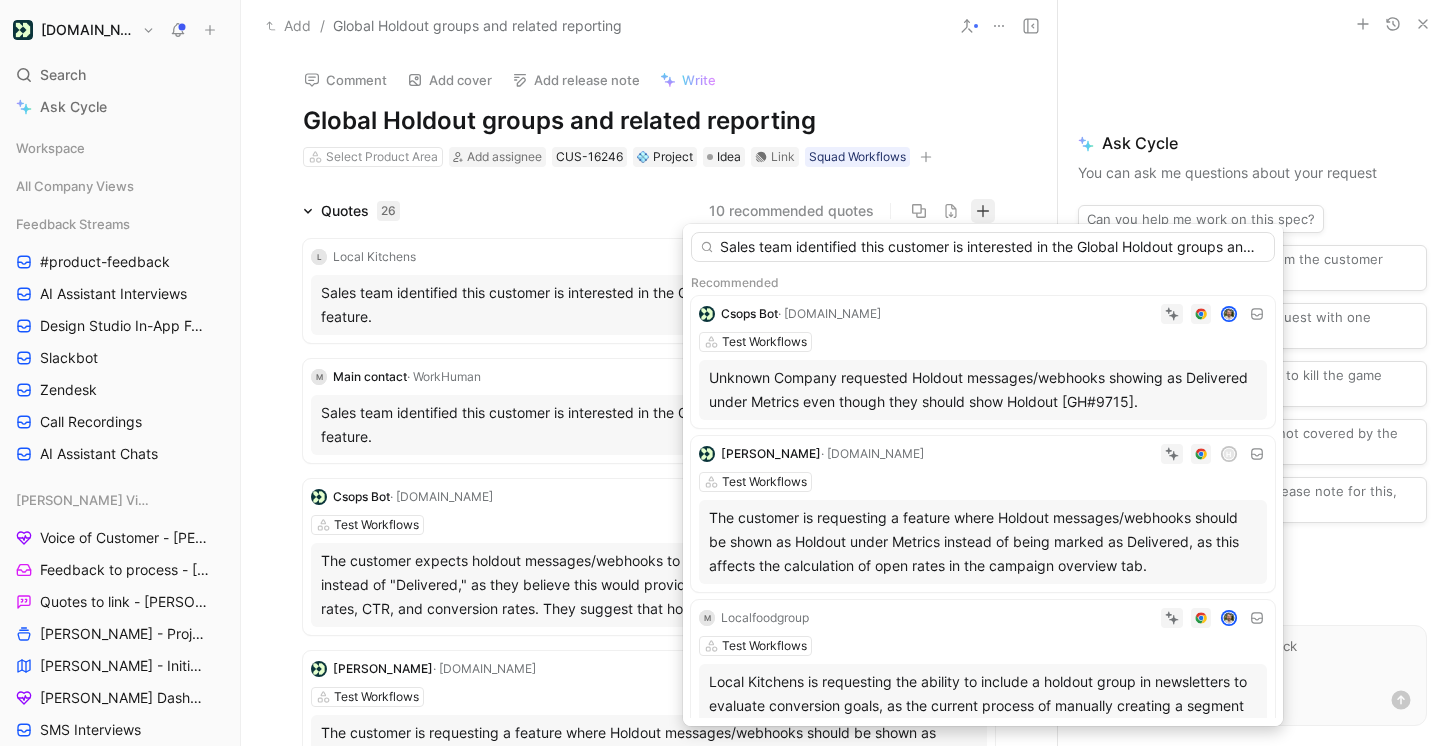 scroll, scrollTop: 0, scrollLeft: 167, axis: horizontal 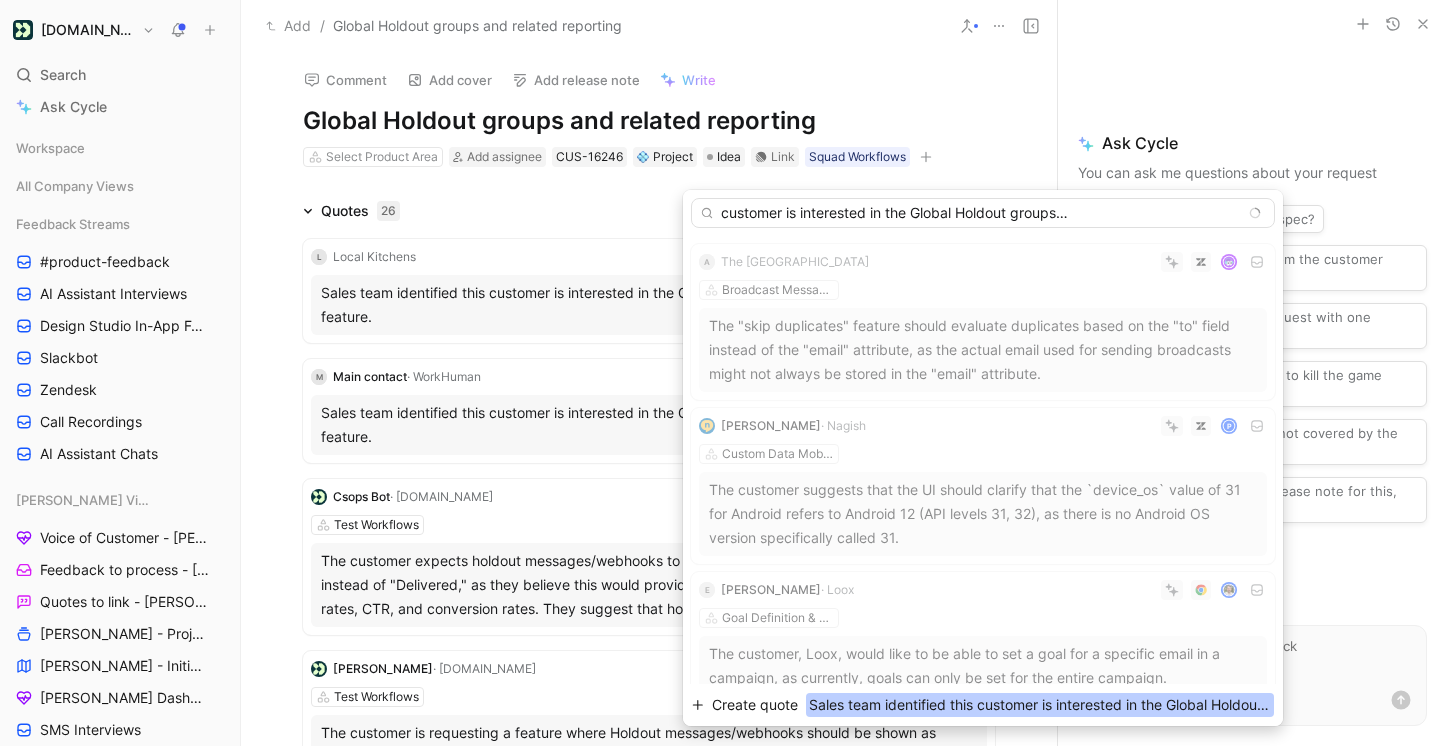 type on "Sales team identified this customer is interested in the Global Holdout groups and related reporting feature." 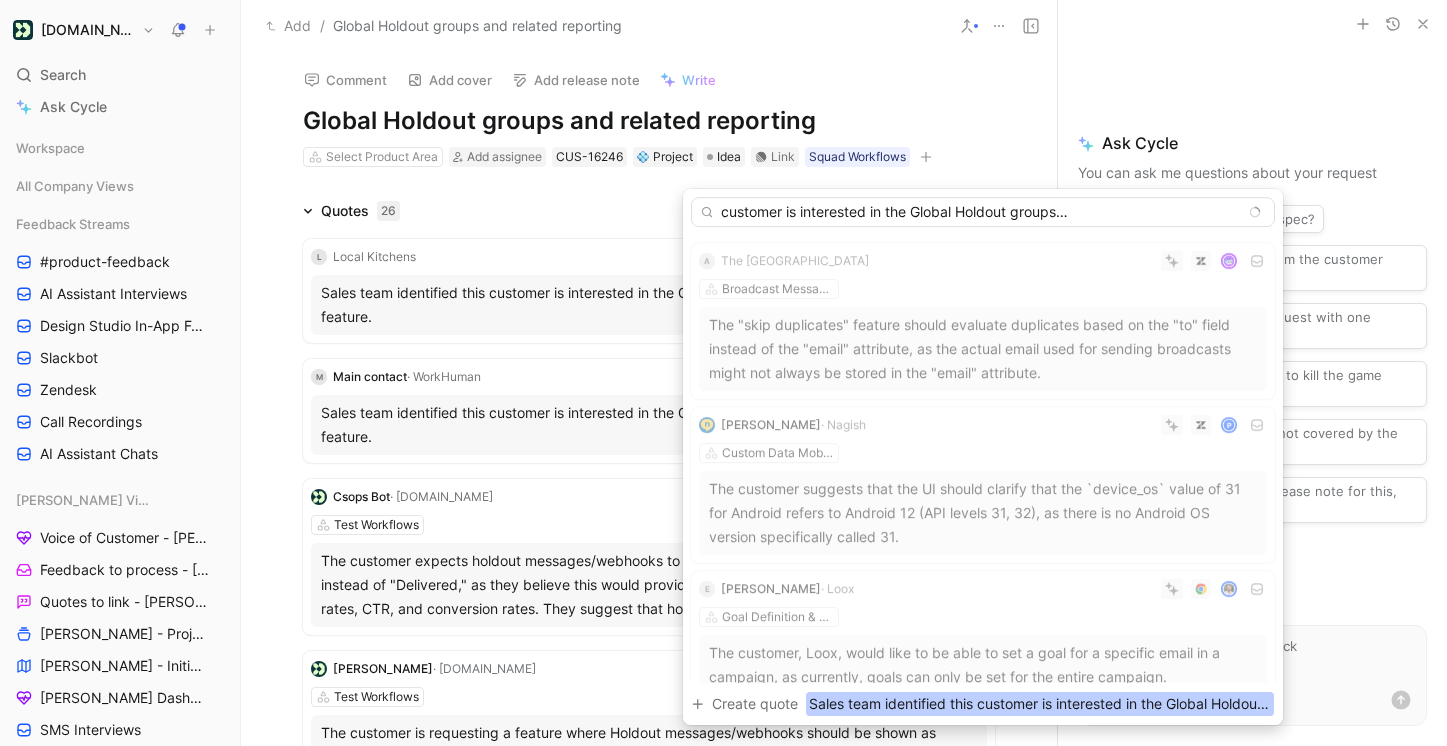 scroll, scrollTop: 0, scrollLeft: 0, axis: both 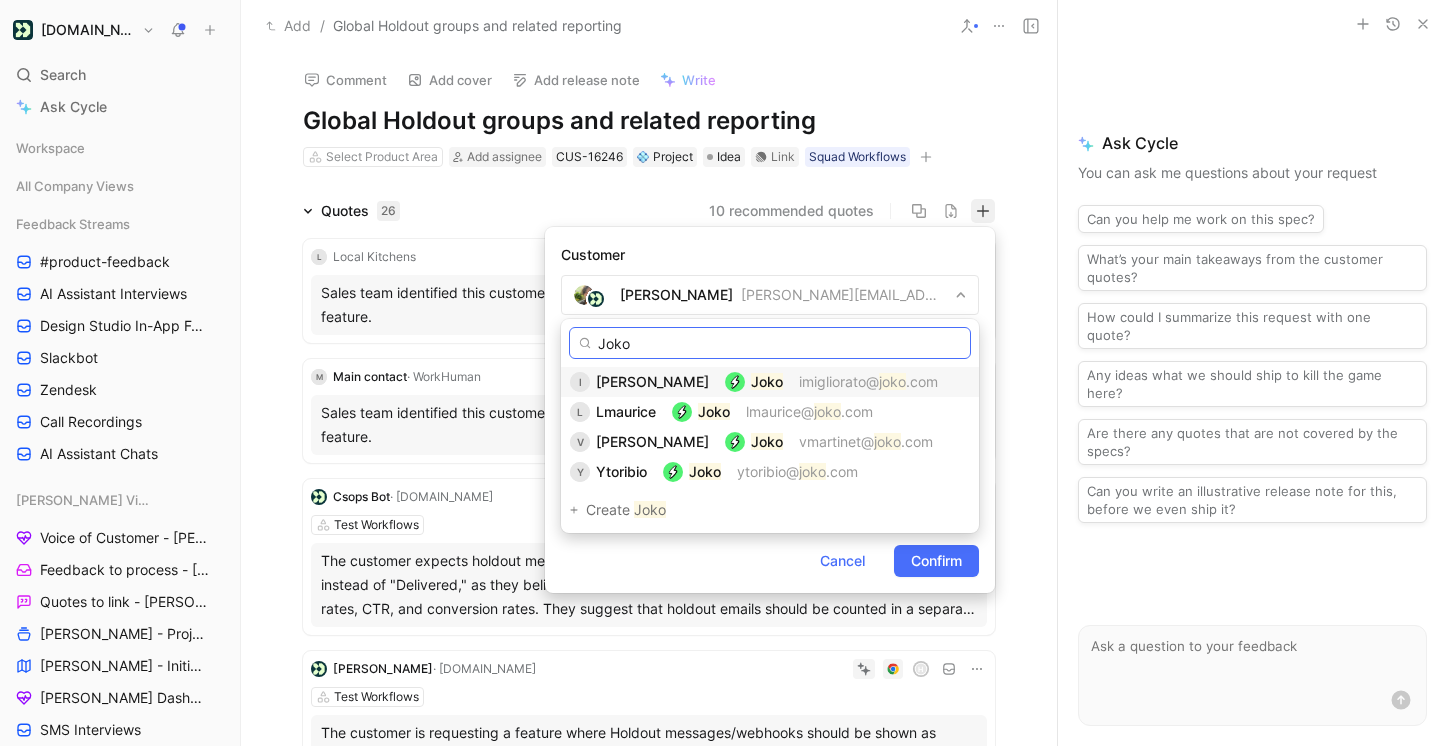 type on "Joko" 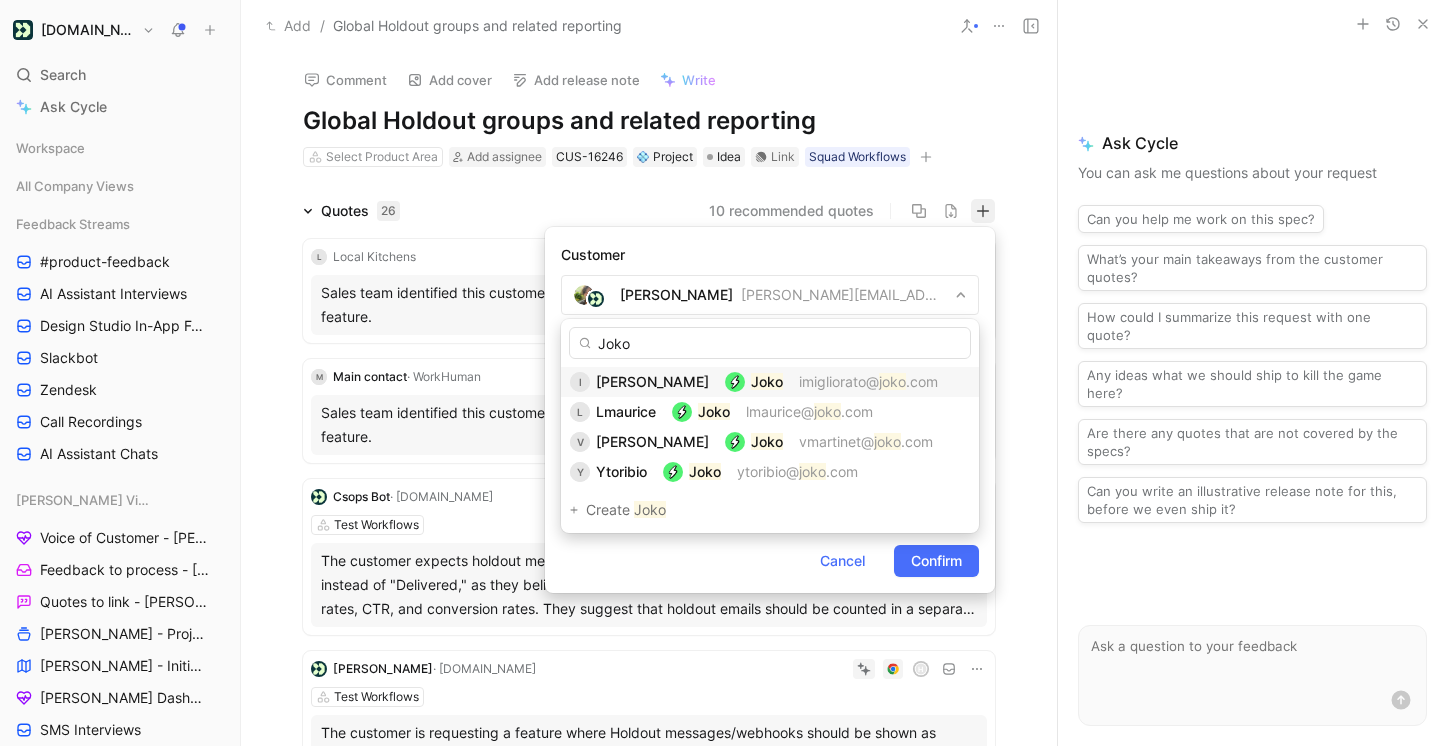 click on "[PERSON_NAME]" at bounding box center [652, 381] 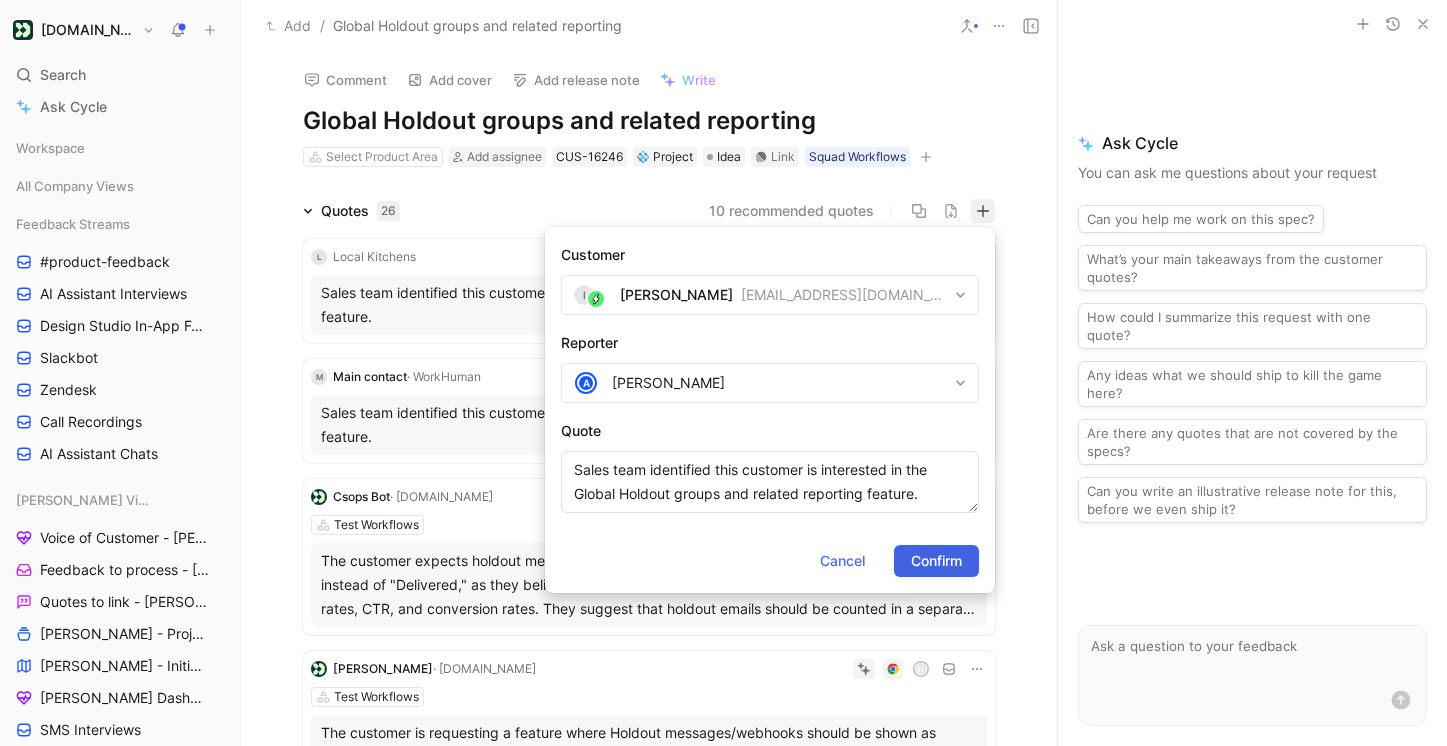 click on "Confirm" at bounding box center (936, 561) 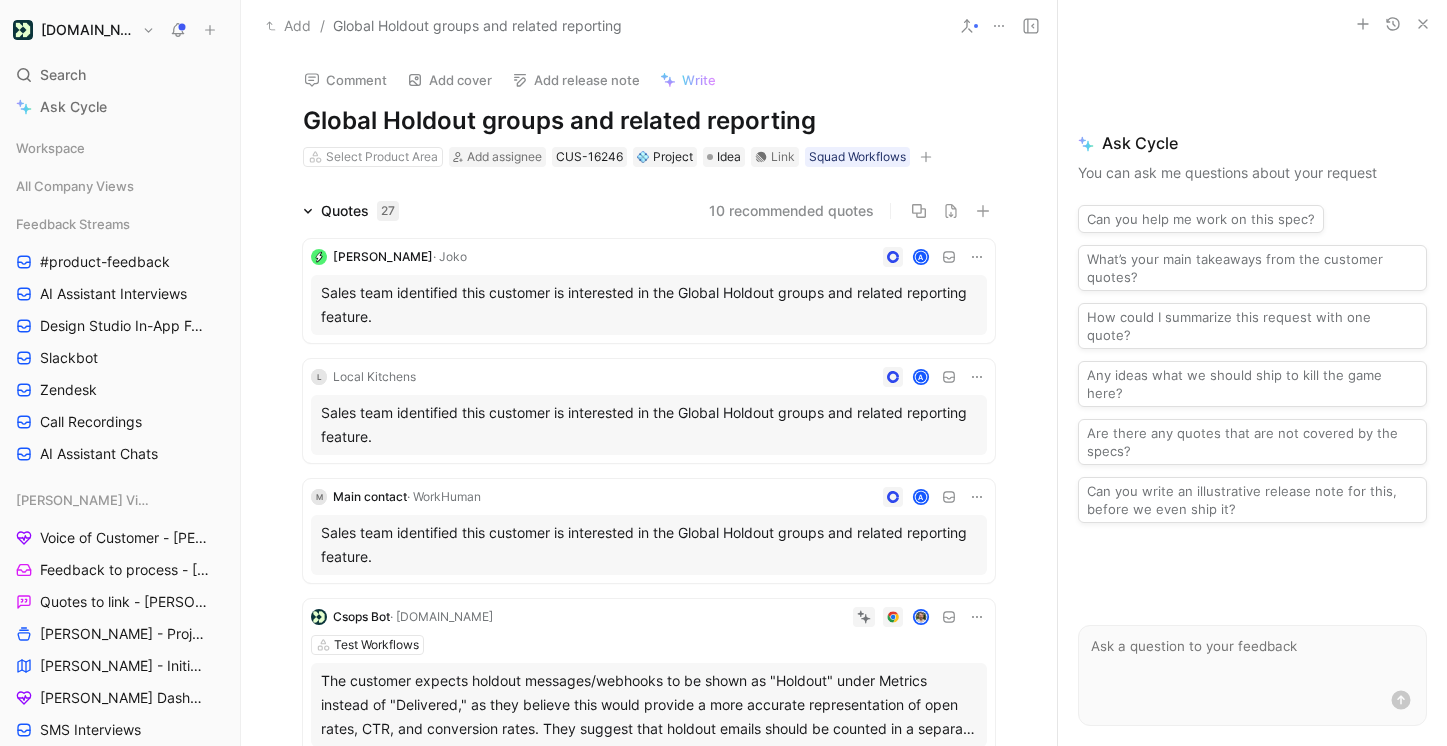 click on "· Joko" at bounding box center (450, 256) 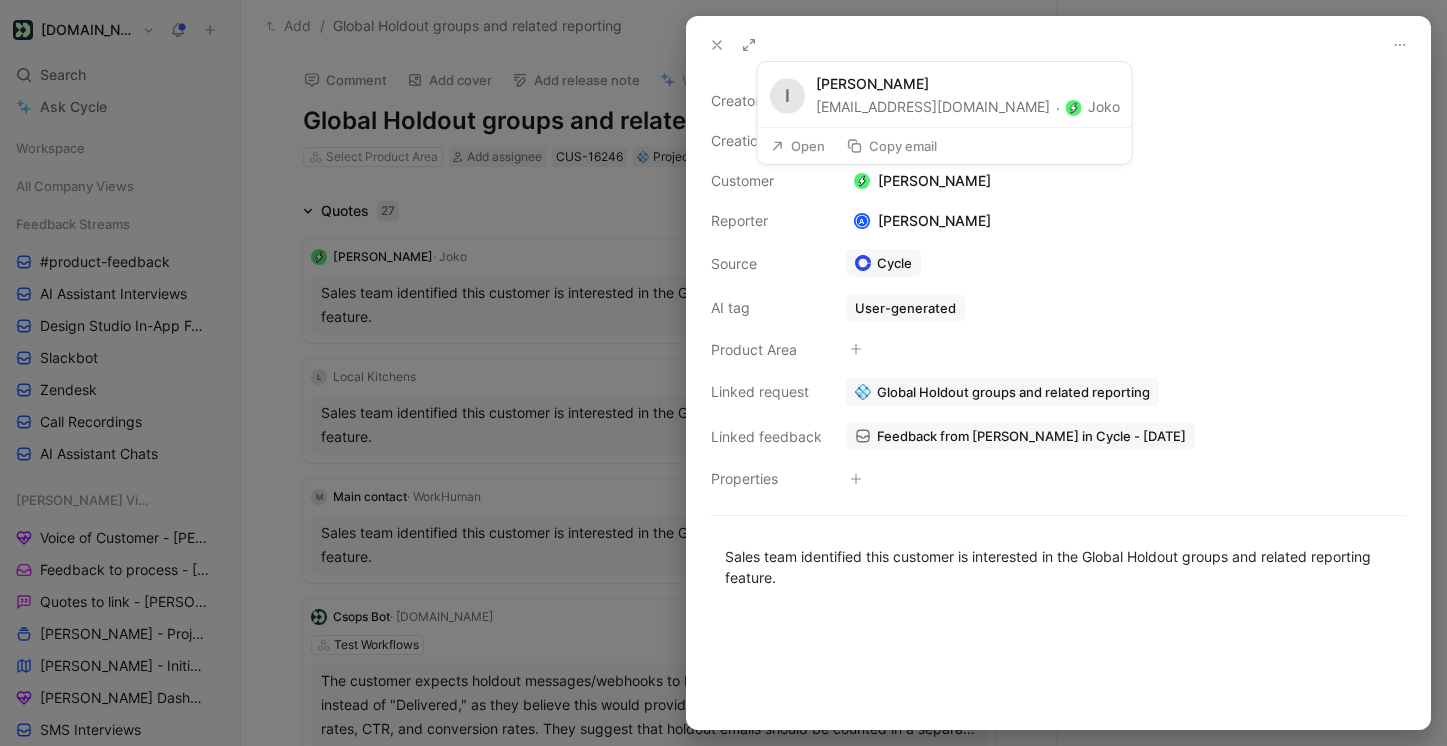 click on "Open" at bounding box center (798, 146) 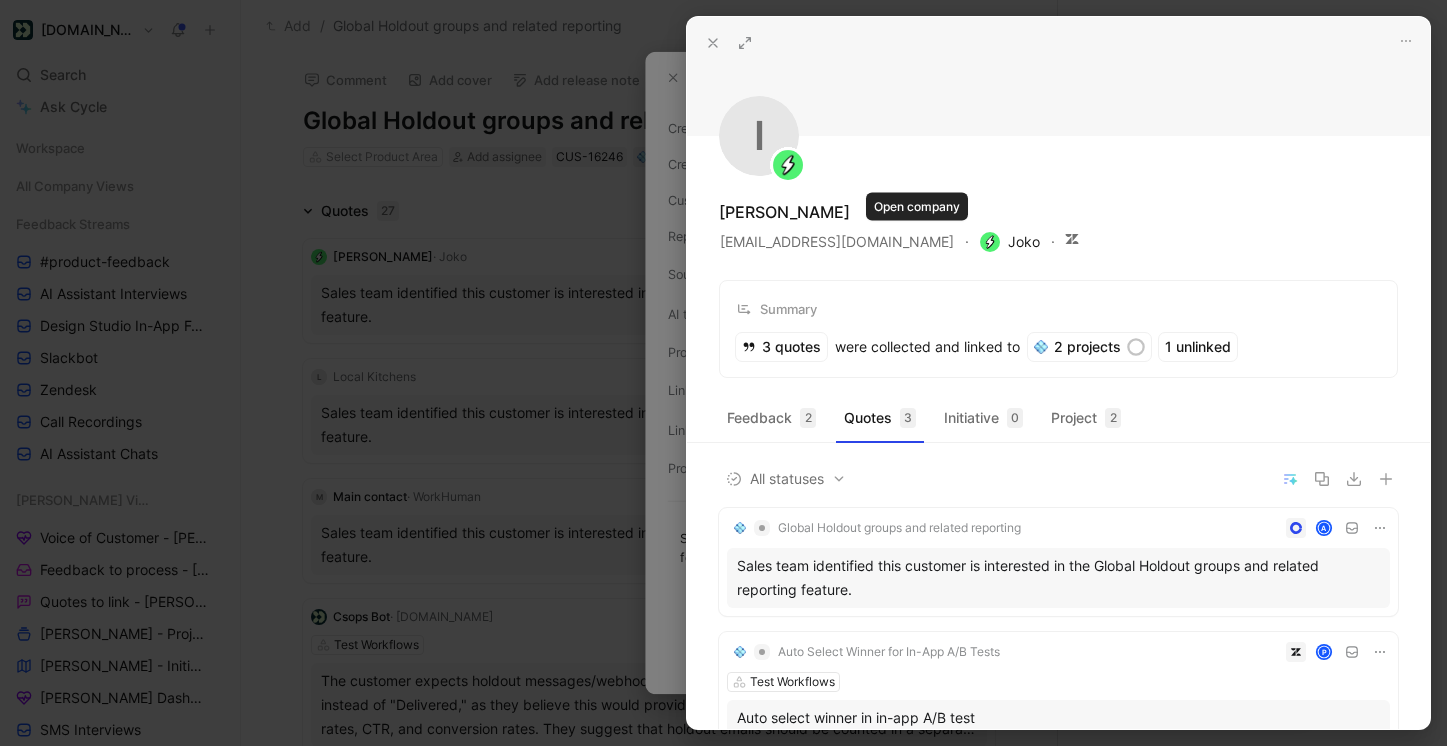 click on "Joko" at bounding box center [1010, 242] 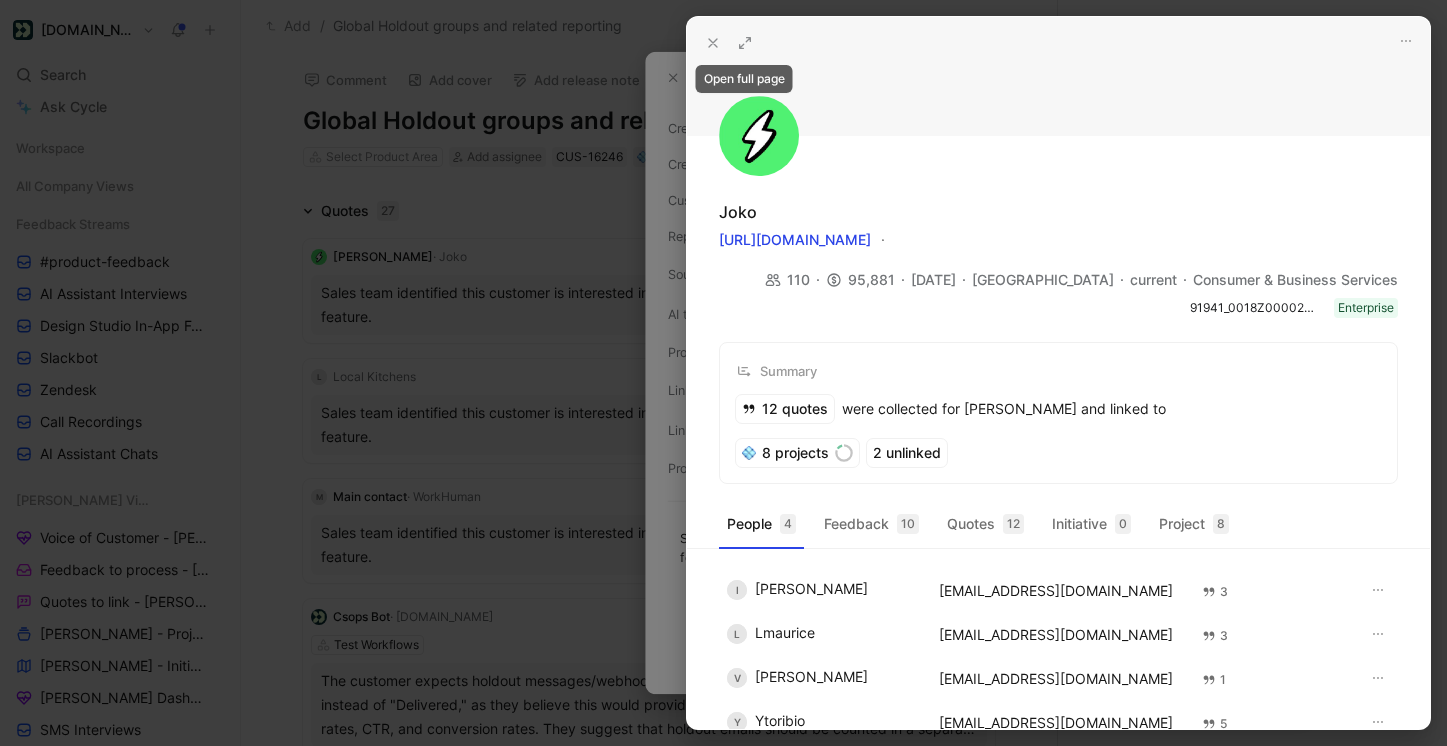 click 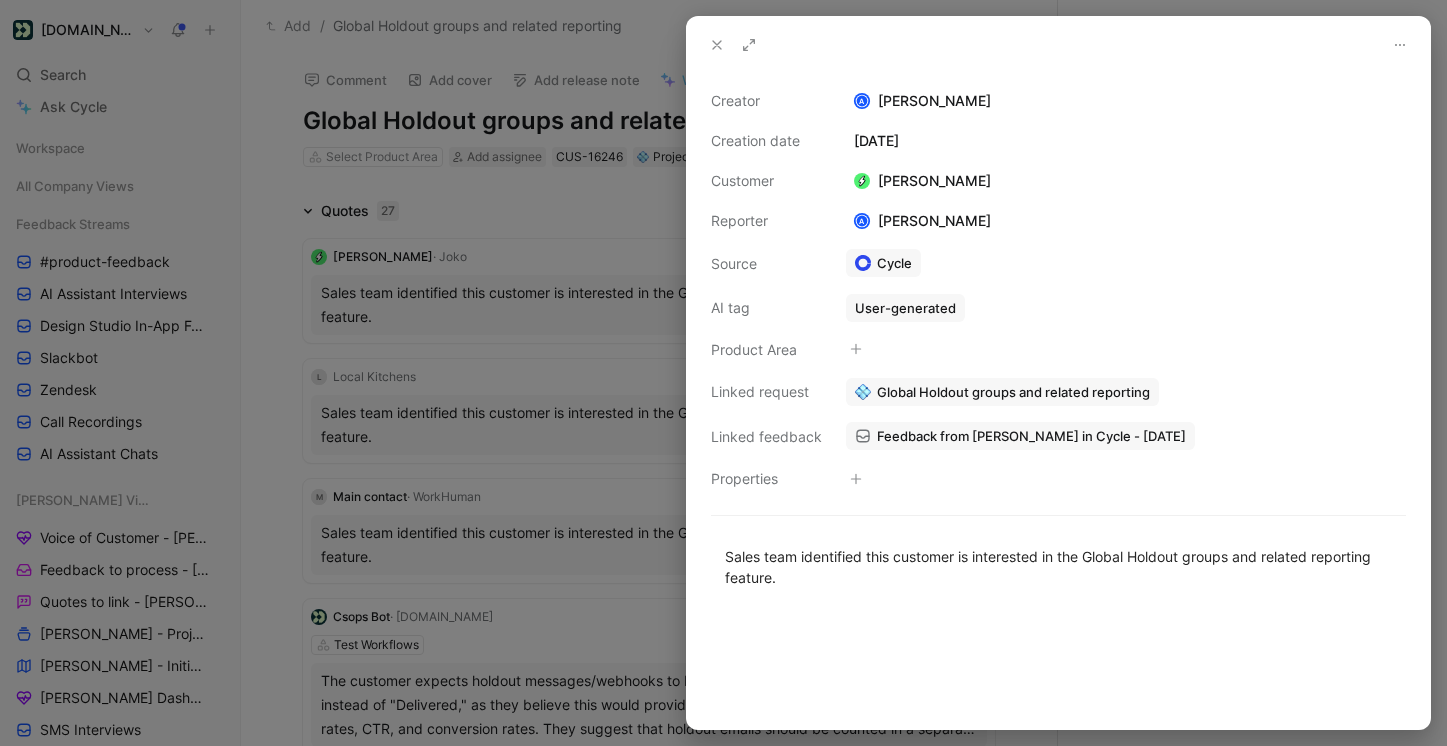 click 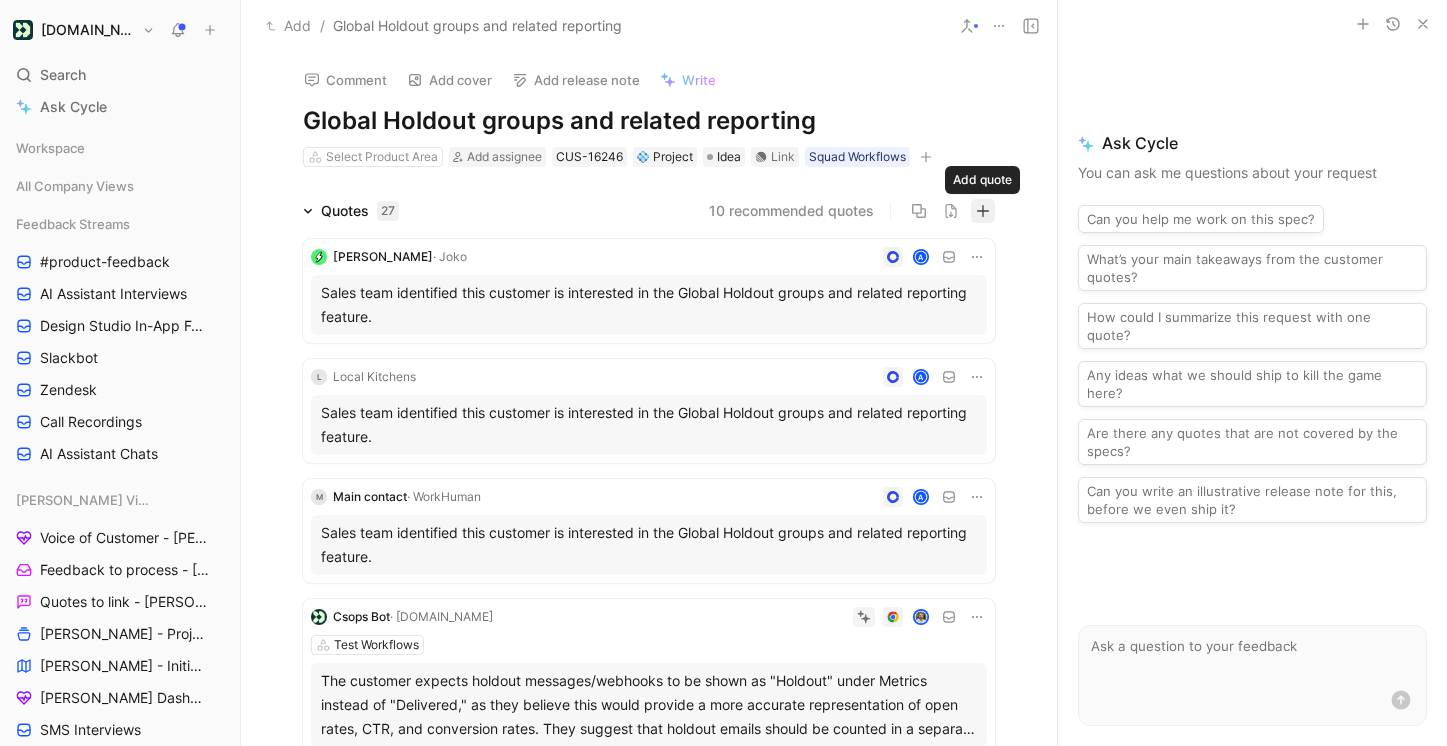 click 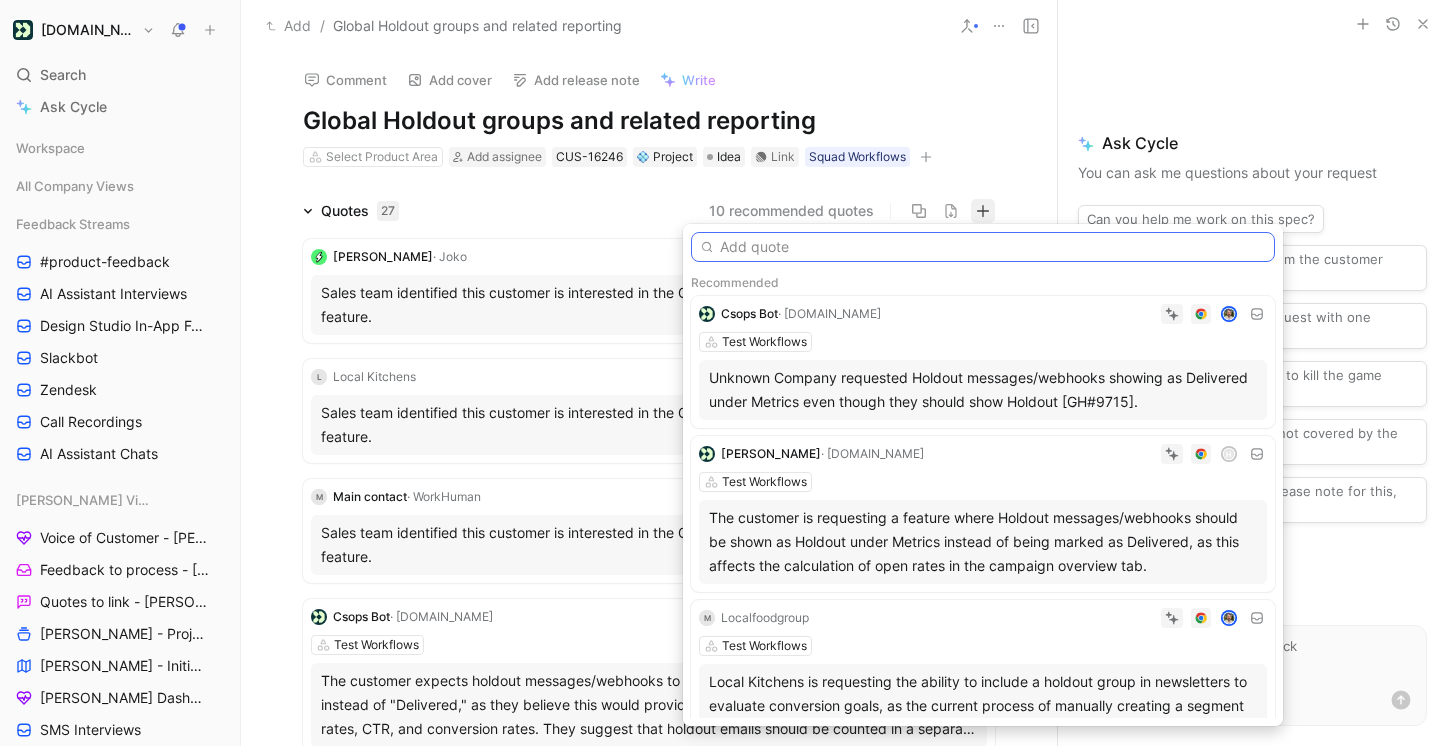 paste on "Sales team identified this customer is interested in the Global Holdout groups and related reporting feature." 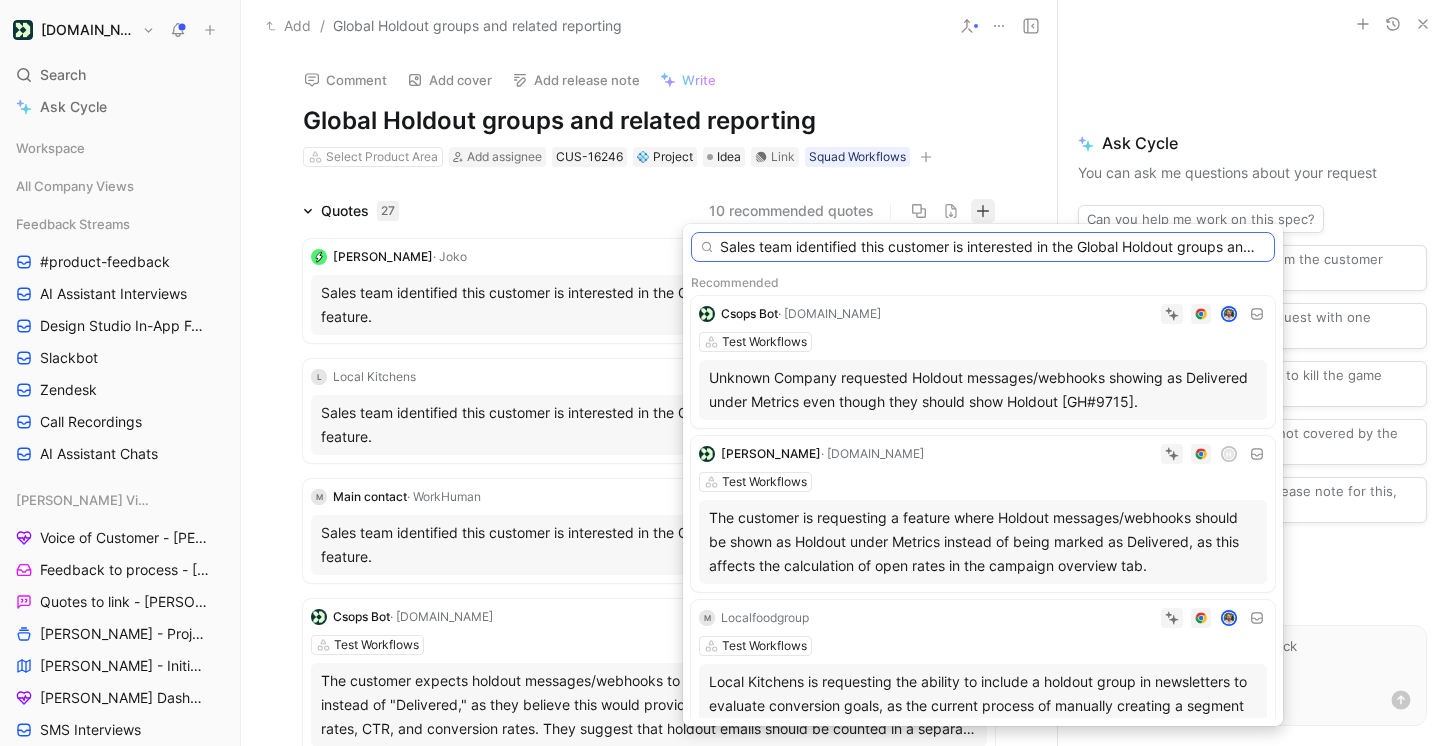 scroll, scrollTop: 0, scrollLeft: 167, axis: horizontal 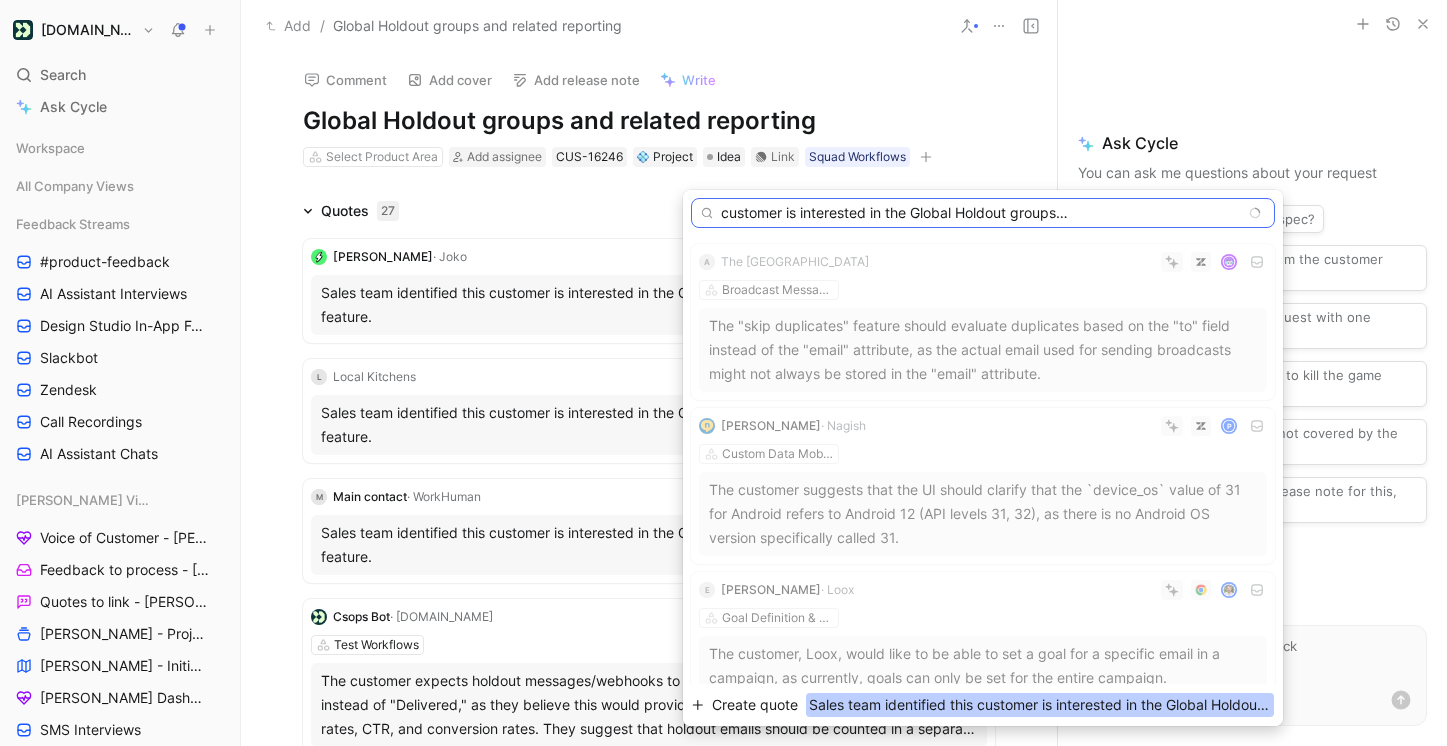 type on "Sales team identified this customer is interested in the Global Holdout groups and related reporting feature." 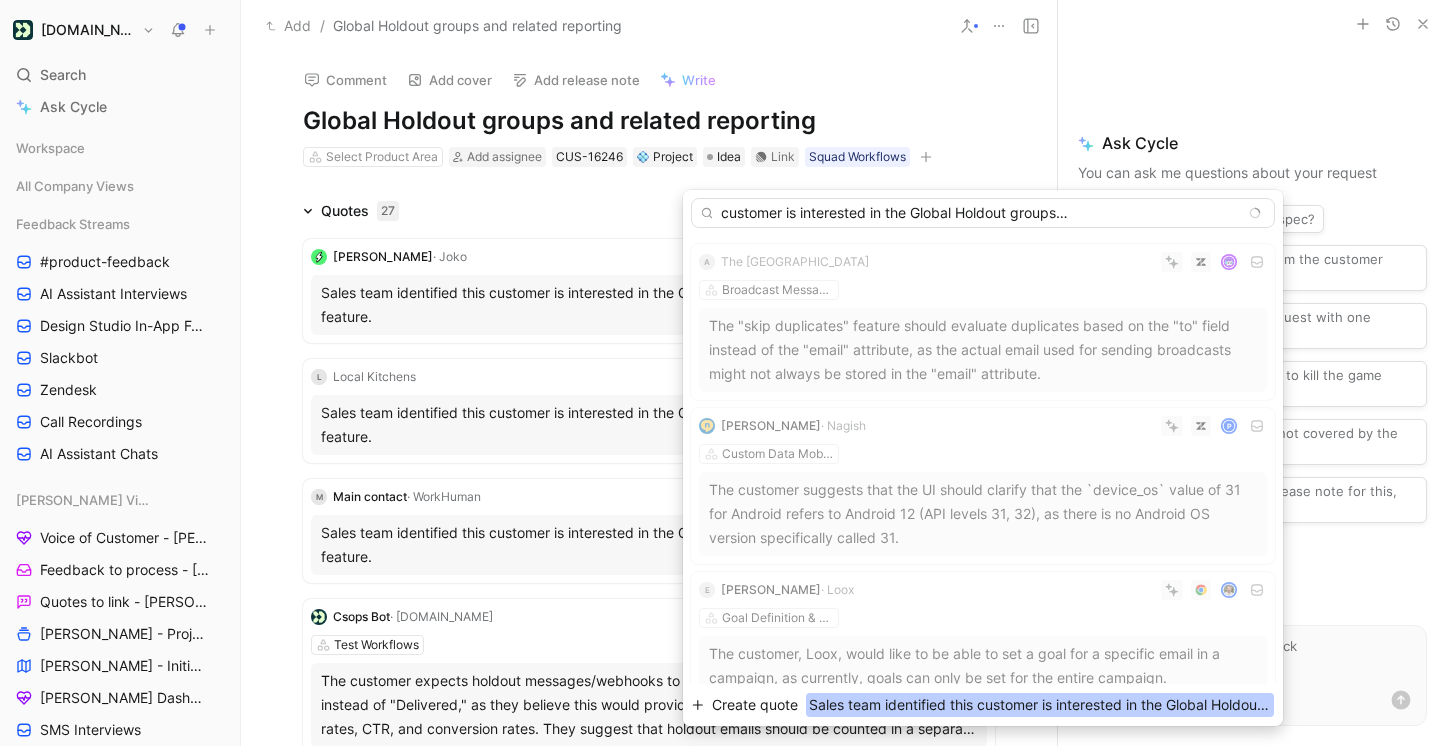 click on "Create quote" at bounding box center (755, 705) 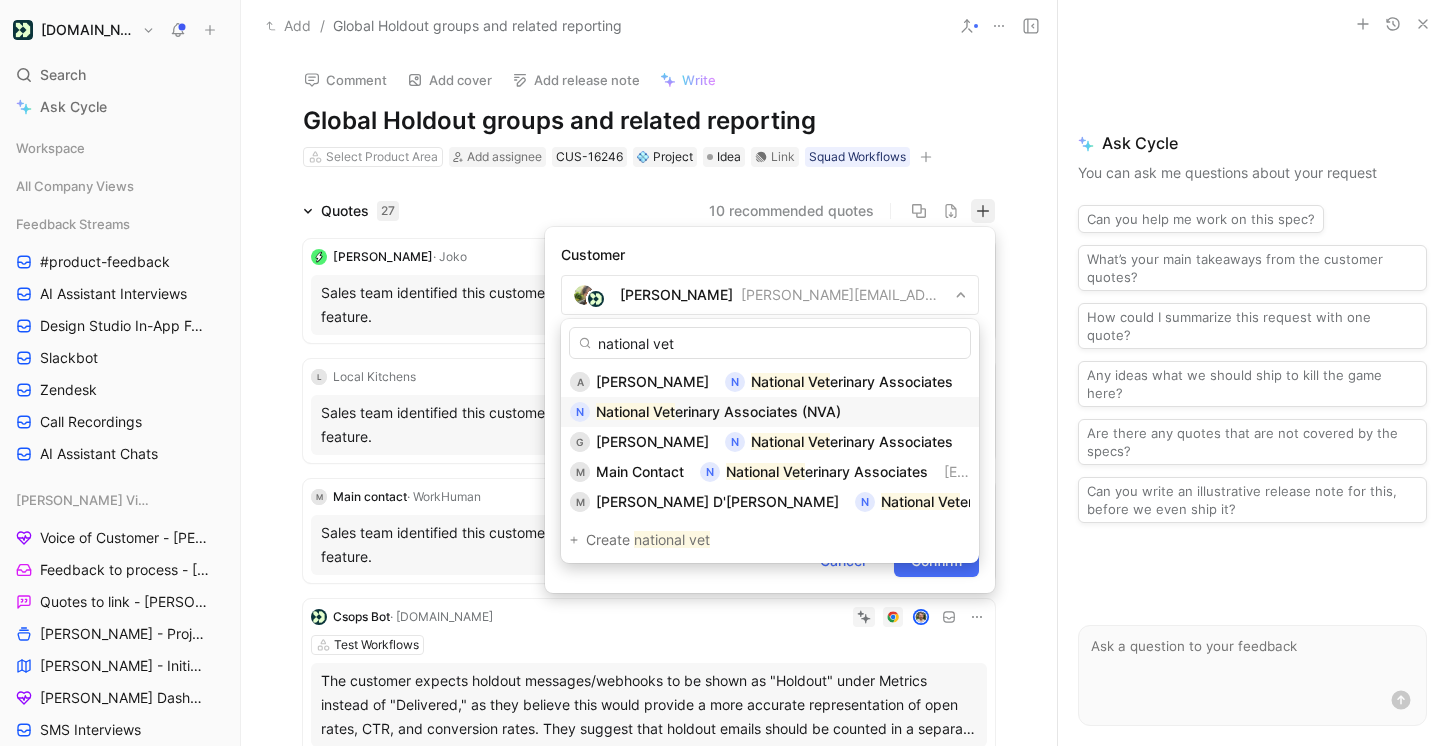 type on "national vet" 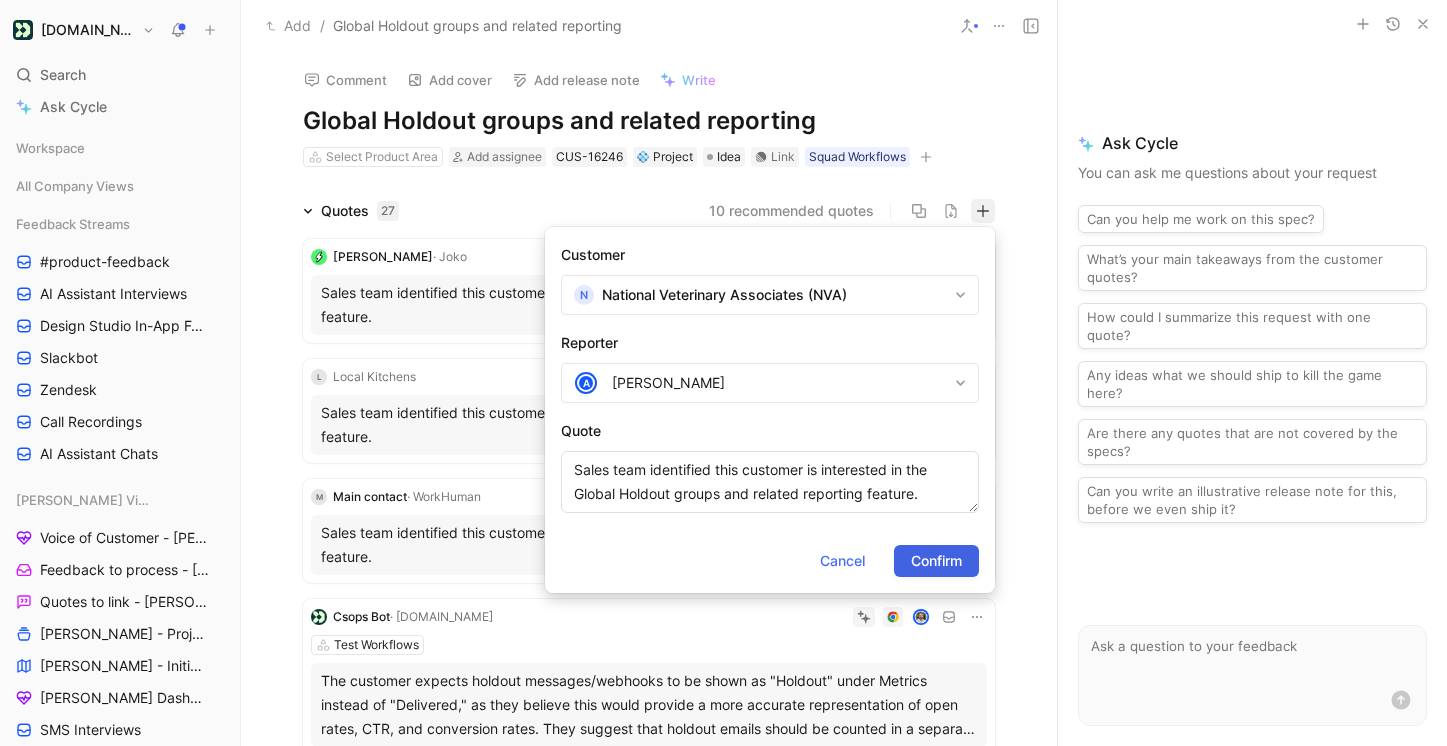 click on "Confirm" at bounding box center [936, 561] 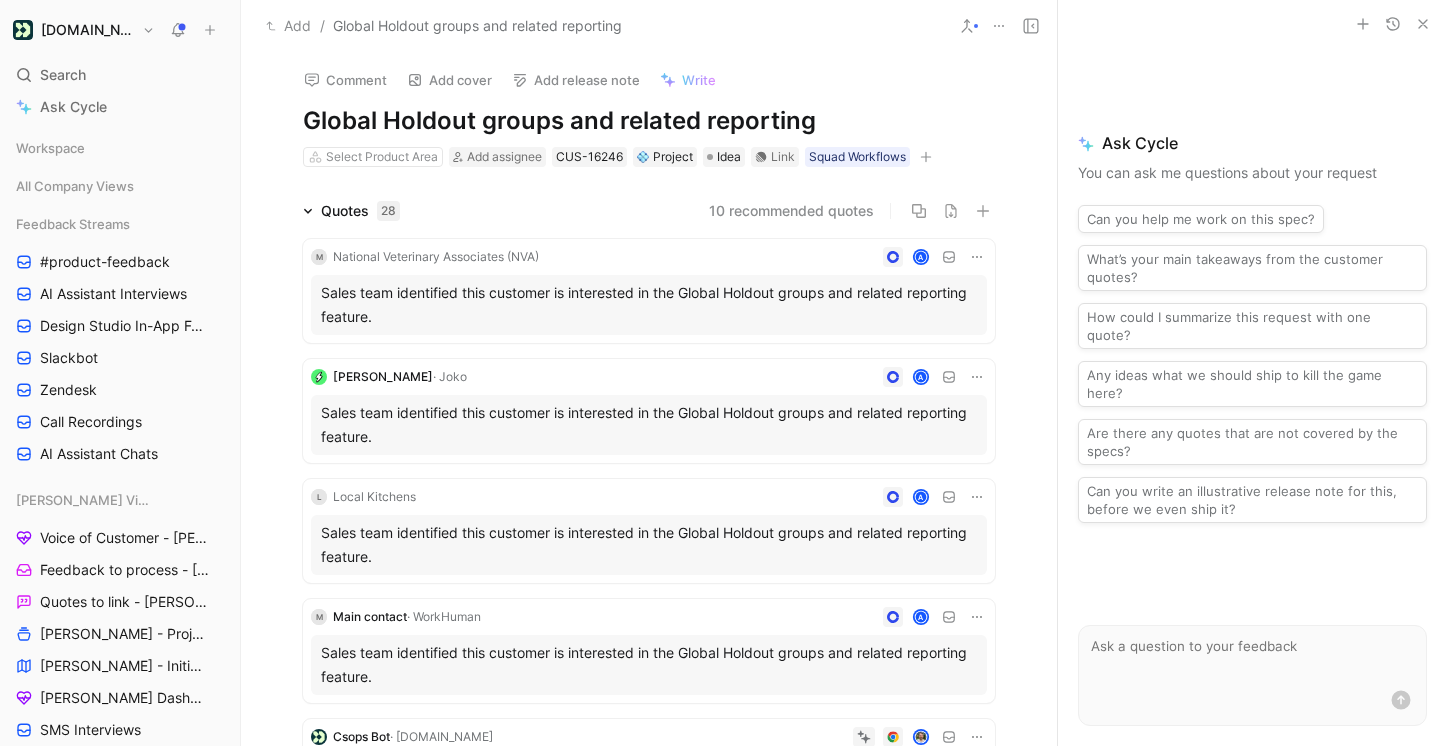 click on "National Veterinary Associates (NVA)" at bounding box center (436, 257) 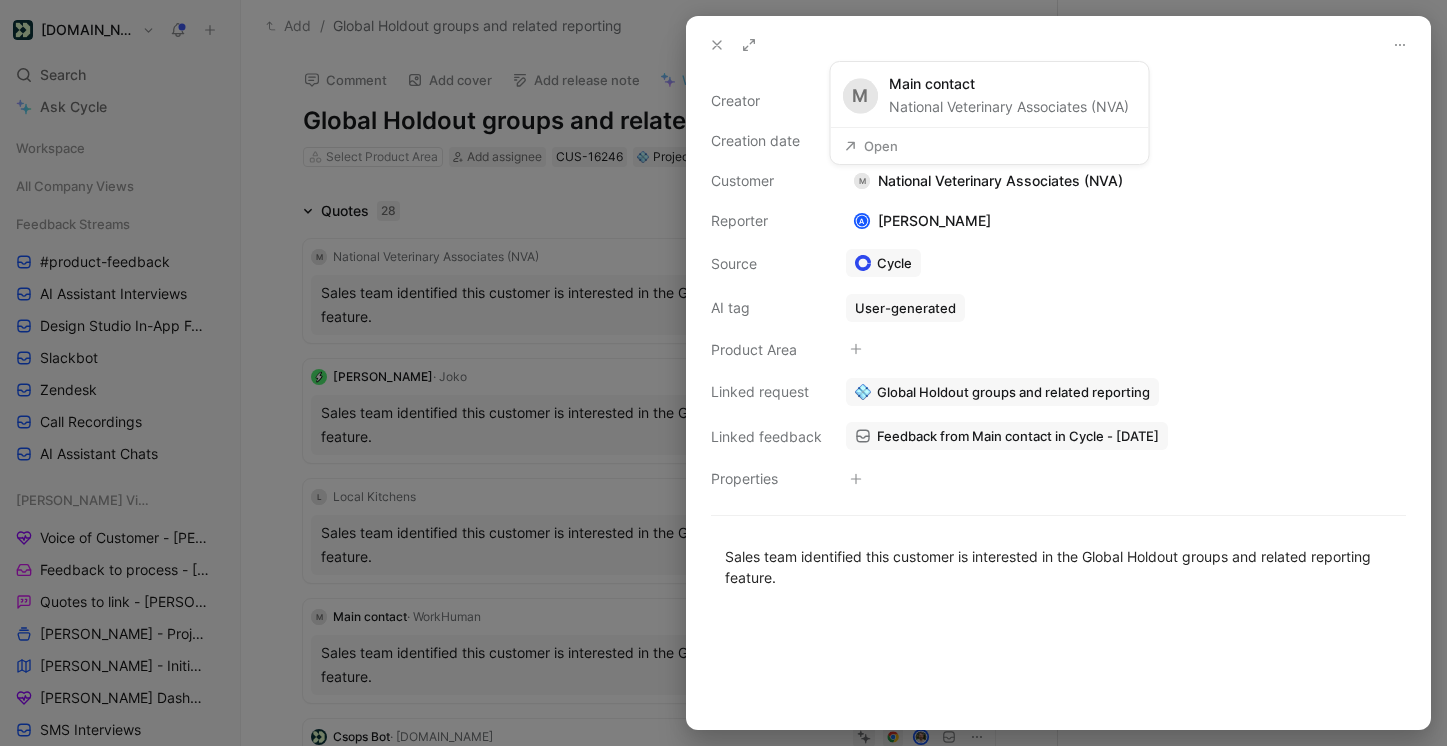 click on "Open" at bounding box center (871, 146) 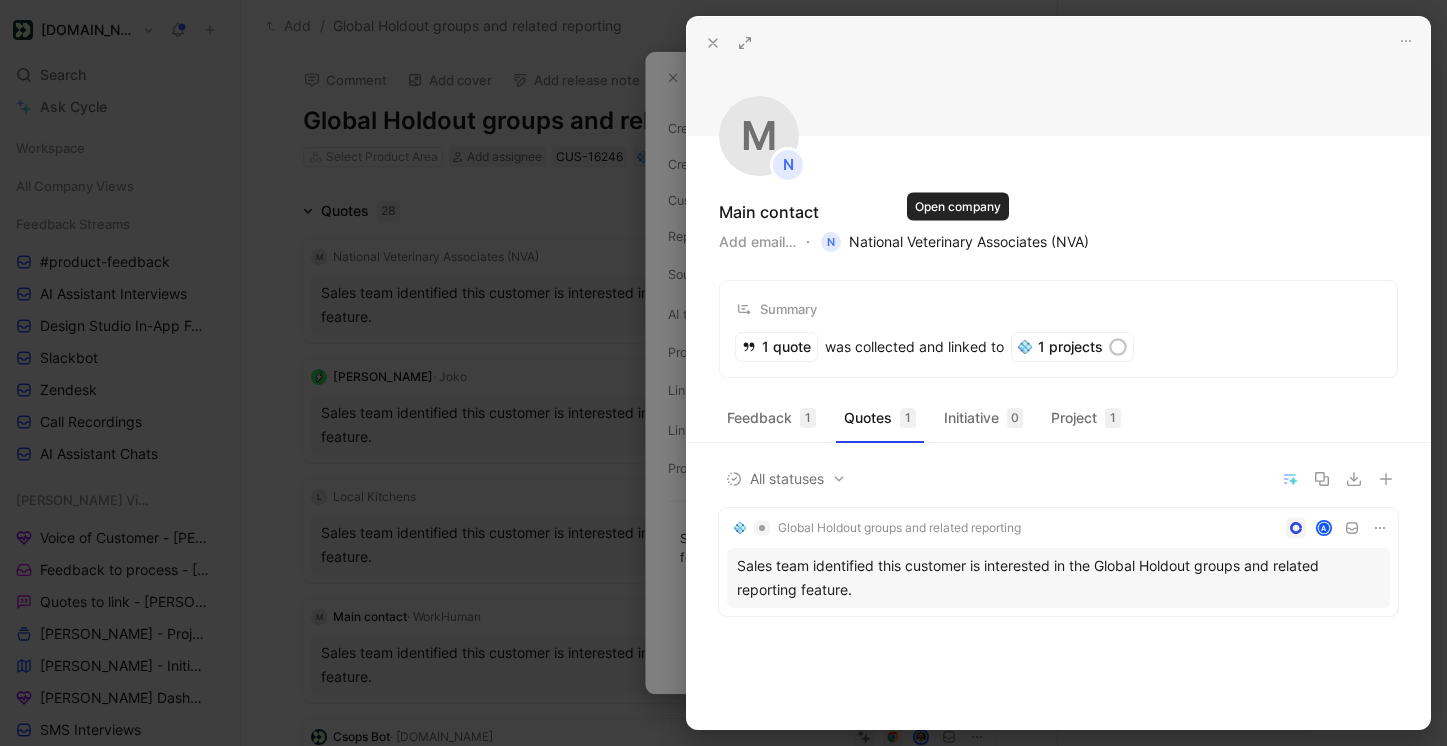 click on "N National Veterinary Associates (NVA)" at bounding box center [955, 242] 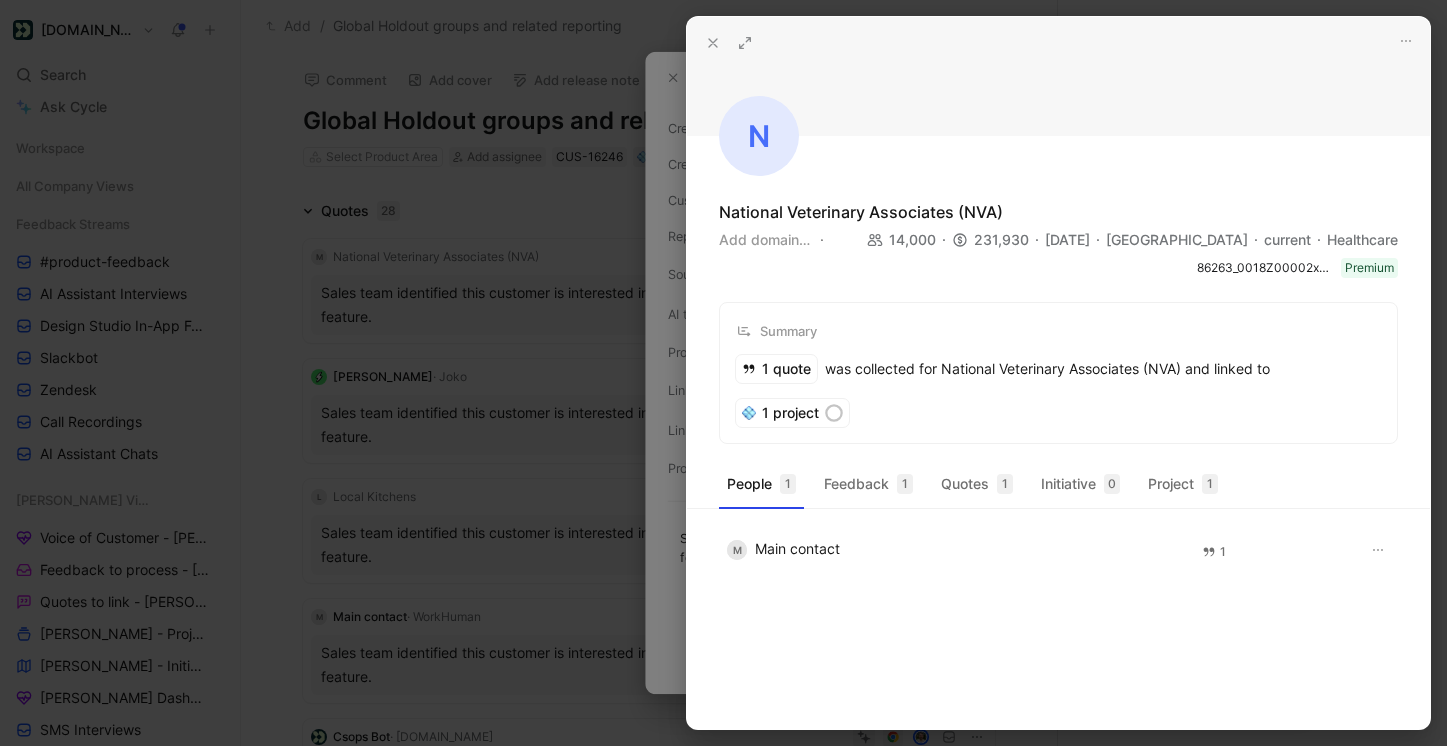 click 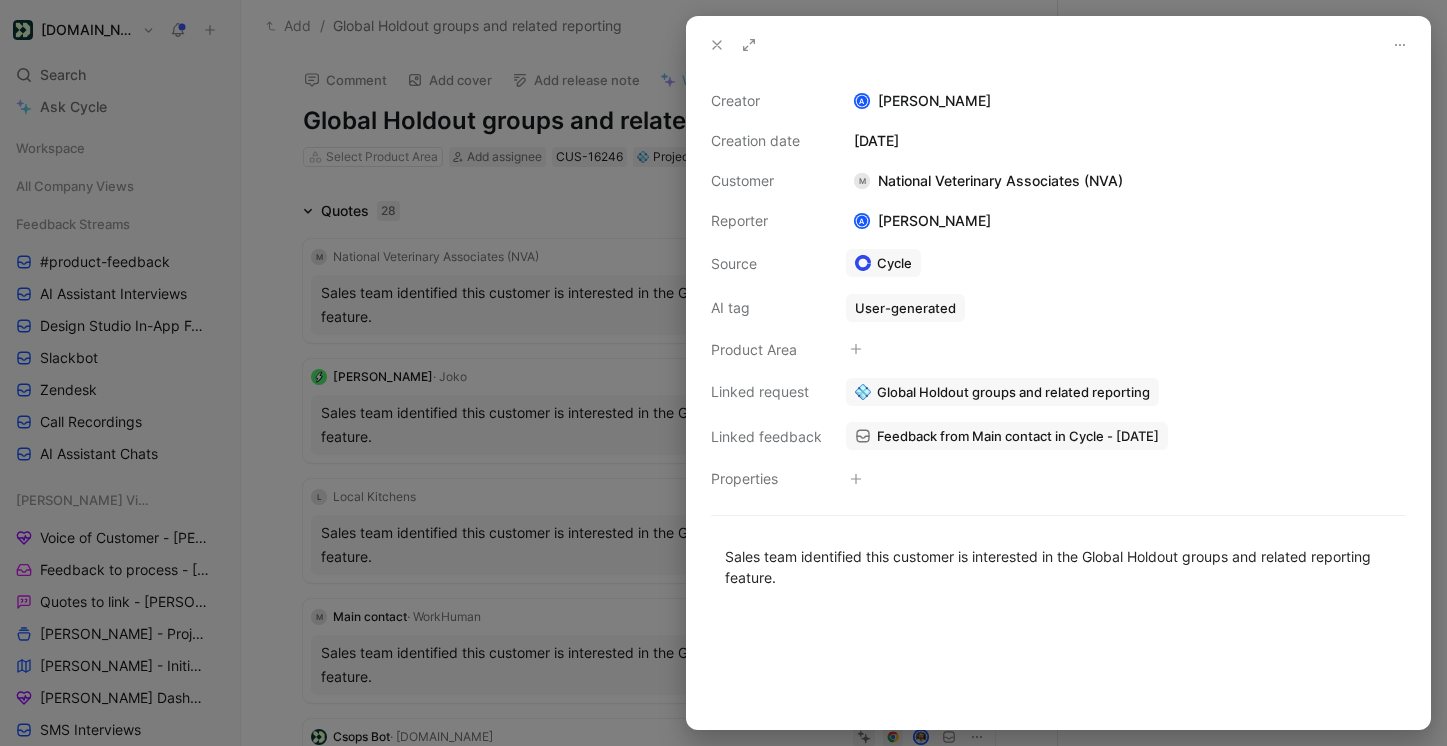 click 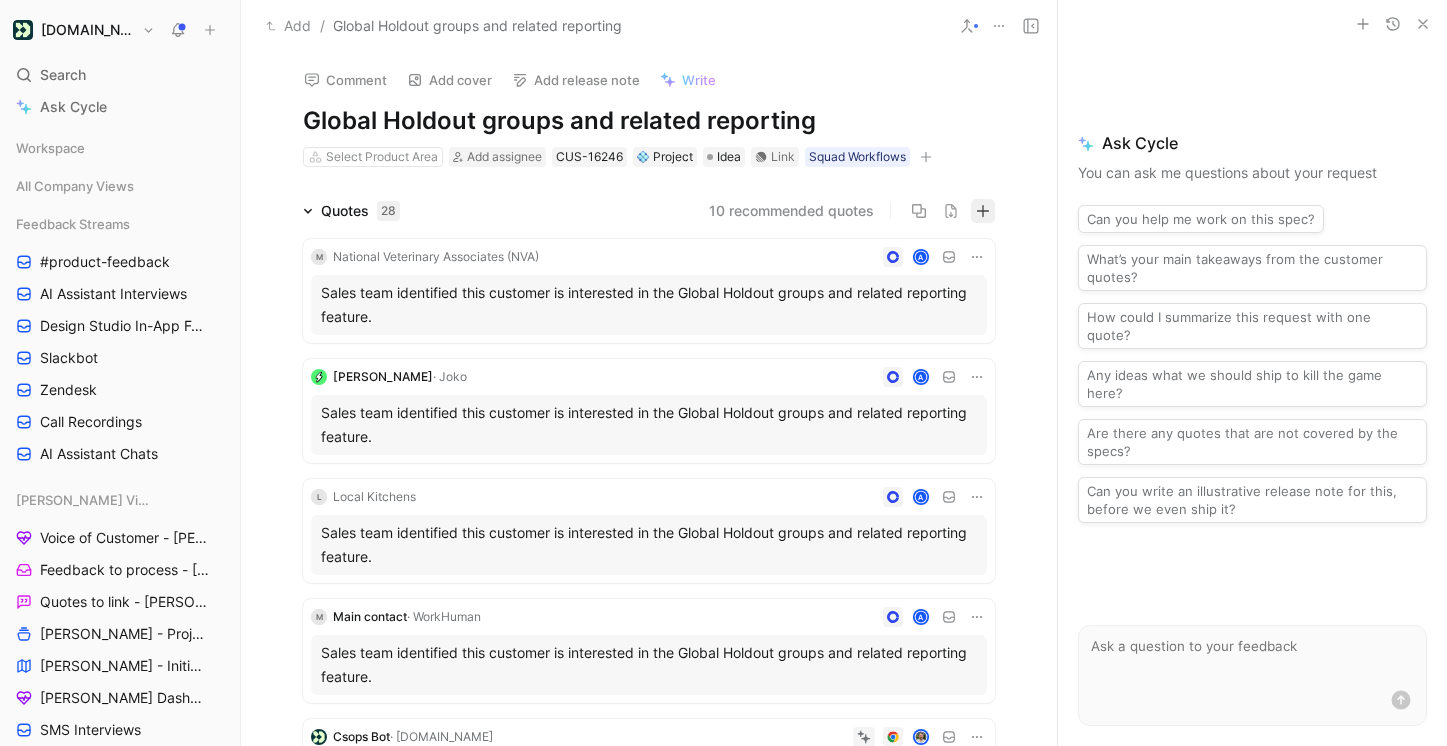 click at bounding box center [983, 211] 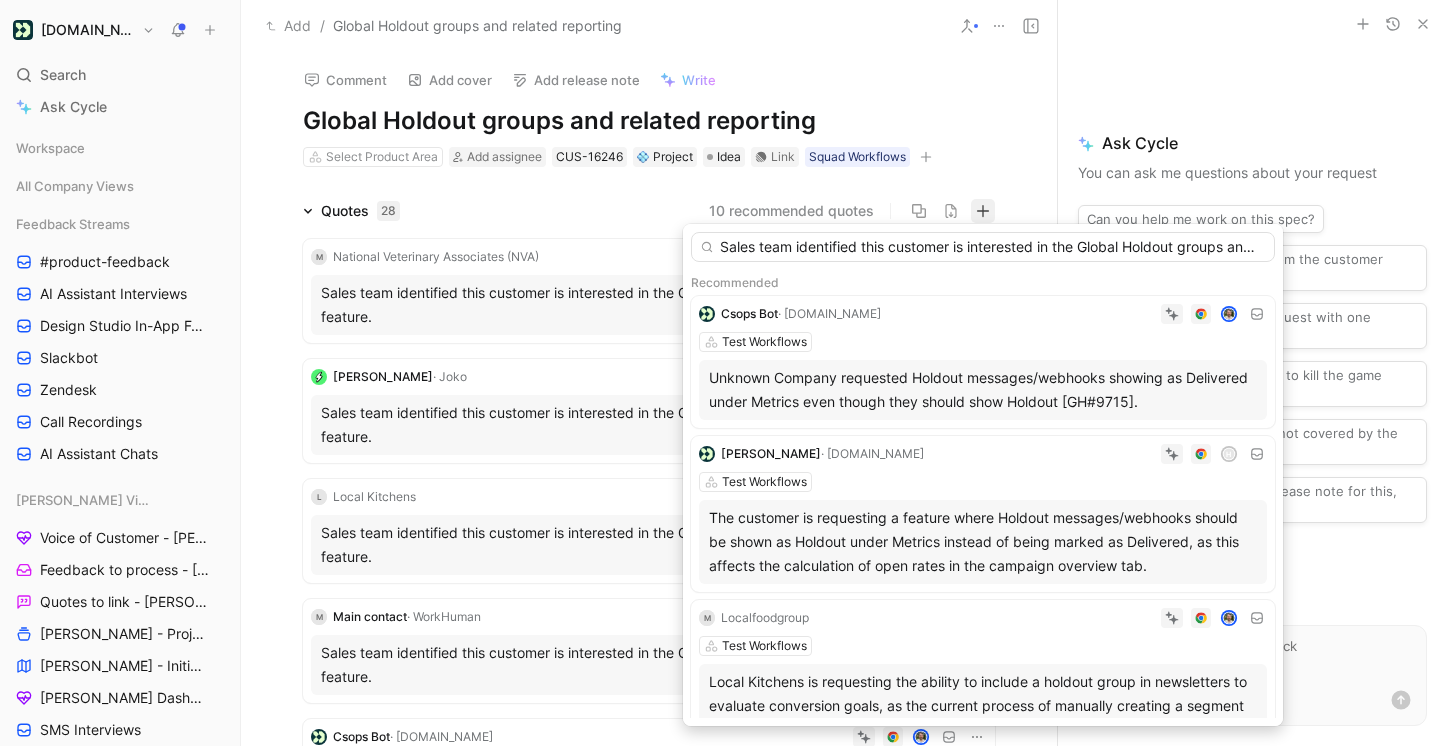 scroll, scrollTop: 0, scrollLeft: 167, axis: horizontal 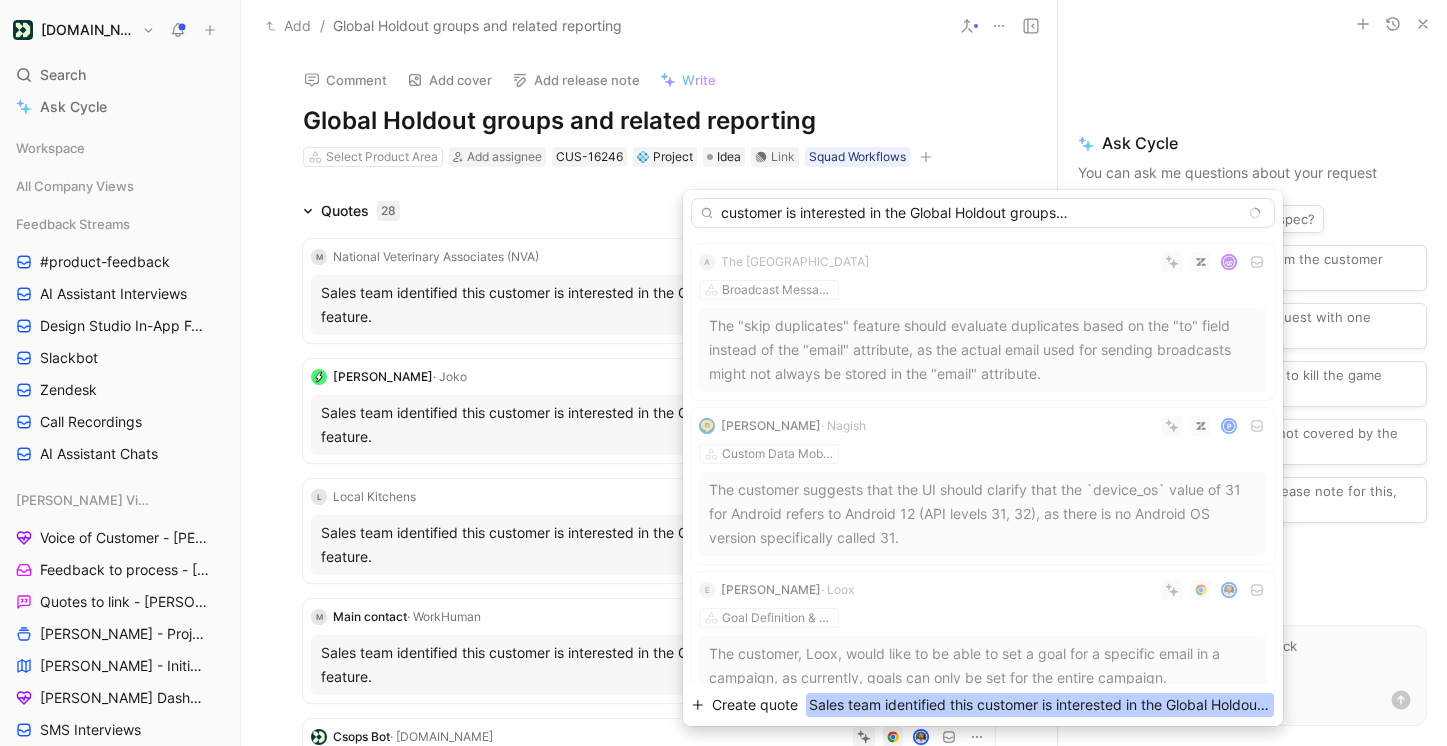 type on "Sales team identified this customer is interested in the Global Holdout groups and related reporting feature." 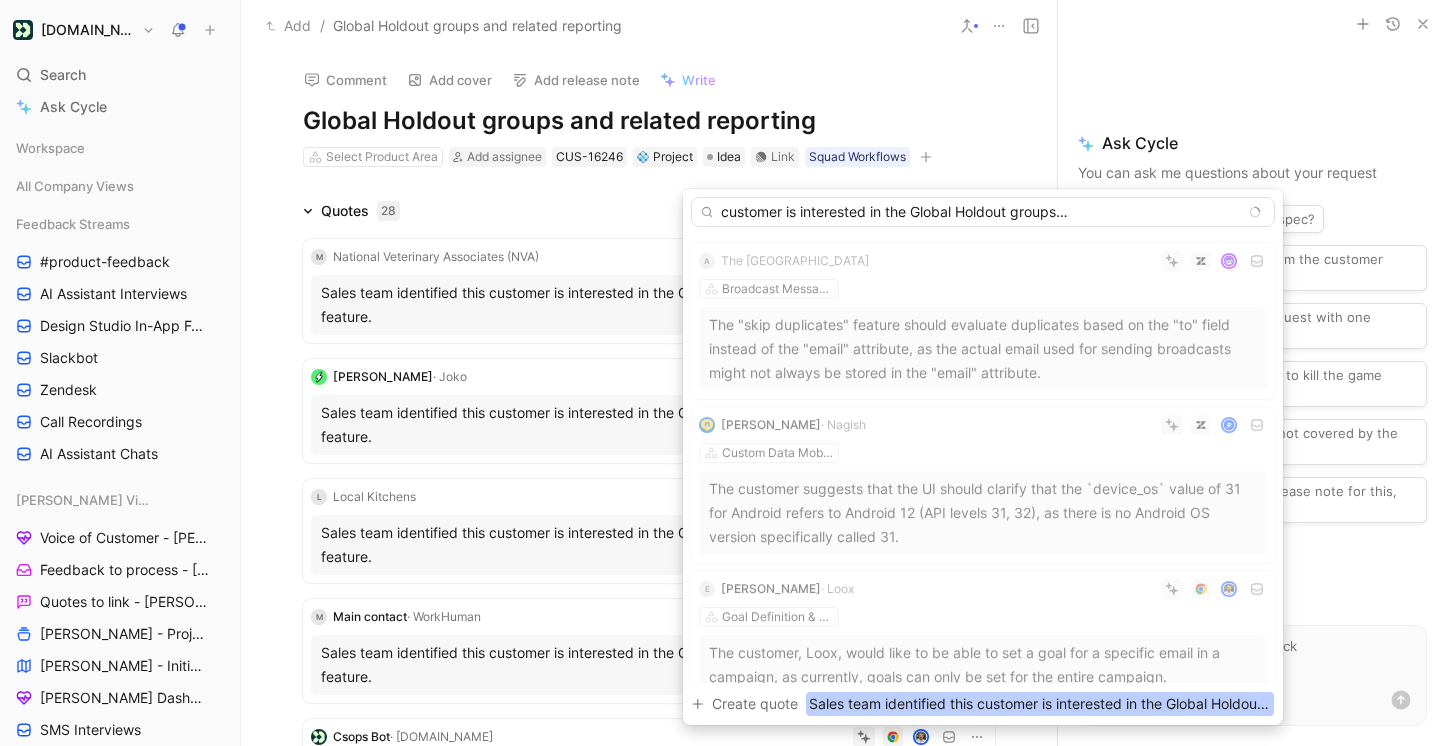 scroll, scrollTop: 0, scrollLeft: 0, axis: both 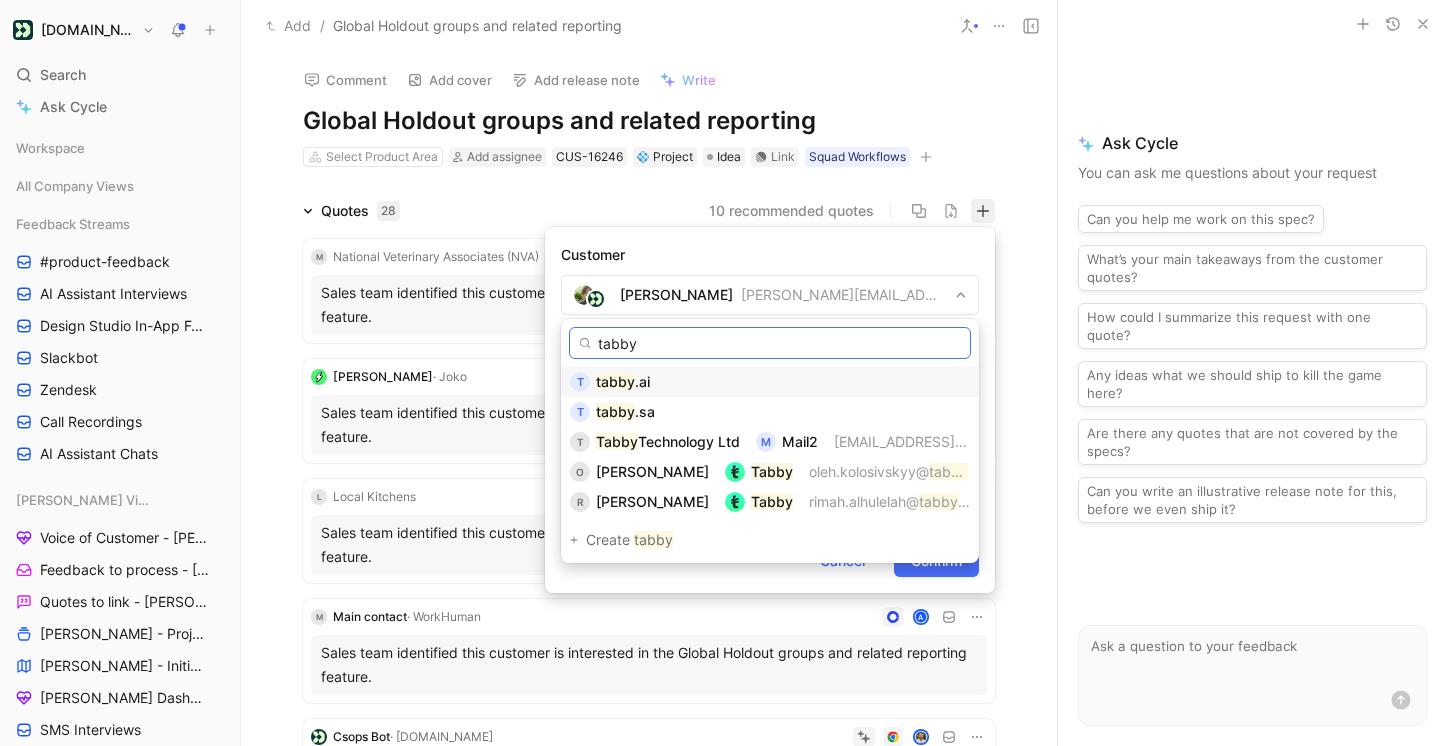 type on "tabby" 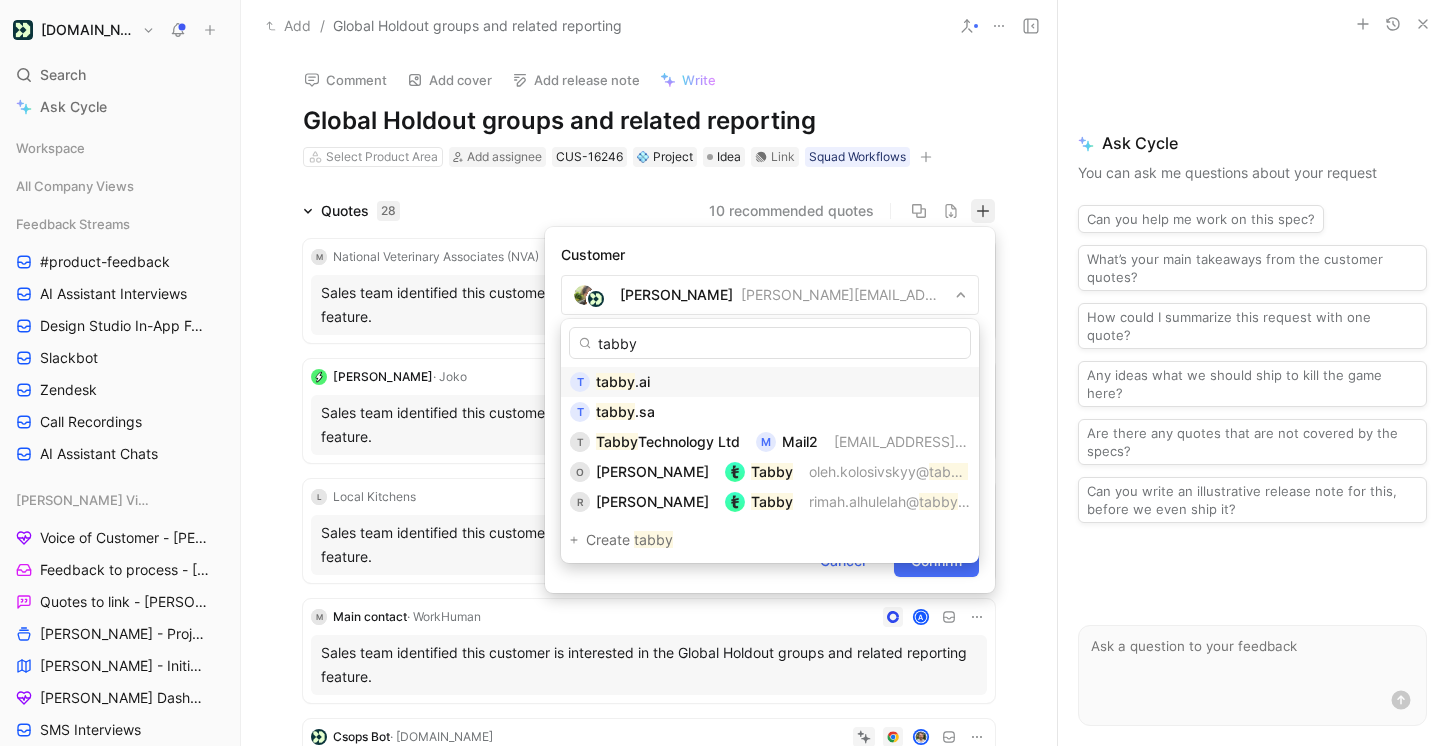 click on "t tabby .ai" at bounding box center (770, 382) 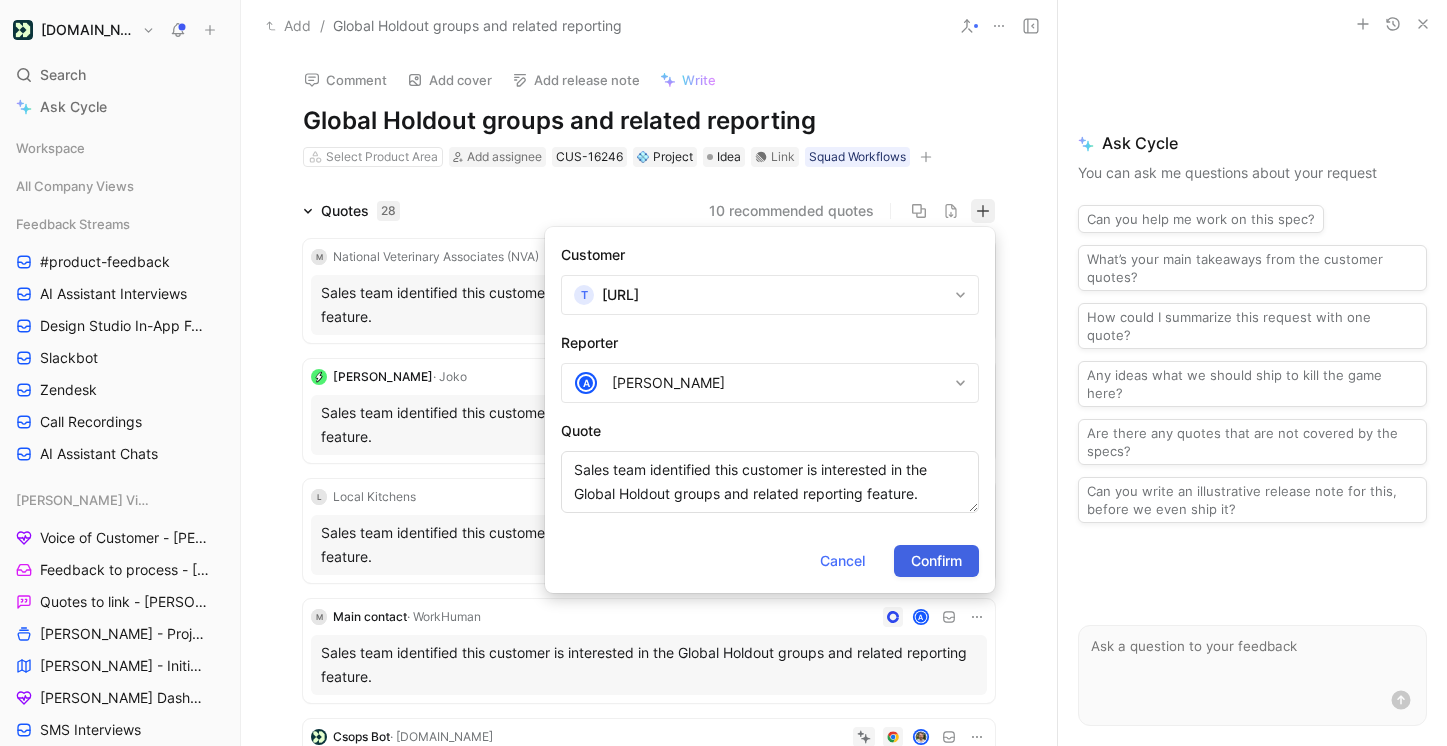 click on "Confirm" at bounding box center [936, 561] 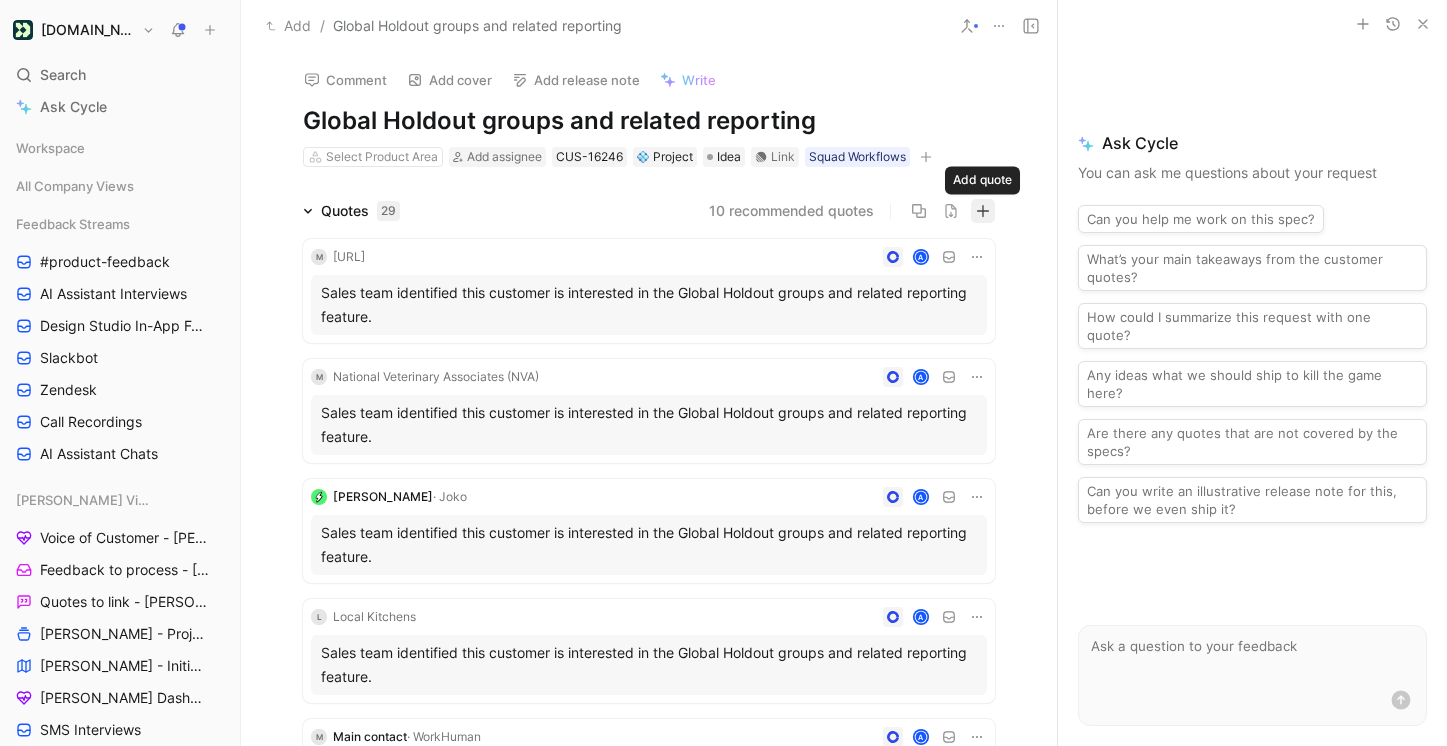 click 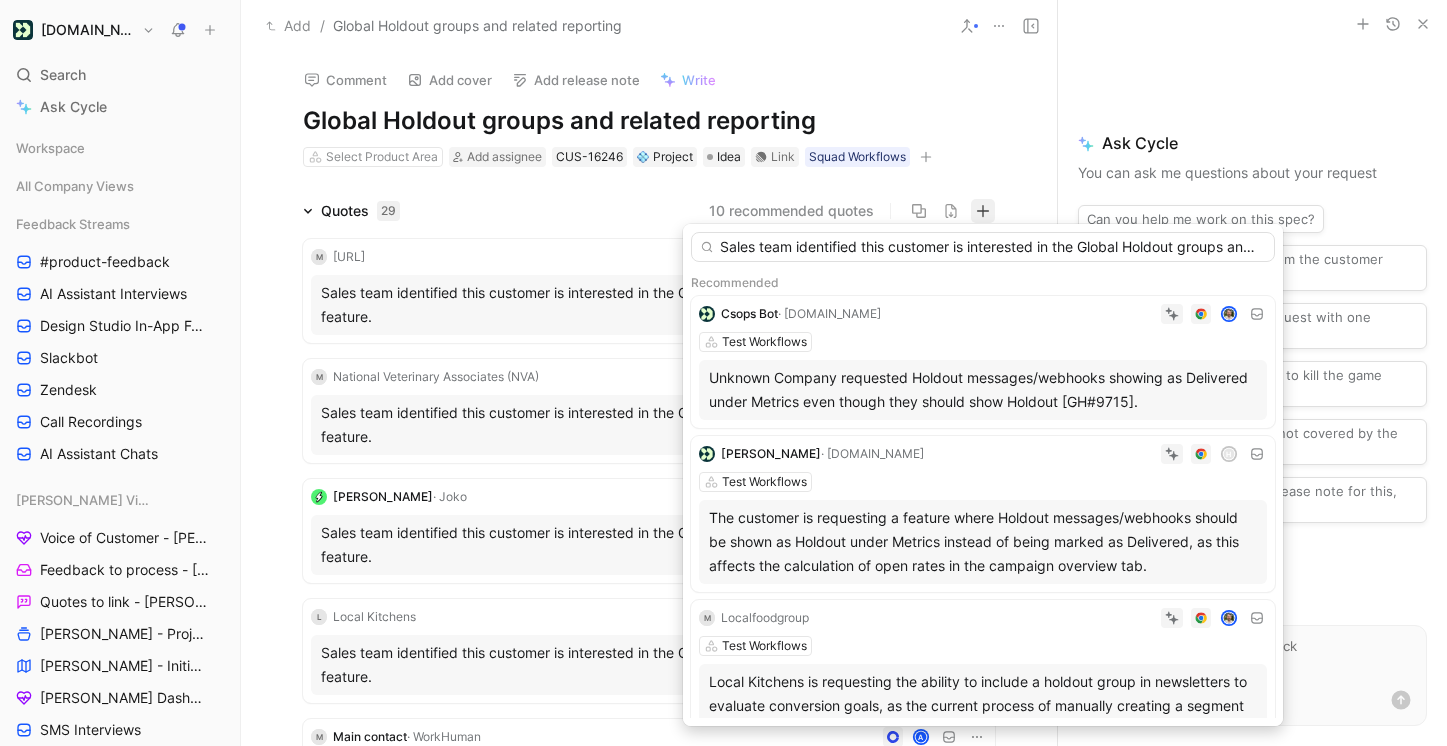 scroll, scrollTop: 0, scrollLeft: 168, axis: horizontal 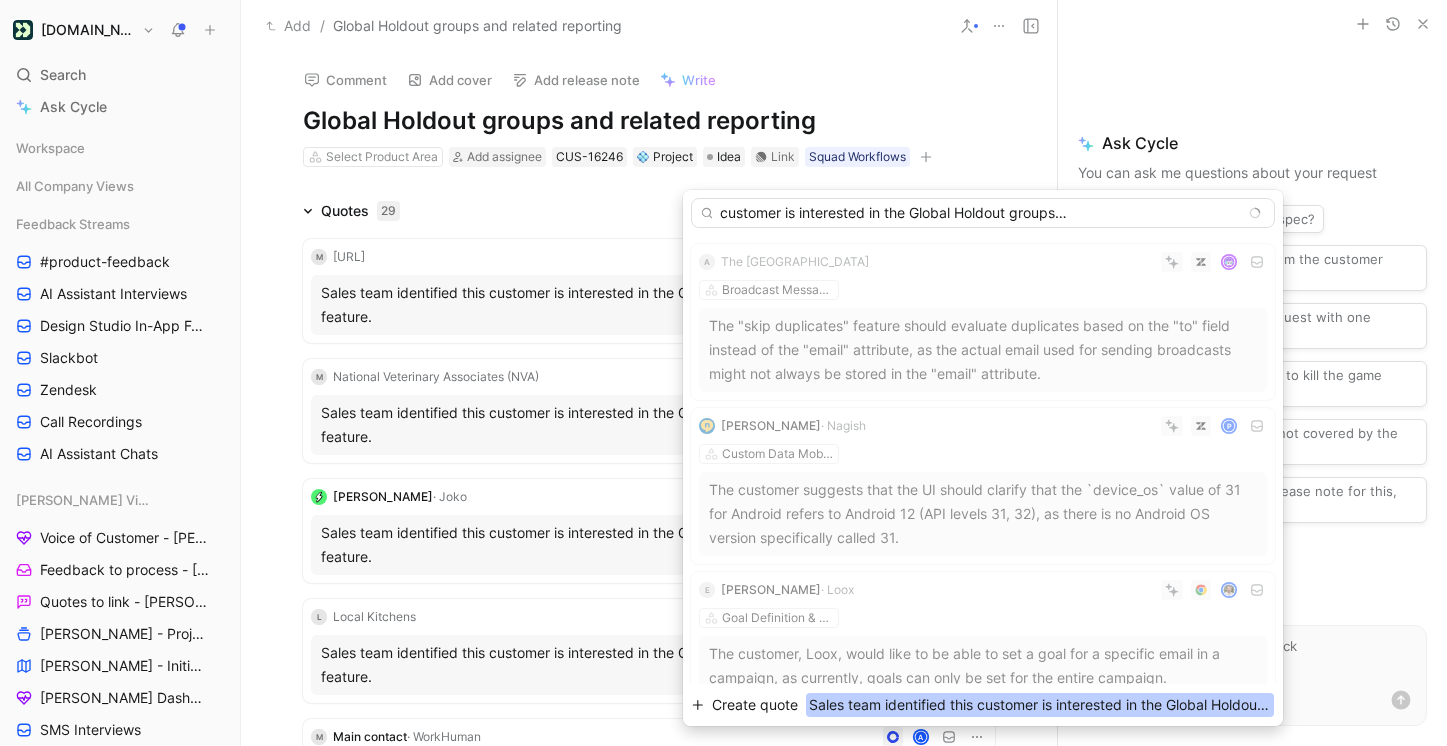 type on "Sales team identified this customer is interested in the Global Holdout groups and related reporting feature." 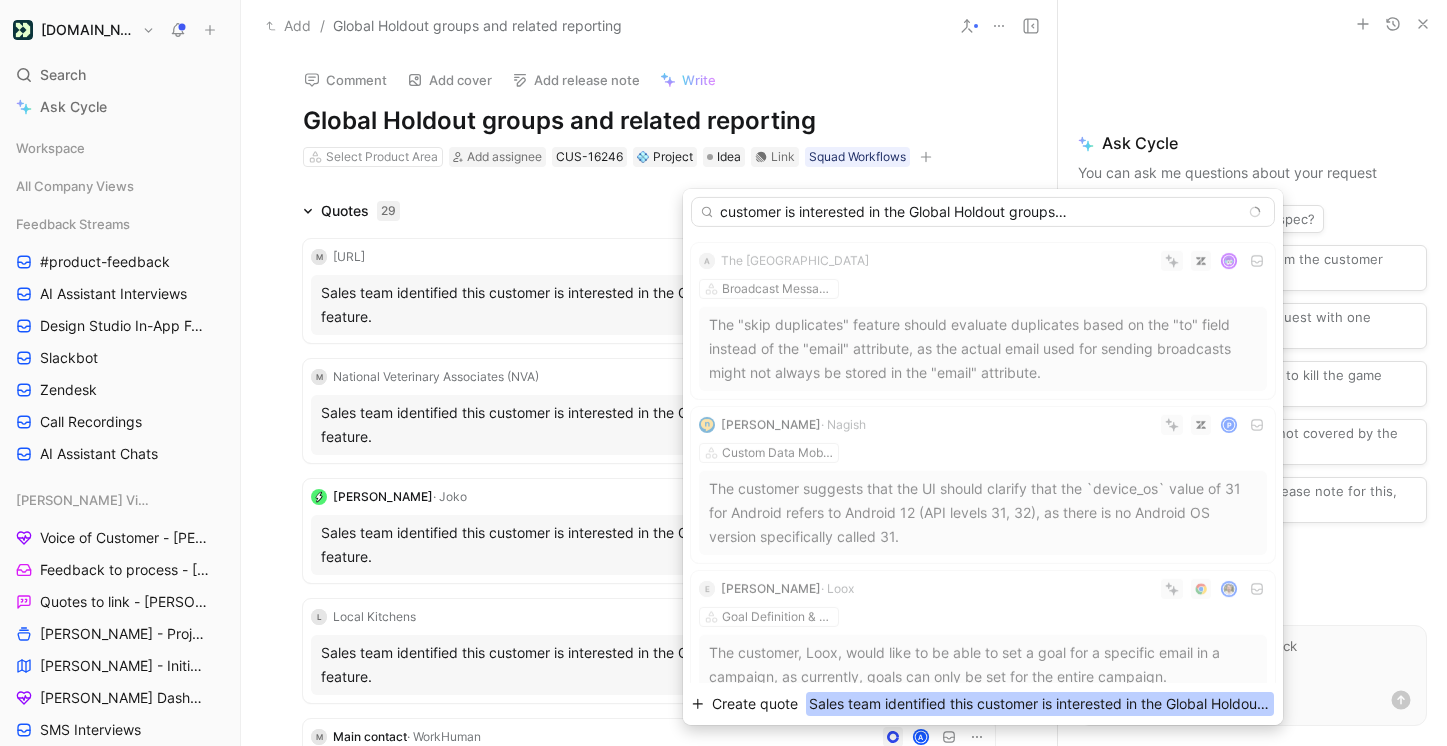 scroll, scrollTop: 0, scrollLeft: 0, axis: both 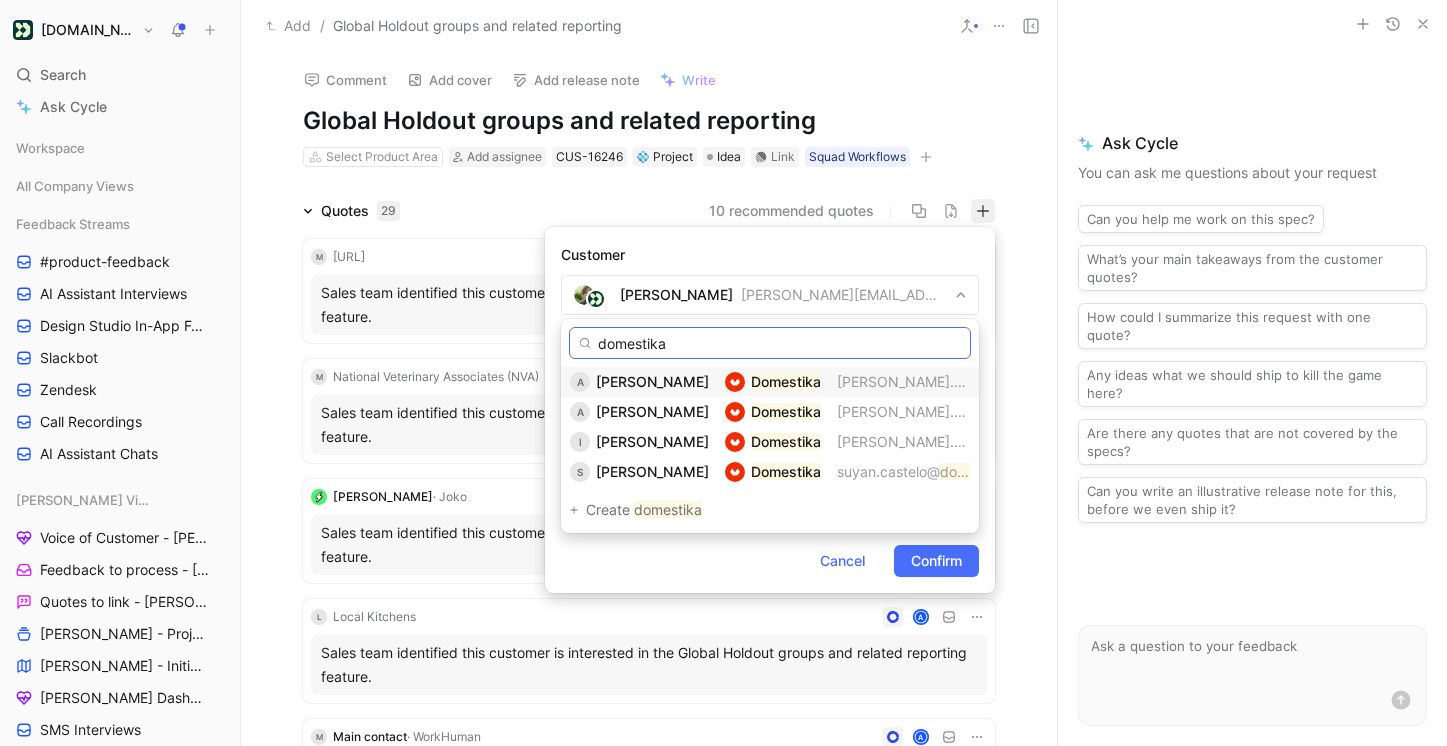 type on "domestika" 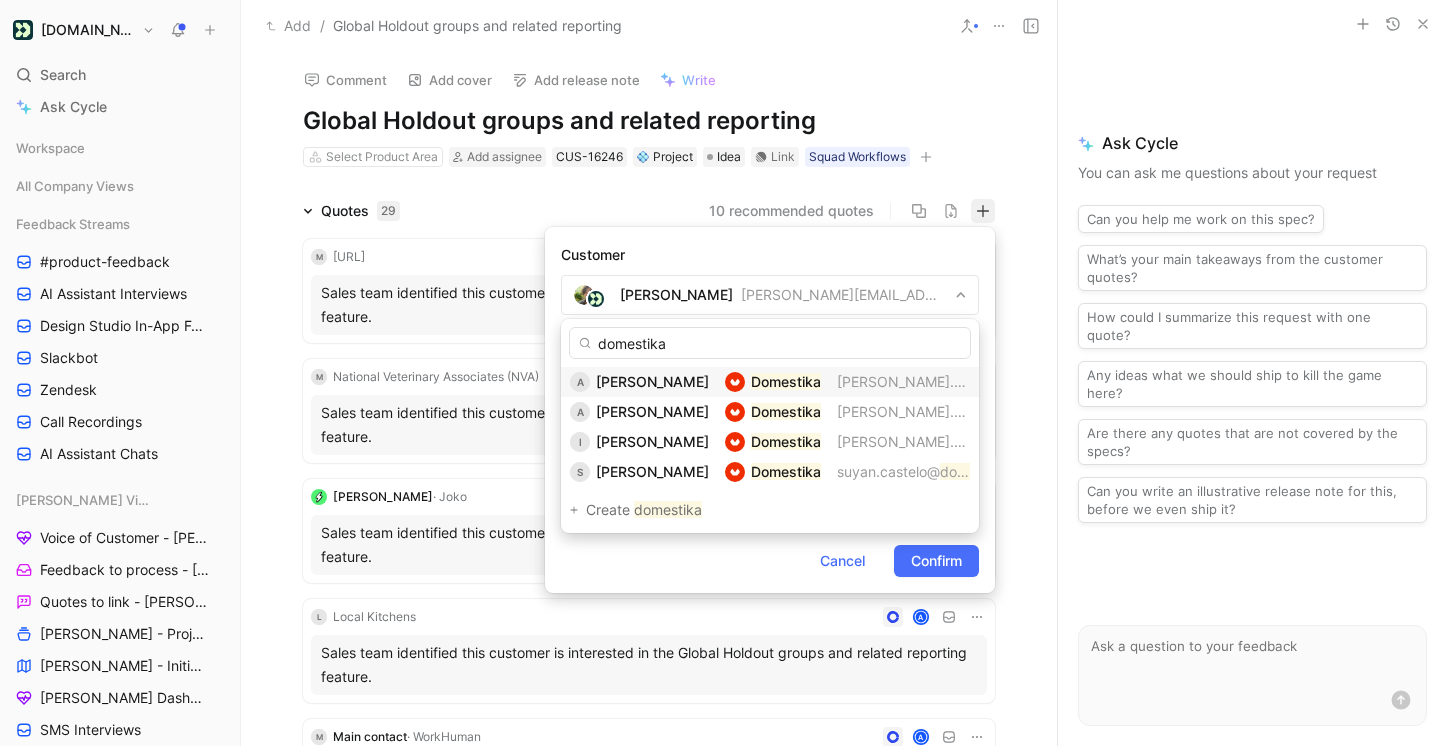 click on "[PERSON_NAME]" at bounding box center (652, 381) 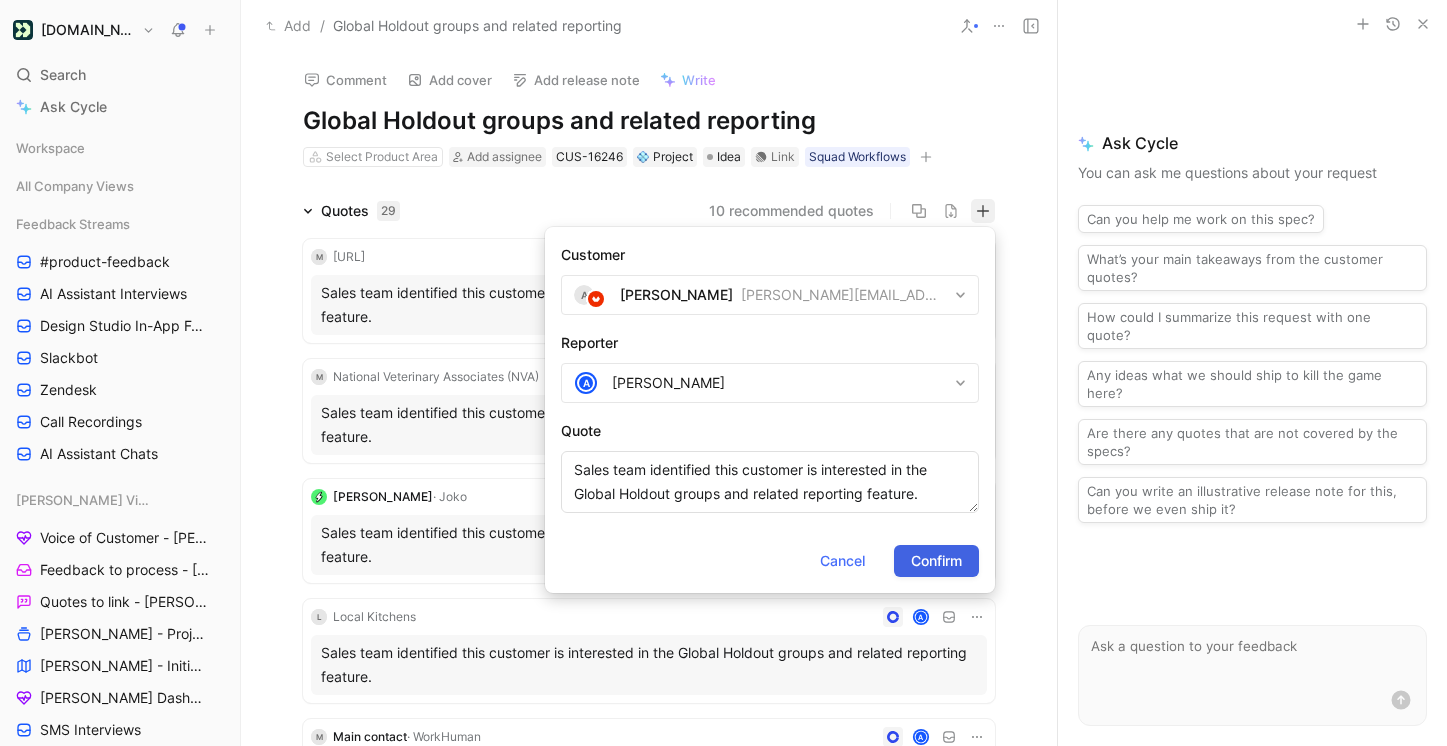 click on "Confirm" at bounding box center [936, 561] 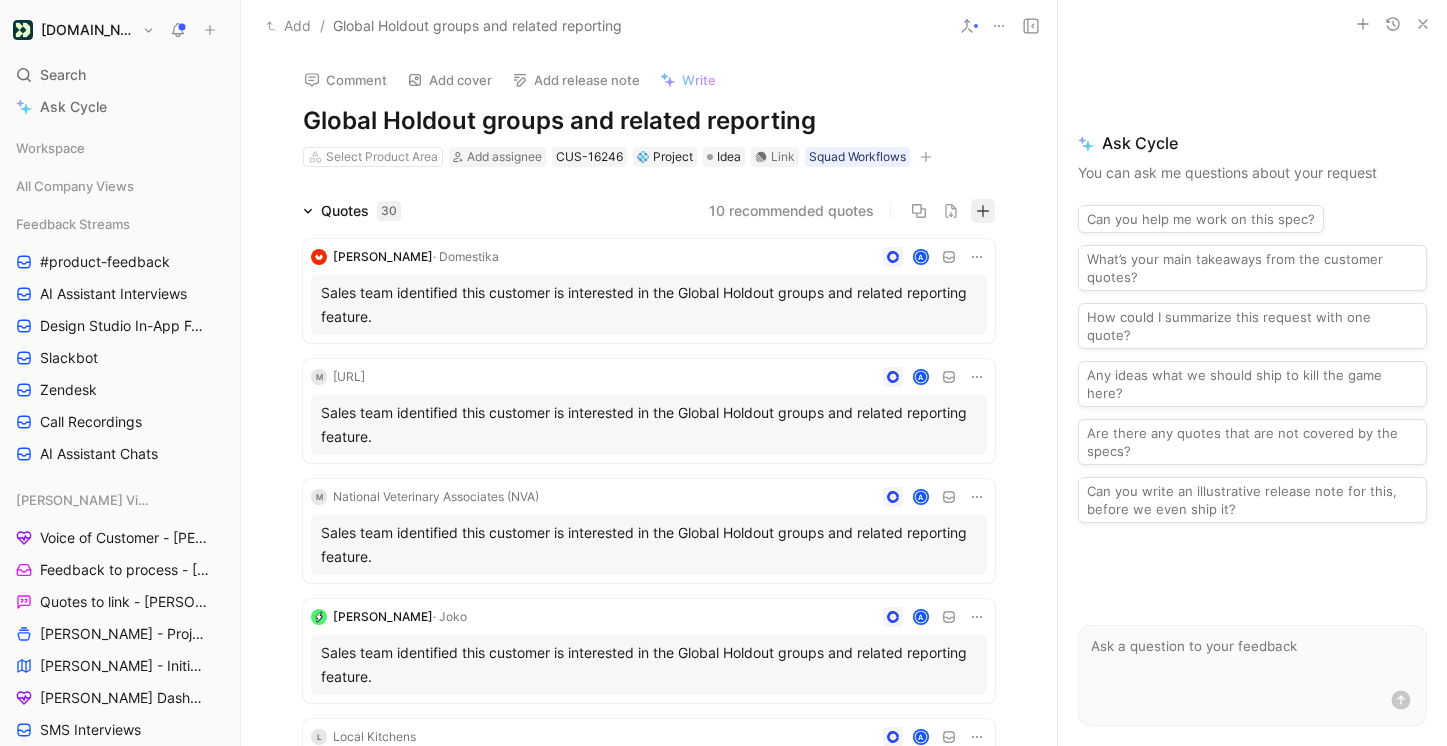 click 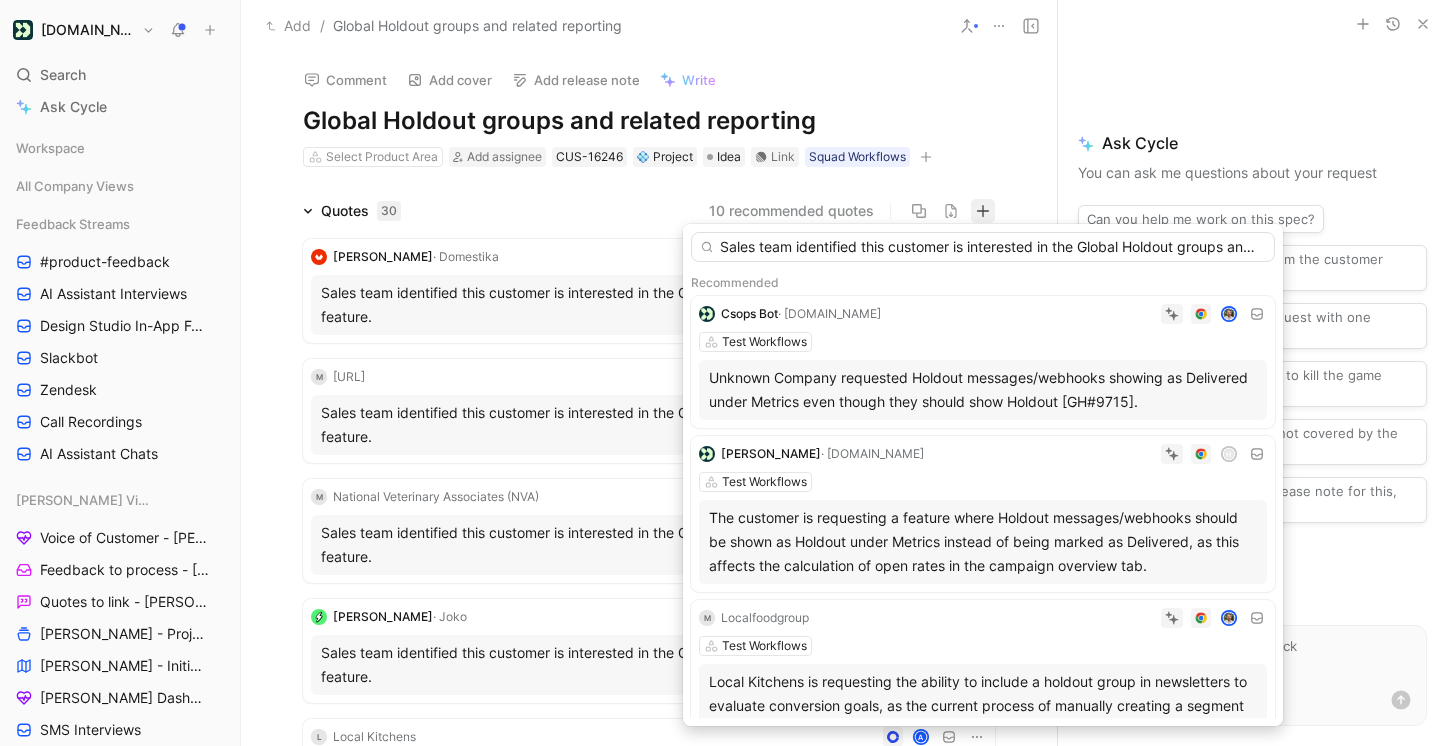 scroll, scrollTop: 0, scrollLeft: 167, axis: horizontal 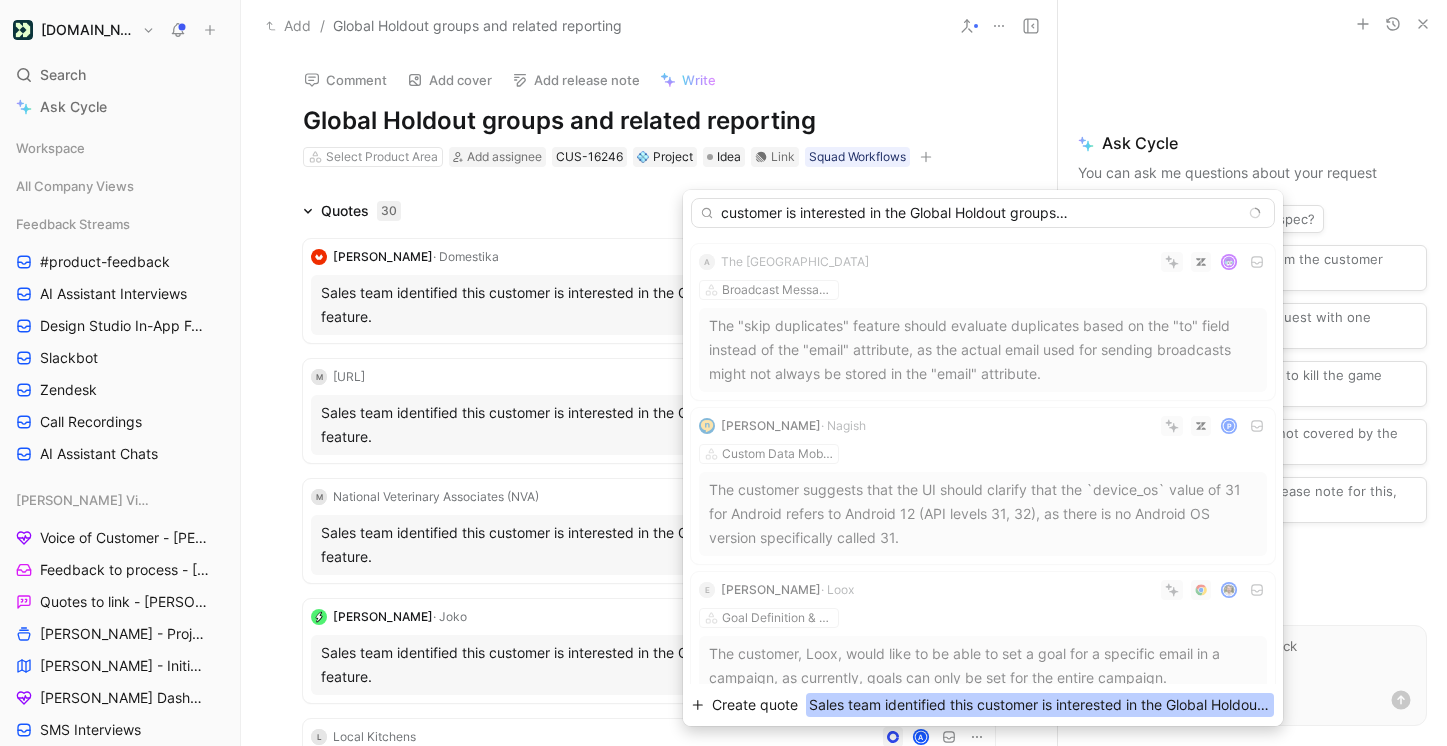 type on "Sales team identified this customer is interested in the Global Holdout groups and related reporting feature." 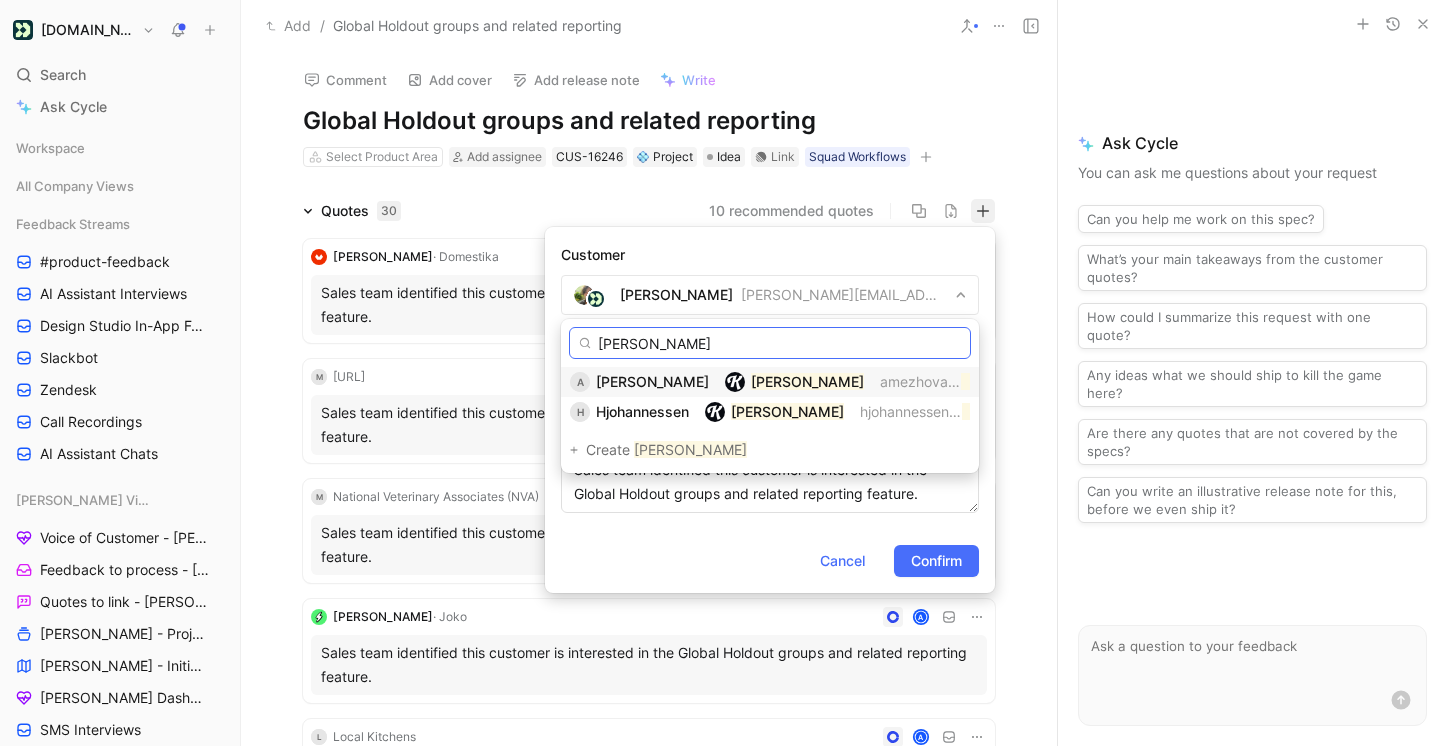 type on "[PERSON_NAME]" 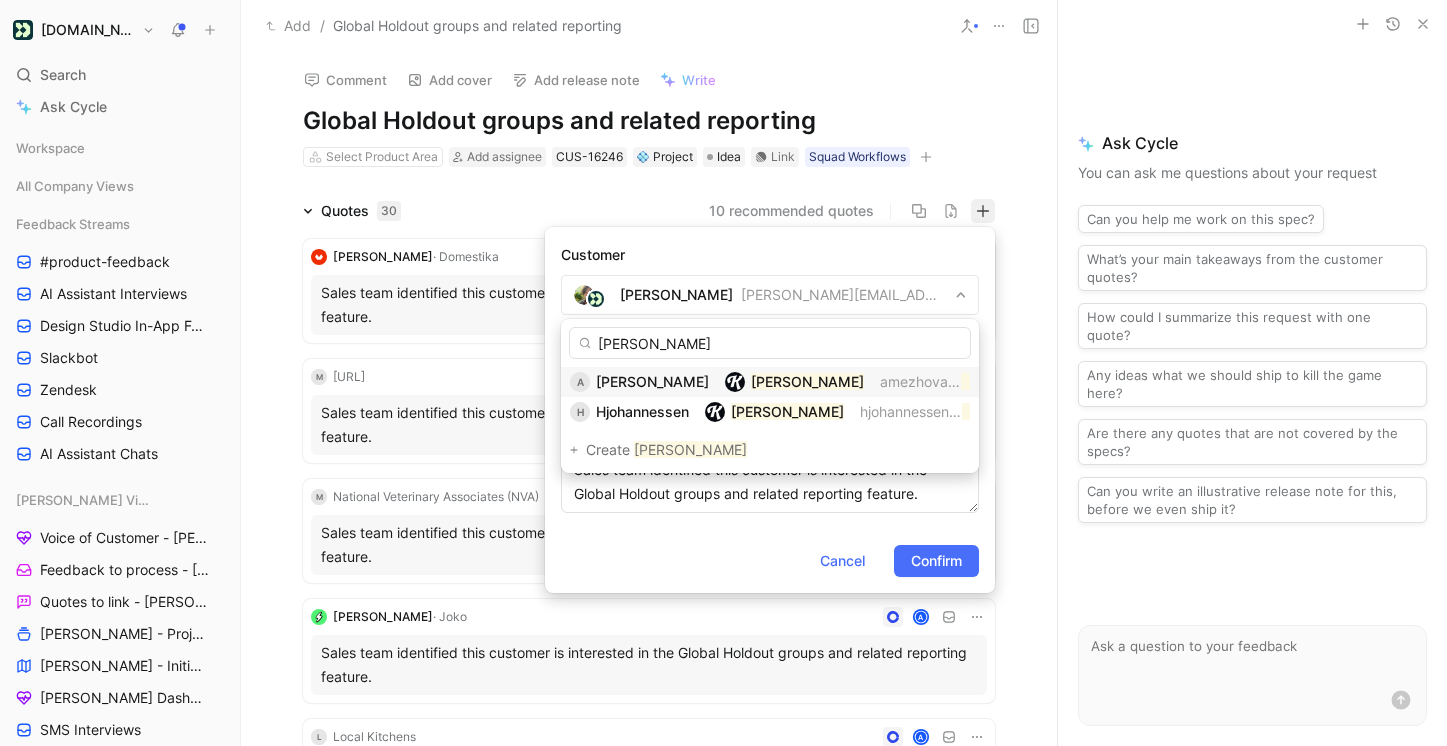 click on "A [PERSON_NAME] [PERSON_NAME] amezhova@ [PERSON_NAME] .com" at bounding box center (770, 382) 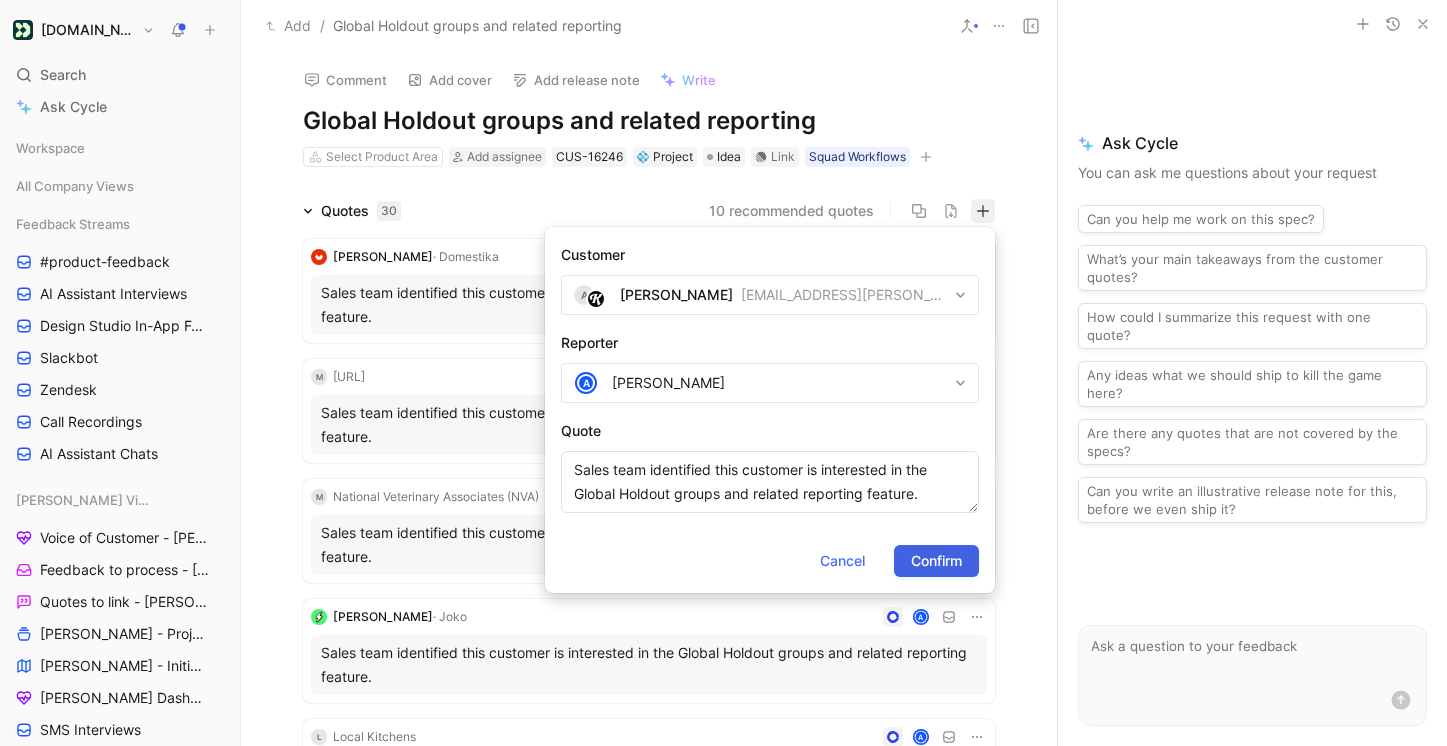 click on "Confirm" at bounding box center [936, 561] 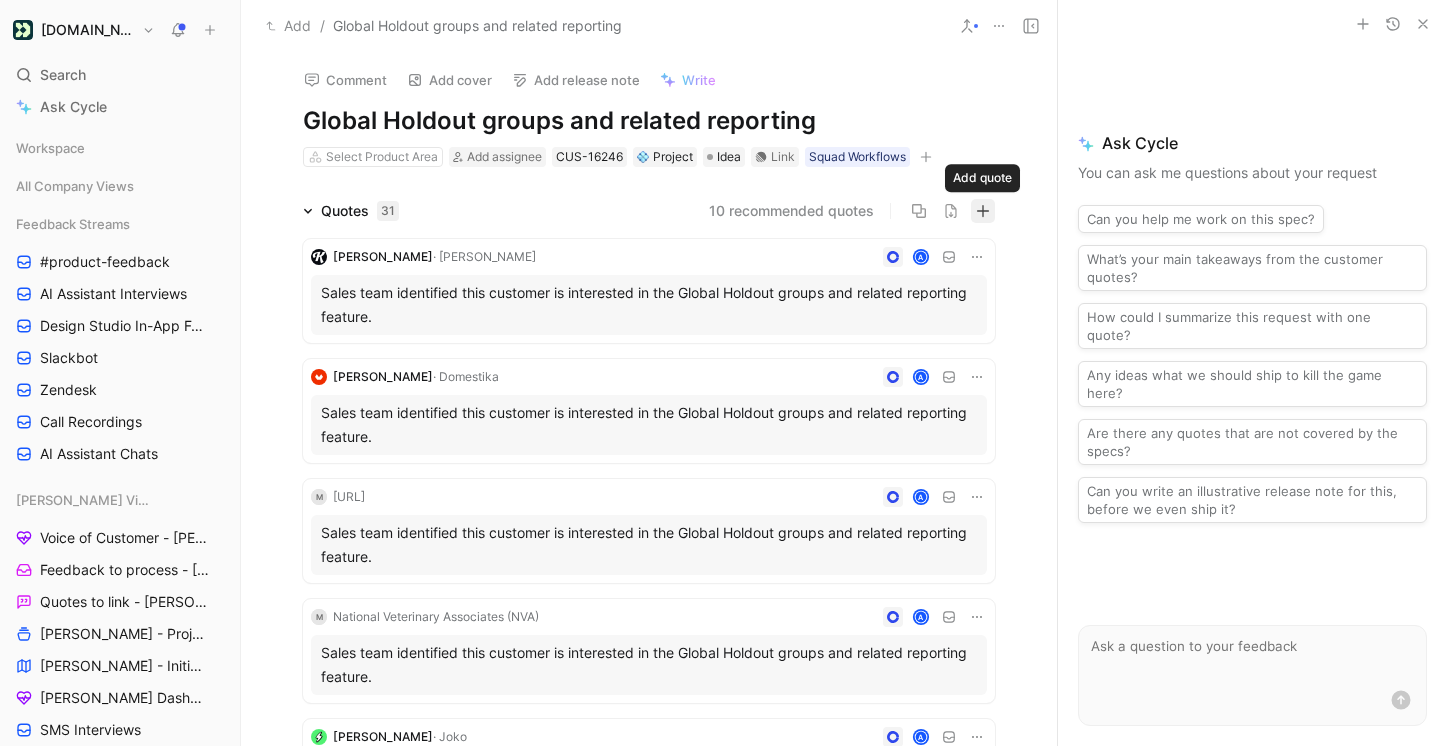 click 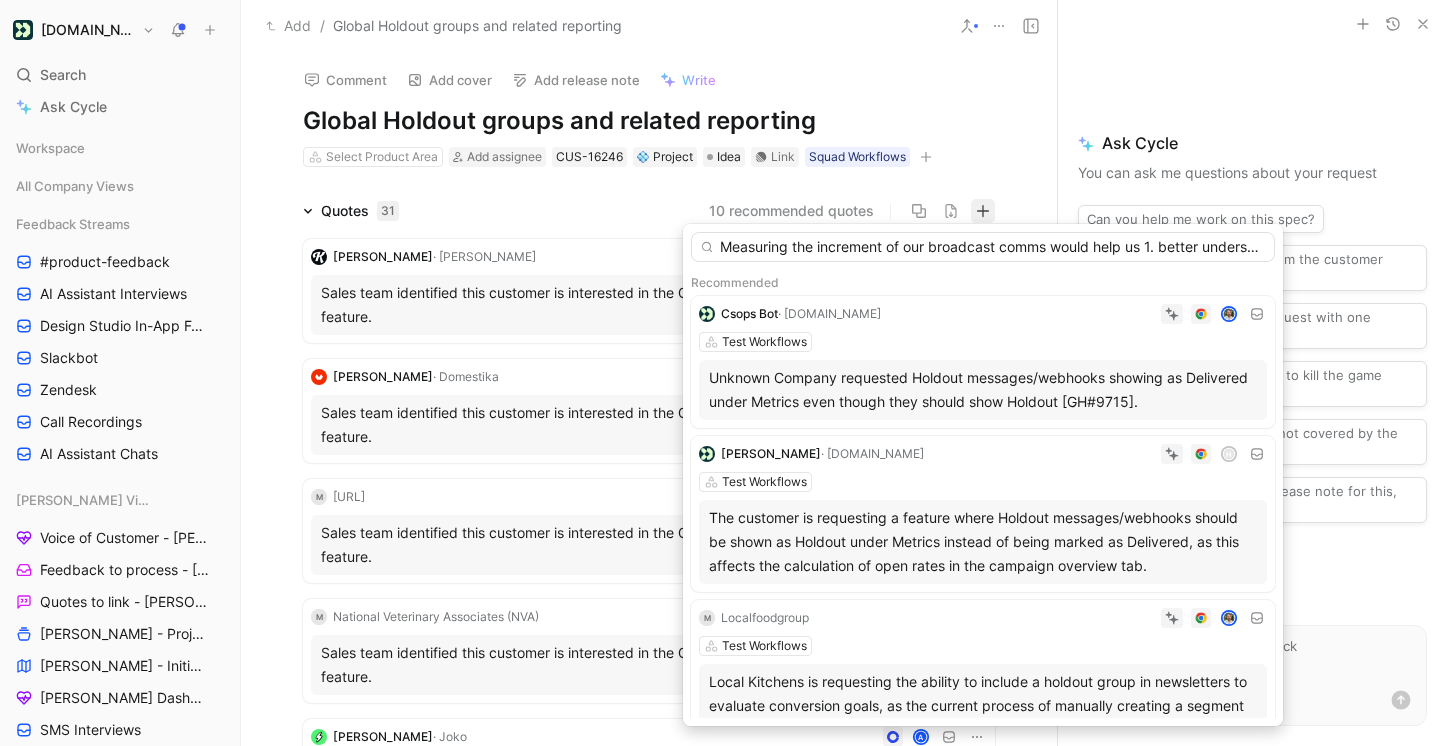 scroll, scrollTop: 0, scrollLeft: 1121, axis: horizontal 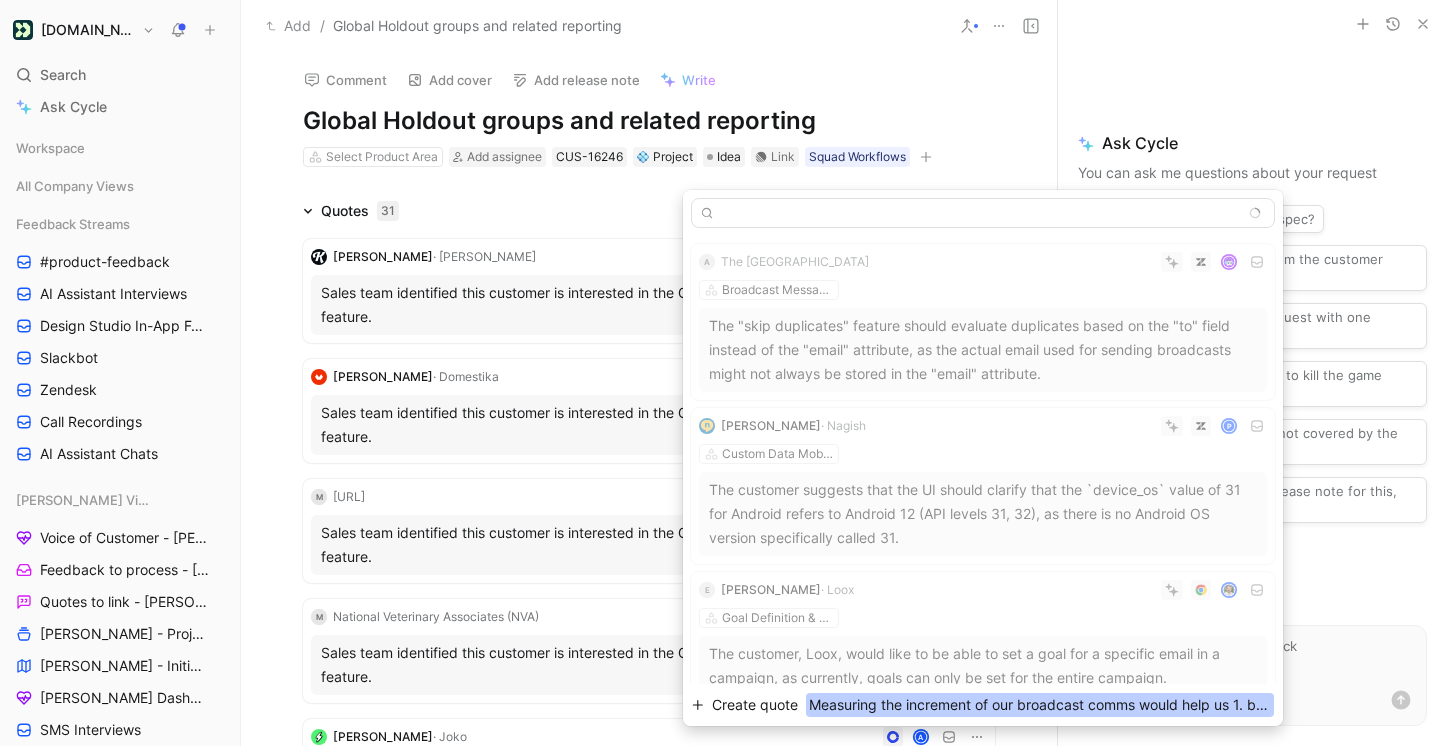 type on "Measuring the increment of our broadcast comms would help us 1. better understand performance and what’s working or not, and 2. better sell our media fees to our merchants by capitalizing on the broadcast types that drive the highest revenue uplift." 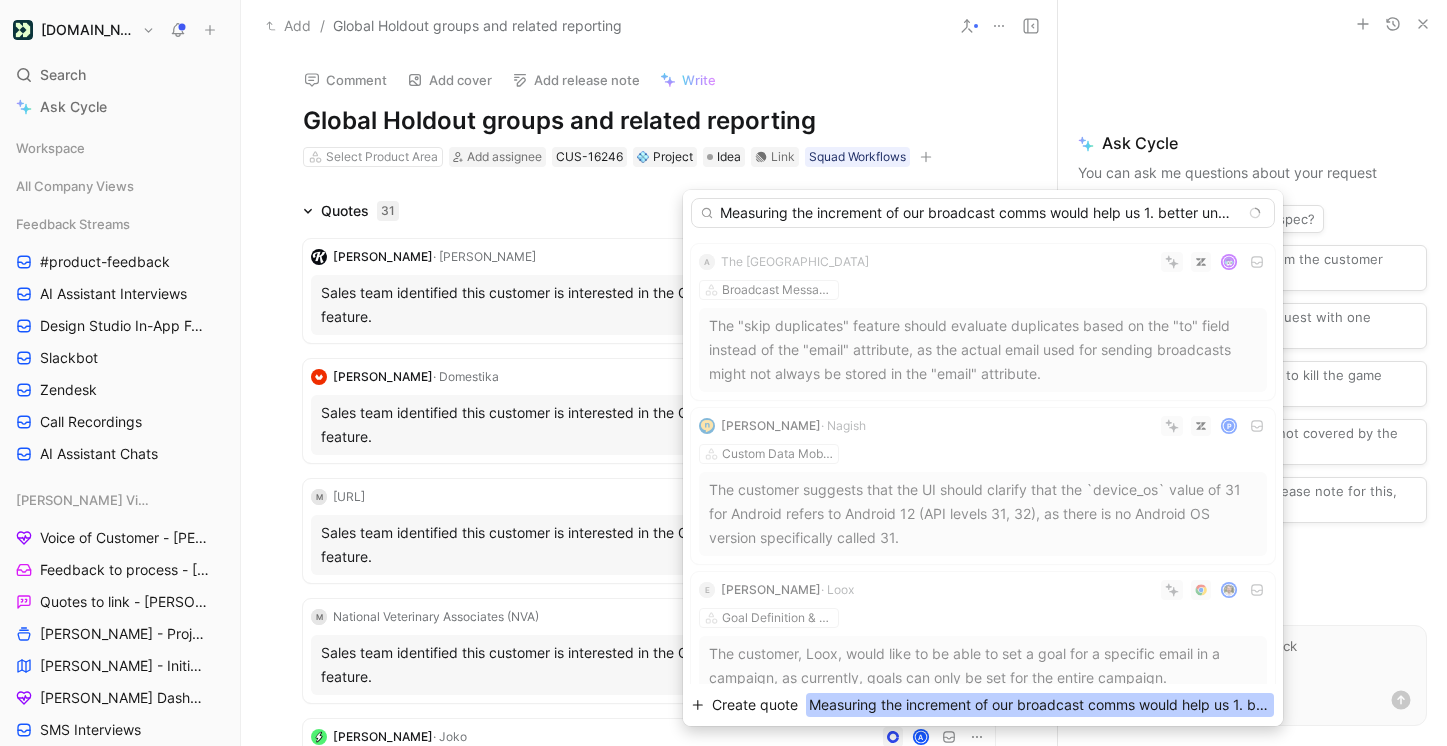 click on "Create quote" at bounding box center [755, 705] 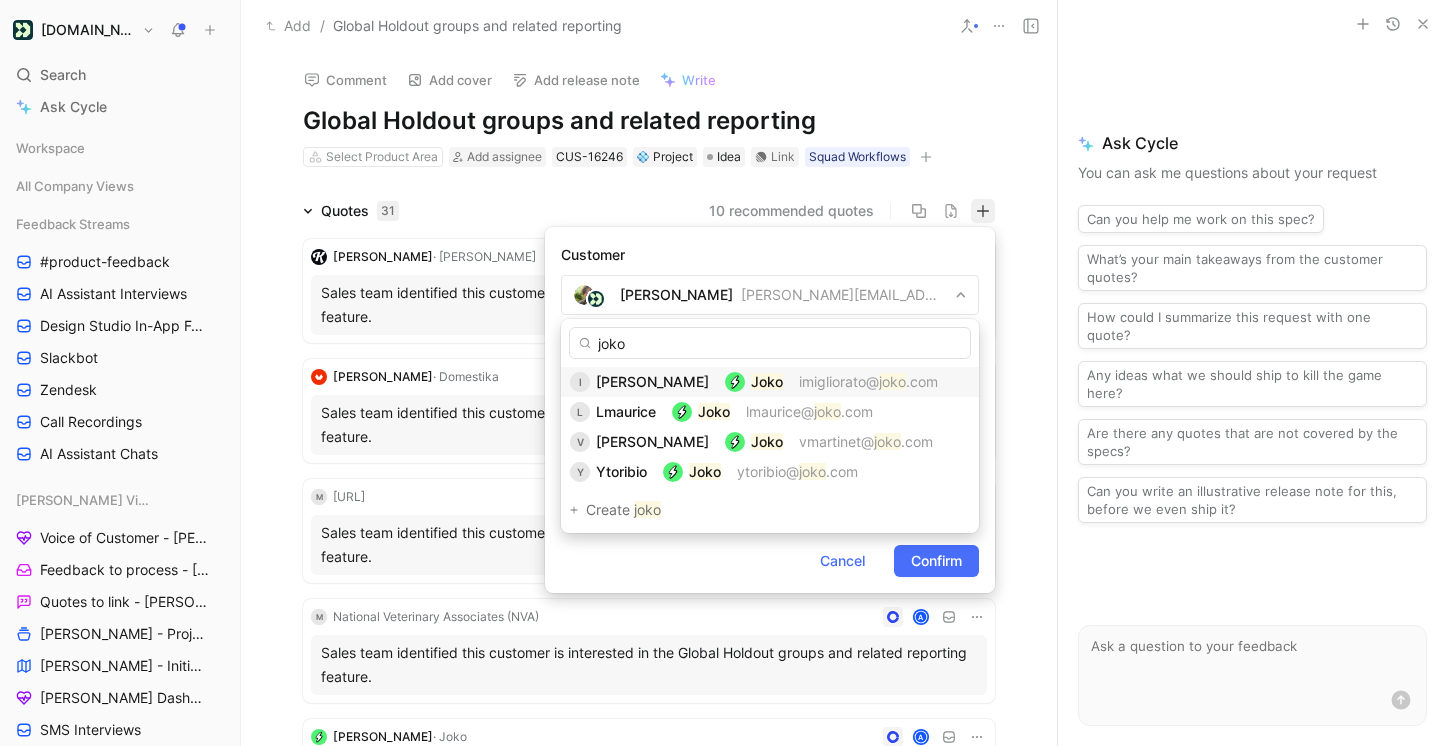 type on "joko" 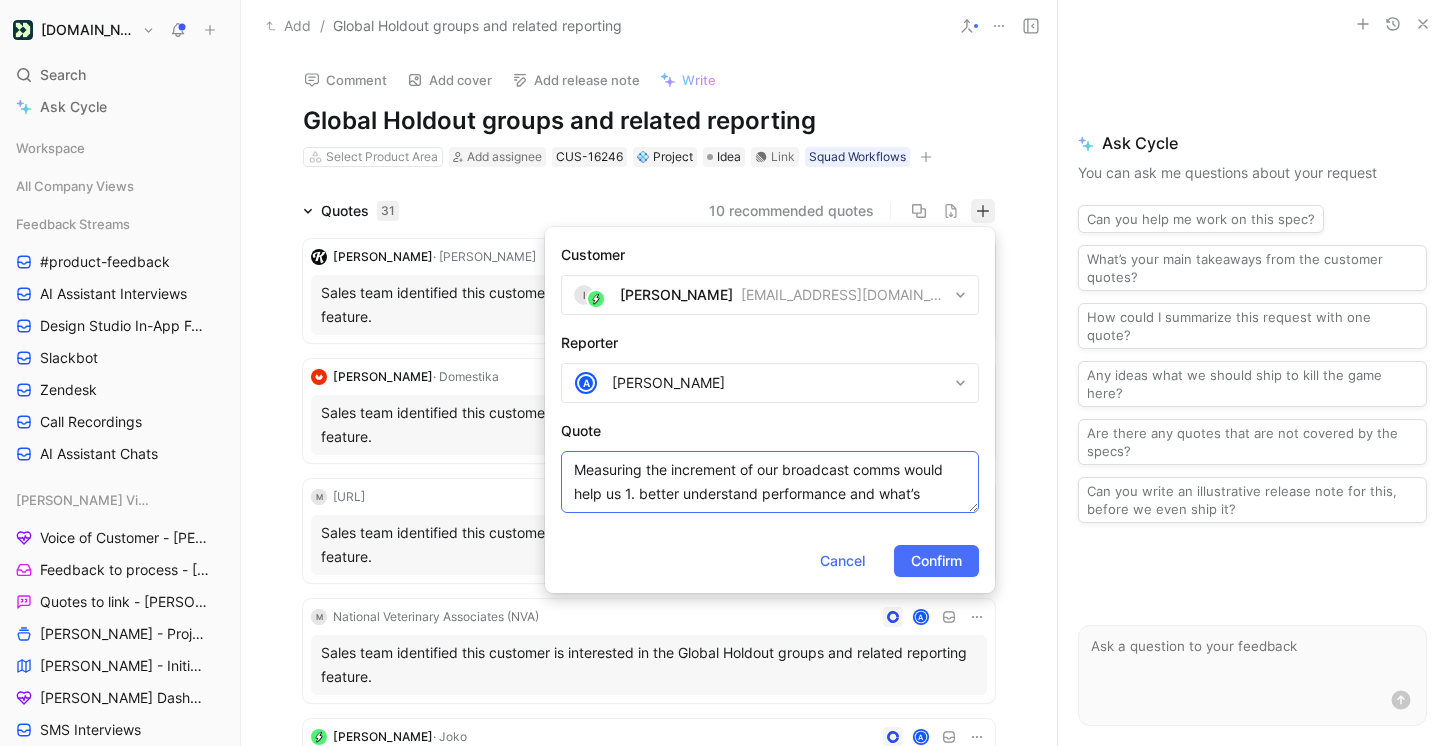 scroll, scrollTop: 72, scrollLeft: 0, axis: vertical 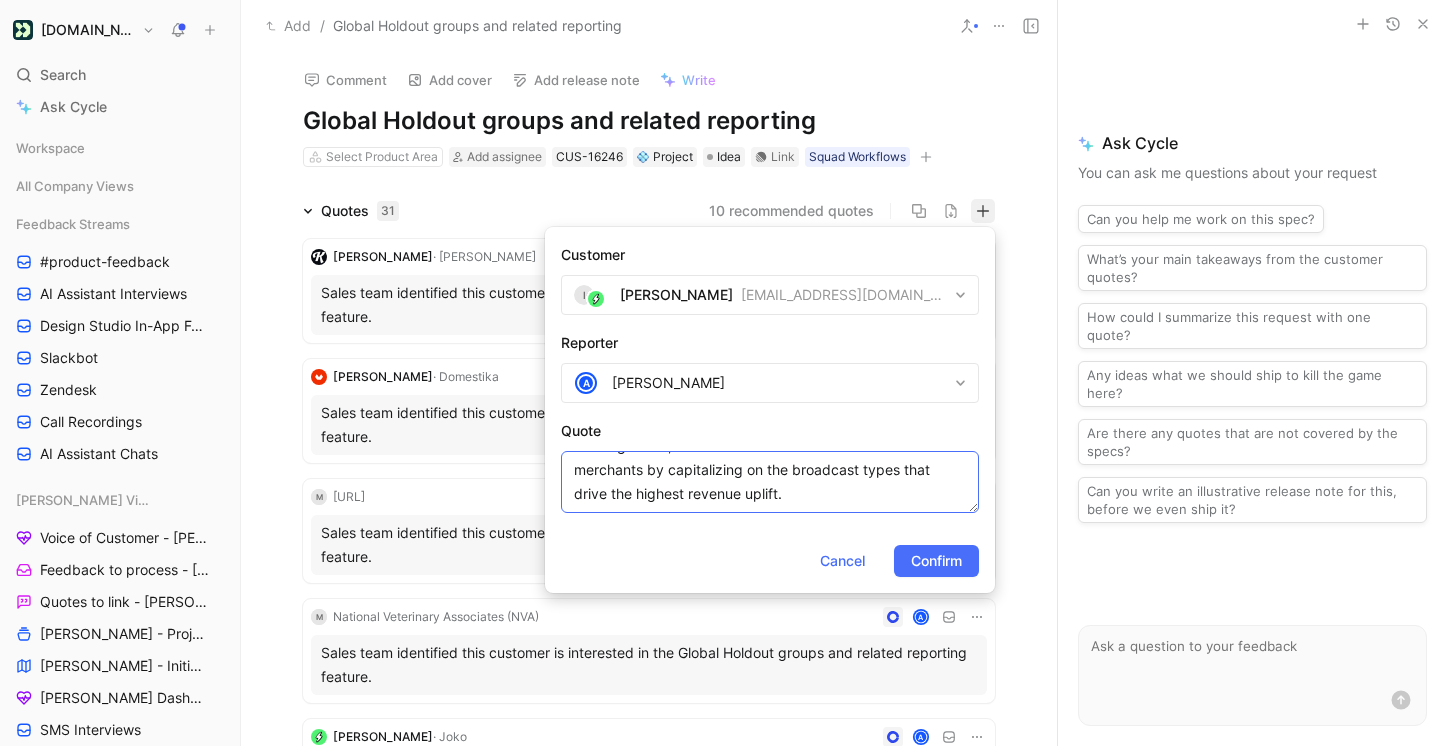 drag, startPoint x: 726, startPoint y: 469, endPoint x: 771, endPoint y: 525, distance: 71.8401 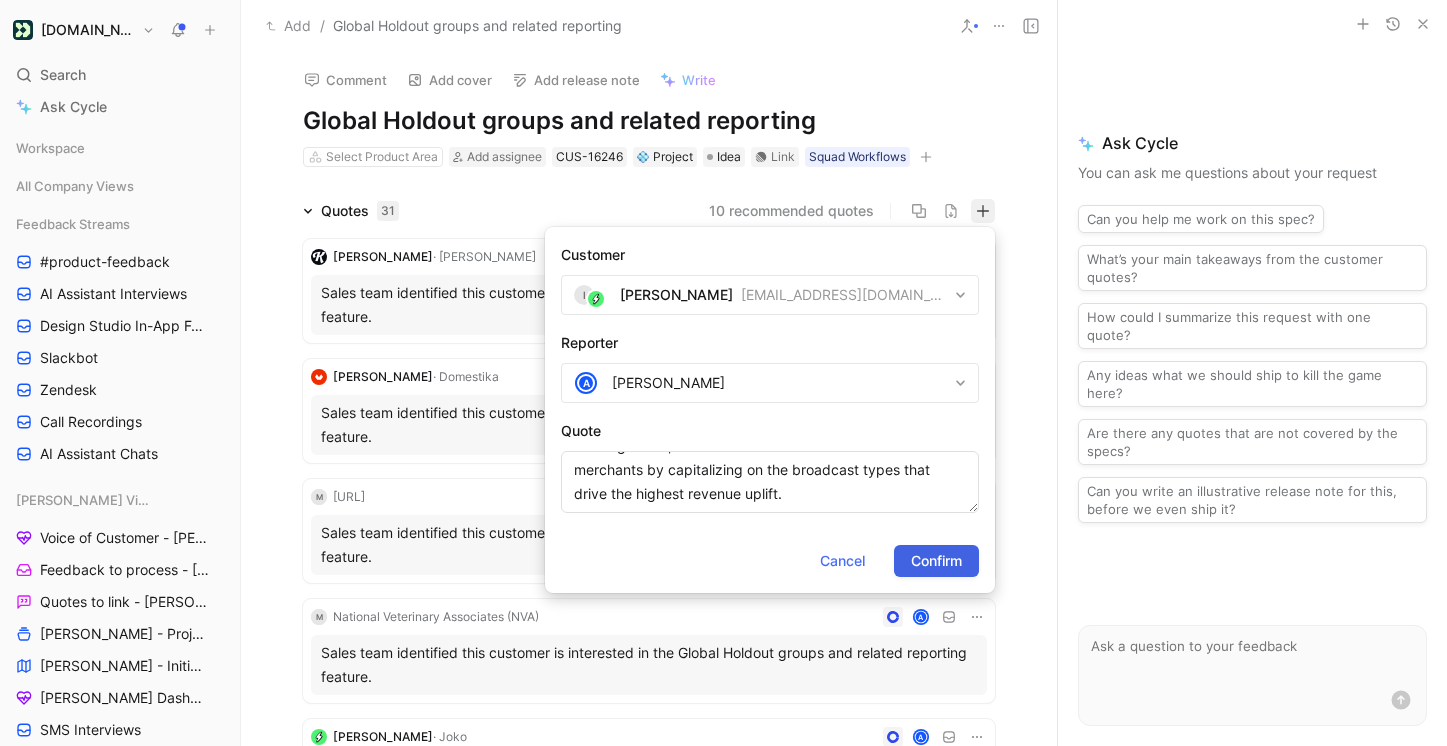 click on "Confirm" at bounding box center (936, 561) 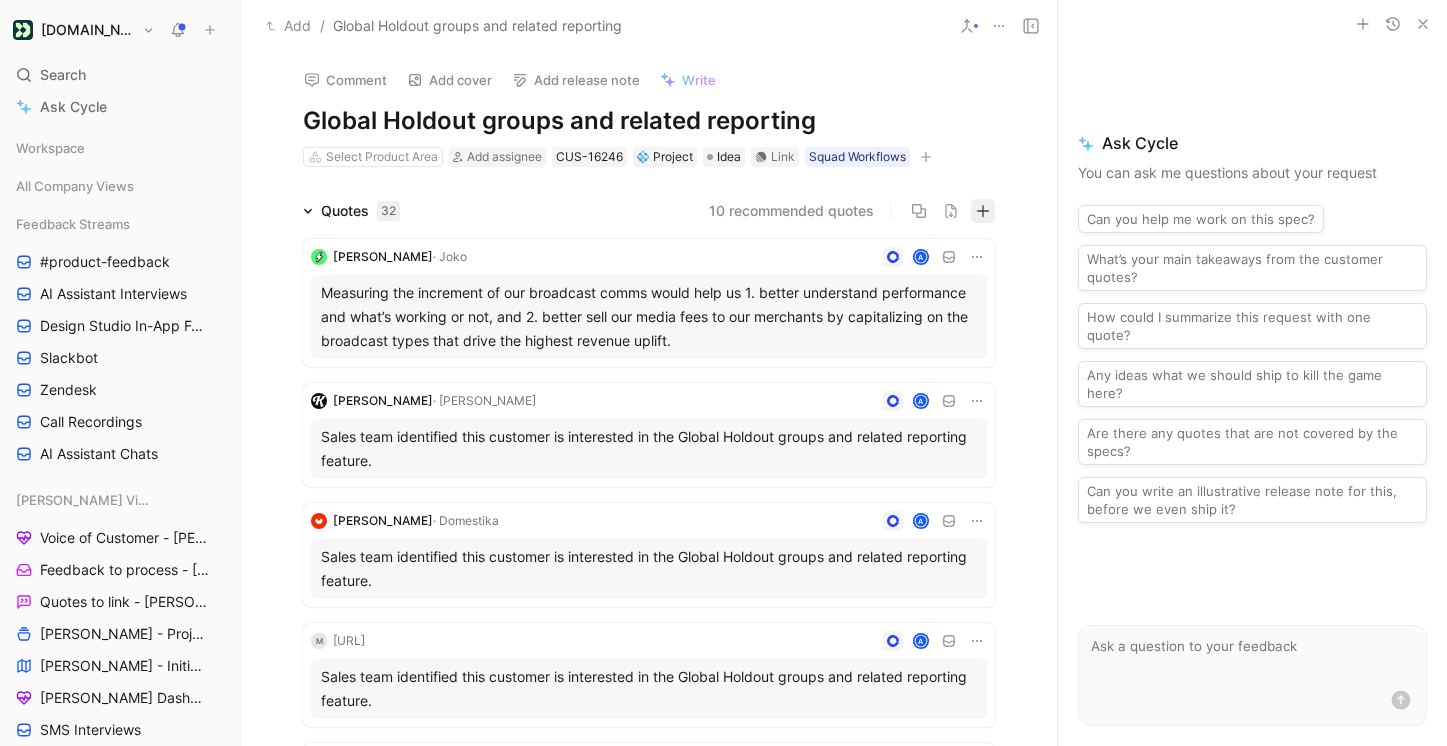 click at bounding box center (983, 211) 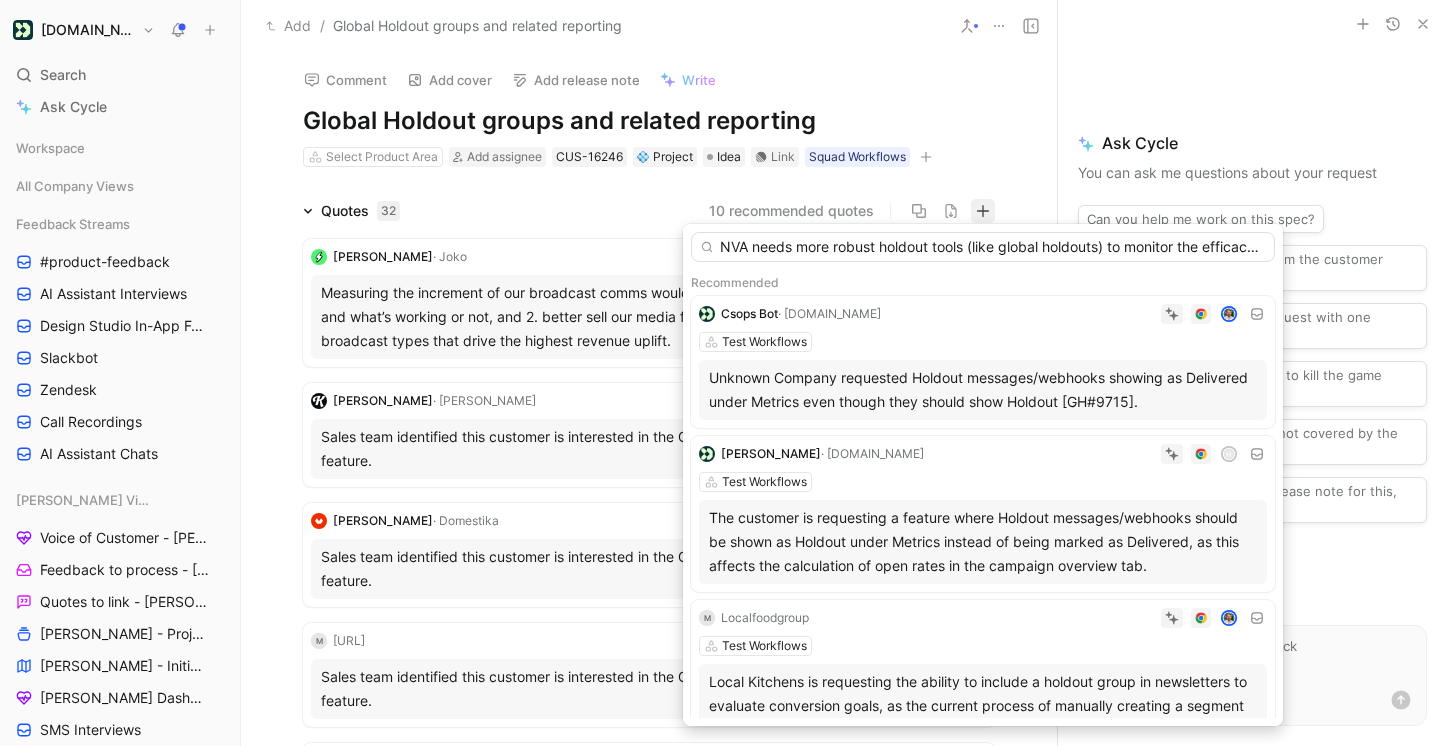 scroll, scrollTop: 0, scrollLeft: 764, axis: horizontal 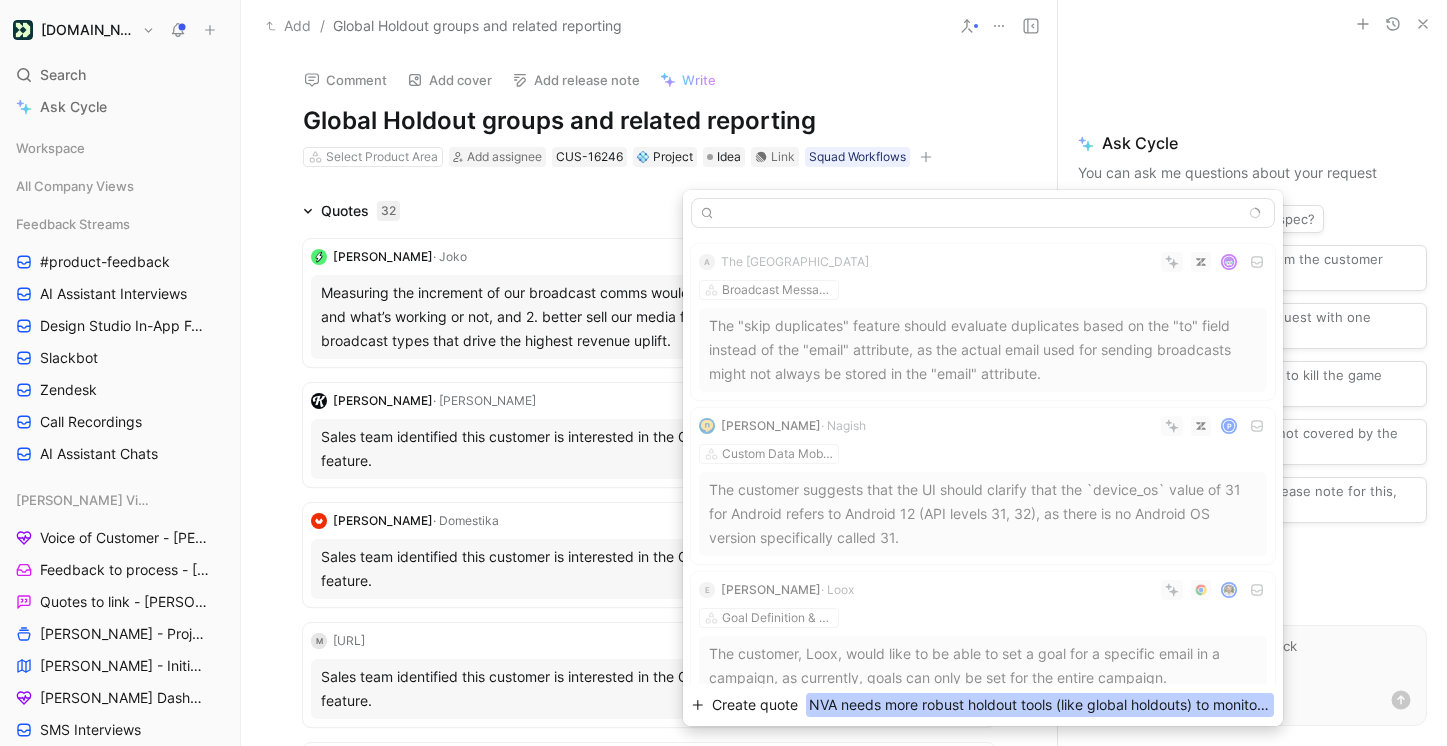 type on "NVA needs more robust holdout tools (like global holdouts) to monitor the efficacy of their marketing efforts and look at lifetime performance of their holdouts (number of appointments booked, etc)." 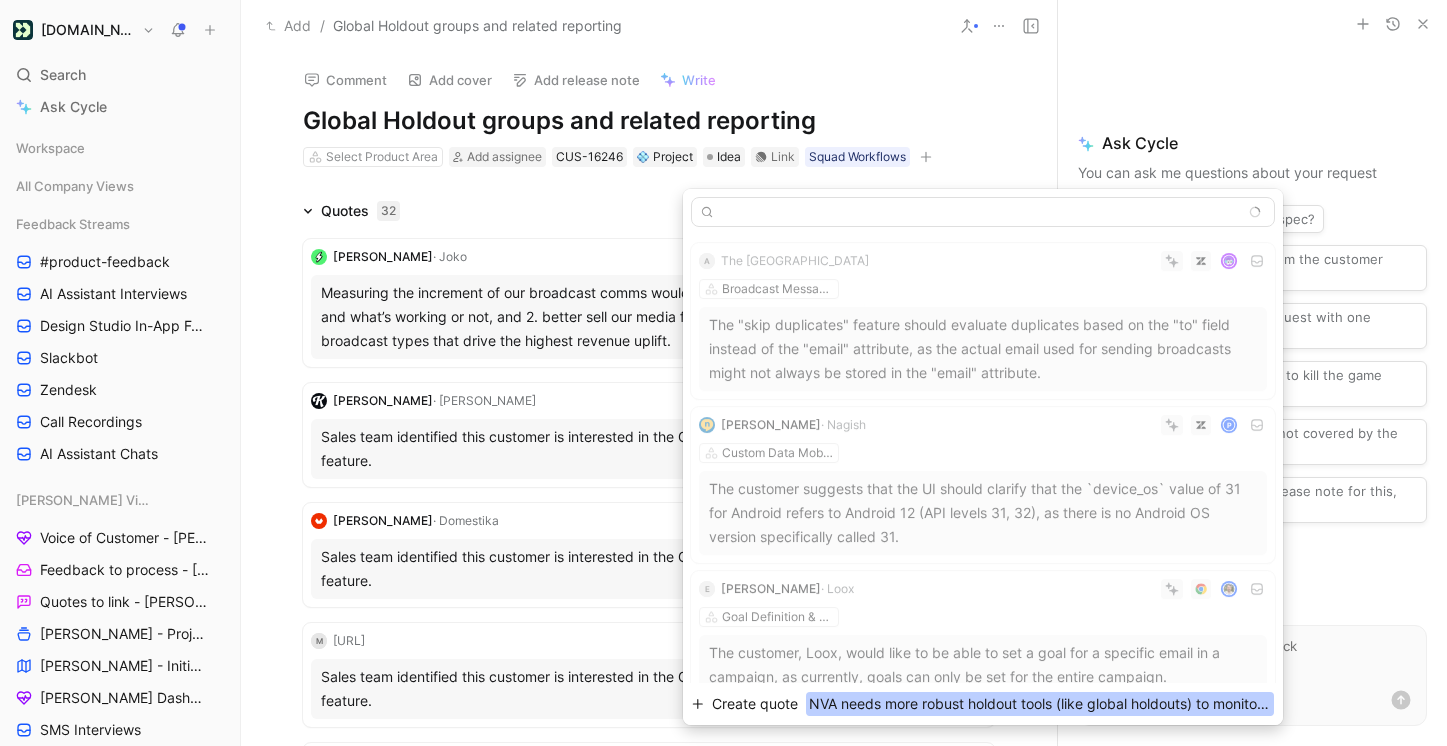 scroll, scrollTop: 0, scrollLeft: 0, axis: both 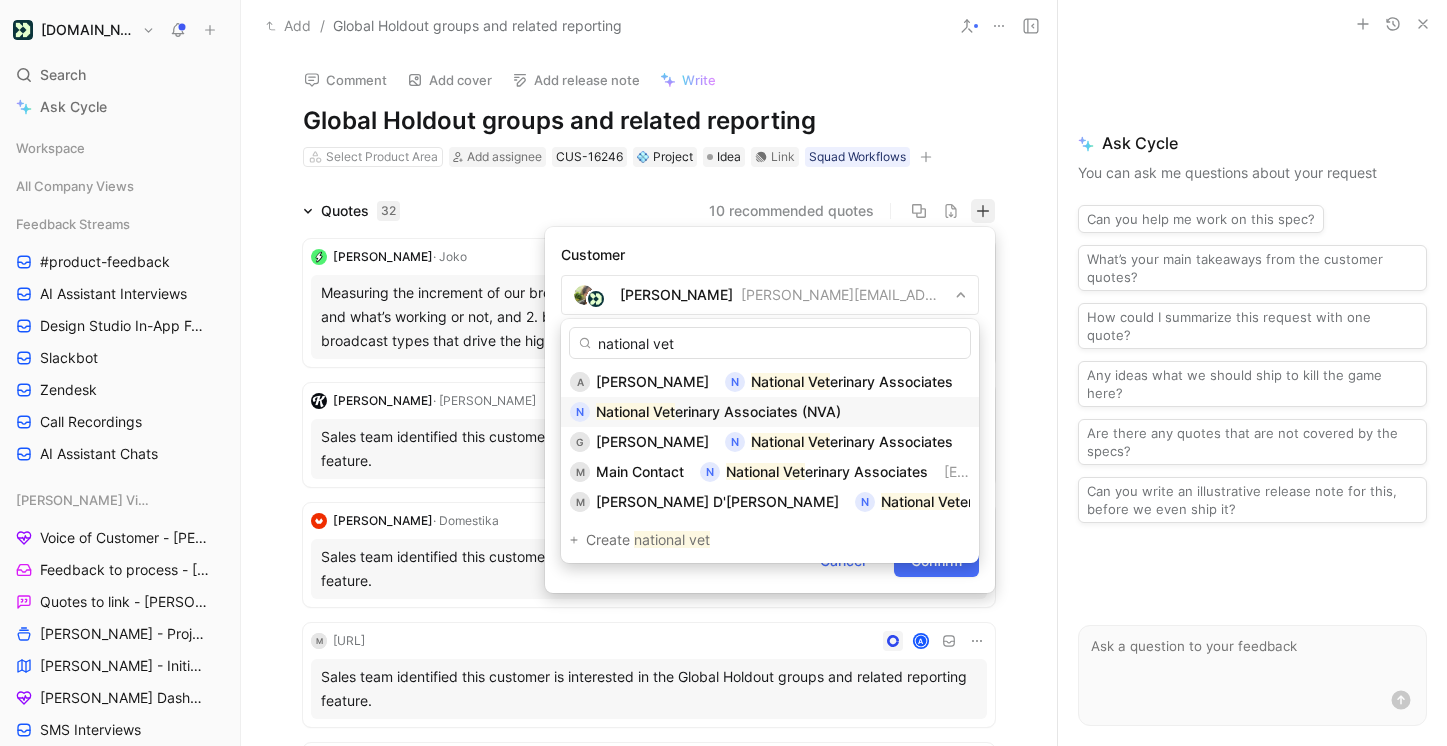 type on "national vet" 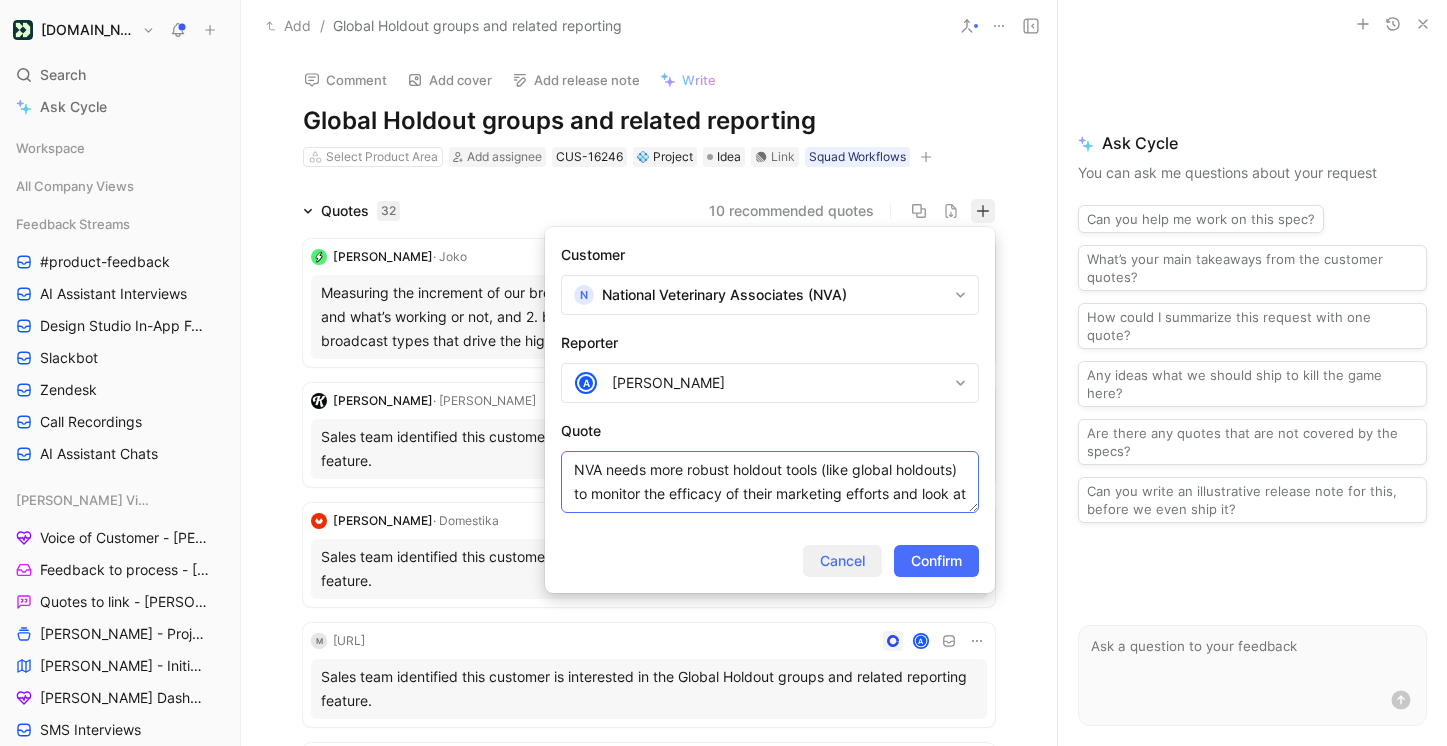 scroll, scrollTop: 48, scrollLeft: 0, axis: vertical 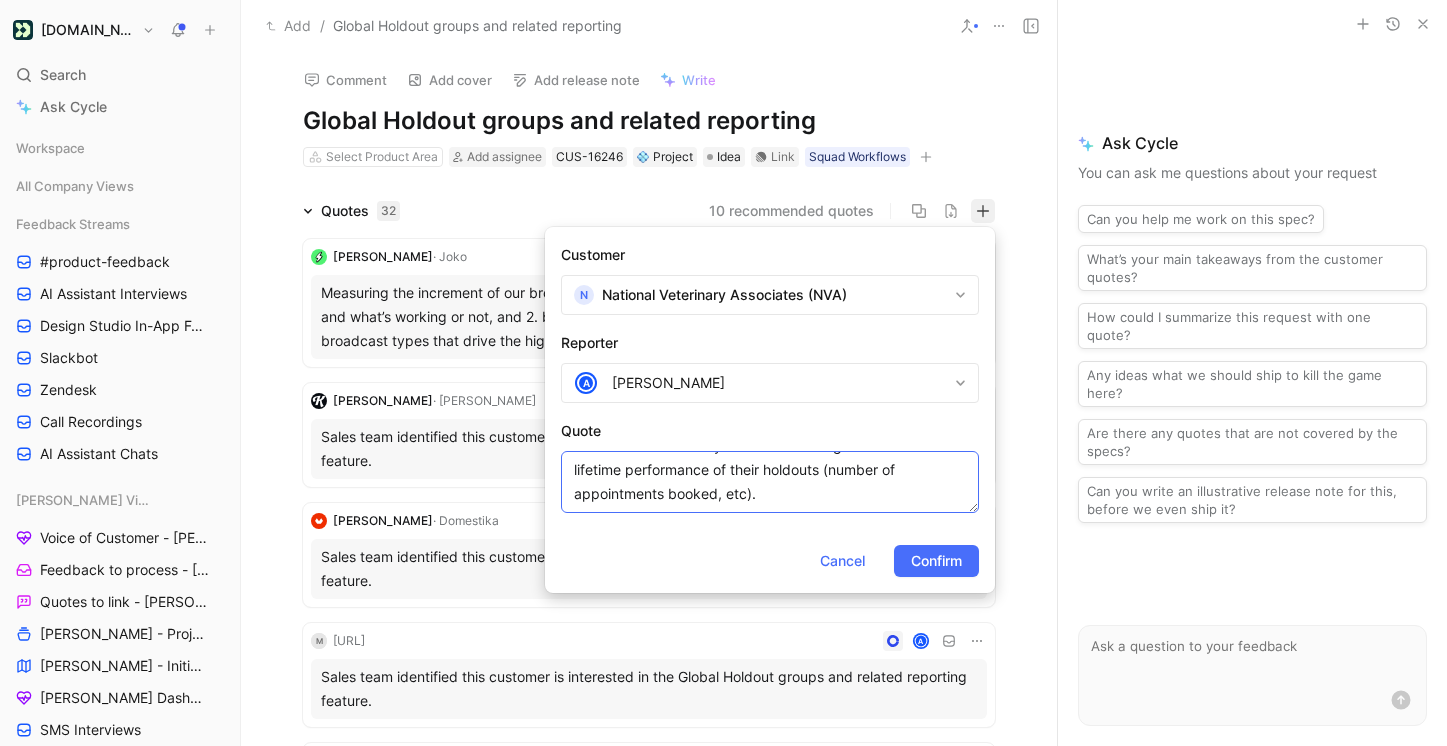drag, startPoint x: 858, startPoint y: 498, endPoint x: 863, endPoint y: 592, distance: 94.13288 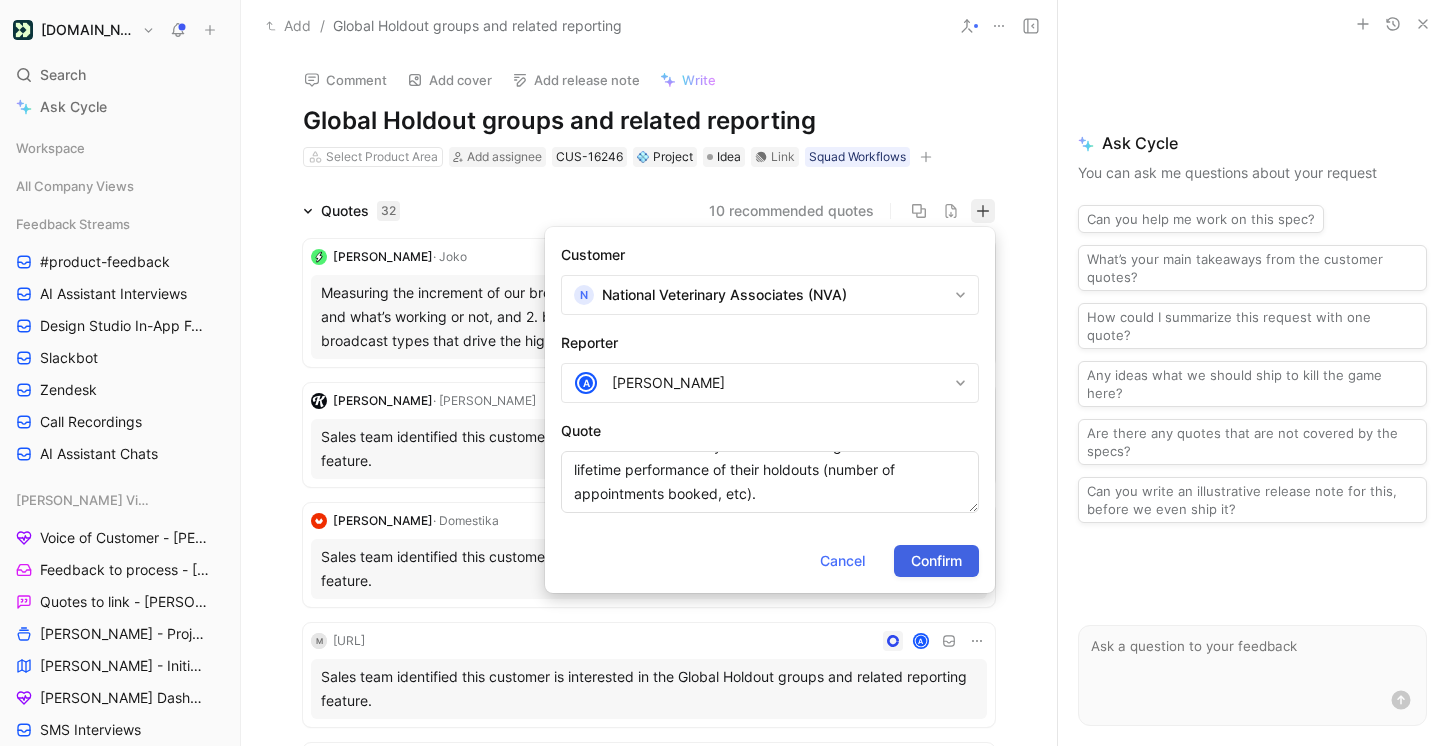 click on "Confirm" at bounding box center [936, 561] 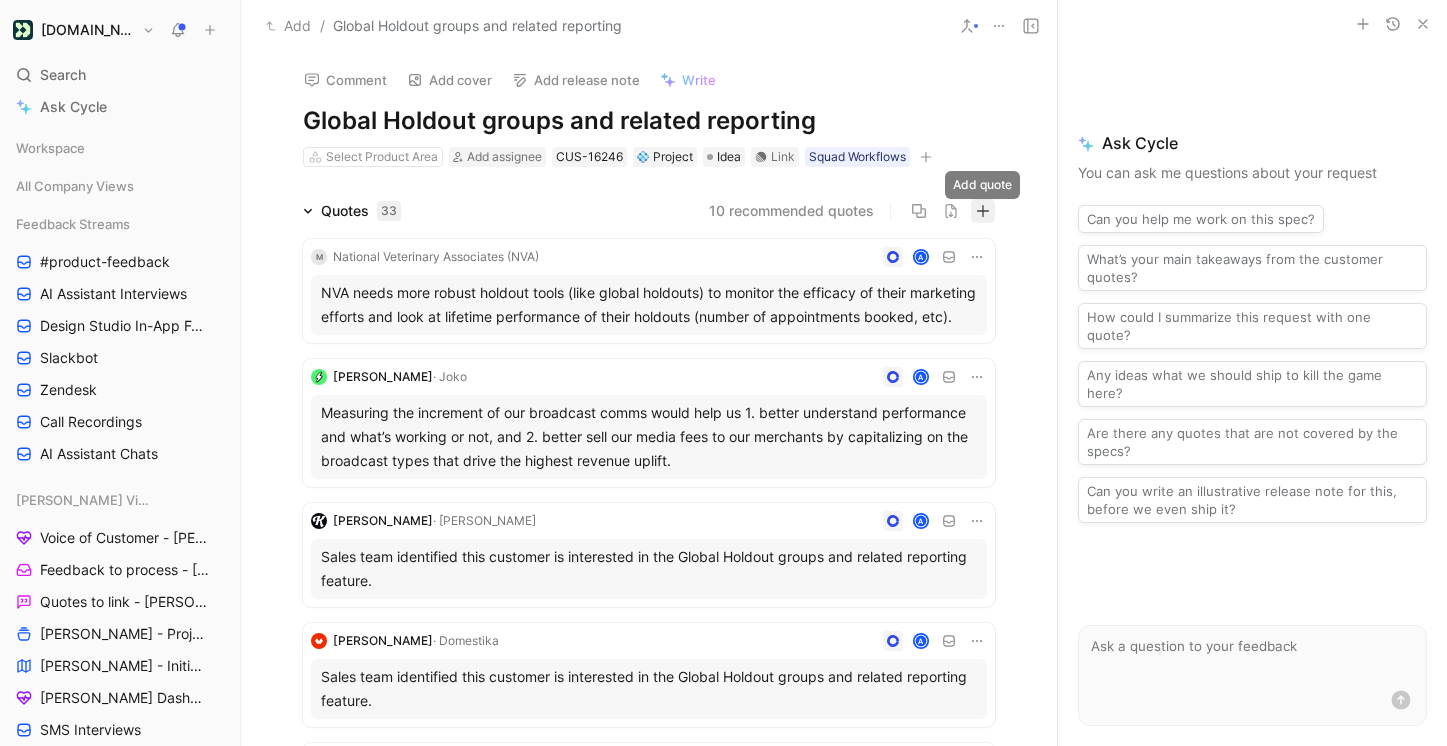 click 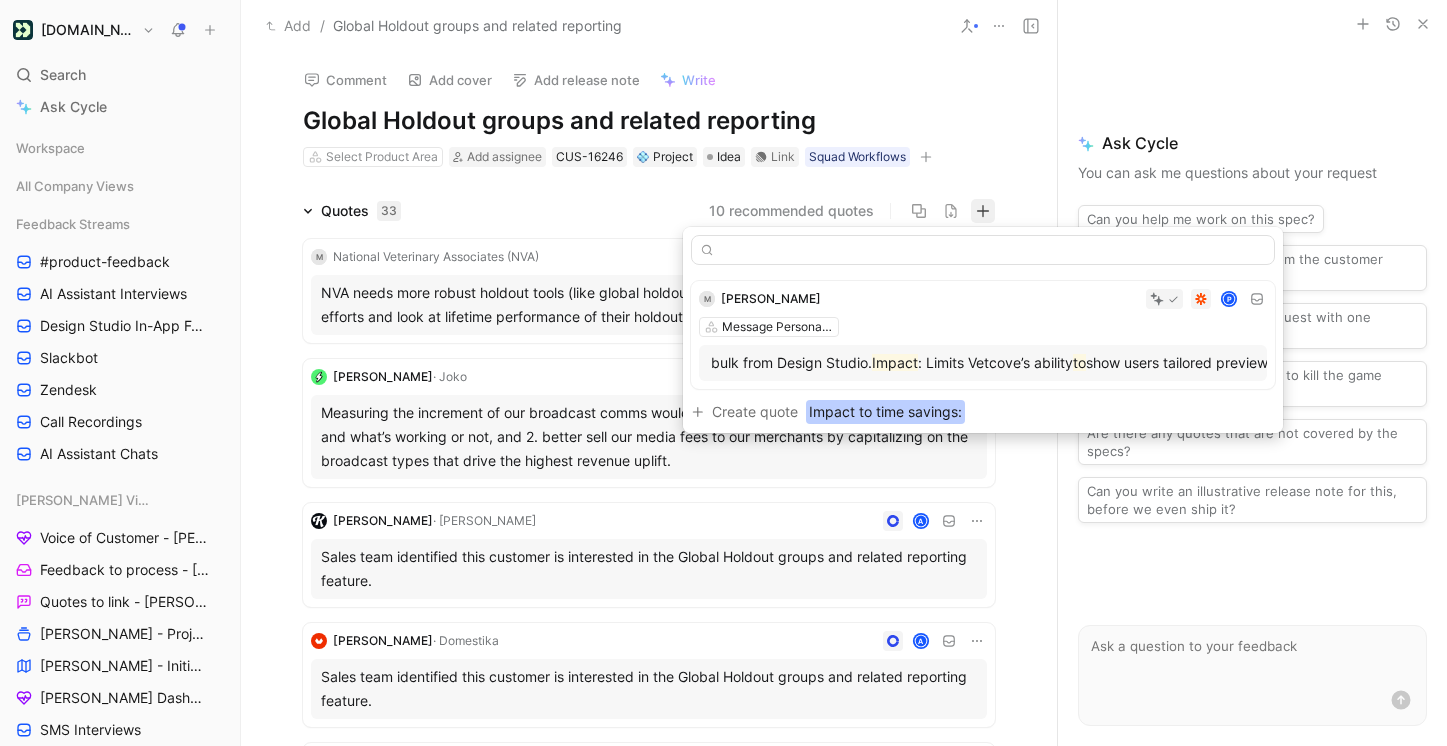 scroll, scrollTop: 0, scrollLeft: 799, axis: horizontal 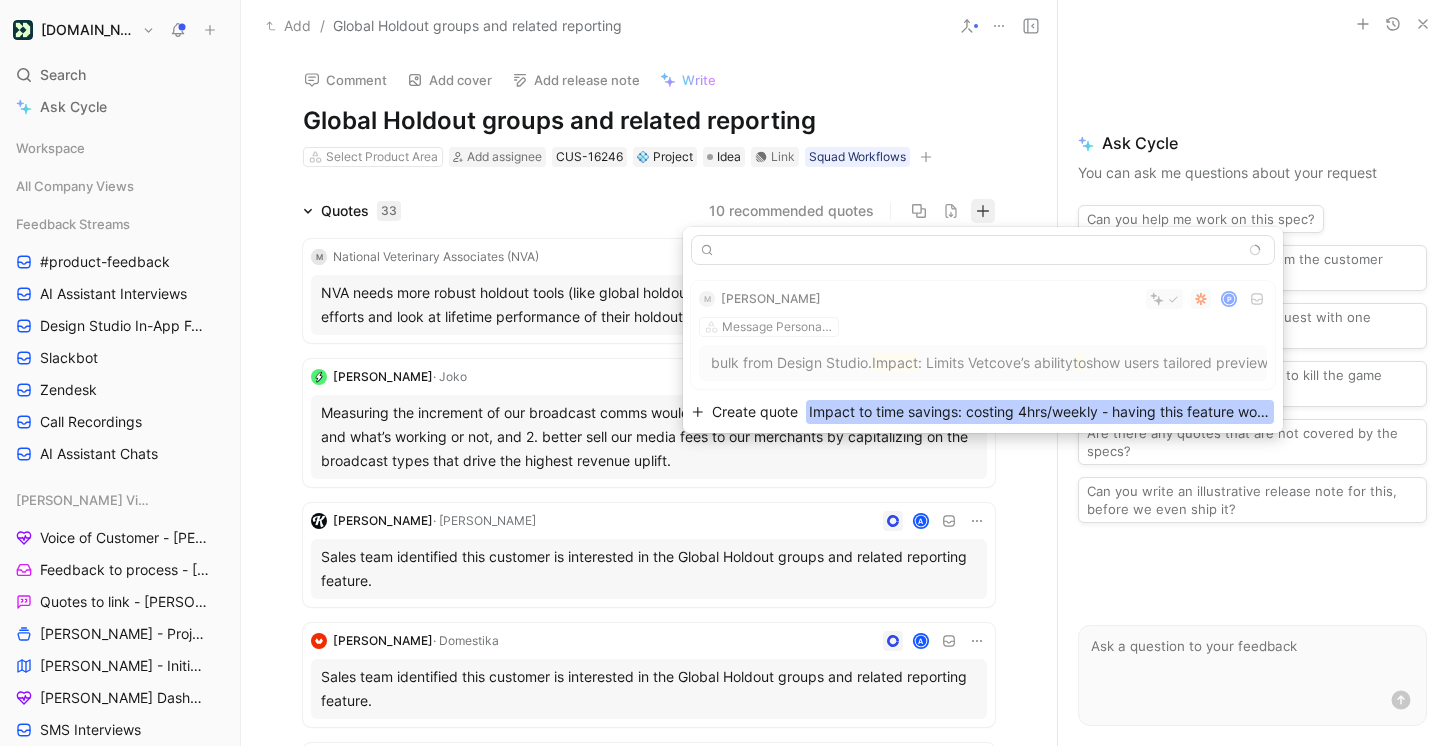type on "Impact to time savings: costing 4hrs/weekly - having this feature would enable them to target those who have received x messages in y months but have not clicked on or opened any of those messages." 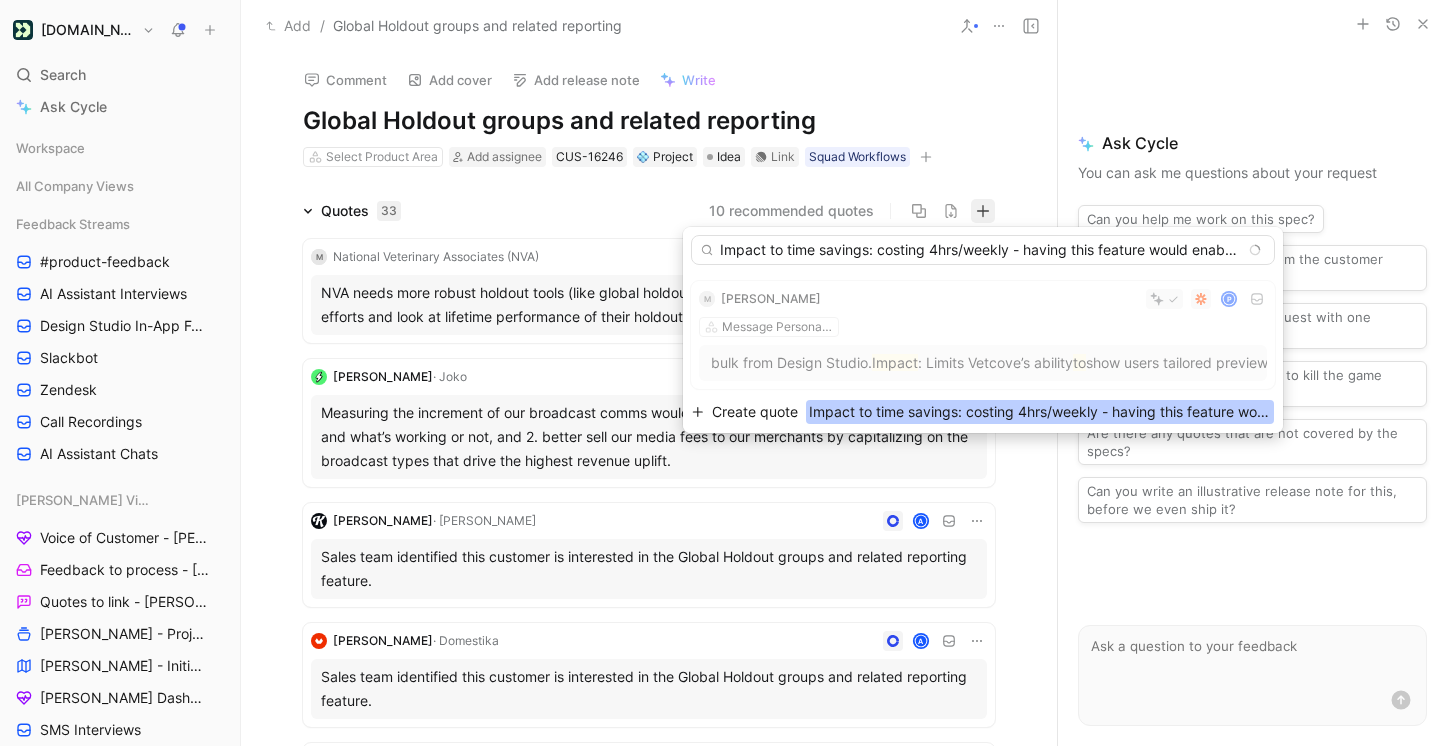 click on "Create quote" at bounding box center [755, 412] 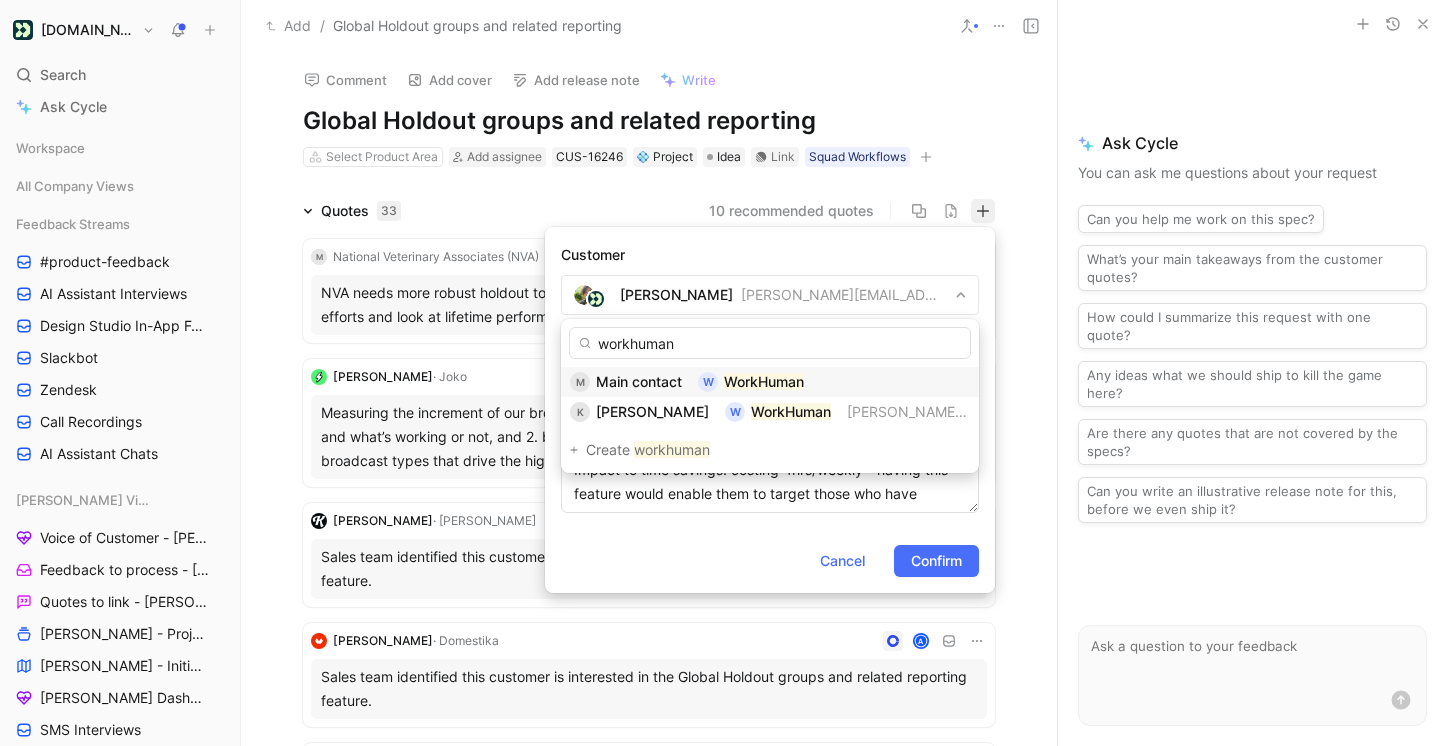 type on "workhuman" 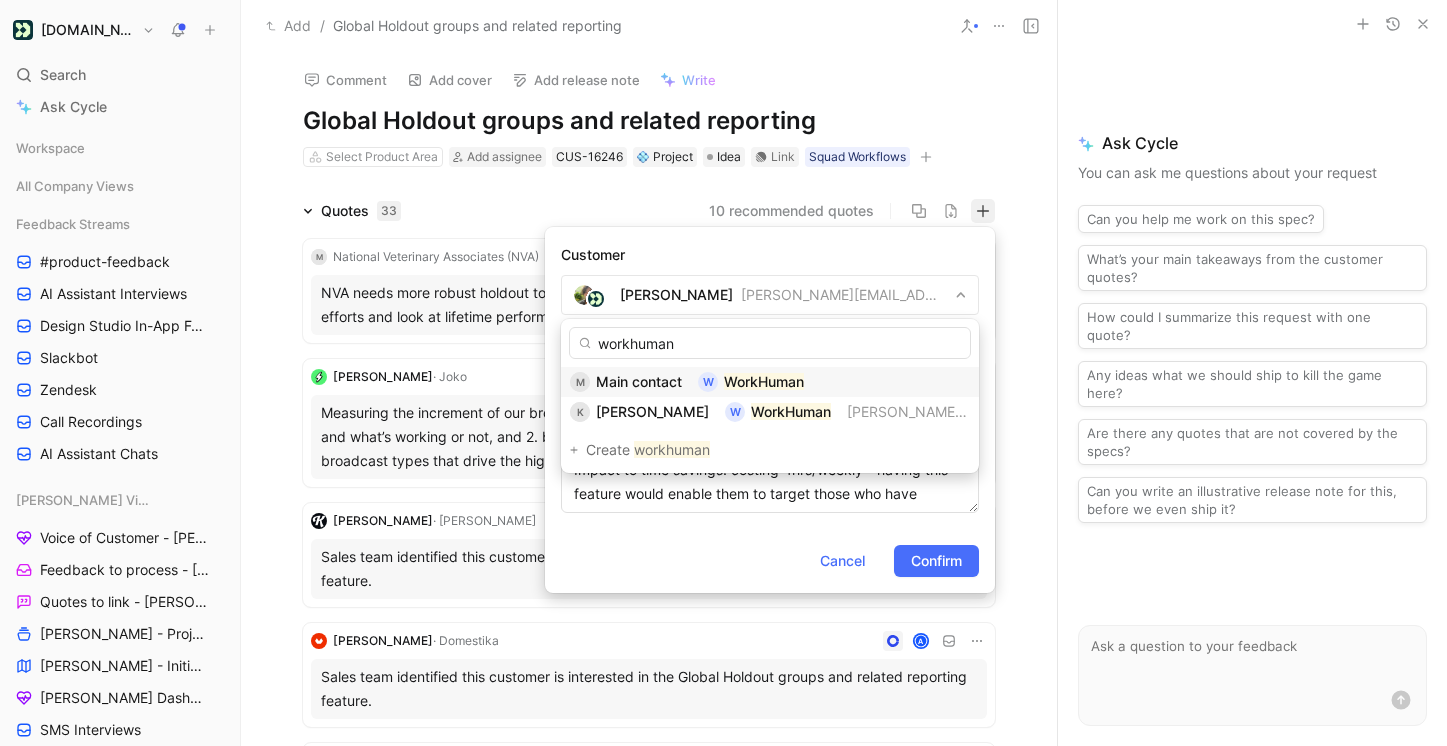 click on "W WorkHuman" at bounding box center [751, 382] 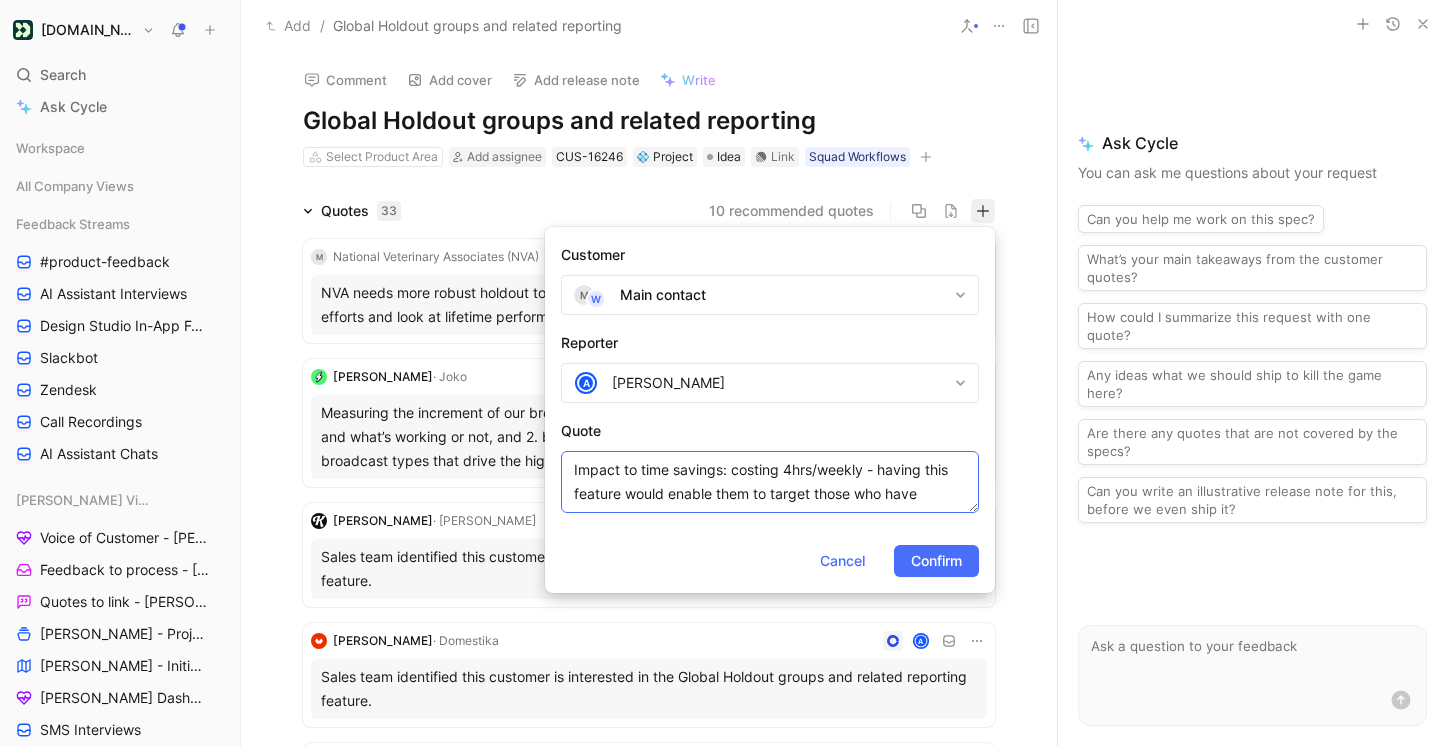 scroll, scrollTop: 48, scrollLeft: 0, axis: vertical 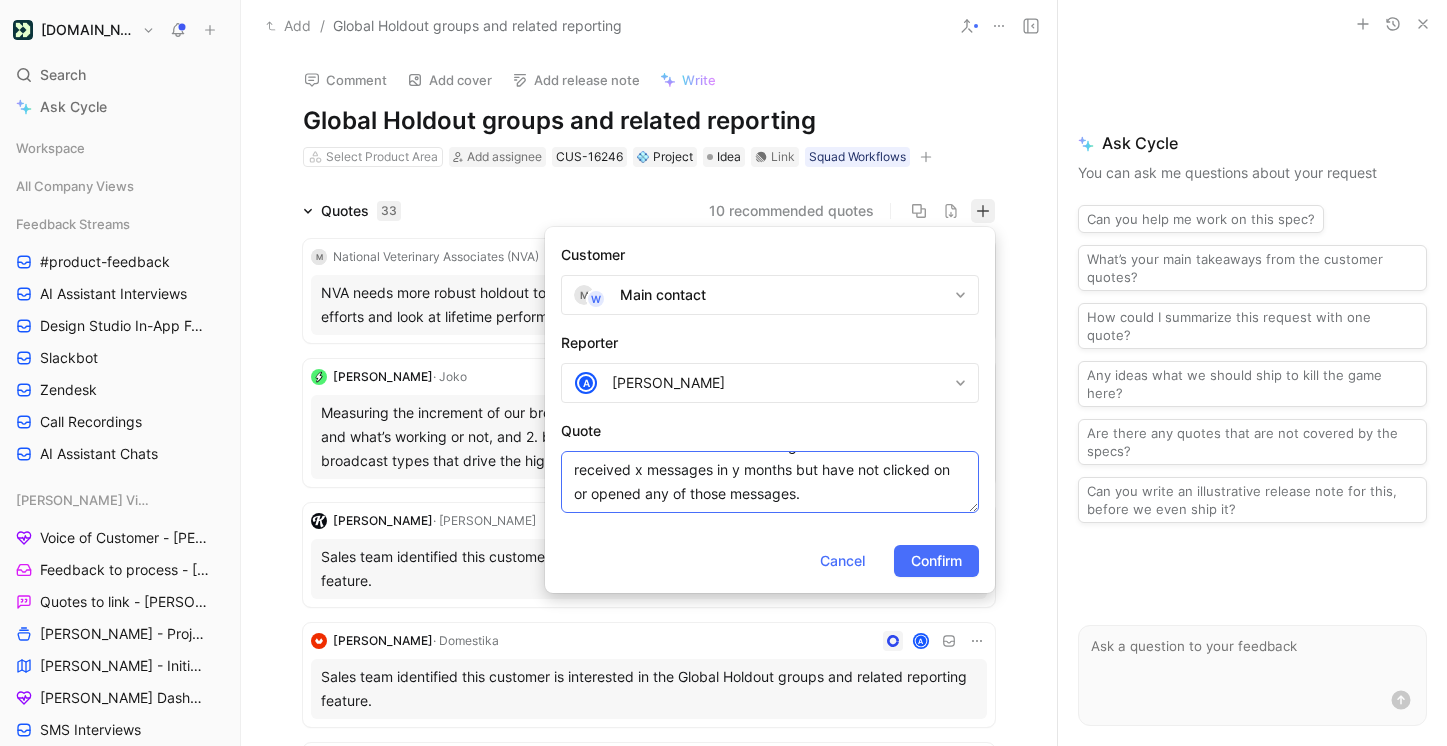 drag, startPoint x: 720, startPoint y: 459, endPoint x: 723, endPoint y: 515, distance: 56.0803 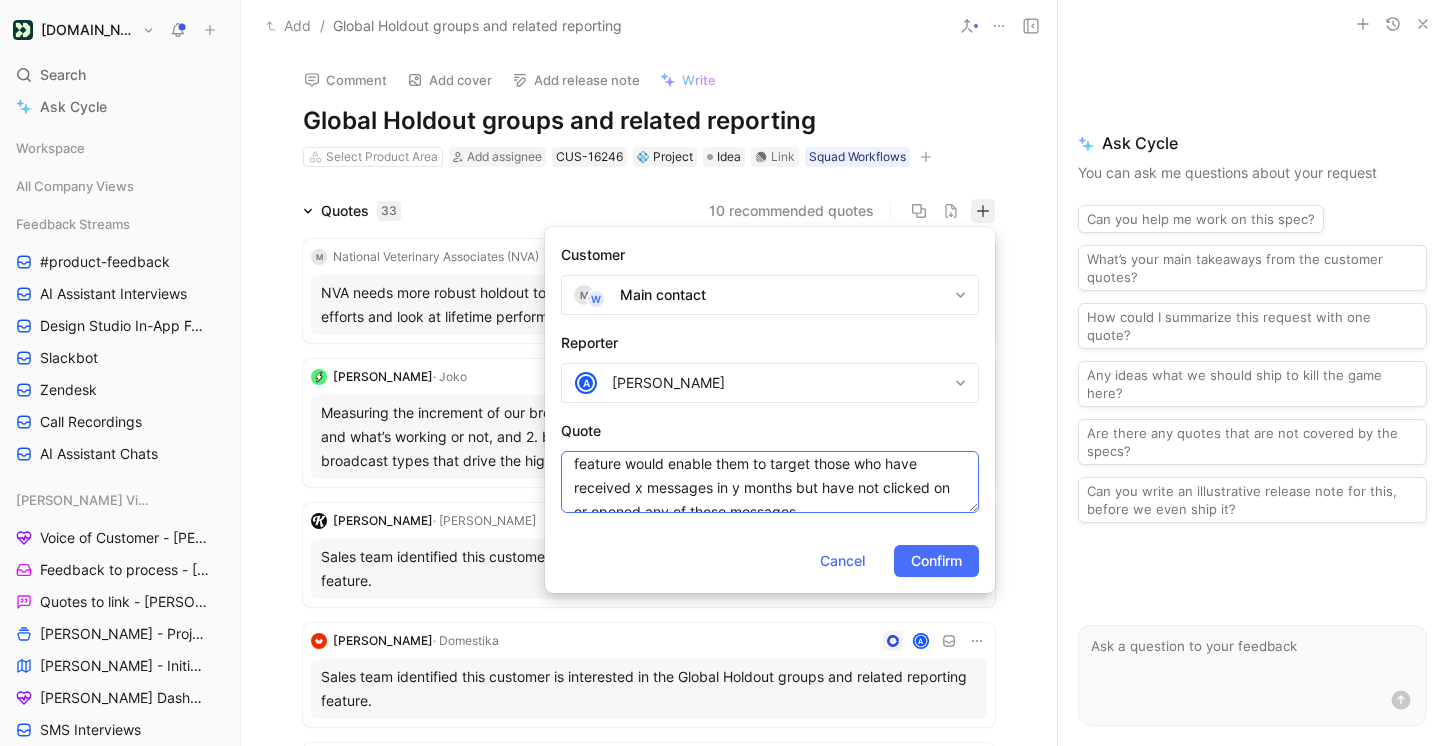 scroll, scrollTop: 48, scrollLeft: 0, axis: vertical 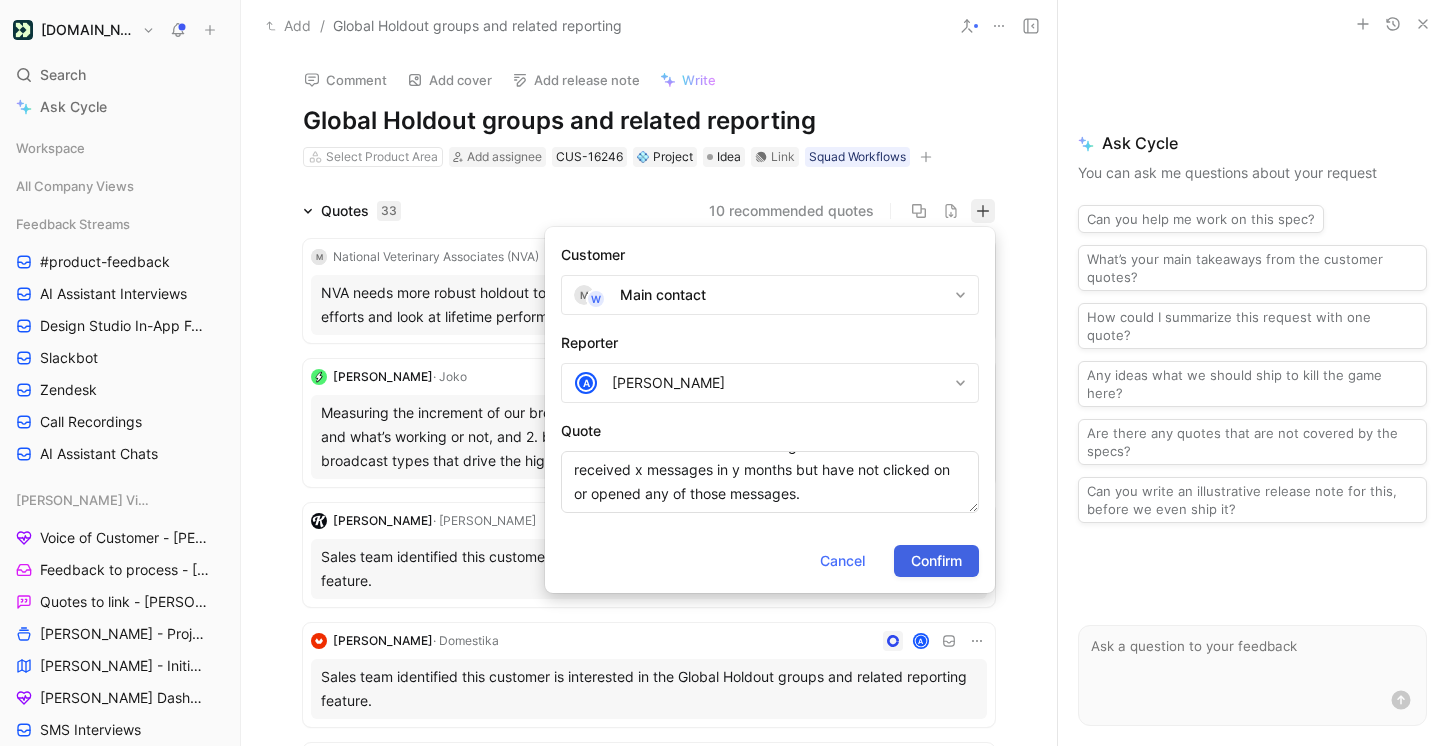 click on "Confirm" at bounding box center [936, 561] 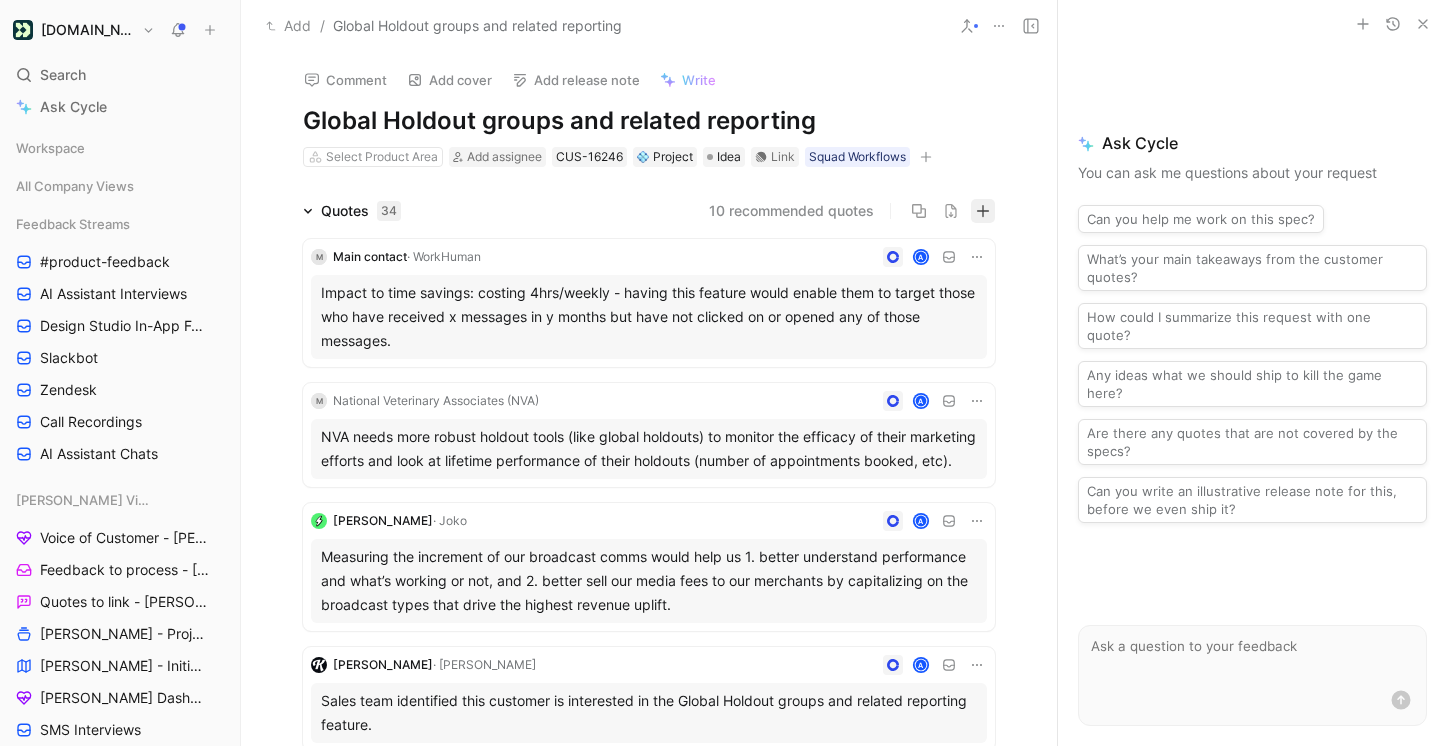 click at bounding box center (983, 211) 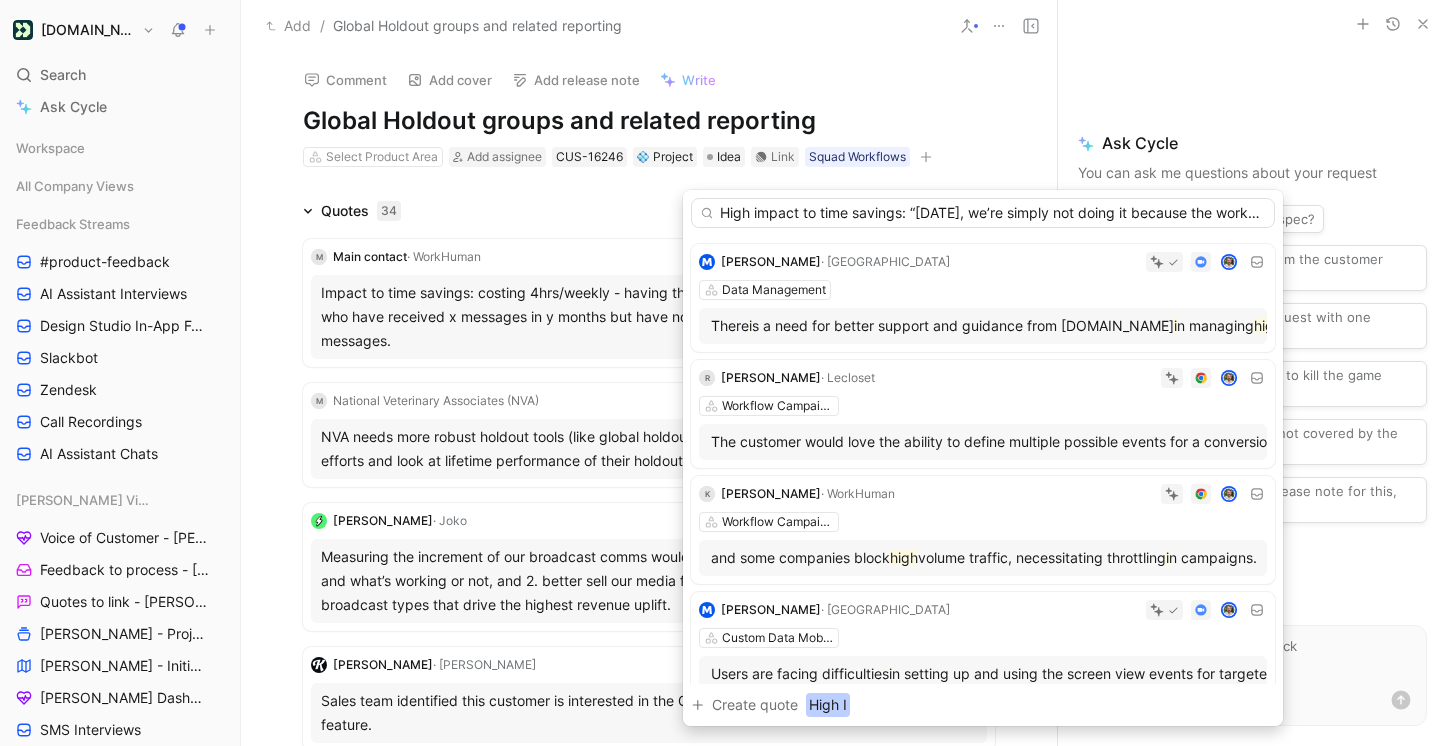 scroll, scrollTop: 0, scrollLeft: 824, axis: horizontal 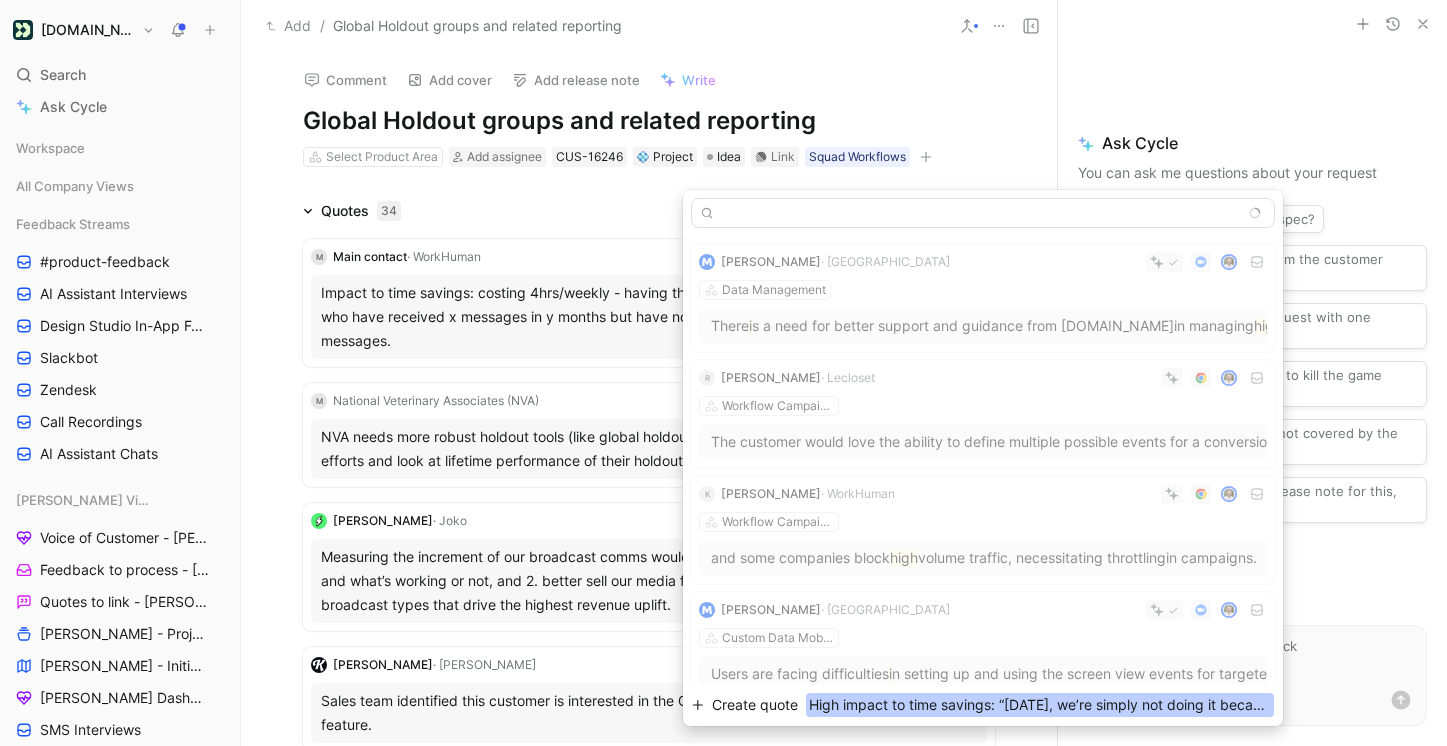 type on "High impact to time savings: “[DATE], we’re simply not doing it because the workaround is too time-consuming for our freelancers. We pay them for each broadcast we planify, and we’re sending a lot of them”." 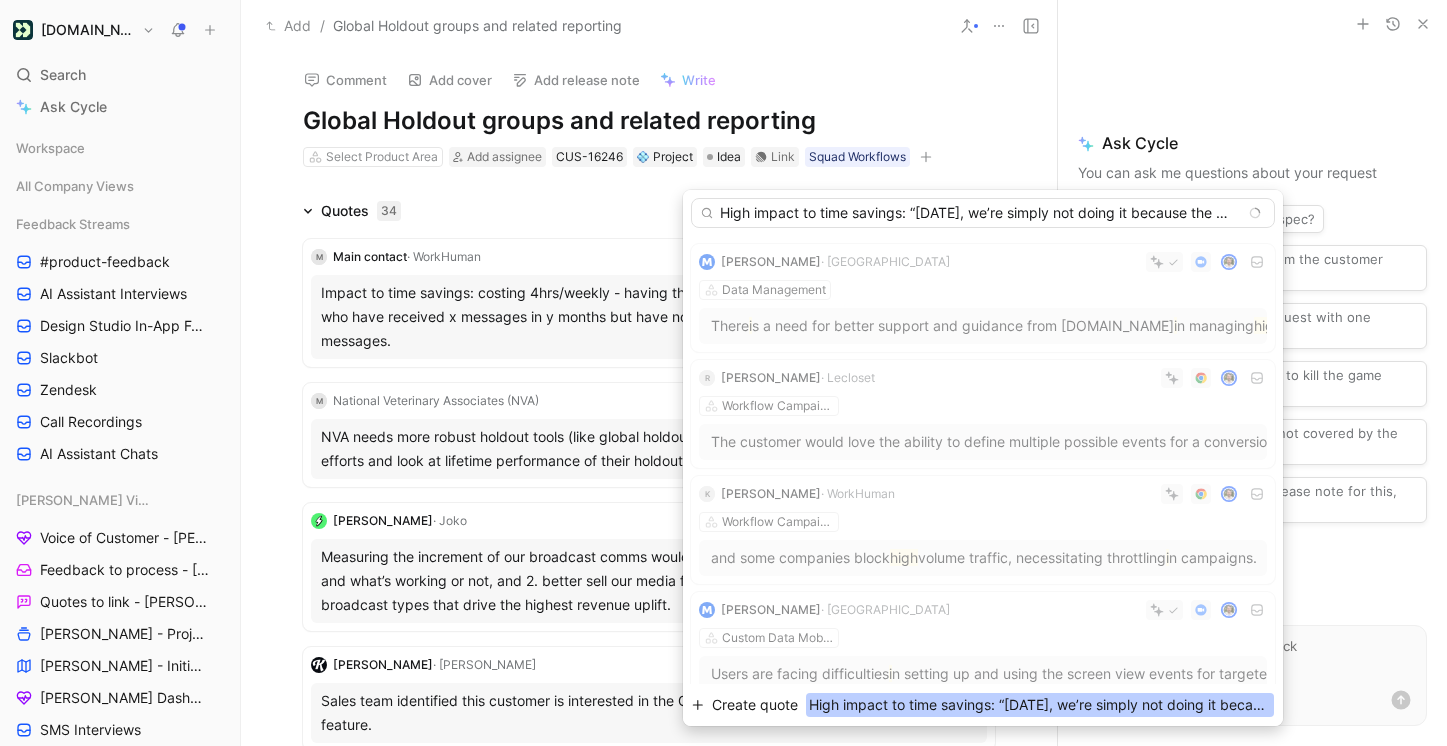 click on "Create quote" at bounding box center (755, 705) 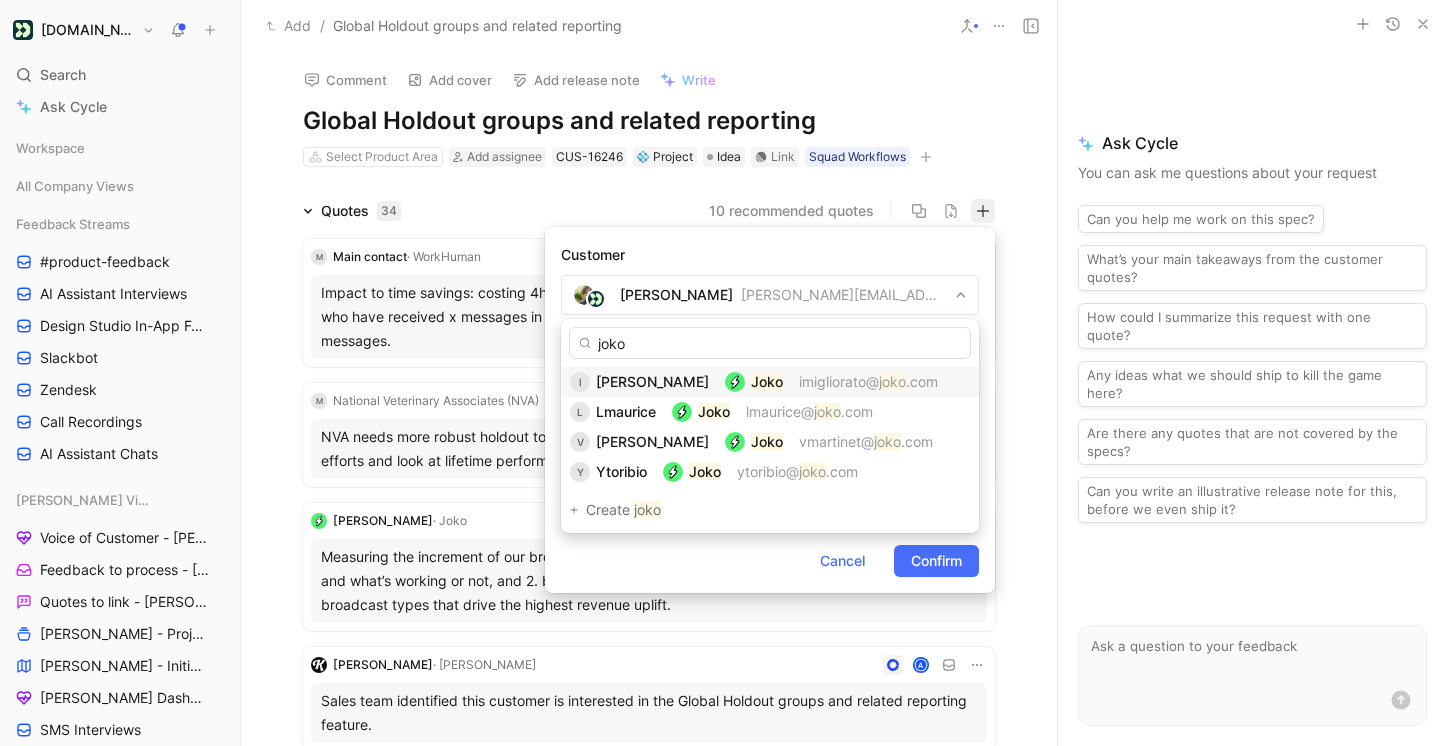type on "joko" 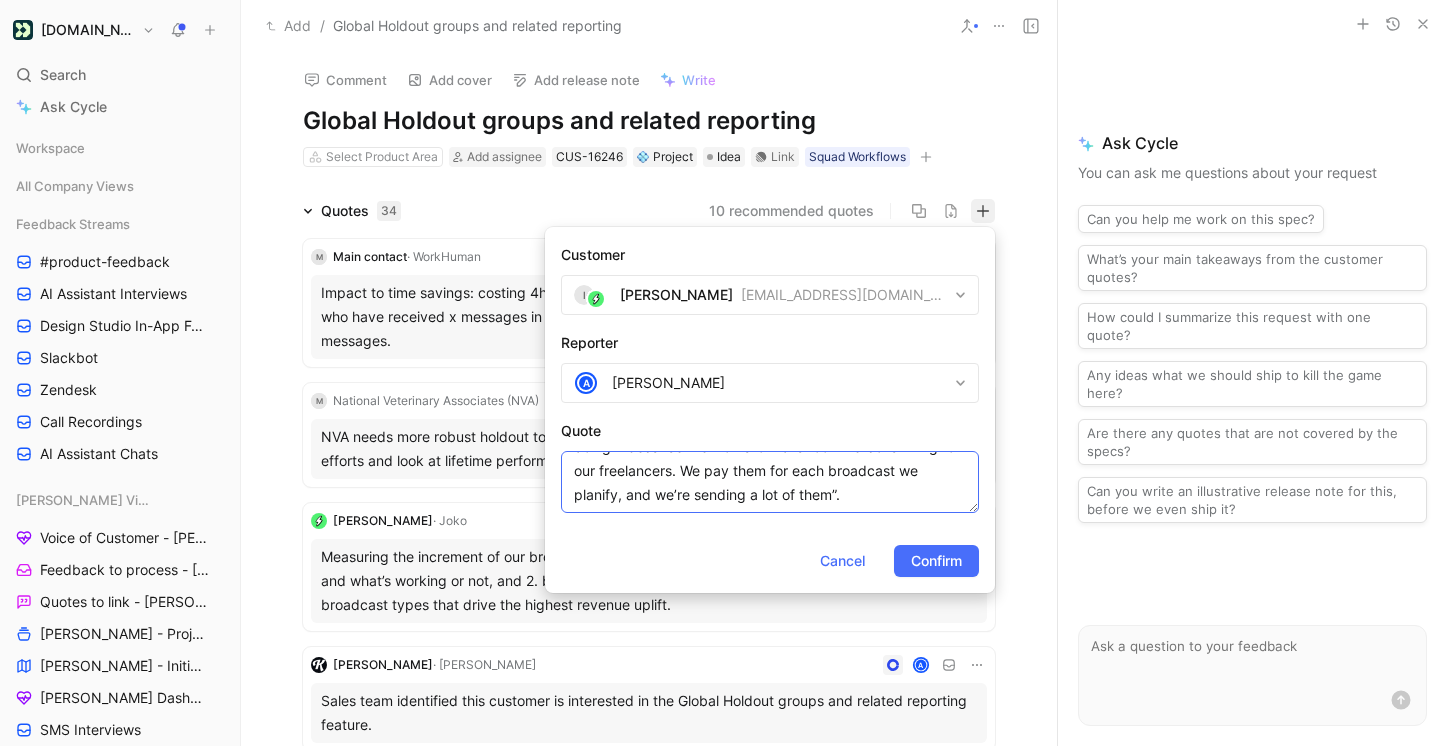 scroll, scrollTop: 48, scrollLeft: 0, axis: vertical 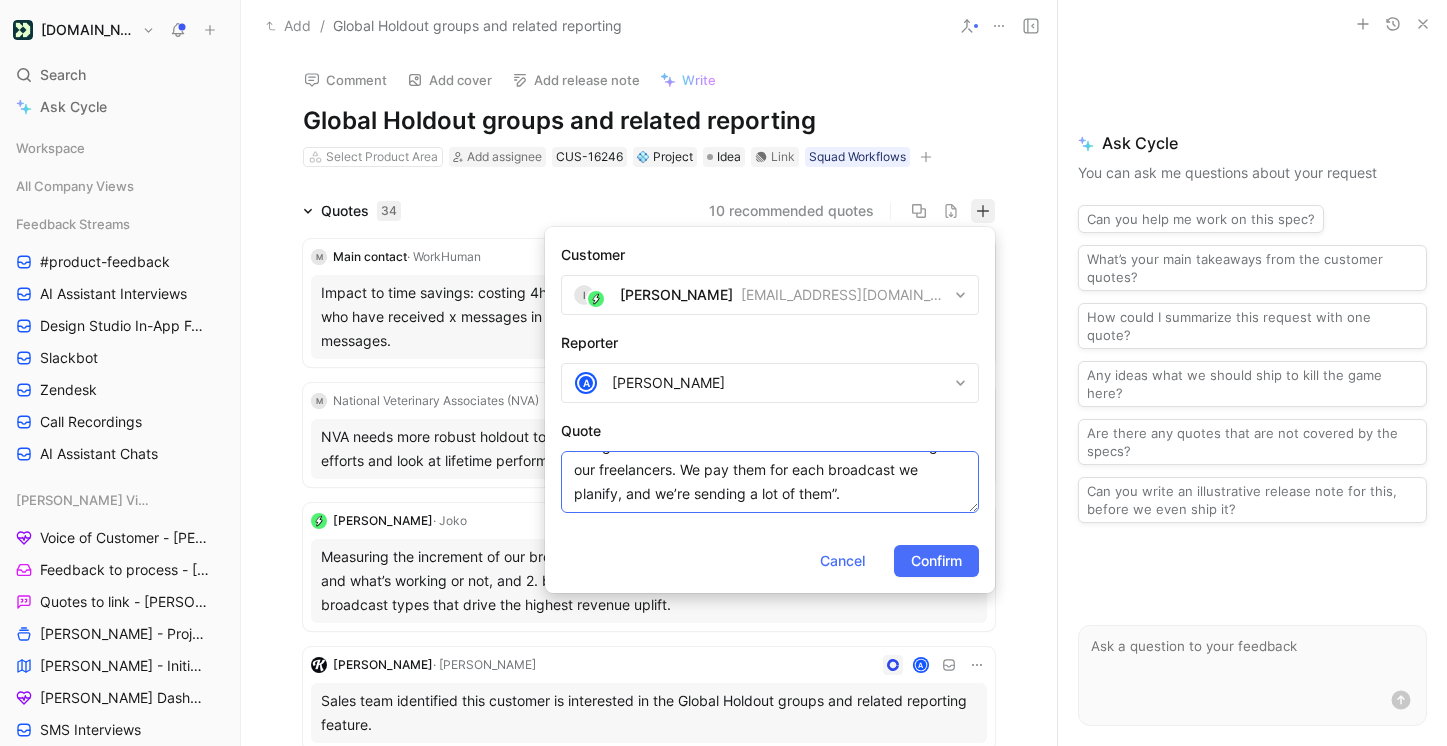 drag, startPoint x: 866, startPoint y: 473, endPoint x: 863, endPoint y: 512, distance: 39.115215 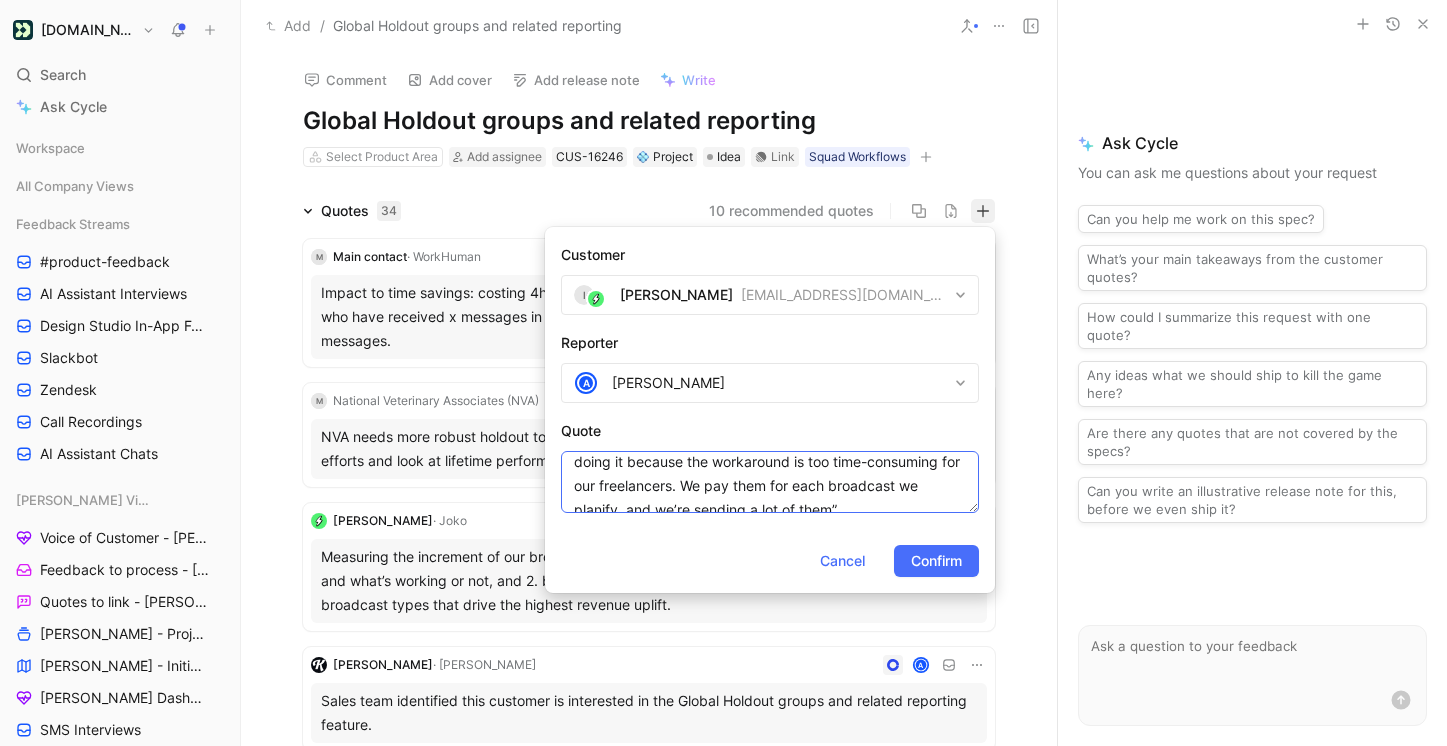 scroll, scrollTop: 48, scrollLeft: 0, axis: vertical 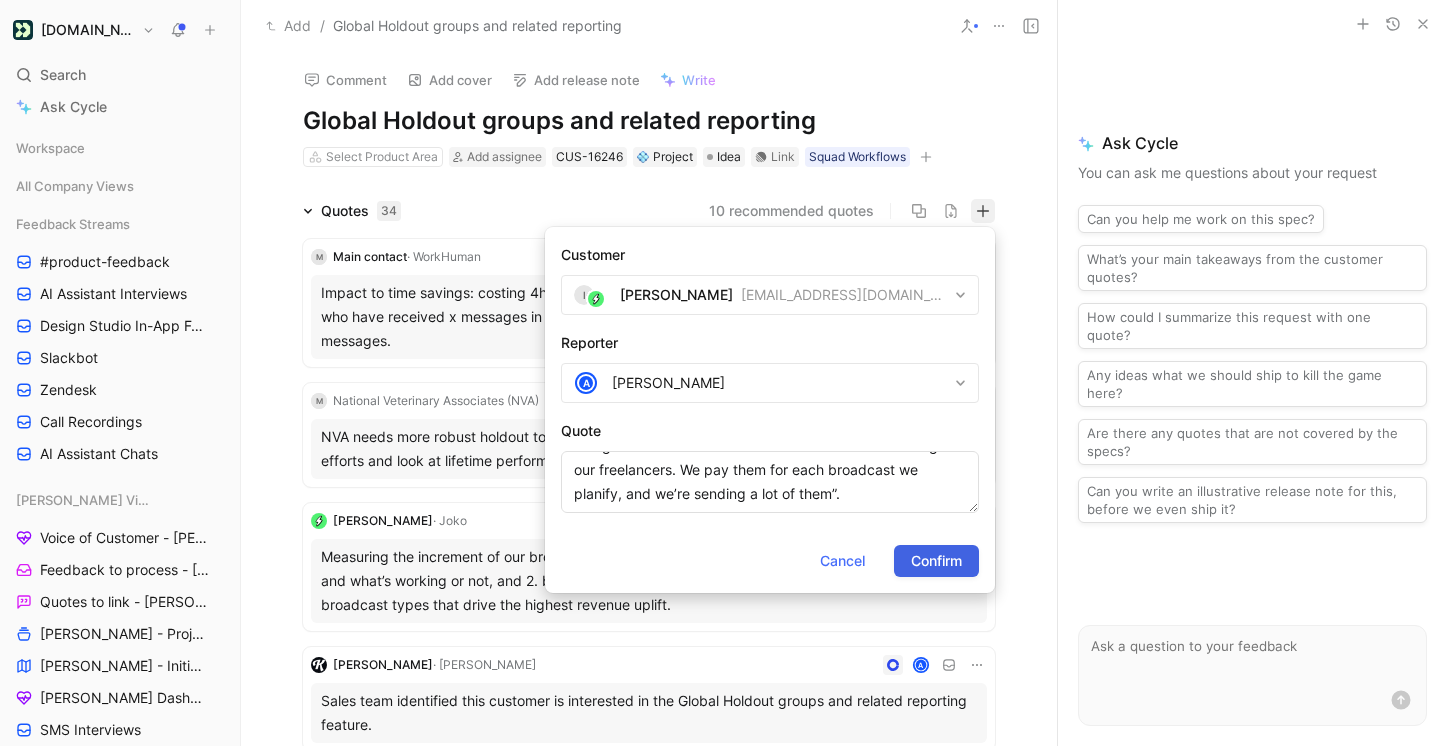click on "Confirm" at bounding box center [936, 561] 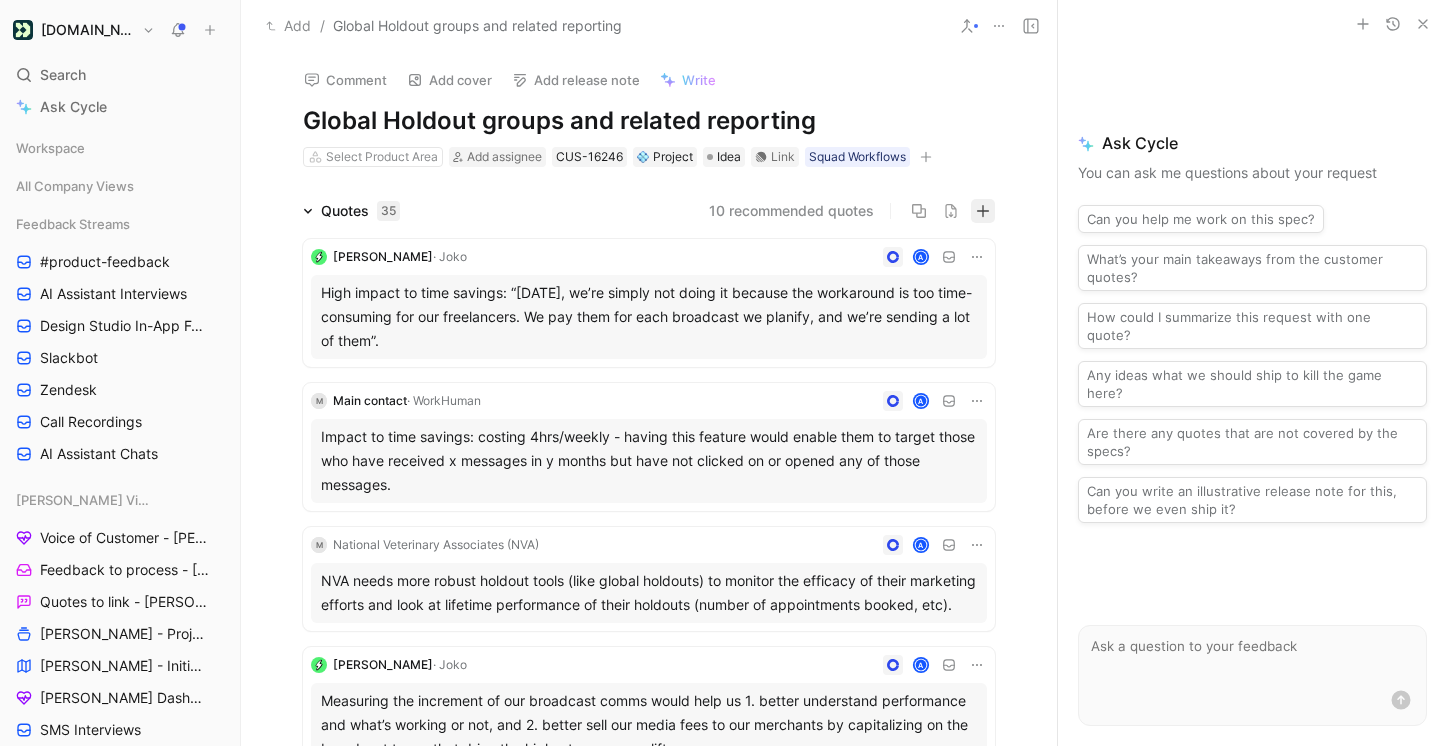 click at bounding box center [983, 211] 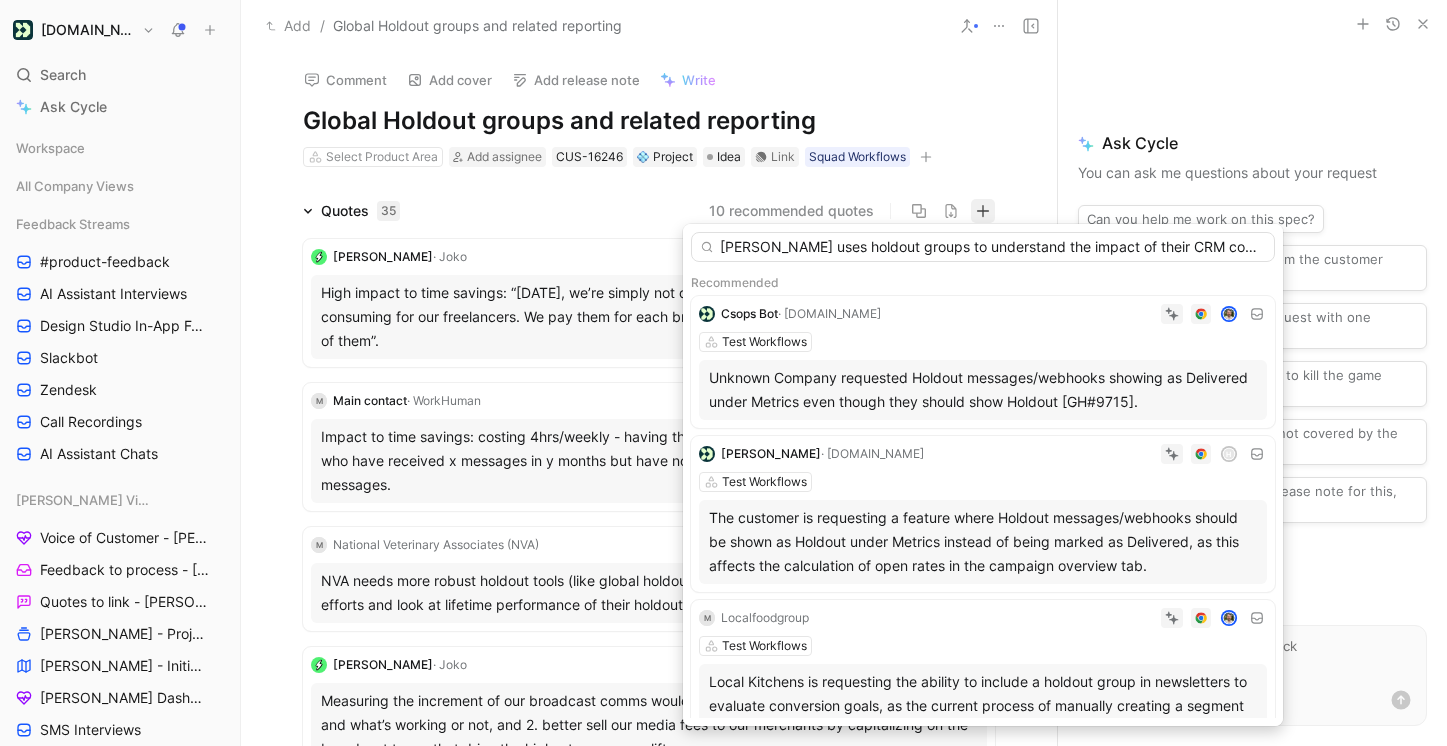 scroll, scrollTop: 0, scrollLeft: 2010, axis: horizontal 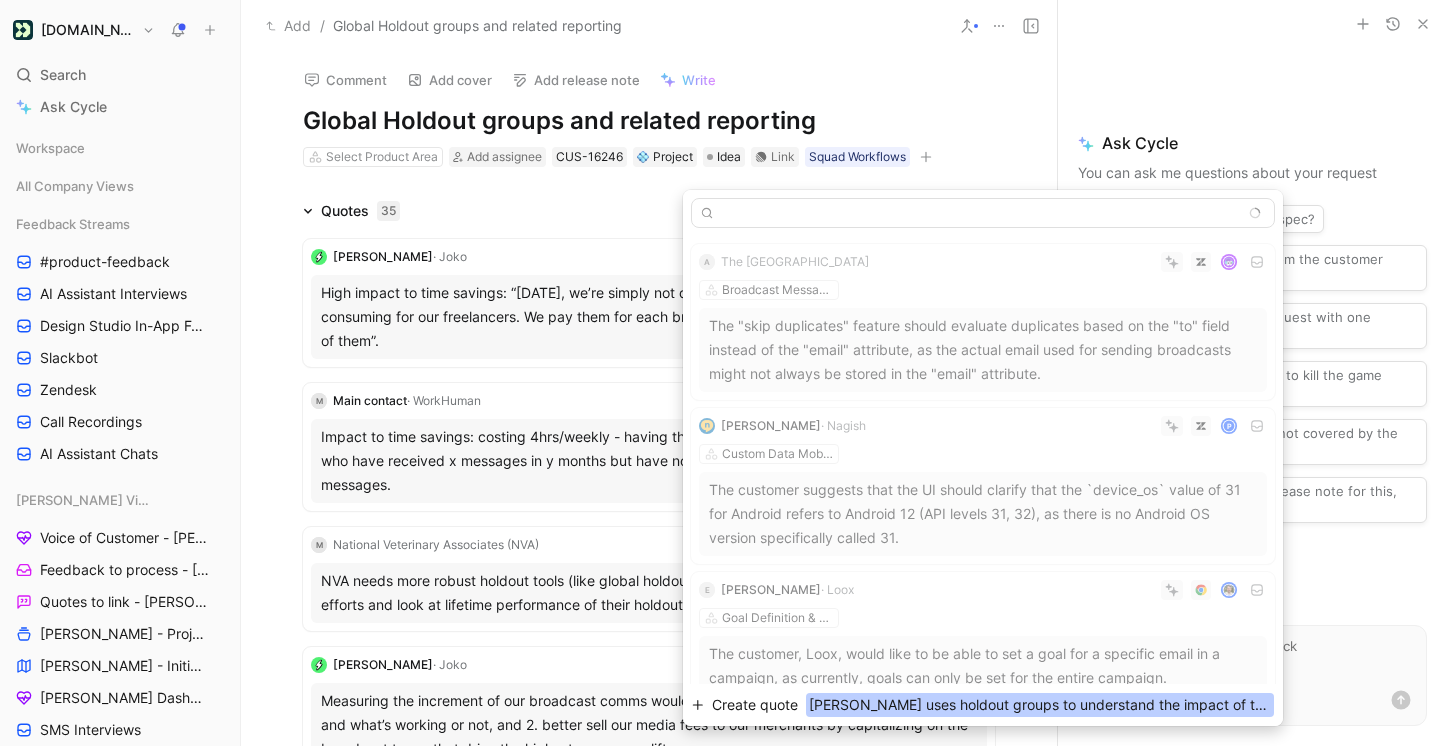 type on "[PERSON_NAME] uses holdout groups to understand the impact of their CRM comms on the revenue which is 10% of all of their sales. To be able to calculate it accurately, the rely on their analytics tool that requires additional set-up and time for it. Customer will save time by reducing the need to exclude a certain group of customers from all of their campaigns which is also prone to human errors." 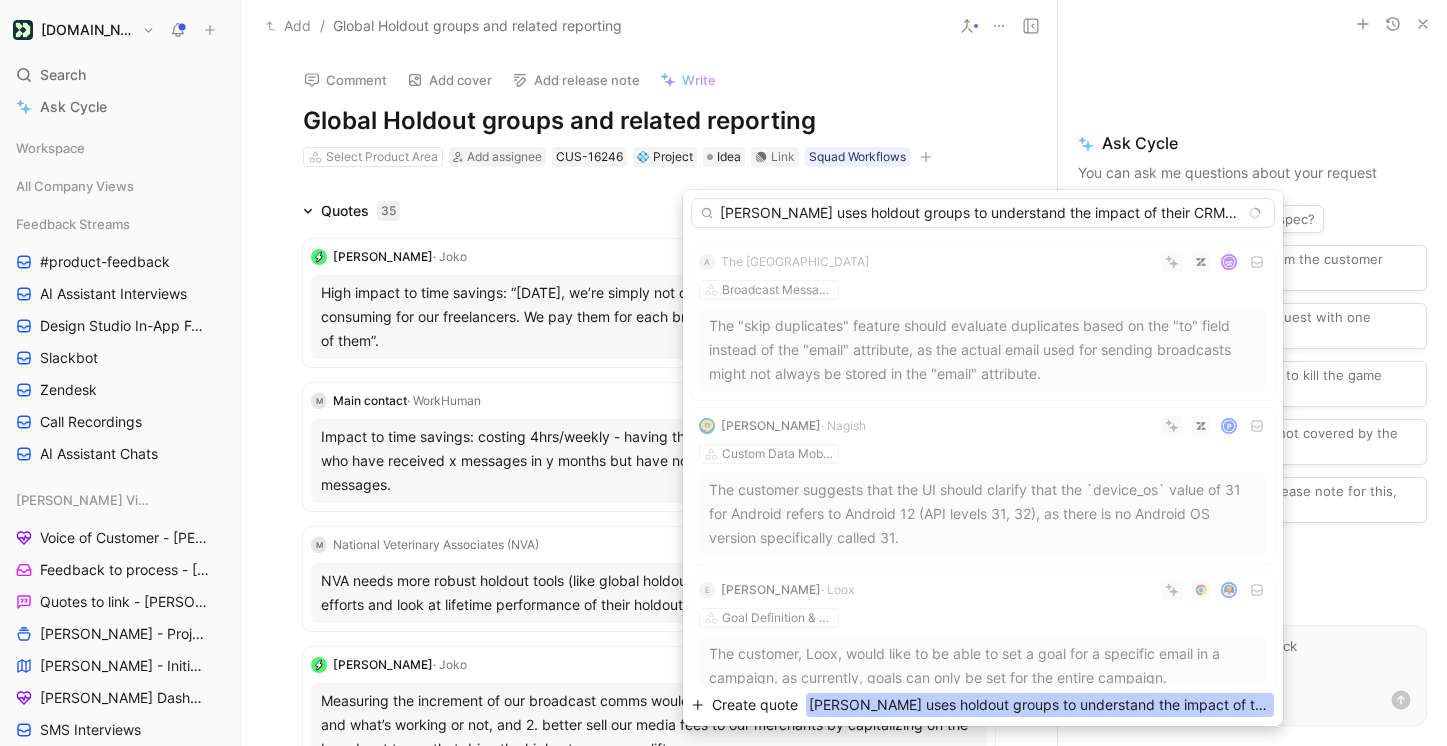 click on "Create quote" at bounding box center (755, 705) 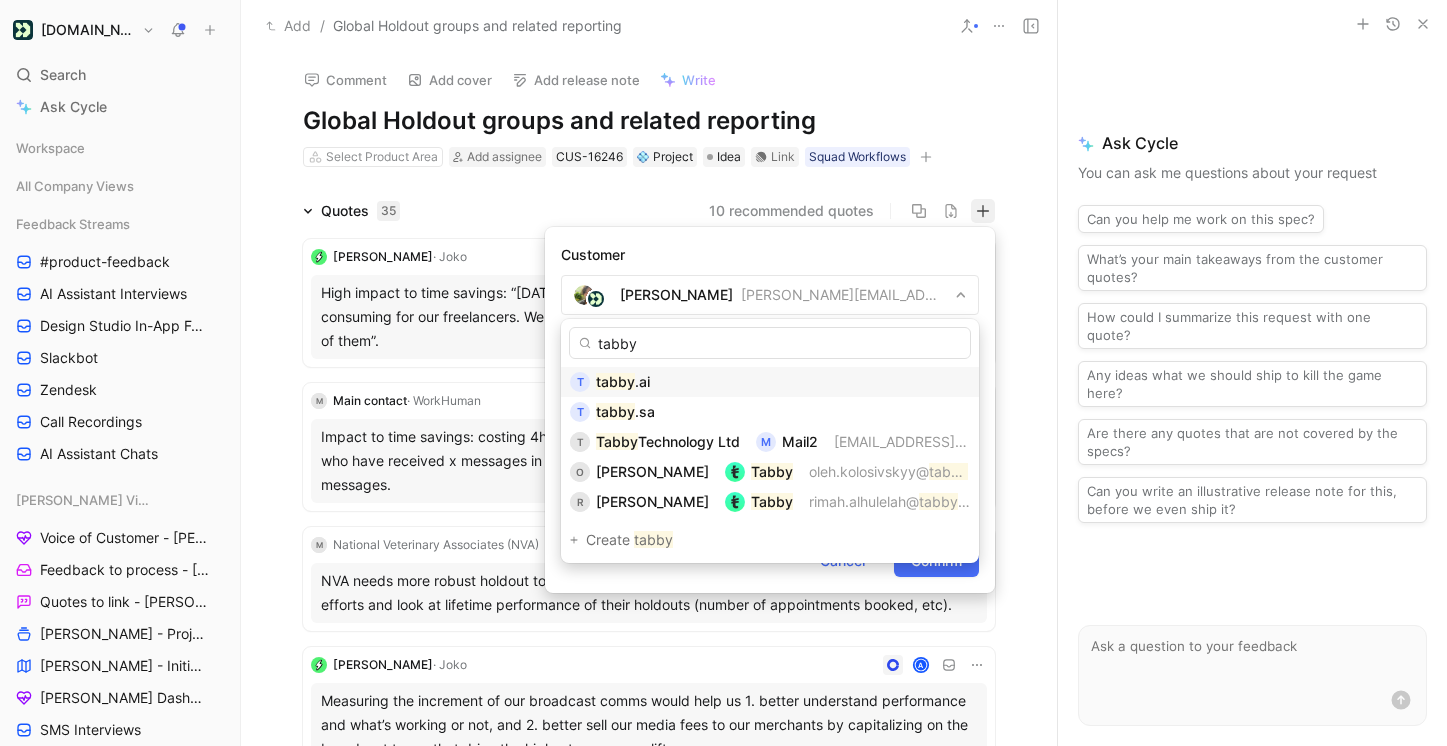 type on "tabby" 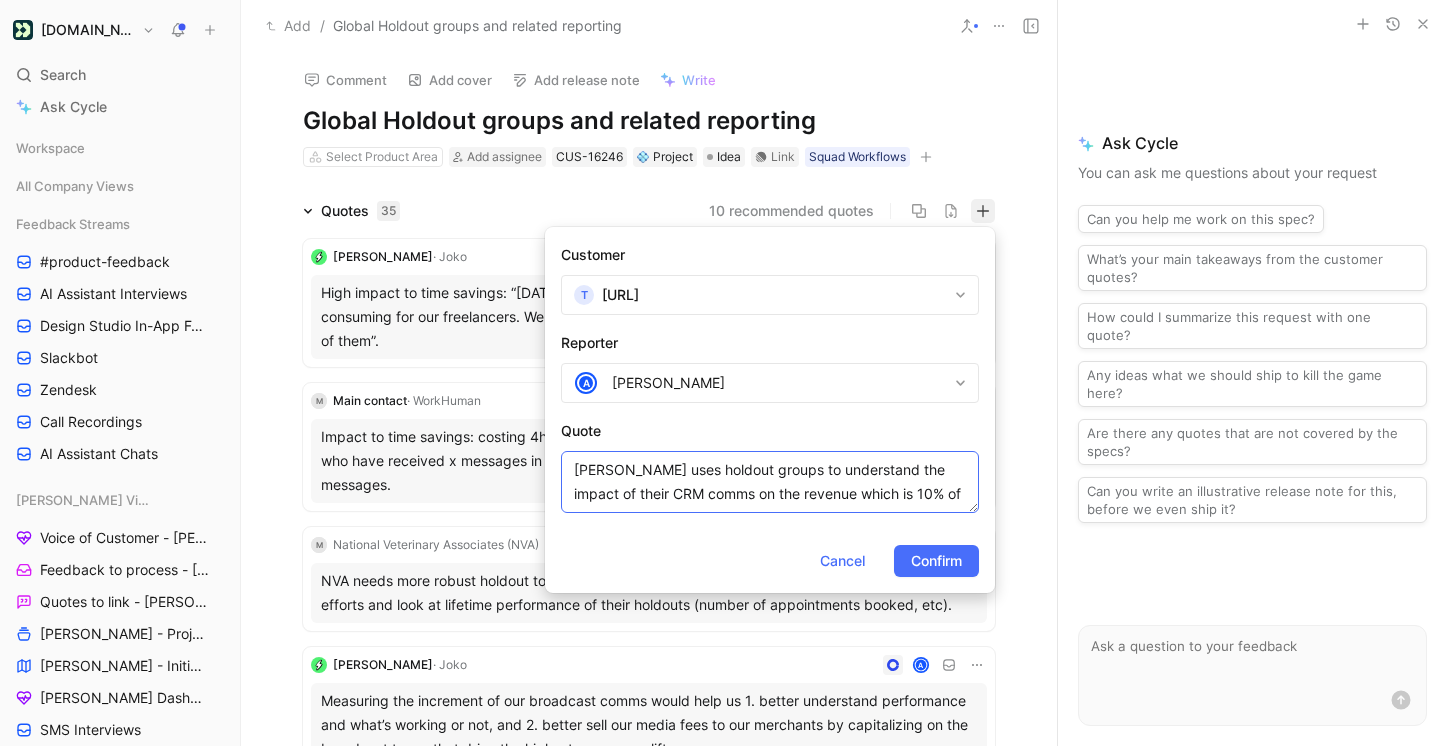 click on "[PERSON_NAME] uses holdout groups to understand the impact of their CRM comms on the revenue which is 10% of all of their sales. To be able to calculate it accurately, the rely on their analytics tool that requires additional set-up and time for it. Customer will save time by reducing the need to exclude a certain group of customers from all of their campaigns which is also prone to human errors." at bounding box center [770, 482] 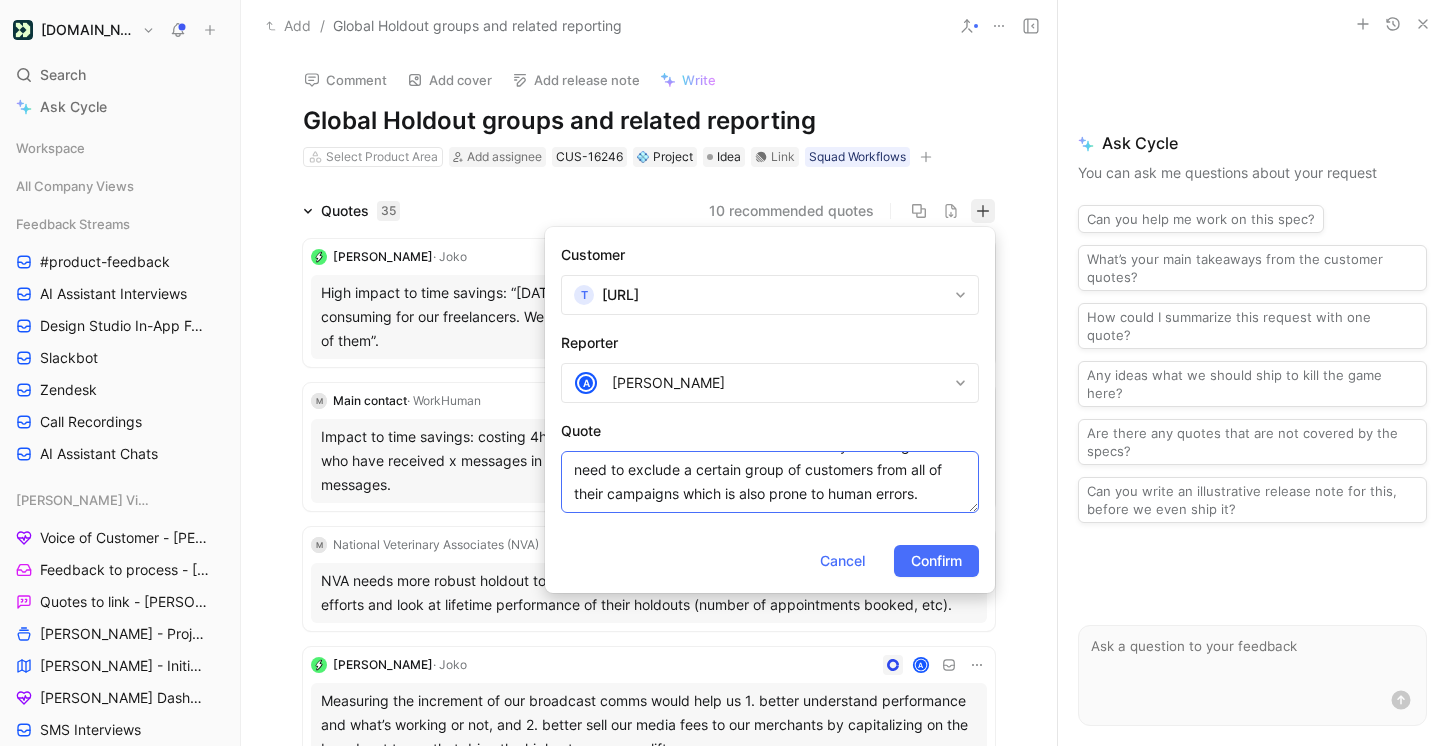 scroll, scrollTop: 0, scrollLeft: 0, axis: both 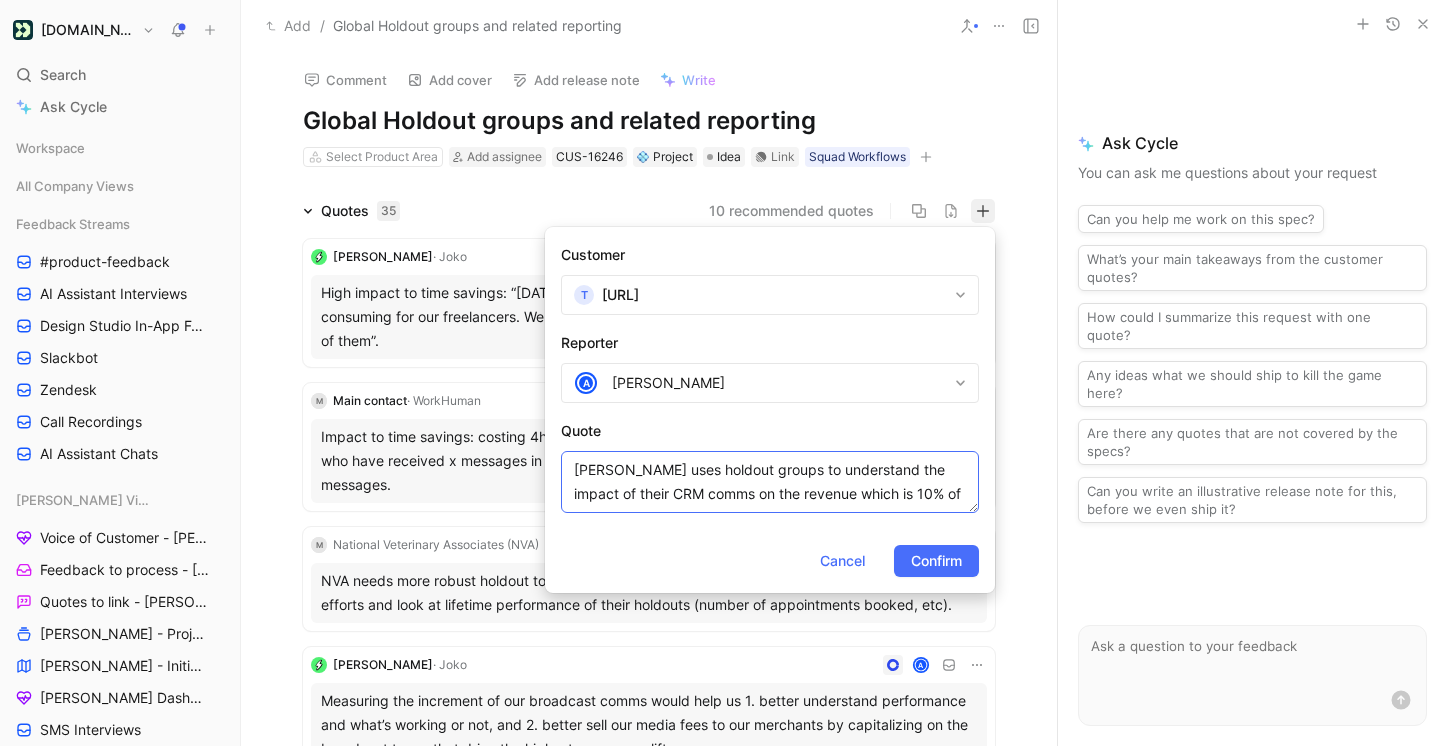click on "[PERSON_NAME] uses holdout groups to understand the impact of their CRM comms on the revenue which is 10% of all of their sales. To be able to calculate it accurately, the rely on their analytics tool that requires additional set-up and time for it. Customer will save time by reducing the need to exclude a certain group of customers from all of their campaigns which is also prone to human errors." at bounding box center [770, 482] 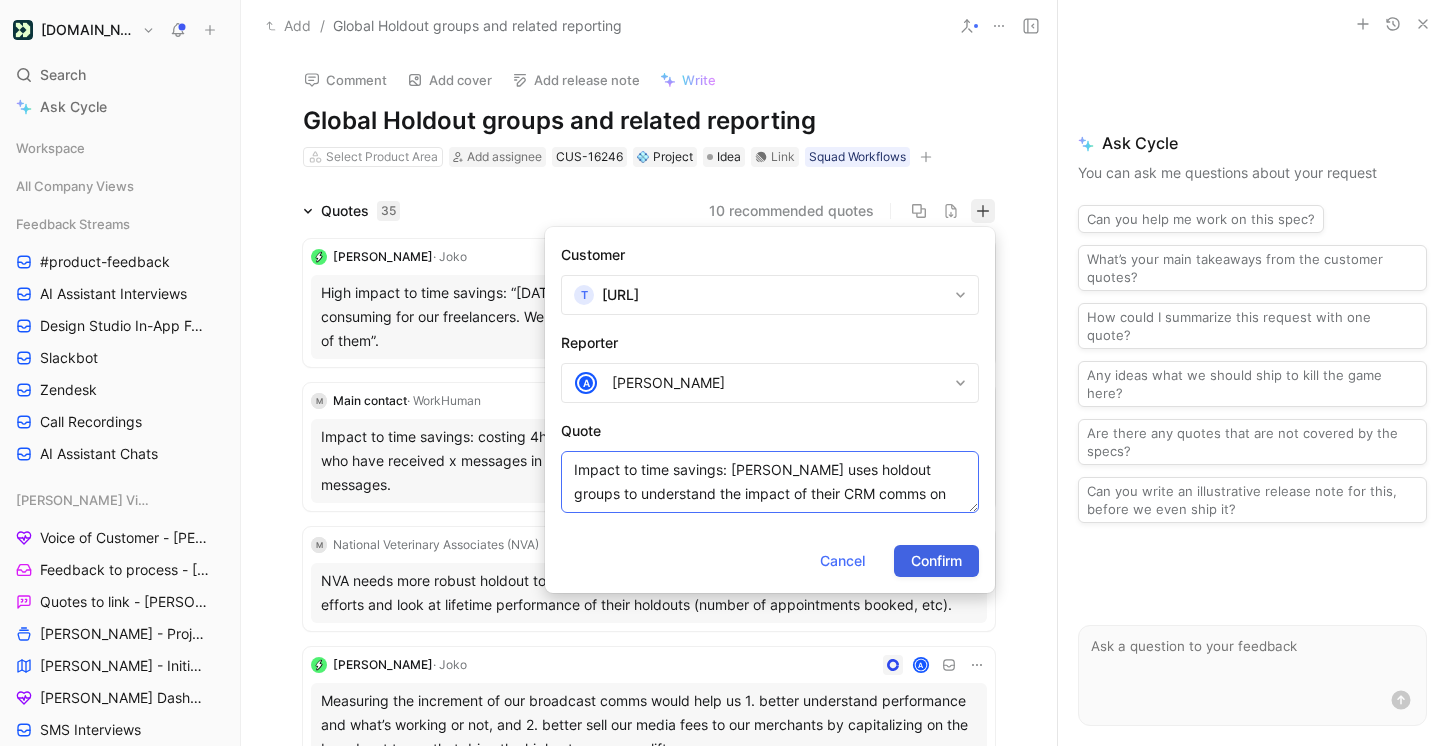 type on "Impact to time savings: [PERSON_NAME] uses holdout groups to understand the impact of their CRM comms on the revenue which is 10% of all of their sales. To be able to calculate it accurately, the rely on their analytics tool that requires additional set-up and time for it. Customer will save time by reducing the need to exclude a certain group of customers from all of their campaigns which is also prone to human errors." 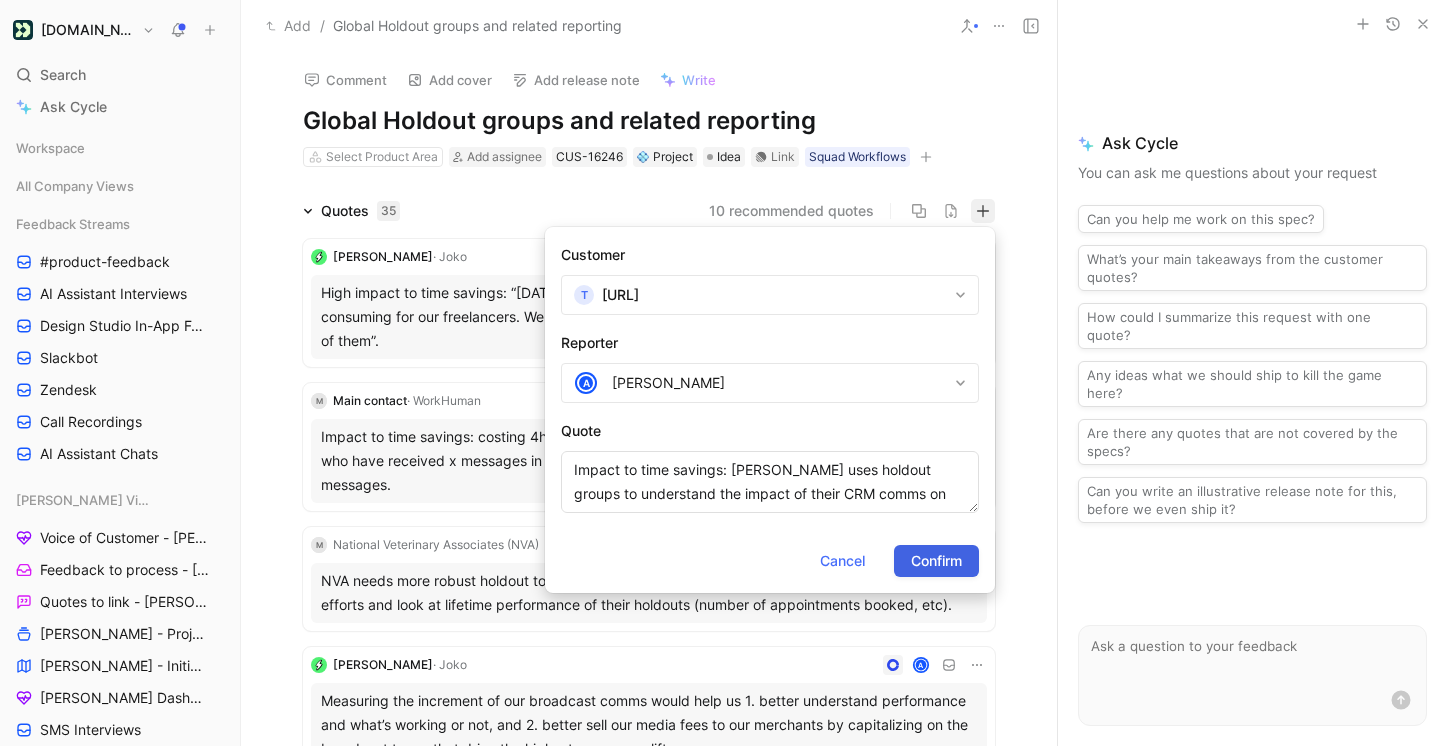 click on "Confirm" at bounding box center [936, 561] 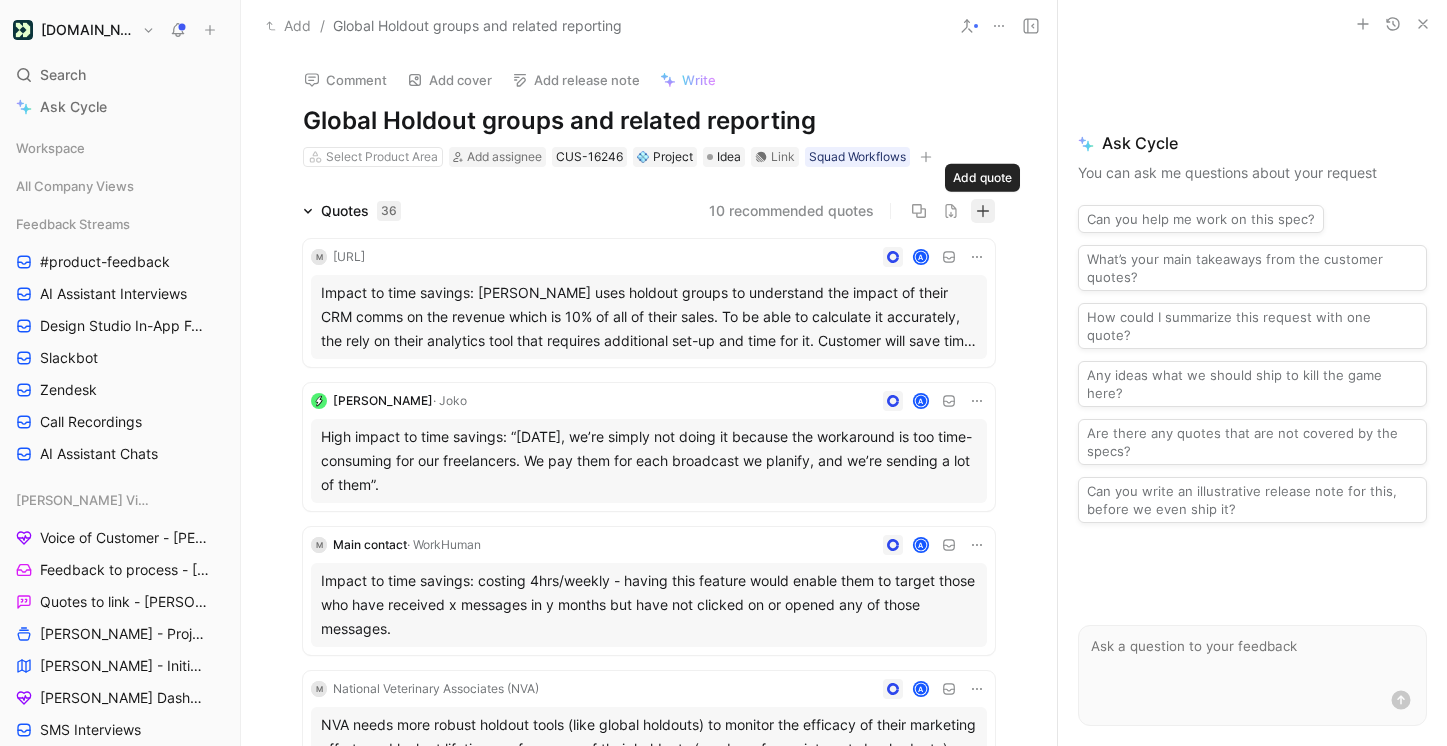 click 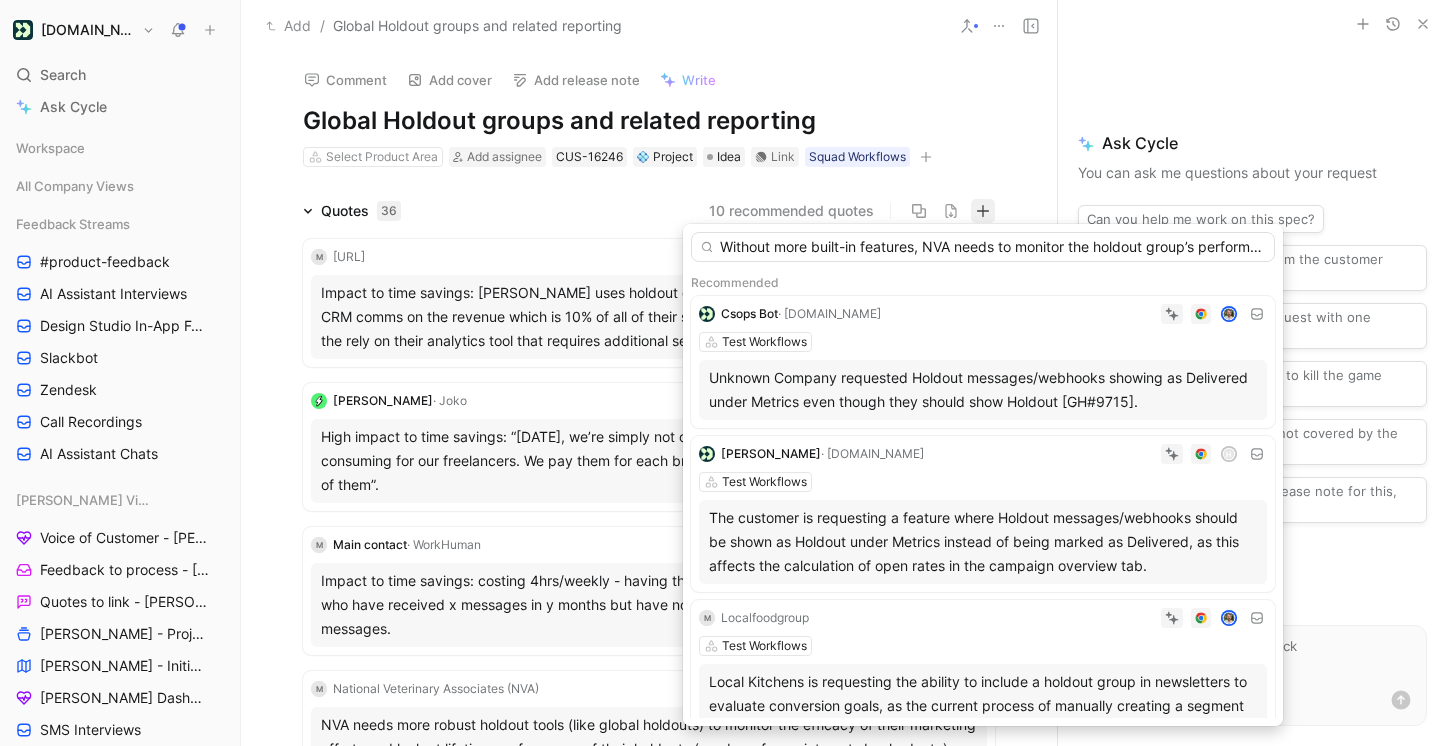 scroll, scrollTop: 0, scrollLeft: 2472, axis: horizontal 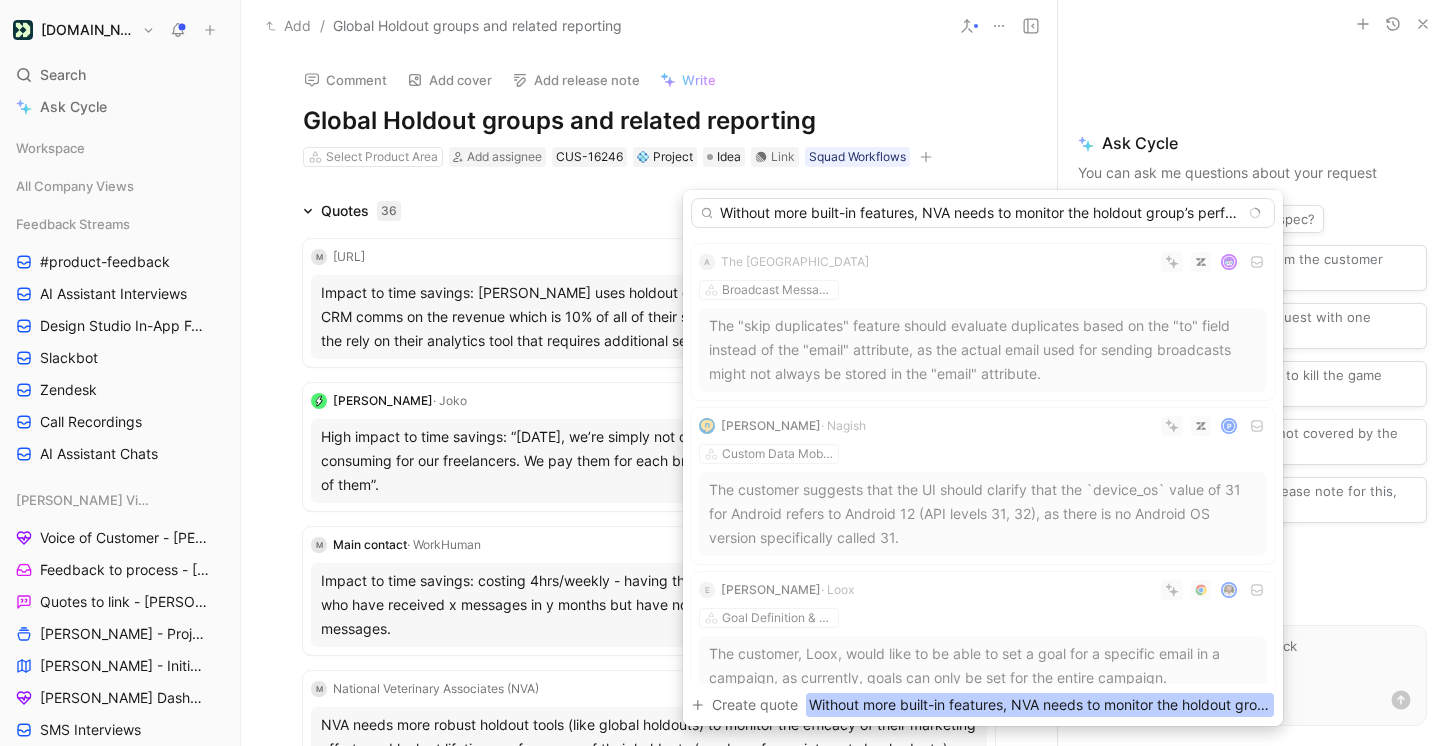 drag, startPoint x: 752, startPoint y: 216, endPoint x: 633, endPoint y: 209, distance: 119.2057 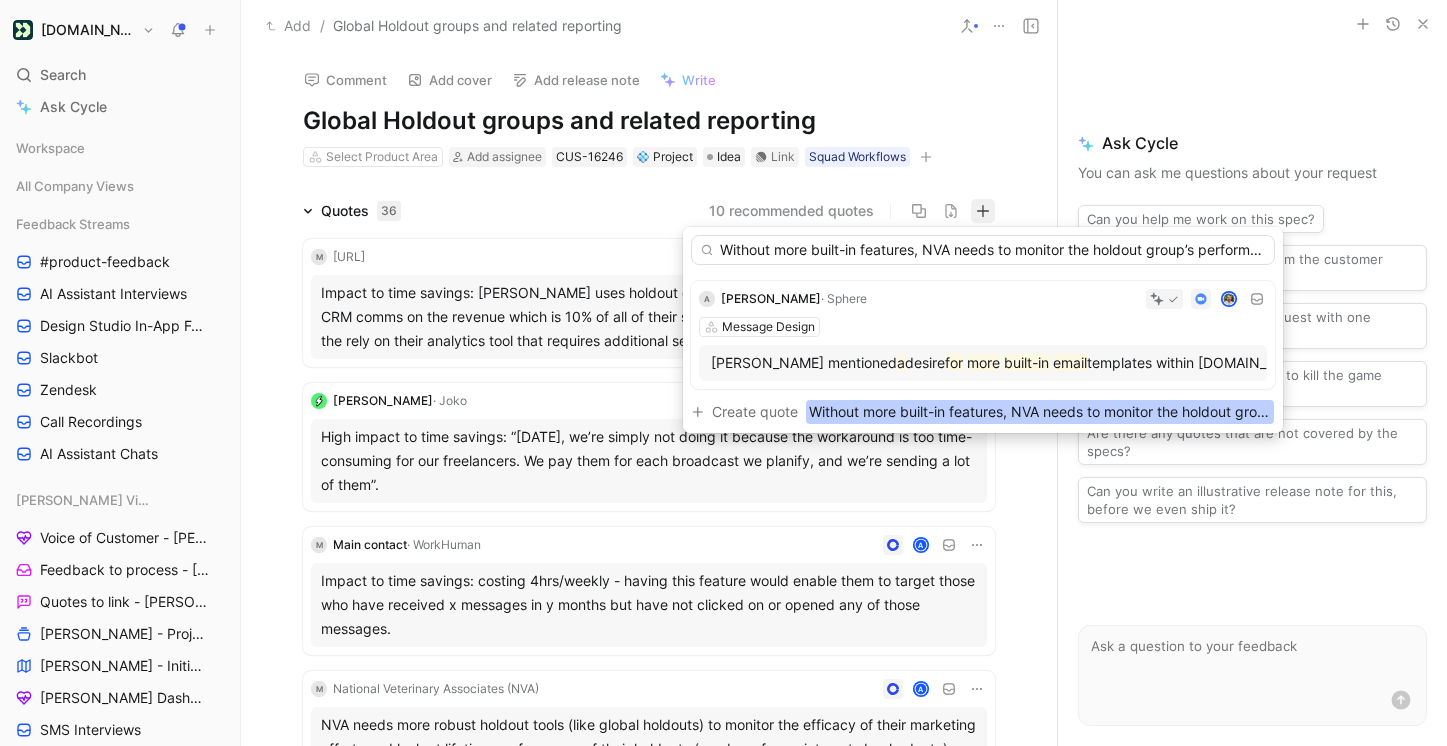 click on "Without more built-in features, NVA needs to monitor the holdout group’s performance in another analytics tool (they prefer to see conversion and other metrics in CIO) or have their IT team set up a black hole email and have two versions of each Broadcast (more work for their team). Other workarounds for global holdout groups like creating an attribute that they need to remember to exclude from campaigns and broadcasts are clunky and prone to error." at bounding box center (983, 250) 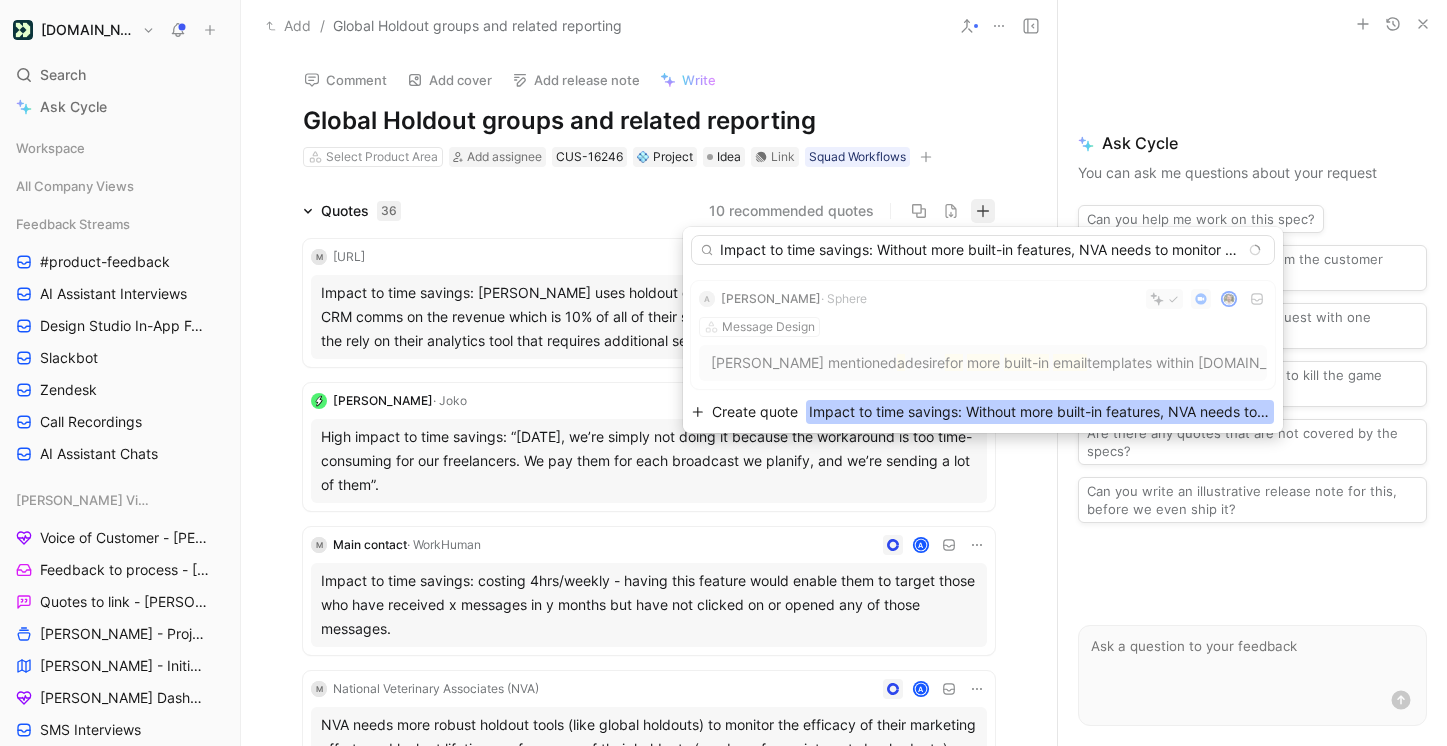 type on "Impact to time savings: Without more built-in features, NVA needs to monitor the holdout group’s performance in another analytics tool (they prefer to see conversion and other metrics in CIO) or have their IT team set up a black hole email and have two versions of each Broadcast (more work for their team). Other workarounds for global holdout groups like creating an attribute that they need to remember to exclude from campaigns and broadcasts are clunky and prone to error." 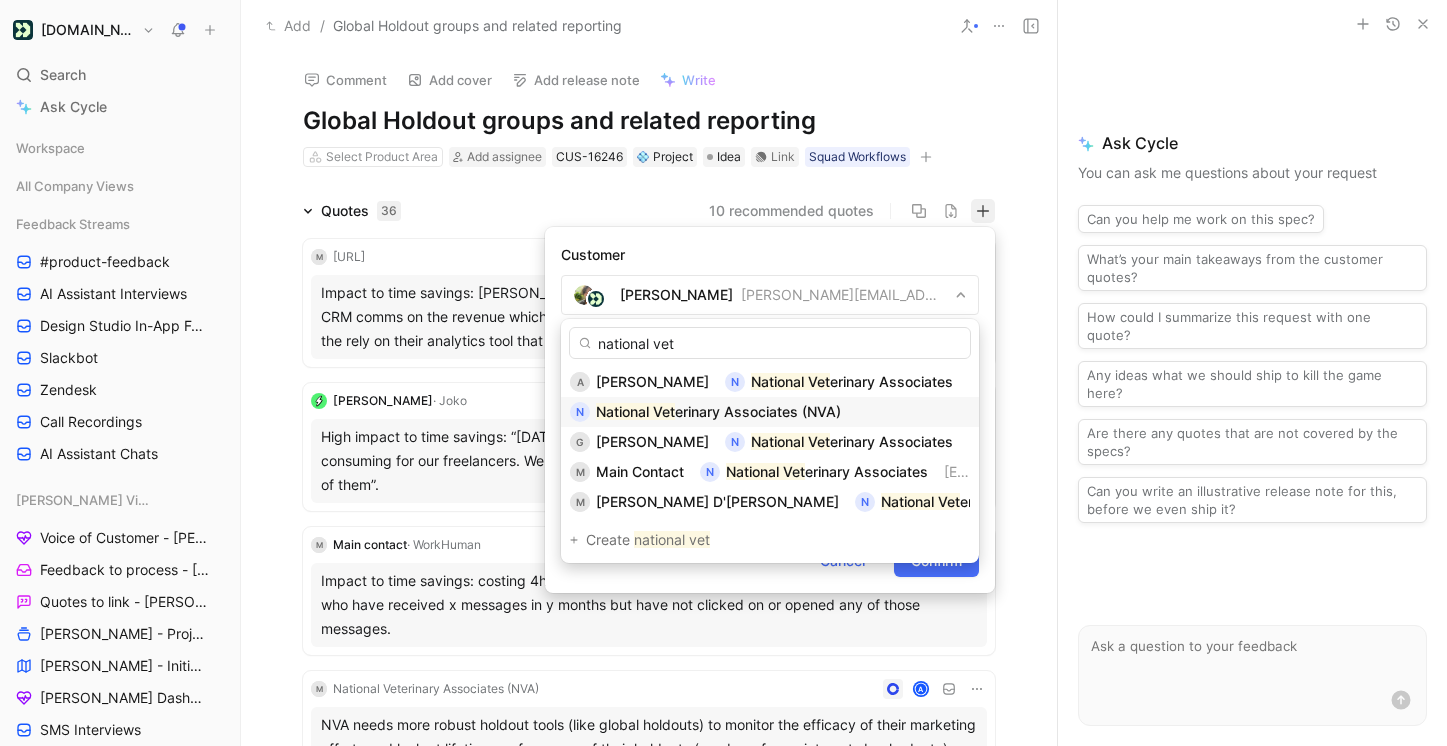 type on "national vet" 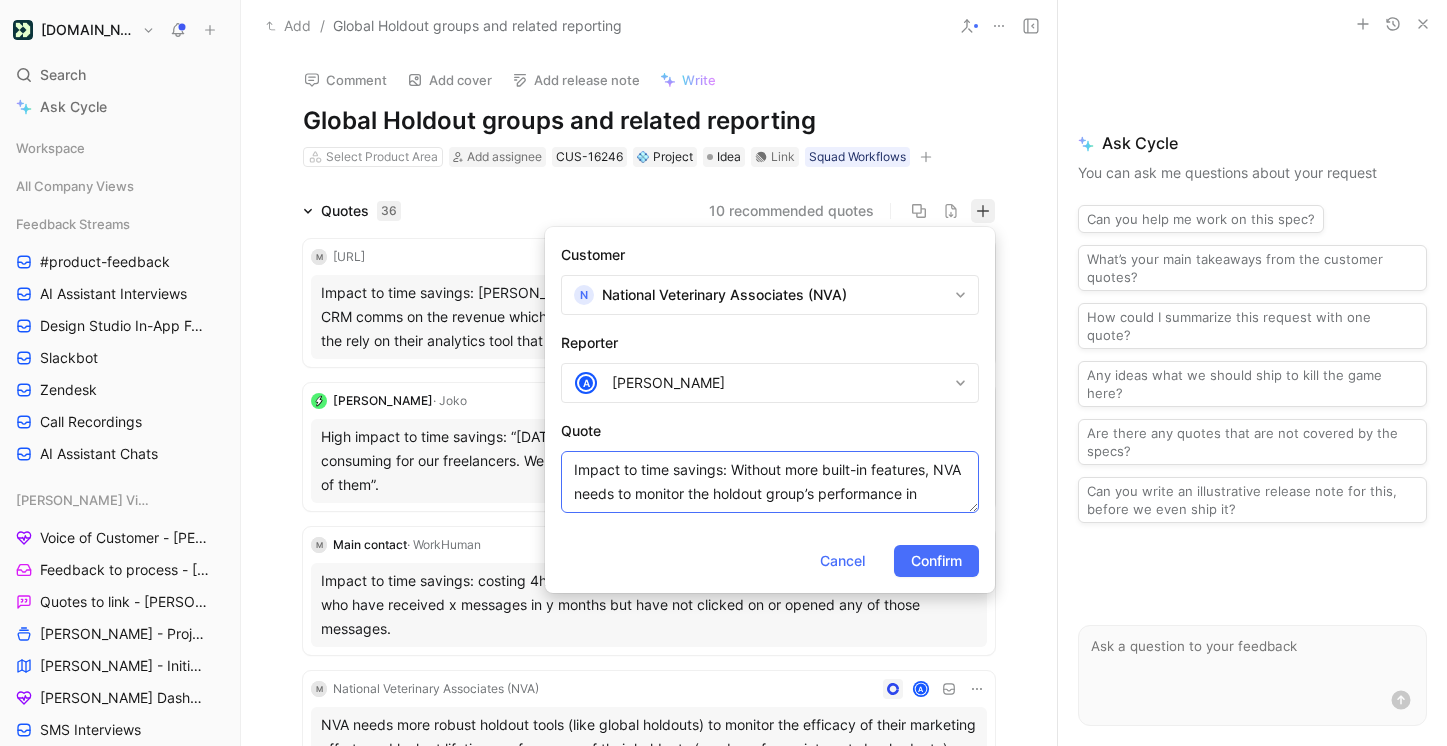 scroll, scrollTop: 168, scrollLeft: 0, axis: vertical 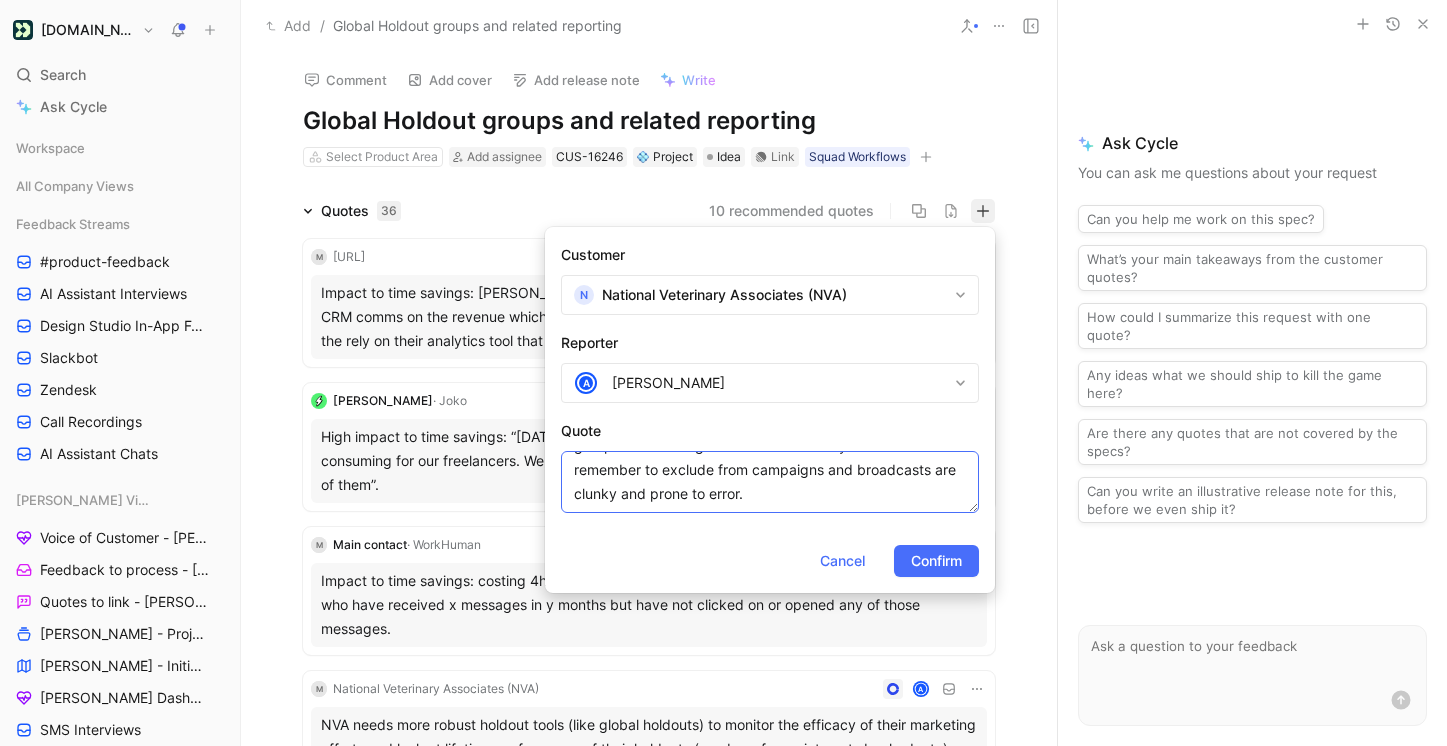 drag, startPoint x: 848, startPoint y: 458, endPoint x: 852, endPoint y: 540, distance: 82.0975 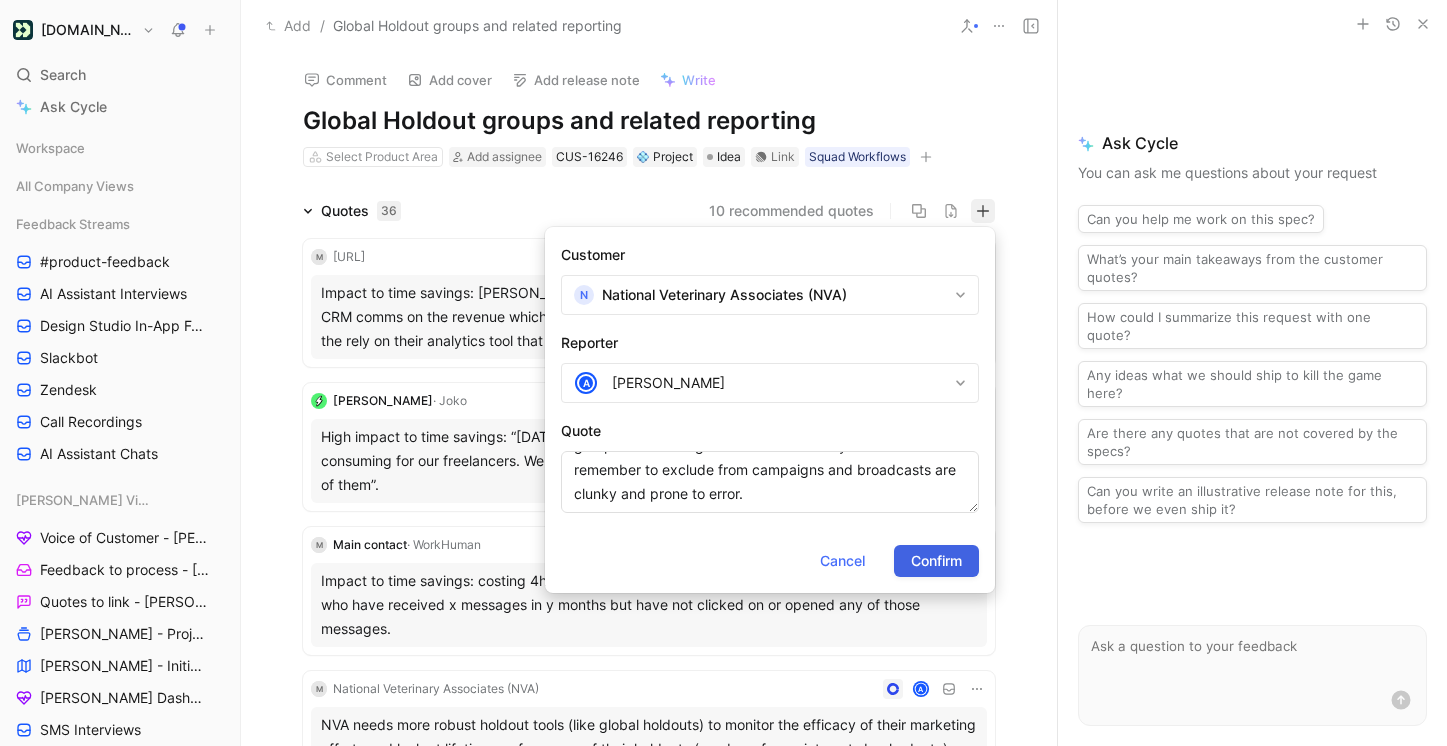click on "Confirm" at bounding box center [936, 561] 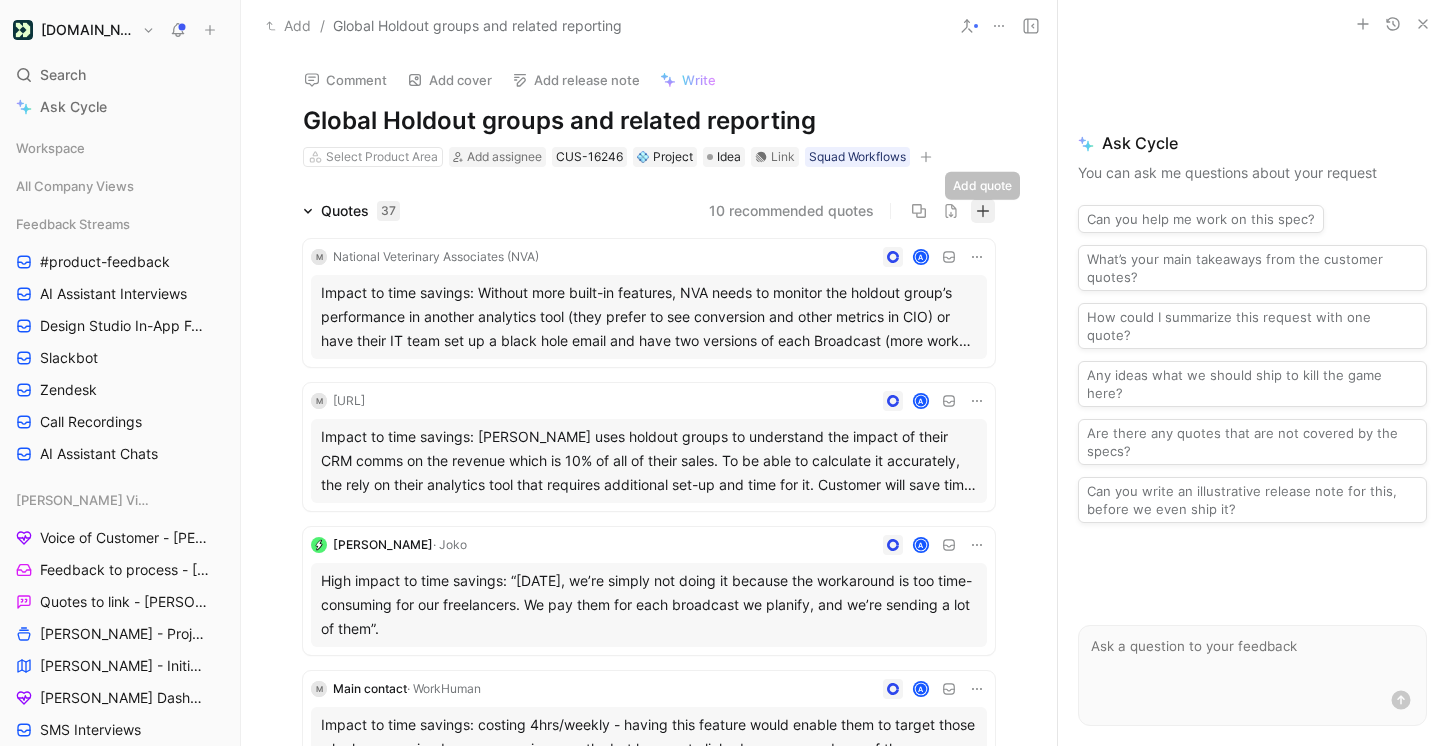 click 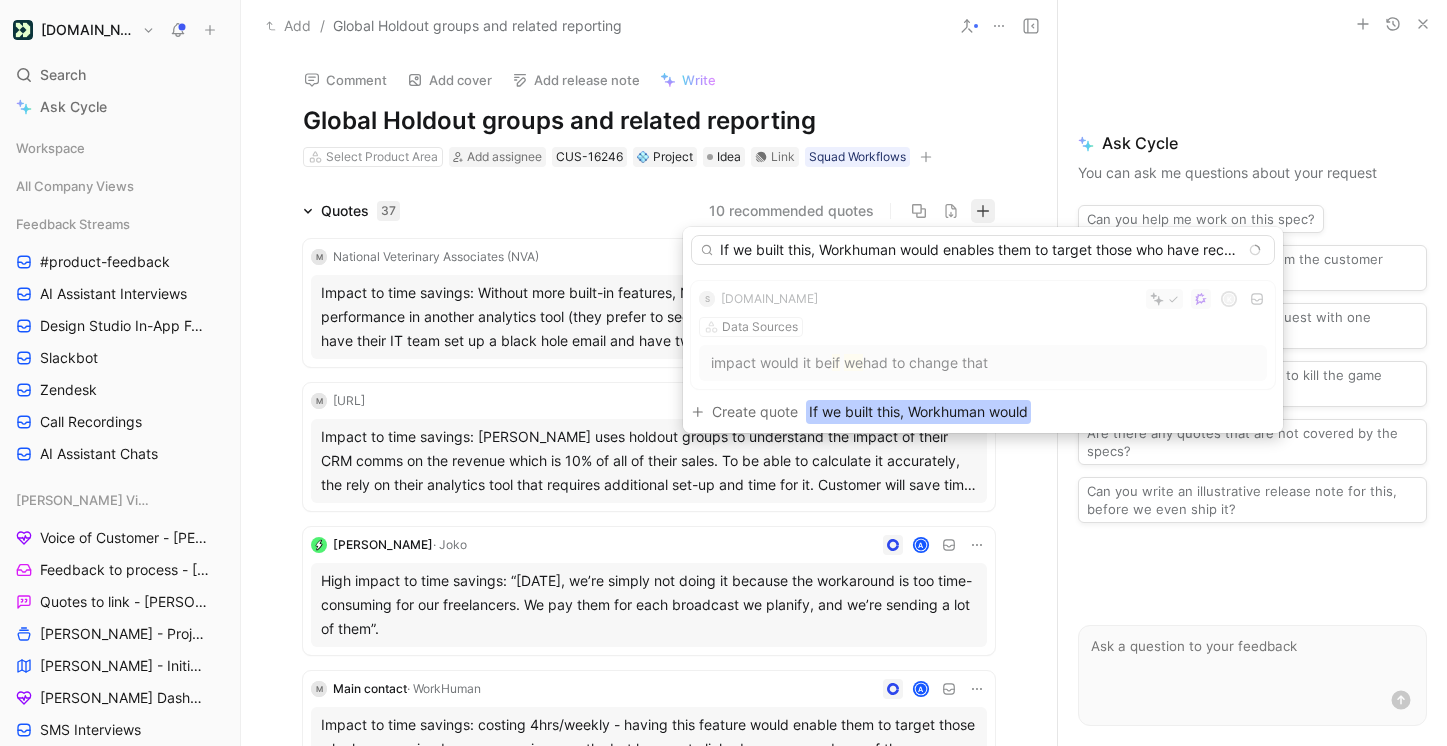 scroll, scrollTop: 0, scrollLeft: 1752, axis: horizontal 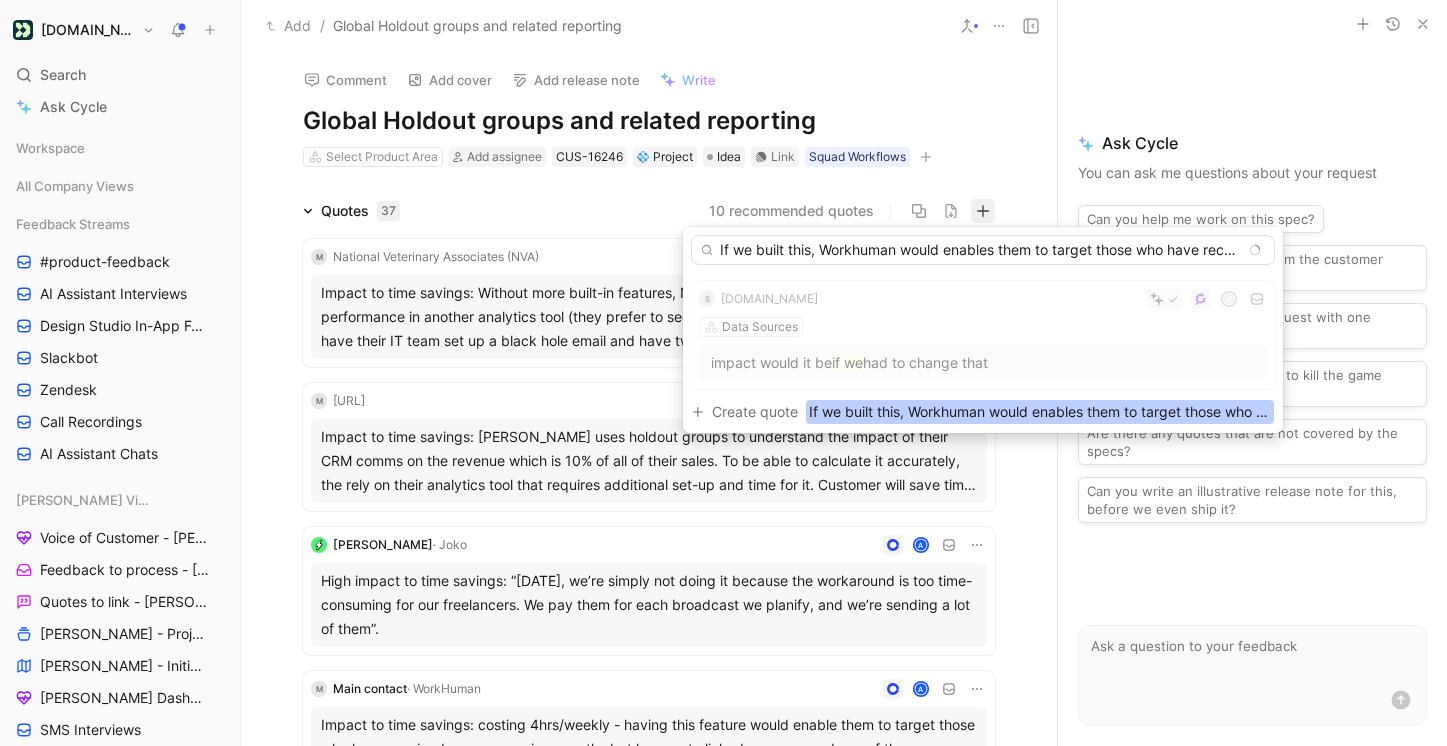 drag, startPoint x: 851, startPoint y: 255, endPoint x: 700, endPoint y: 241, distance: 151.64761 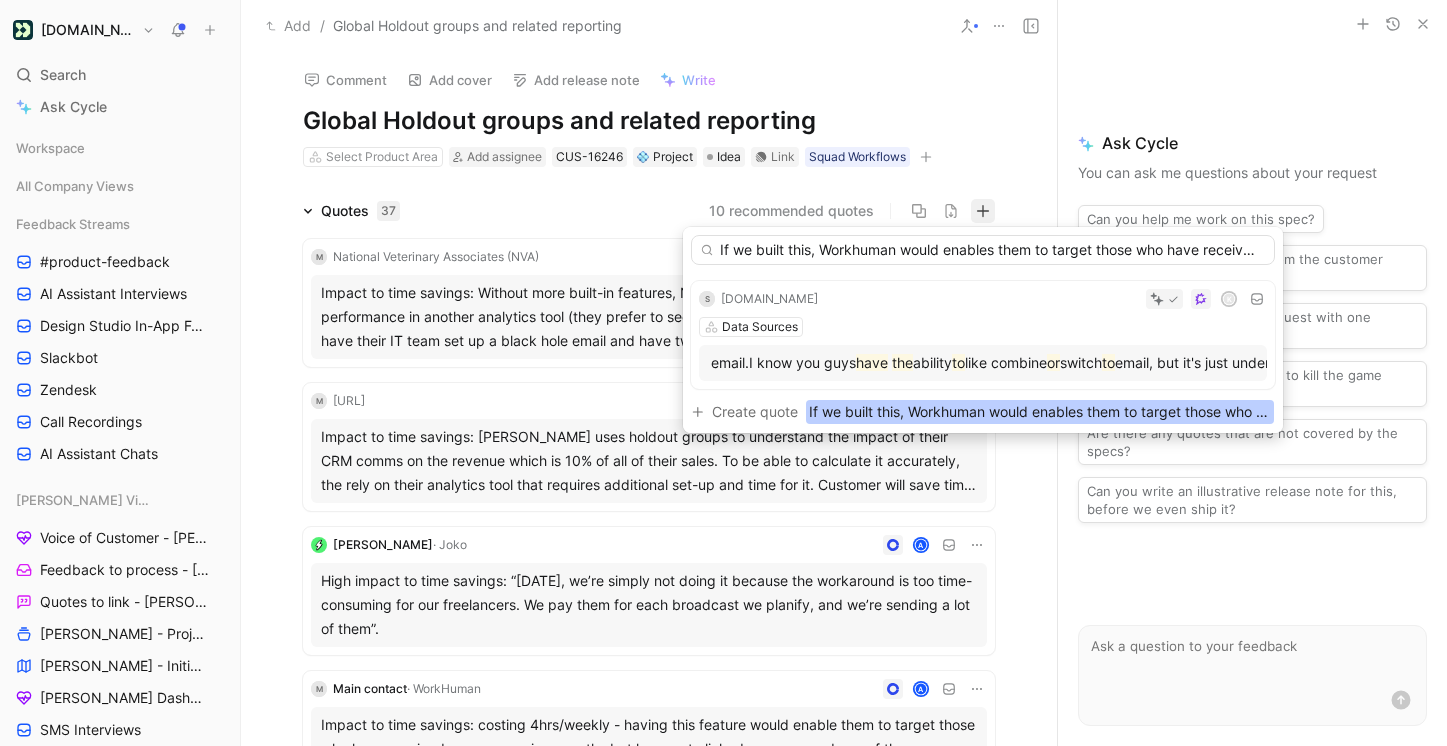 click on "If we built this, Workhuman would enables them to target those who have received x messages in y months but have not clicked on or opened any of those messages. Joko: Enable customers to better showcase the efficiency of their marketing efforts, amplify their results, and position [DOMAIN_NAME] as a strategic tool for driving revenue growth." at bounding box center (983, 250) 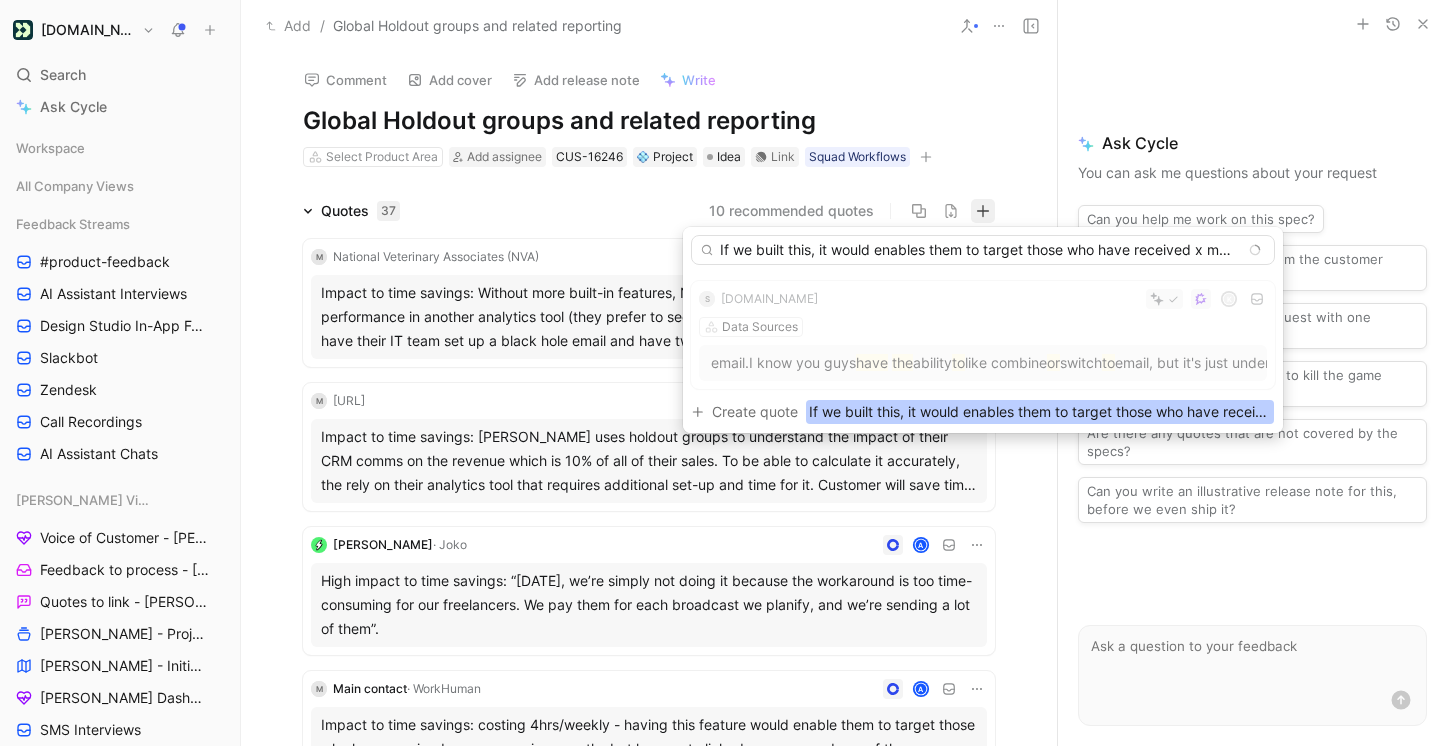 click on "If we built this, it would enables them to target those who have received x messages in y months but have not clicked on or opened any of those messages. Joko: Enable customers to better showcase the efficiency of their marketing efforts, amplify their results, and position [DOMAIN_NAME] as a strategic tool for driving revenue growth." at bounding box center (983, 250) 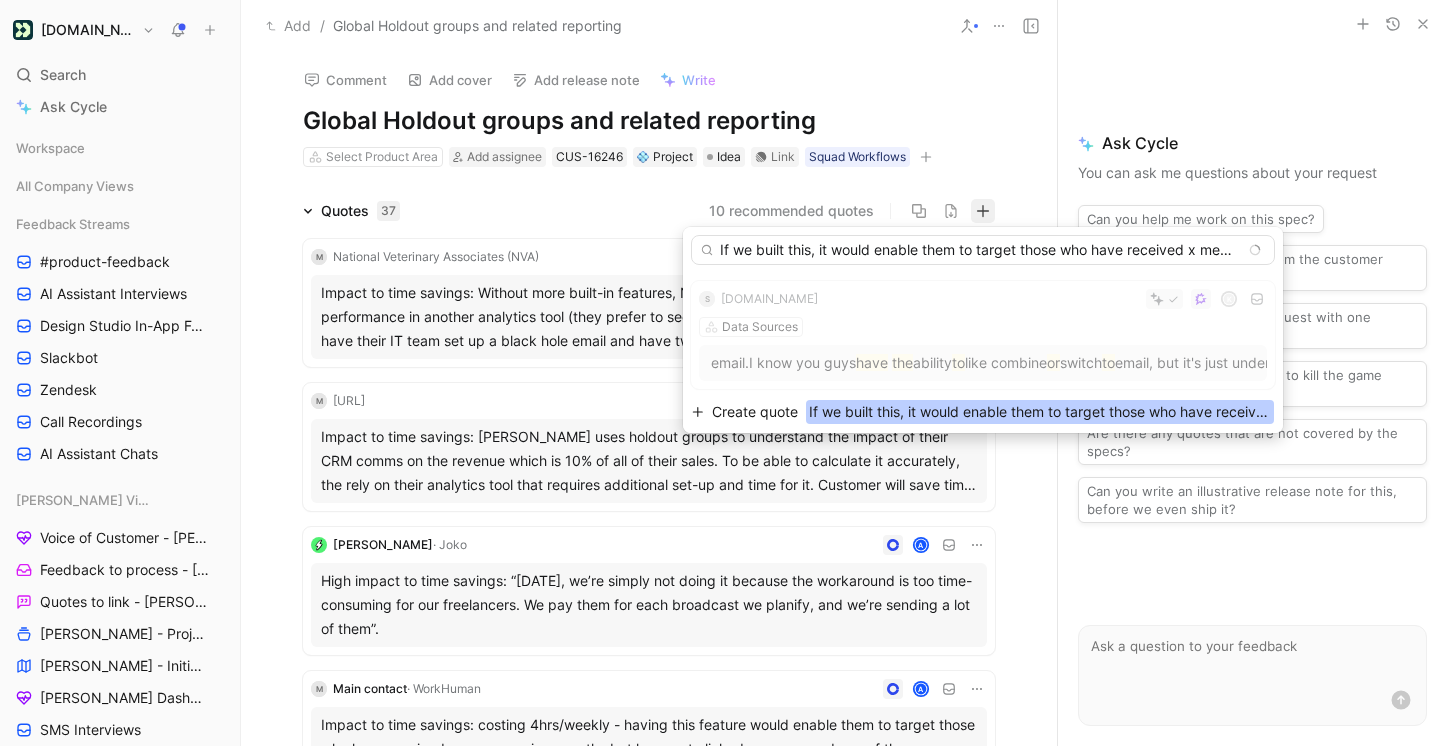 type on "If we built this, it would enable them to target those who have received x messages in y months but have not clicked on or opened any of those messages. Joko: Enable customers to better showcase the efficiency of their marketing efforts, amplify their results, and position [DOMAIN_NAME] as a strategic tool for driving revenue growth." 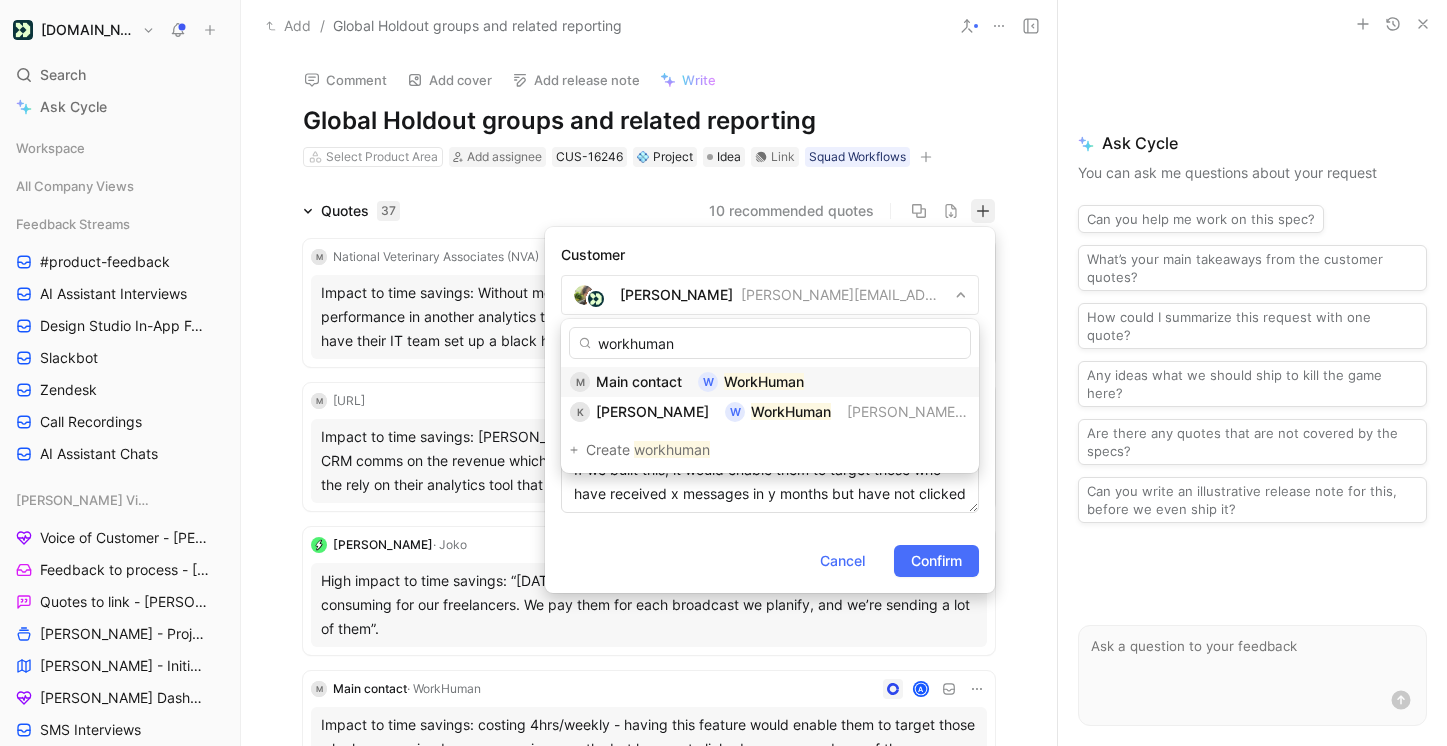 type on "workhuman" 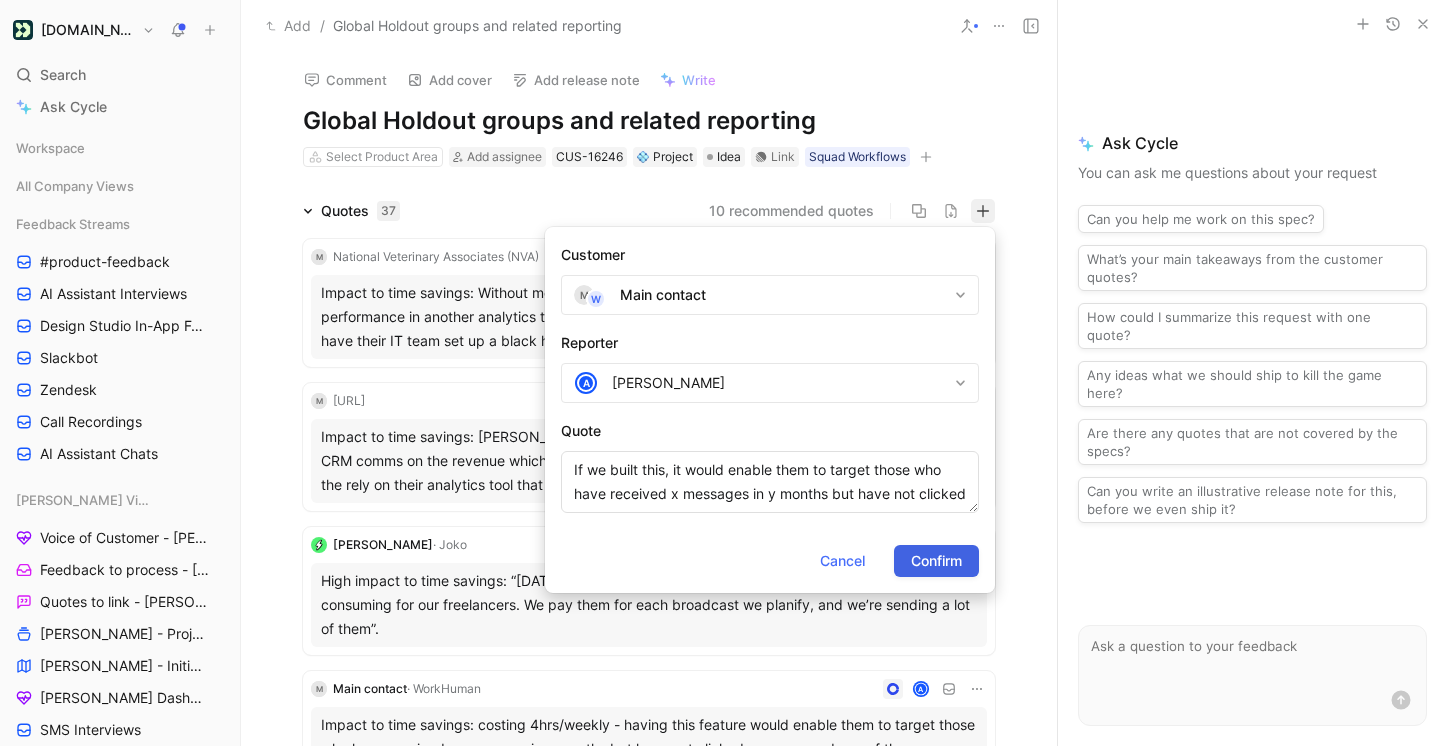 click on "Confirm" at bounding box center [936, 561] 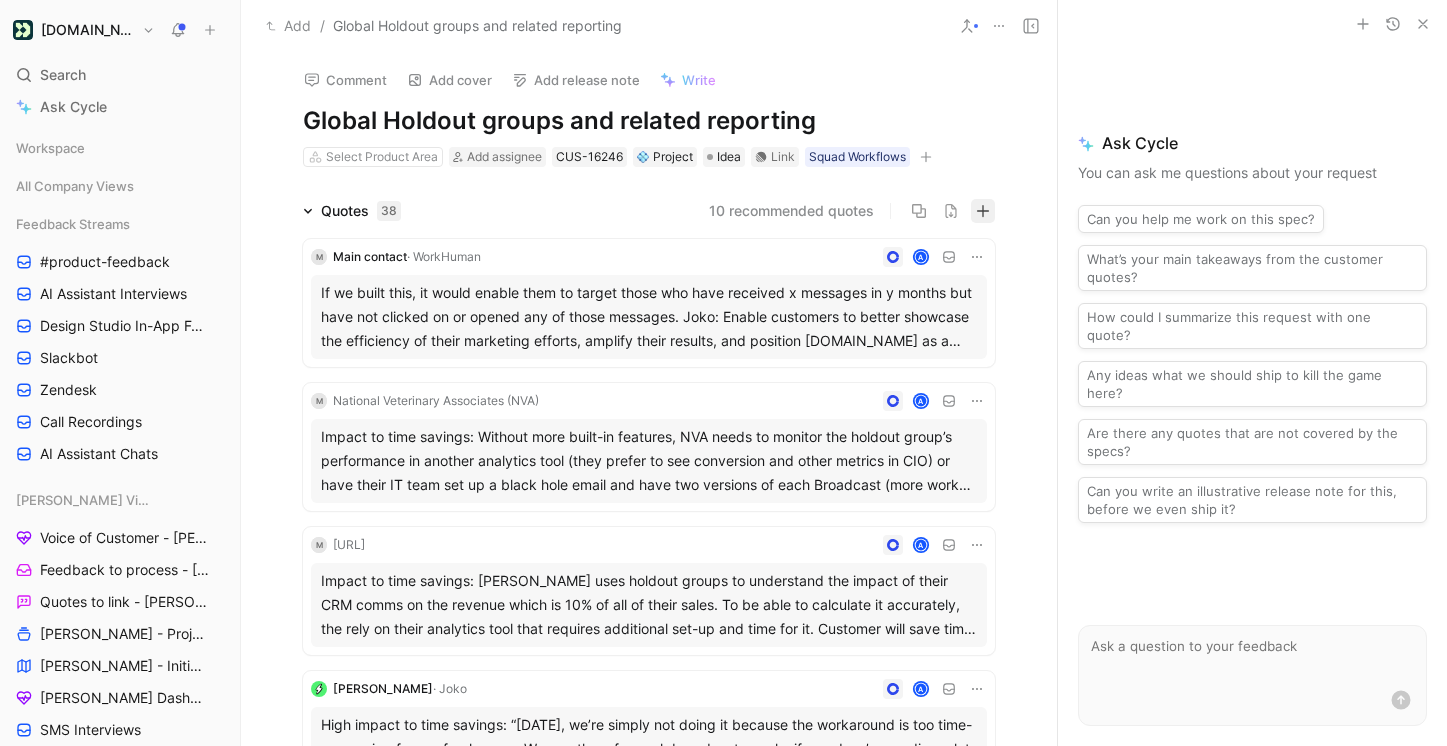 click at bounding box center [983, 211] 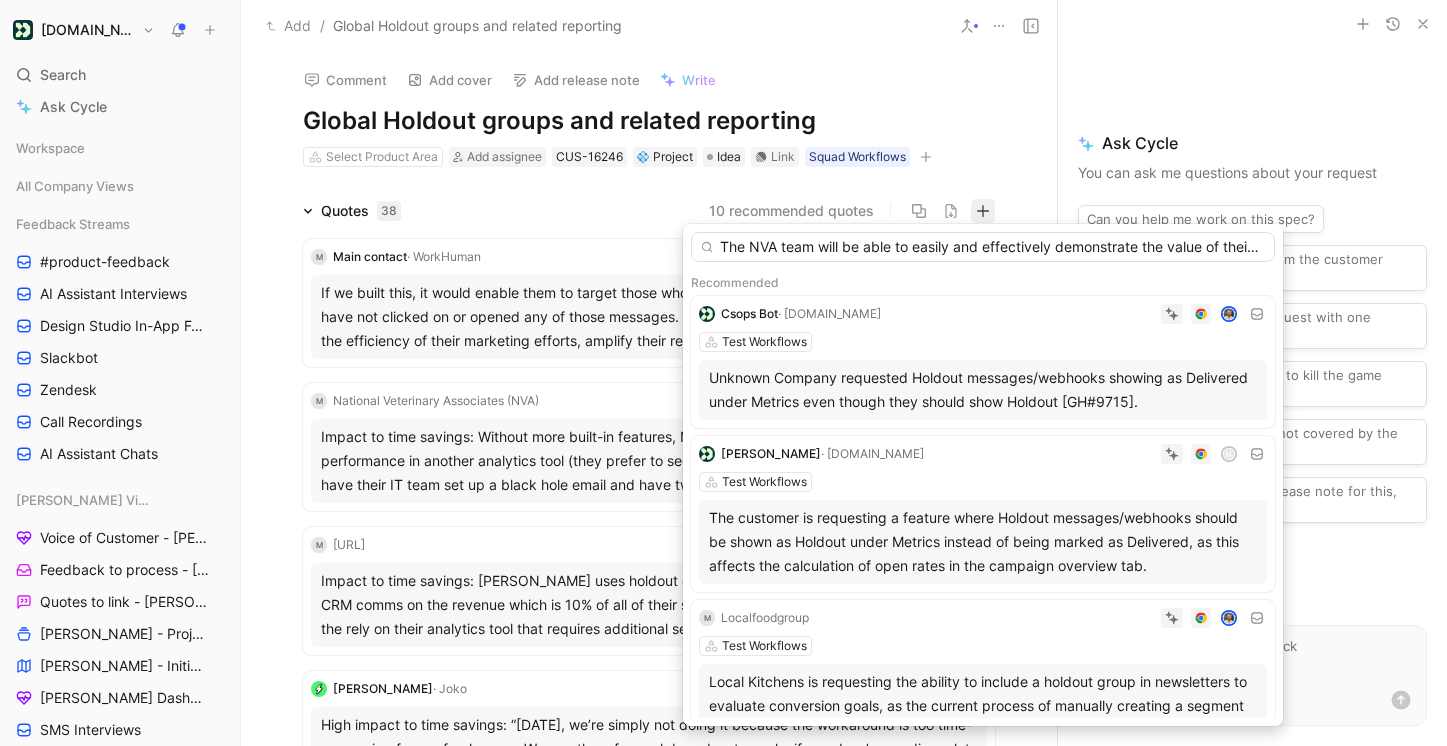 scroll, scrollTop: 0, scrollLeft: 2008, axis: horizontal 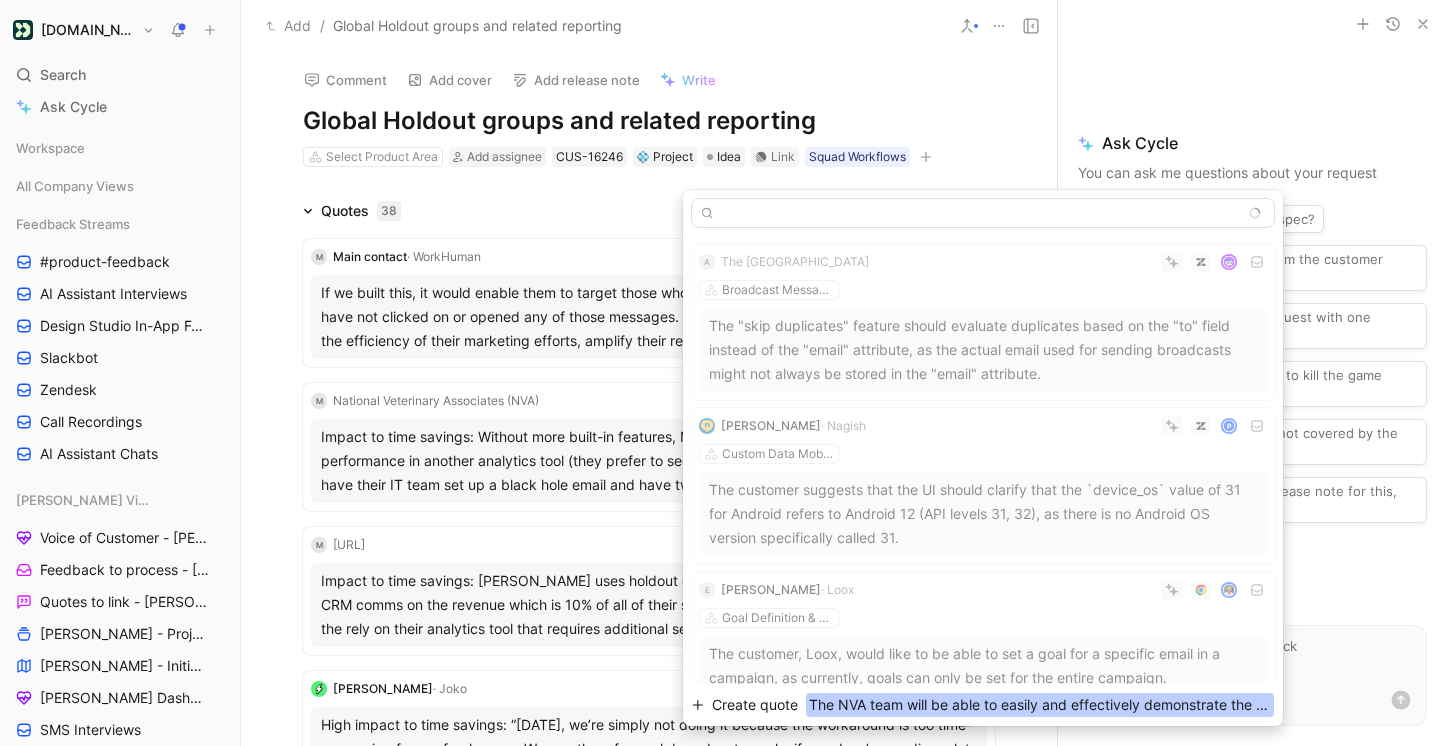 type on "The NVA team will be able to easily and effectively demonstrate the value of their marketing messaging to executive stakeholders when we can show a nice, consolidated view in the platform of how users receiving marketing messages are converting vs. the holdout. They will also be able to iterate and improve by seeing where messages don’t have significant performance vs. holdout." 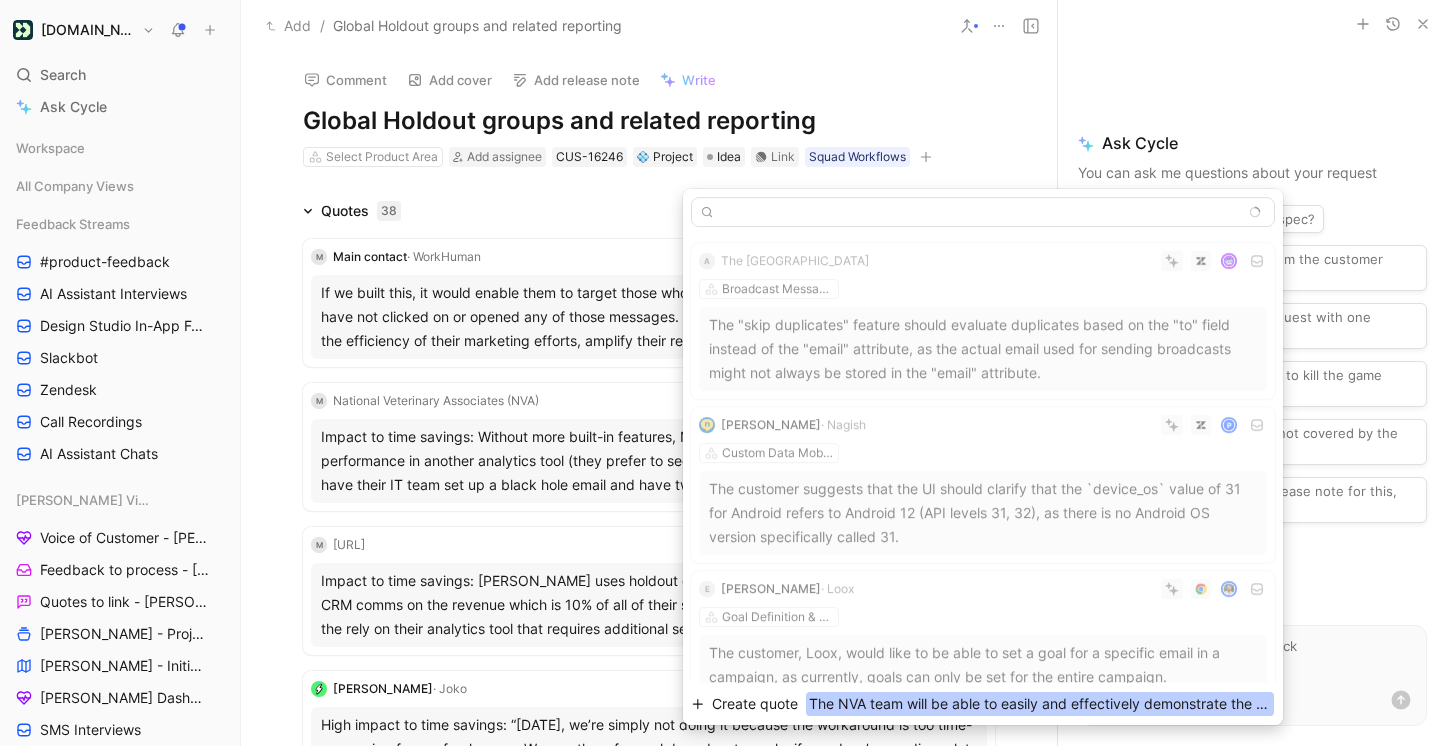 scroll, scrollTop: 0, scrollLeft: 0, axis: both 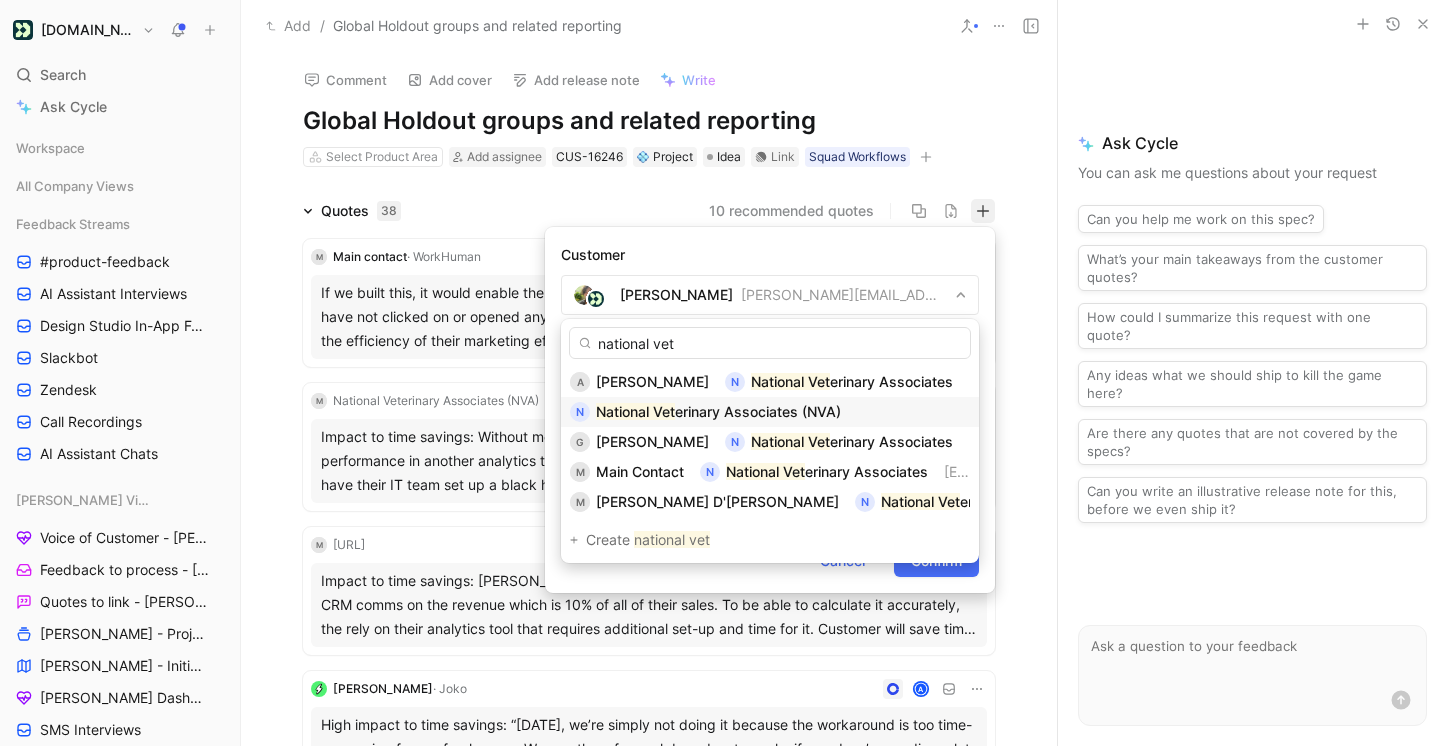 type on "national vet" 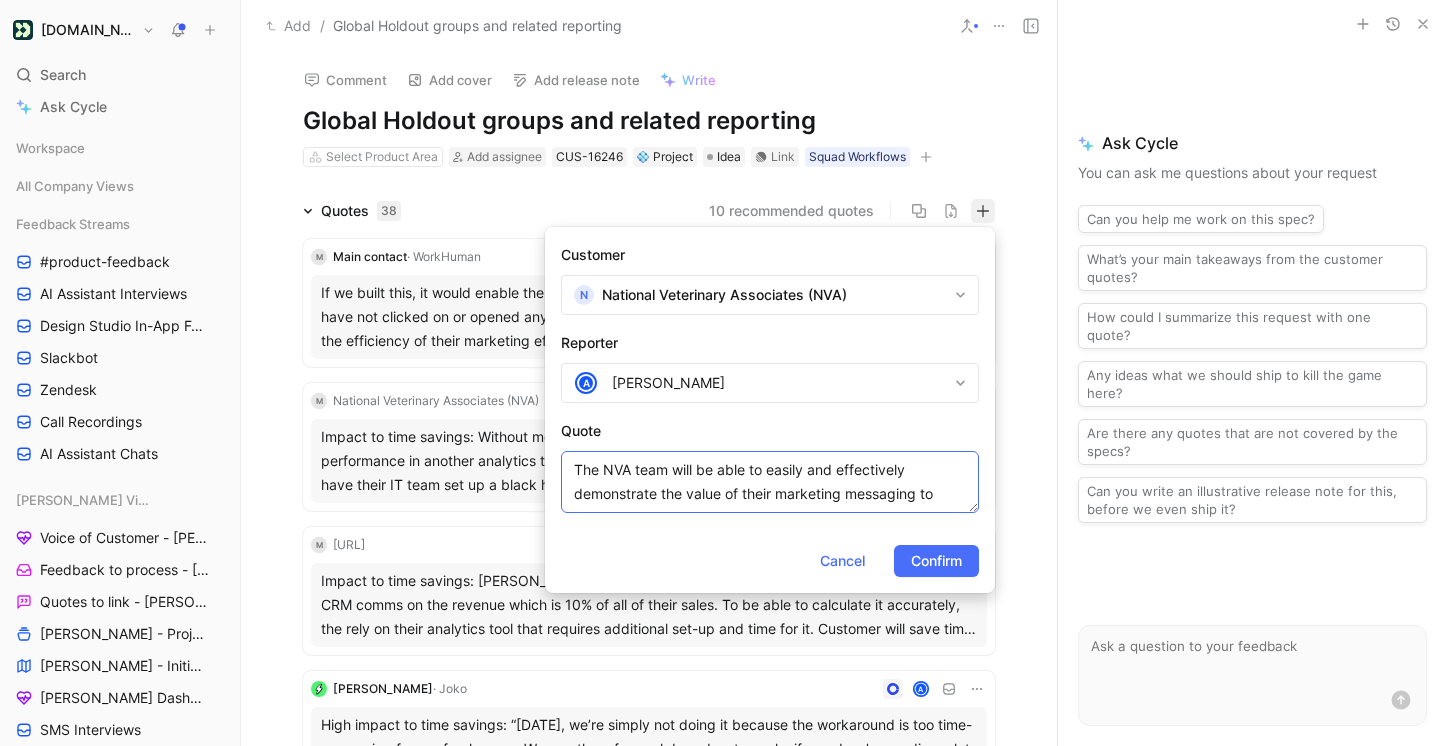 drag, startPoint x: 691, startPoint y: 468, endPoint x: 706, endPoint y: 491, distance: 27.45906 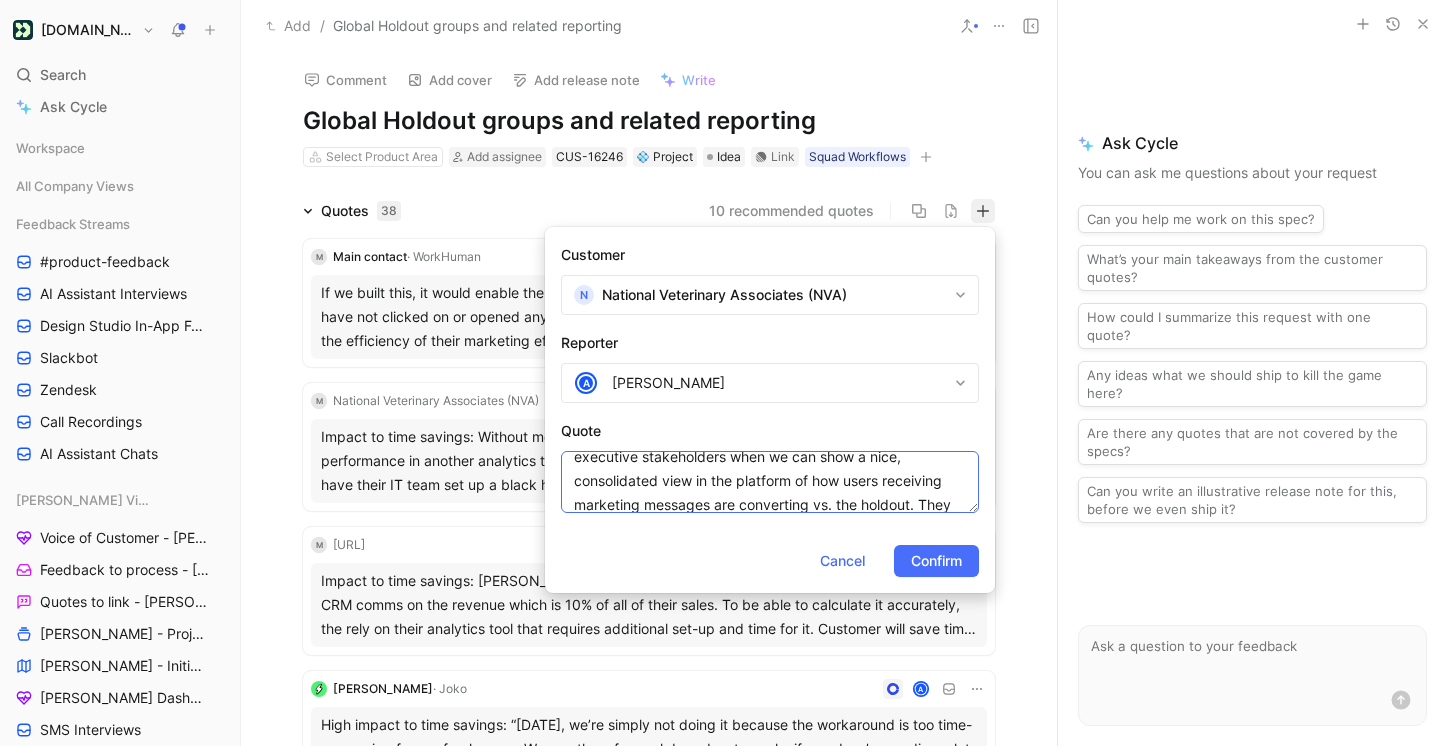 scroll, scrollTop: 120, scrollLeft: 0, axis: vertical 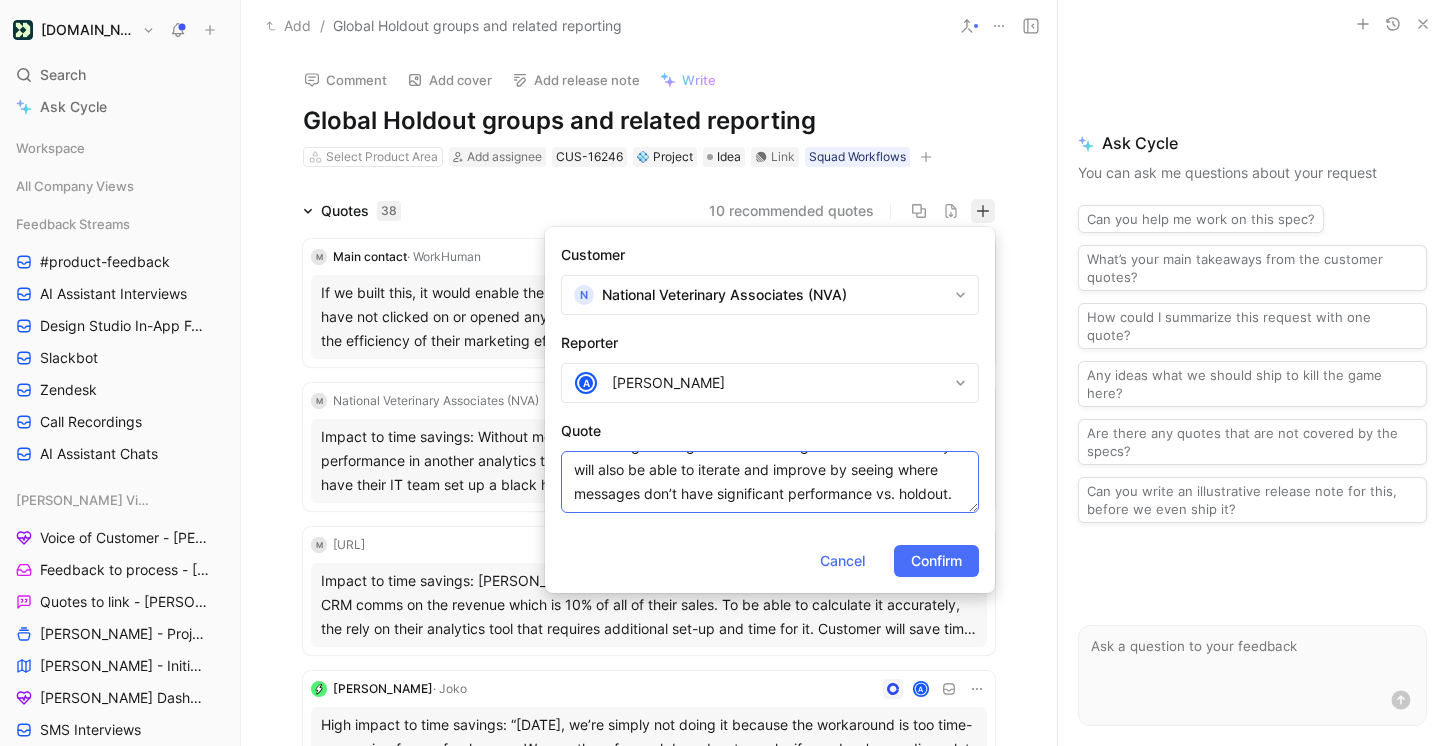 drag, startPoint x: 743, startPoint y: 466, endPoint x: 741, endPoint y: 515, distance: 49.0408 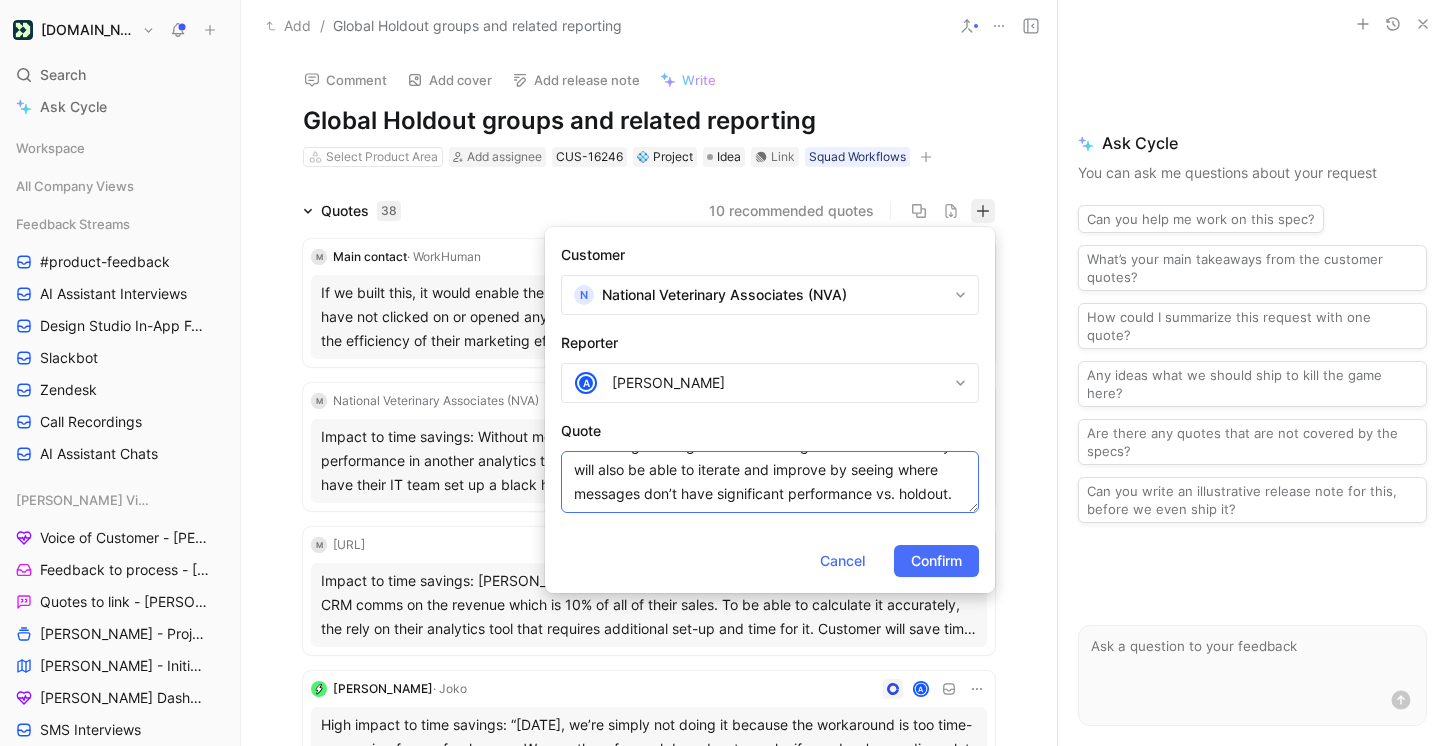 click on "The NVA team will be able to easily and effectively demonstrate the value of their marketing messaging to executive stakeholders when we can show a nice, consolidated view in the platform of how users receiving marketing messages are converting vs. the holdout. They will also be able to iterate and improve by seeing where messages don’t have significant performance vs. holdout." at bounding box center [770, 482] 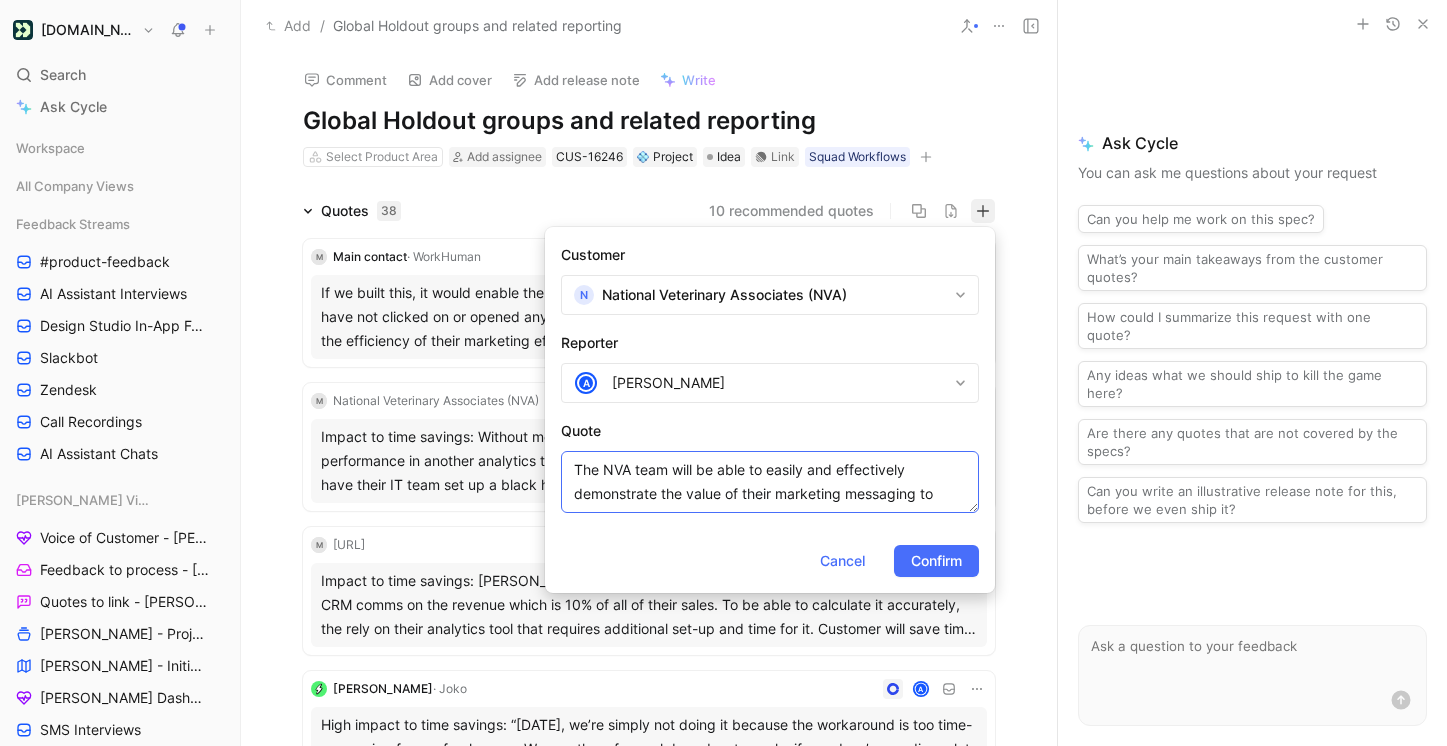 drag, startPoint x: 705, startPoint y: 482, endPoint x: 705, endPoint y: 402, distance: 80 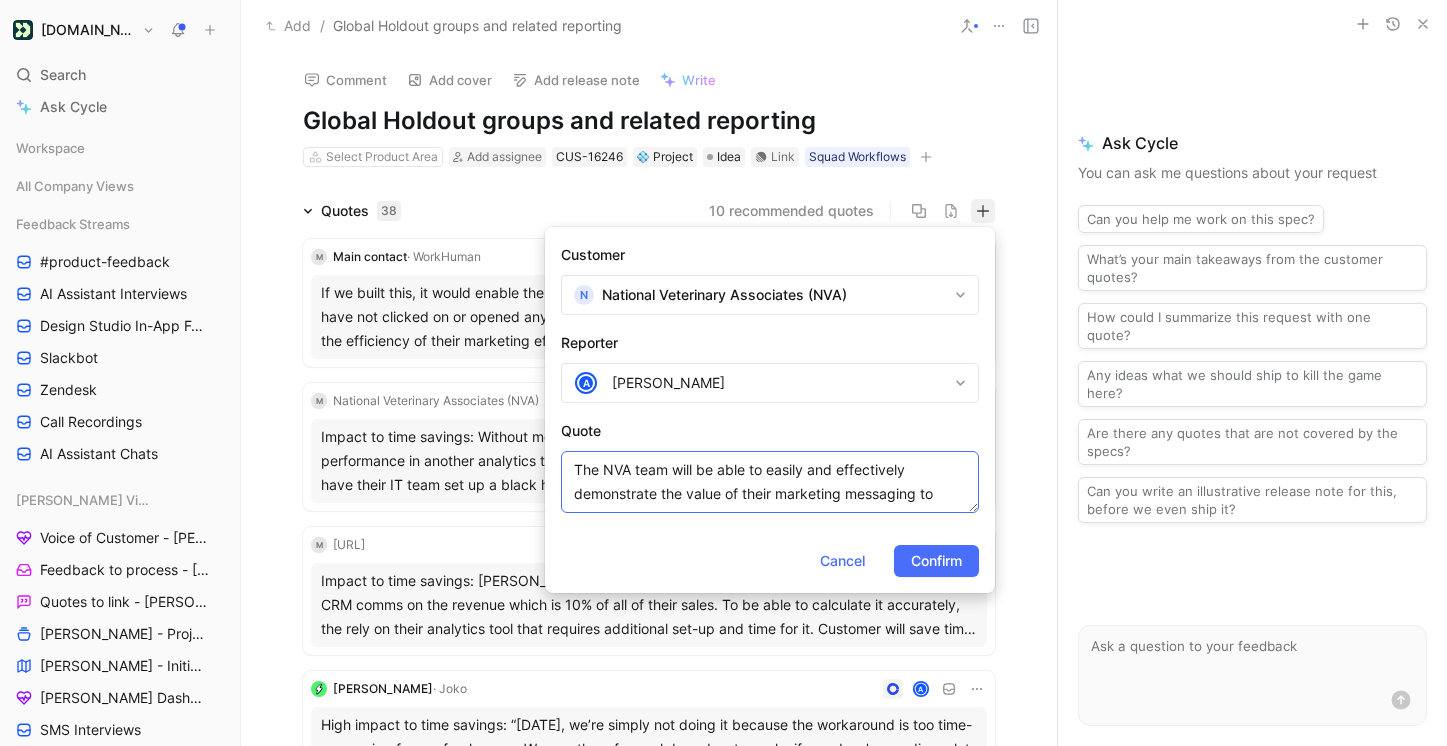 click on "The NVA team will be able to easily and effectively demonstrate the value of their marketing messaging to executive stakeholders when we can show a nice, consolidated view in the platform of how users receiving marketing messages are converting vs. the holdout. They will also be able to iterate and improve by seeing where messages don’t have significant performance vs. holdout." at bounding box center (770, 482) 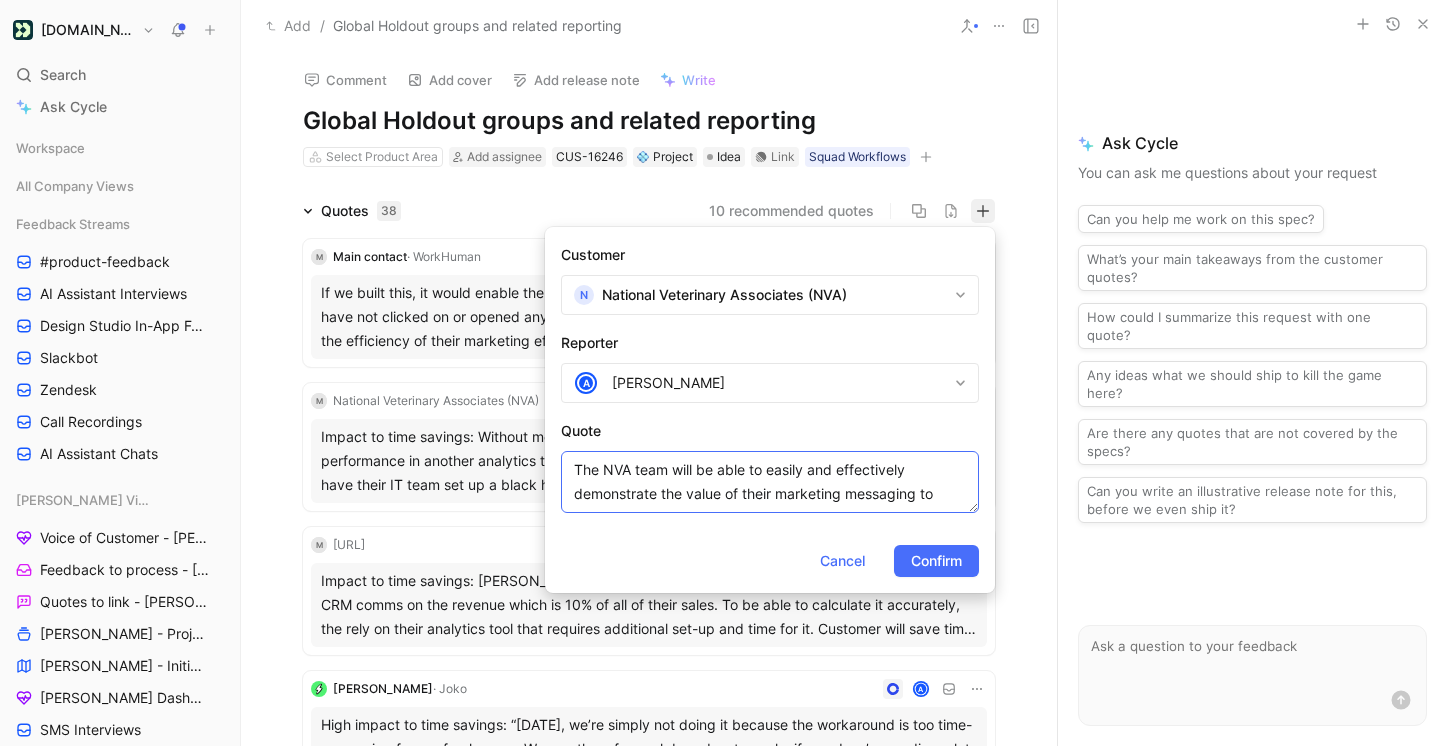 drag, startPoint x: 583, startPoint y: 473, endPoint x: 556, endPoint y: 472, distance: 27.018513 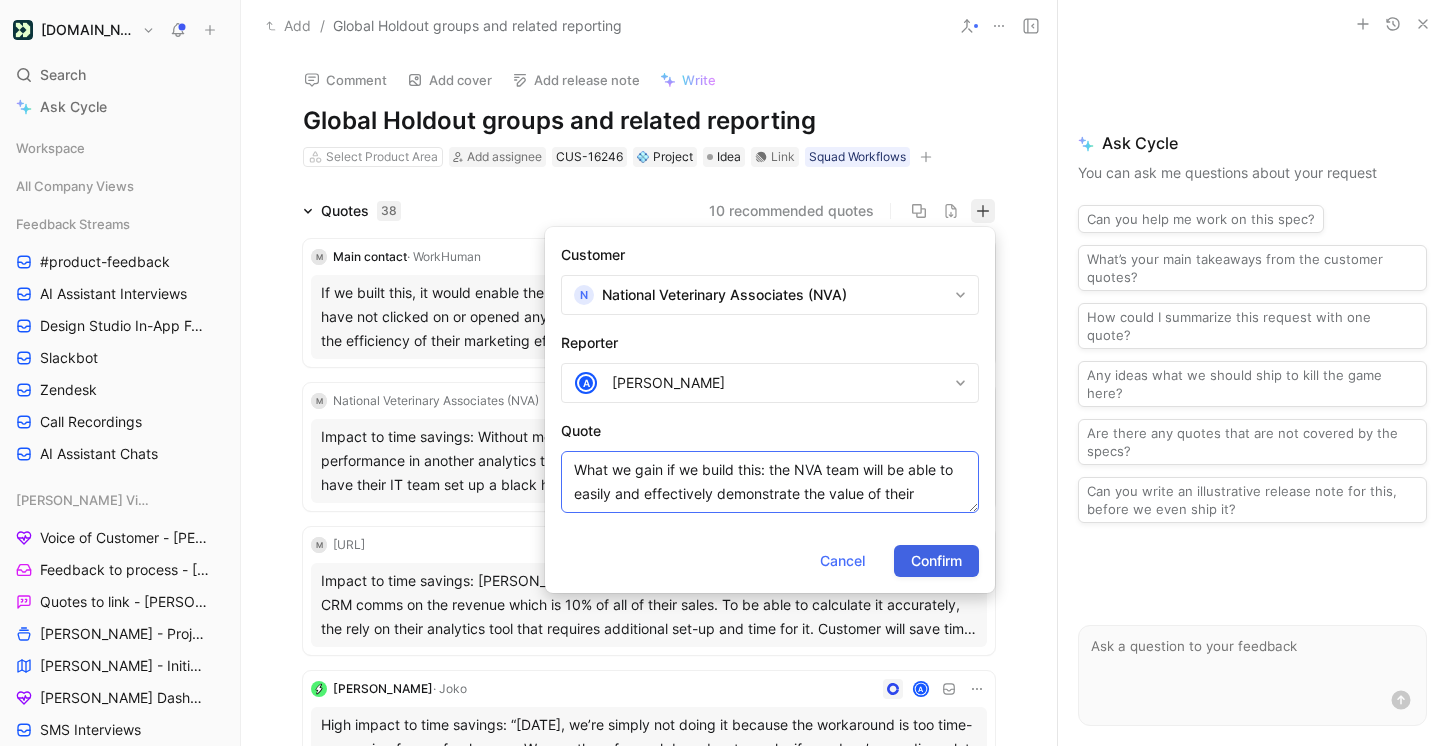 type on "What we gain if we build this: the NVA team will be able to easily and effectively demonstrate the value of their marketing messaging to executive stakeholders when we can show a nice, consolidated view in the platform of how users receiving marketing messages are converting vs. the holdout. They will also be able to iterate and improve by seeing where messages don’t have significant performance vs. holdout." 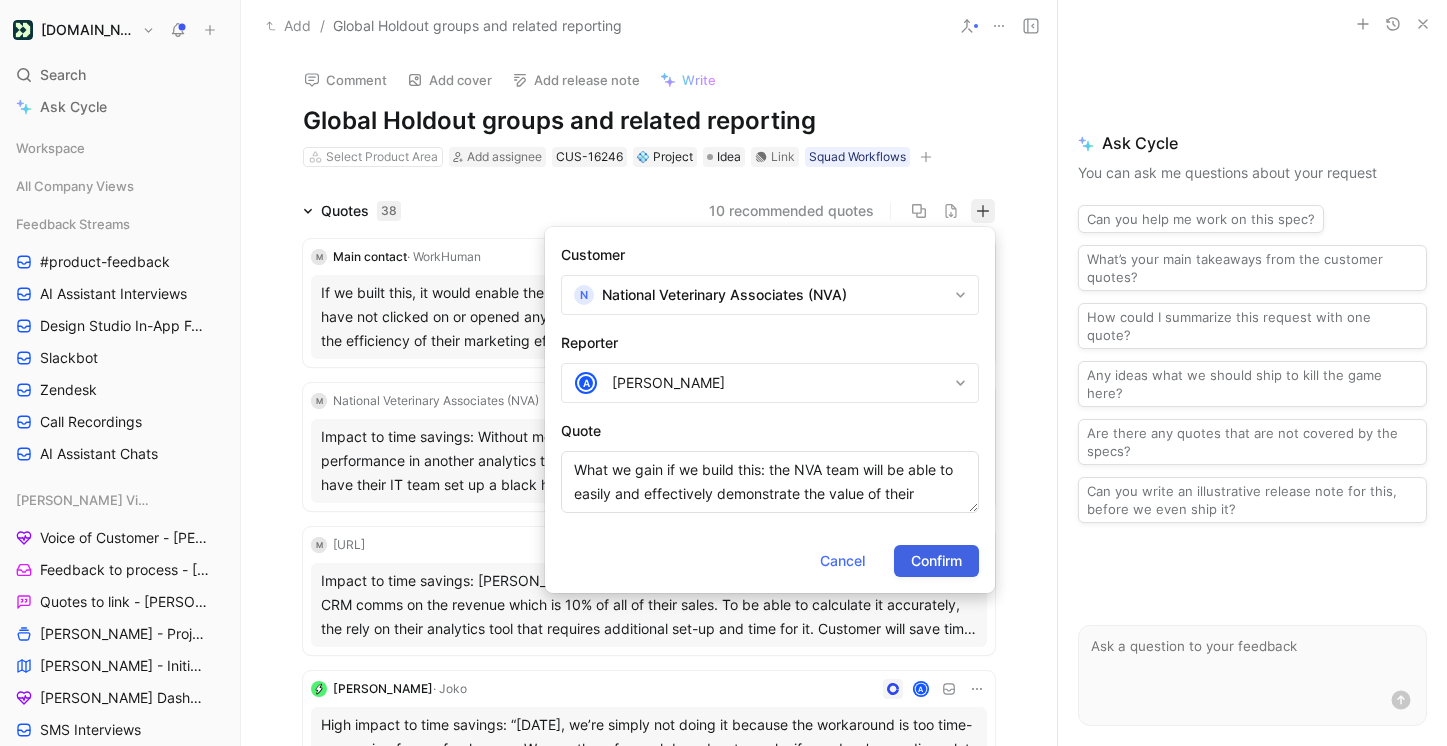 click on "Confirm" at bounding box center [936, 561] 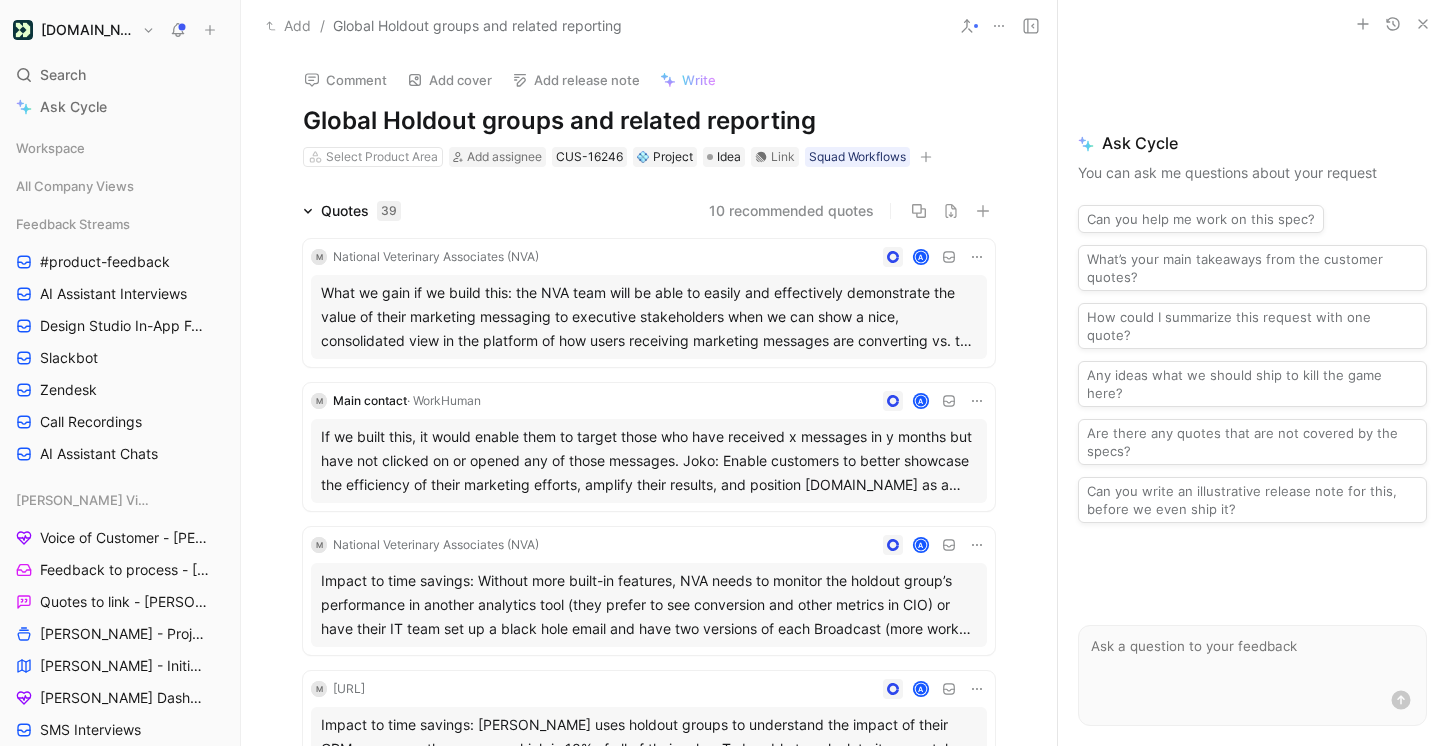 click on "M National Veterinary Associates (NVA) A What we gain if we build this: the NVA team will be able to easily and effectively demonstrate the value of their marketing messaging to executive stakeholders when we can show a nice, consolidated view in the platform of how users receiving marketing messages are converting vs. the holdout. They will also be able to iterate and improve by seeing where messages don’t have significant performance vs. holdout. M Main contact  · WorkHuman A If we built this, it would enable them to target those who have received x messages in y months but have not clicked on or opened any of those messages. Joko: Enable customers to better showcase the efficiency of their marketing efforts, amplify their results, and position [DOMAIN_NAME] as a strategic tool for driving revenue growth. M National Veterinary Associates (NVA) A M [URL] A [PERSON_NAME] A M Main contact  · WorkHuman A M National Veterinary Associates (NVA) A [PERSON_NAME]  · Joko A [PERSON_NAME] A A M A" at bounding box center [649, 2055] 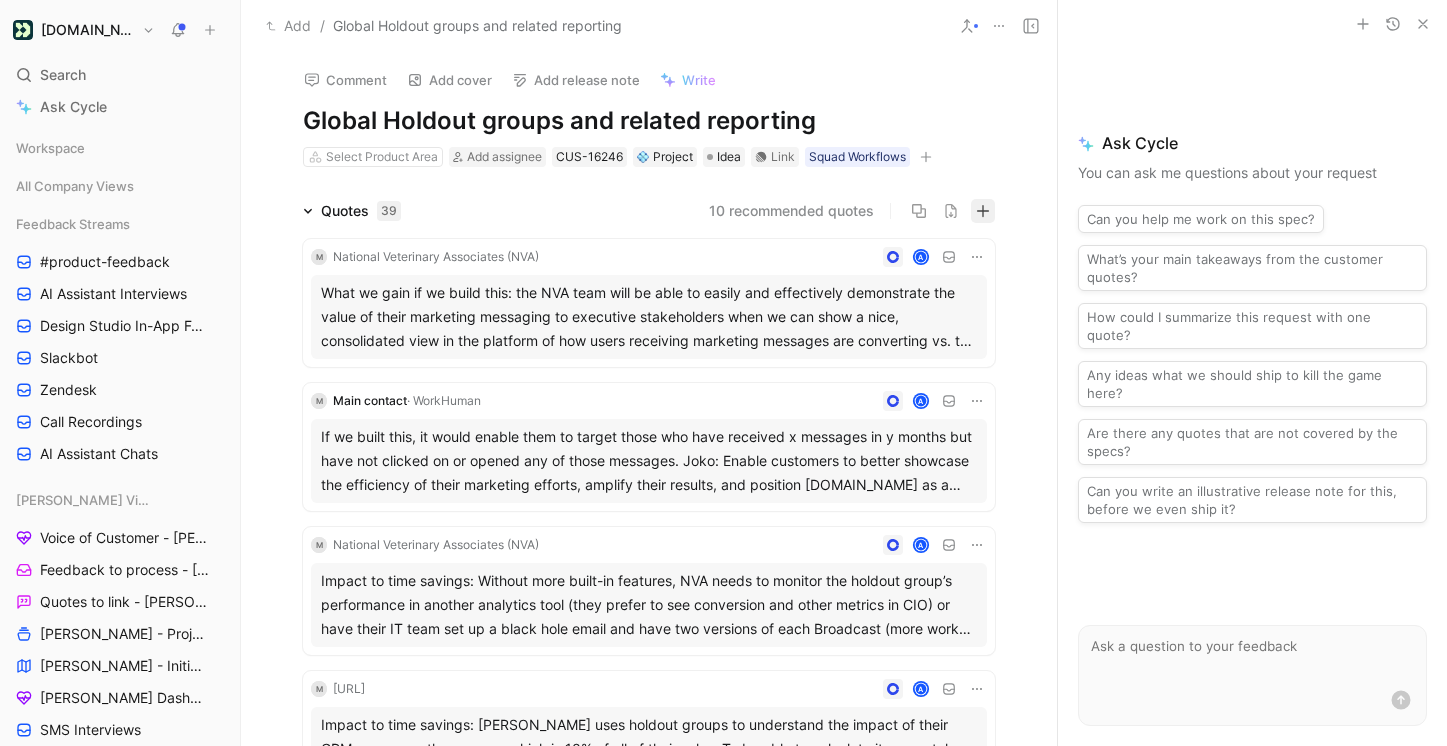 click 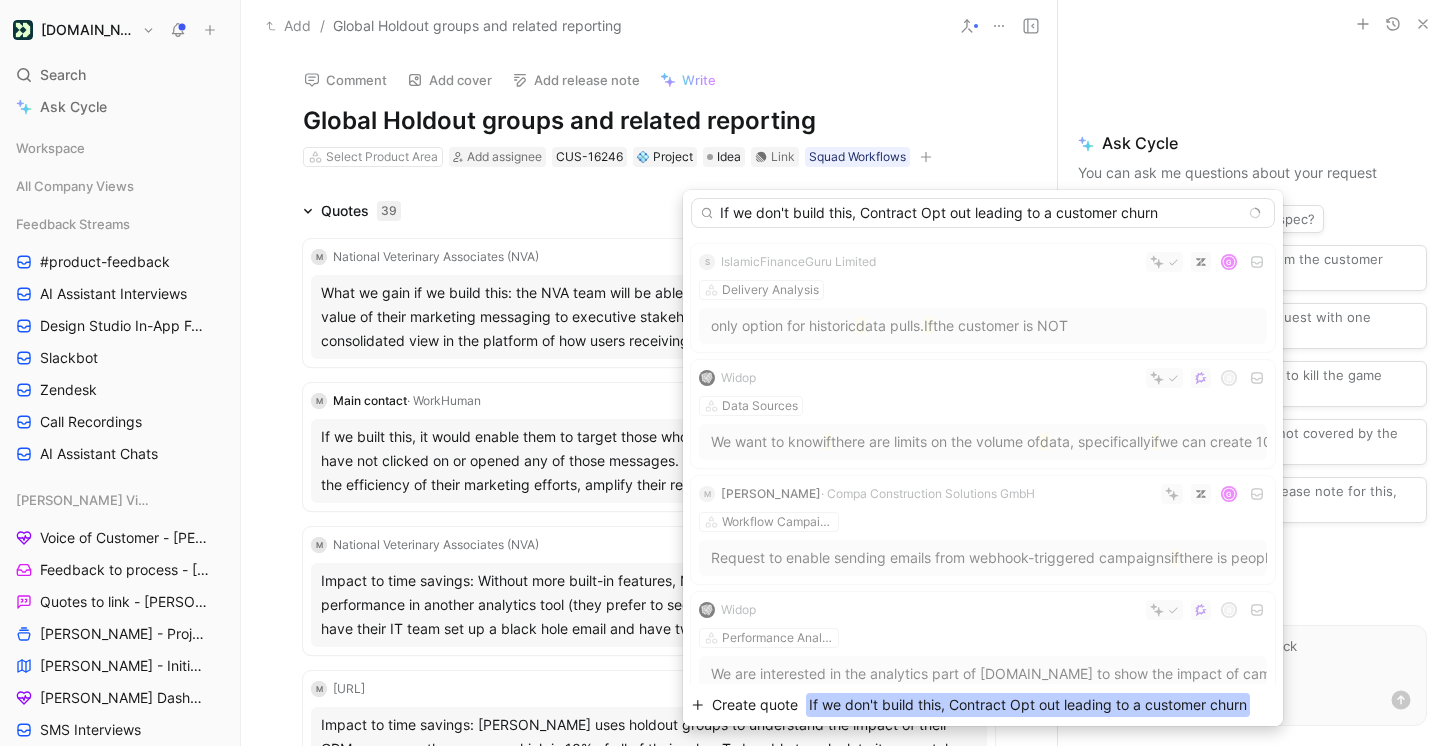 type on "If we don't build this, Contract Opt out leading to a customer churn" 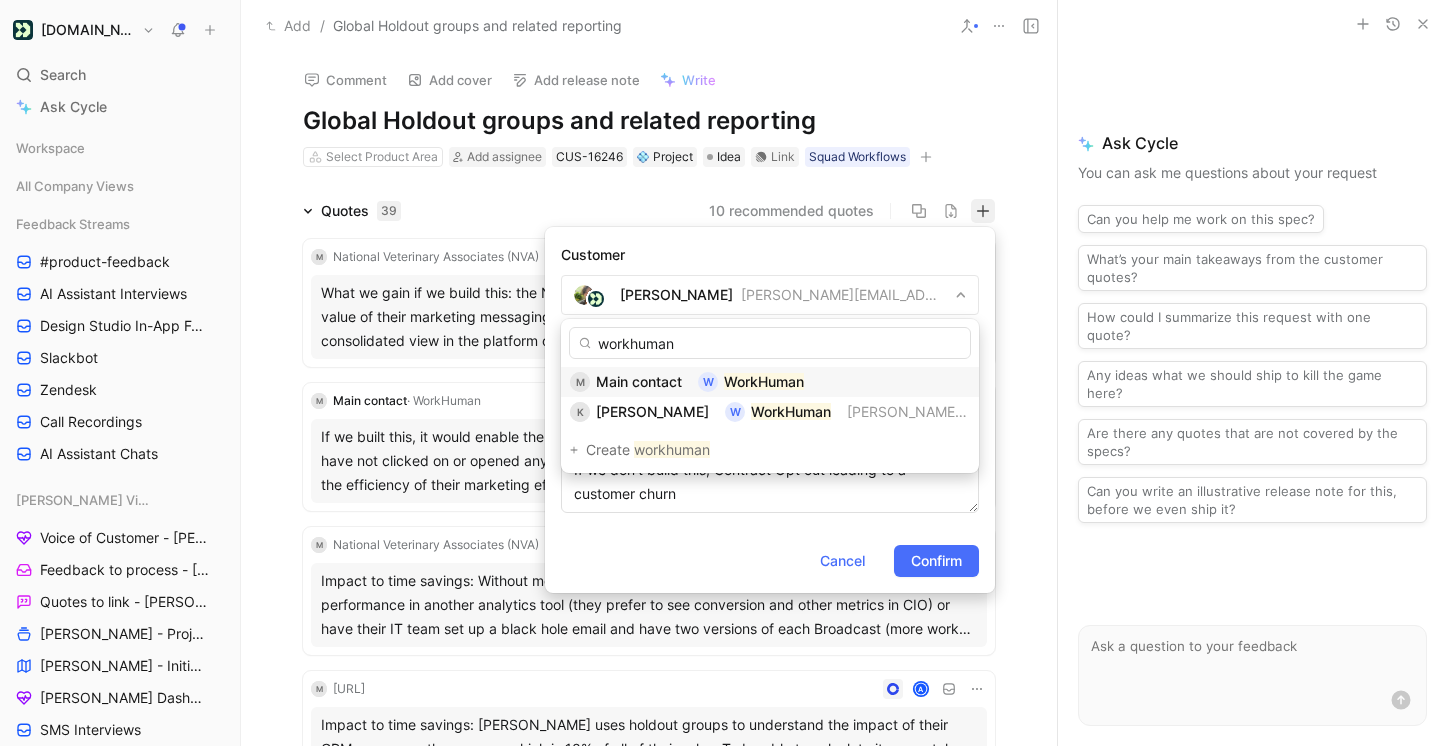 type on "workhuman" 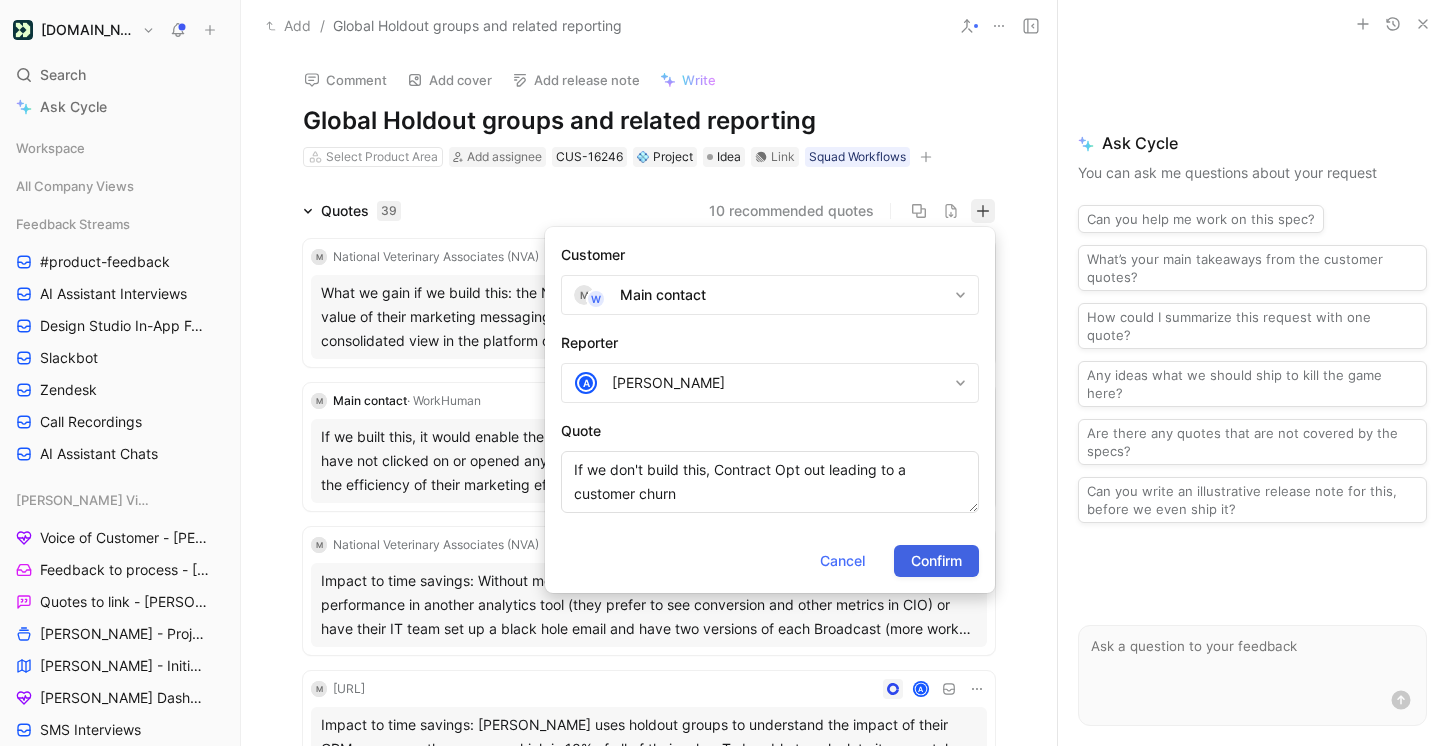 click on "Confirm" at bounding box center (936, 561) 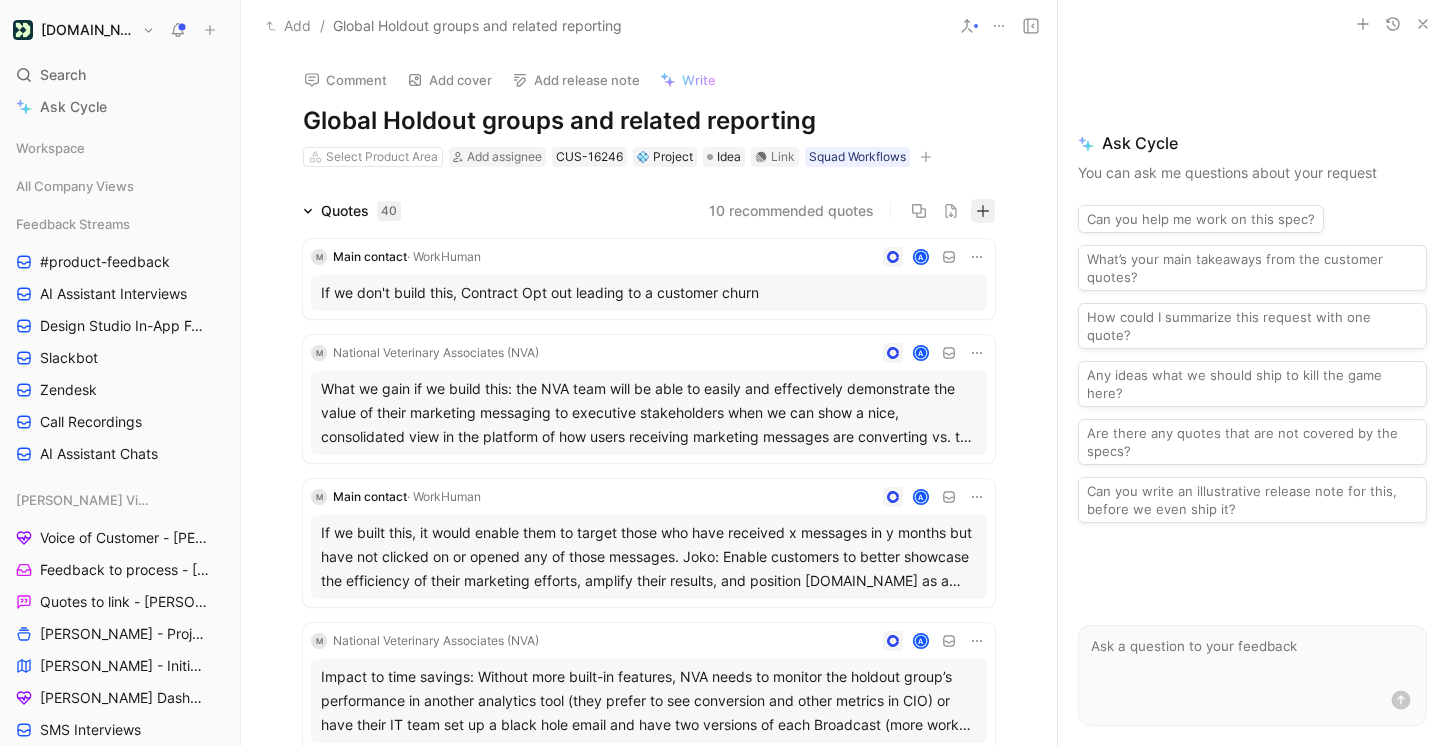 click at bounding box center [983, 211] 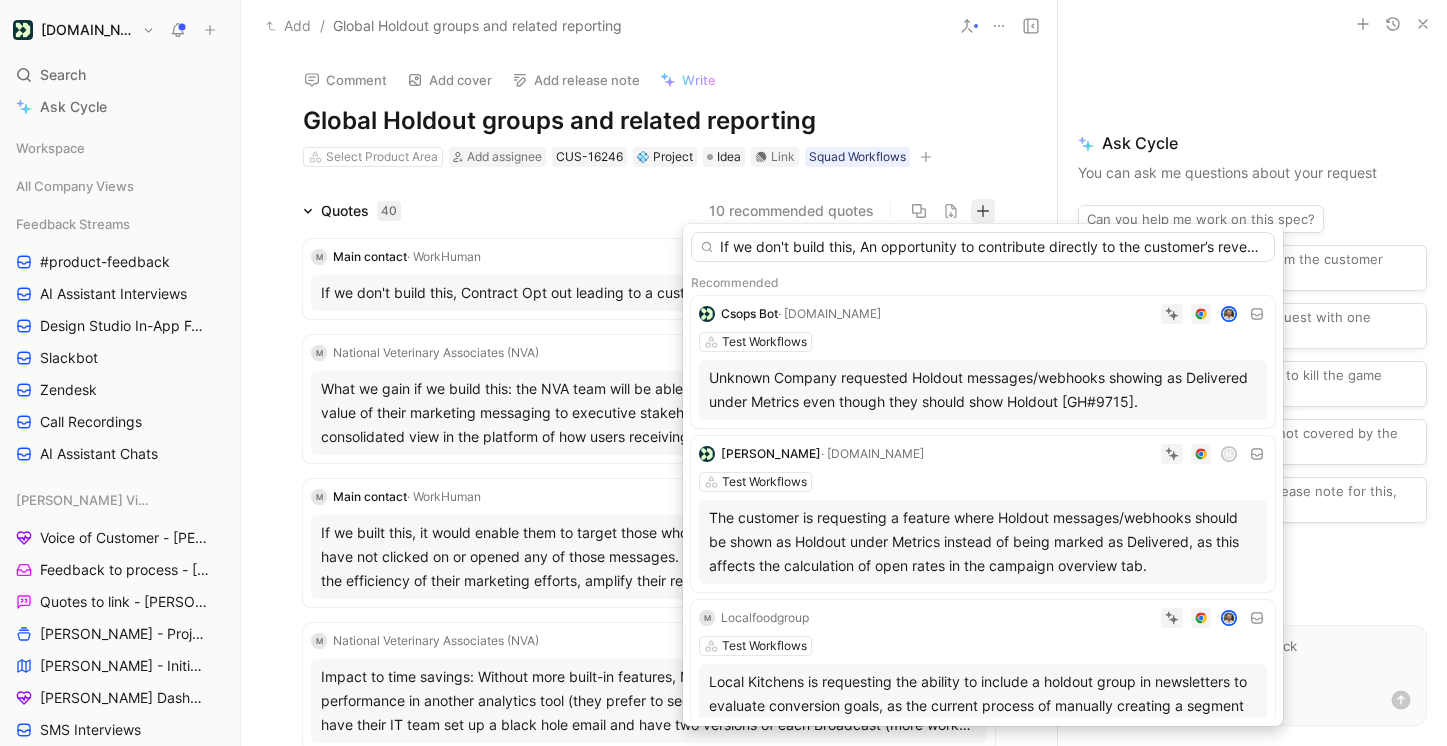 scroll, scrollTop: 0, scrollLeft: 90, axis: horizontal 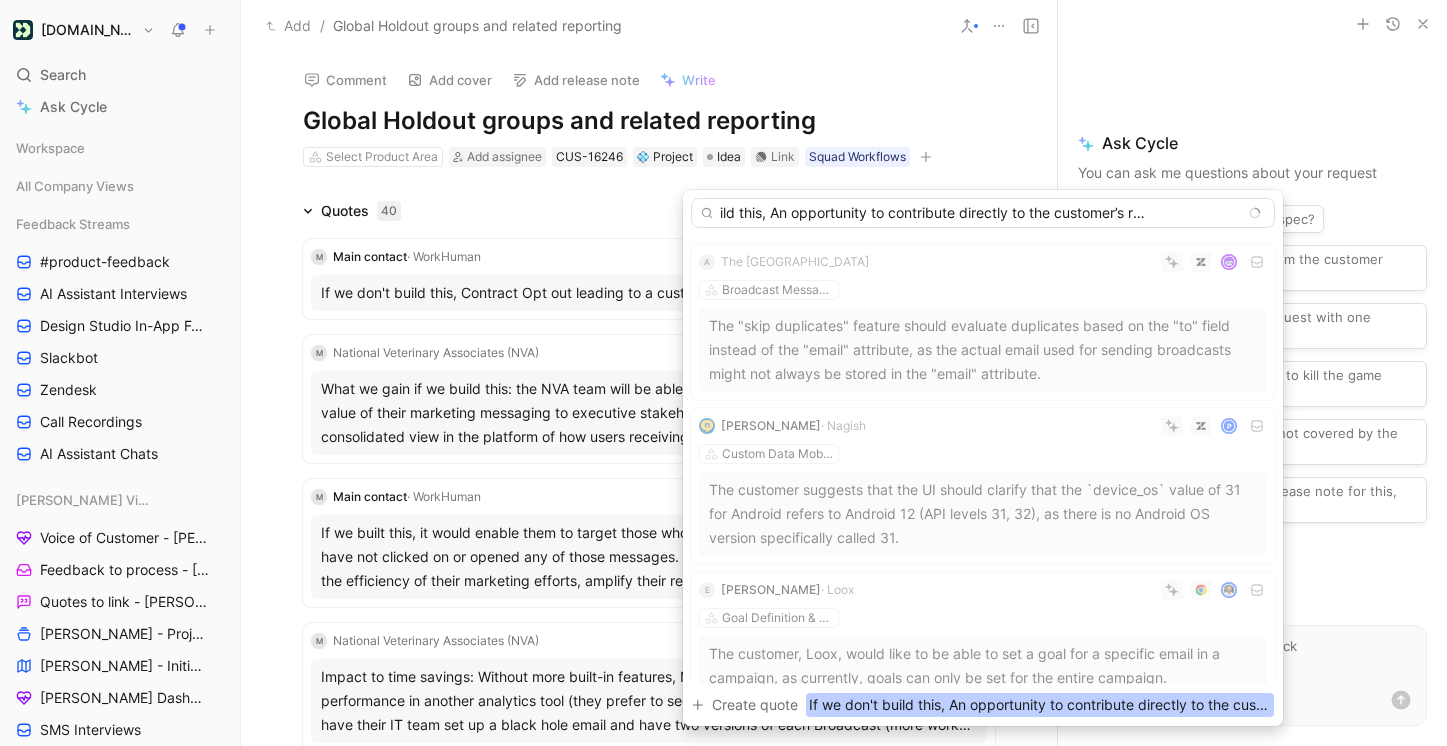 click on "If we don't build this, An opportunity to contribute directly to the customer’s revenue expansion." at bounding box center (983, 213) 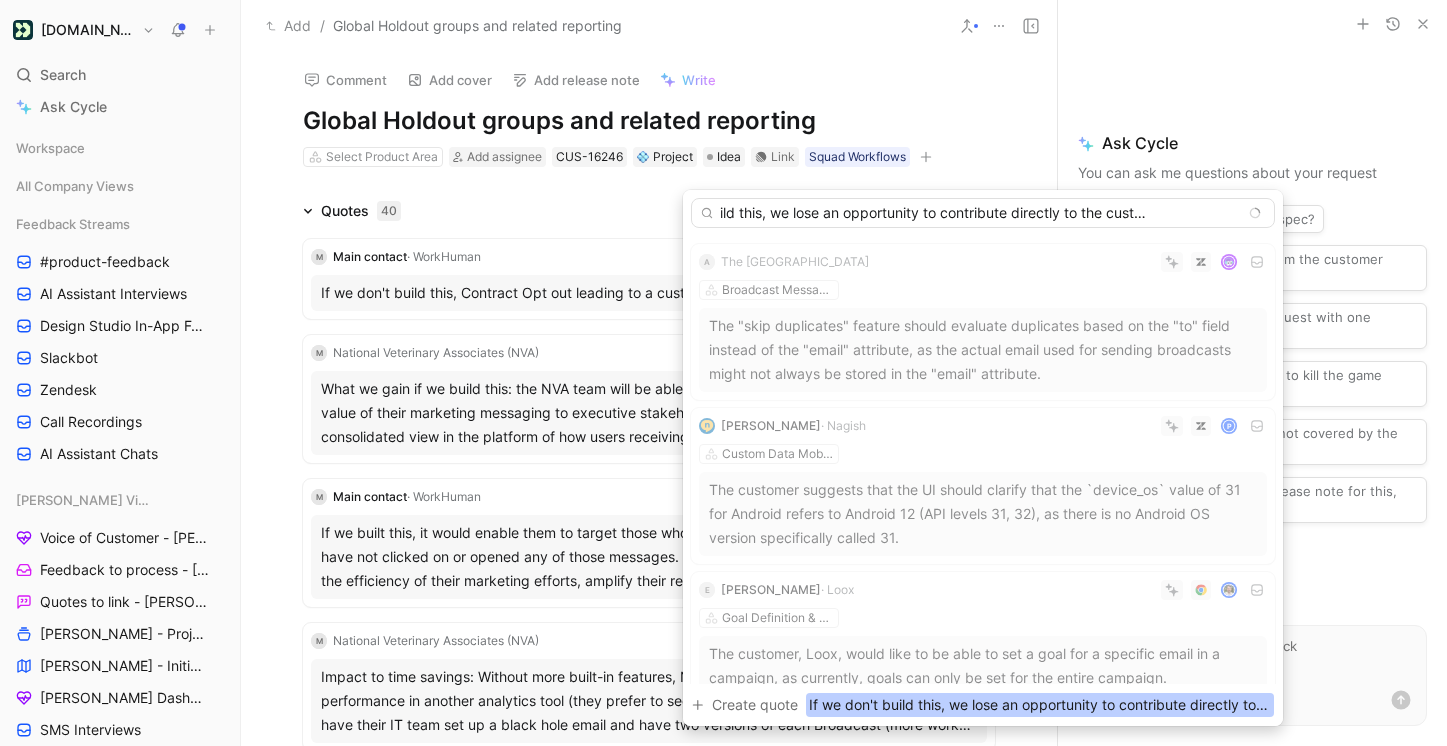 scroll, scrollTop: 0, scrollLeft: 167, axis: horizontal 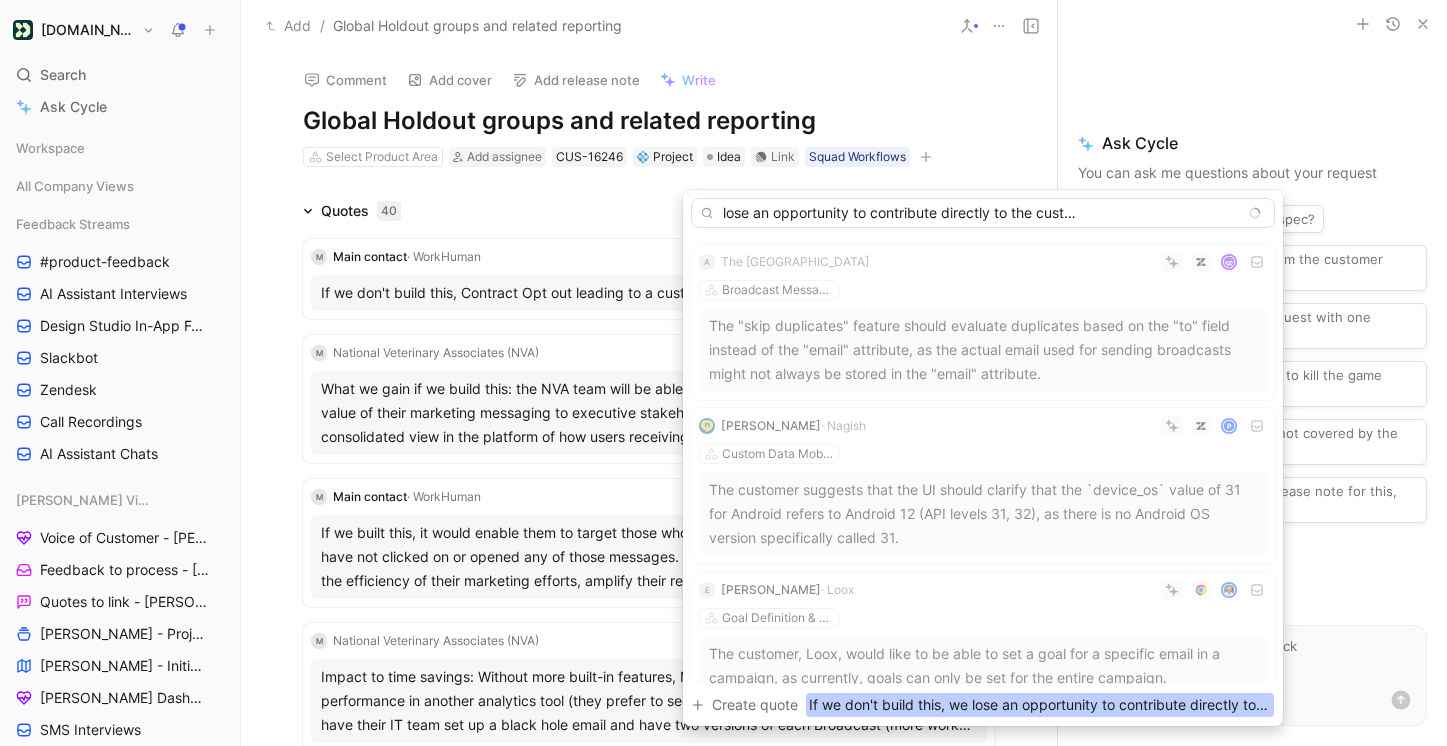 drag, startPoint x: 870, startPoint y: 210, endPoint x: 1281, endPoint y: 215, distance: 411.03043 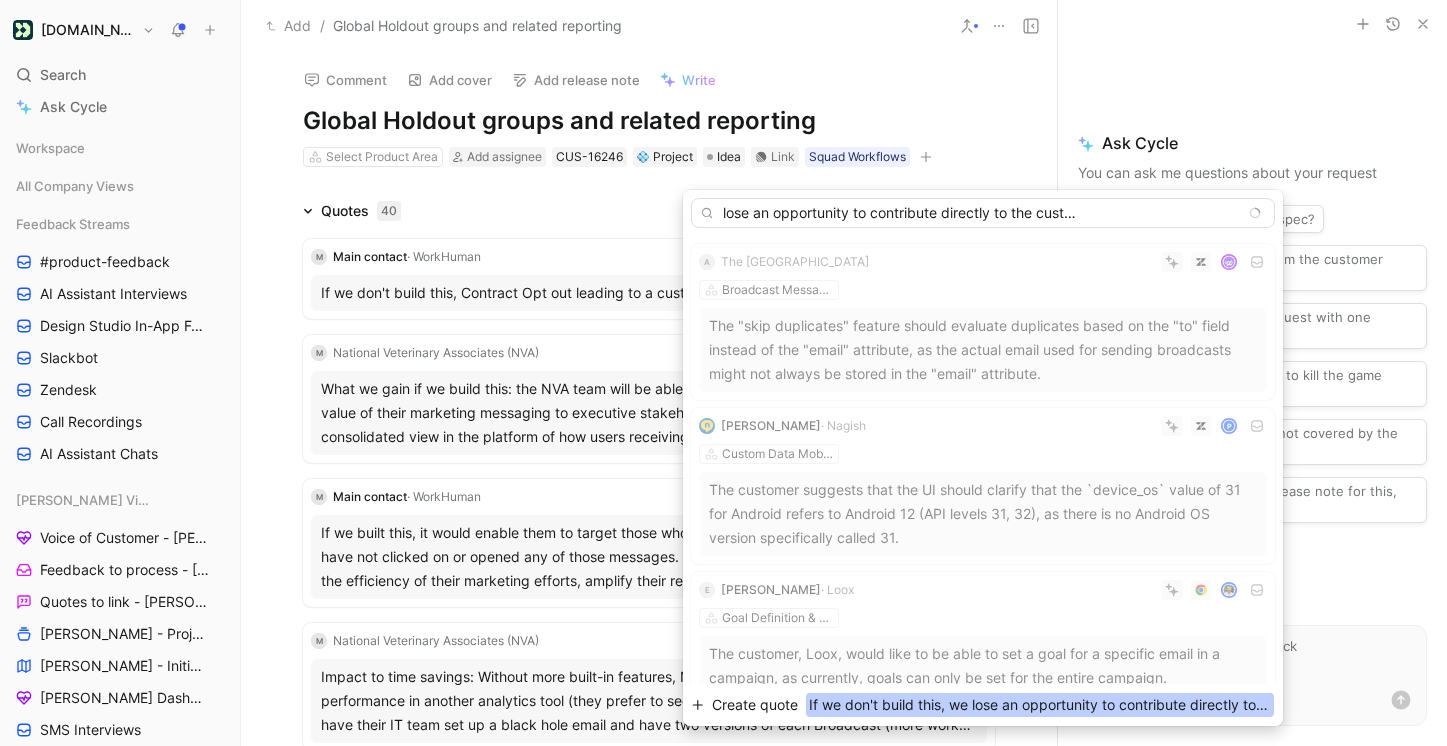type on "If we don't build this, we lose an opportunity to contribute directly to the customer’s revenue expansion." 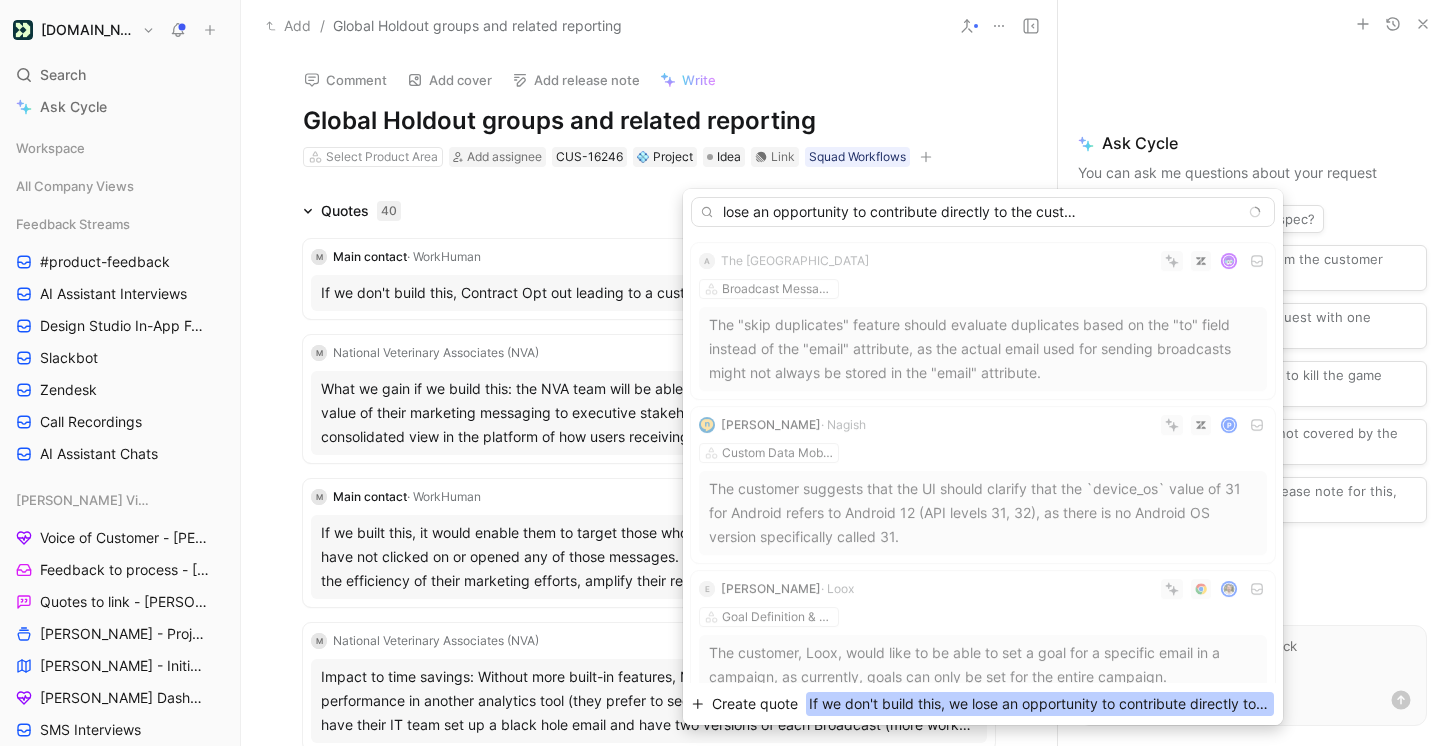 scroll, scrollTop: 0, scrollLeft: 0, axis: both 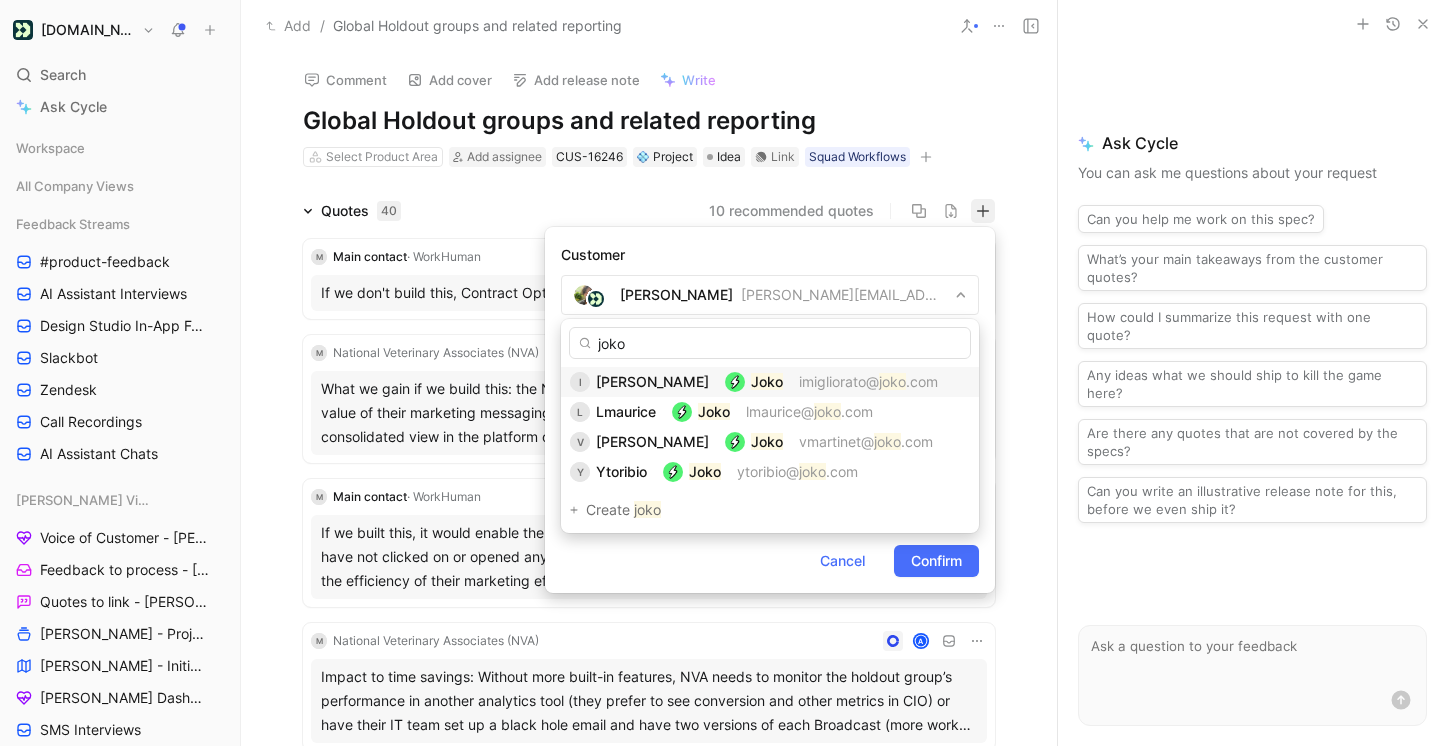 type on "joko" 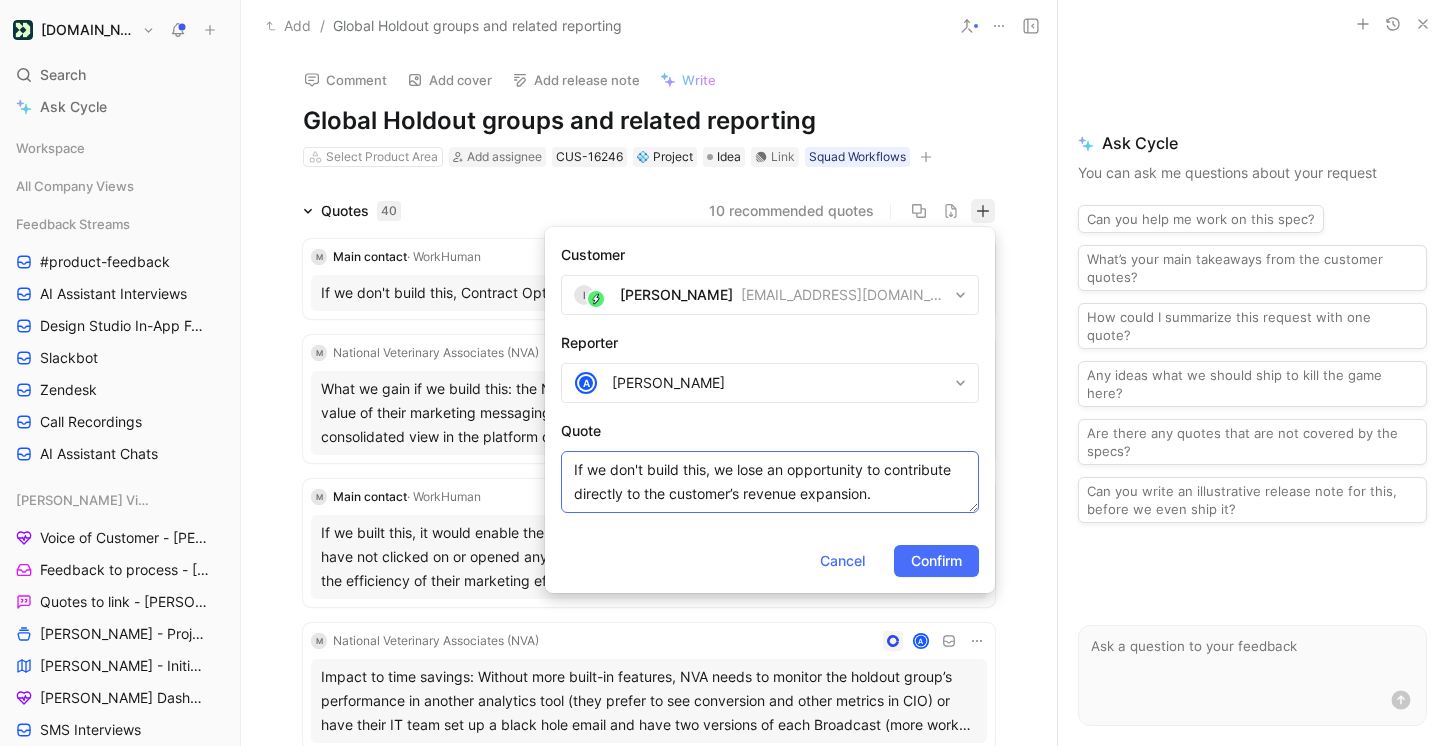 click on "If we don't build this, we lose an opportunity to contribute directly to the customer’s revenue expansion." at bounding box center [770, 482] 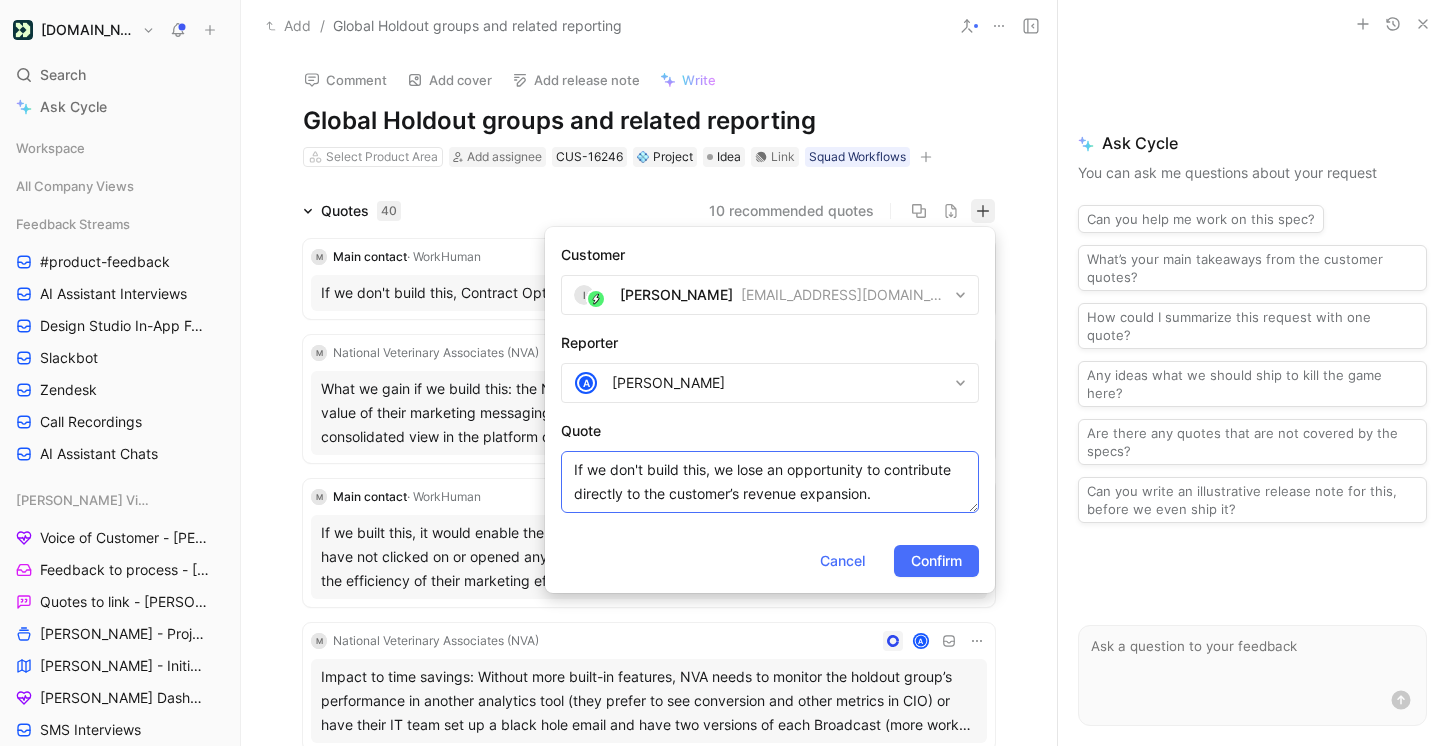 drag, startPoint x: 733, startPoint y: 495, endPoint x: 646, endPoint y: 498, distance: 87.05171 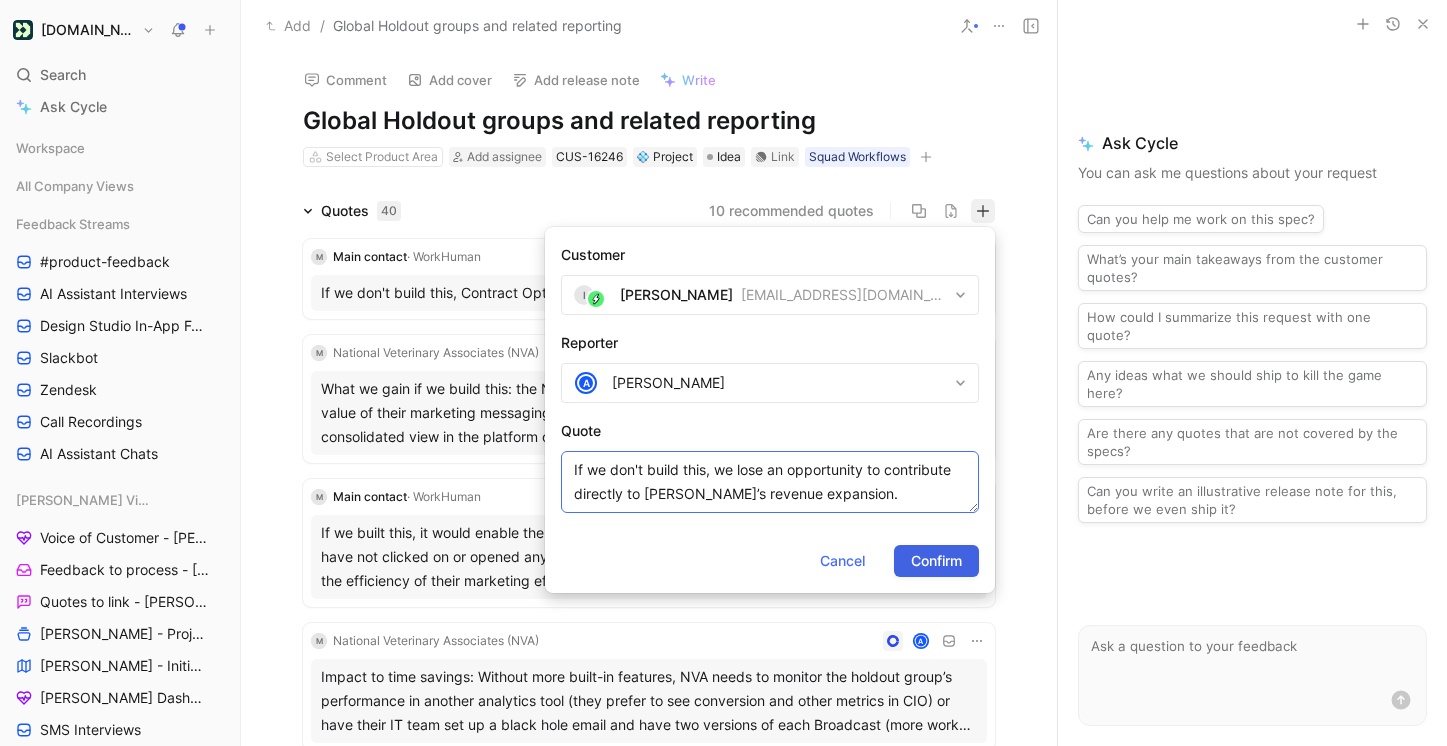 type on "If we don't build this, we lose an opportunity to contribute directly to [PERSON_NAME]’s revenue expansion." 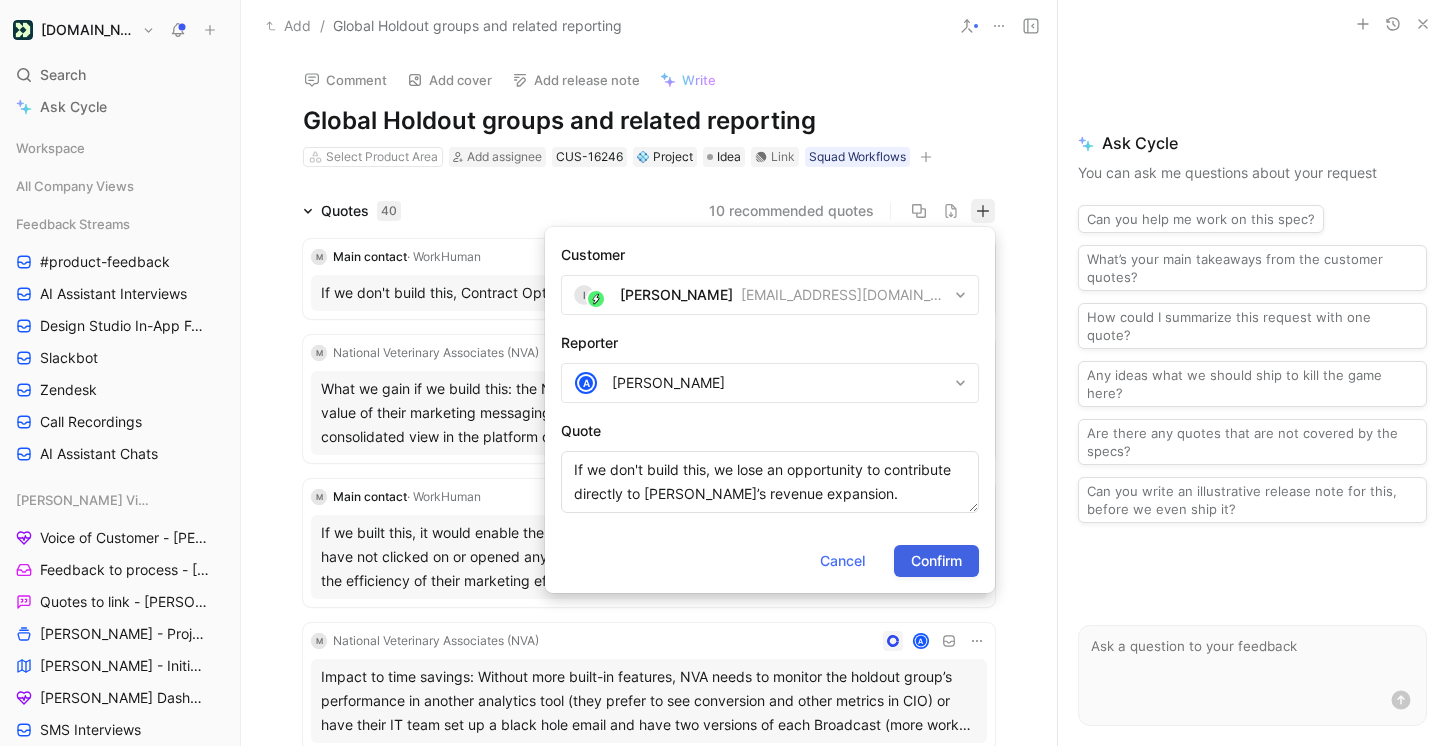 click on "Confirm" at bounding box center (936, 561) 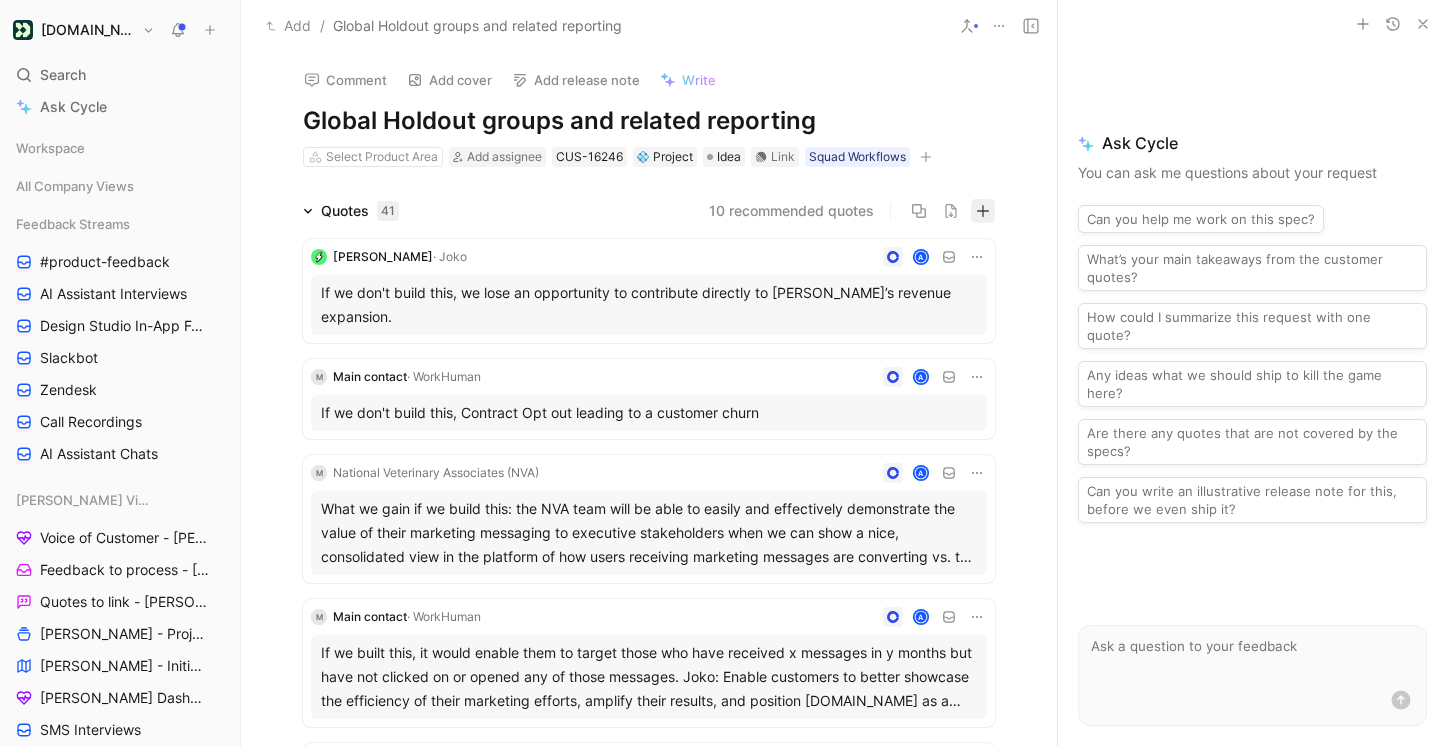 click at bounding box center (983, 211) 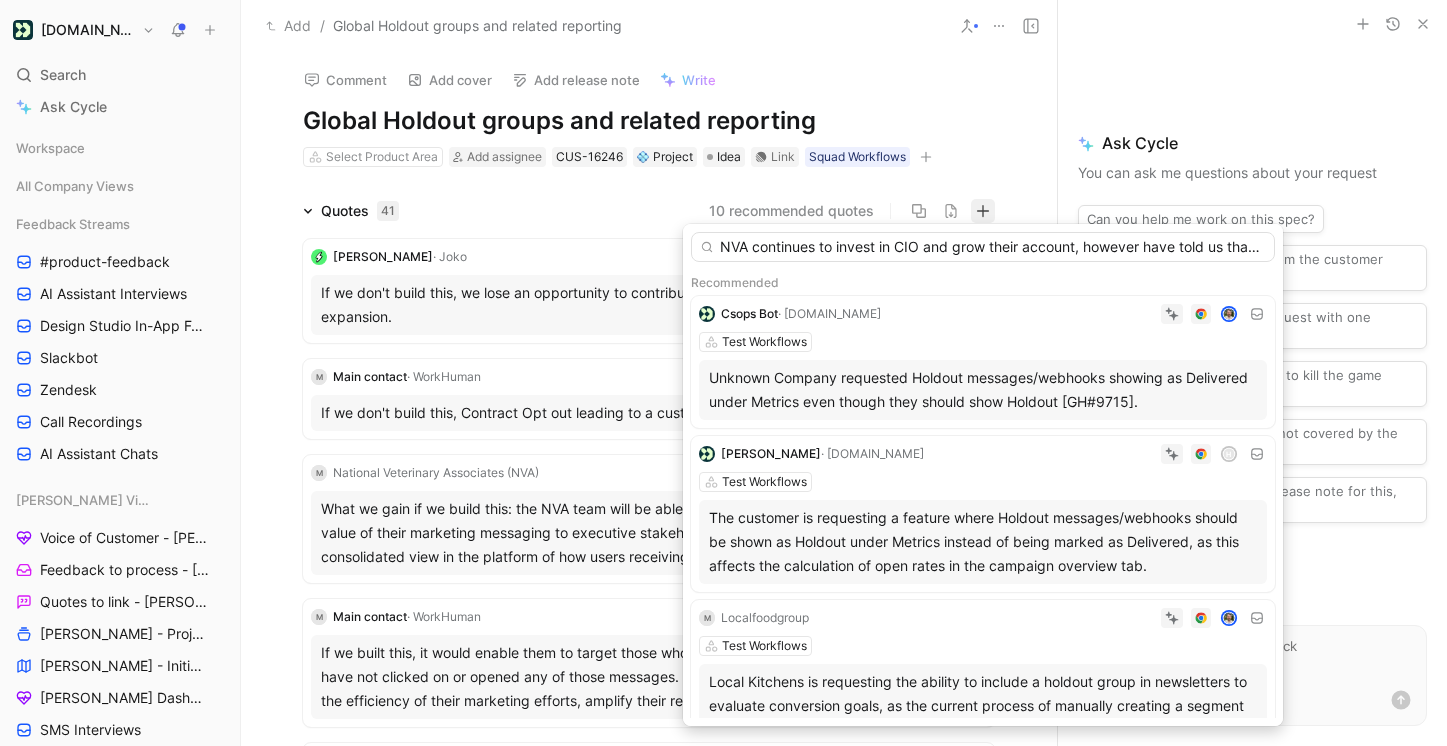 scroll, scrollTop: 0, scrollLeft: 818, axis: horizontal 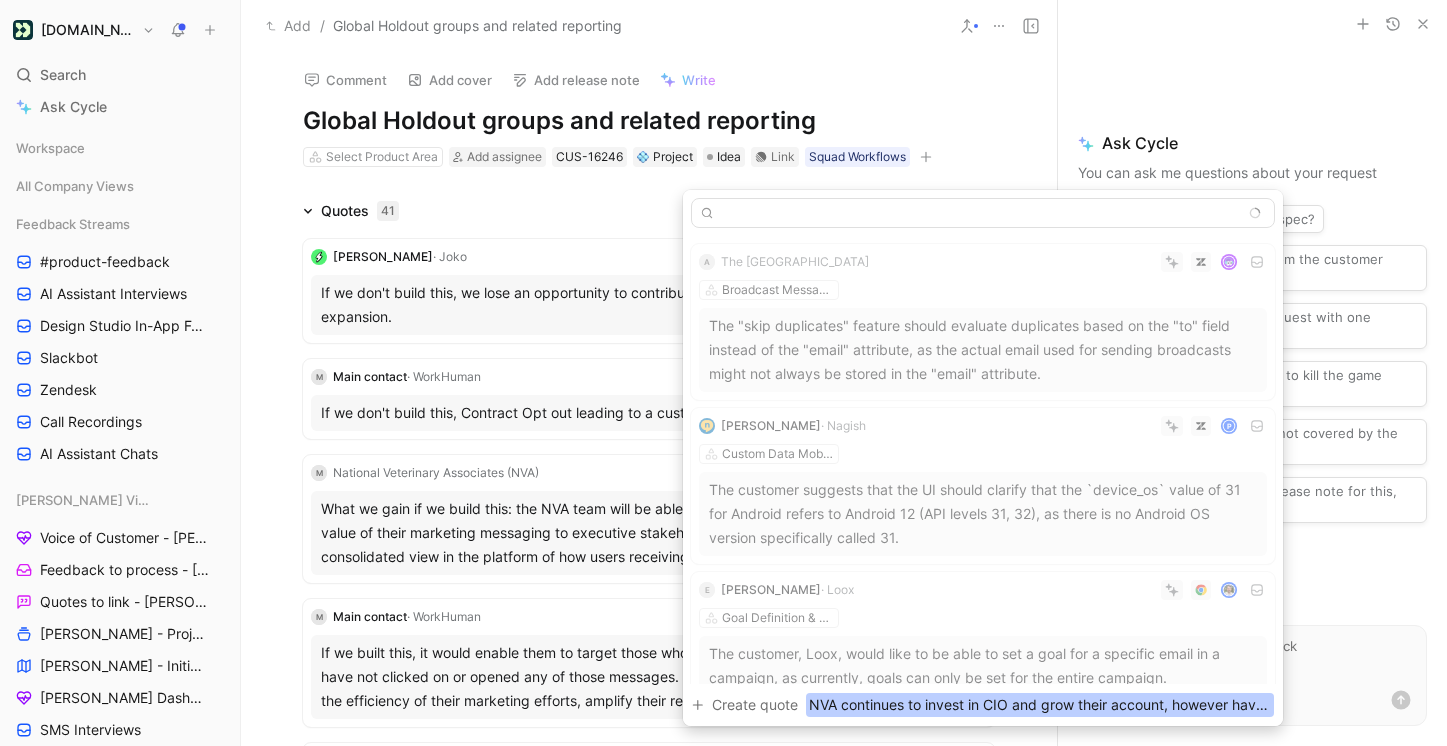 drag, startPoint x: 1010, startPoint y: 225, endPoint x: 768, endPoint y: 232, distance: 242.10121 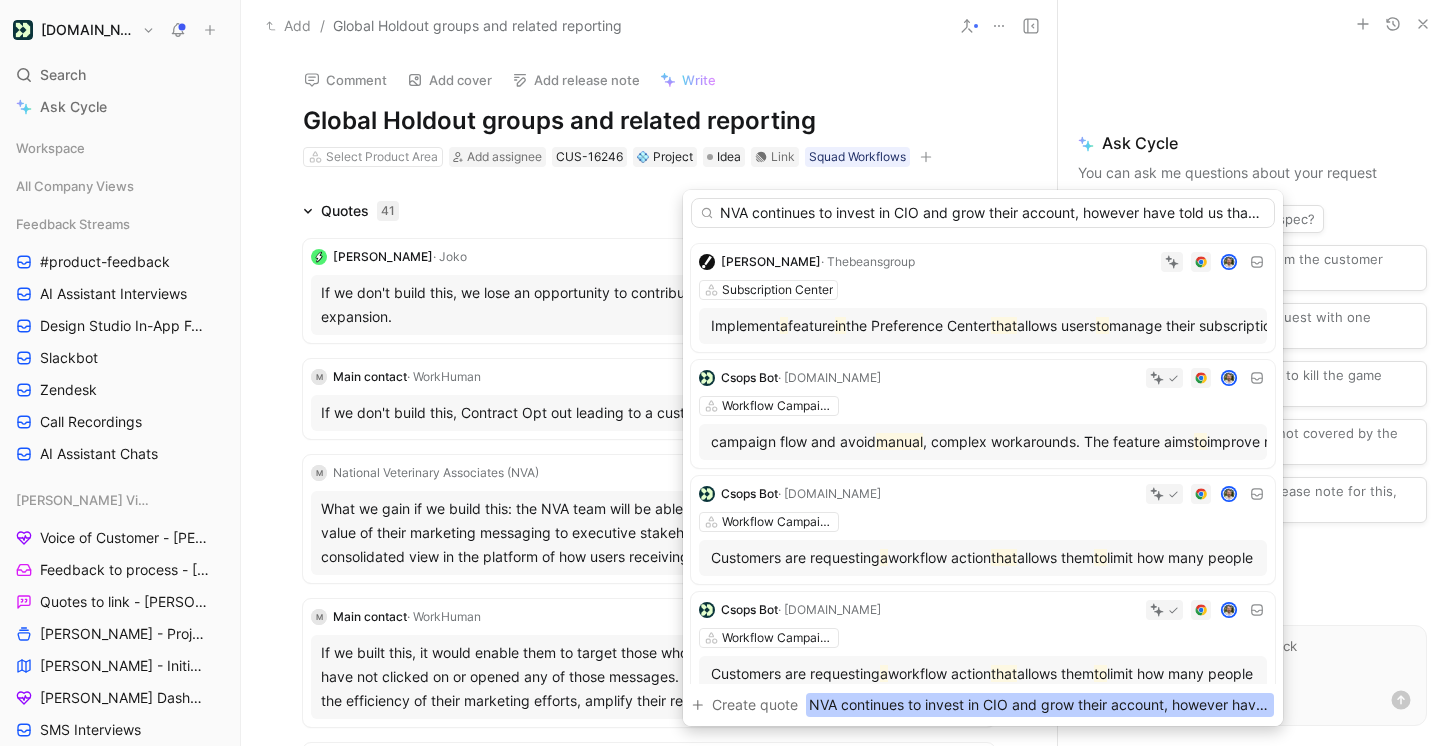 scroll, scrollTop: 0, scrollLeft: 818, axis: horizontal 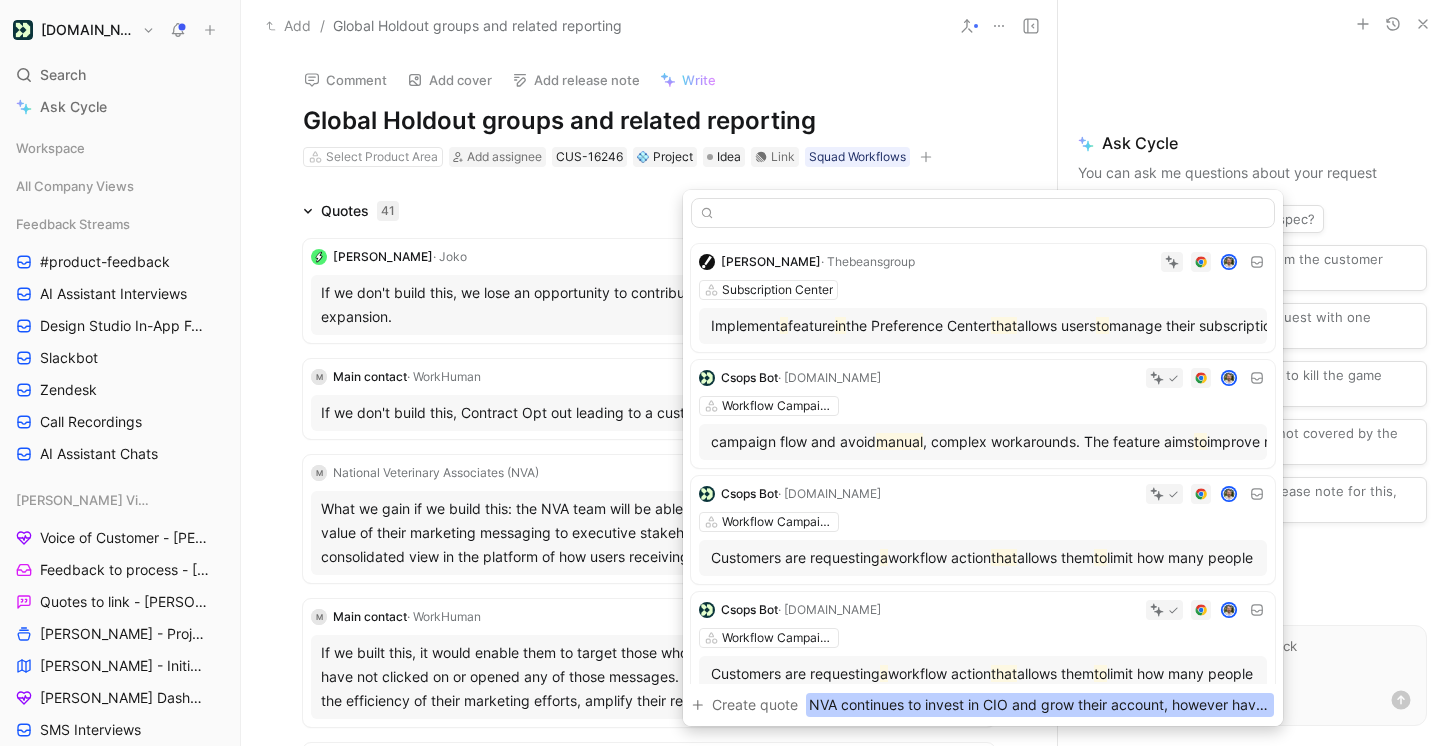 drag, startPoint x: 826, startPoint y: 219, endPoint x: 1463, endPoint y: 202, distance: 637.2268 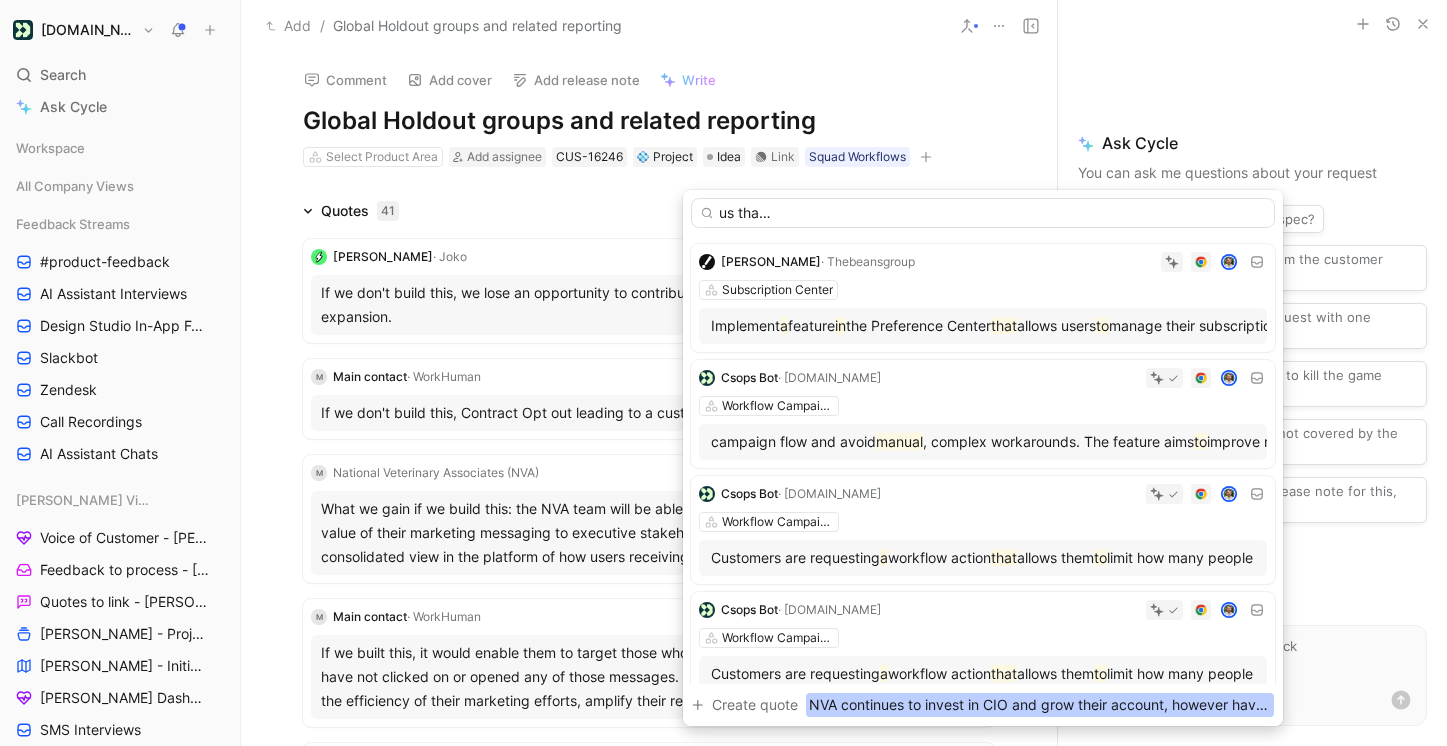 scroll, scrollTop: 0, scrollLeft: 0, axis: both 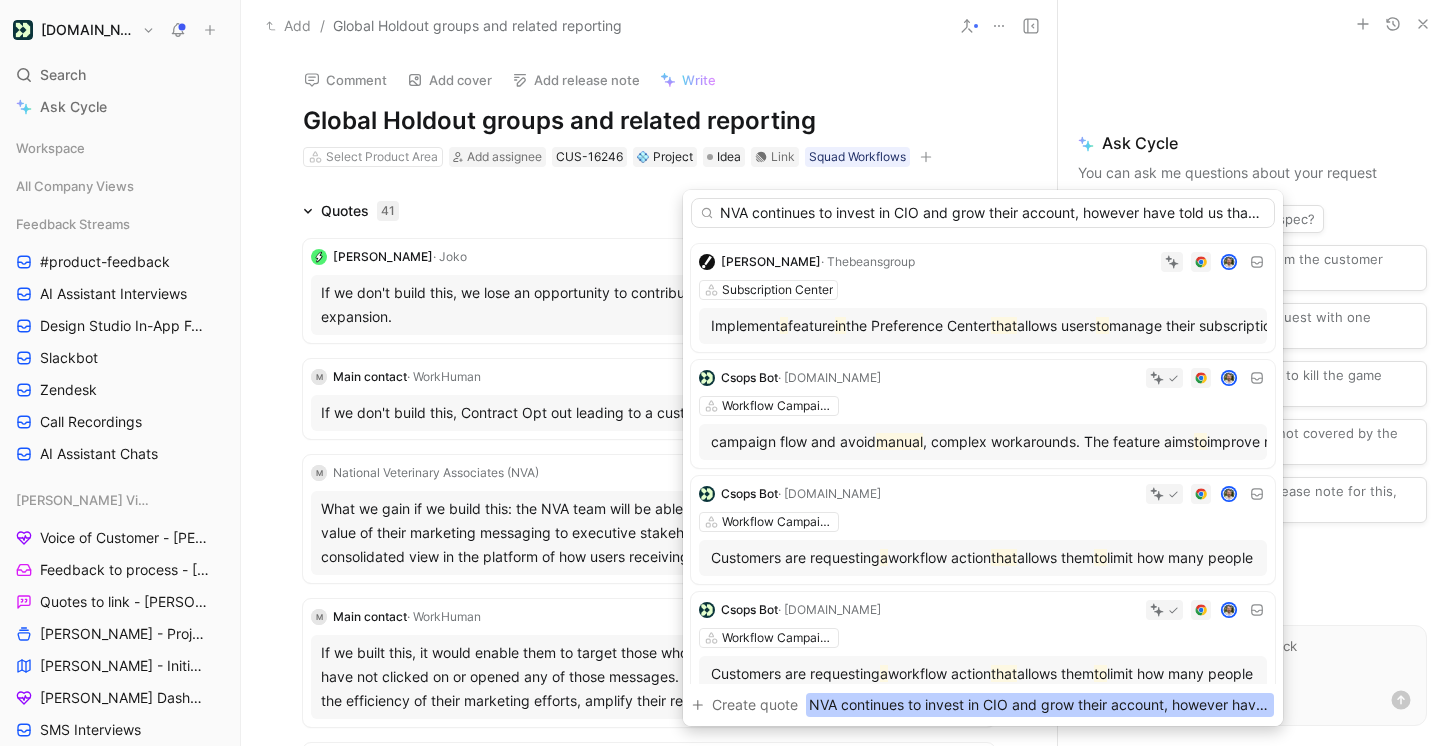 drag, startPoint x: 1162, startPoint y: 220, endPoint x: 668, endPoint y: 191, distance: 494.8505 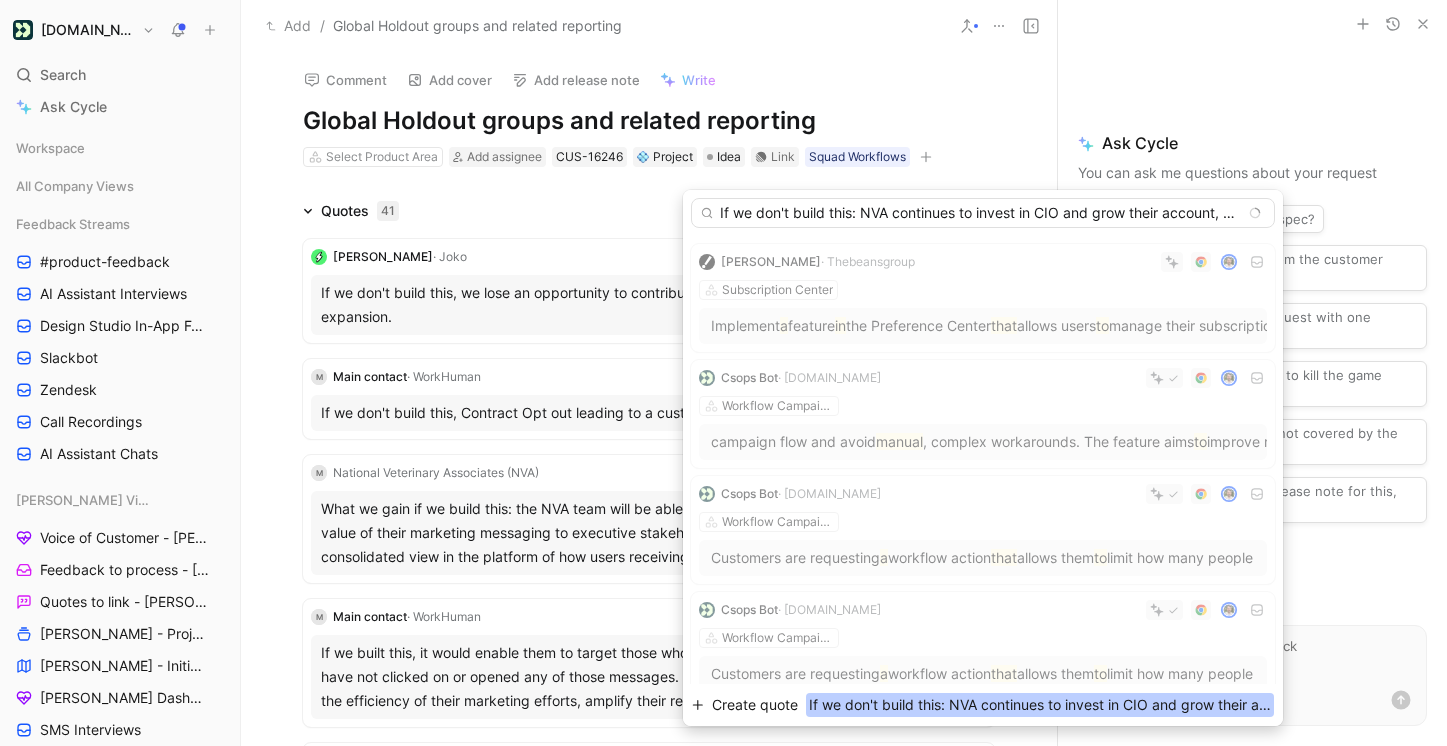 type on "If we don't build this: NVA continues to invest in CIO and grow their account, however have told us that manual processes and reporting (including holdouts!) continue to be a pain point. This turns a slam-dunk renewal into a risk." 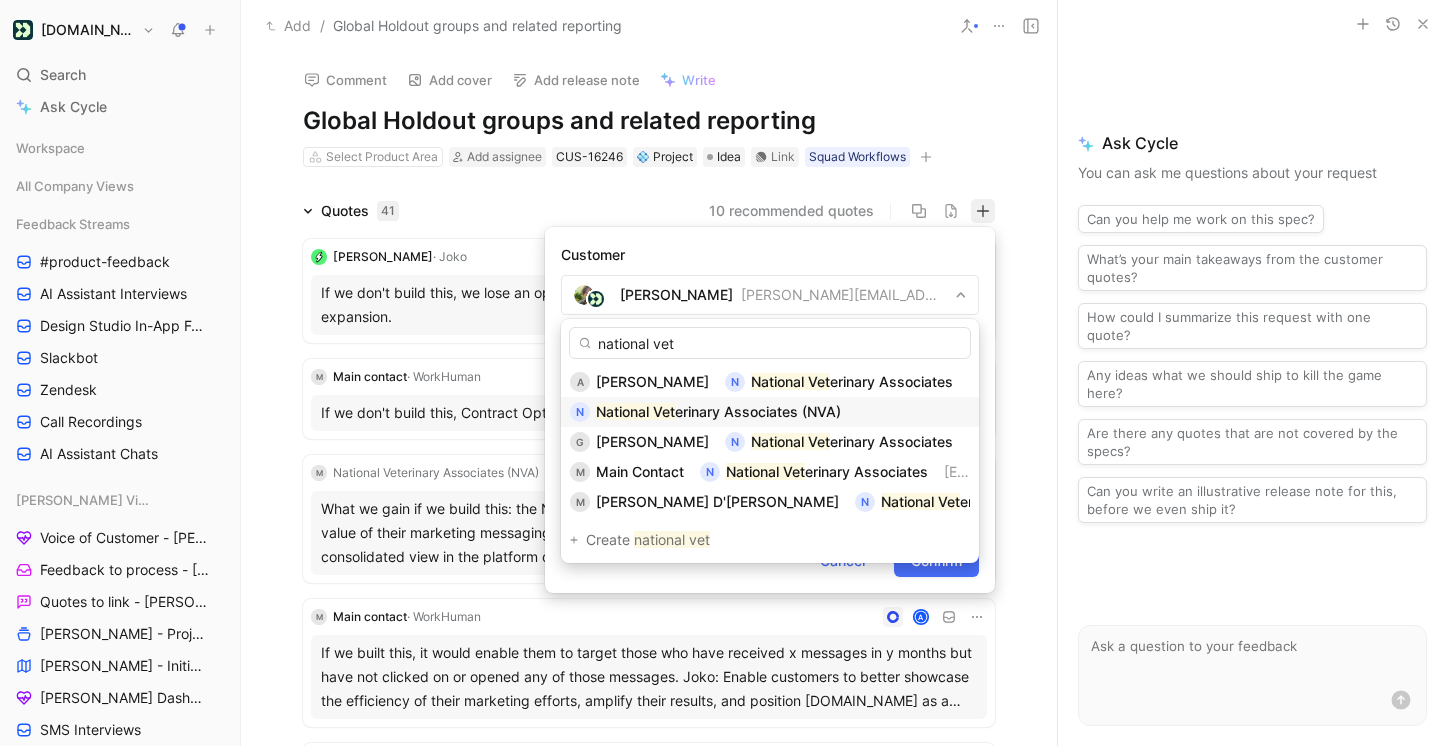 type on "national vet" 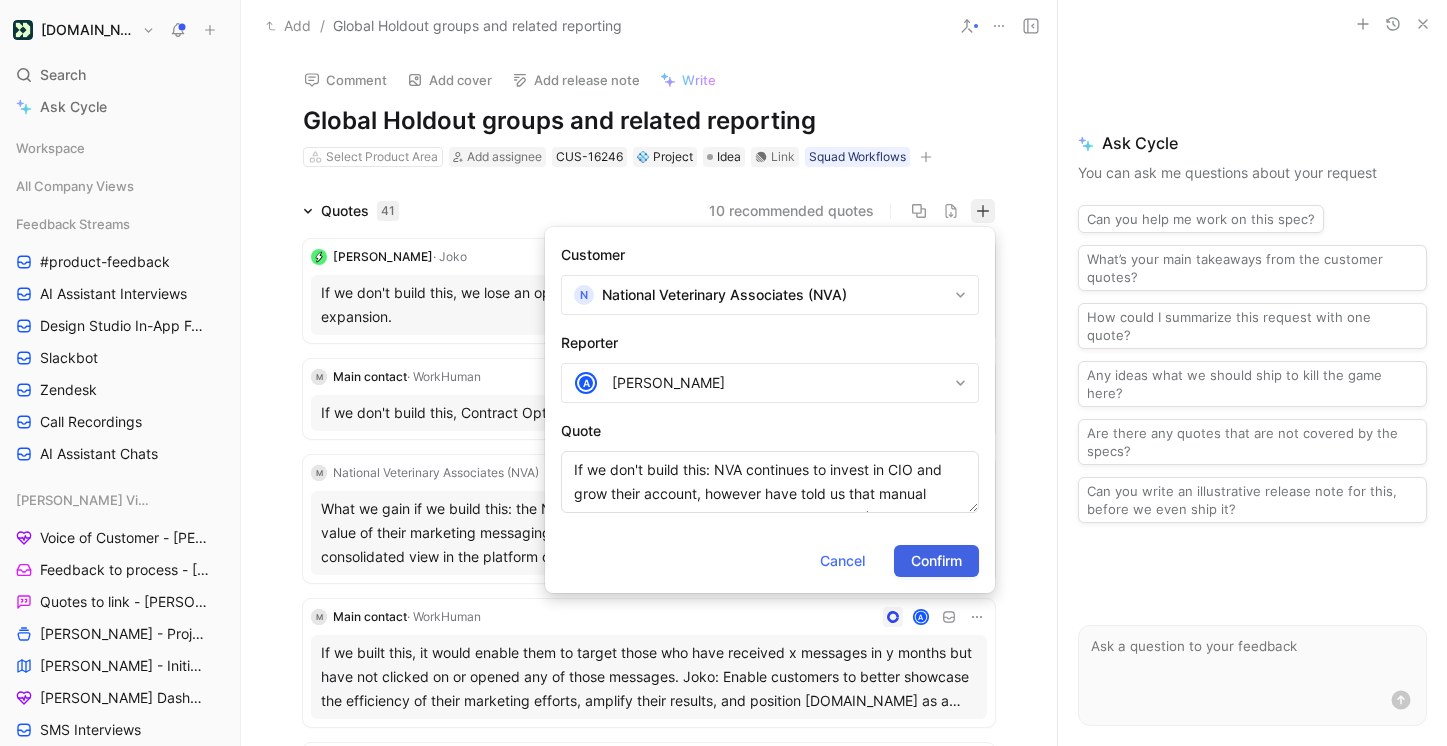 click on "Confirm" at bounding box center [936, 561] 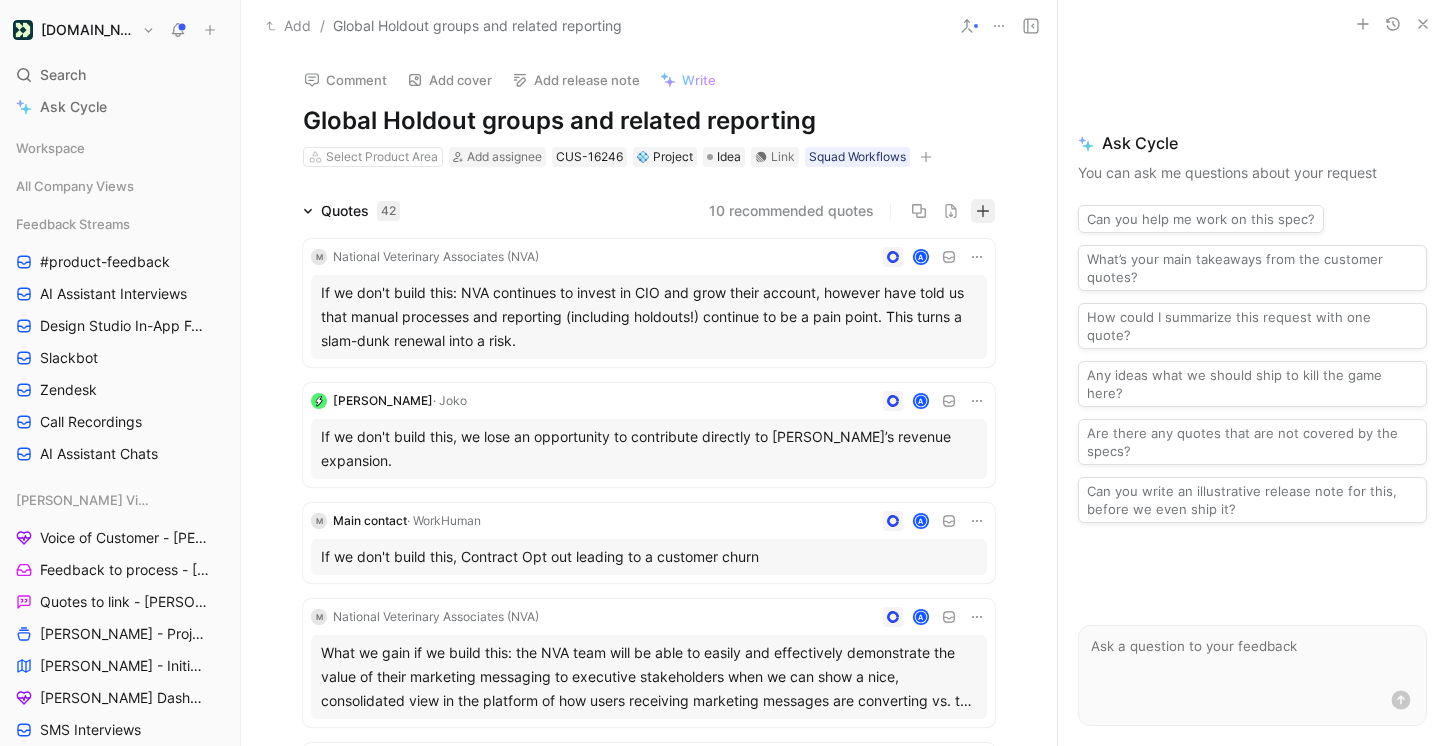 click at bounding box center [983, 211] 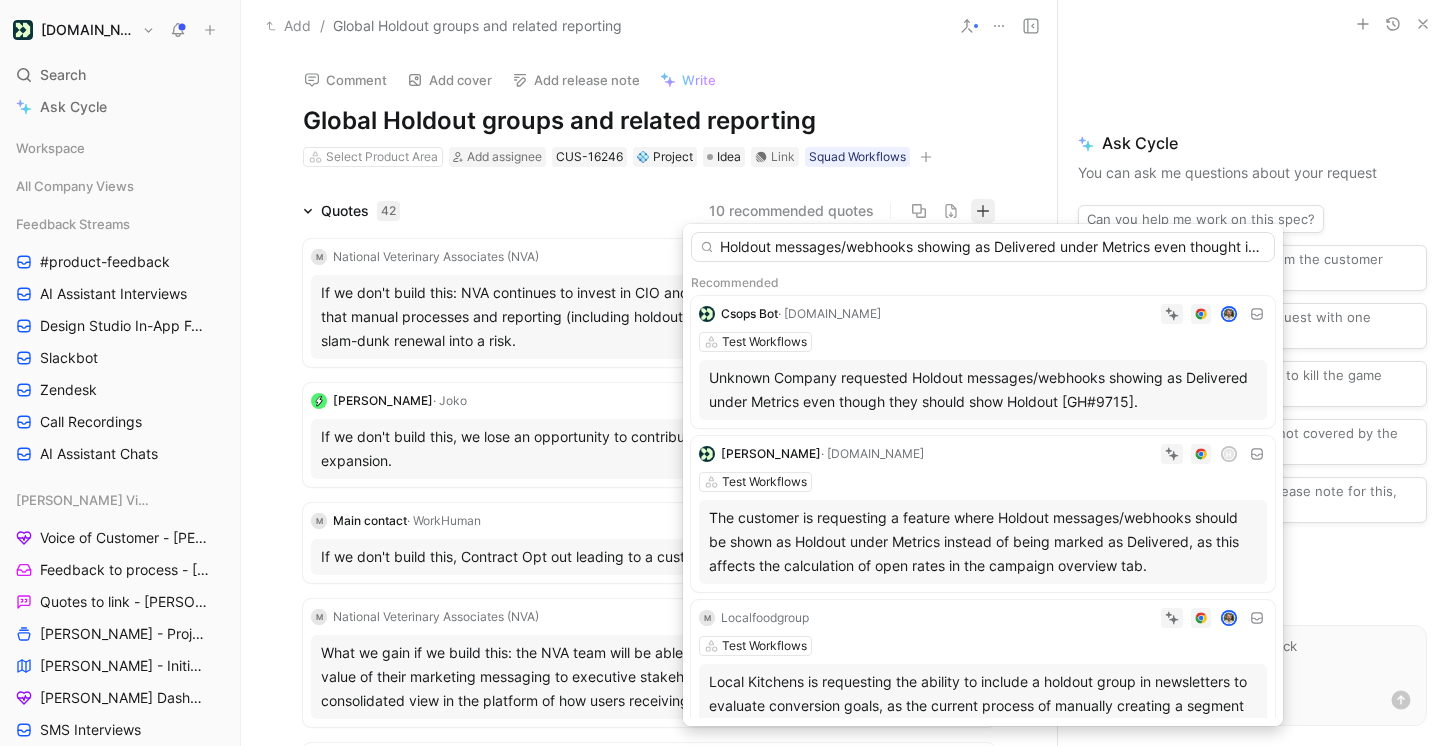 scroll, scrollTop: 0, scrollLeft: 2970, axis: horizontal 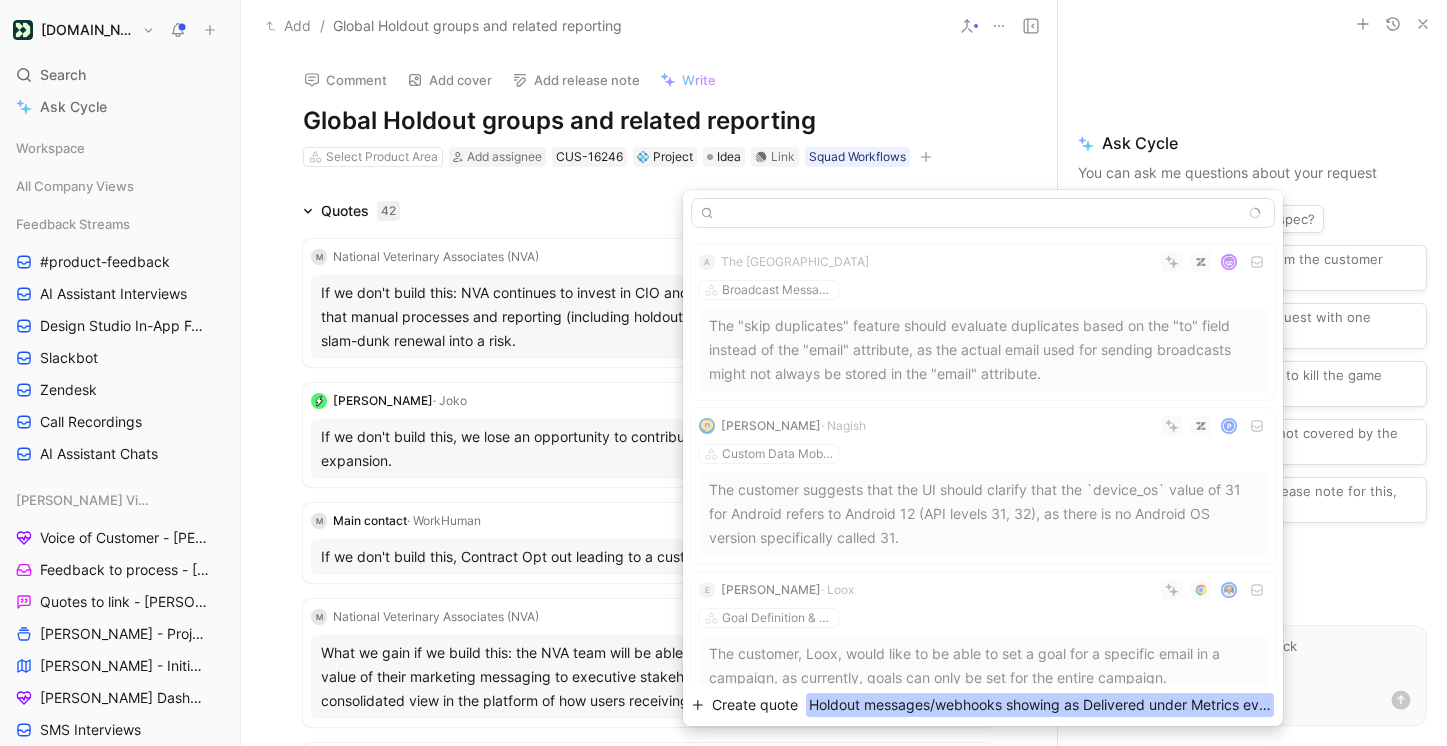 type on "Holdout messages/webhooks showing as Delivered under Metrics even thought it should show “holdout”  Workhuman: We are trying to target those who have received at least 4 messages [DATE] but have not clicked on or opened any of those messages (this could be any of our pushes, any of our emails, etc or we may want any combination of all messages). As it stands now, we cannot avoid non-sending (holdout) messages and they get counted as having actually been received by the user when they never actually sent." 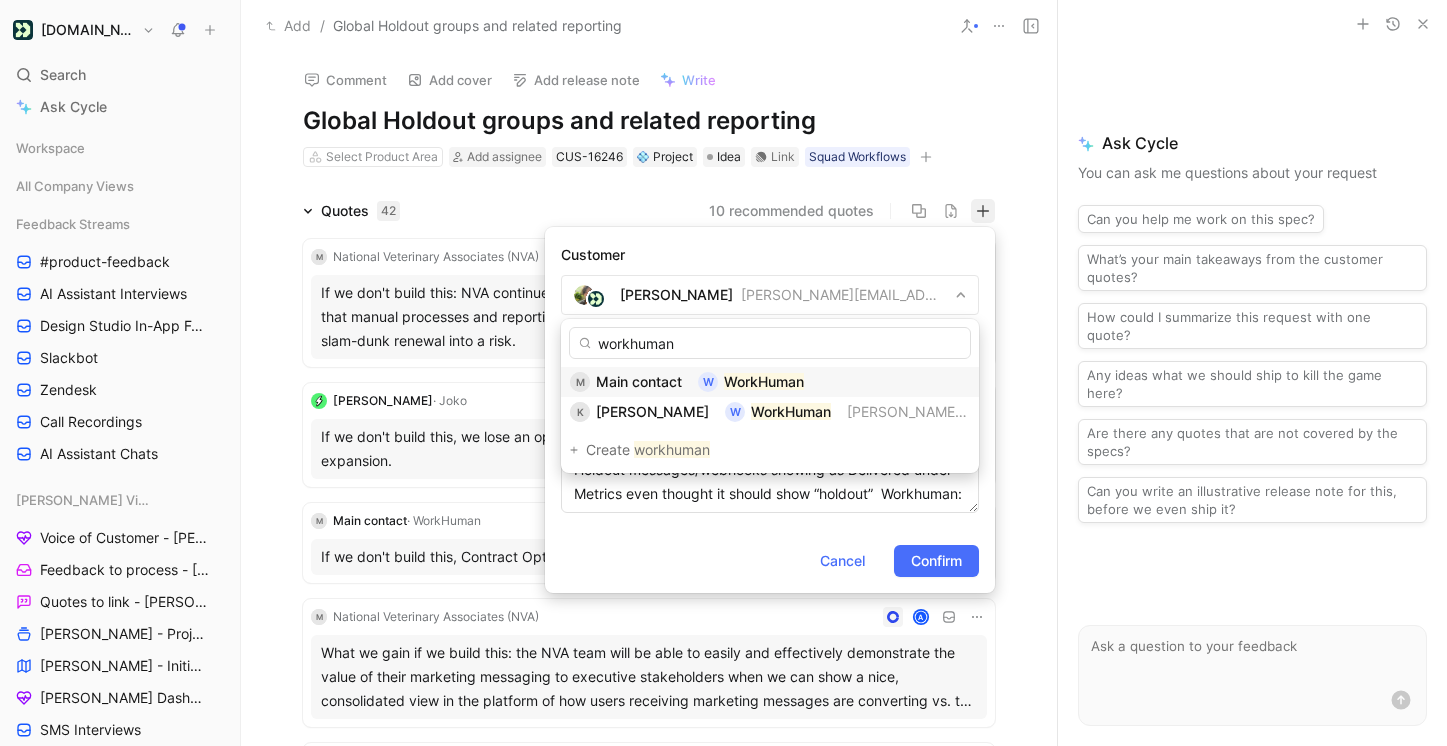 type on "workhuman" 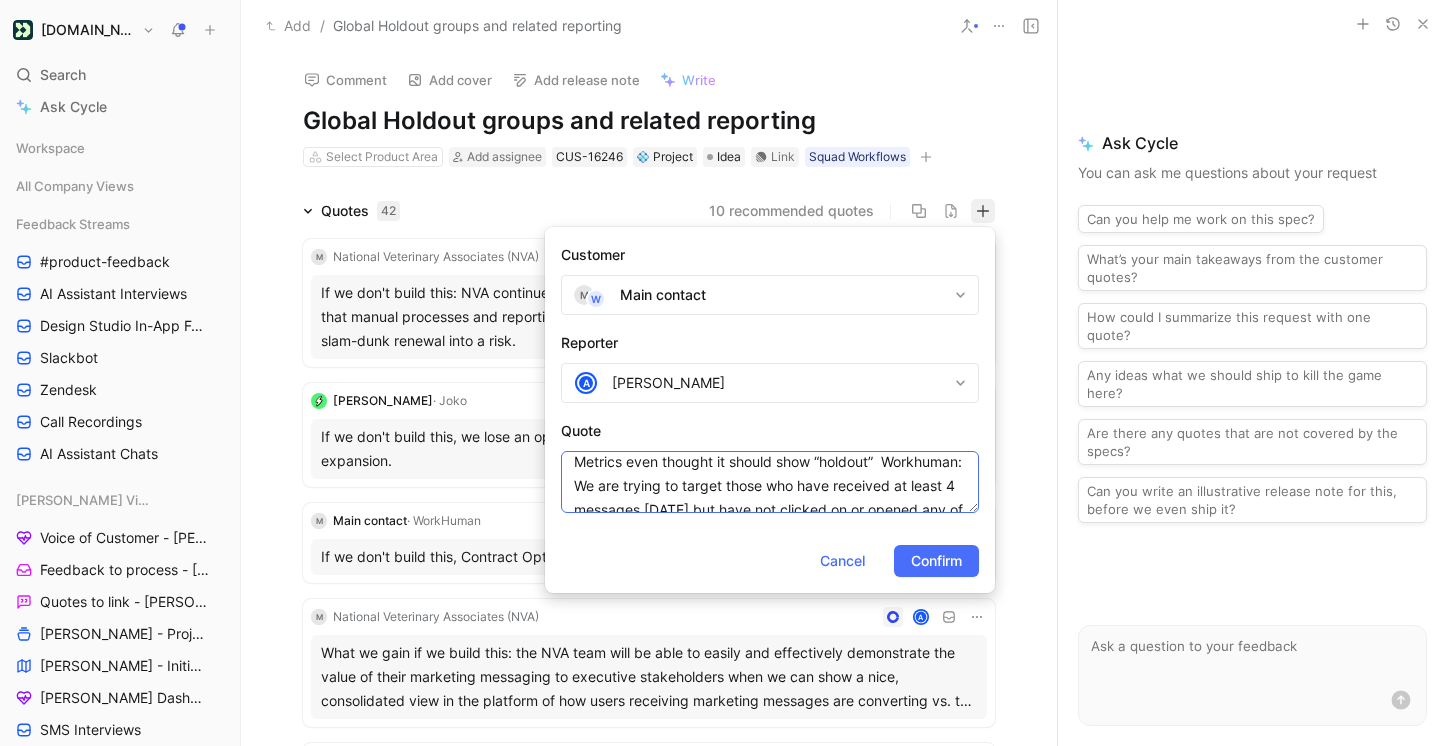 scroll, scrollTop: 0, scrollLeft: 0, axis: both 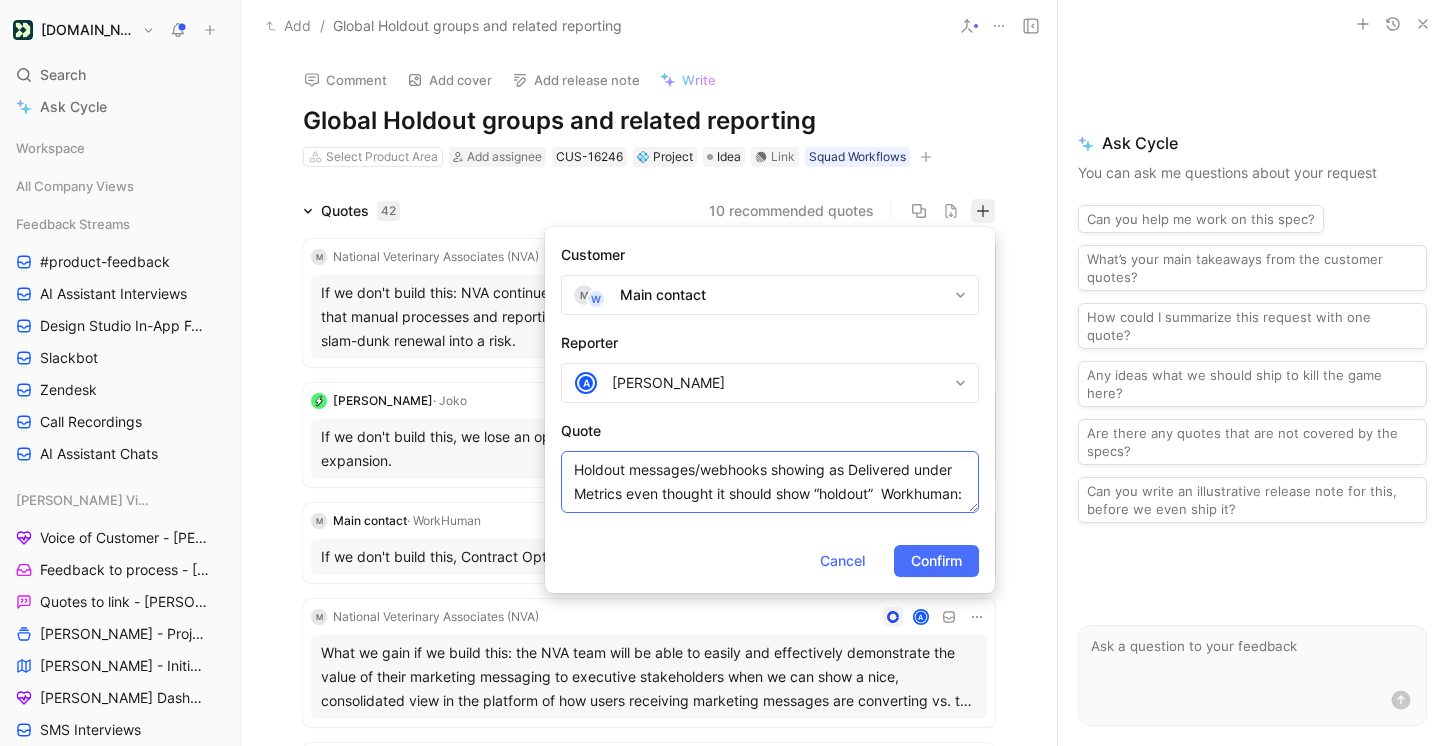 drag, startPoint x: 914, startPoint y: 497, endPoint x: 925, endPoint y: 428, distance: 69.87131 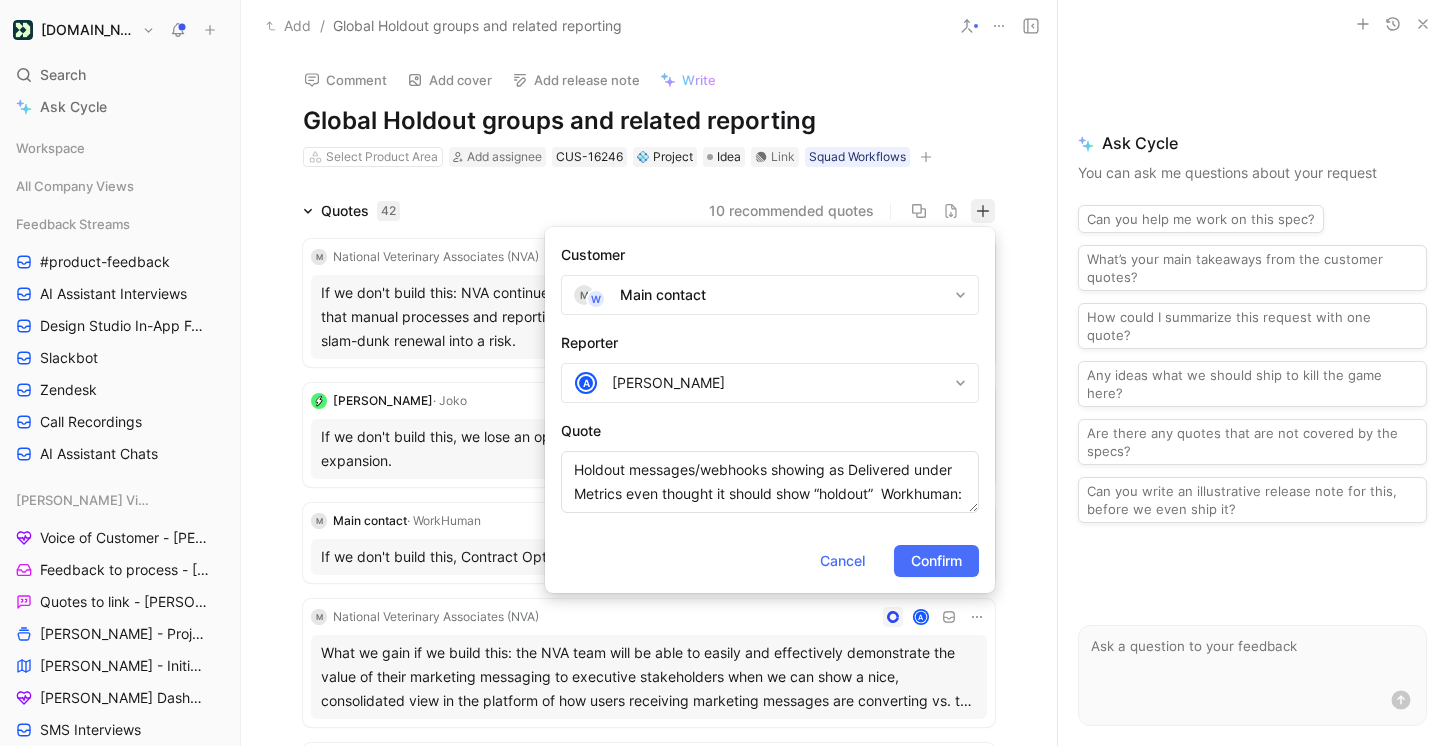 click on "Customer M W Main contact Reporter A [PERSON_NAME] Quote Holdout messages/webhooks showing as Delivered under Metrics even thought it should show “holdout”  Workhuman: We are trying to target those who have received at least 4 messages [DATE] but have not clicked on or opened any of those messages (this could be any of our pushes, any of our emails, etc or we may want any combination of all messages). As it stands now, we cannot avoid non-sending (holdout) messages and they get counted as having actually been received by the user when they never actually sent. Cancel Confirm" at bounding box center (770, 410) 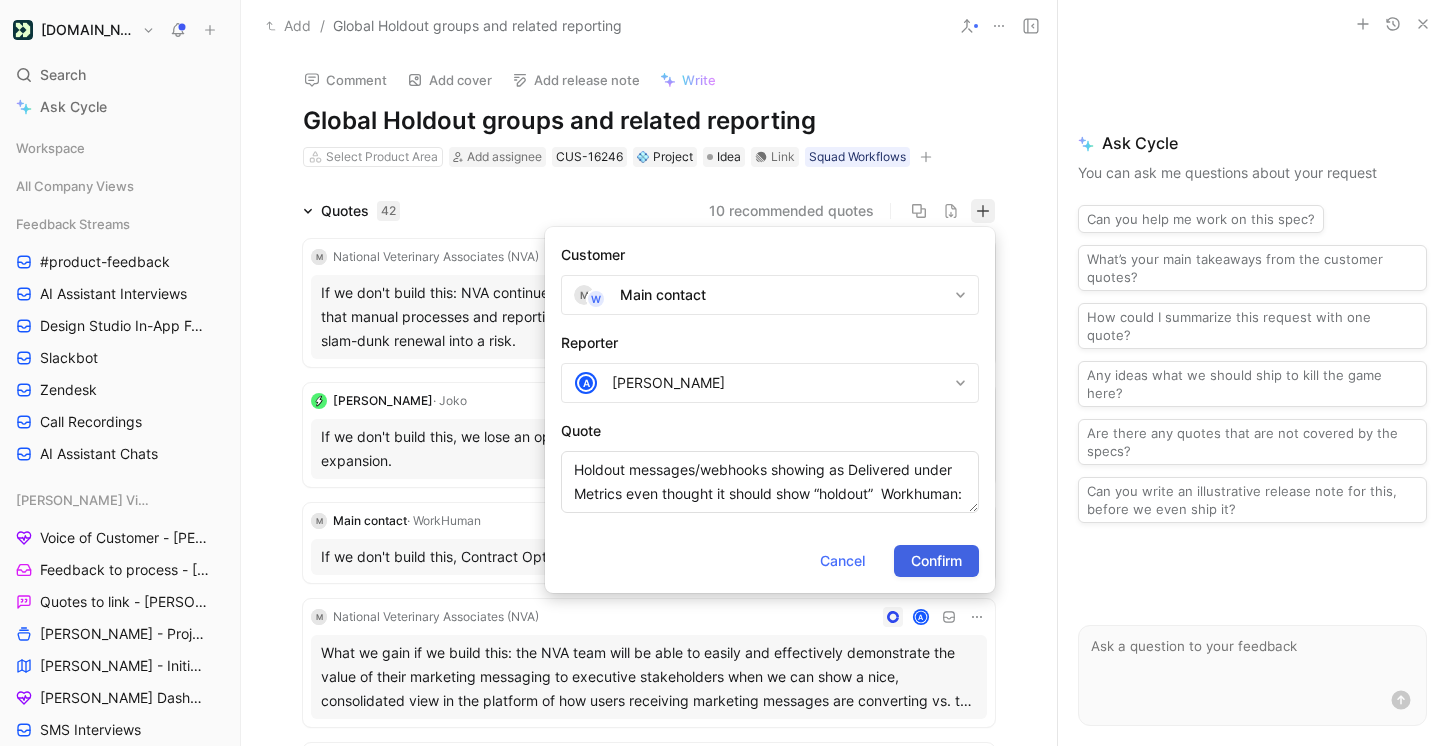click on "Confirm" at bounding box center (936, 561) 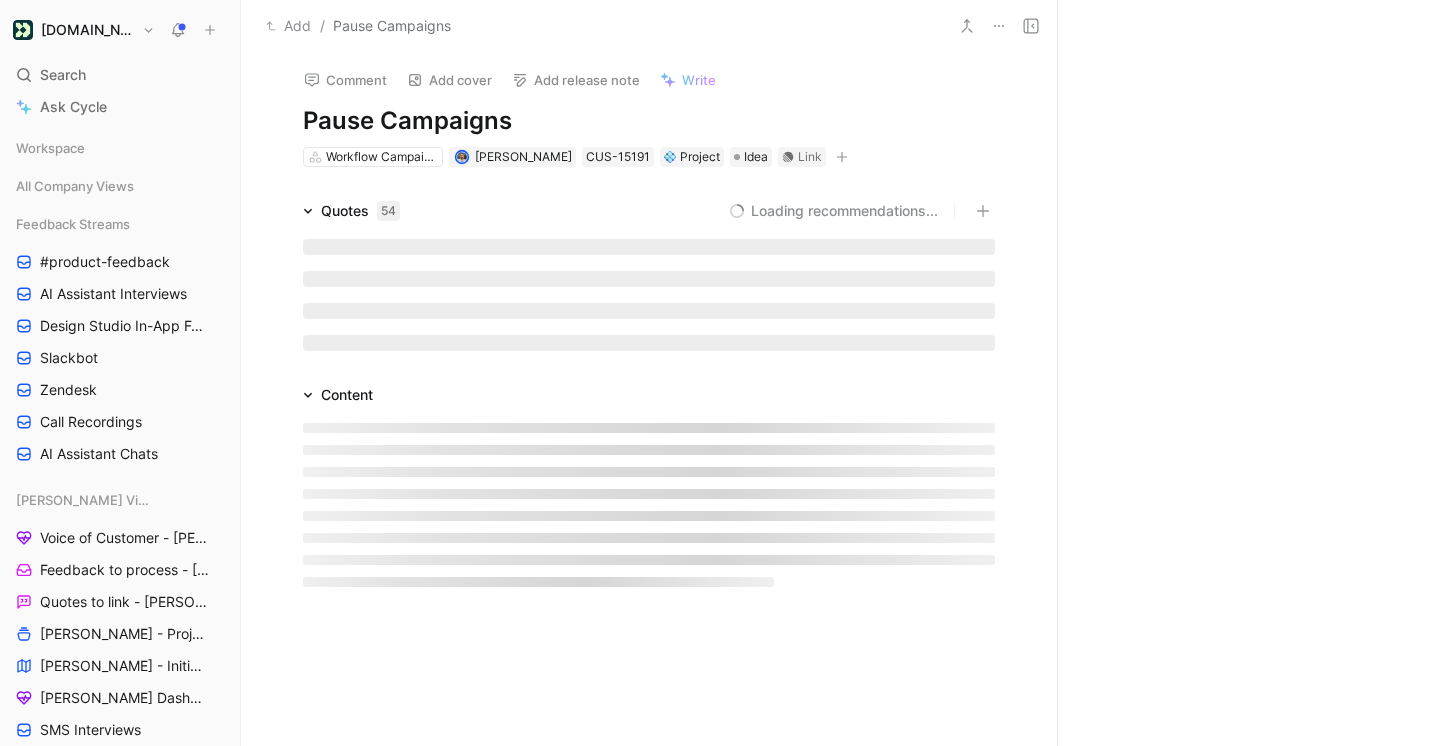 scroll, scrollTop: 0, scrollLeft: 0, axis: both 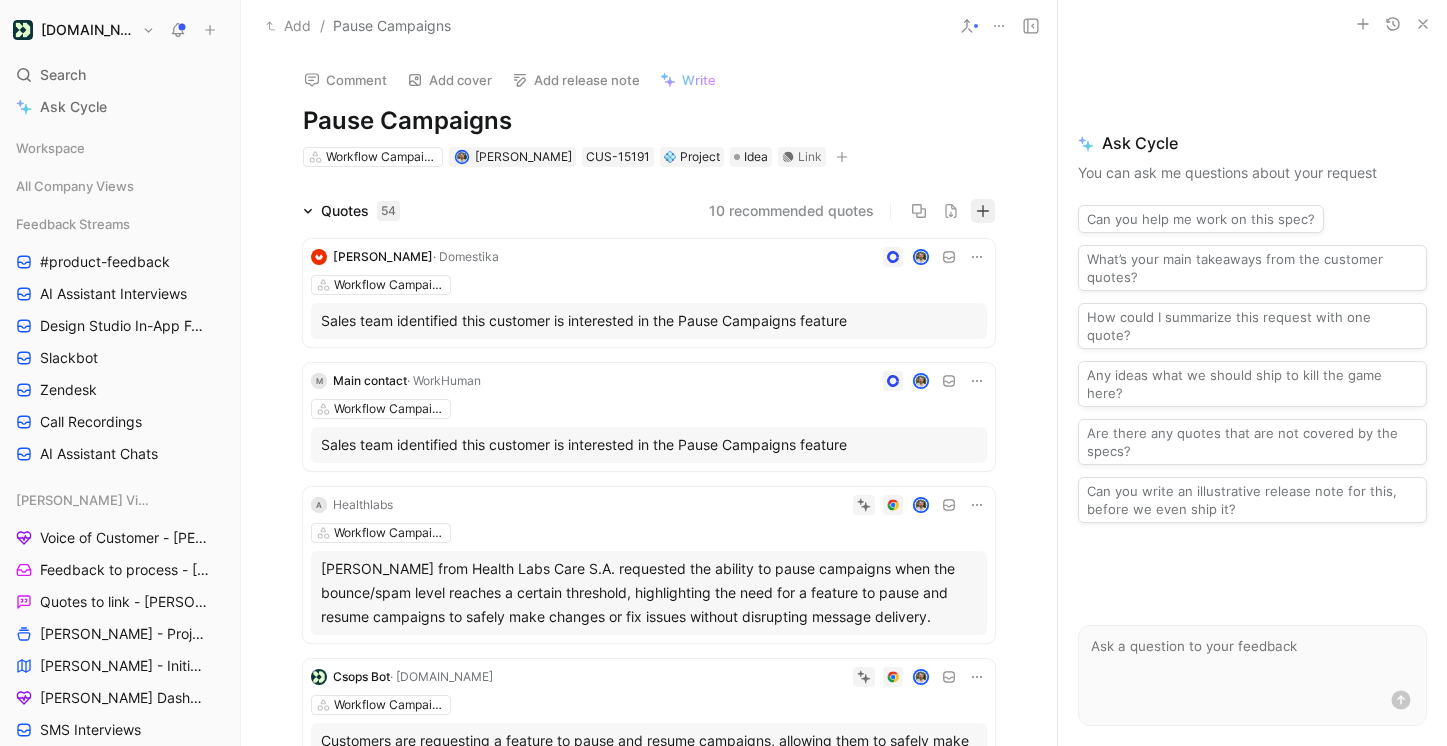 click 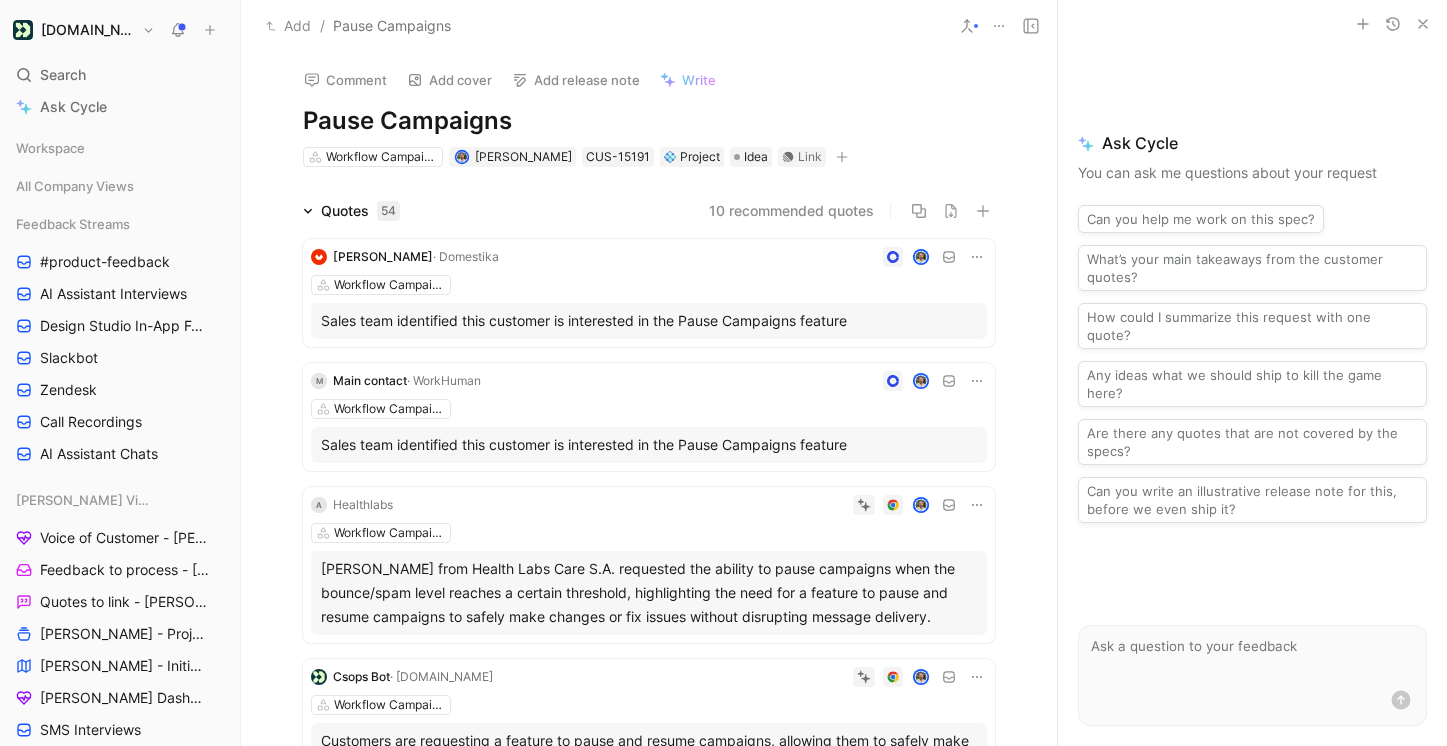 click on "Sales team identified this customer is interested in the Pause Campaigns feature" at bounding box center (649, 321) 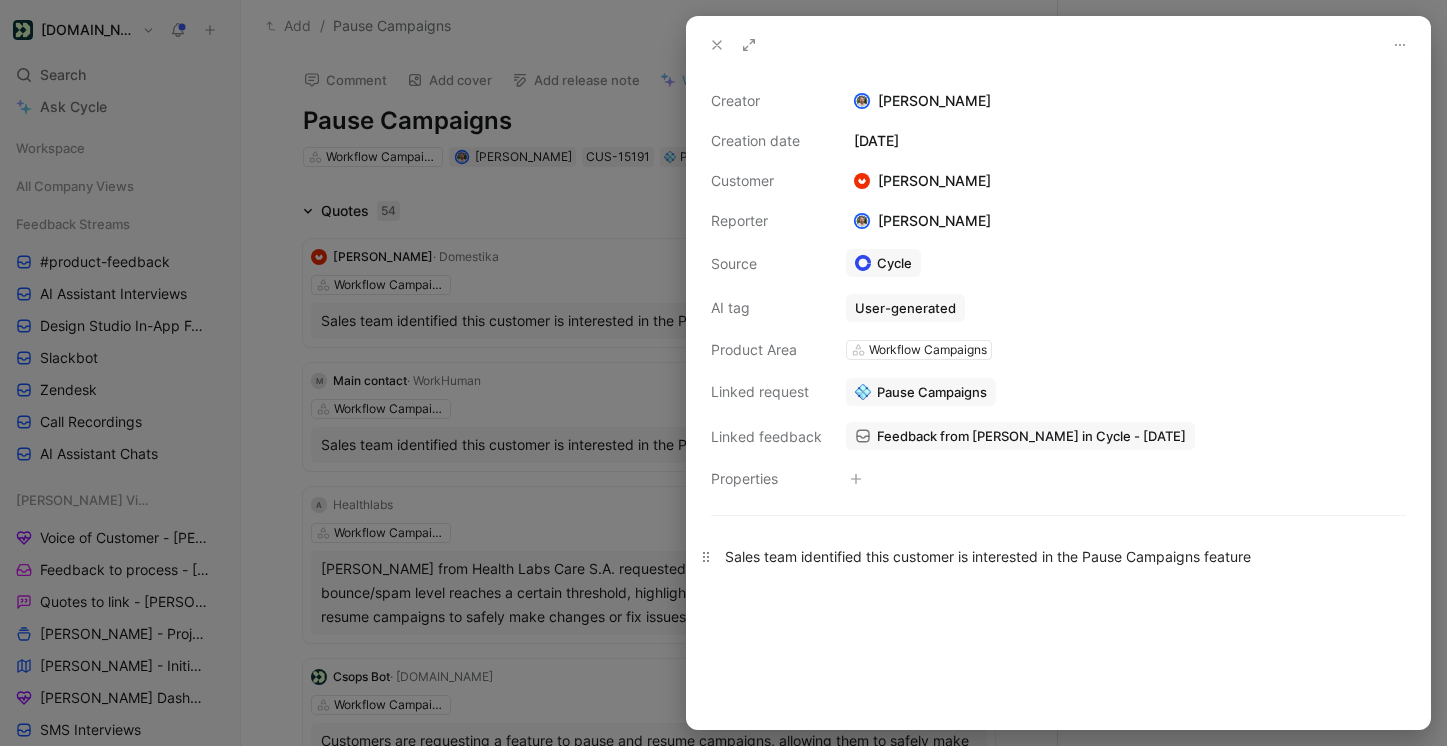 click on "Sales team identified this customer is interested in the Pause Campaigns feature" at bounding box center (1058, 556) 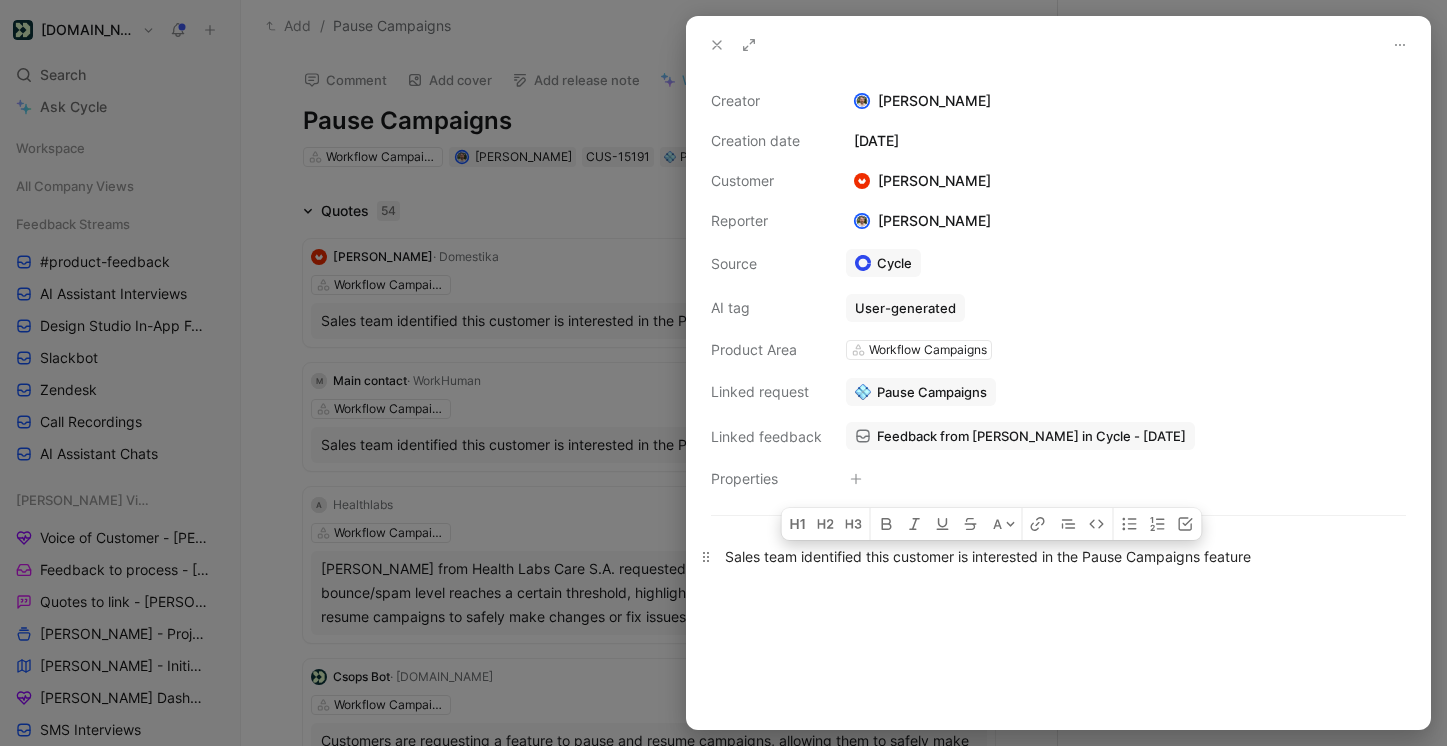 copy on "Sales team identified this customer is interested in the Pause Campaigns feature" 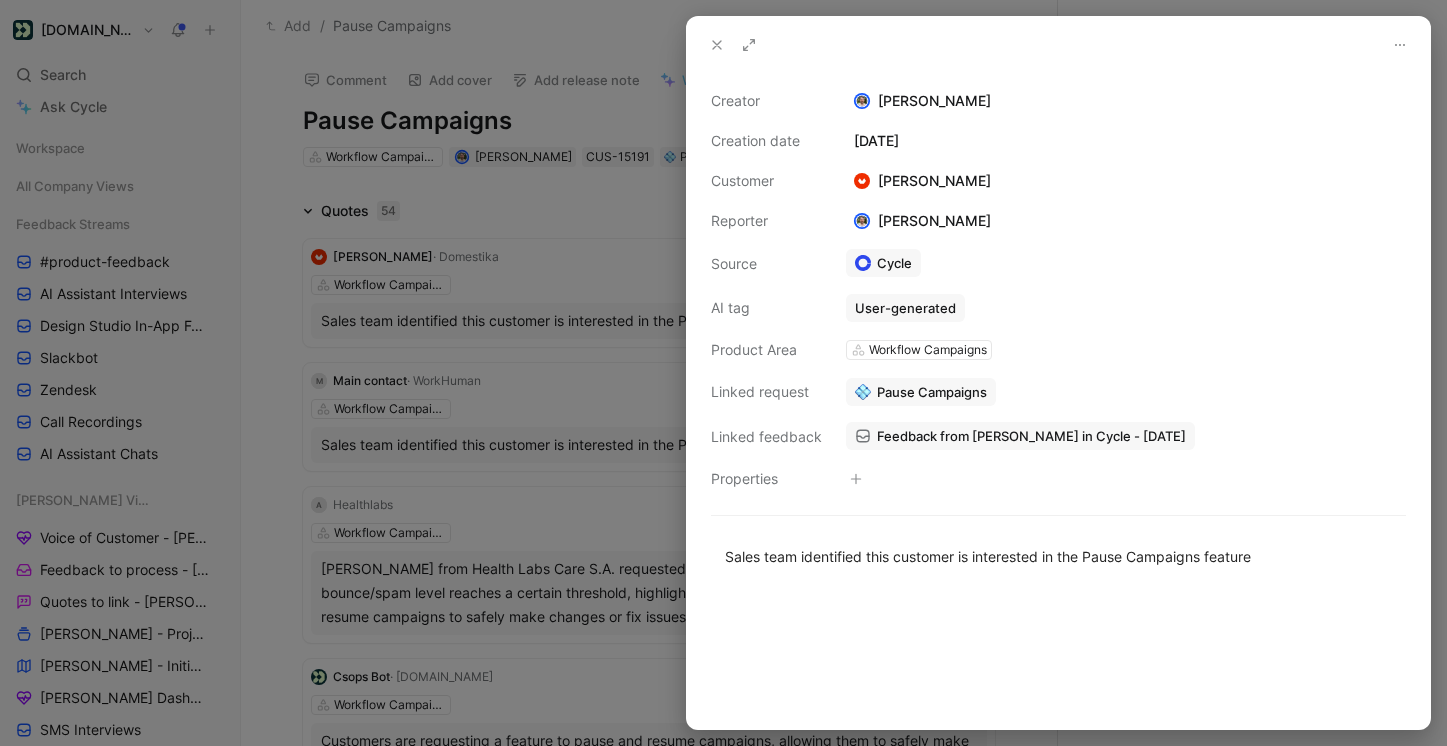 click at bounding box center (723, 373) 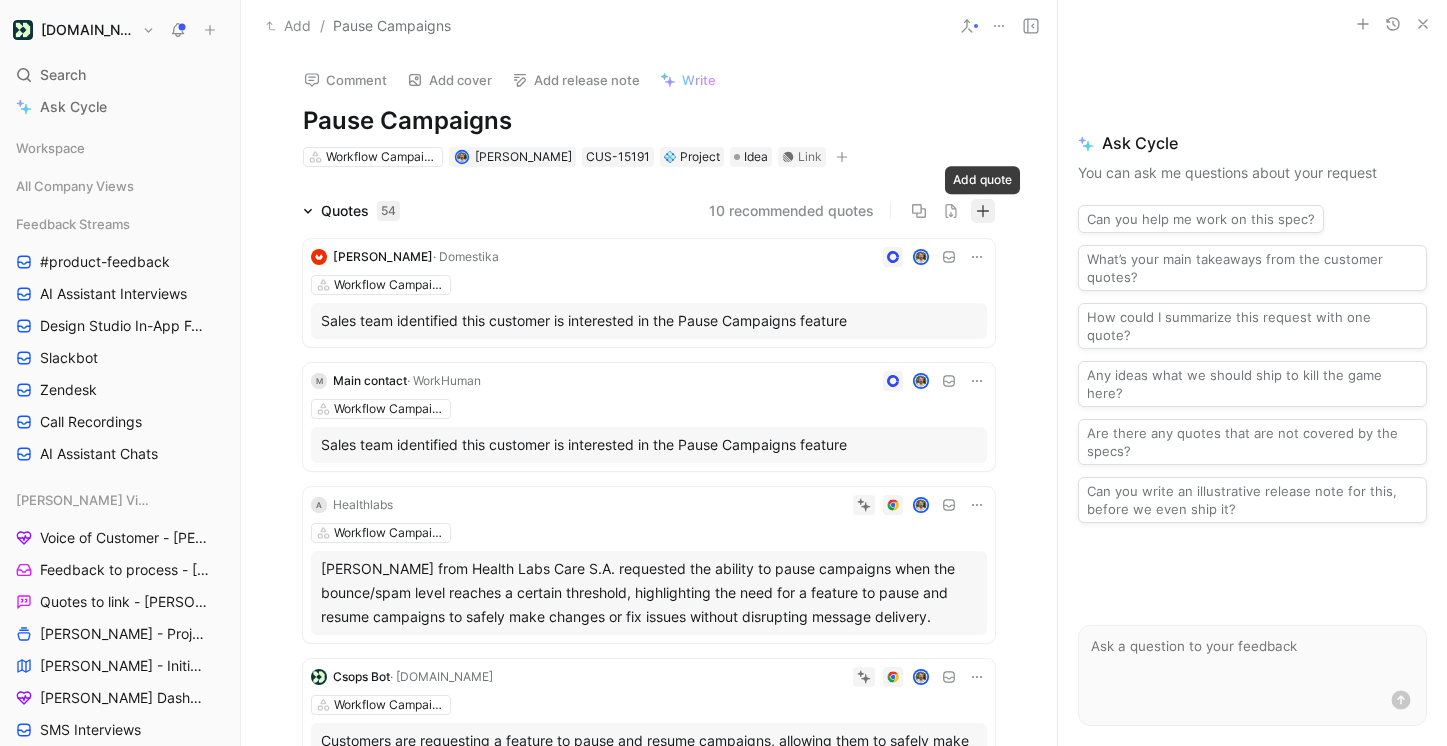 click at bounding box center [983, 211] 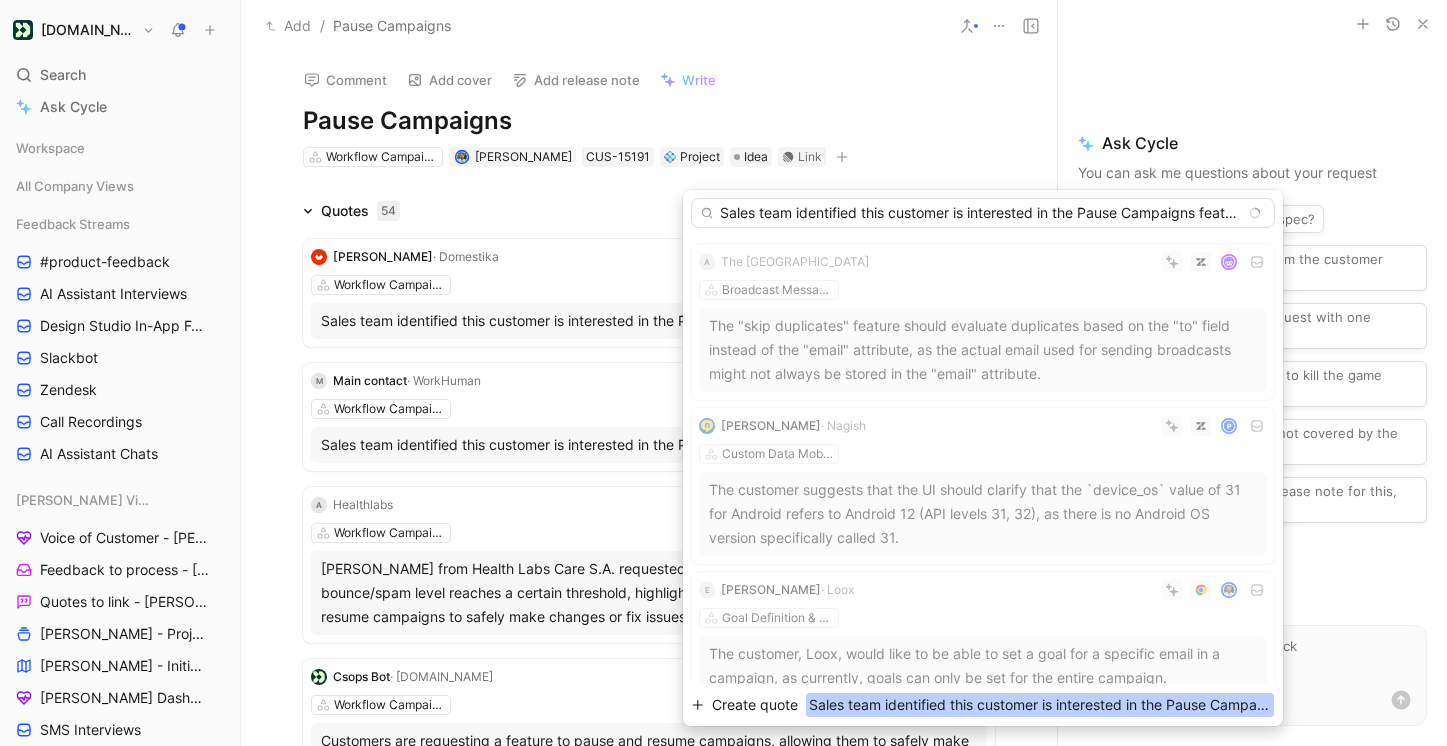 type on "Sales team identified this customer is interested in the Pause Campaigns feature" 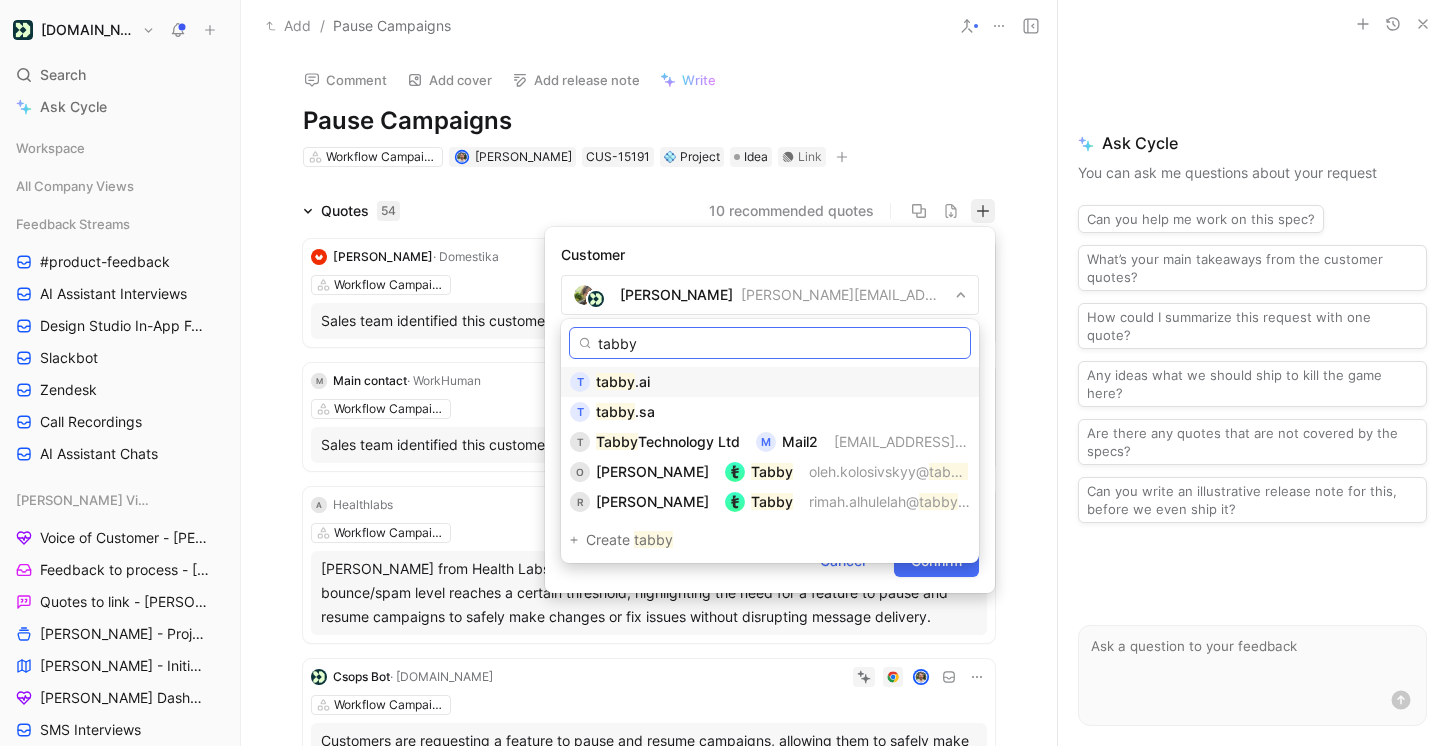 type on "tabby" 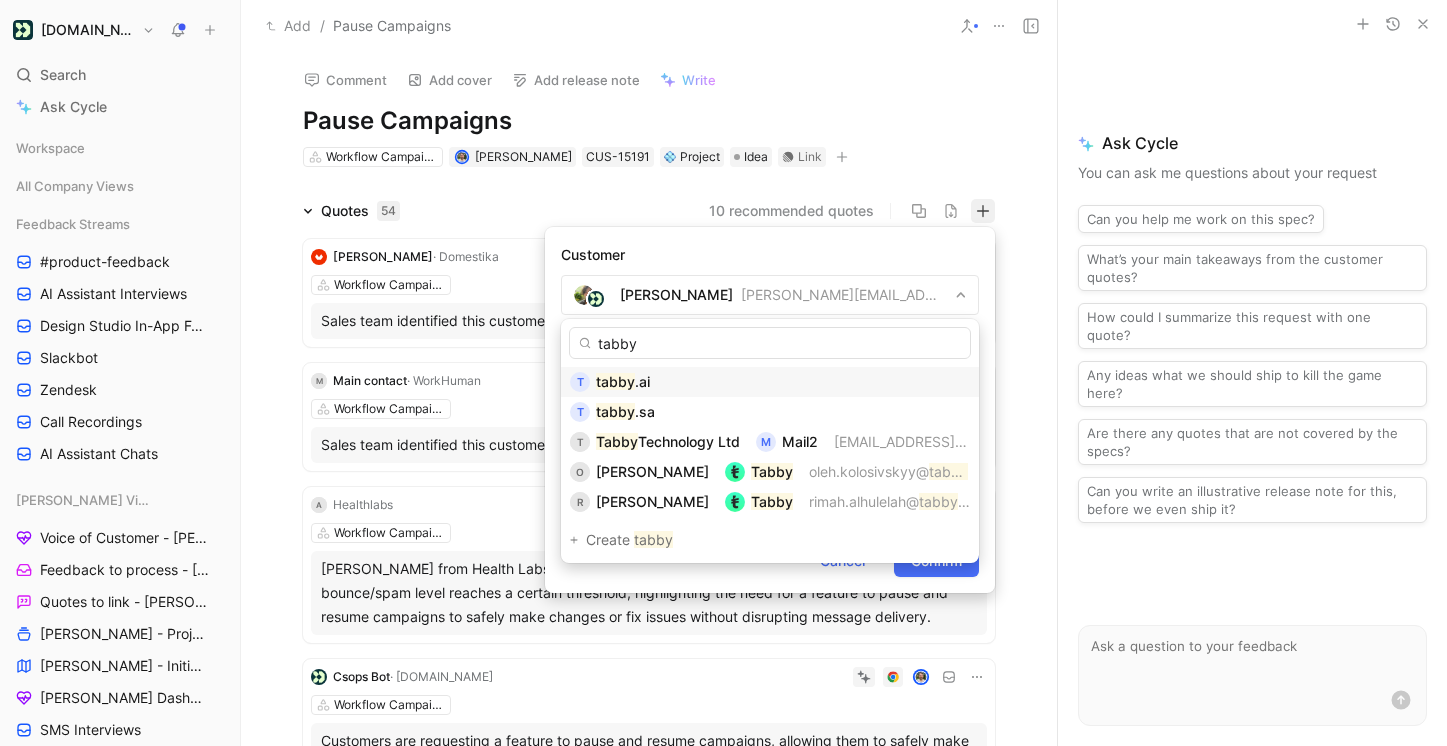 click on "t tabby .ai" at bounding box center [770, 382] 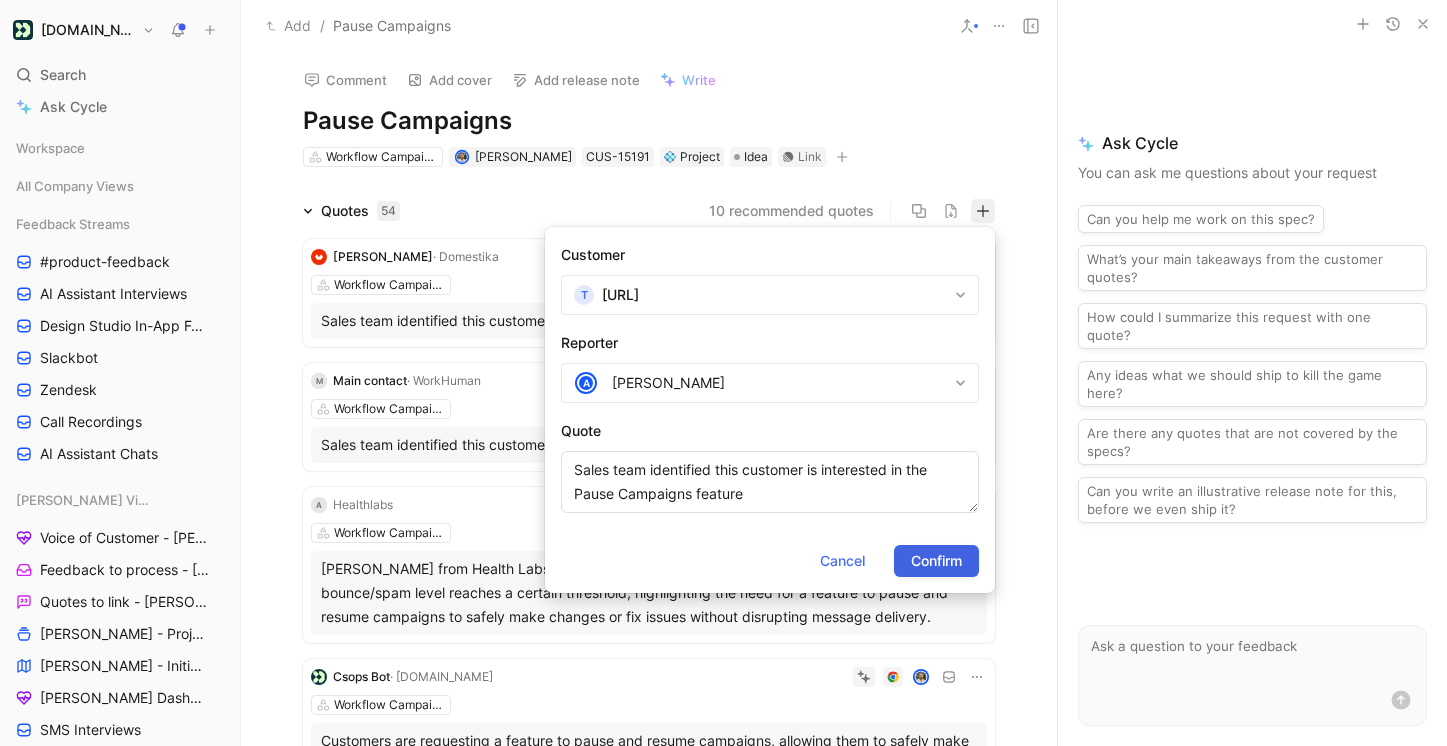 click on "Confirm" at bounding box center [936, 561] 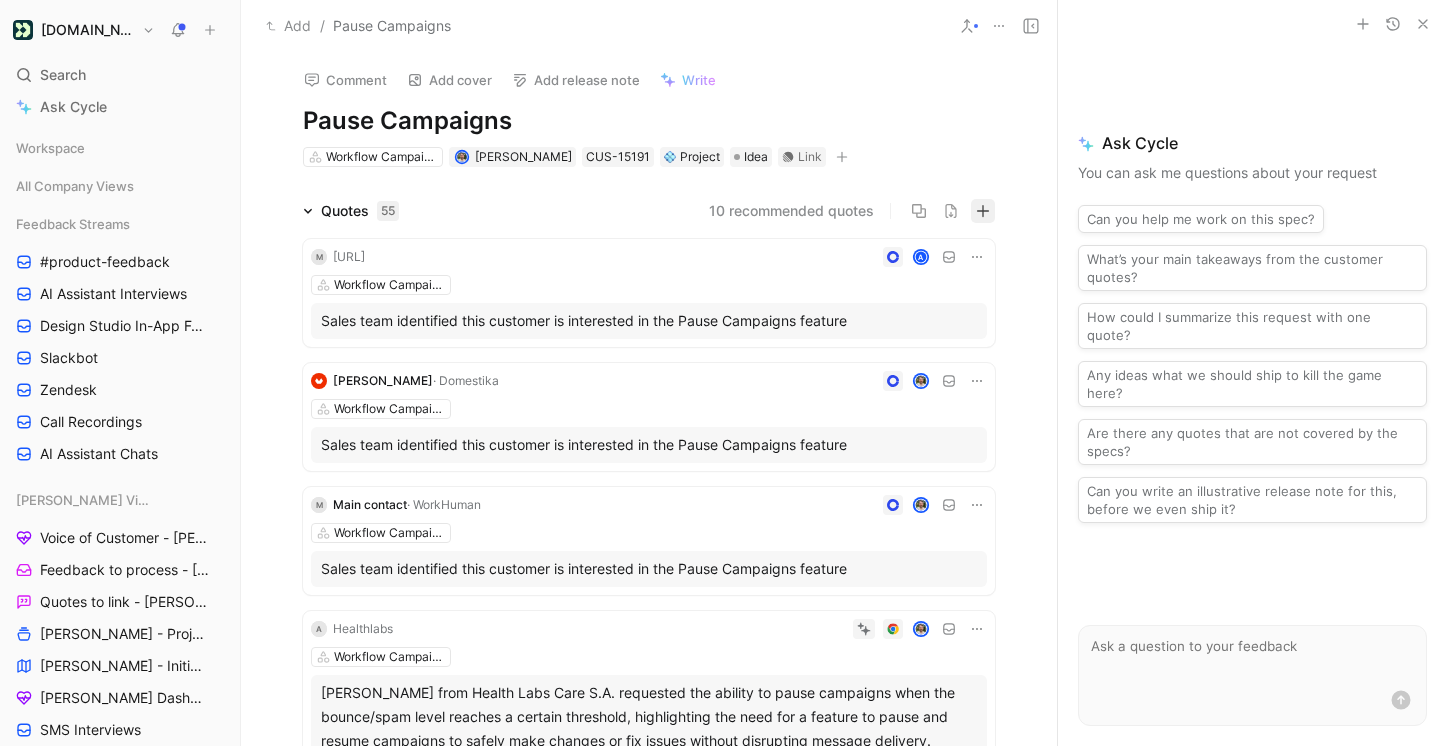 click at bounding box center [983, 211] 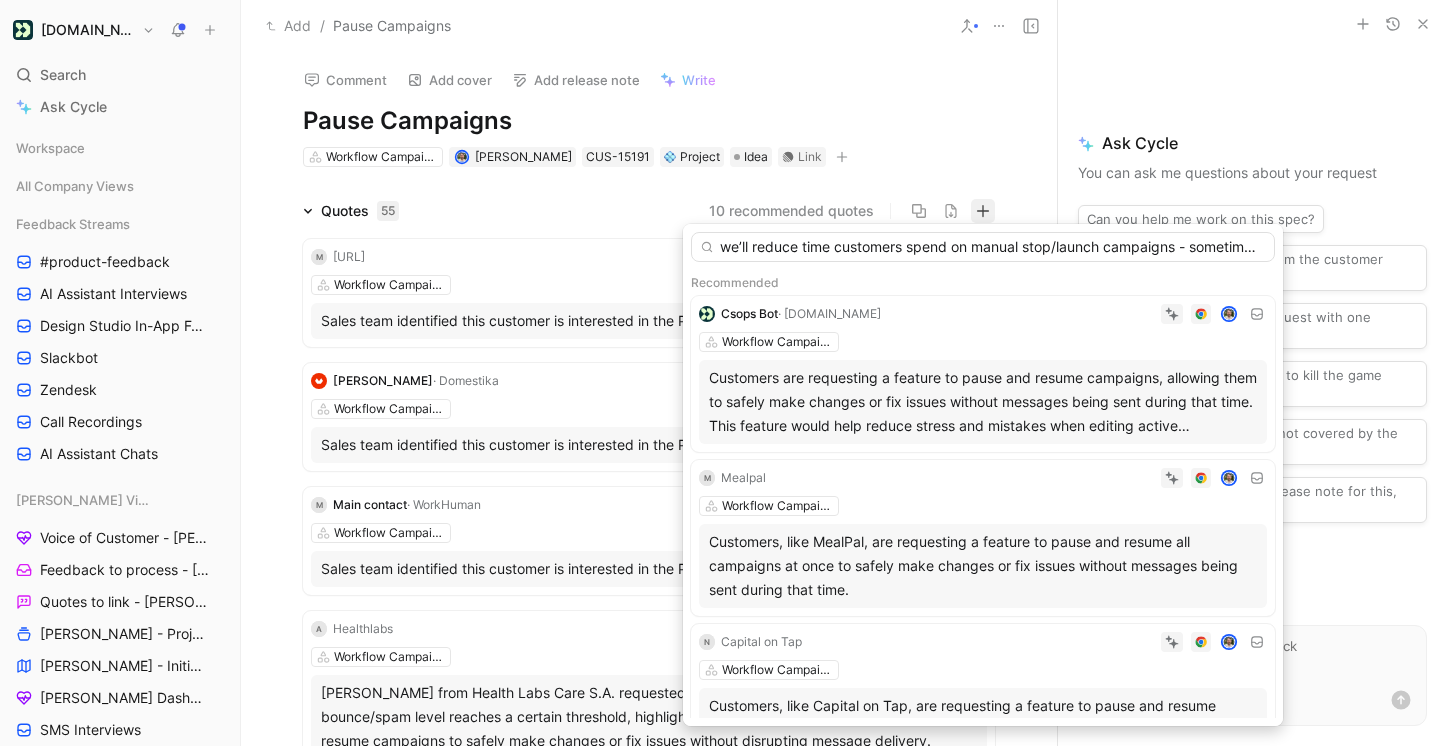 scroll, scrollTop: 0, scrollLeft: 120, axis: horizontal 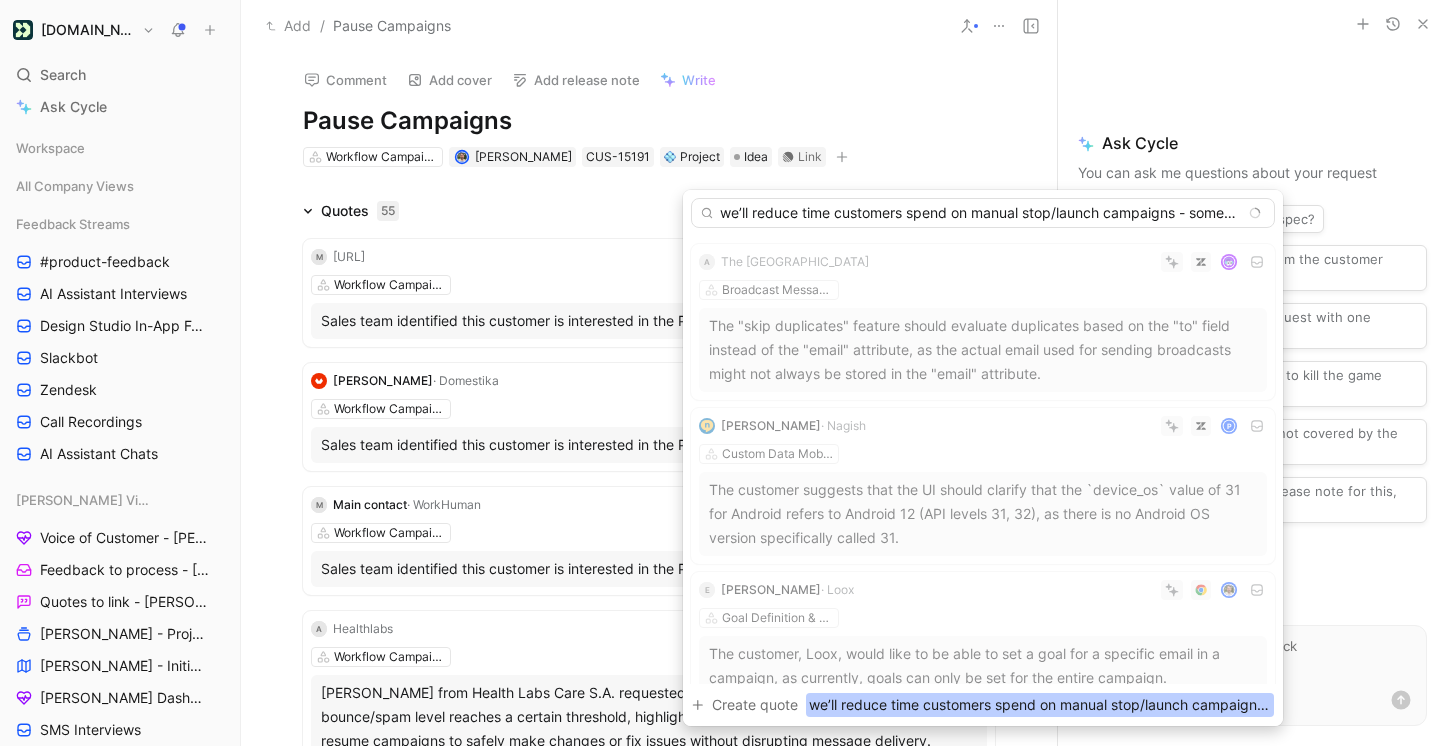 drag, startPoint x: 771, startPoint y: 222, endPoint x: 619, endPoint y: 215, distance: 152.1611 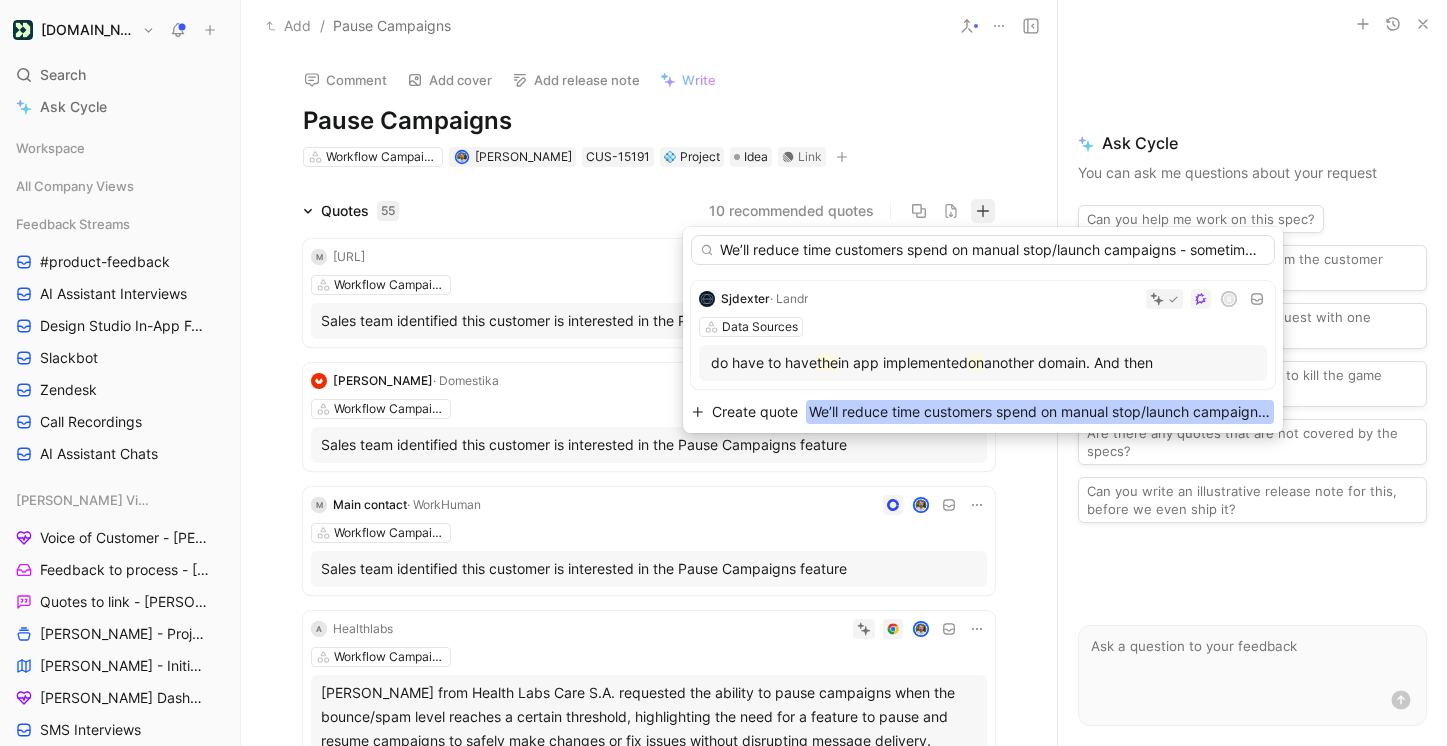 type on "We’ll reduce time customers spend on manual stop/launch campaigns - sometimes on the weekend." 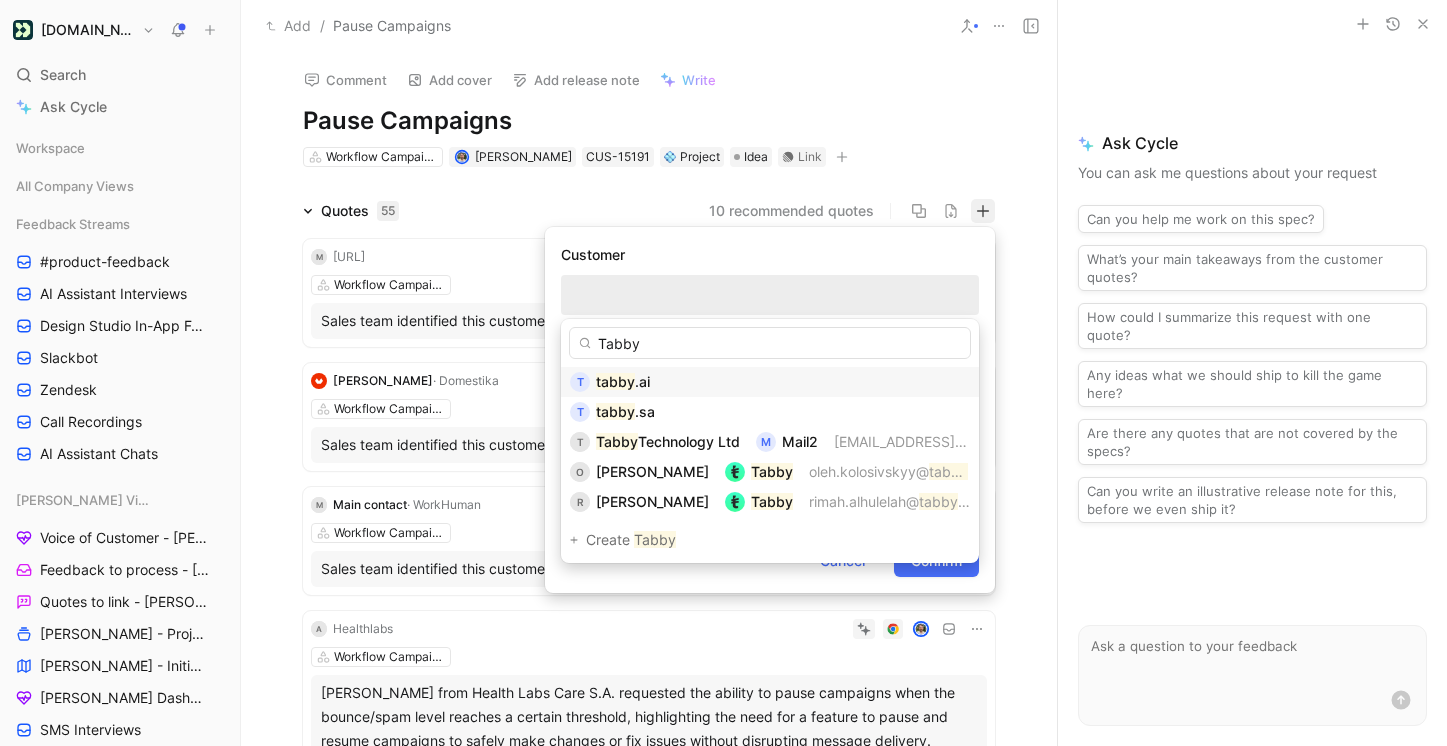 type on "Tabby" 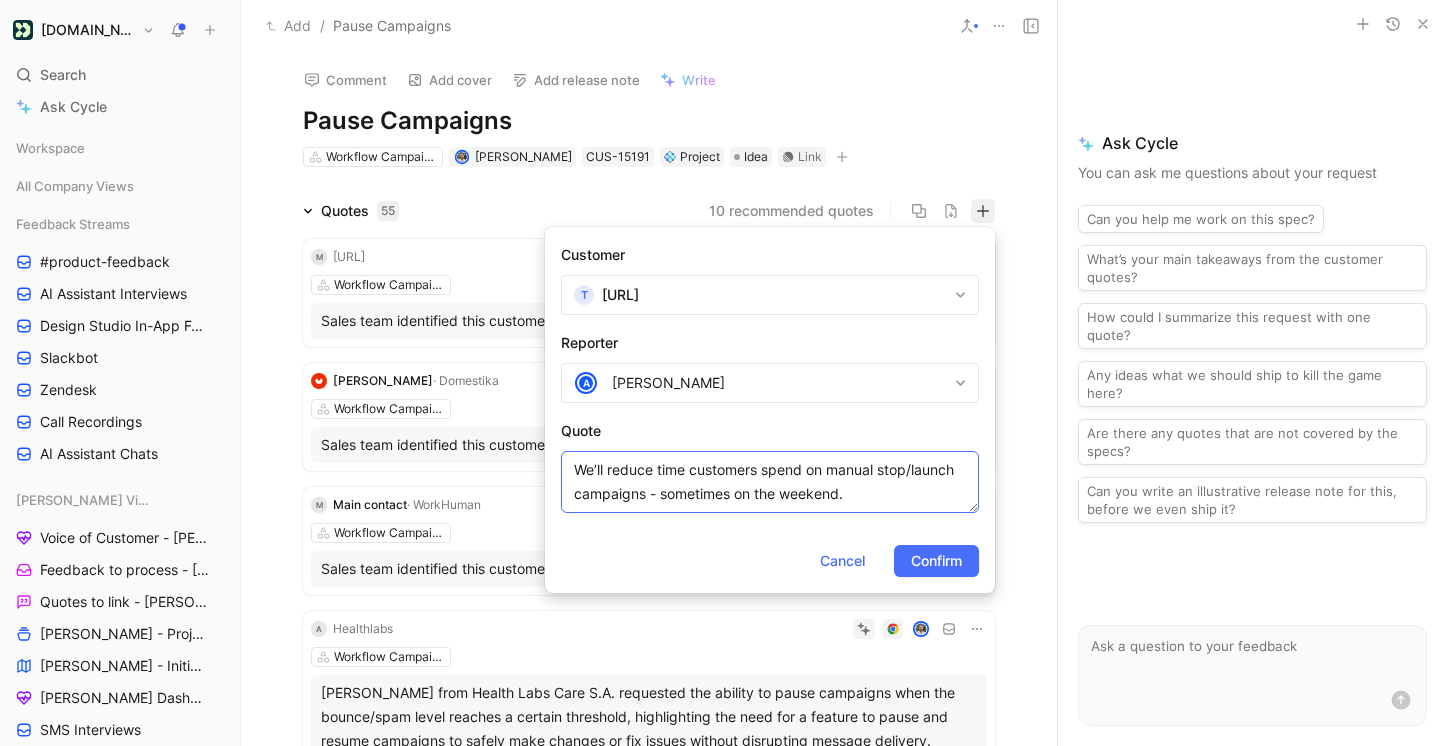 click on "We’ll reduce time customers spend on manual stop/launch campaigns - sometimes on the weekend." at bounding box center (770, 482) 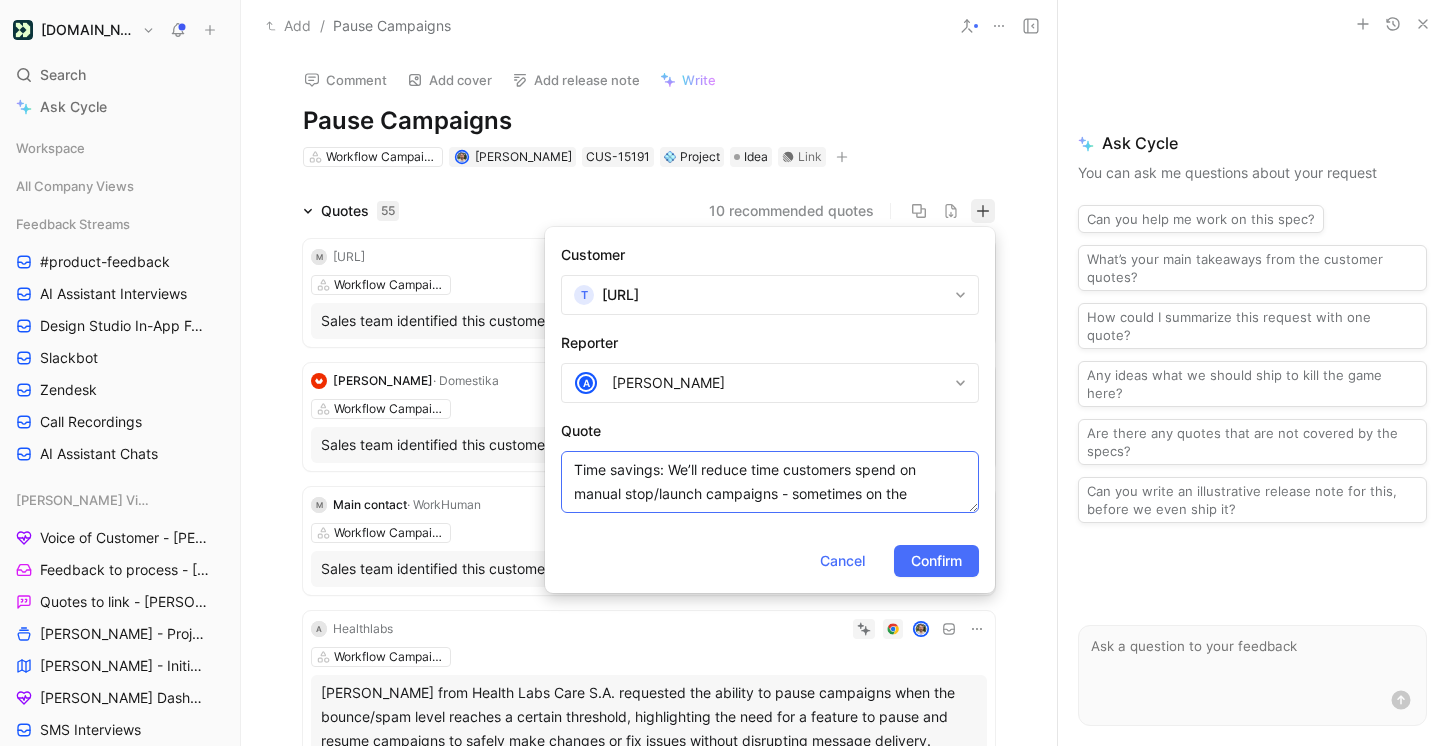 drag, startPoint x: 937, startPoint y: 487, endPoint x: 934, endPoint y: 609, distance: 122.03688 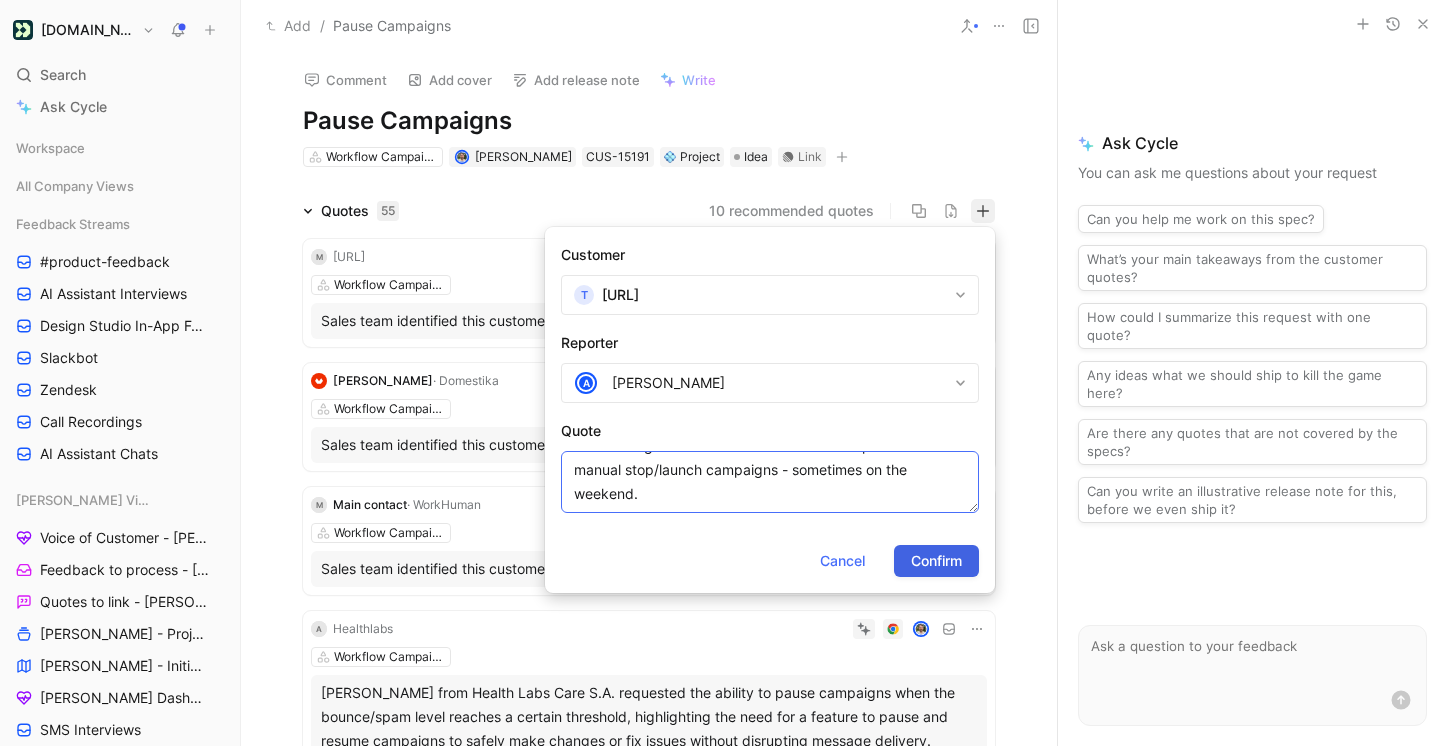 type on "Time savings: We’ll reduce time customers spend on manual stop/launch campaigns - sometimes on the weekend." 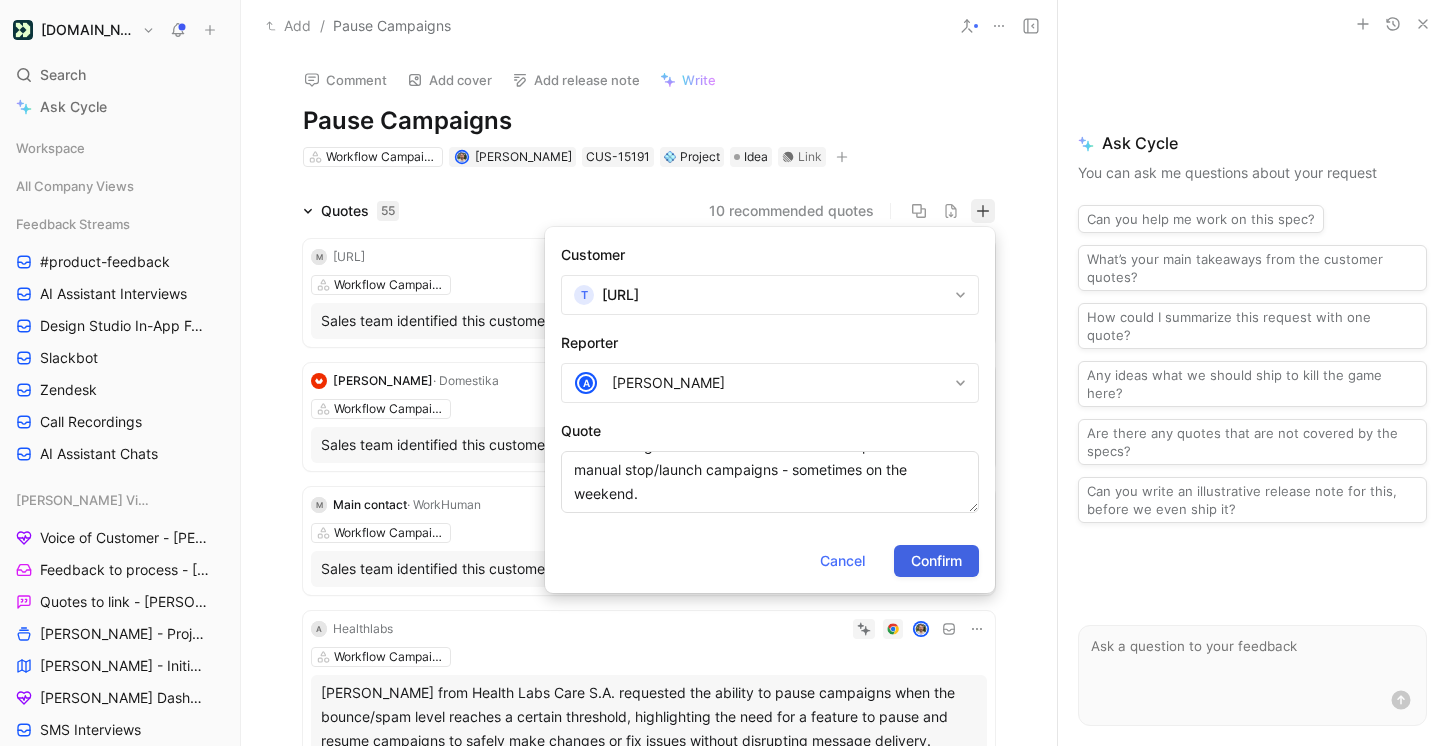 click on "Confirm" at bounding box center (936, 561) 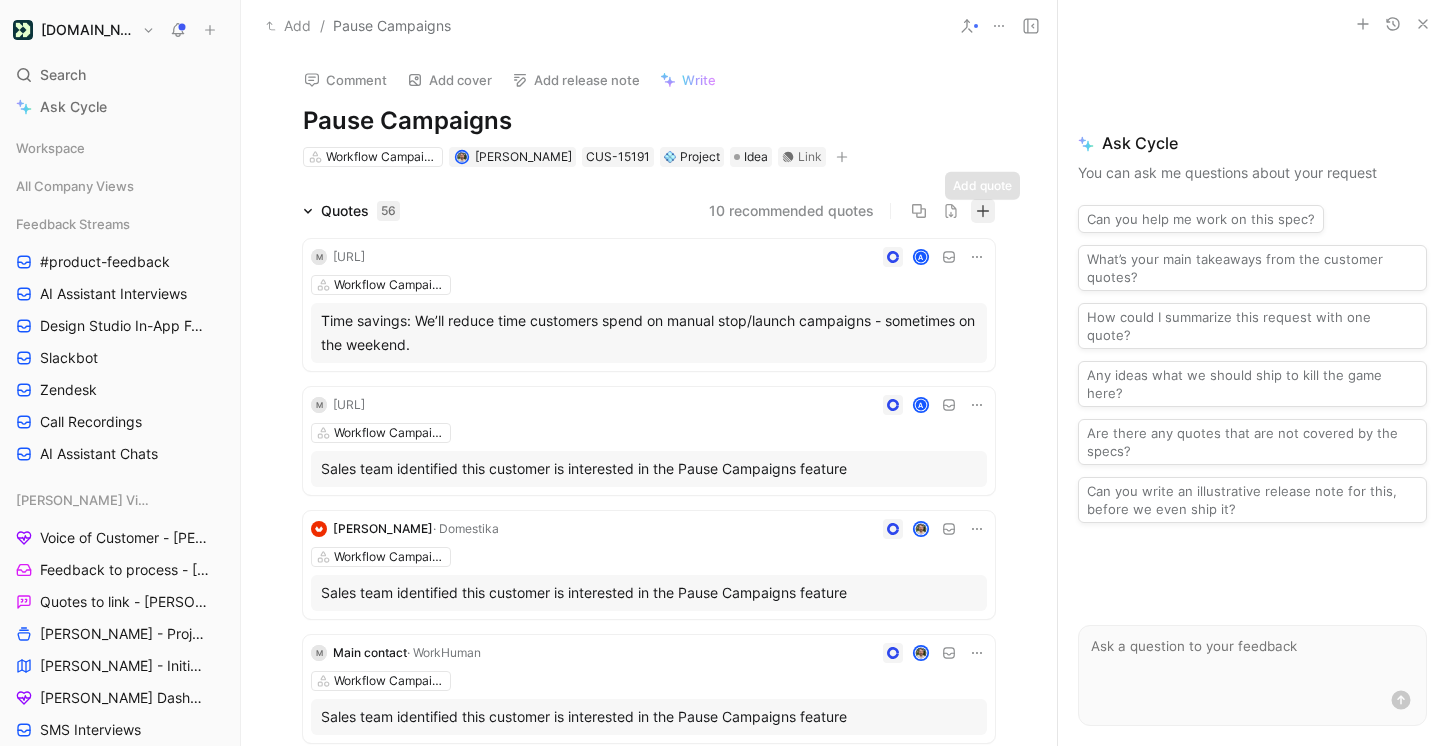 click 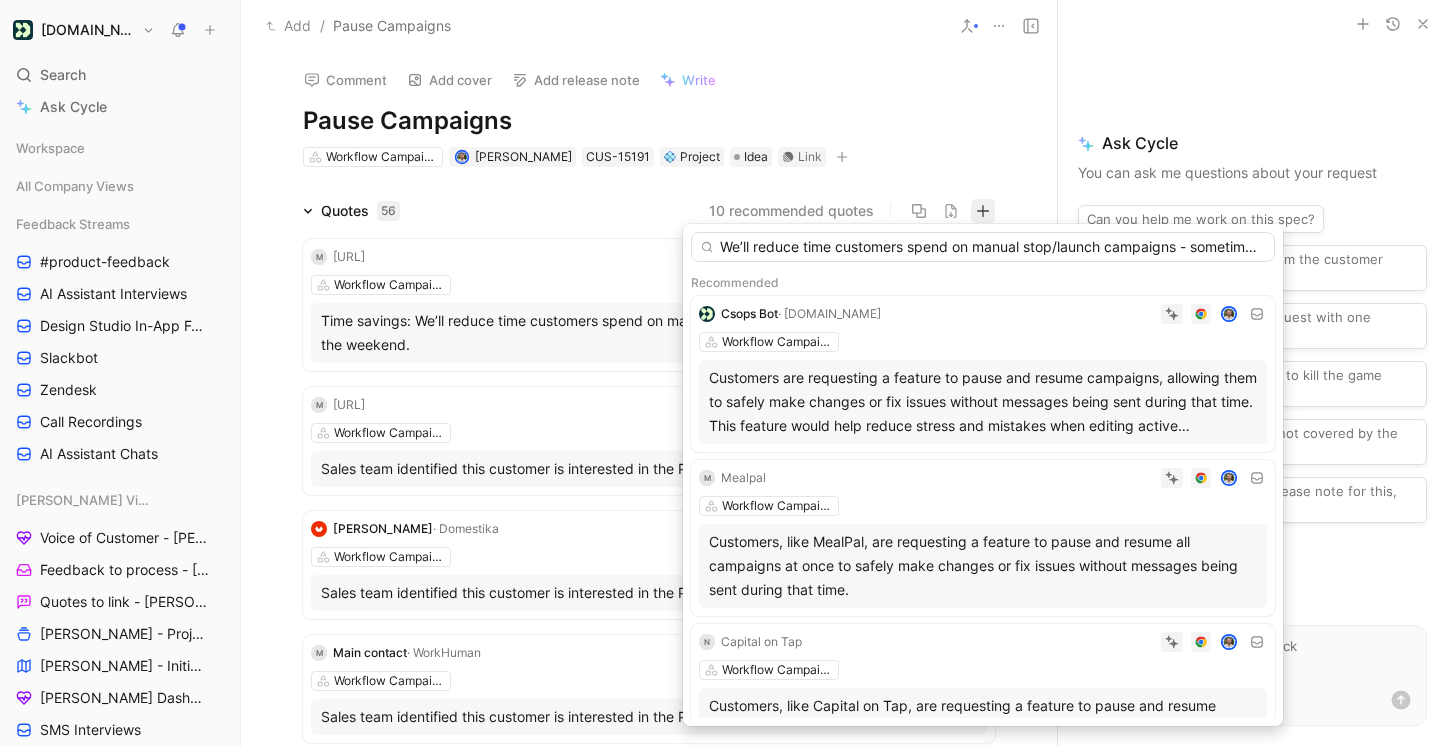 scroll, scrollTop: 0, scrollLeft: 122, axis: horizontal 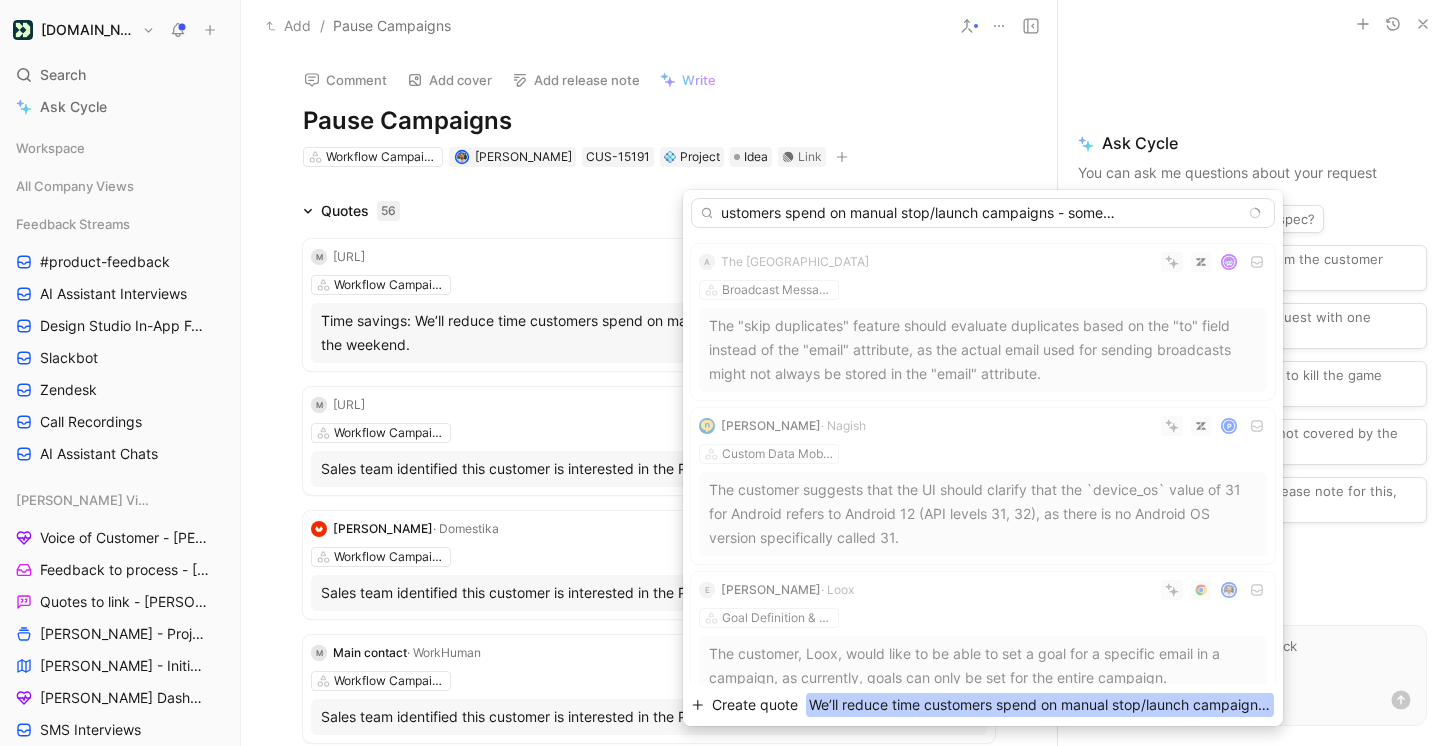 type on "We’ll reduce time customers spend on manual stop/launch campaigns - sometimes on the weekend." 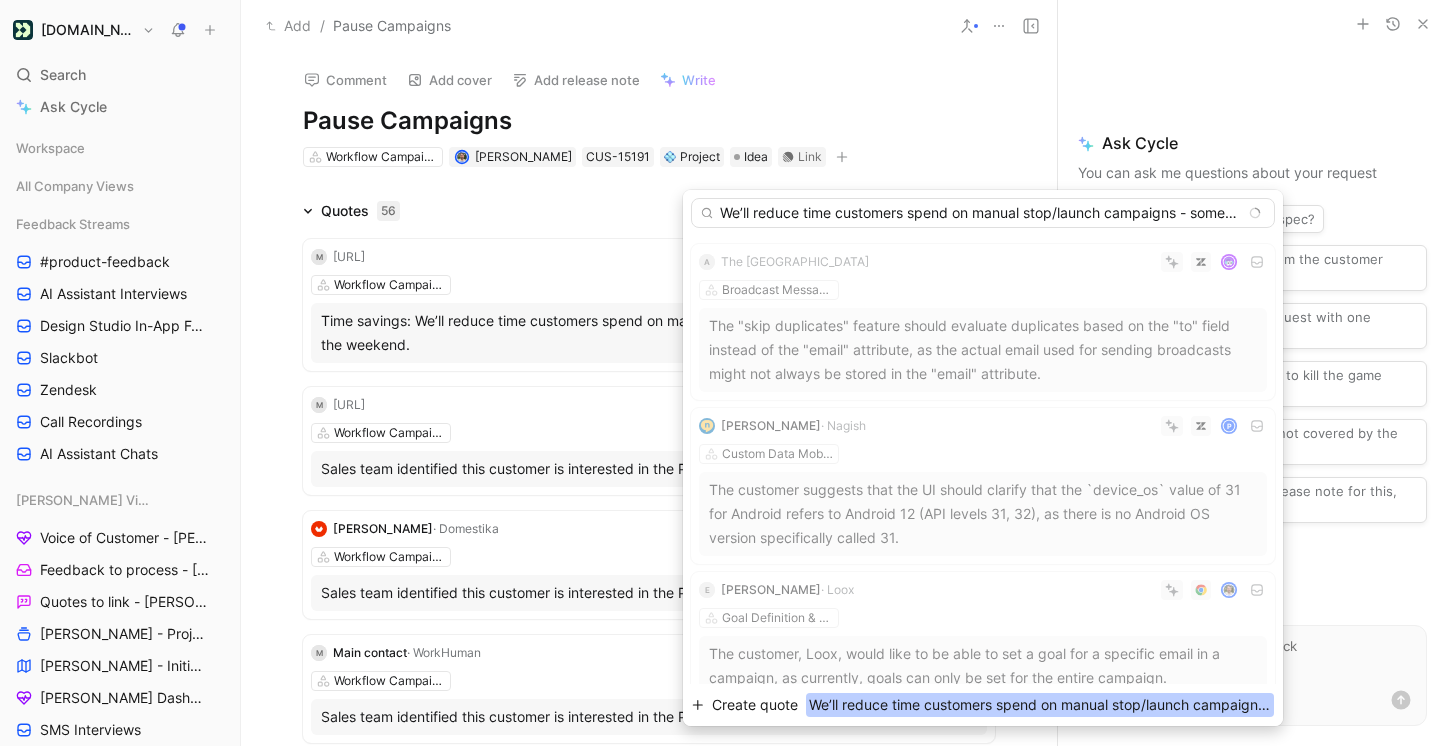 click on "Create quote" at bounding box center [755, 705] 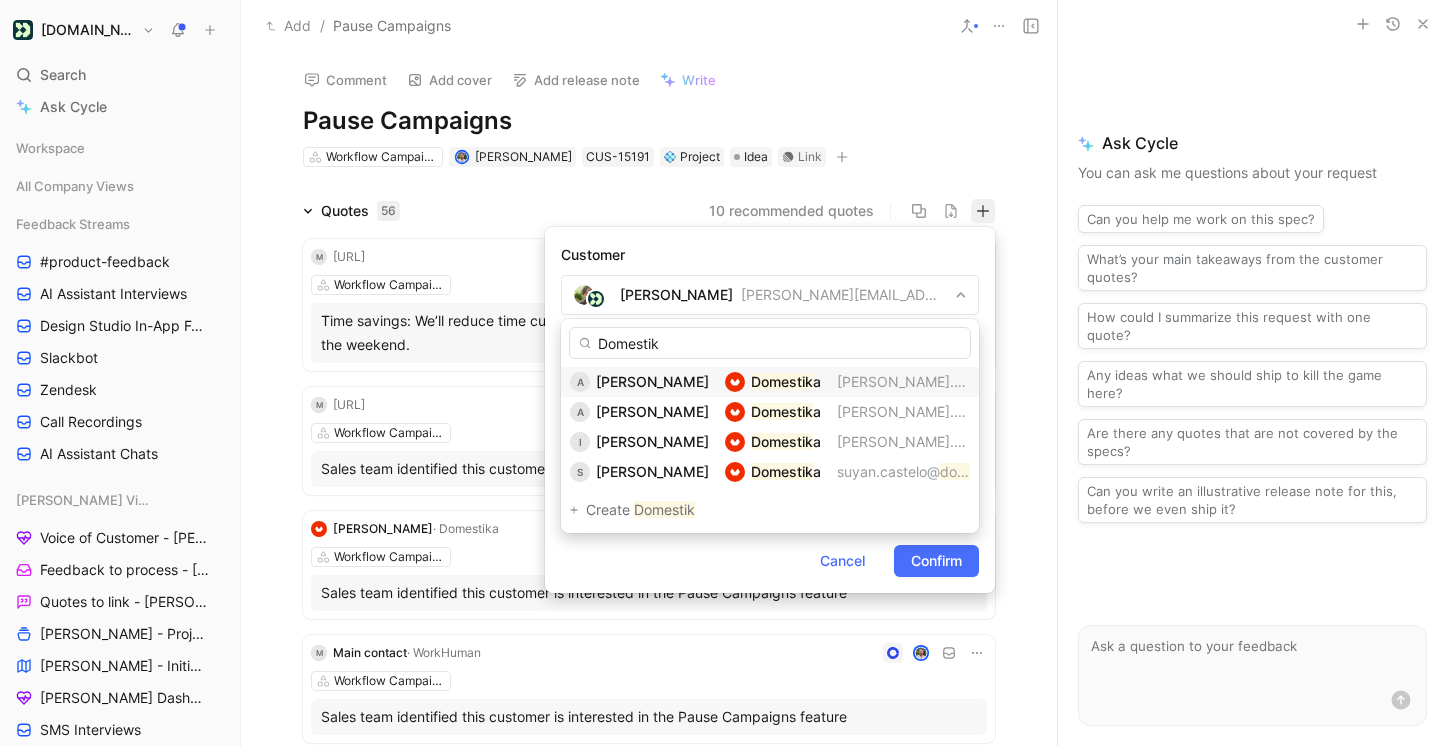 type on "Domestik" 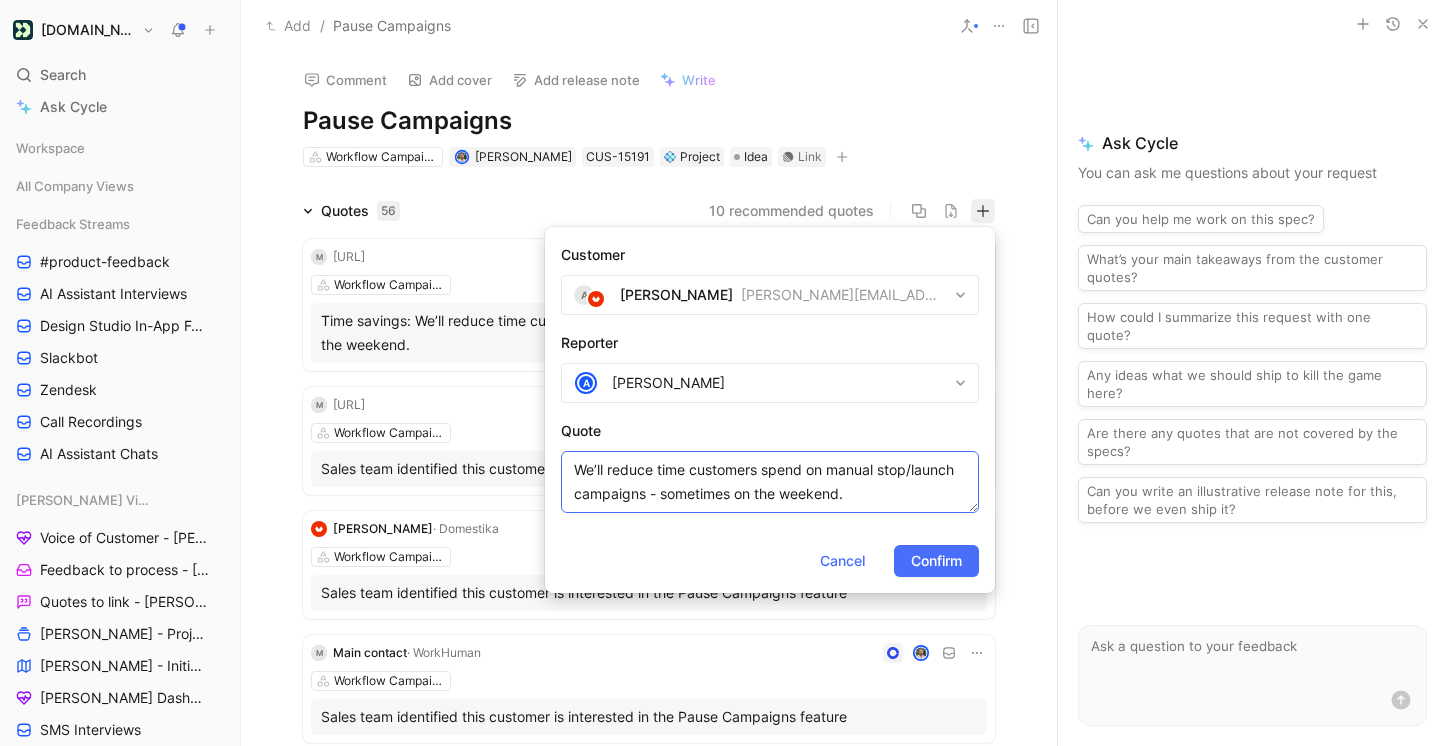 click on "We’ll reduce time customers spend on manual stop/launch campaigns - sometimes on the weekend." at bounding box center [770, 482] 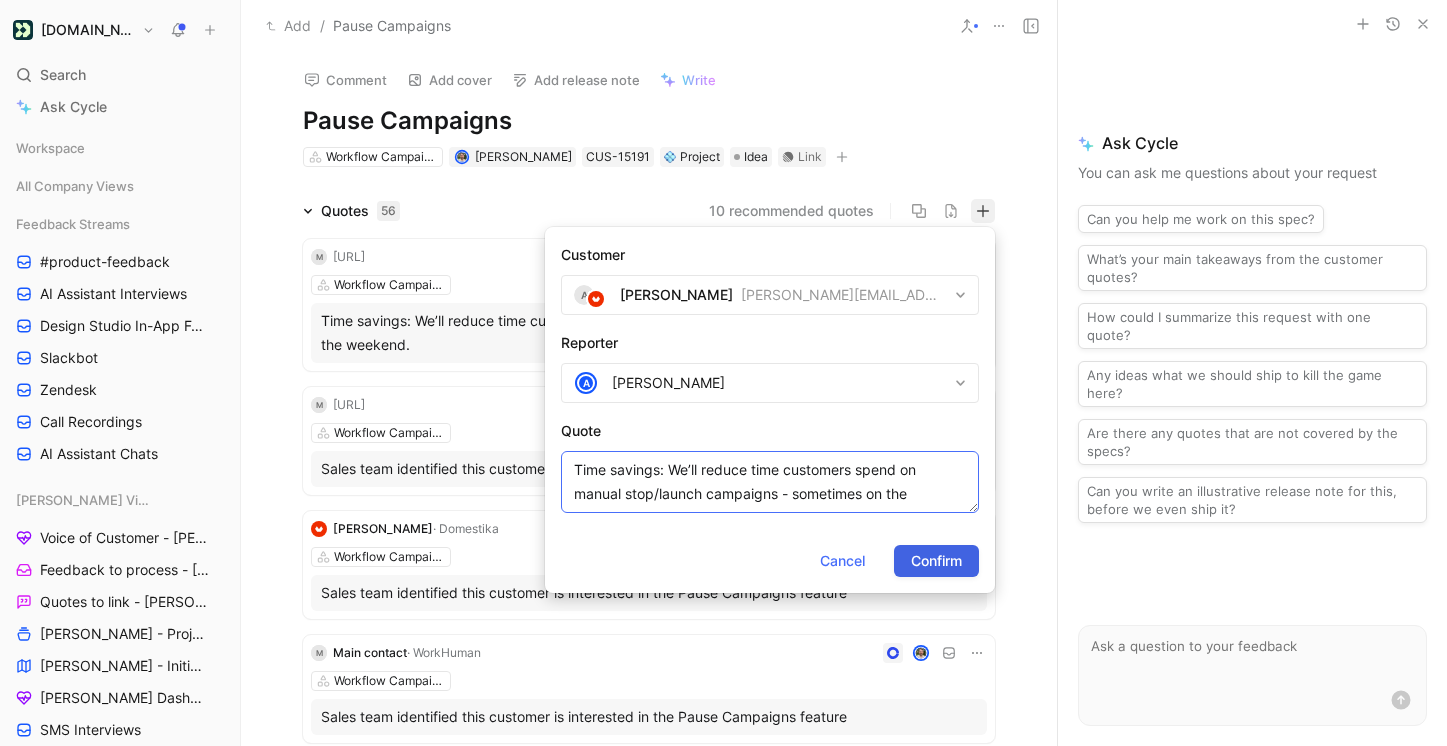 type on "Time savings: We’ll reduce time customers spend on manual stop/launch campaigns - sometimes on the weekend." 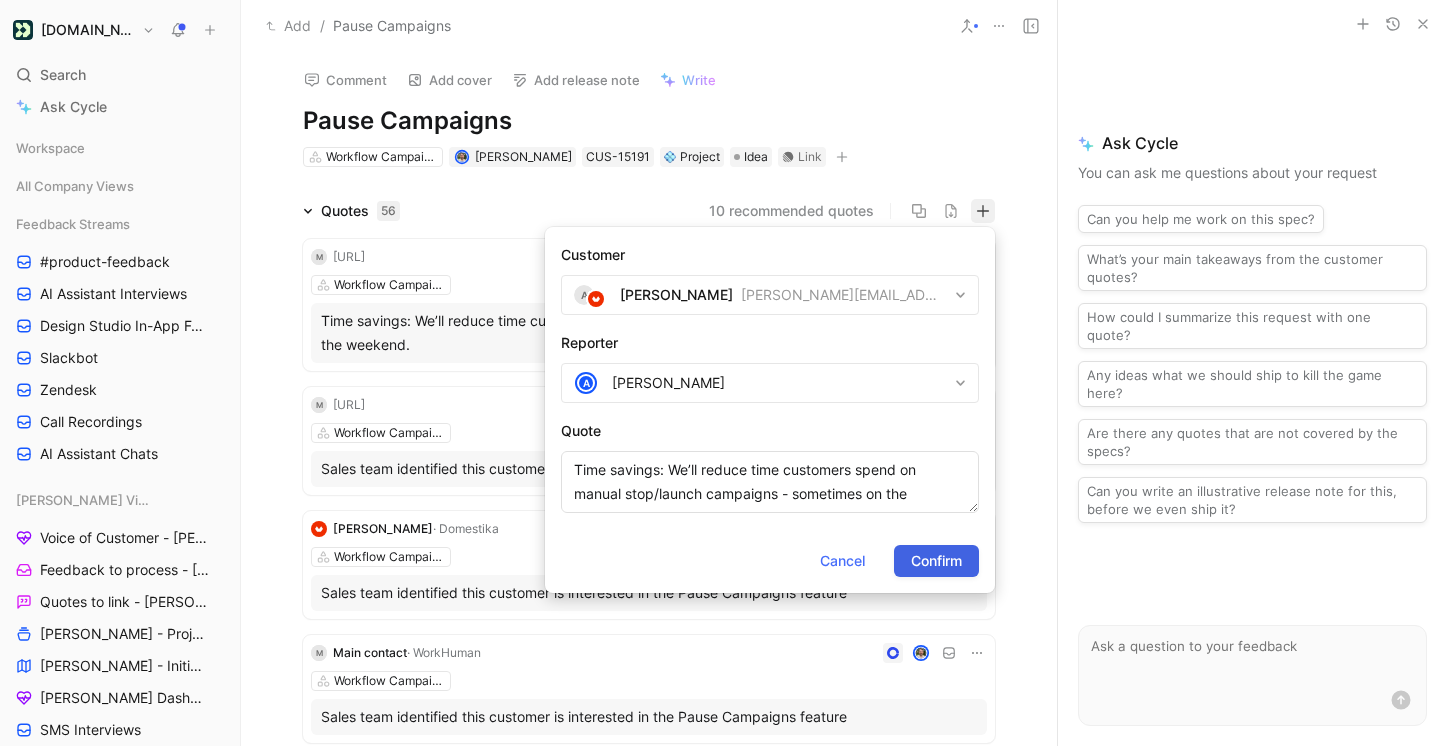 click on "Confirm" at bounding box center [936, 561] 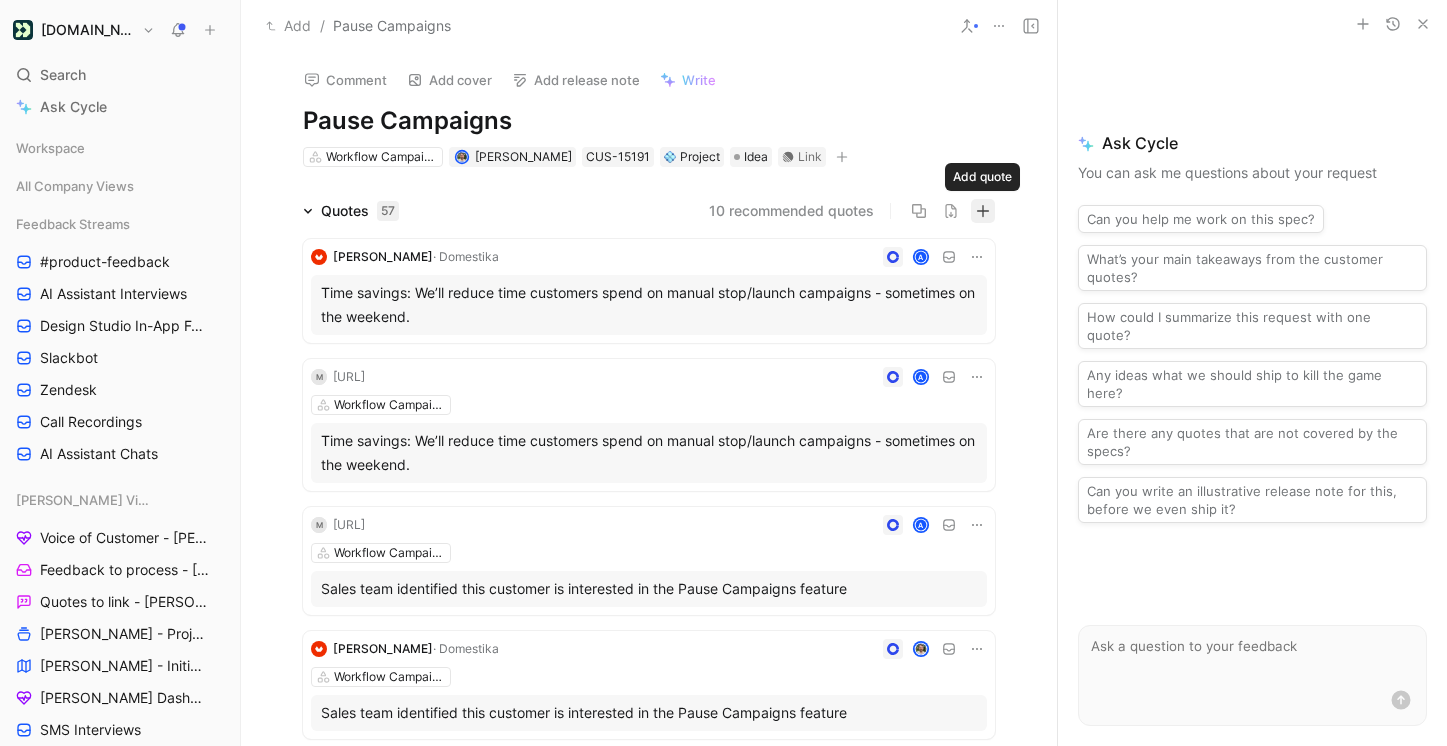 click 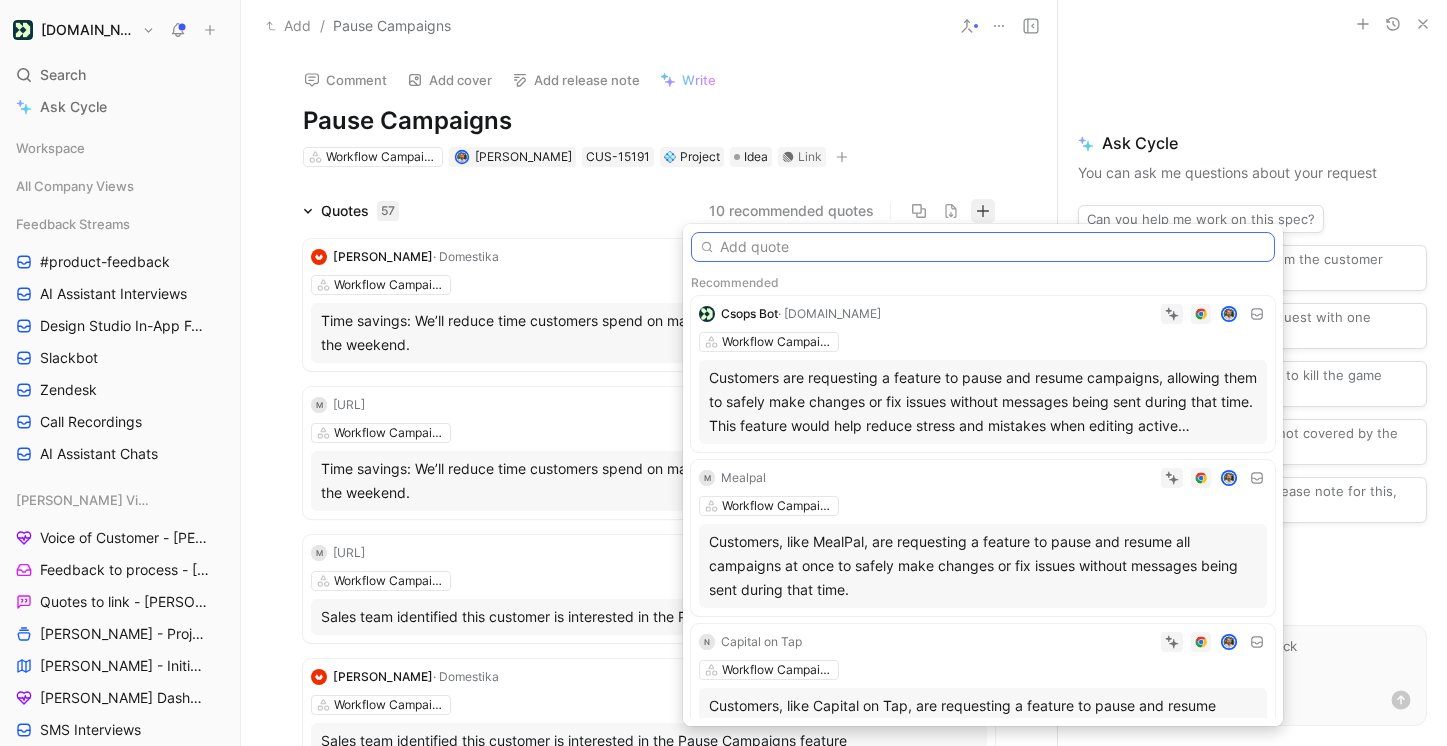 paste on "Time savings: We’ll reduce time customers spend on manual stop/launch campaigns - sometimes on the weekend." 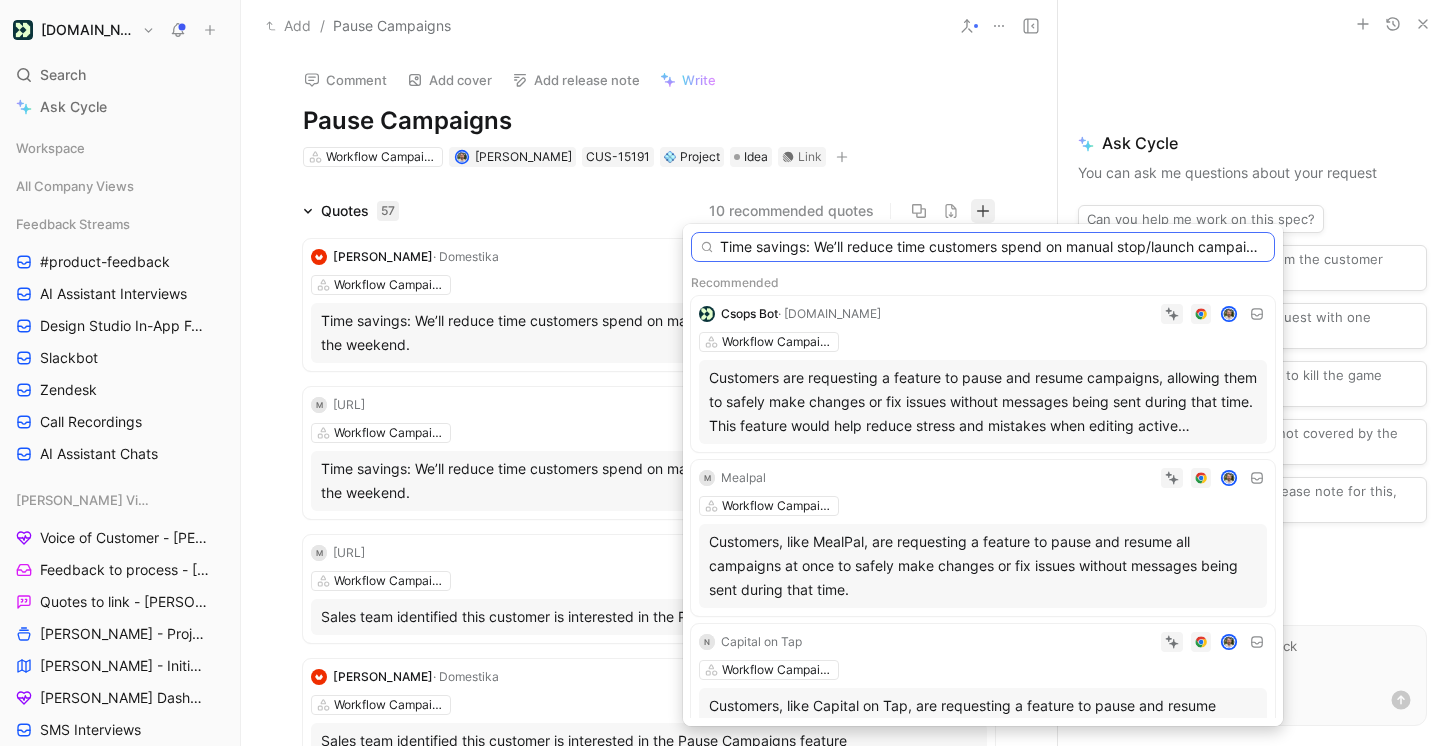 scroll, scrollTop: 0, scrollLeft: 216, axis: horizontal 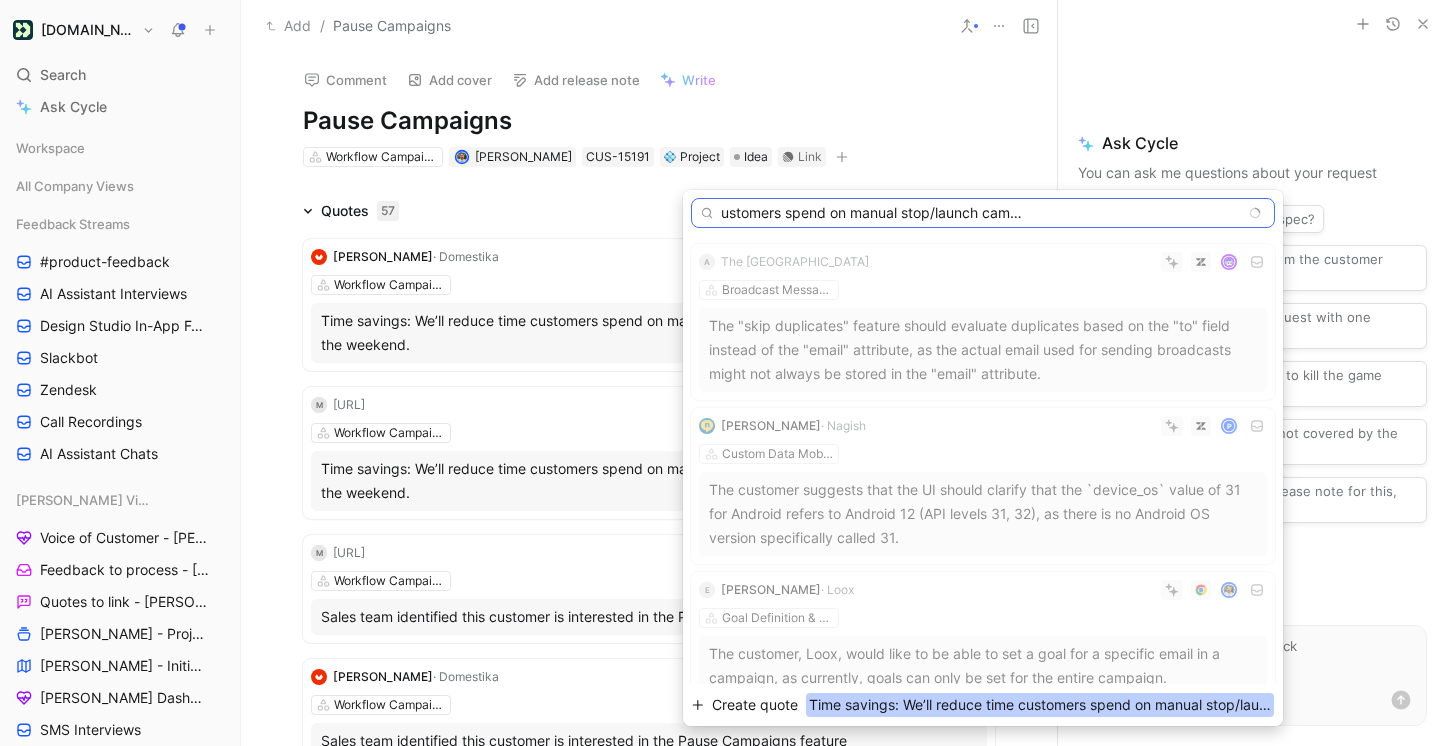 type on "Time savings: We’ll reduce time customers spend on manual stop/launch campaigns - sometimes on the weekend." 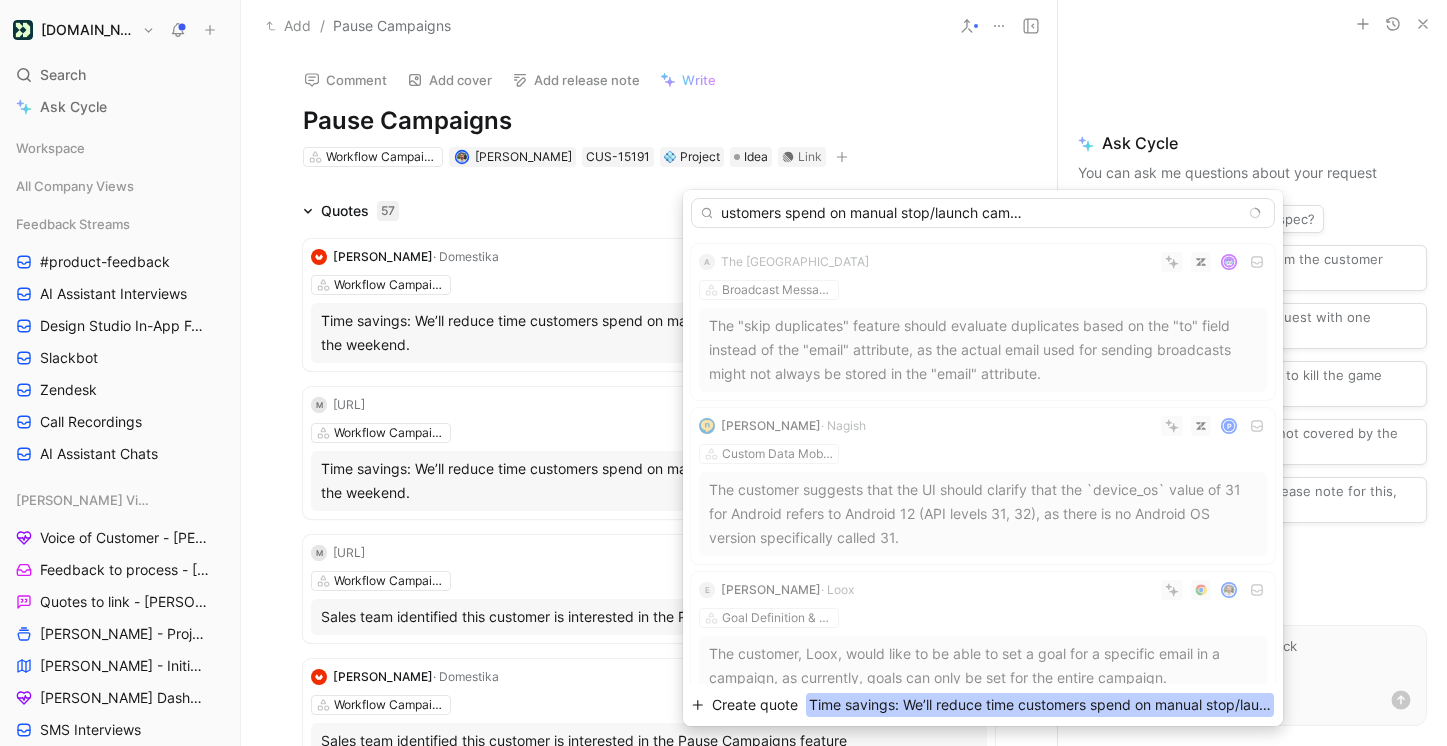 scroll, scrollTop: 0, scrollLeft: 0, axis: both 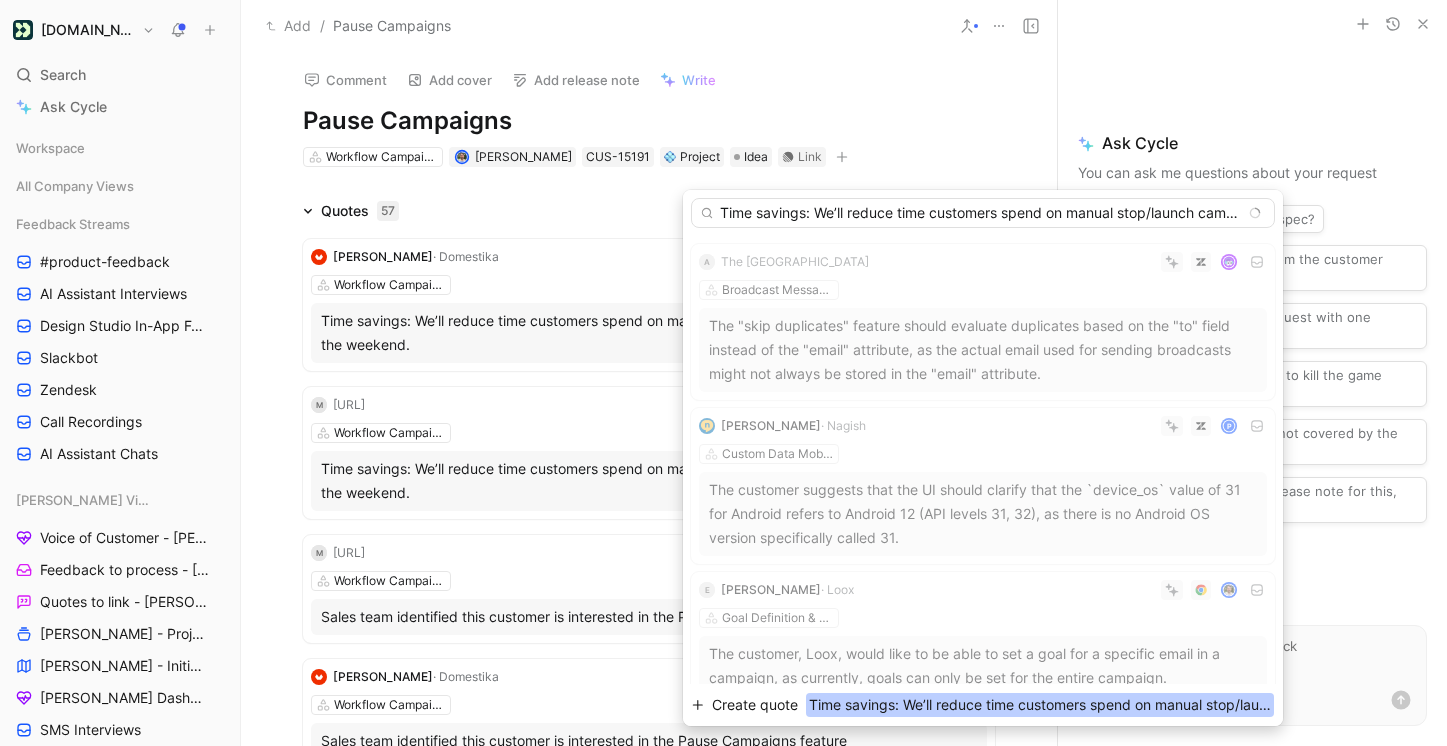 click on "Create quote" at bounding box center (755, 705) 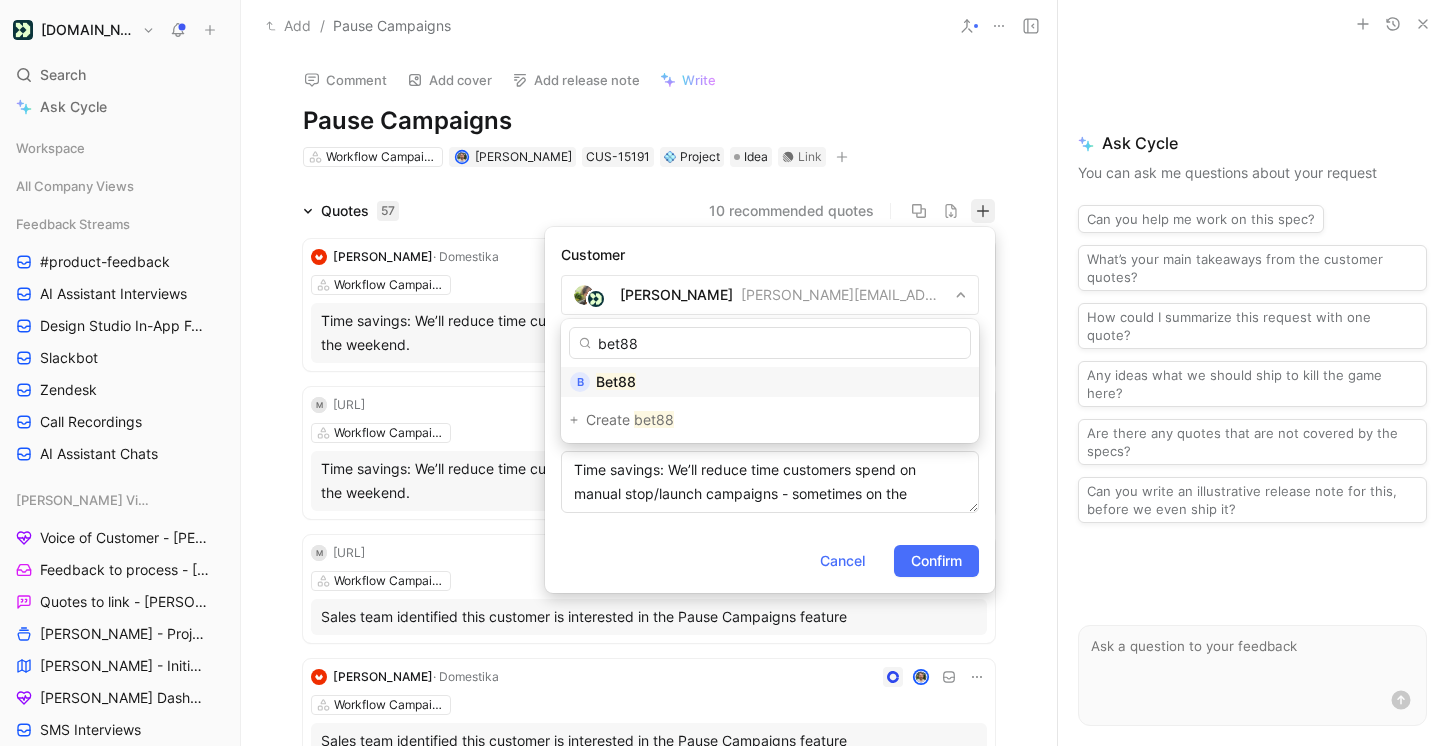 scroll, scrollTop: 0, scrollLeft: 0, axis: both 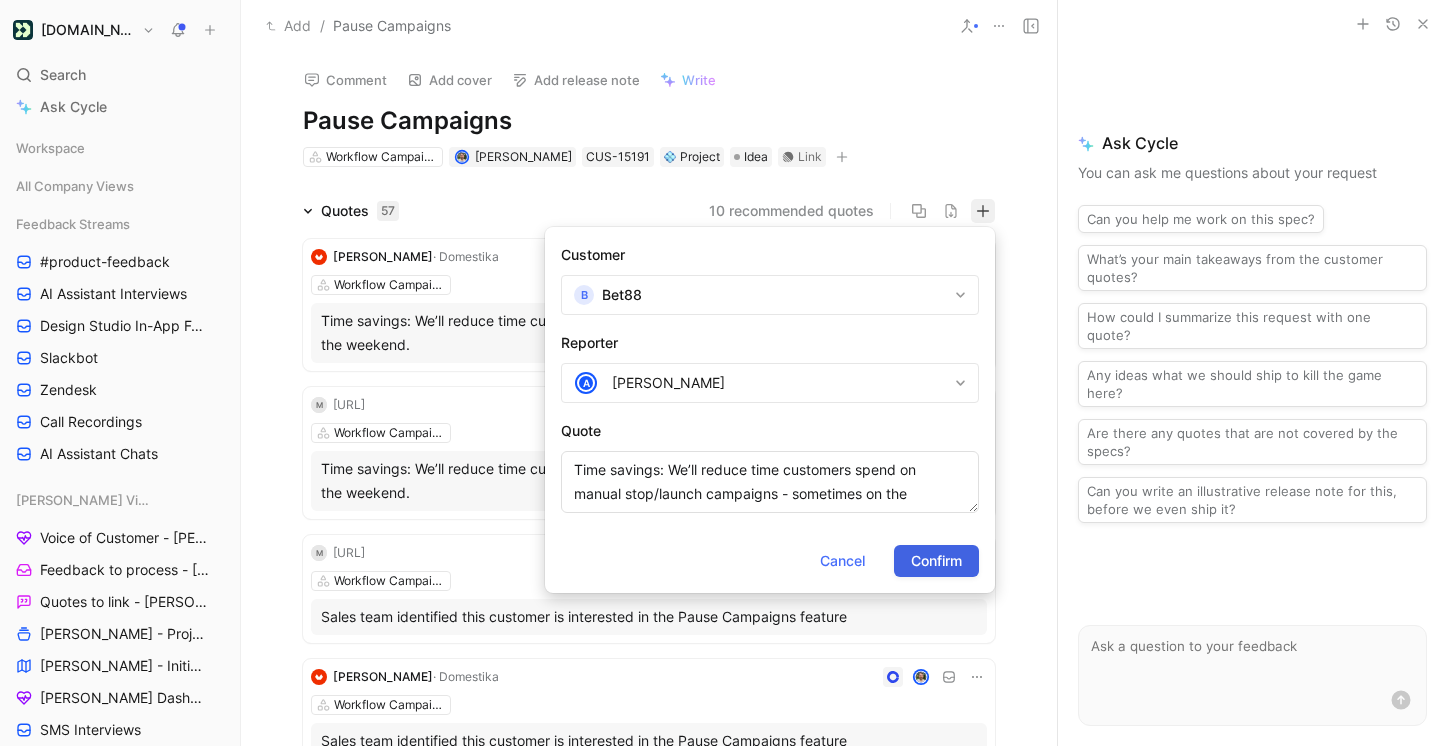 click on "Confirm" at bounding box center [936, 561] 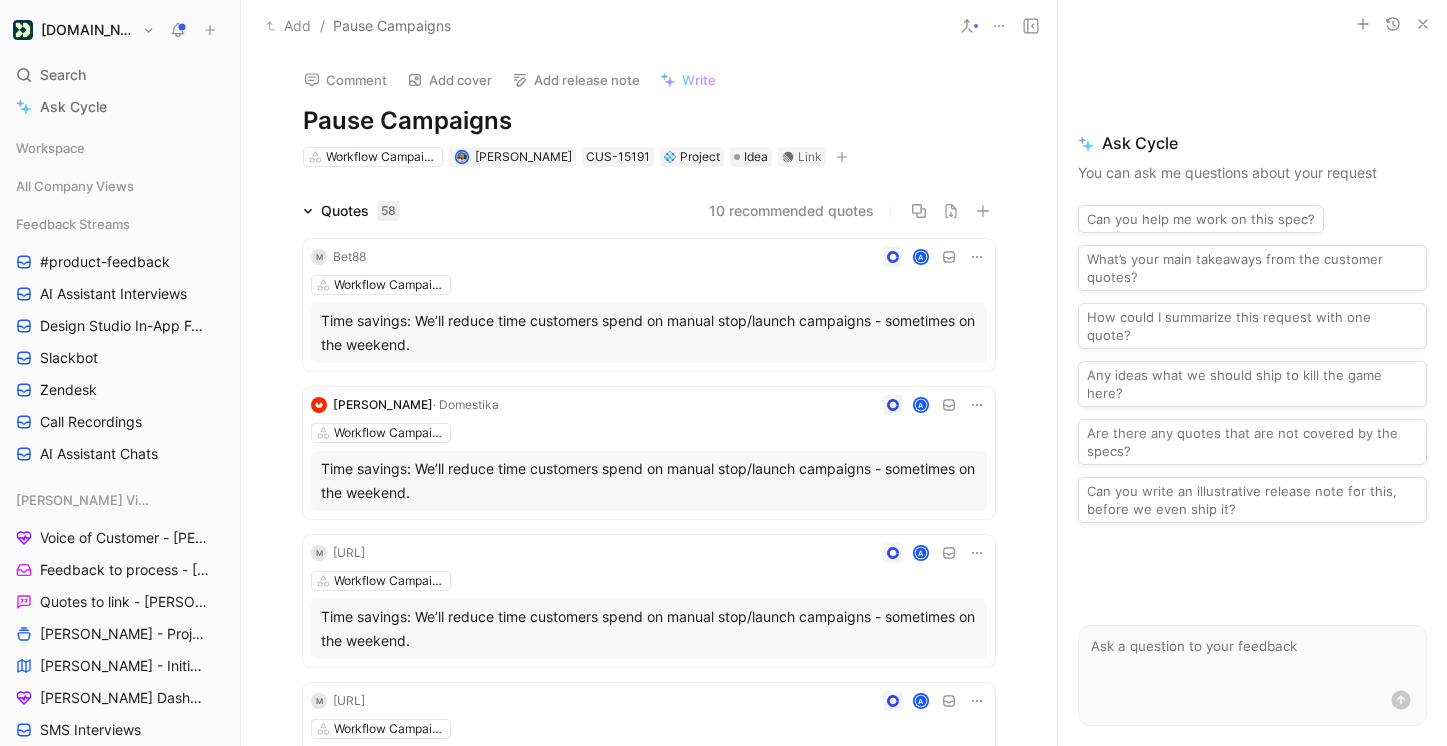click on "Bet88" at bounding box center [349, 257] 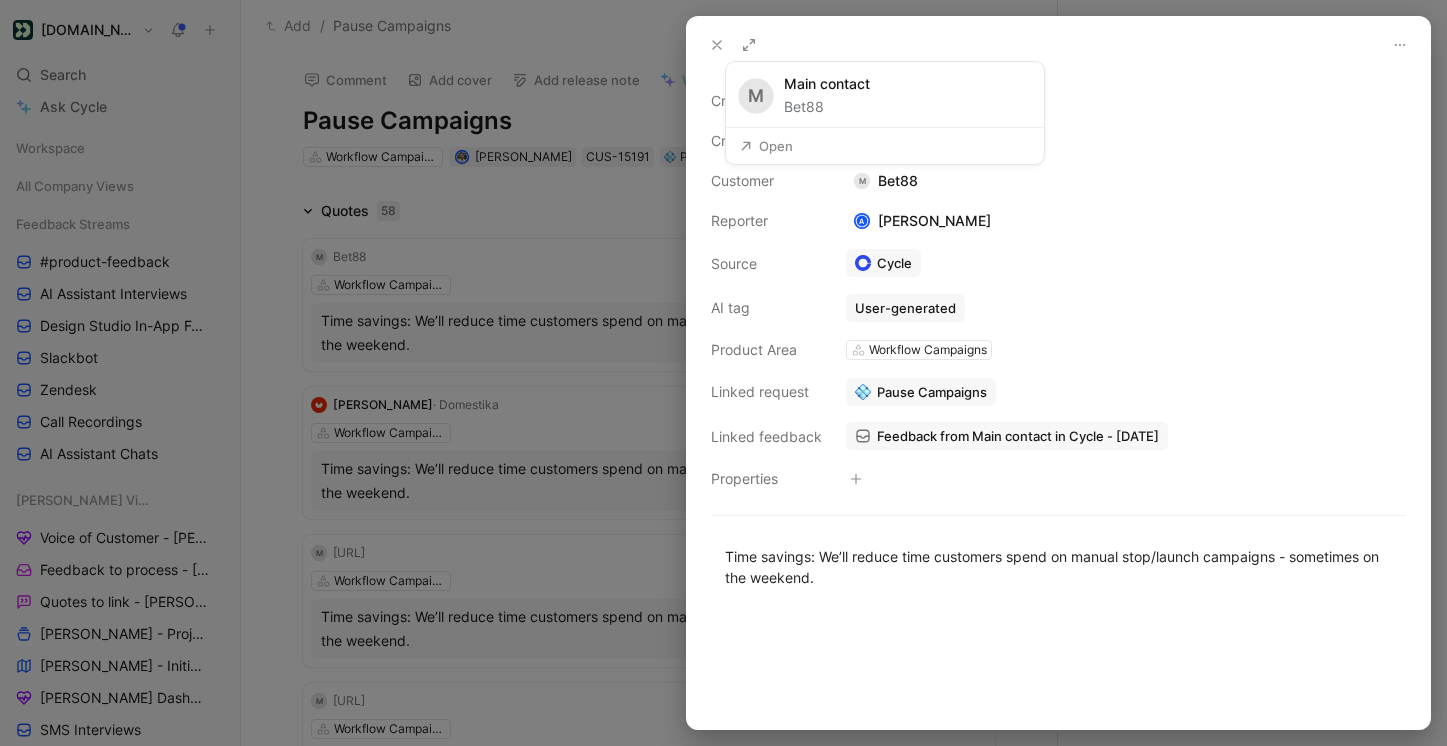 click on "Open" at bounding box center [766, 146] 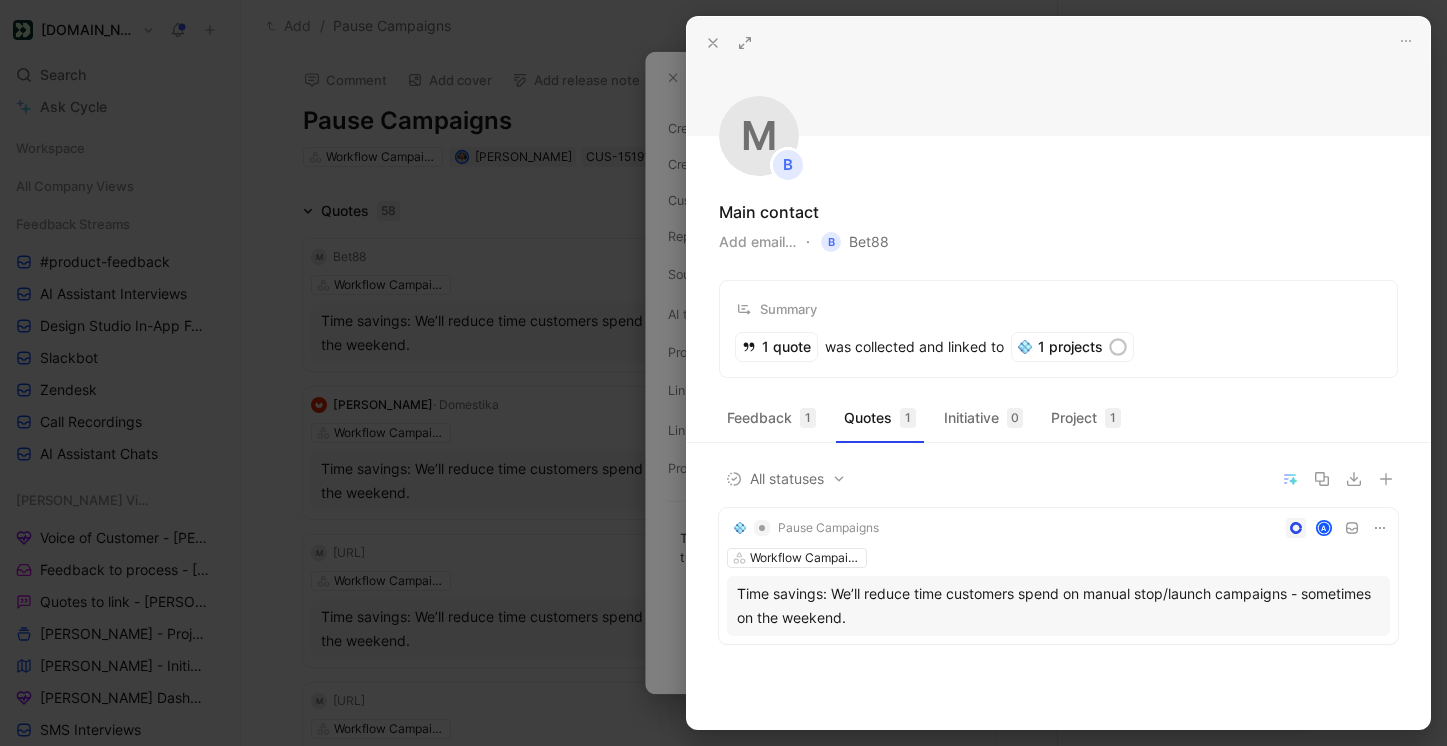 click 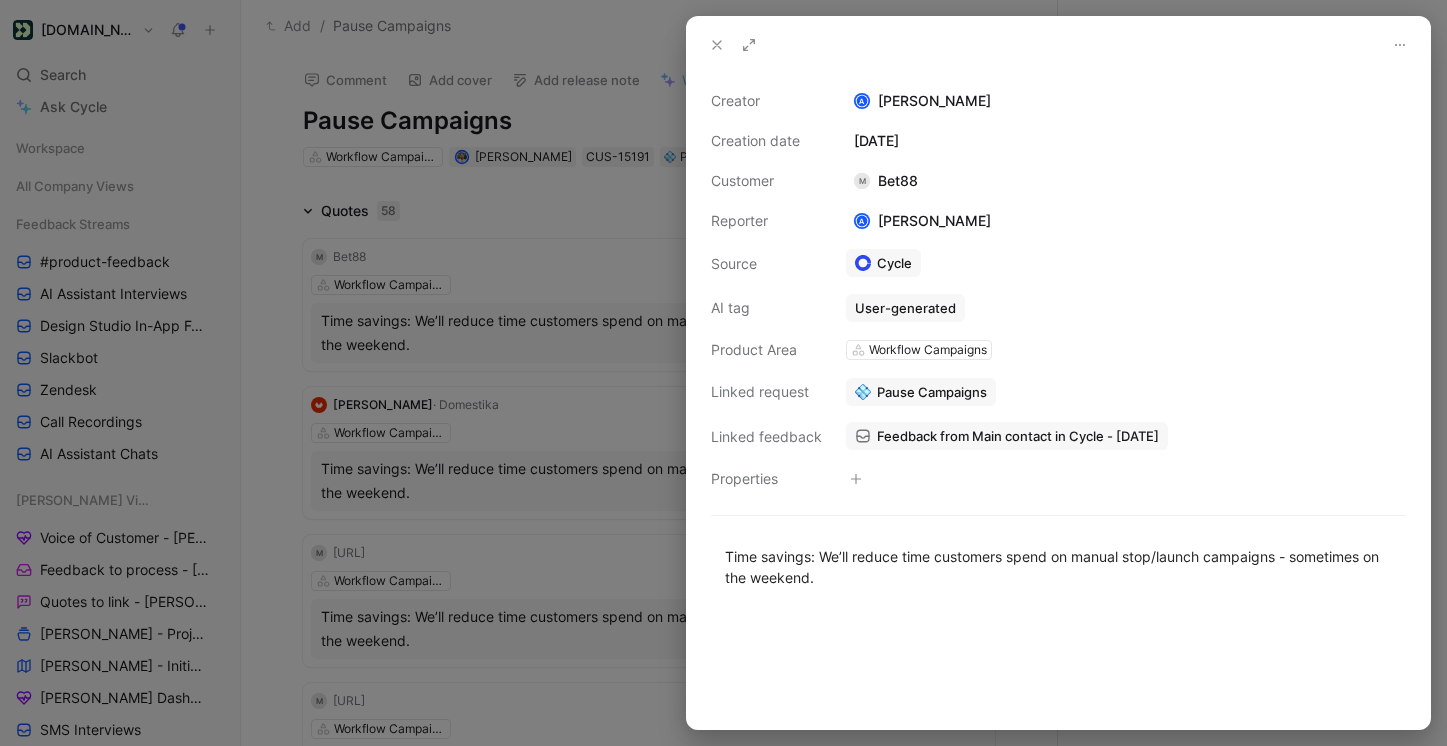 click at bounding box center (723, 373) 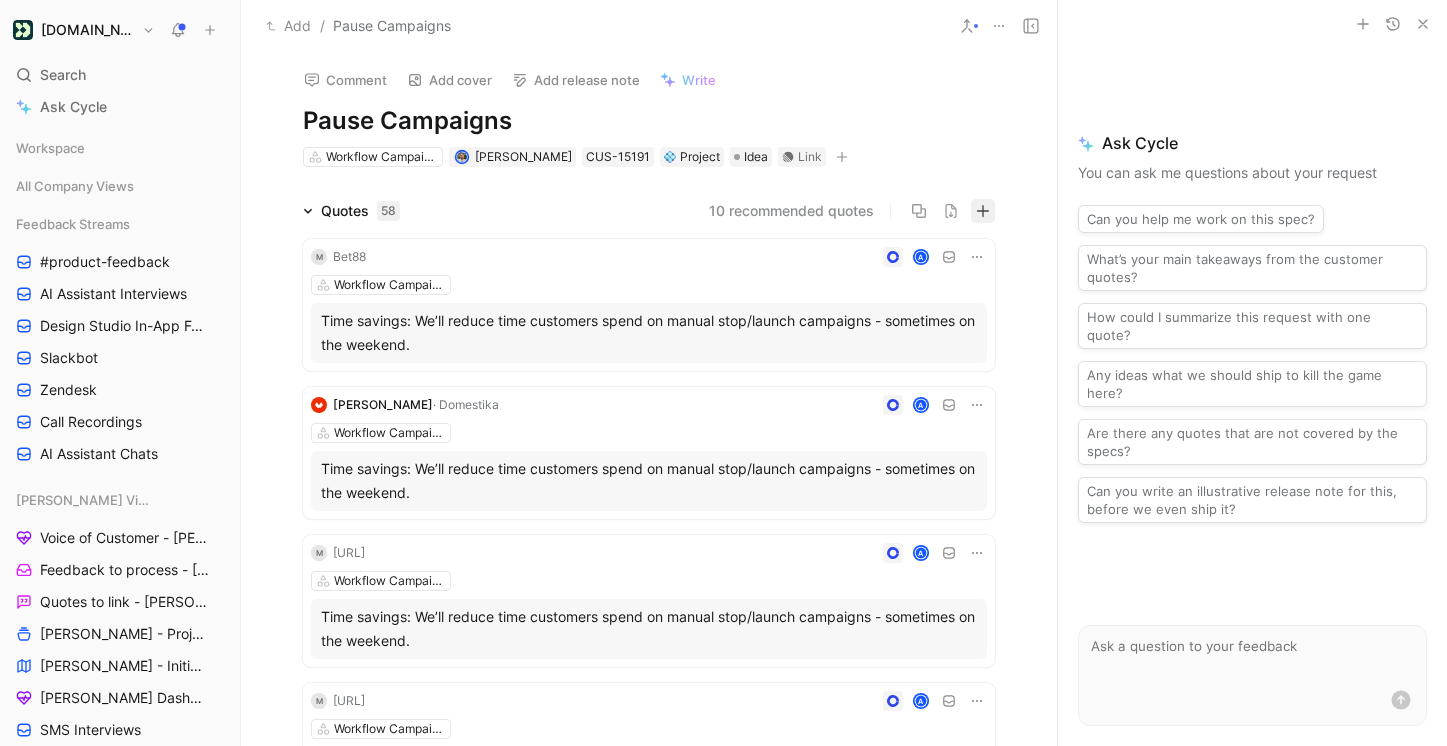 click 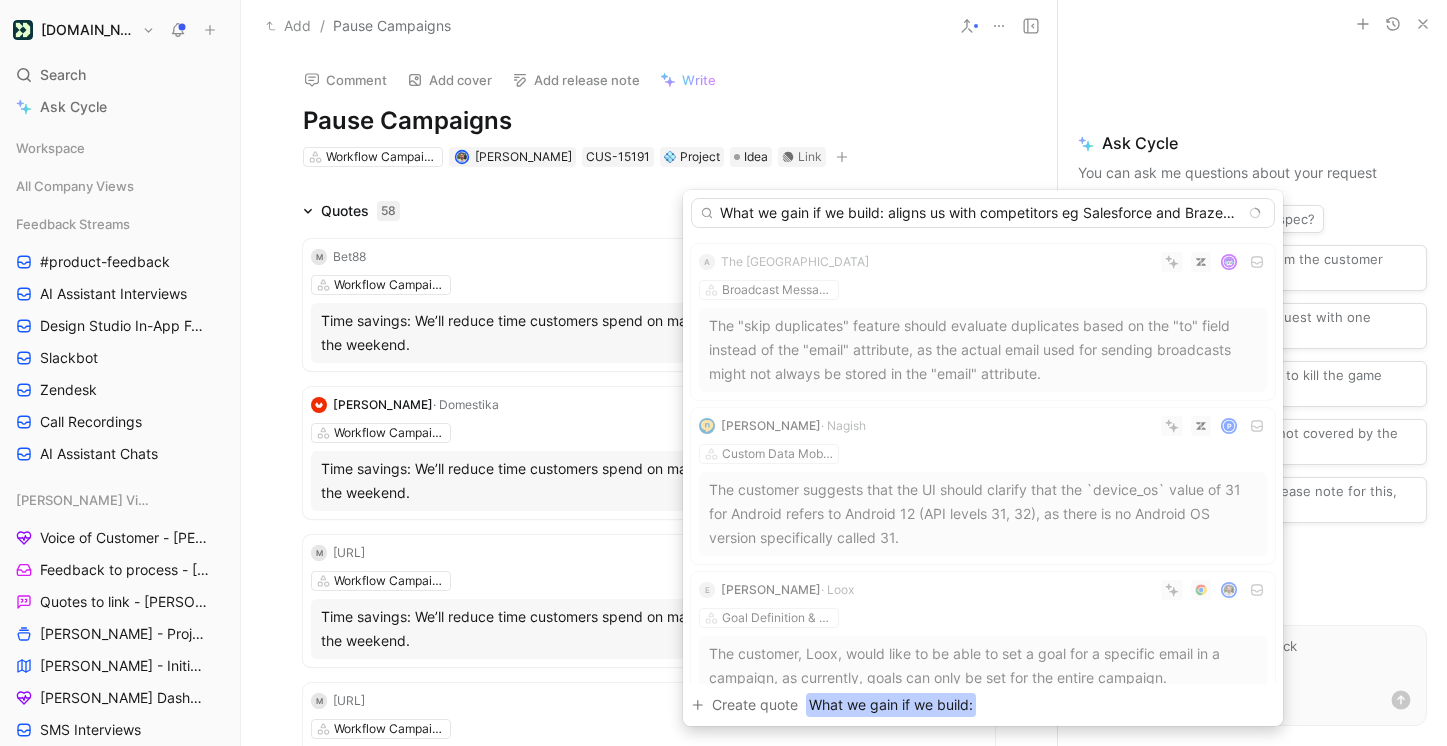 scroll, scrollTop: 0, scrollLeft: 1042, axis: horizontal 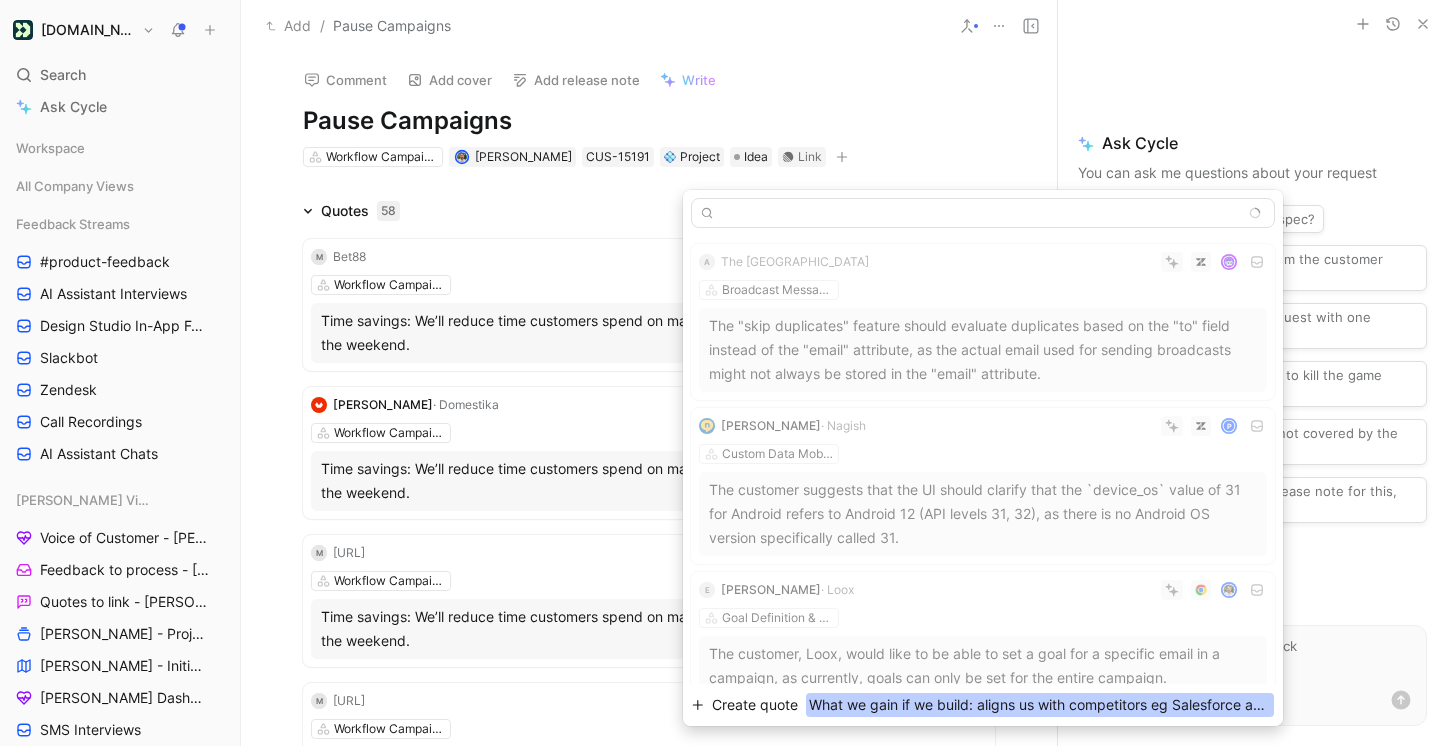 type on "What we gain if we build: aligns us with competitors eg Salesforce and Braze + enables them to fix errors without sending wrong messages + enables them to pause campaigns when their clients want to put them on hold for eg 2 weeks." 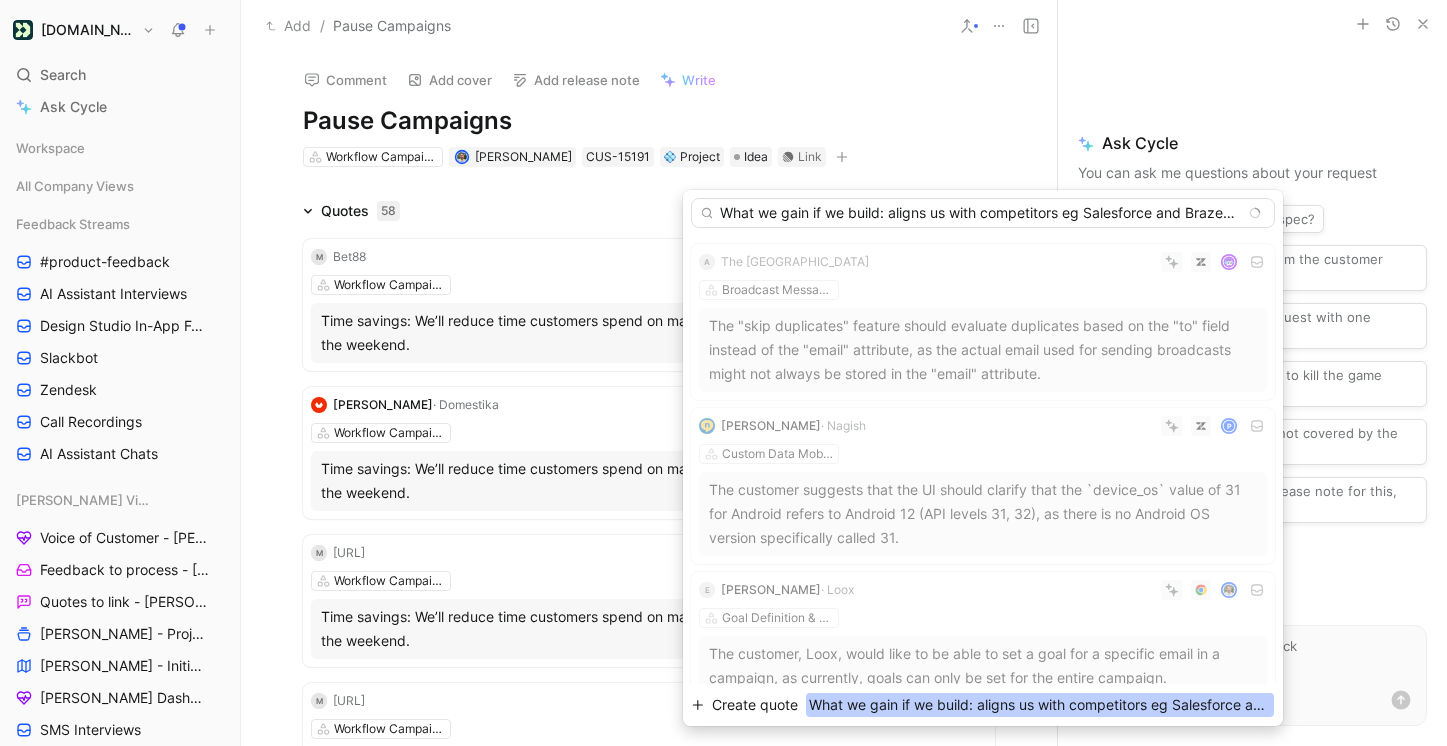 click on "Create quote" at bounding box center [755, 705] 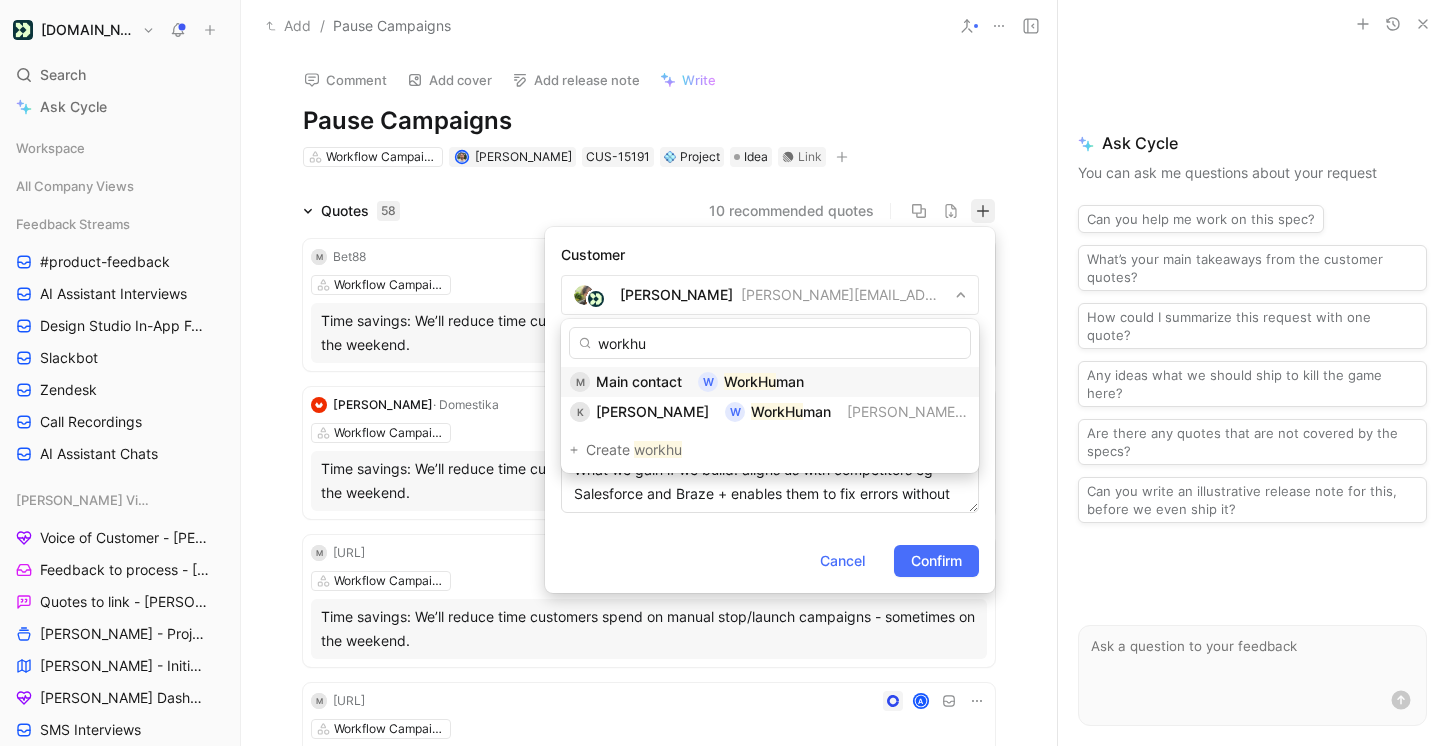 type on "workhu" 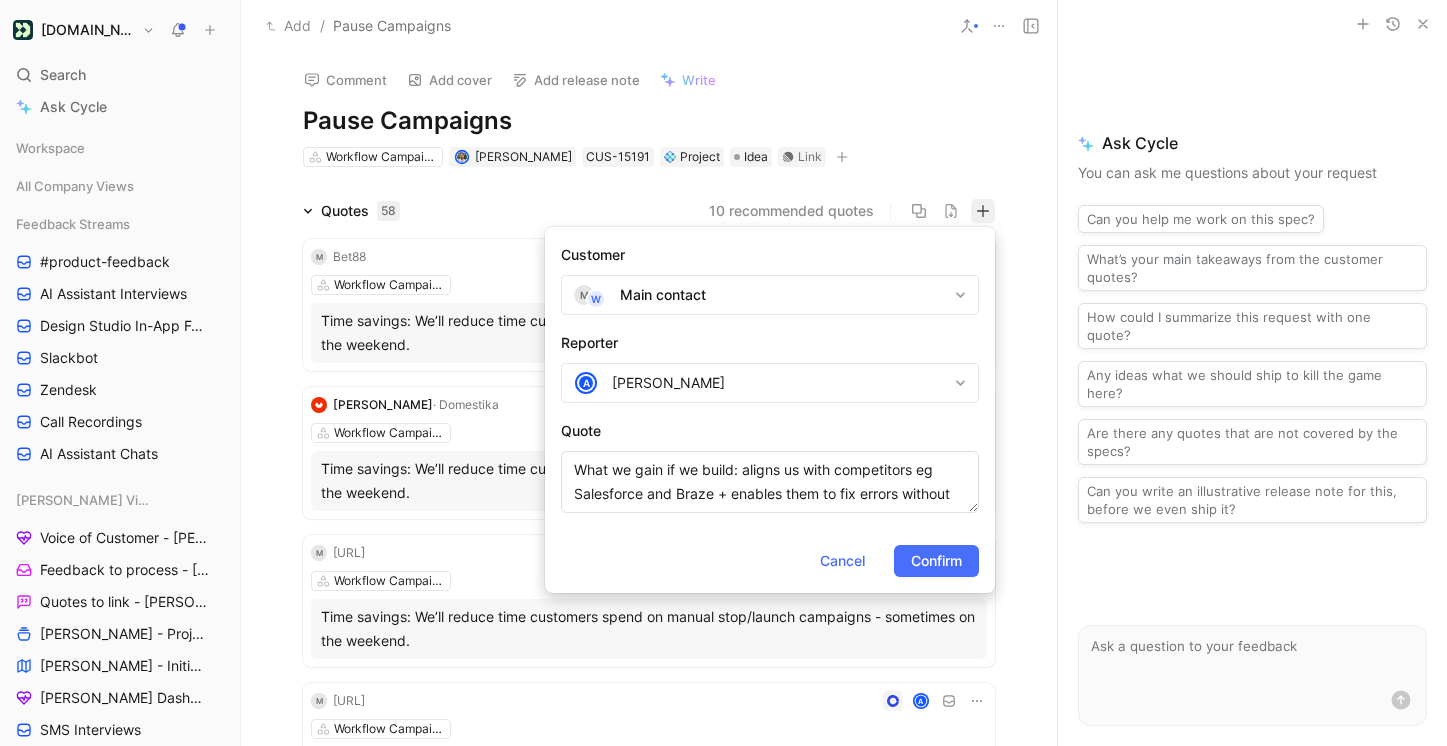 drag, startPoint x: 921, startPoint y: 560, endPoint x: 908, endPoint y: 488, distance: 73.1642 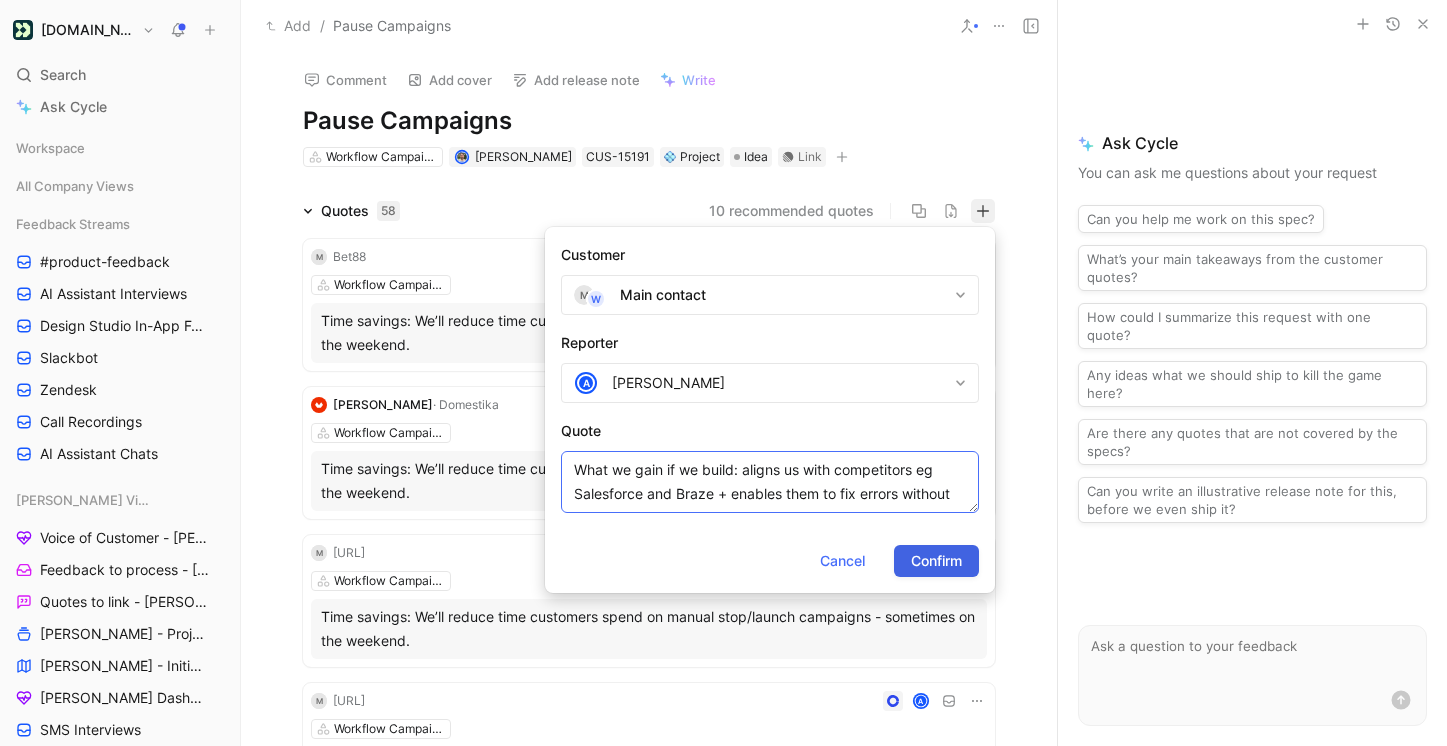 scroll, scrollTop: 72, scrollLeft: 0, axis: vertical 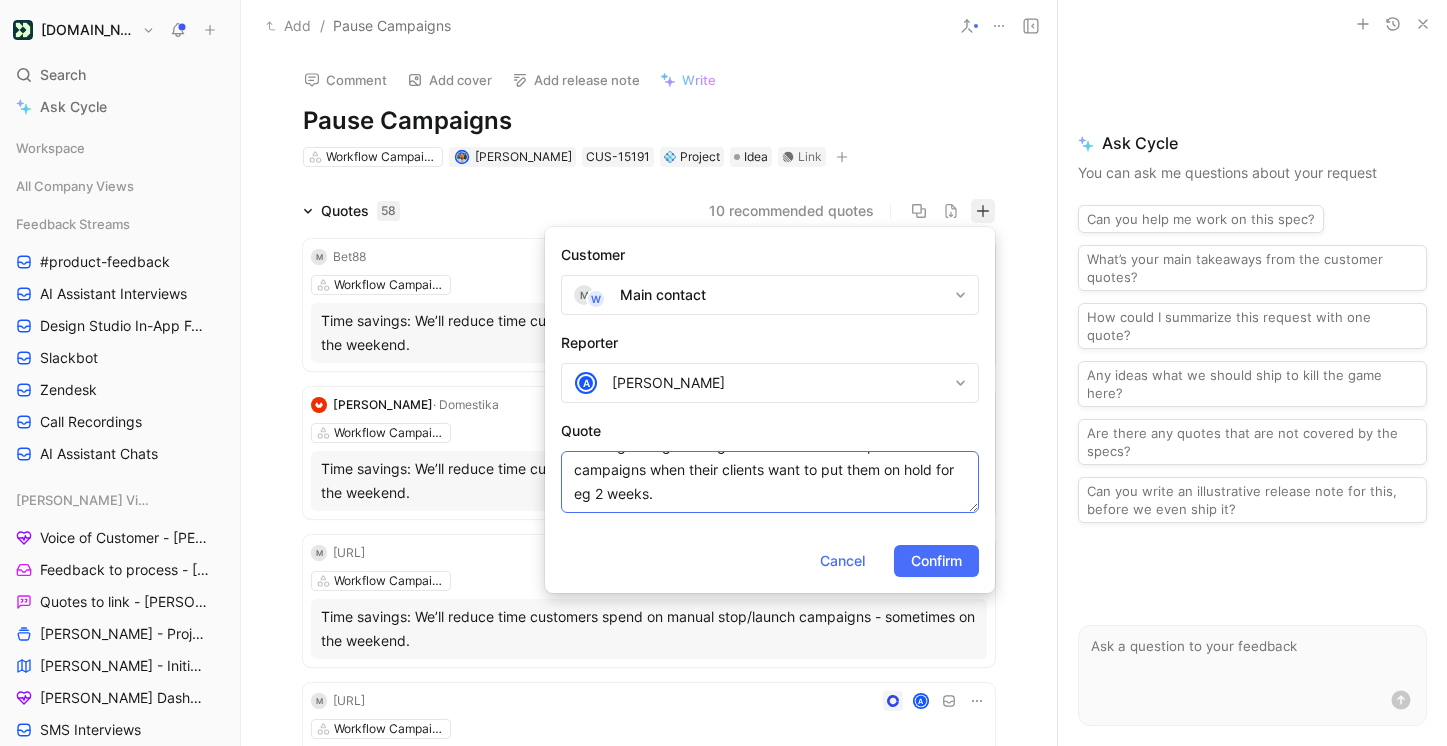 drag, startPoint x: 908, startPoint y: 488, endPoint x: 893, endPoint y: 589, distance: 102.10779 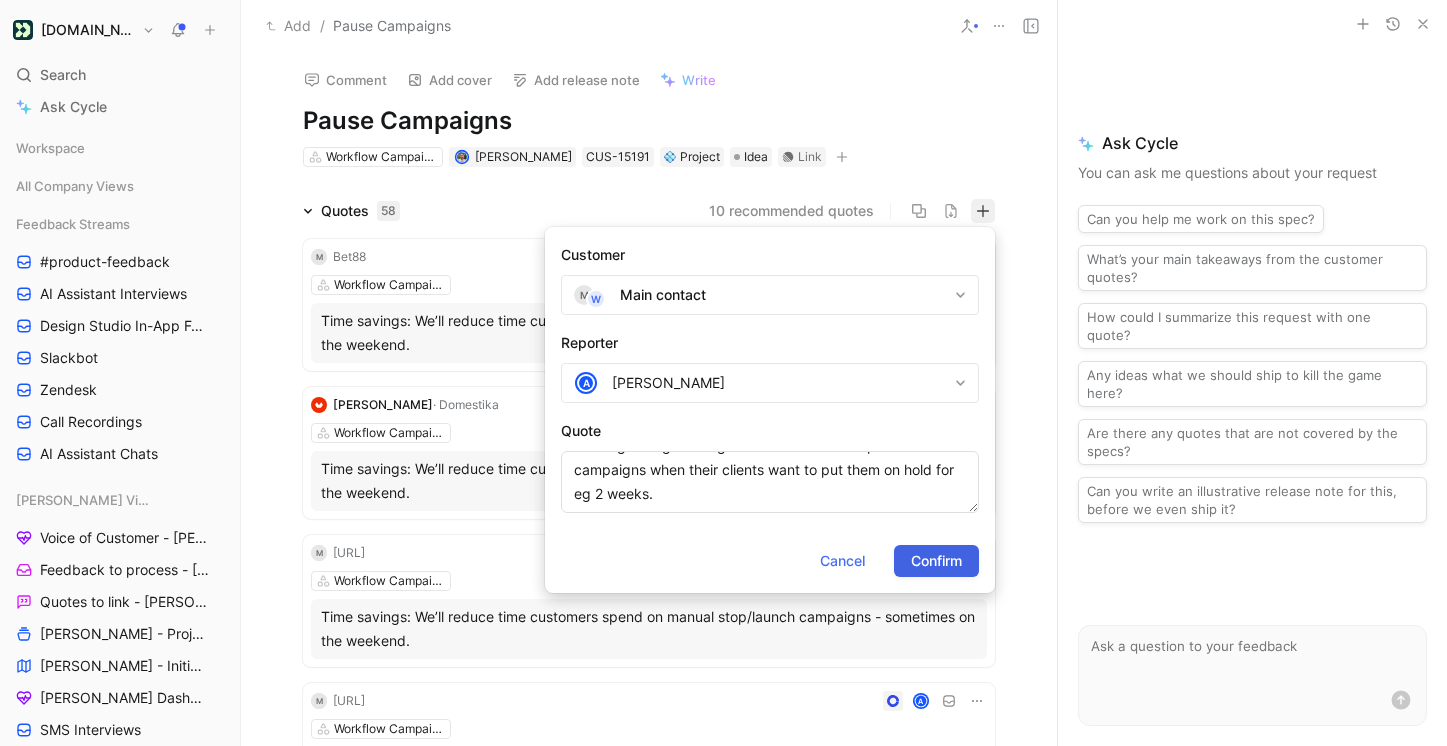 click on "Confirm" at bounding box center [936, 561] 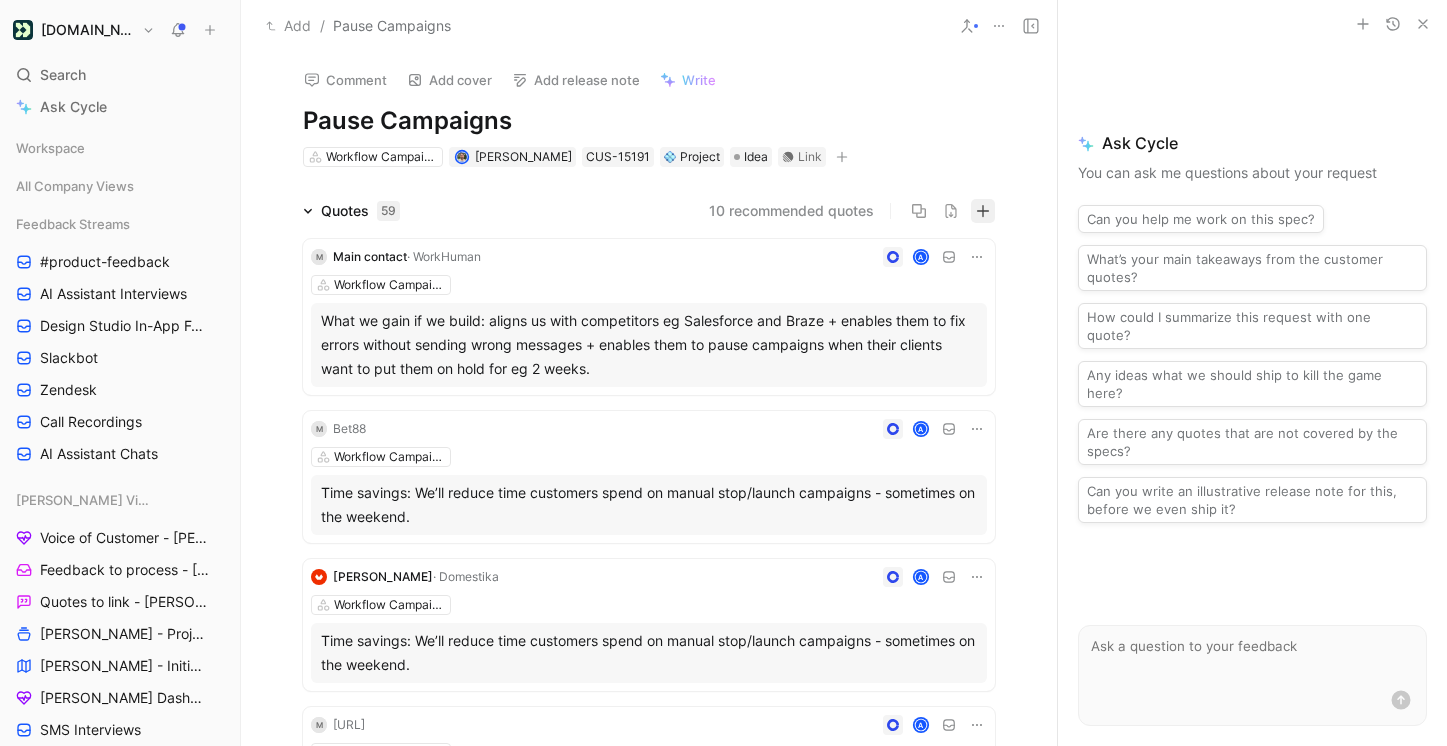 click 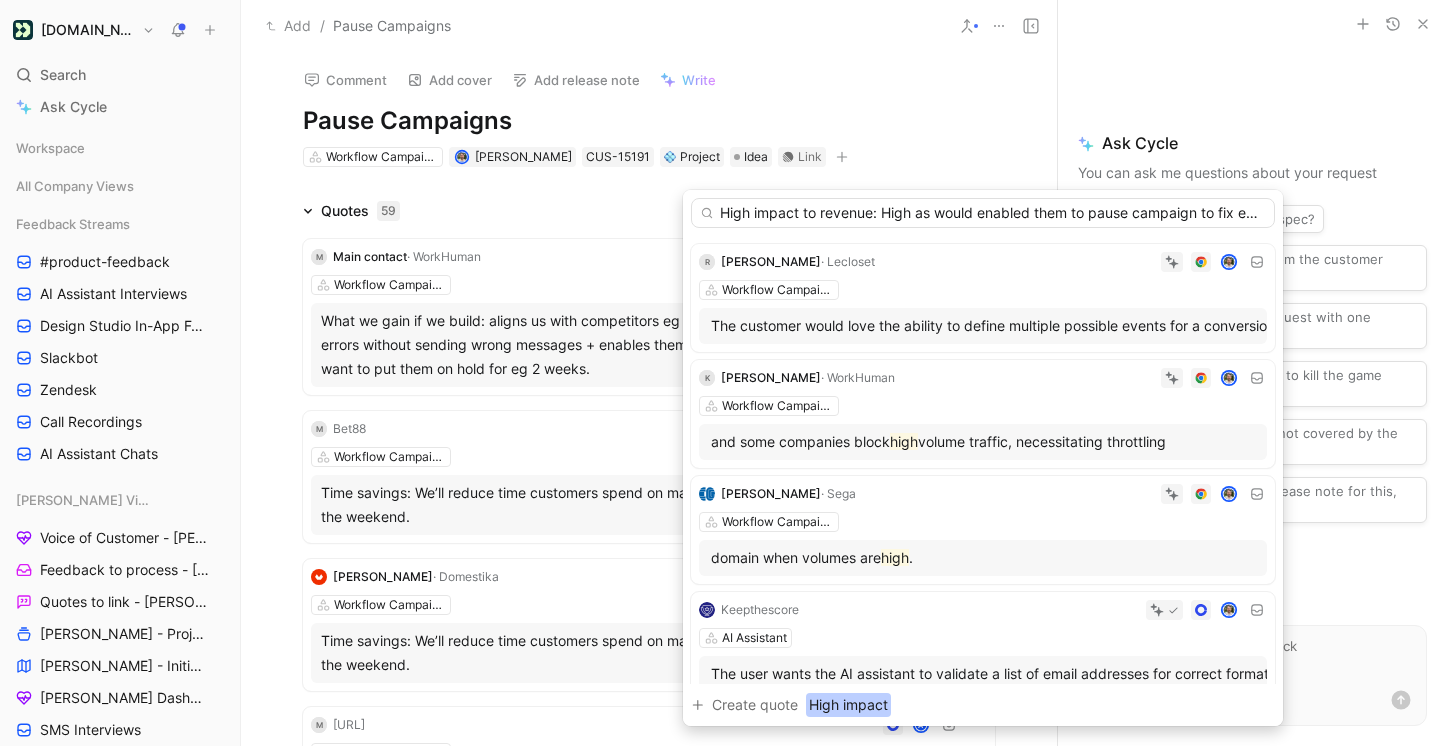 scroll, scrollTop: 0, scrollLeft: 691, axis: horizontal 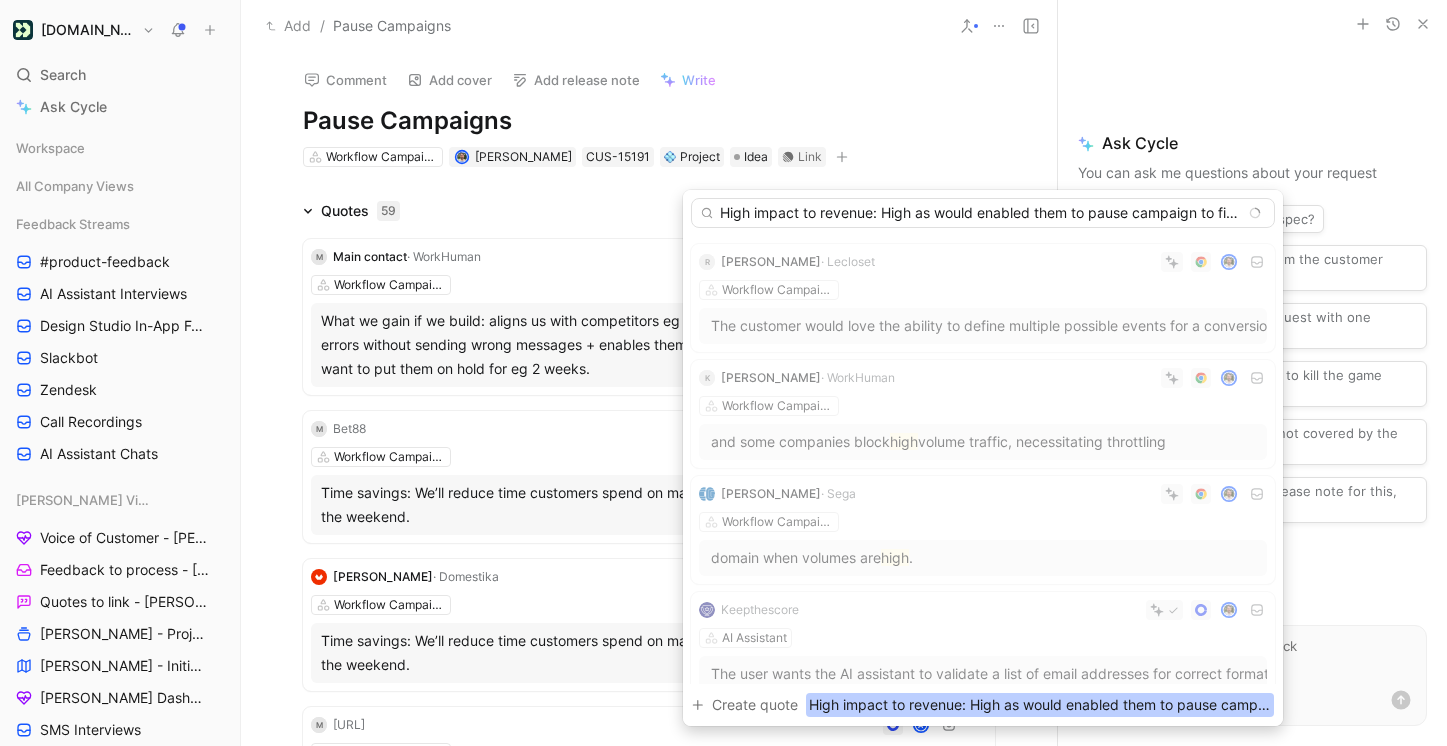 drag, startPoint x: 899, startPoint y: 213, endPoint x: 716, endPoint y: 207, distance: 183.09833 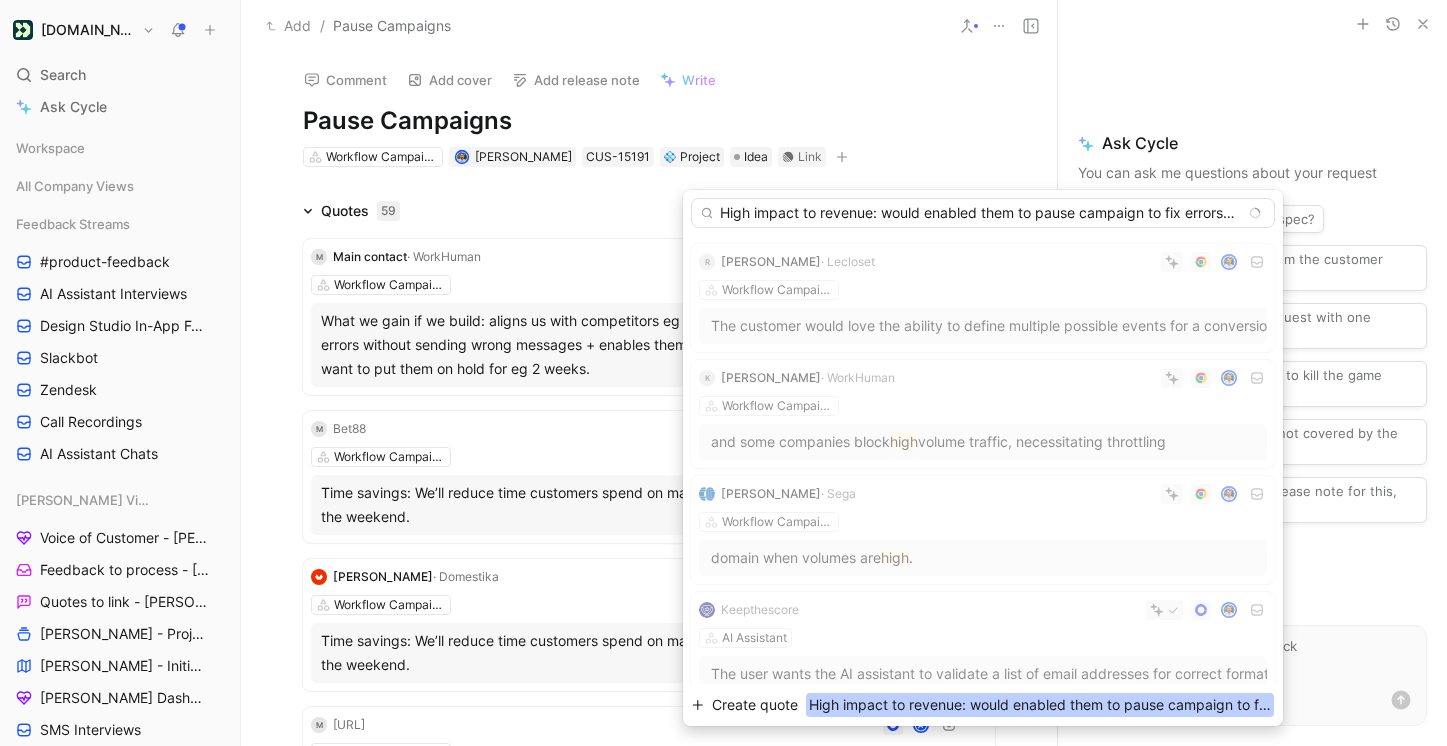 type on "High impact to revenue: would enabled them to pause campaign to fix errors or to accomodate their clients’ needs (they are b2b and send messages to employees of their clients)" 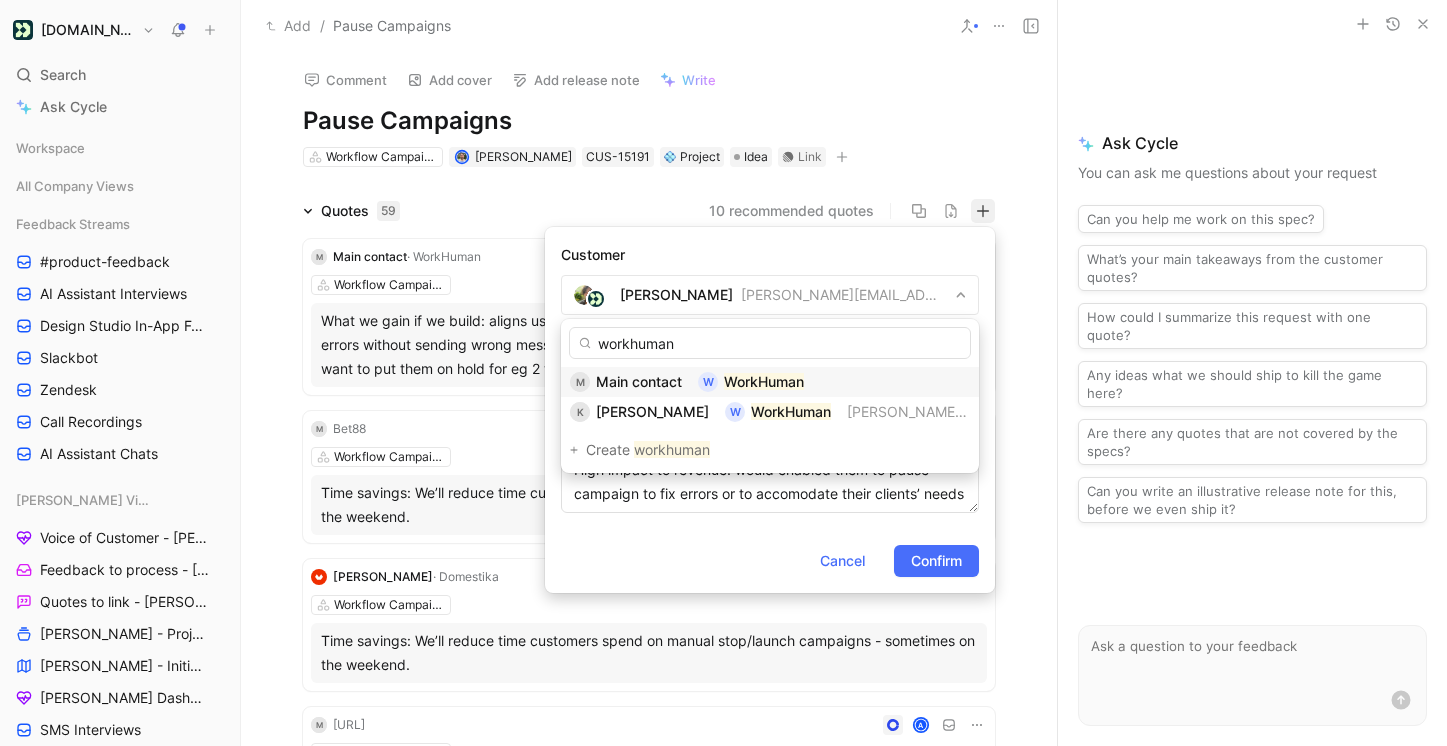 type on "workhuman" 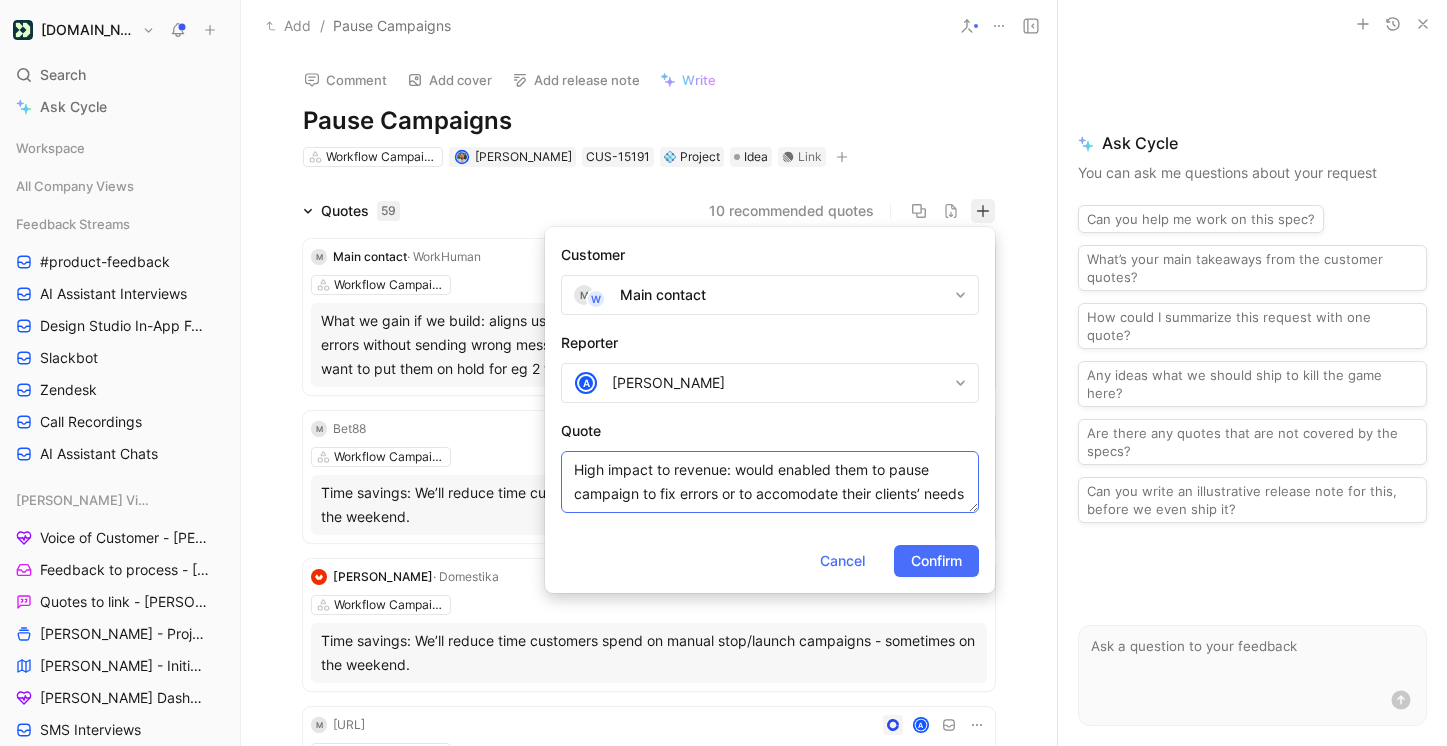 click on "High impact to revenue: would enabled them to pause campaign to fix errors or to accomodate their clients’ needs (they are b2b and send messages to employees of their clients)" at bounding box center [770, 482] 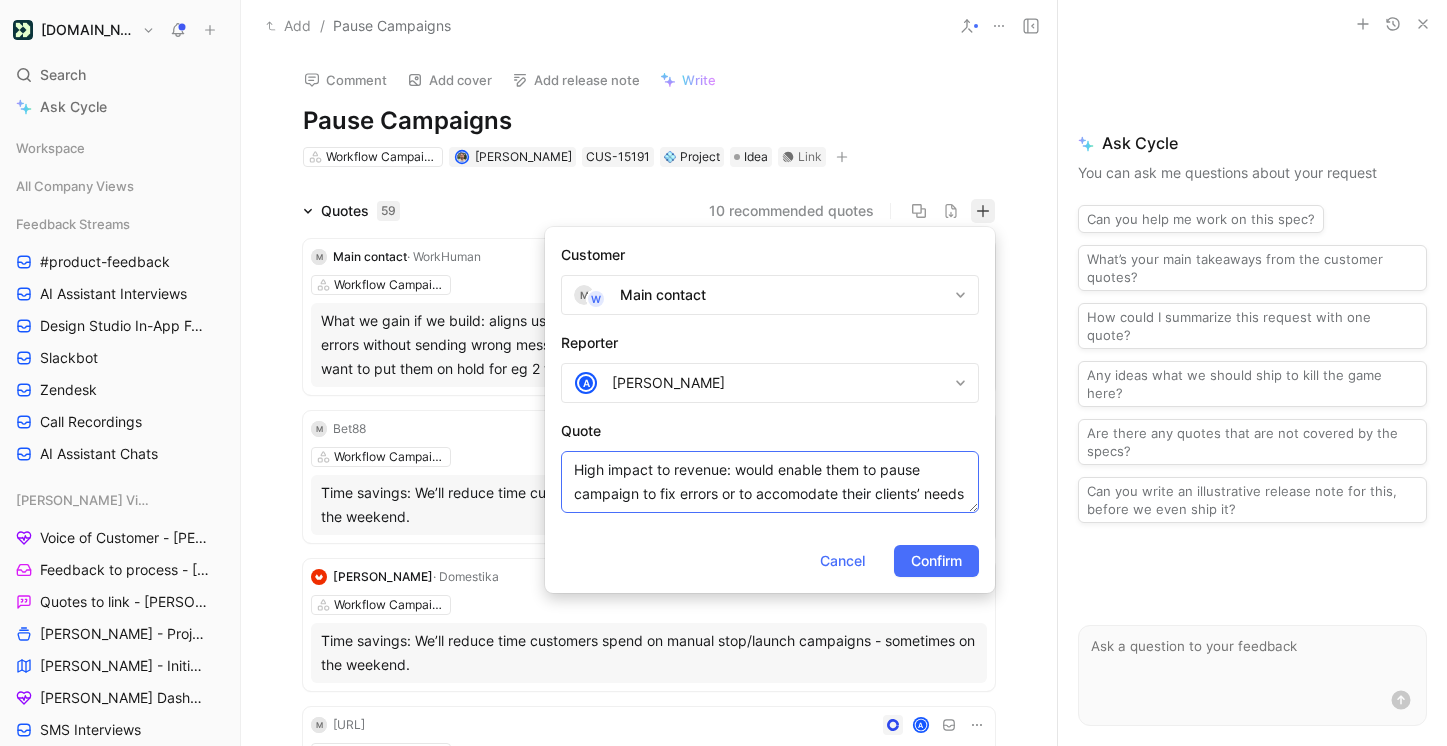 scroll, scrollTop: 48, scrollLeft: 0, axis: vertical 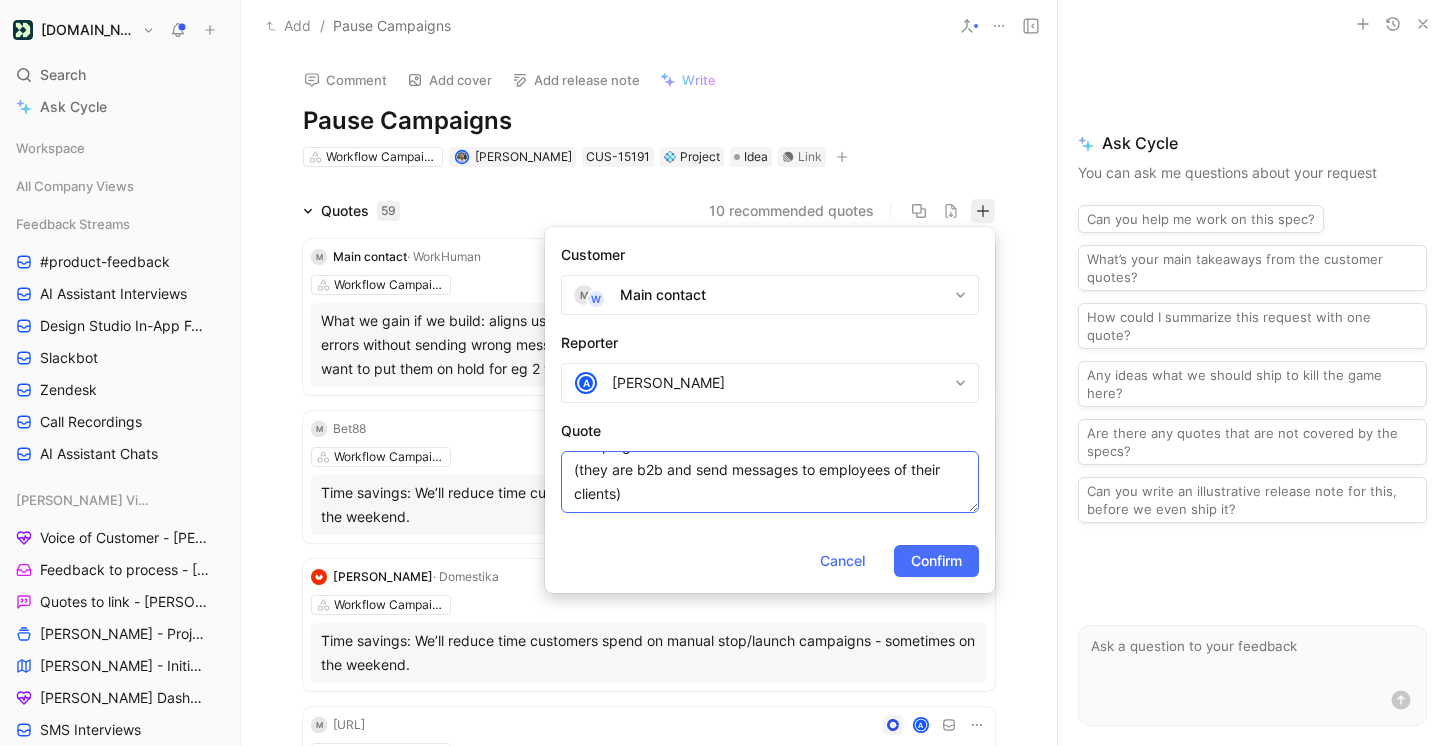 drag, startPoint x: 831, startPoint y: 471, endPoint x: 831, endPoint y: 520, distance: 49 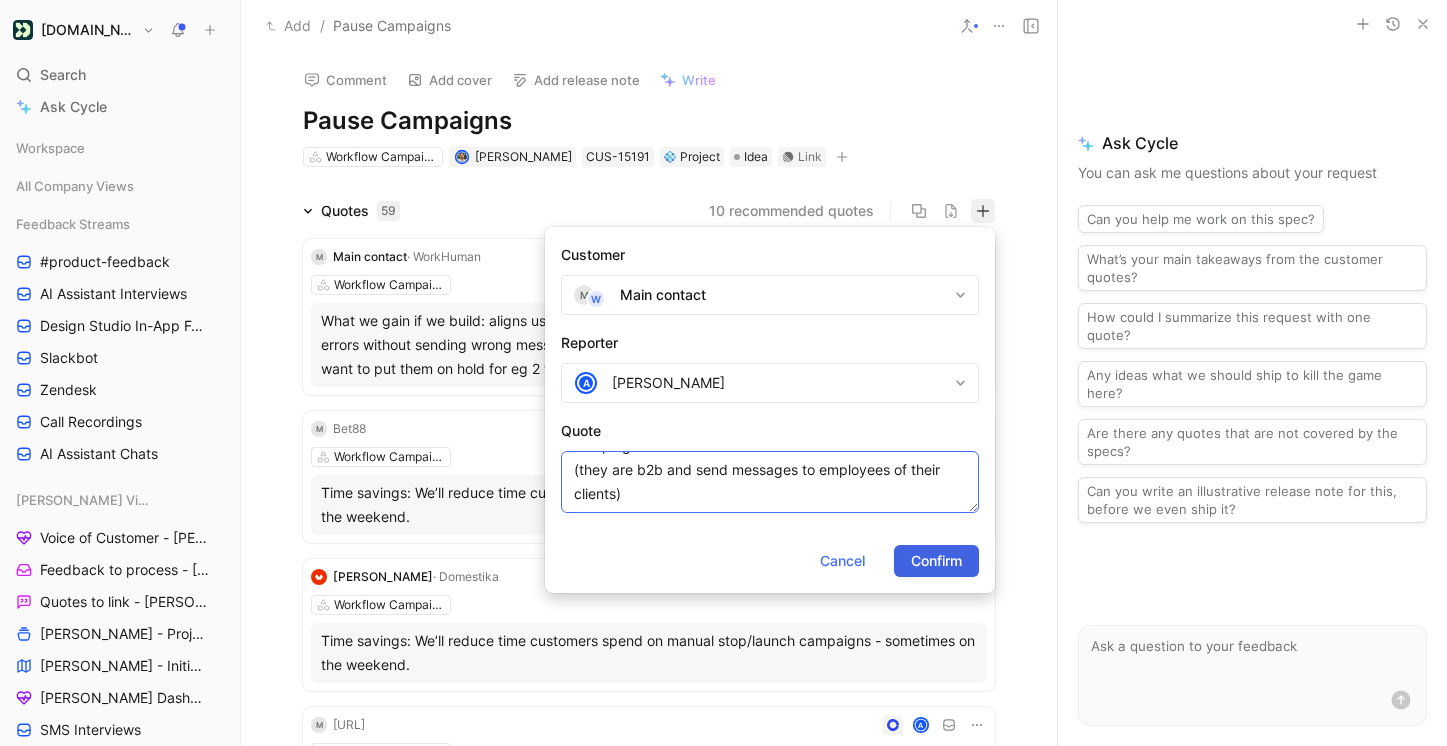 type on "High impact to revenue: would enable them to pause campaign to fix errors or to accomodate their clients’ needs (they are b2b and send messages to employees of their clients)" 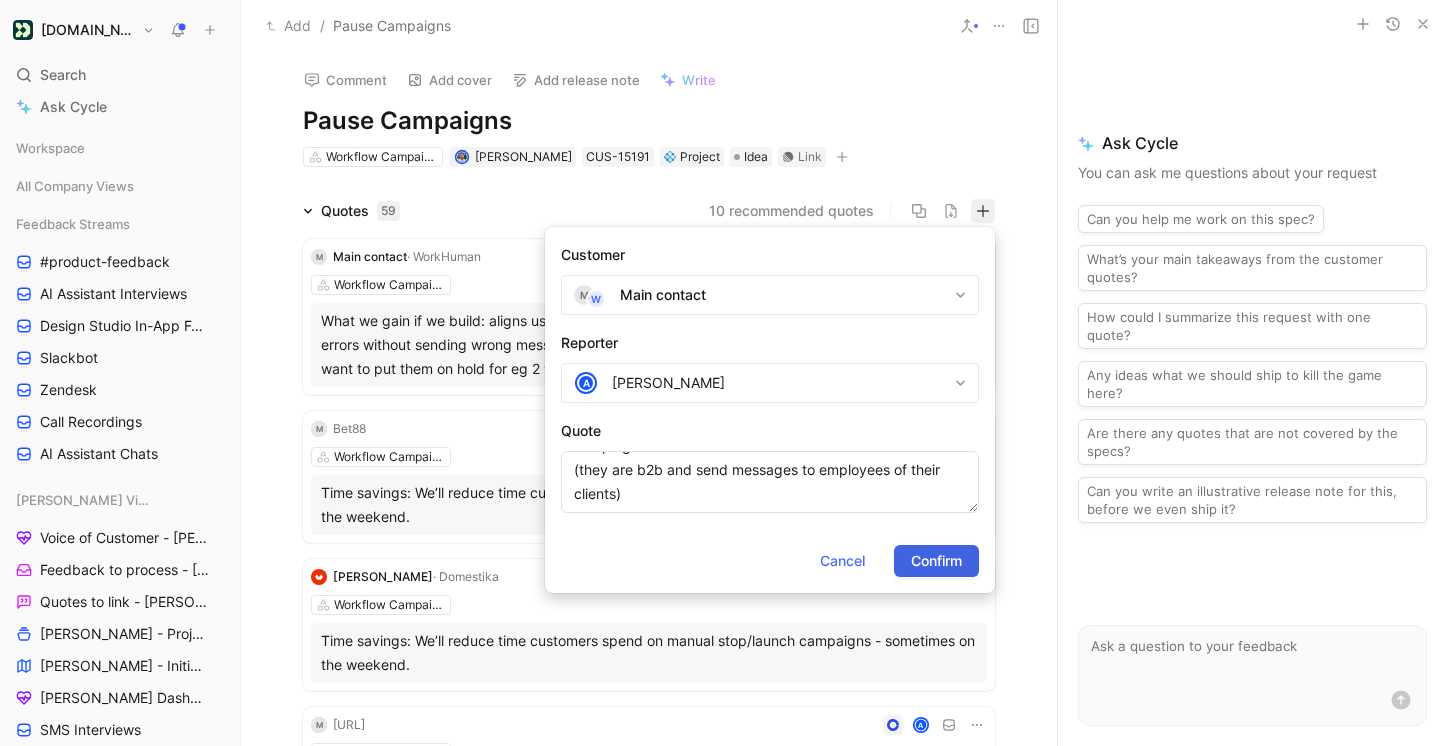 click on "Confirm" at bounding box center (936, 561) 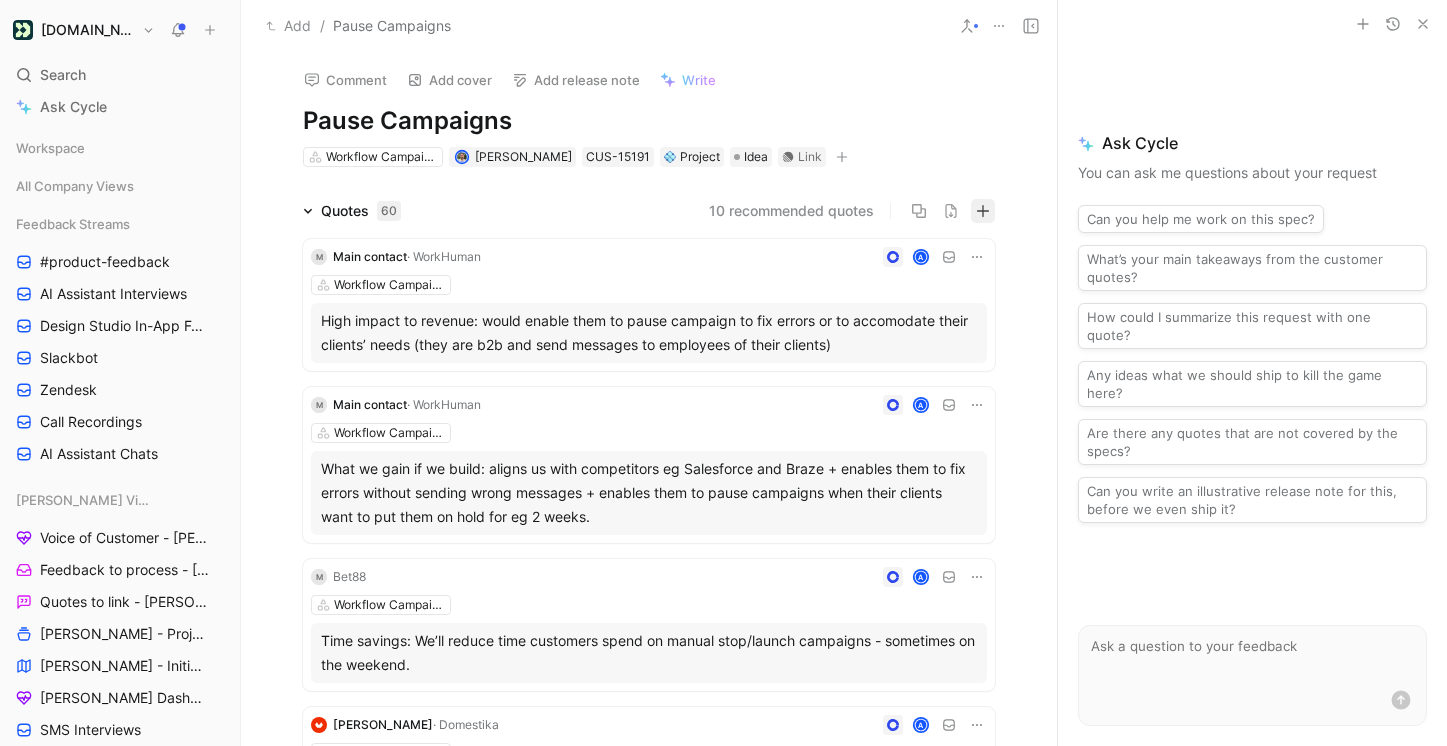 click 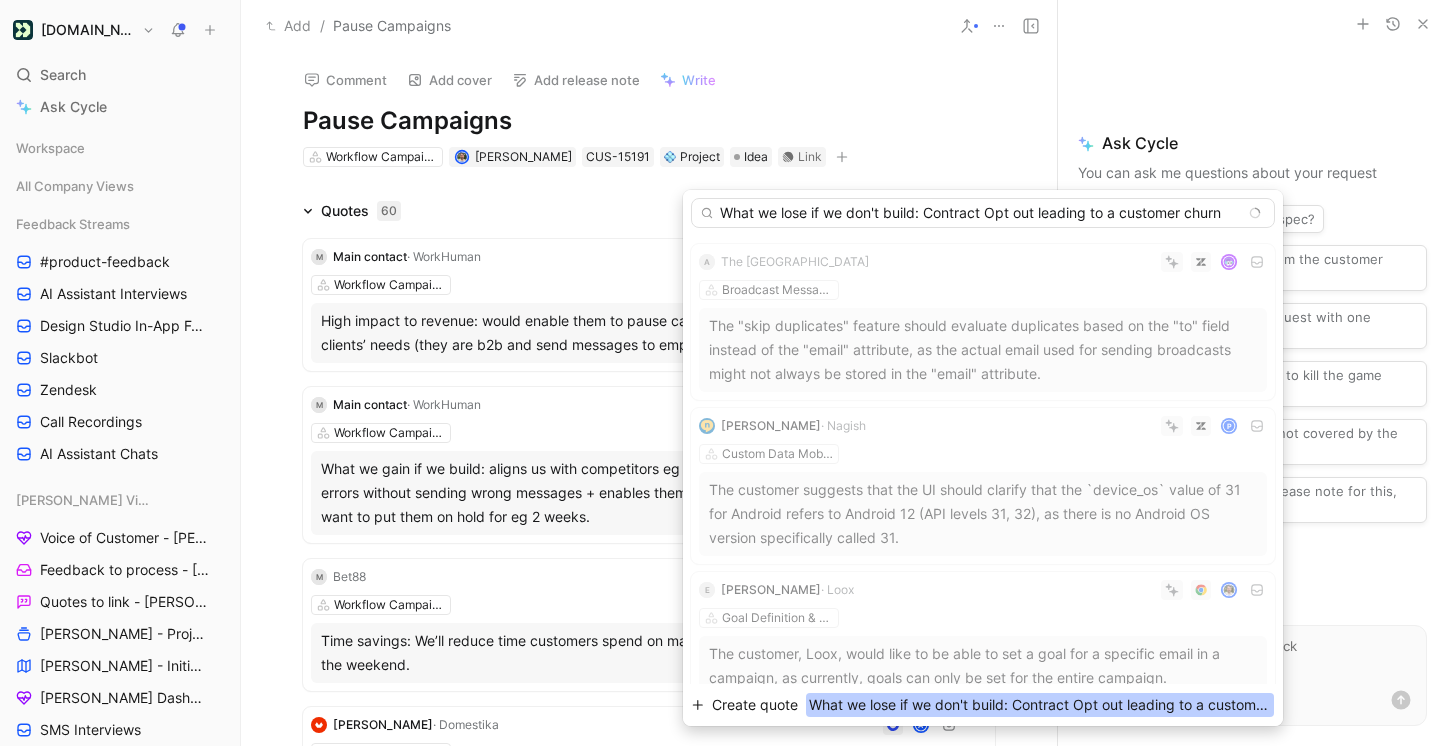 type on "What we lose if we don't build: Contract Opt out leading to a customer churn" 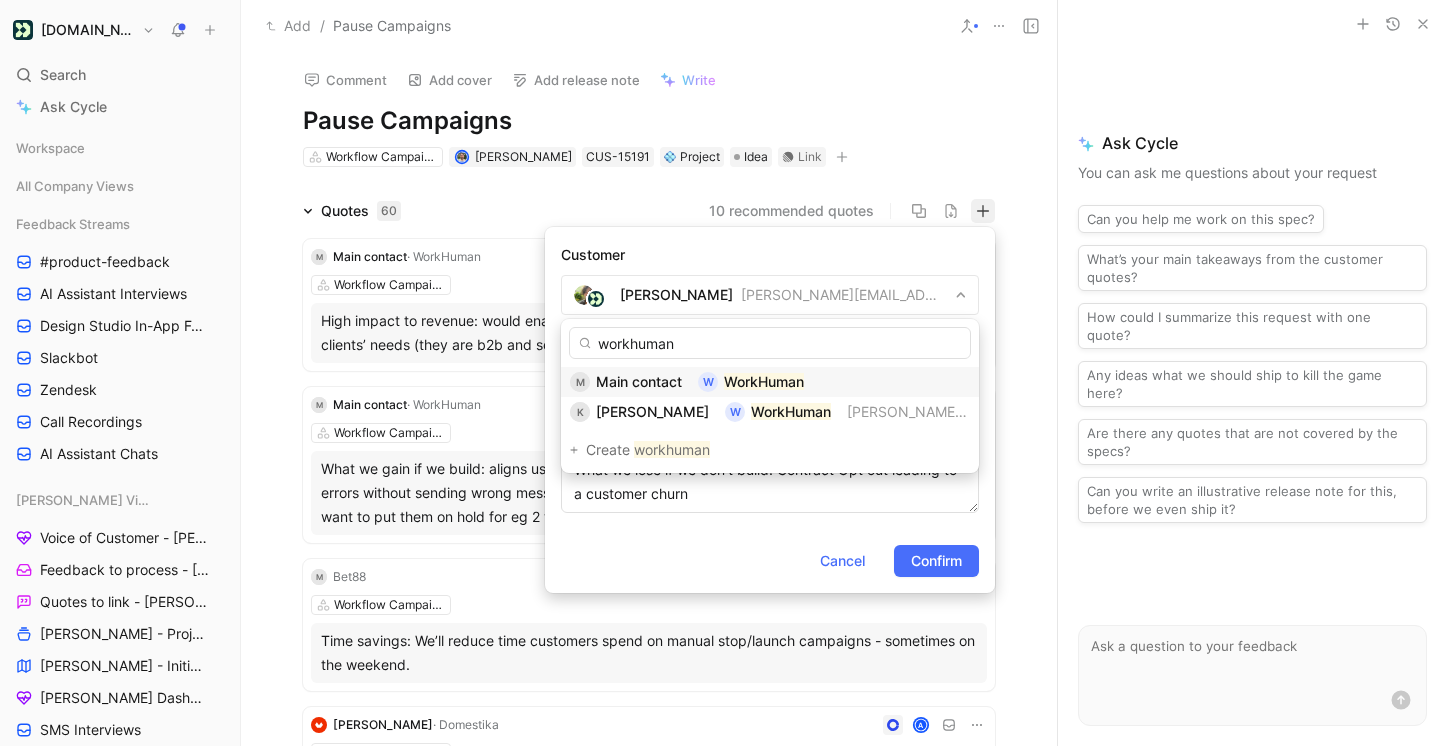 type on "workhuman" 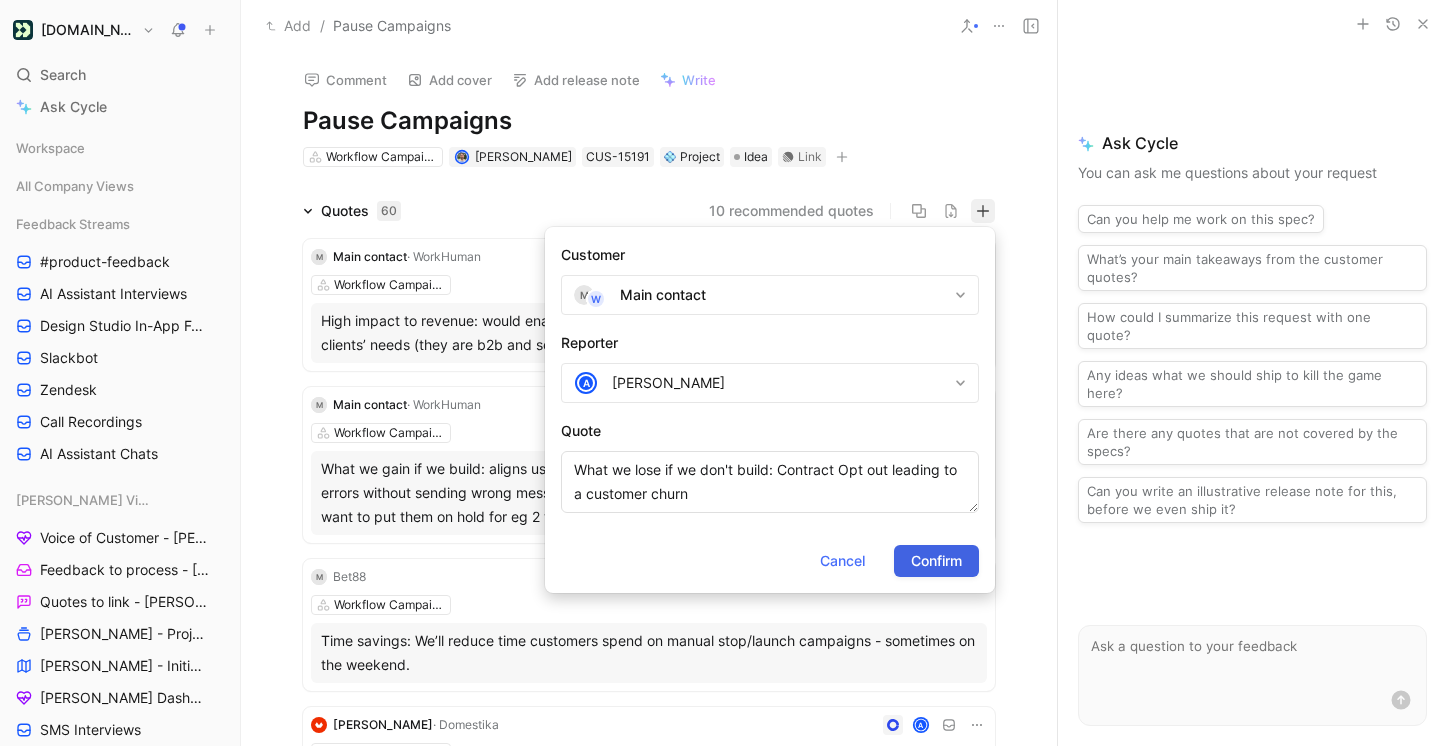 click on "Confirm" at bounding box center [936, 561] 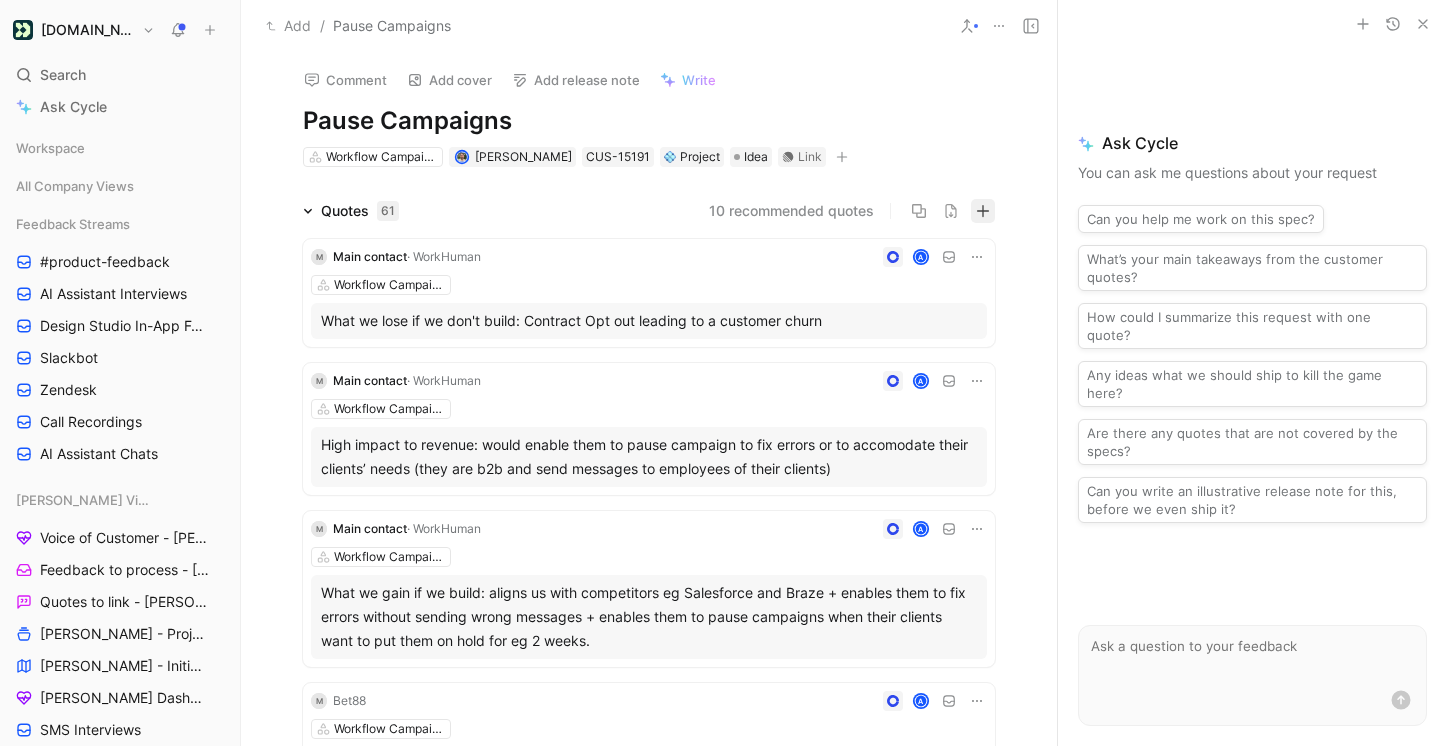 click 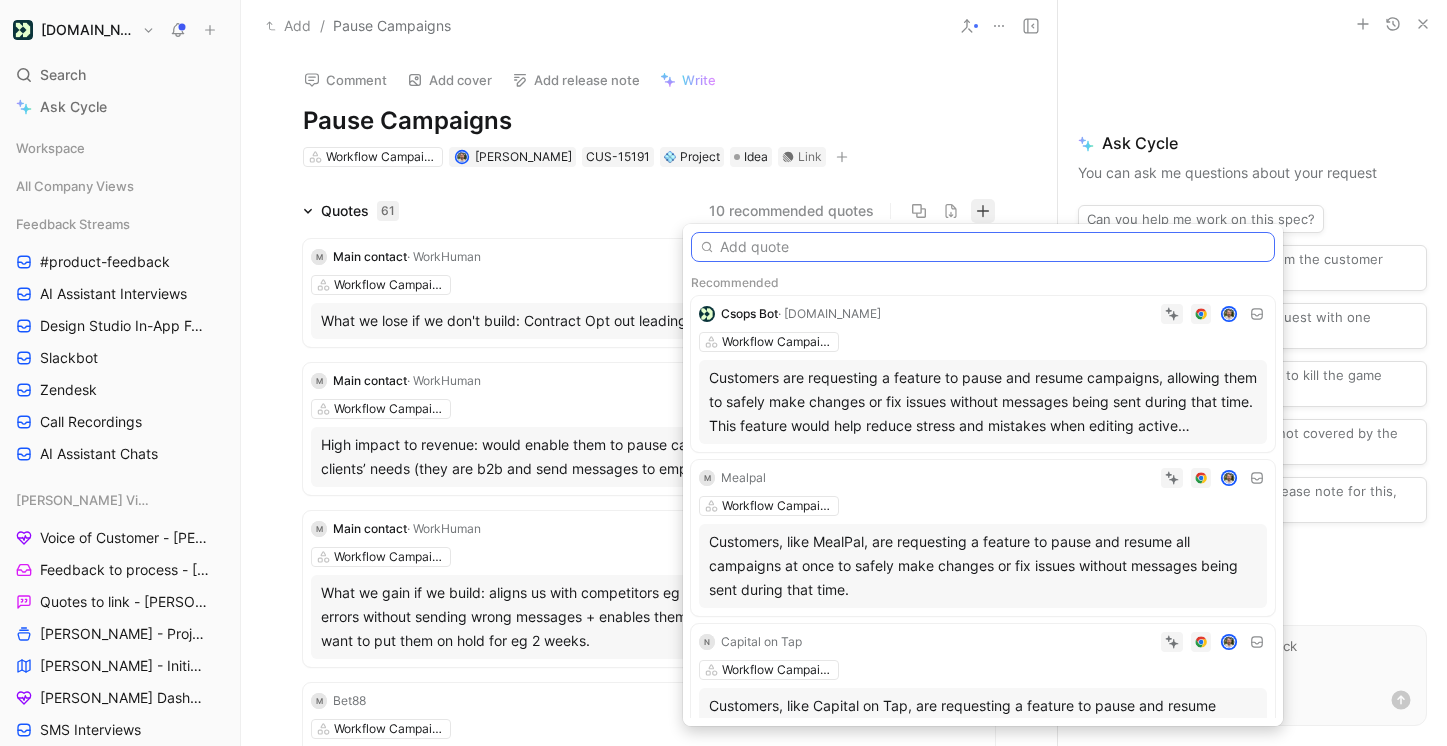 paste on "A campaign was deployed with an error in an email. Being able to pause the campaign to prevent others currently in the workflow from receiving the error while we fix it would prevent us from completely stopping a campaign, making the fix, and then determining where each person was in the campaign to send them the correct emails. Right now we can only kick them out or let them continue through the journey when we stop the campaign. We can’t pause them where they are in the flow. Another example: we have a 4 email automation running for a client but that client wants to put it on hold for 2 weeks. It will resume, but we have to wait for their final signoff. So no one should continue pass whatever step they are on." 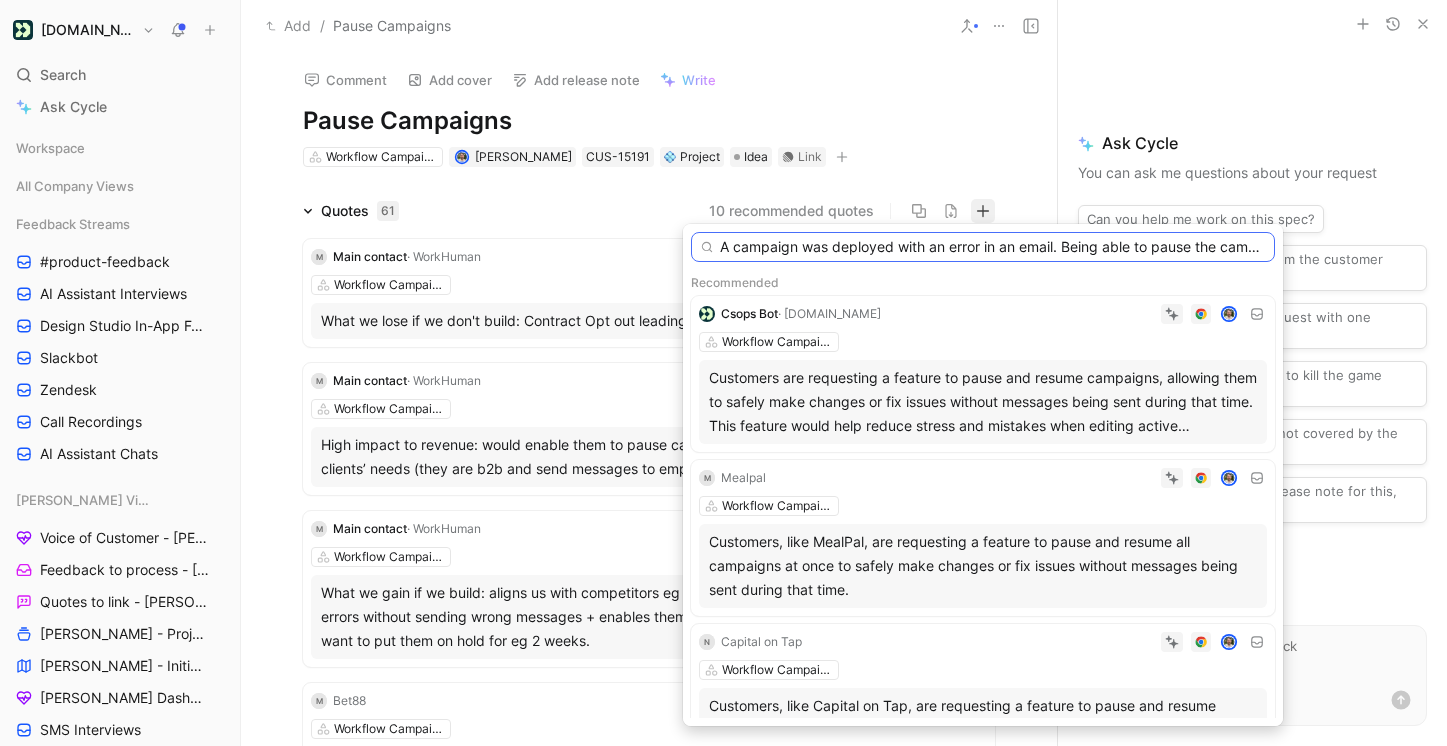 scroll, scrollTop: 0, scrollLeft: 4253, axis: horizontal 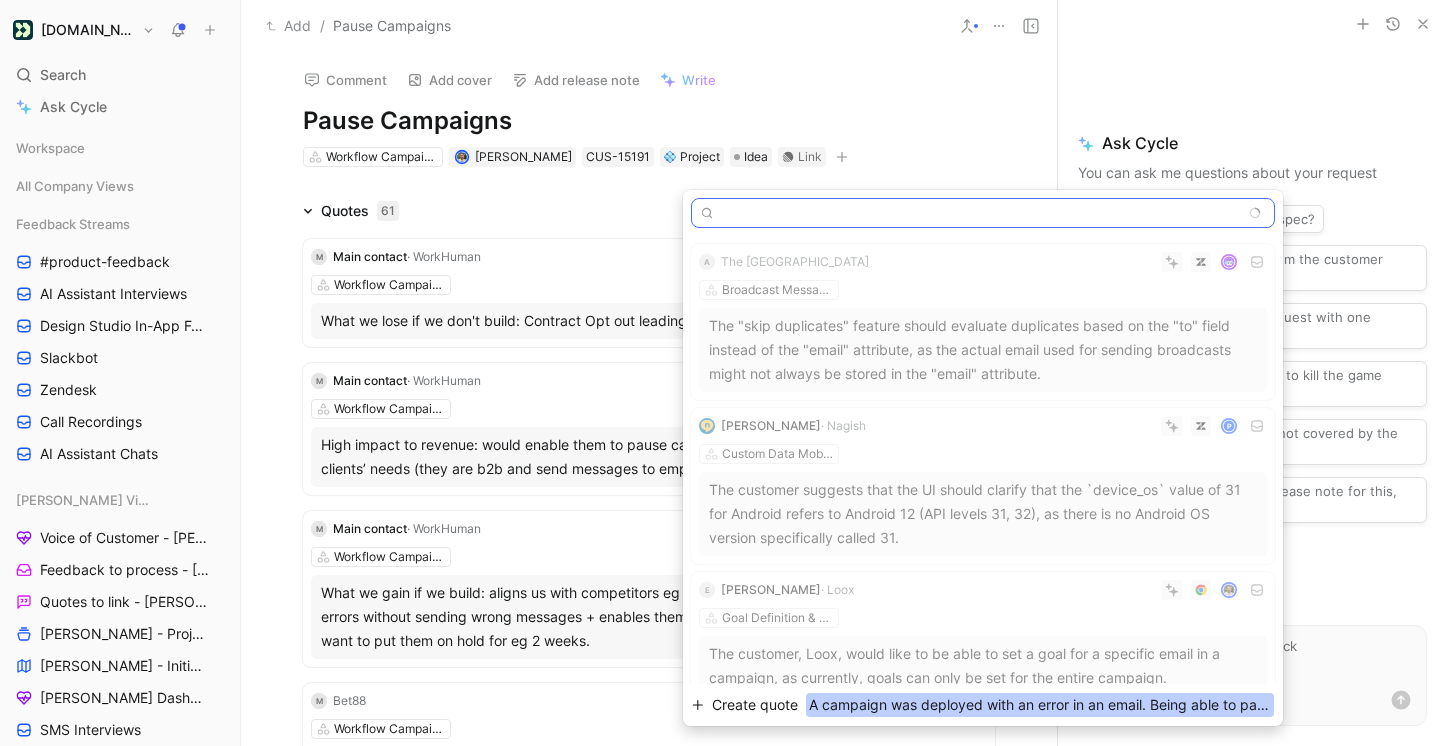 type on "A campaign was deployed with an error in an email. Being able to pause the campaign to prevent others currently in the workflow from receiving the error while we fix it would prevent us from completely stopping a campaign, making the fix, and then determining where each person was in the campaign to send them the correct emails. Right now we can only kick them out or let them continue through the journey when we stop the campaign. We can’t pause them where they are in the flow. Another example: we have a 4 email automation running for a client but that client wants to put it on hold for 2 weeks. It will resume, but we have to wait for their final signoff. So no one should continue pass whatever step they are on." 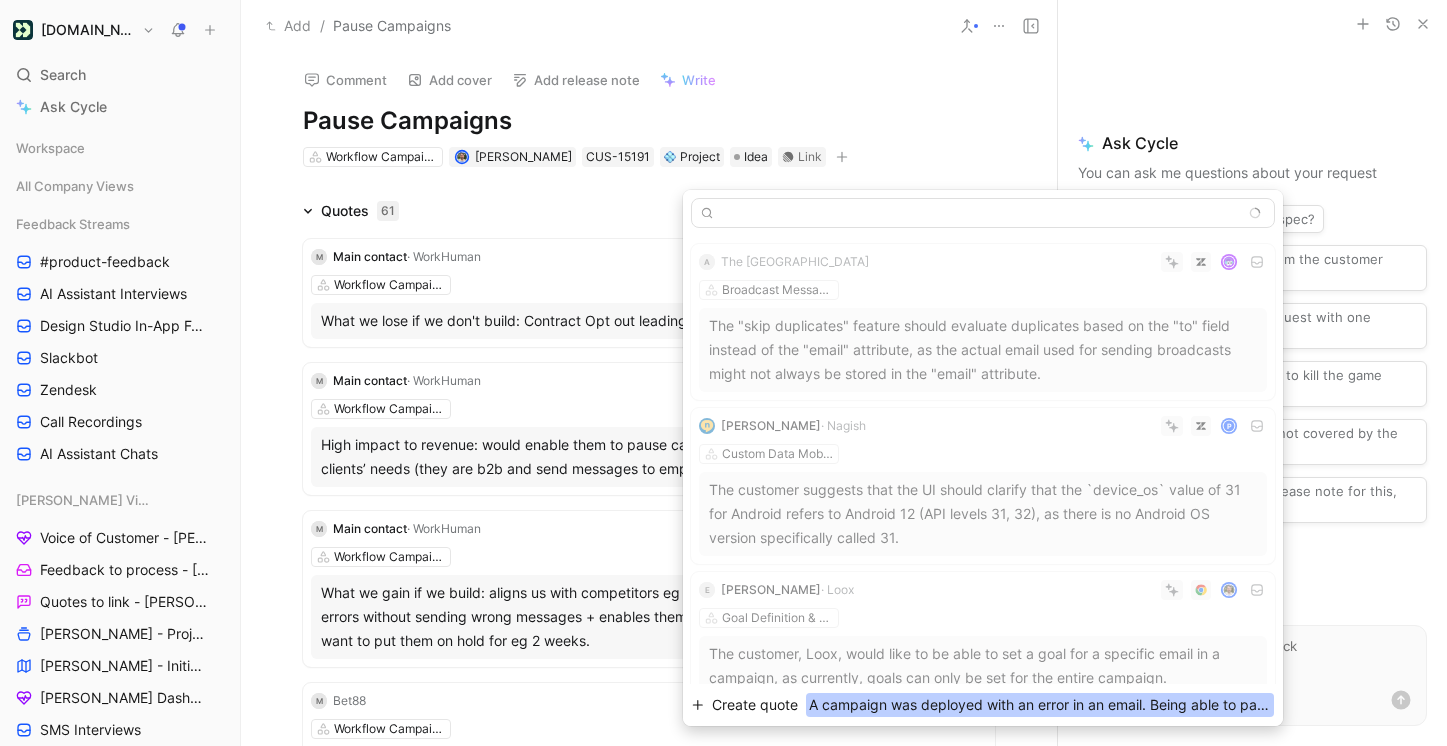 scroll, scrollTop: 0, scrollLeft: 0, axis: both 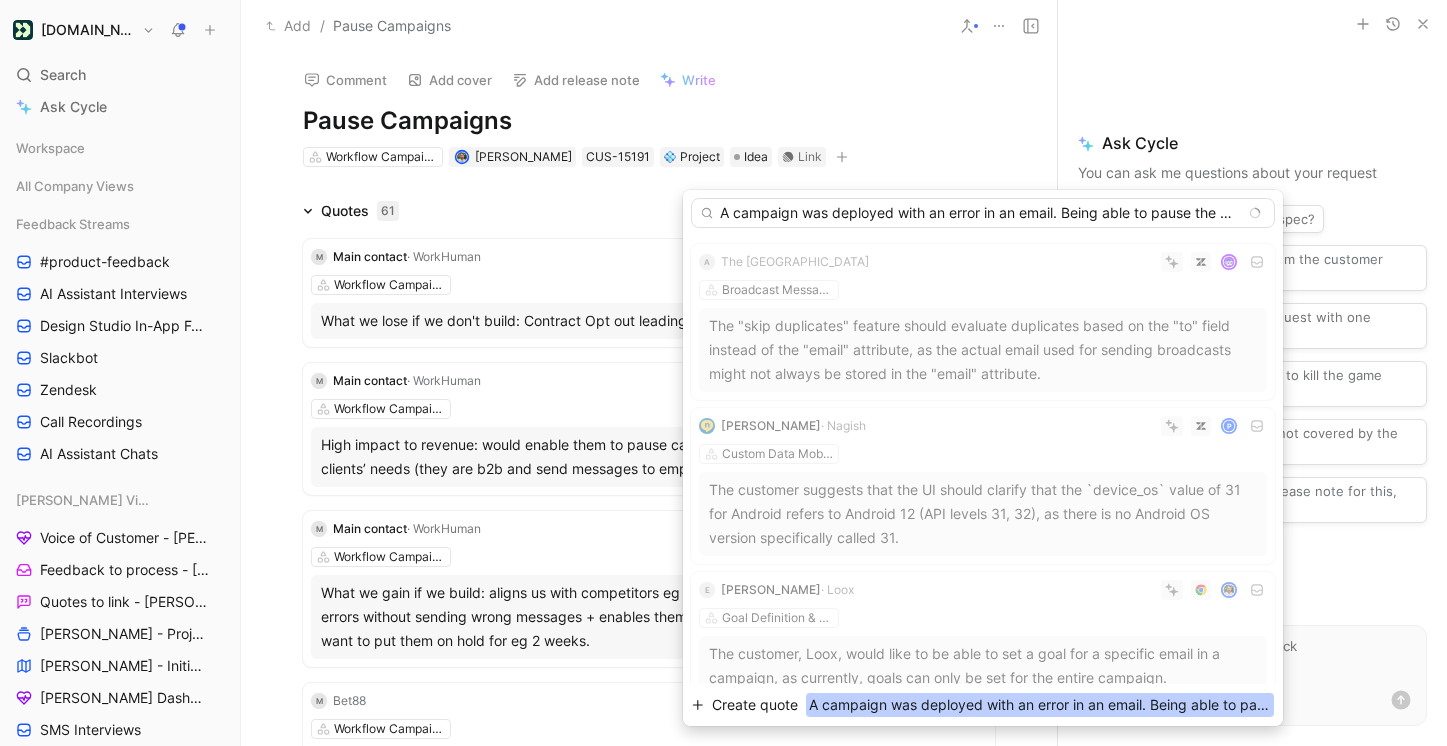 click on "Create quote" at bounding box center (755, 705) 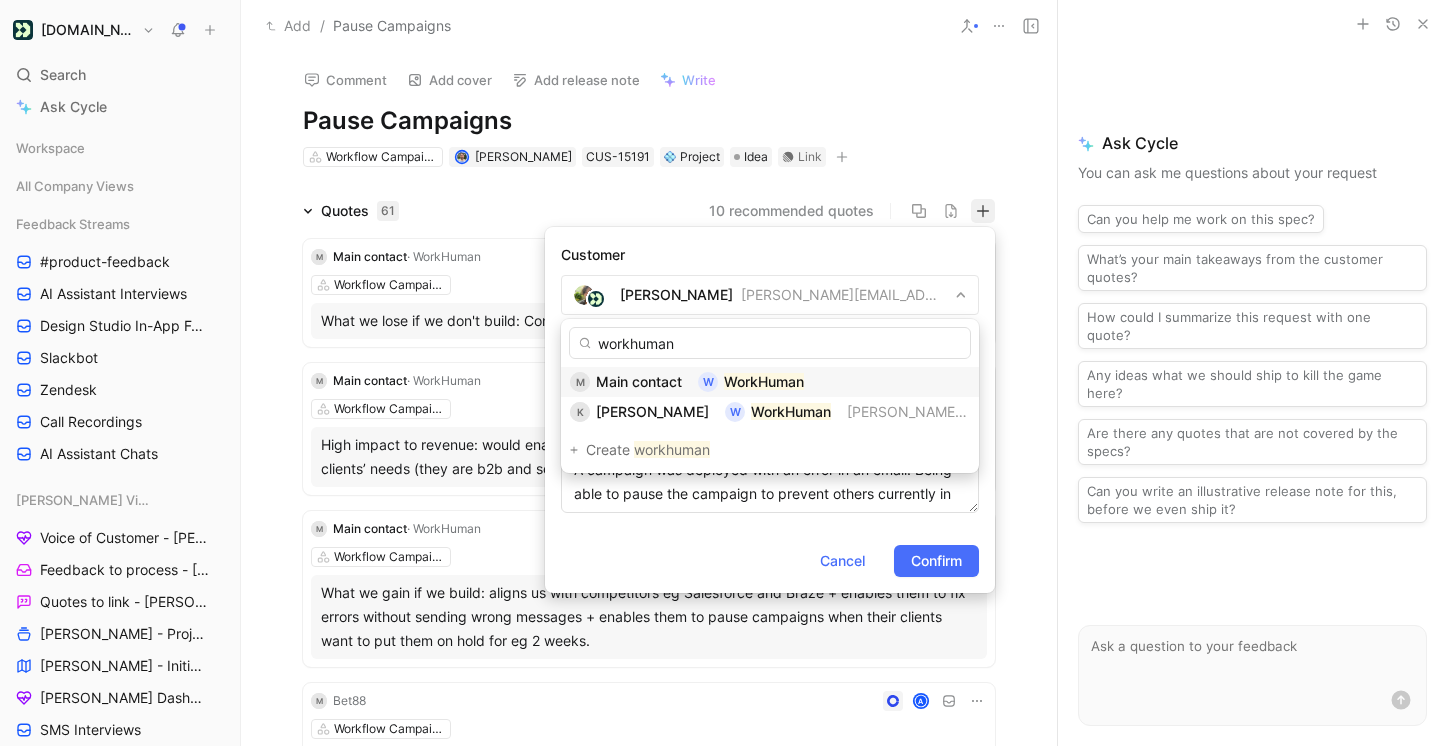 type on "workhuman" 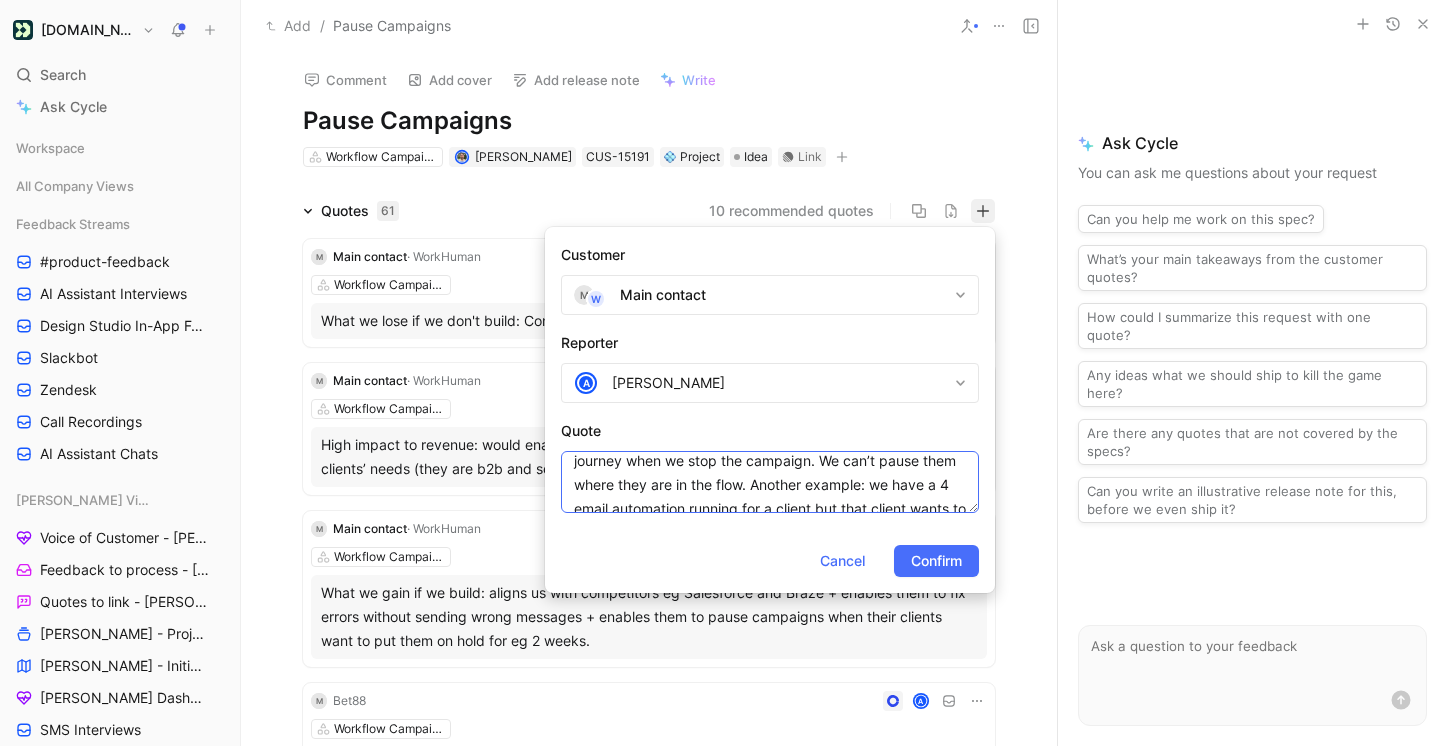 scroll, scrollTop: 264, scrollLeft: 0, axis: vertical 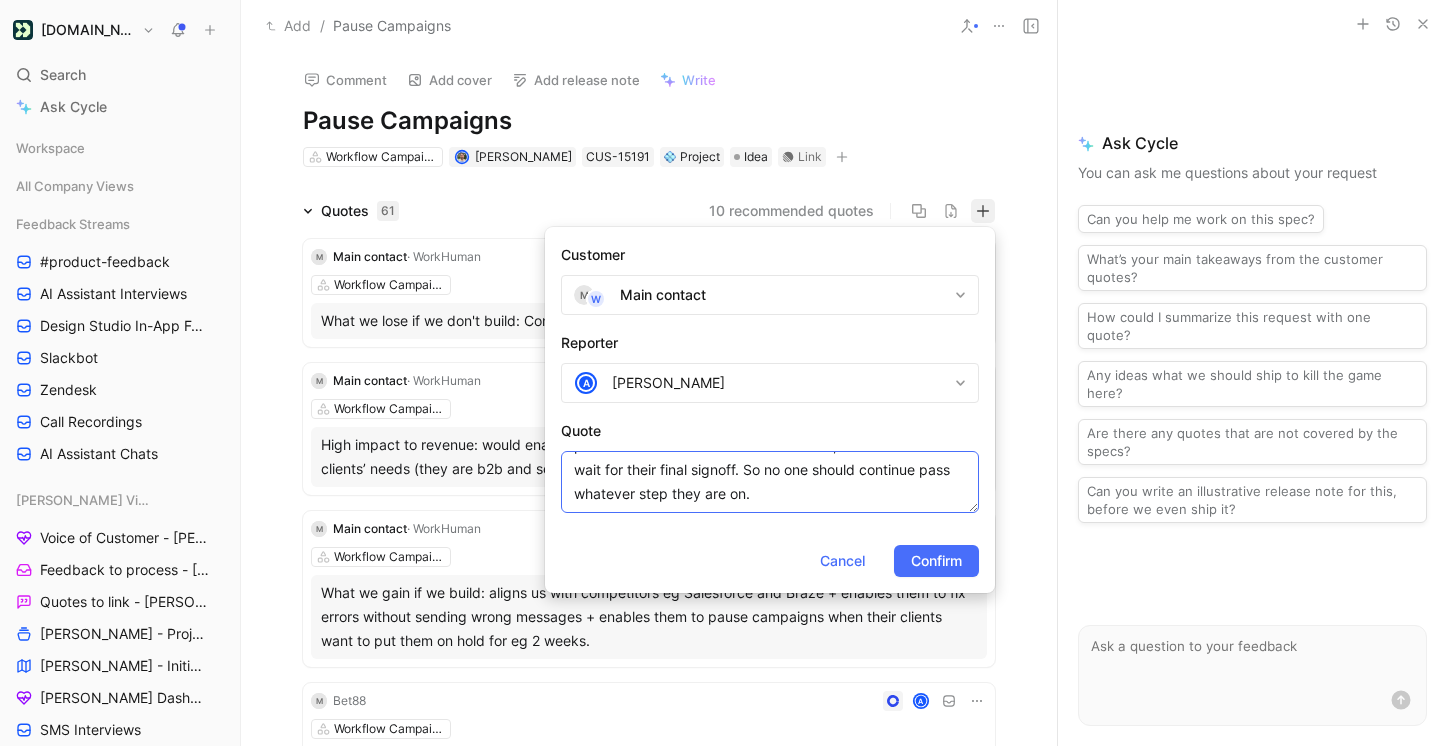 drag, startPoint x: 881, startPoint y: 490, endPoint x: 880, endPoint y: 583, distance: 93.00538 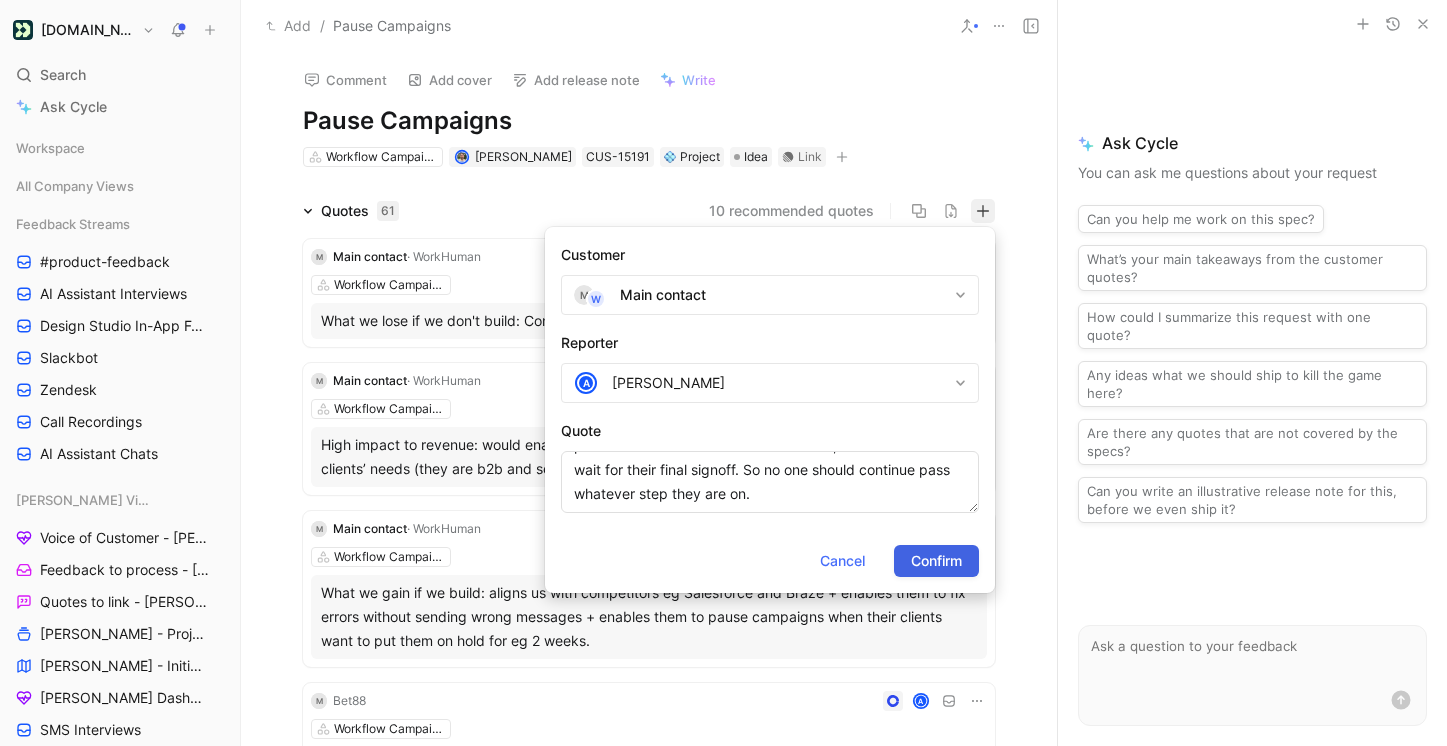 click on "Confirm" at bounding box center [936, 561] 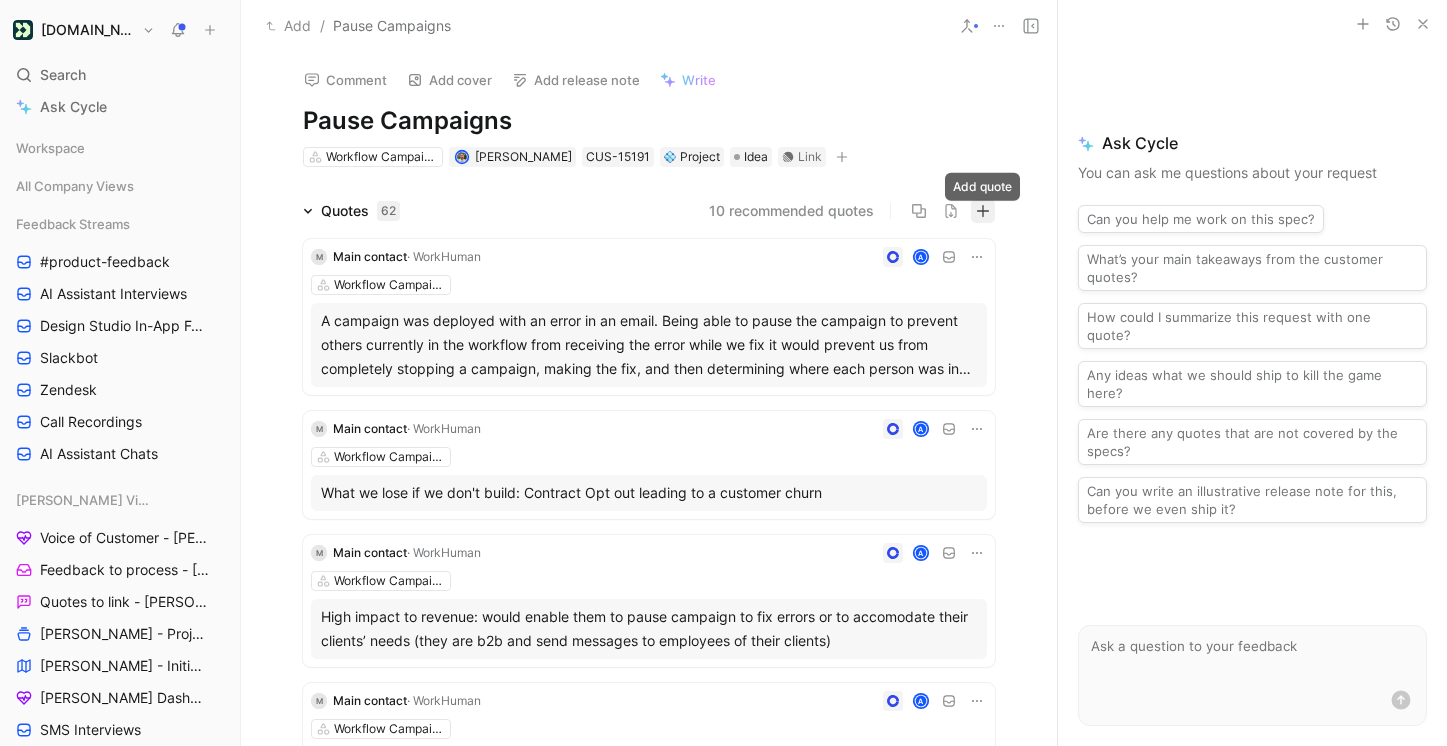 click 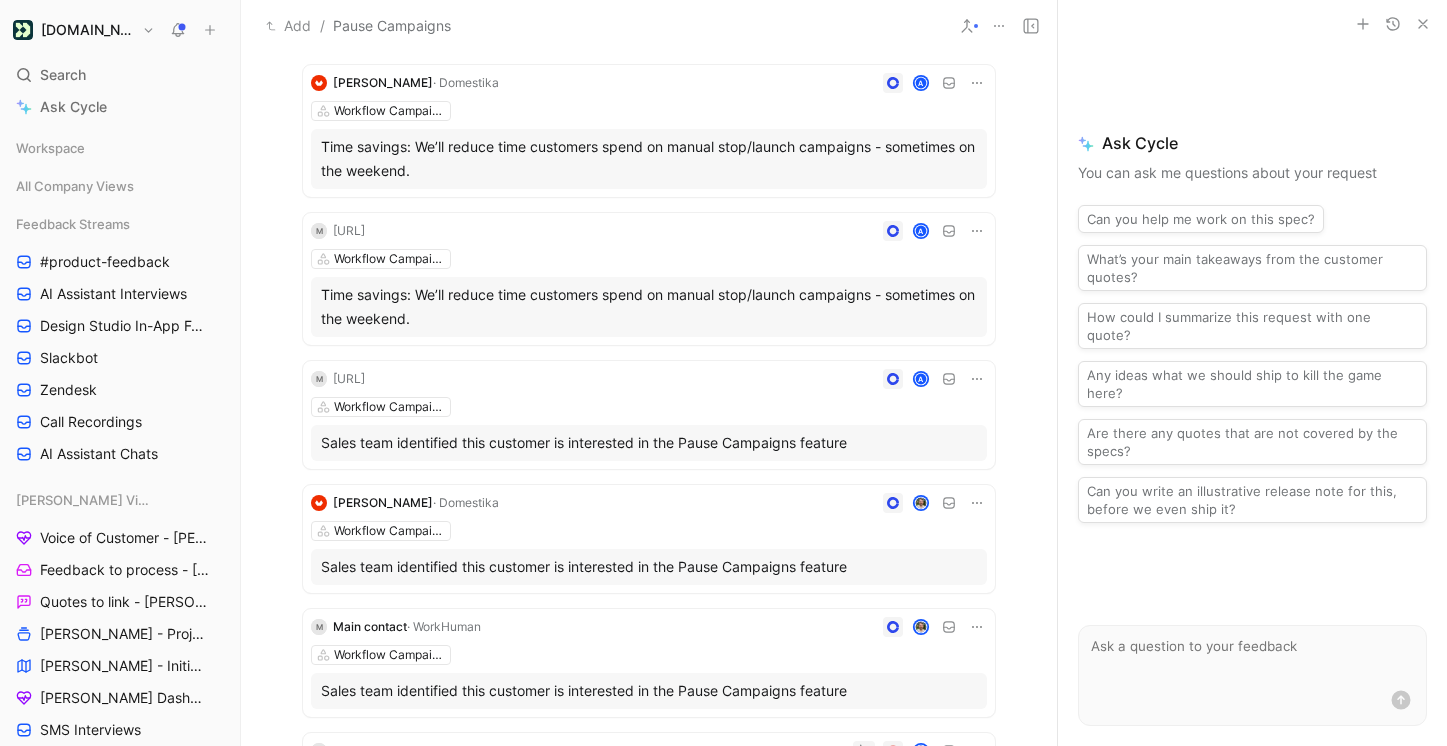 scroll, scrollTop: 939, scrollLeft: 0, axis: vertical 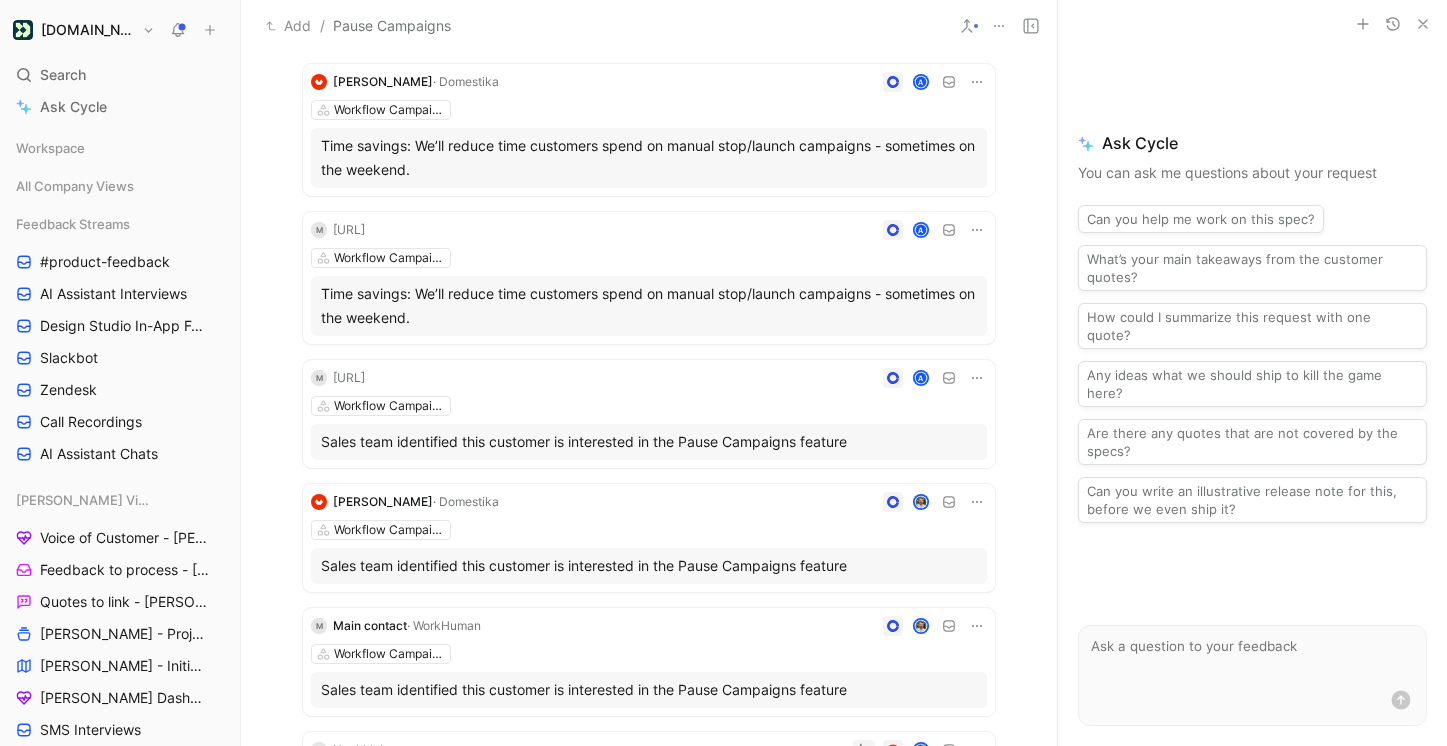 click on "Sales team identified this customer is interested in the Pause Campaigns feature" at bounding box center (649, 442) 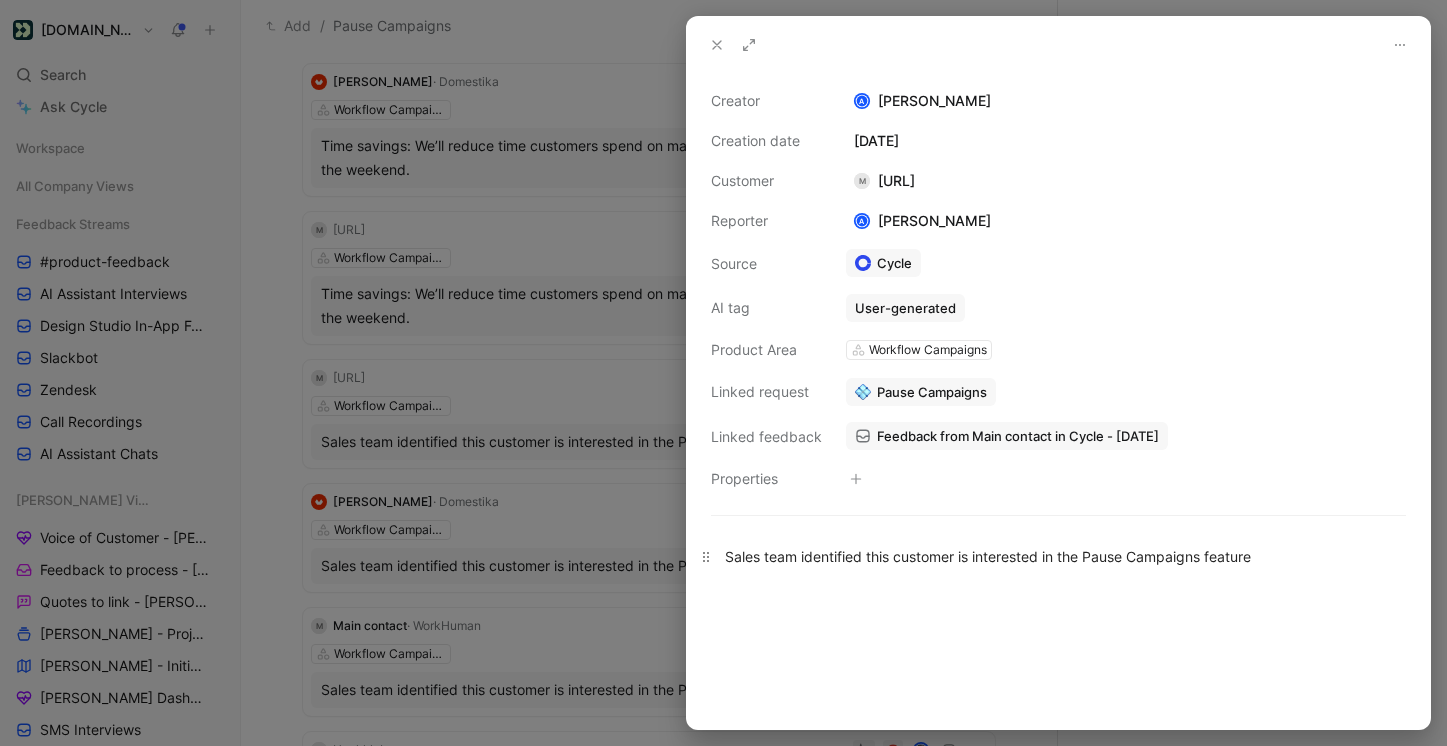 click on "Sales team identified this customer is interested in the Pause Campaigns feature" at bounding box center (1058, 556) 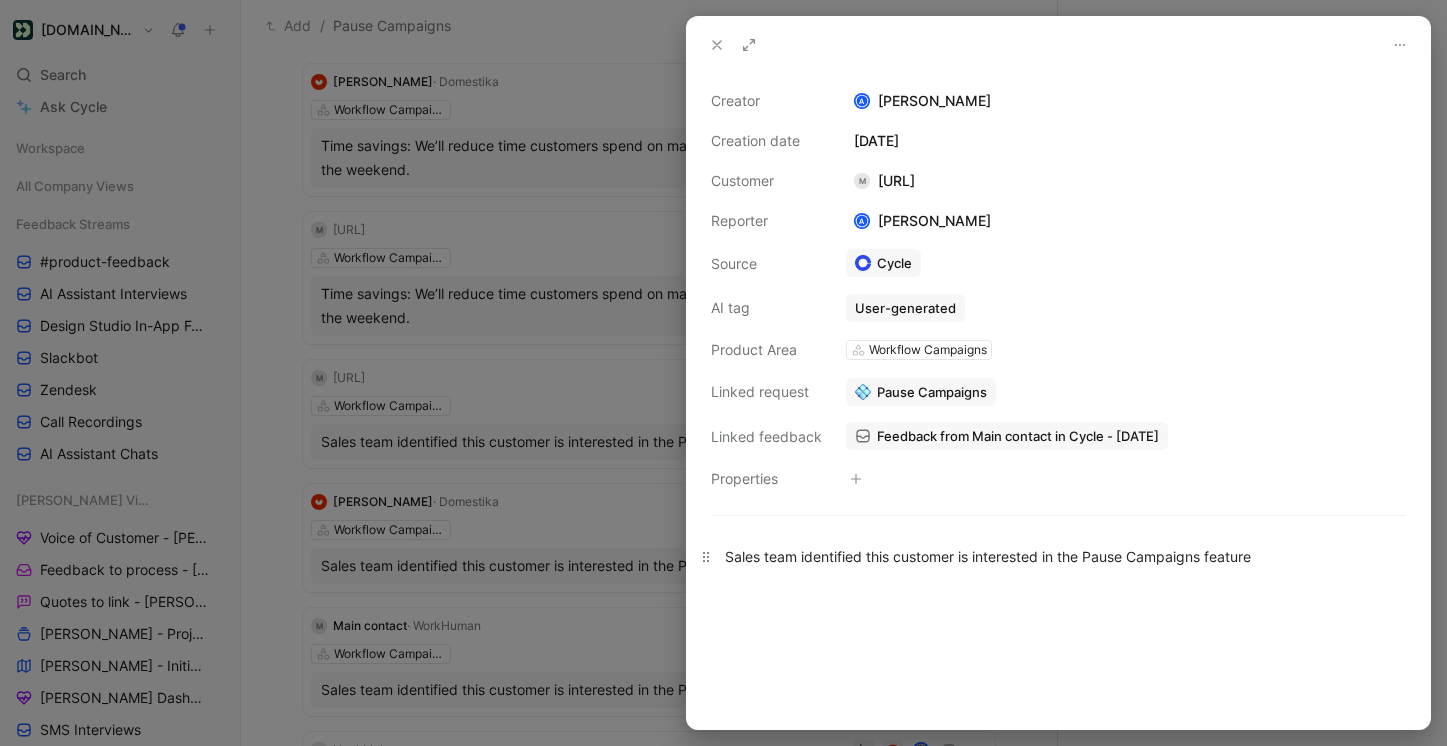 copy on "Sales team identified this customer is interested in the Pause Campaigns feature" 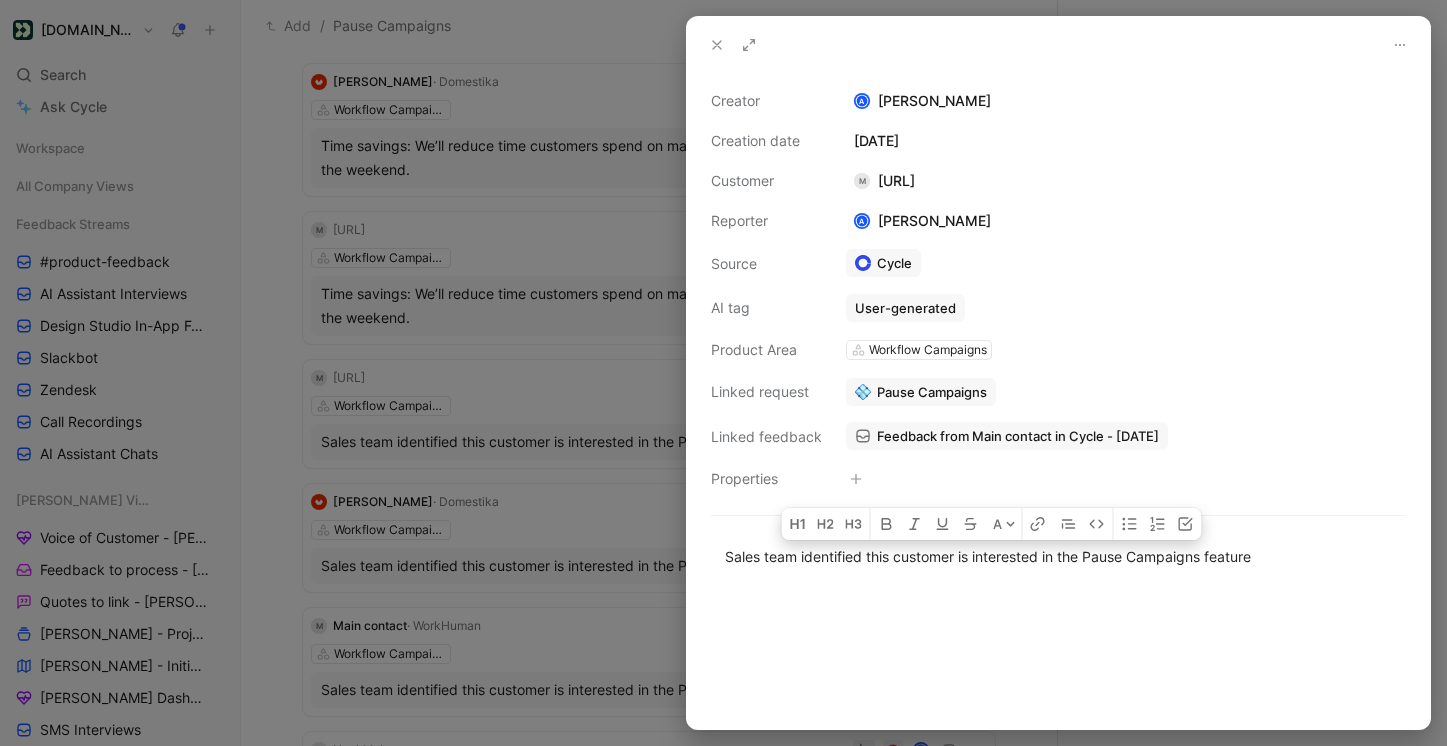 click at bounding box center [723, 373] 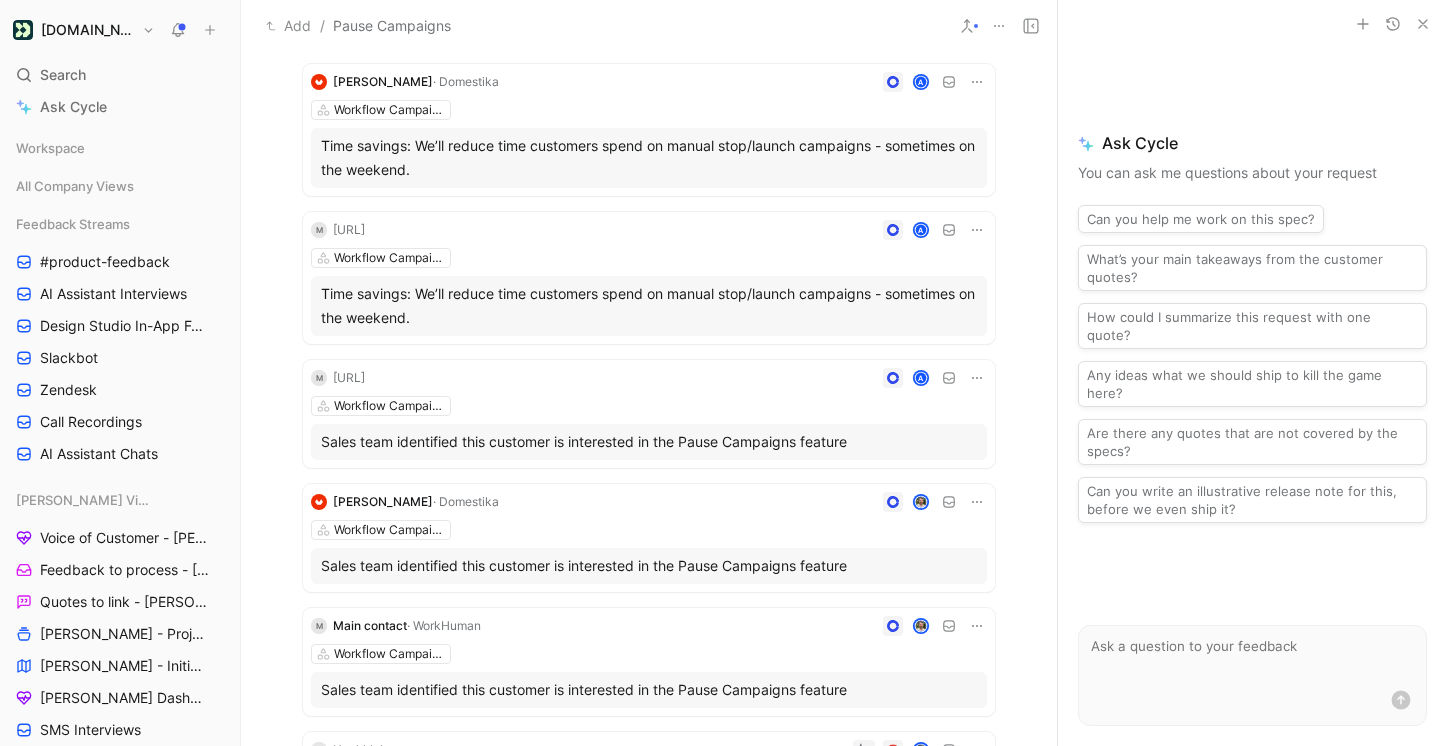 scroll, scrollTop: 0, scrollLeft: 0, axis: both 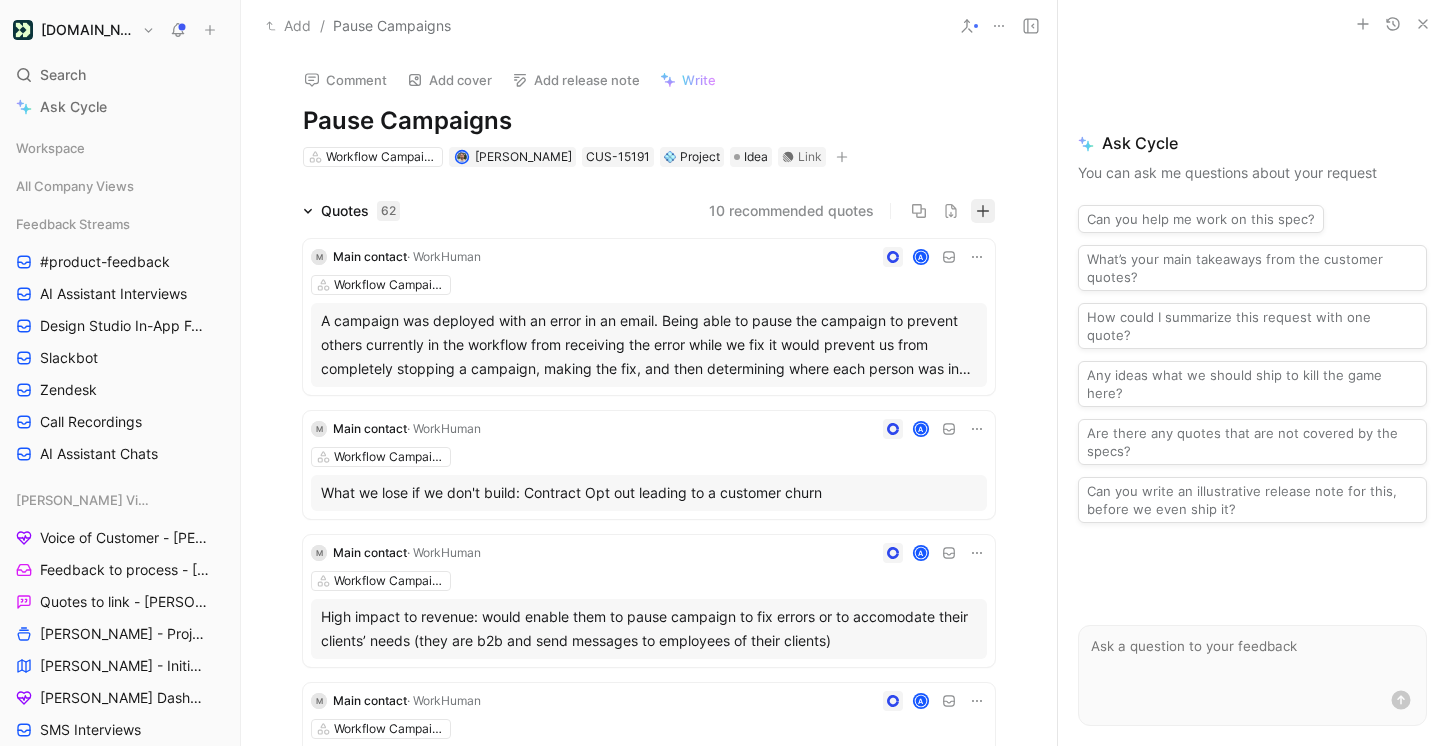 click 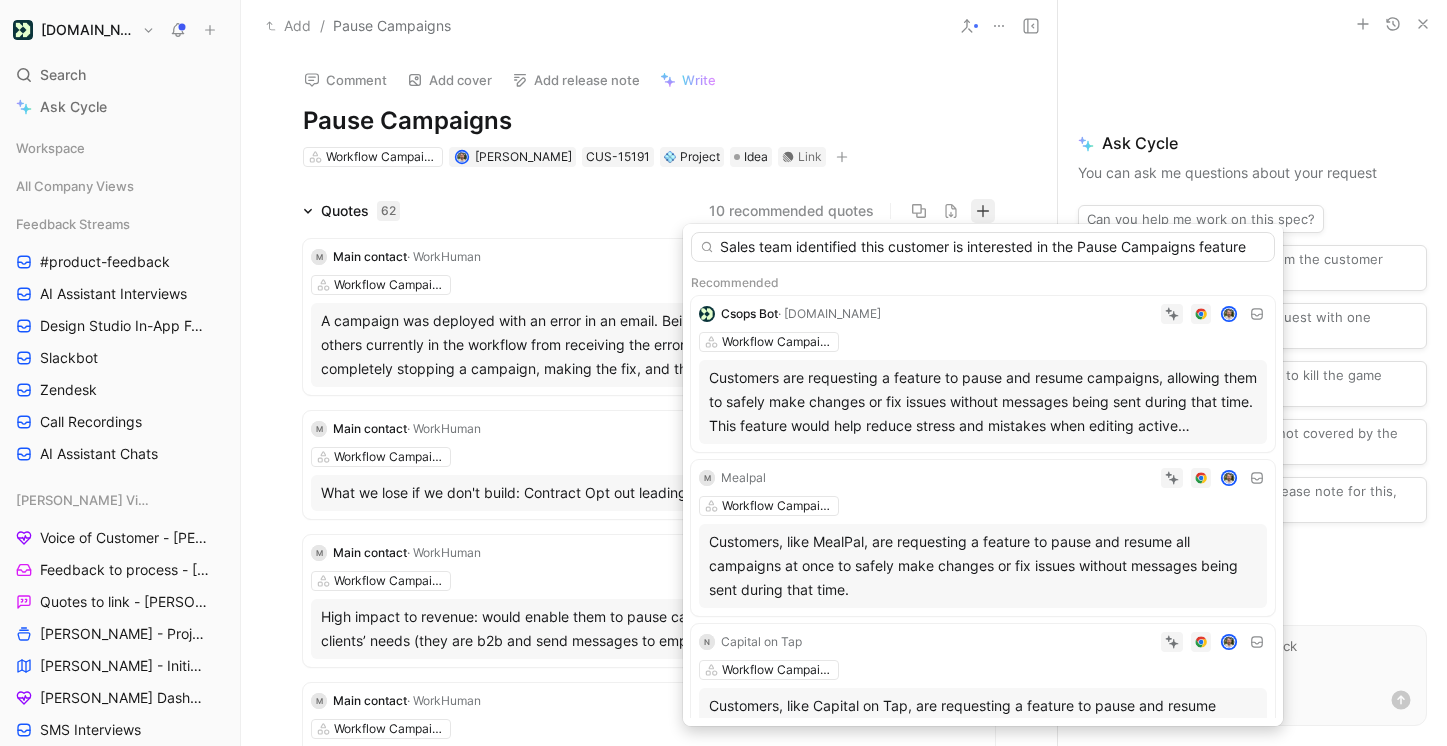 scroll, scrollTop: 0, scrollLeft: 0, axis: both 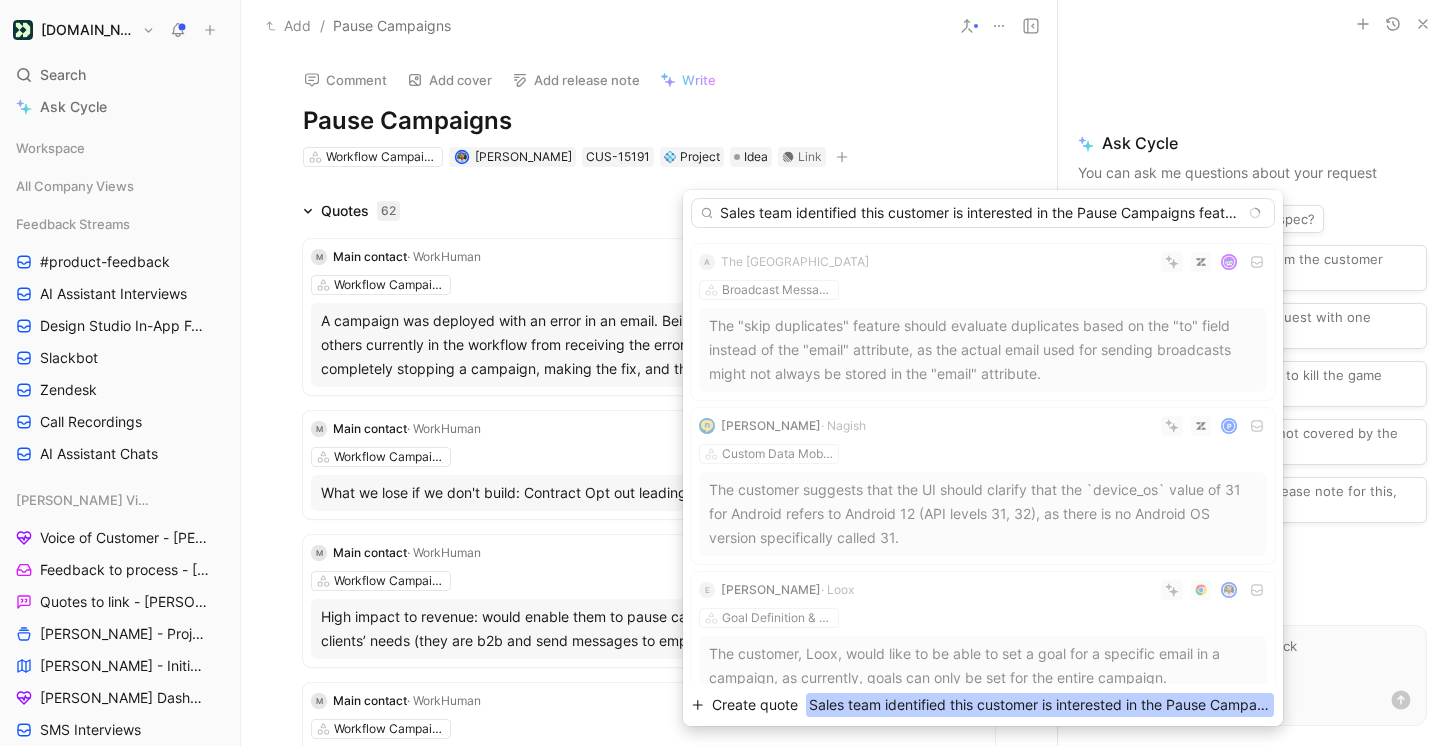 type on "Sales team identified this customer is interested in the Pause Campaigns feature" 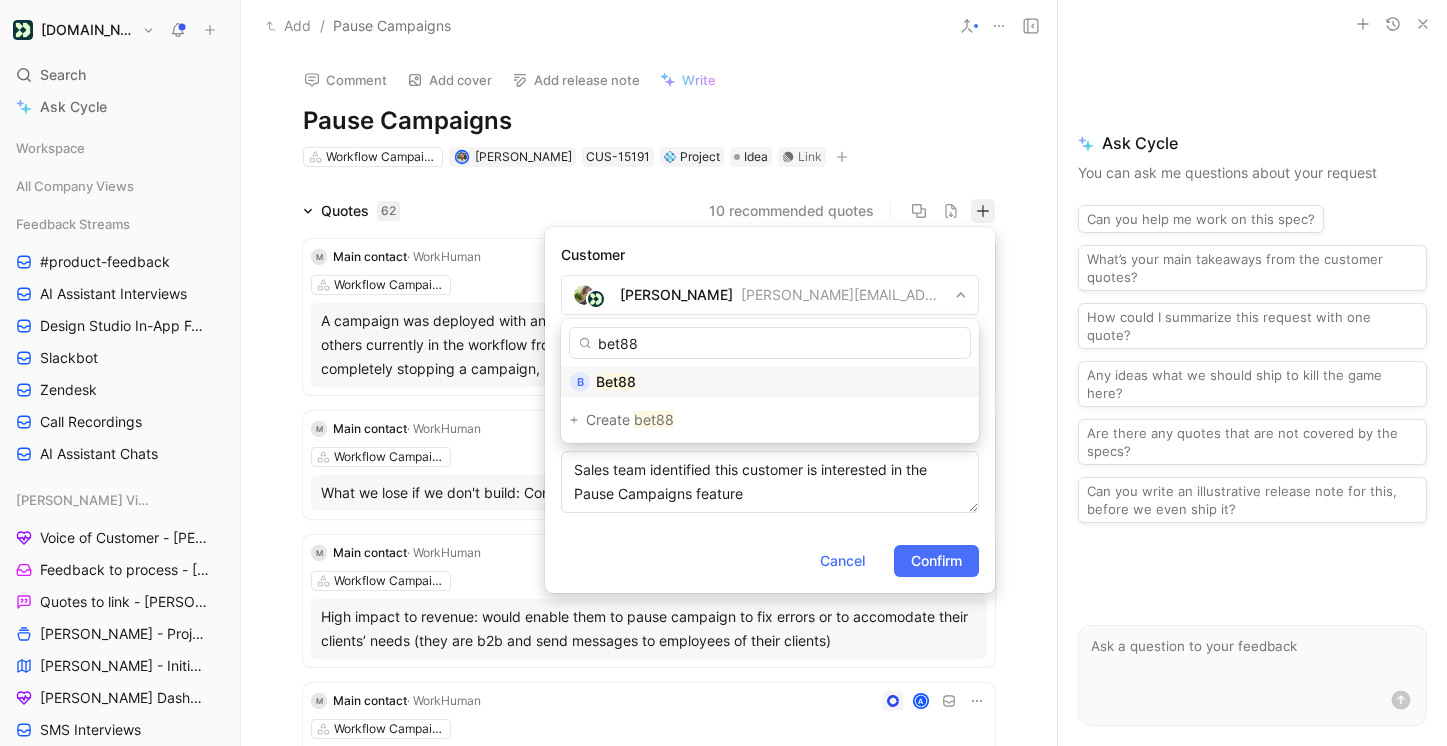 type on "bet88" 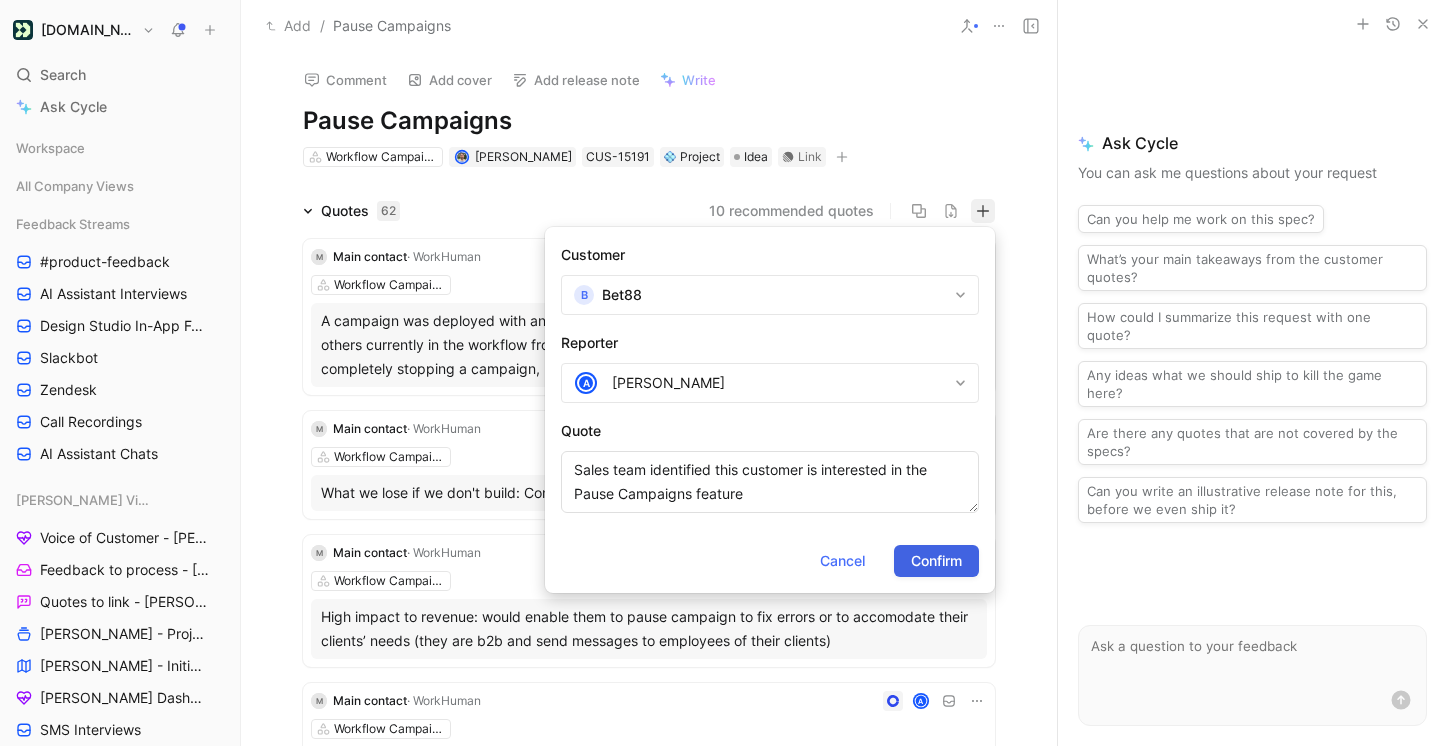 click on "Confirm" at bounding box center [936, 561] 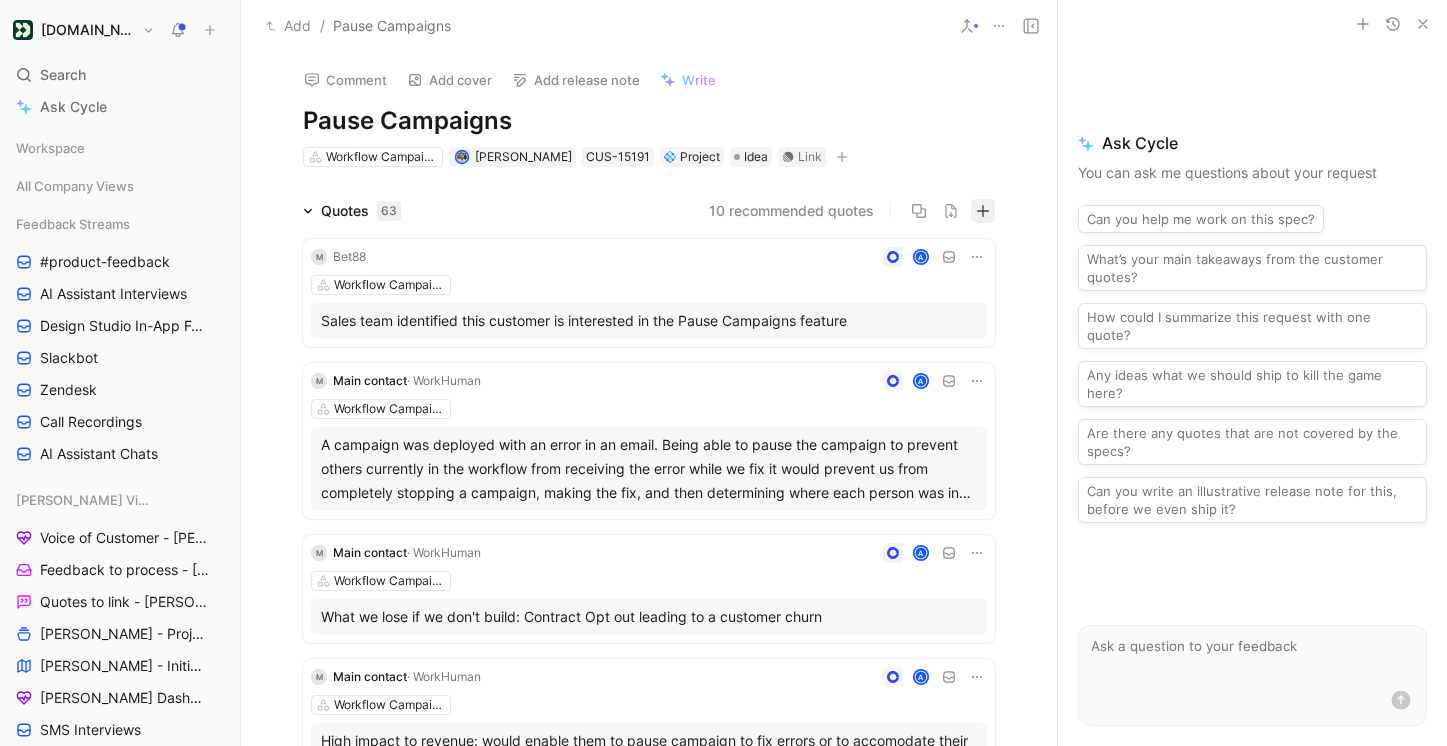 click 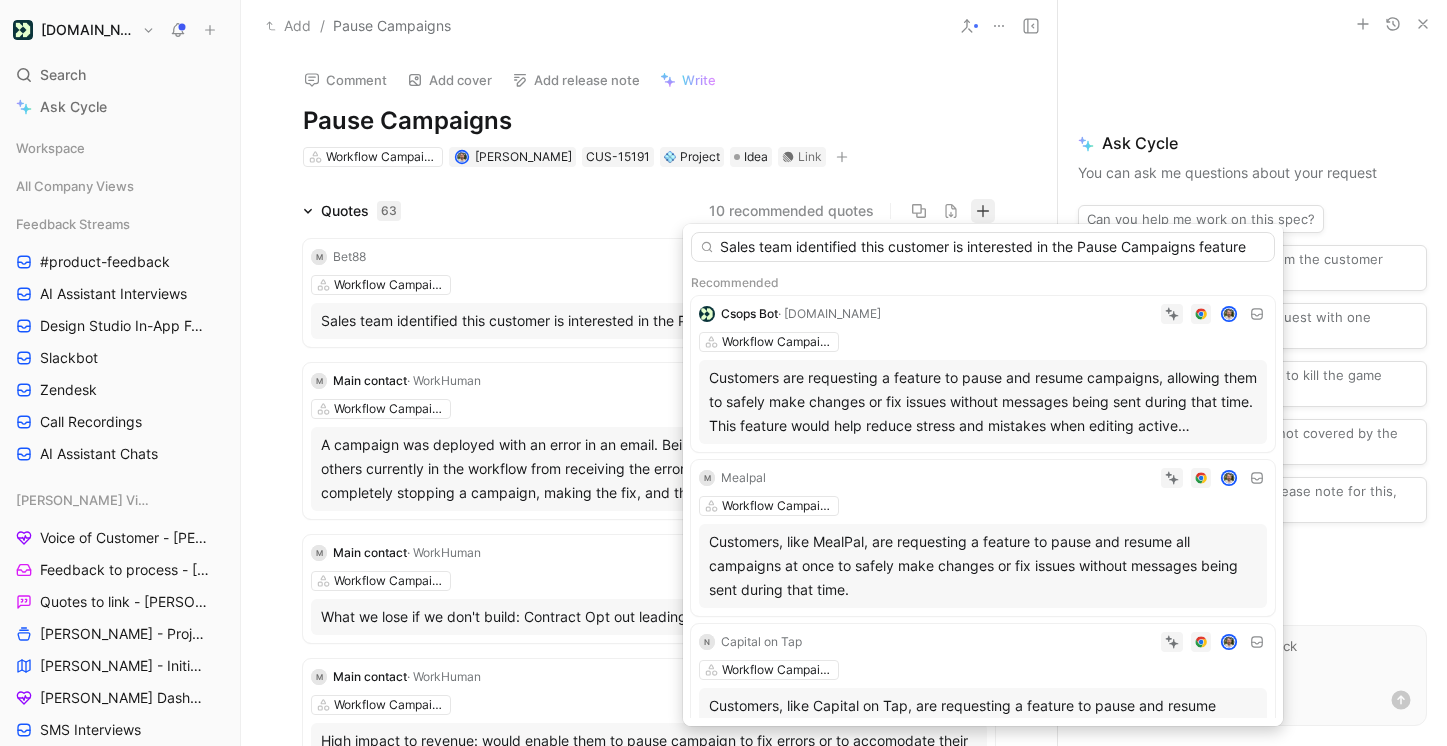 scroll, scrollTop: 0, scrollLeft: 0, axis: both 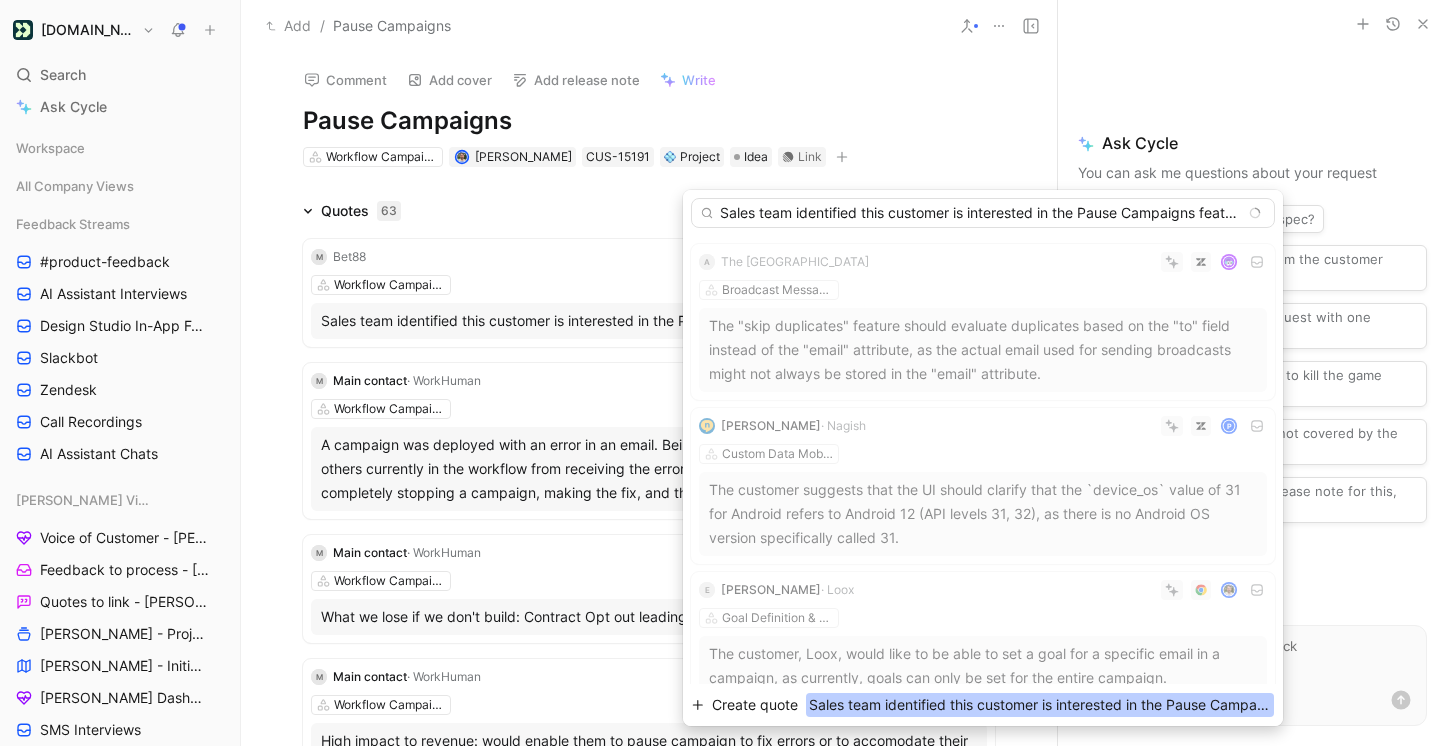 type on "Sales team identified this customer is interested in the Pause Campaigns feature" 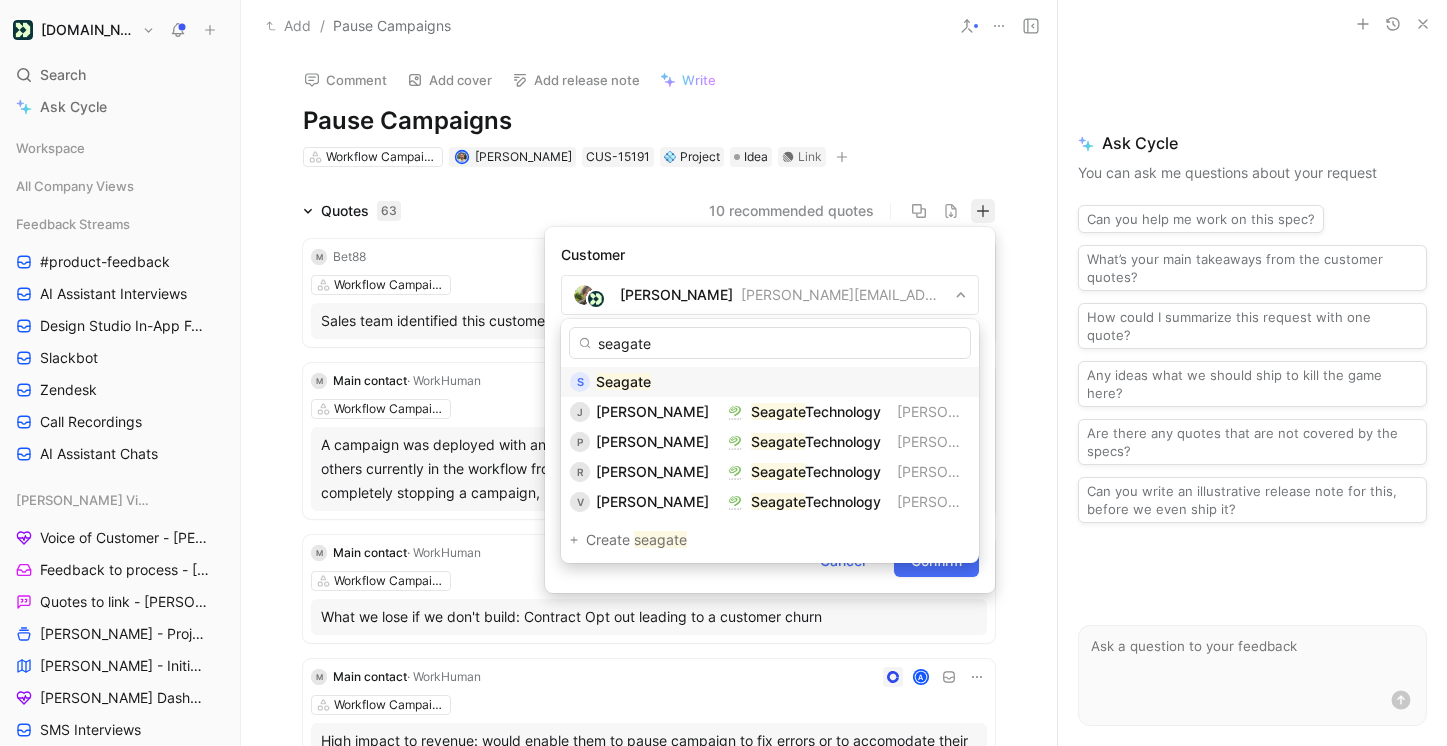 type on "seagate" 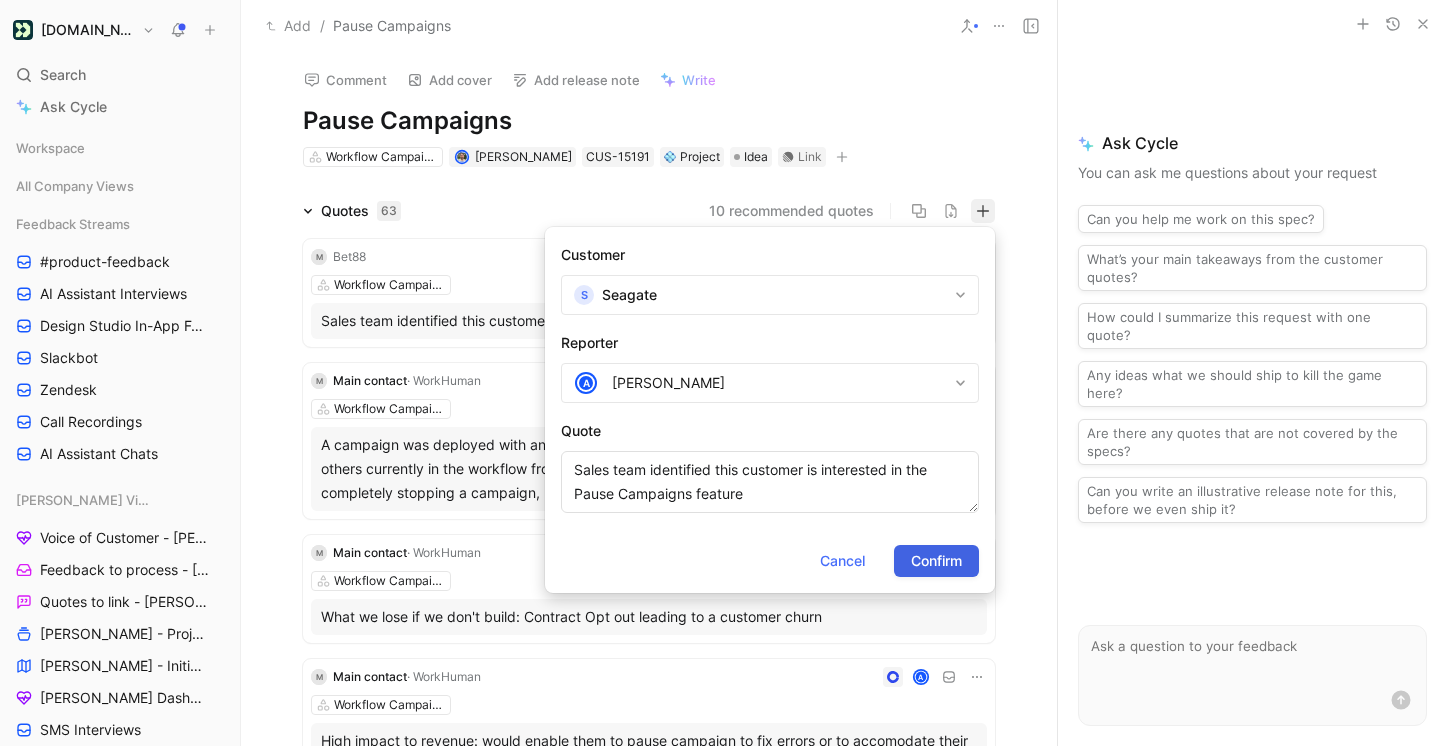 click on "Confirm" at bounding box center [936, 561] 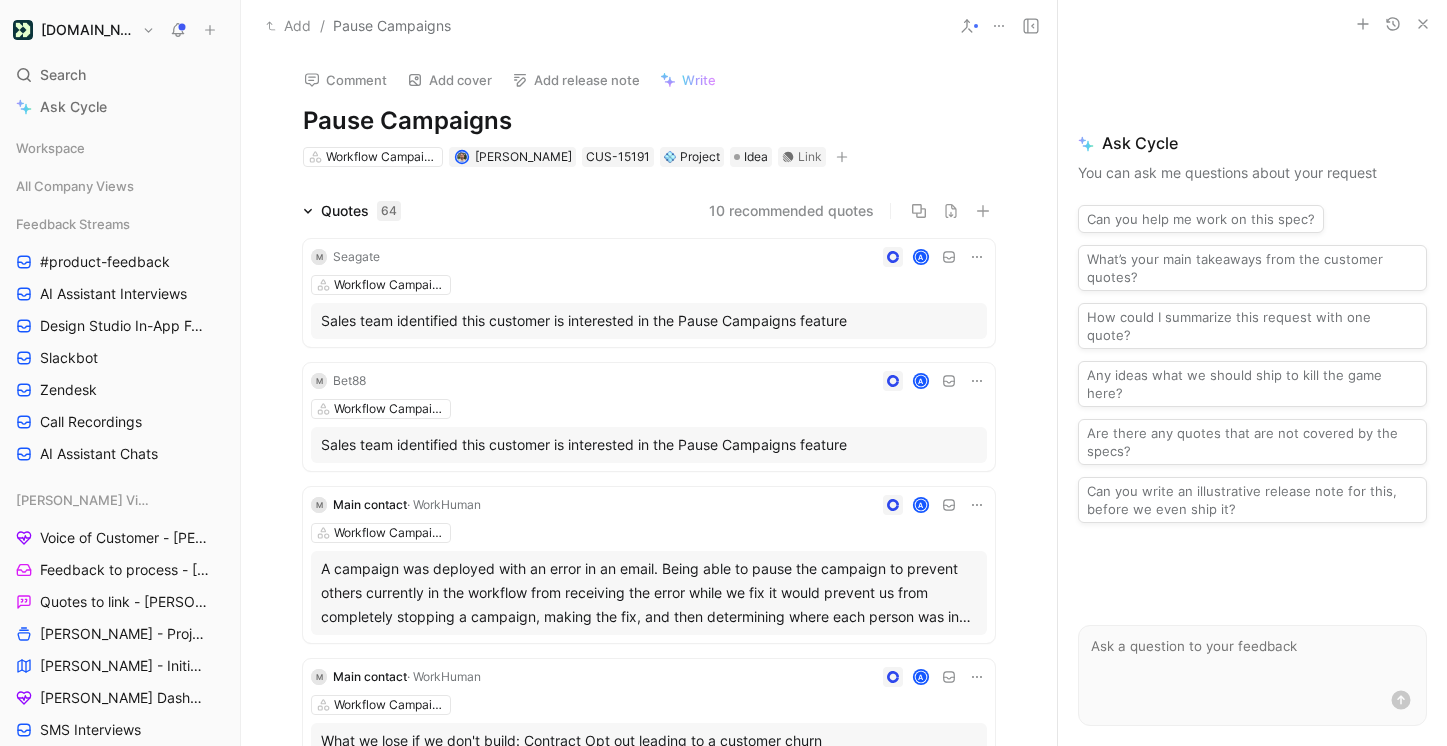 click on "Seagate" at bounding box center (356, 257) 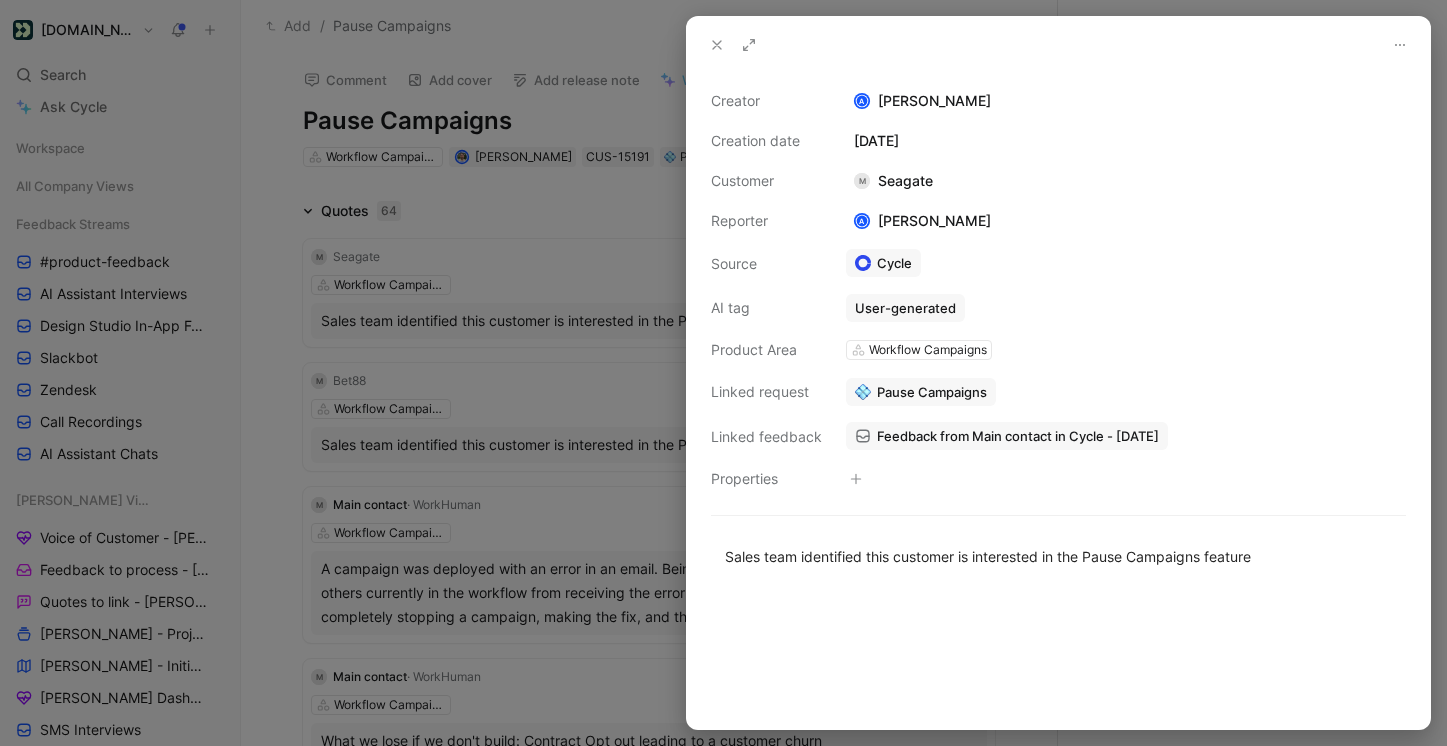 click on "M Seagate" at bounding box center [893, 181] 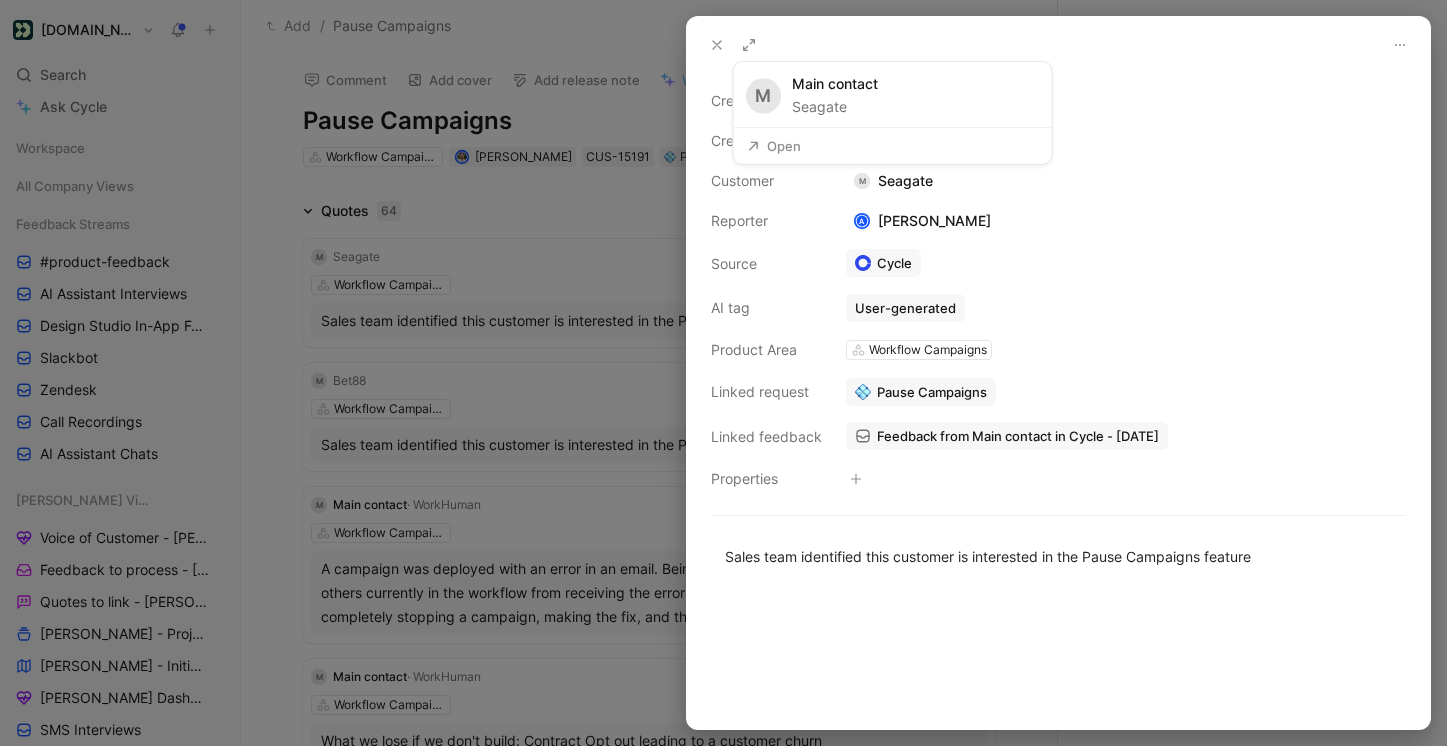 click on "Open" at bounding box center (774, 146) 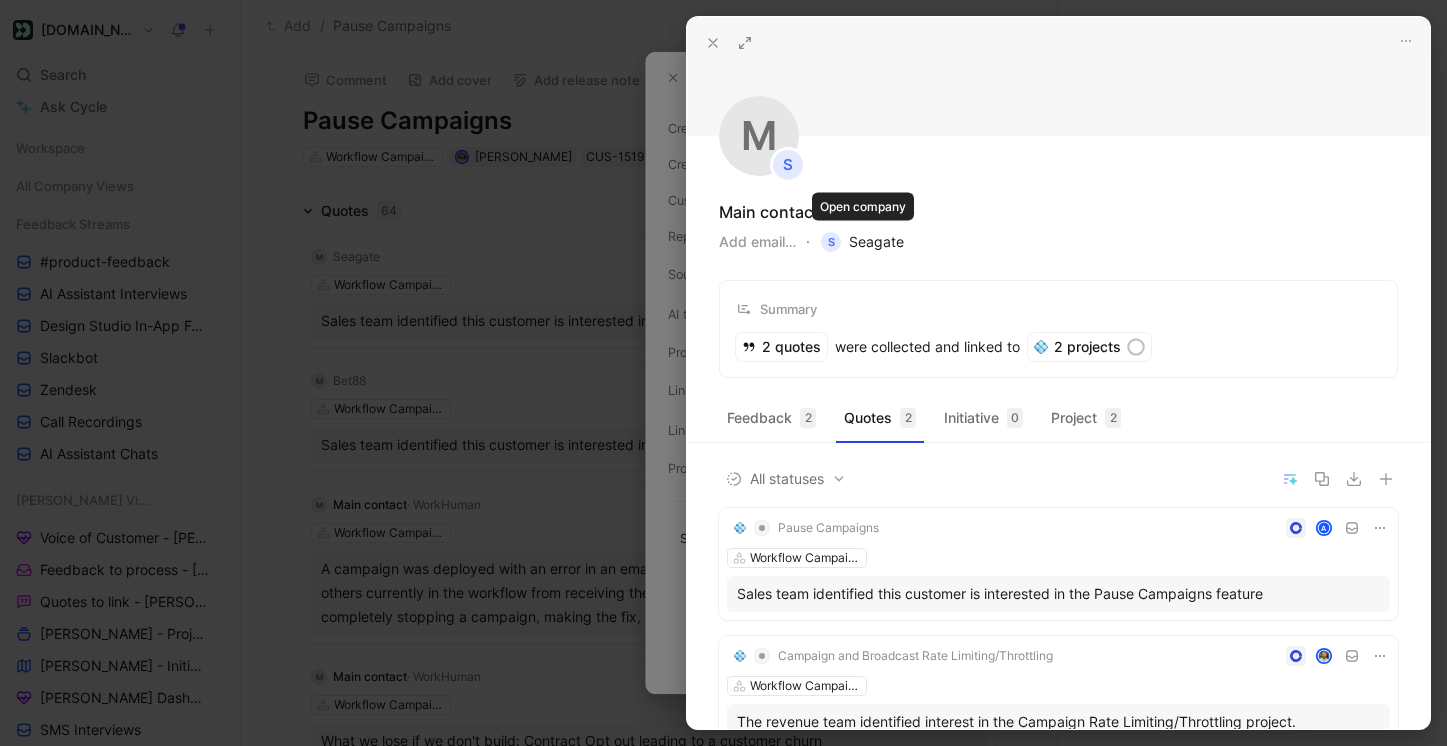 click on "S Seagate" at bounding box center [862, 242] 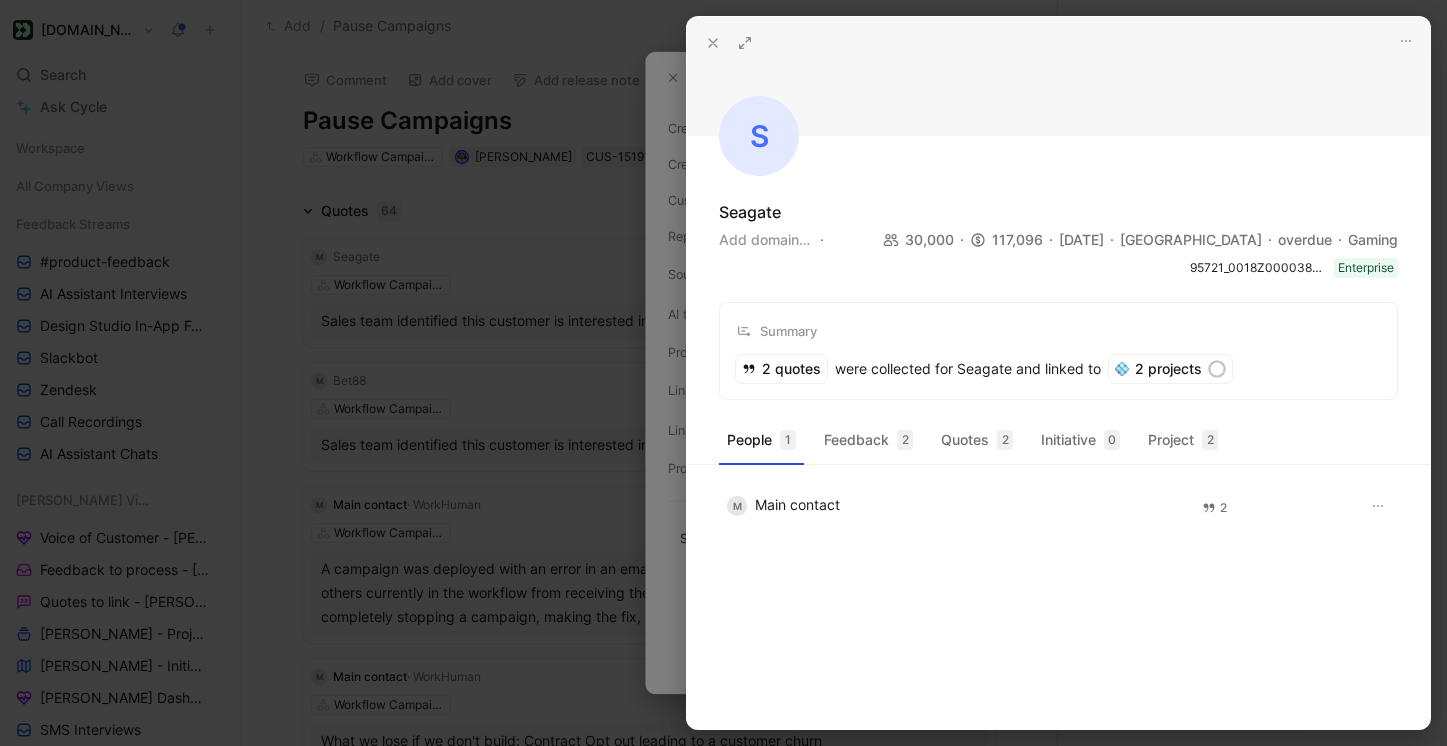 click 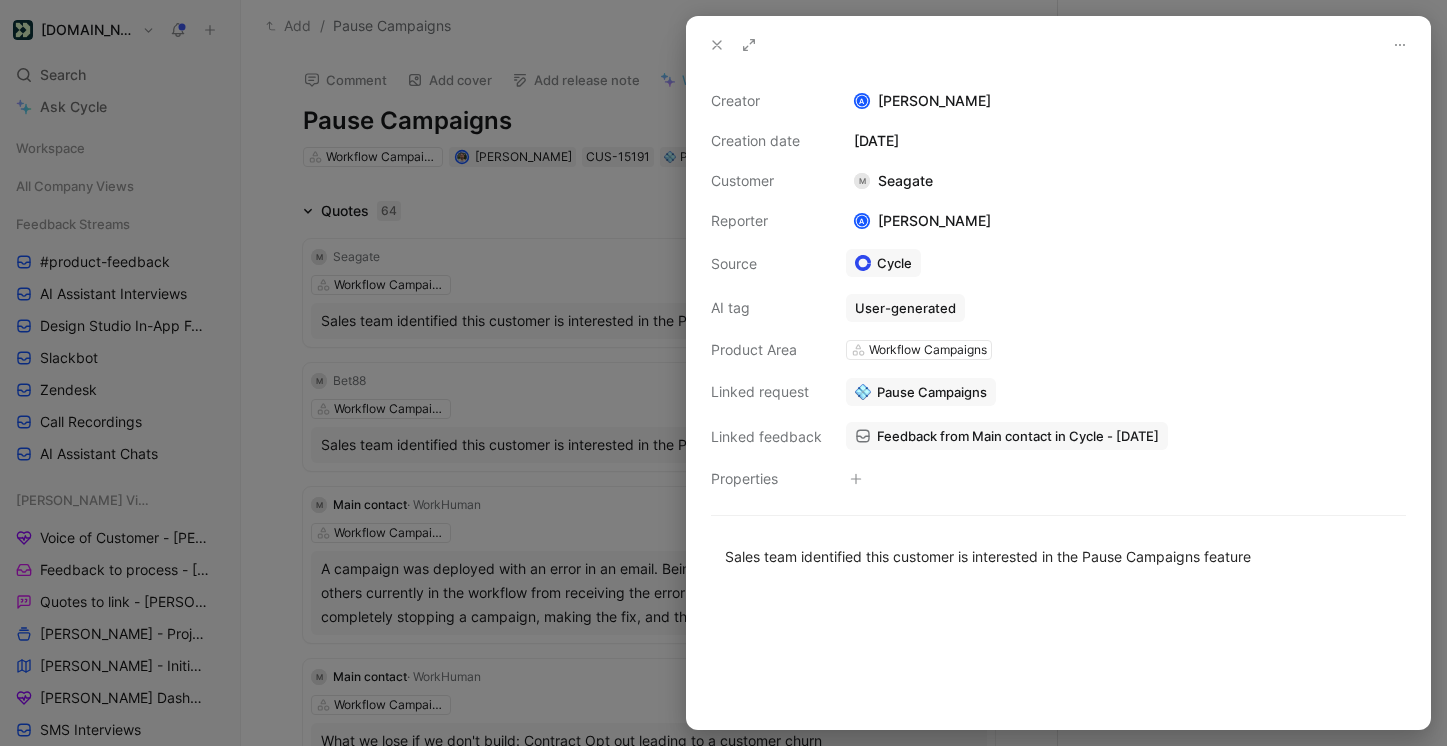 click 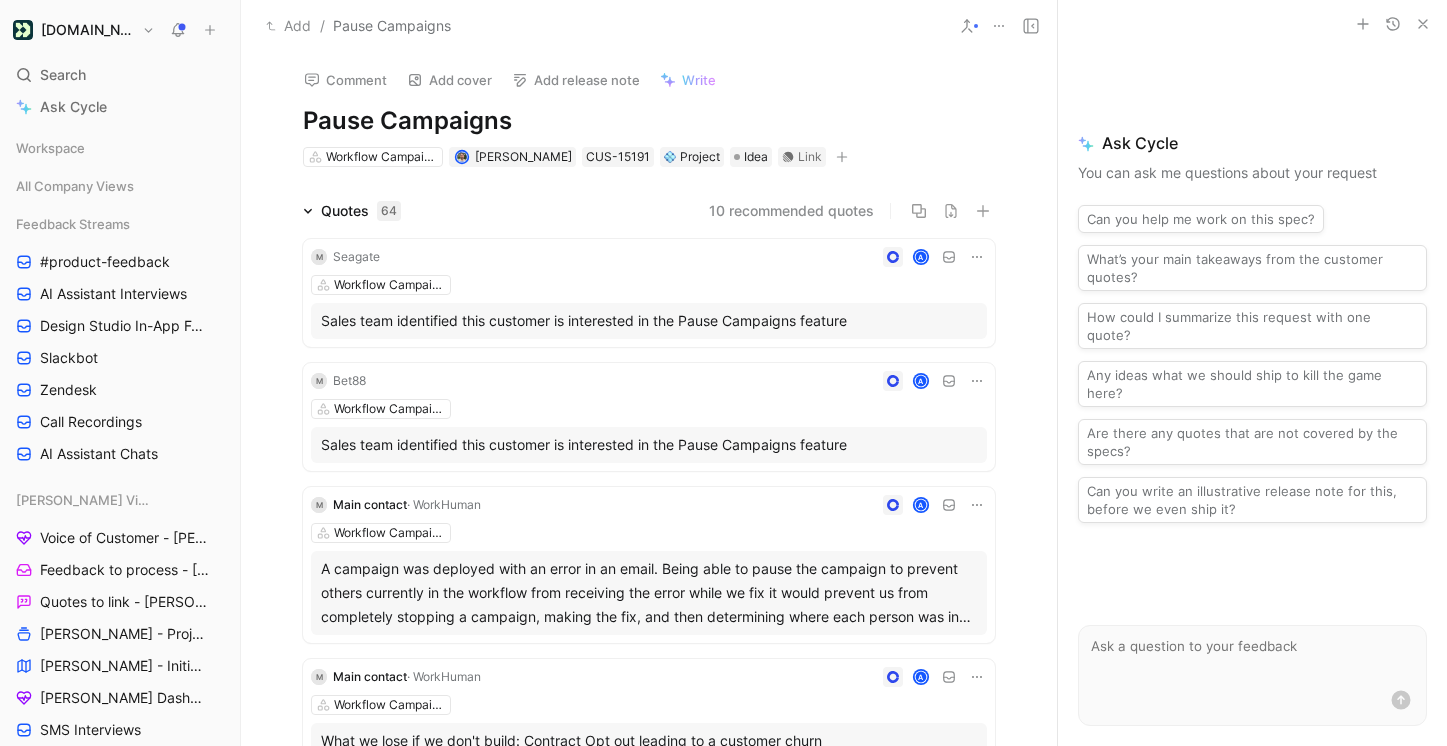 click on "Bet88" at bounding box center (349, 381) 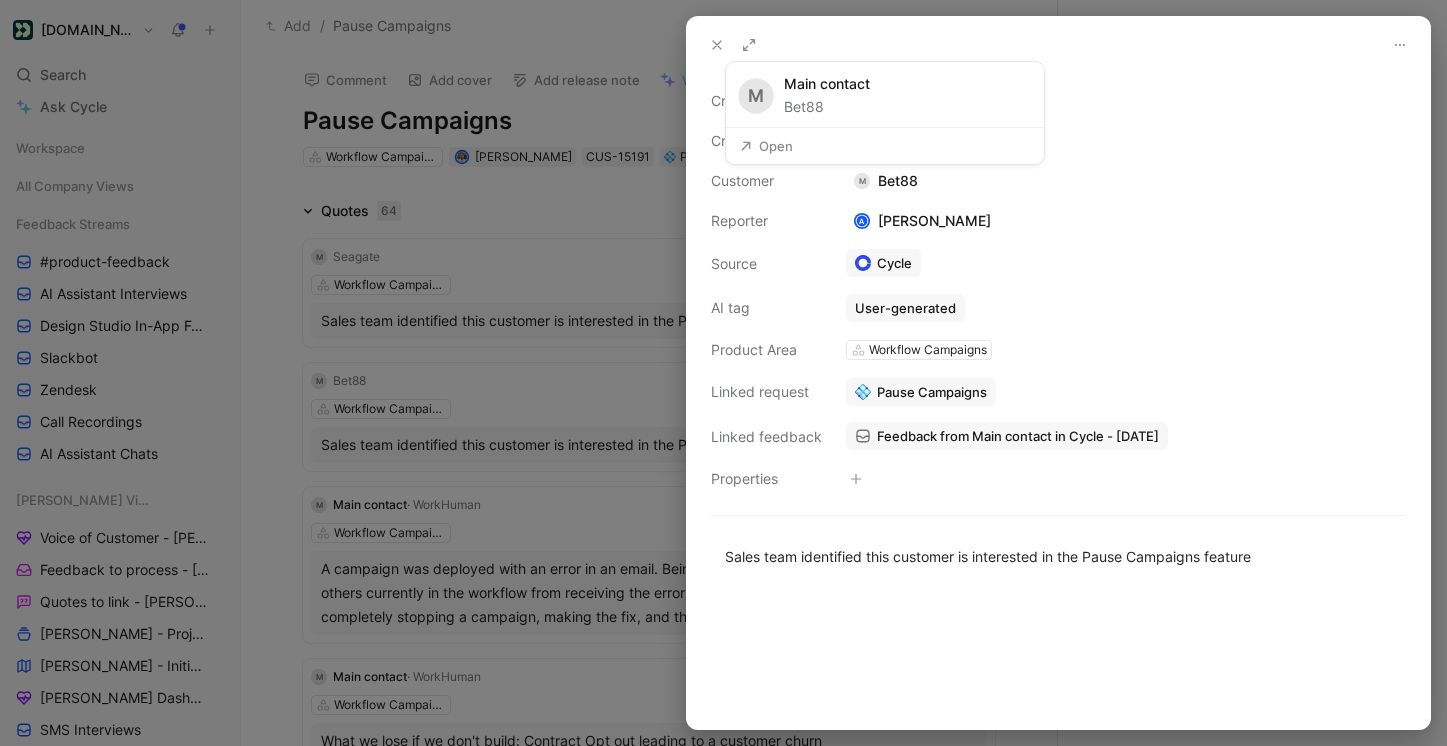 click on "Open" at bounding box center (766, 146) 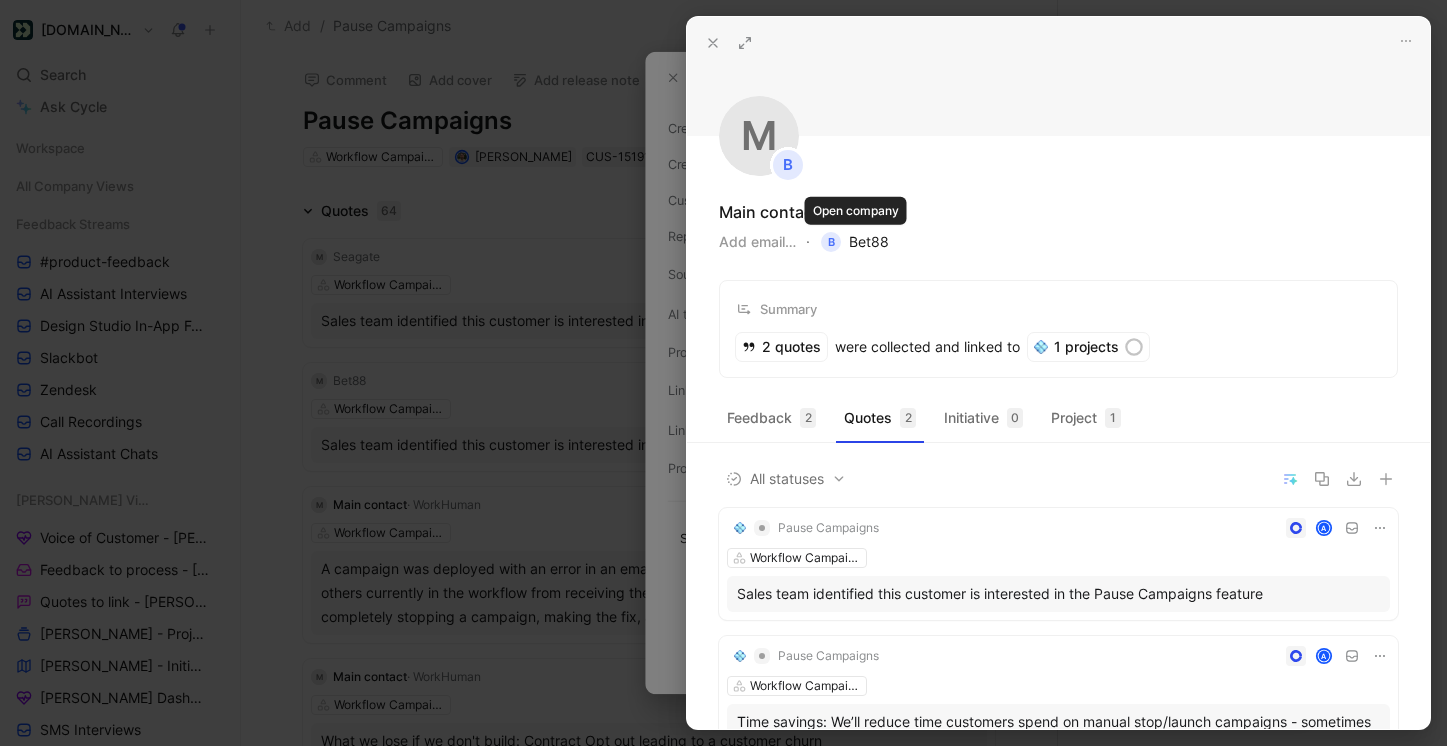 click on "B Bet88" at bounding box center [855, 242] 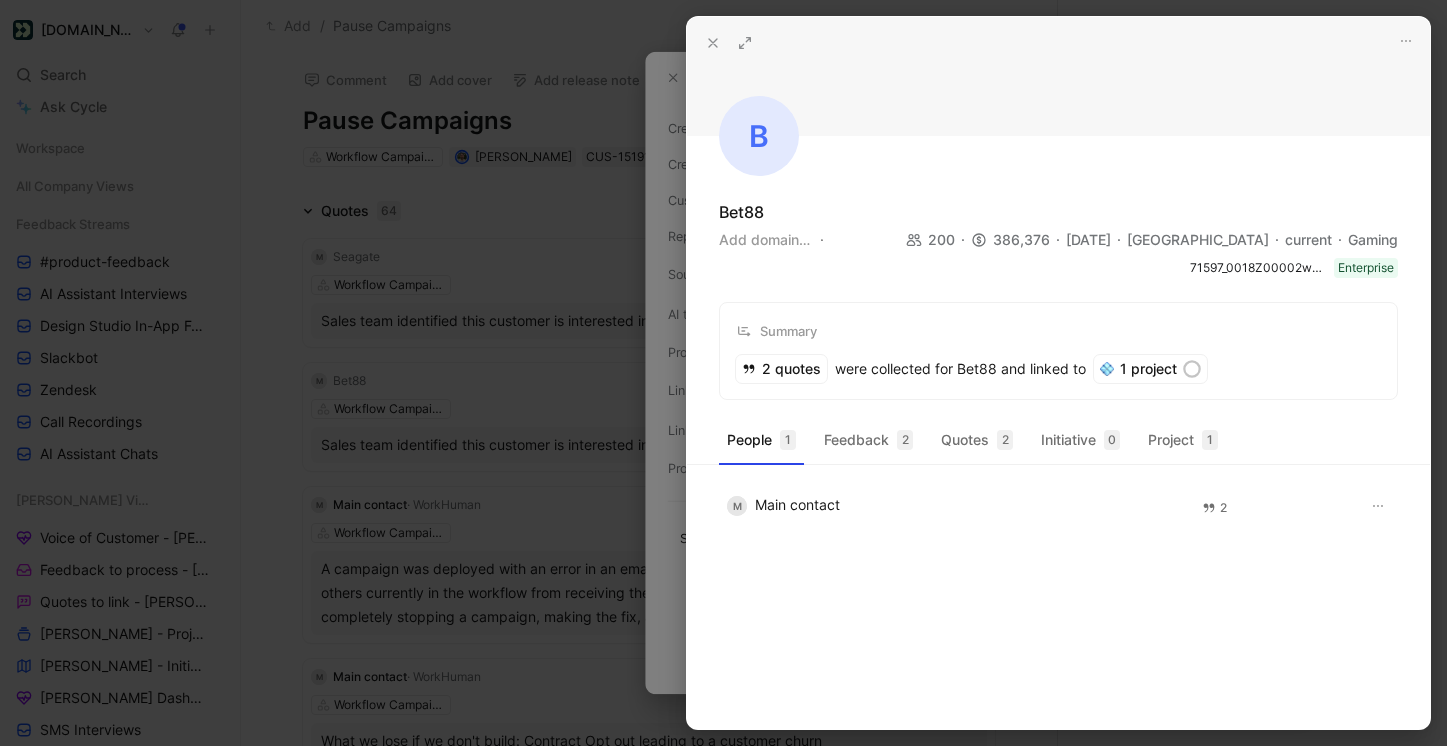 click 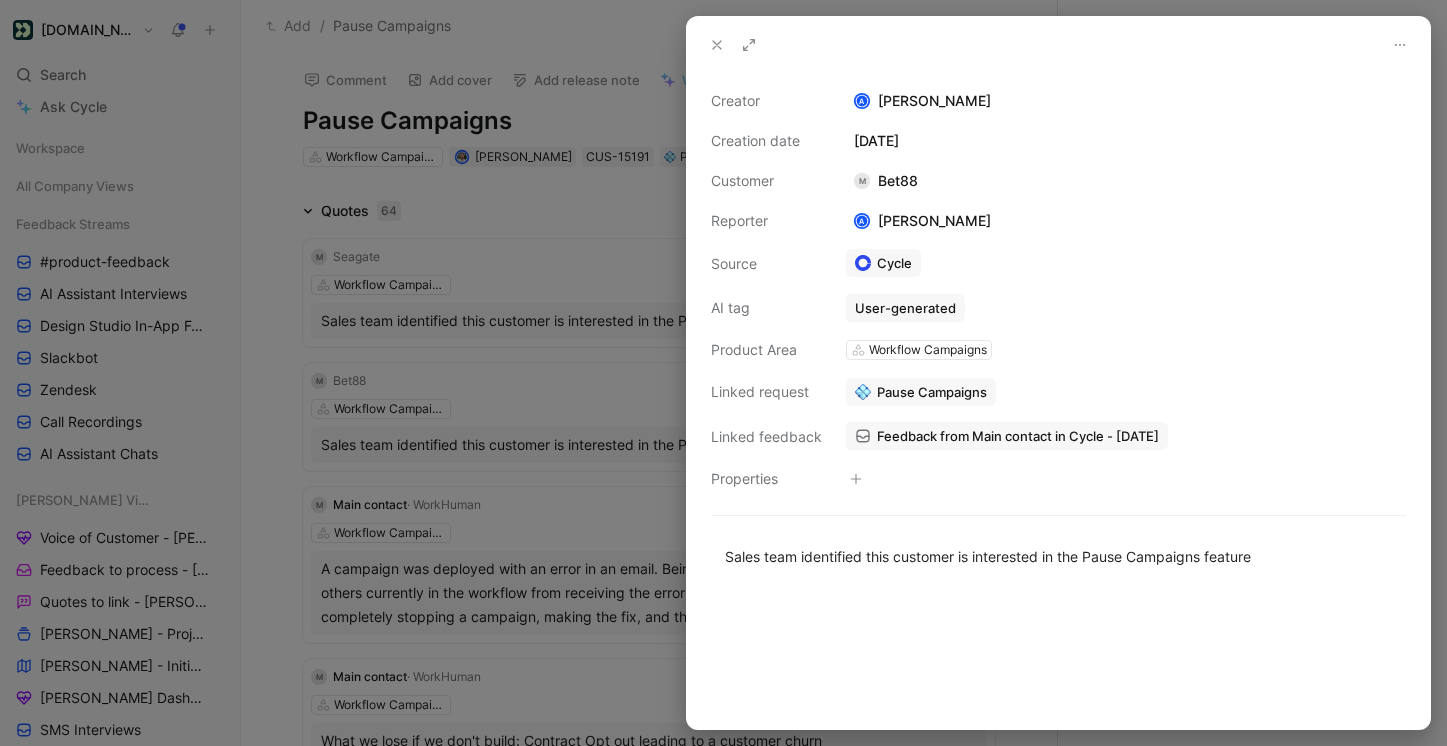 click at bounding box center (723, 373) 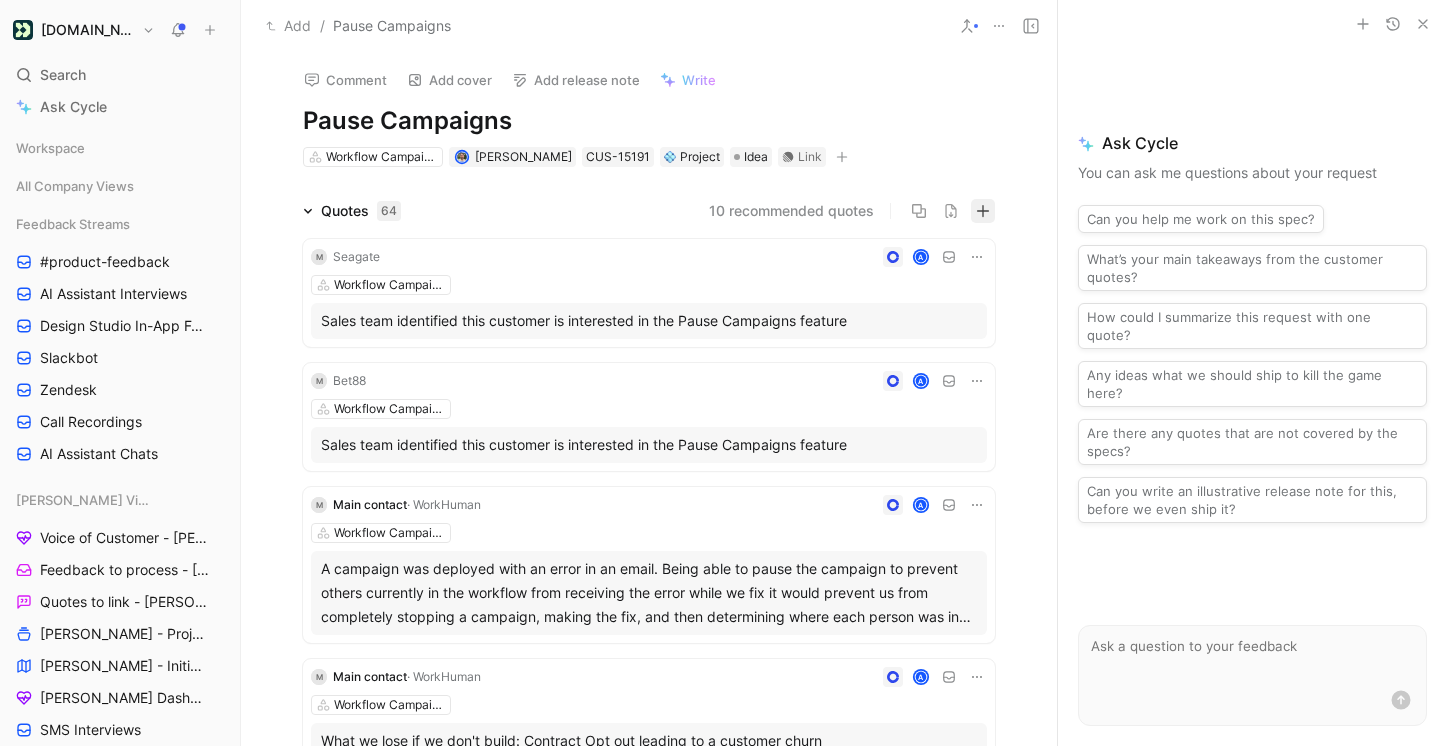 click 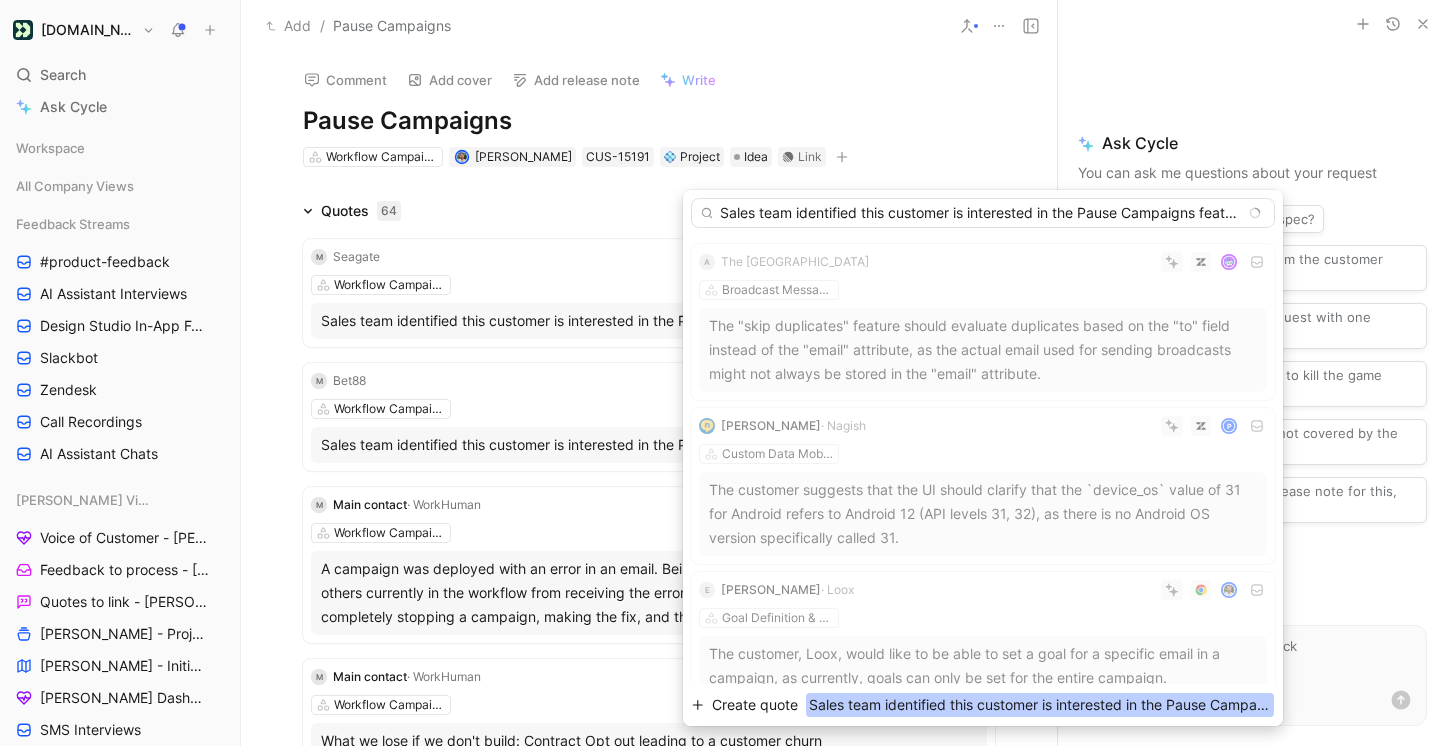 type on "Sales team identified this customer is interested in the Pause Campaigns feature" 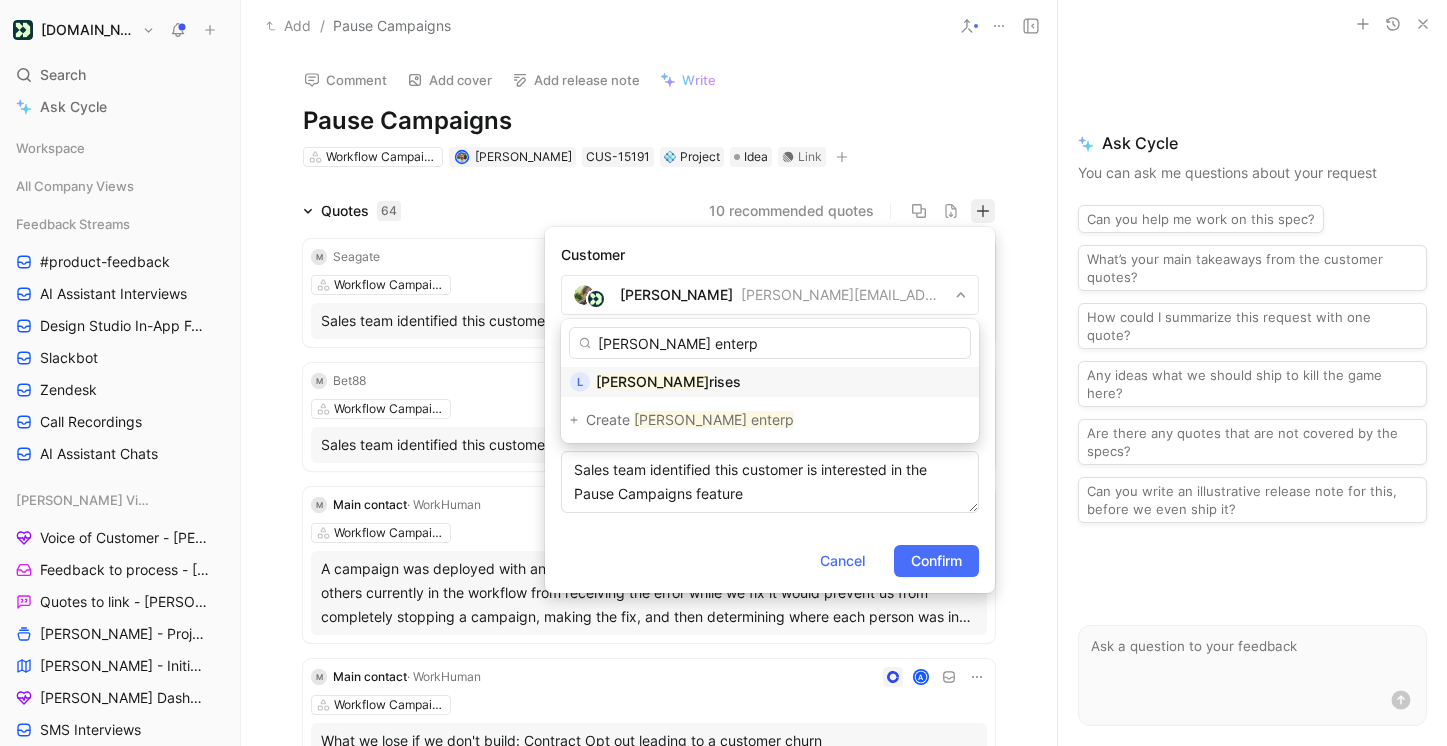 type on "lee enterp" 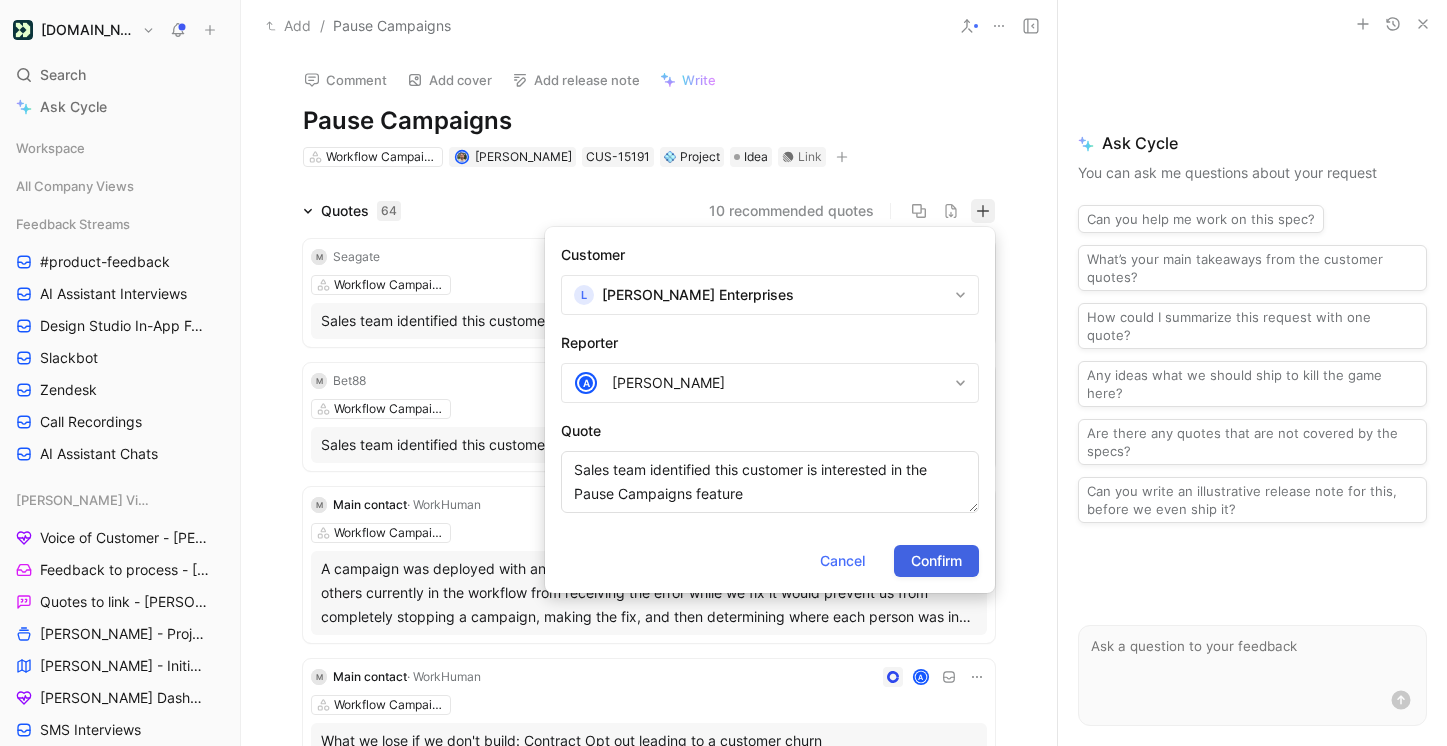 click on "Confirm" at bounding box center [936, 561] 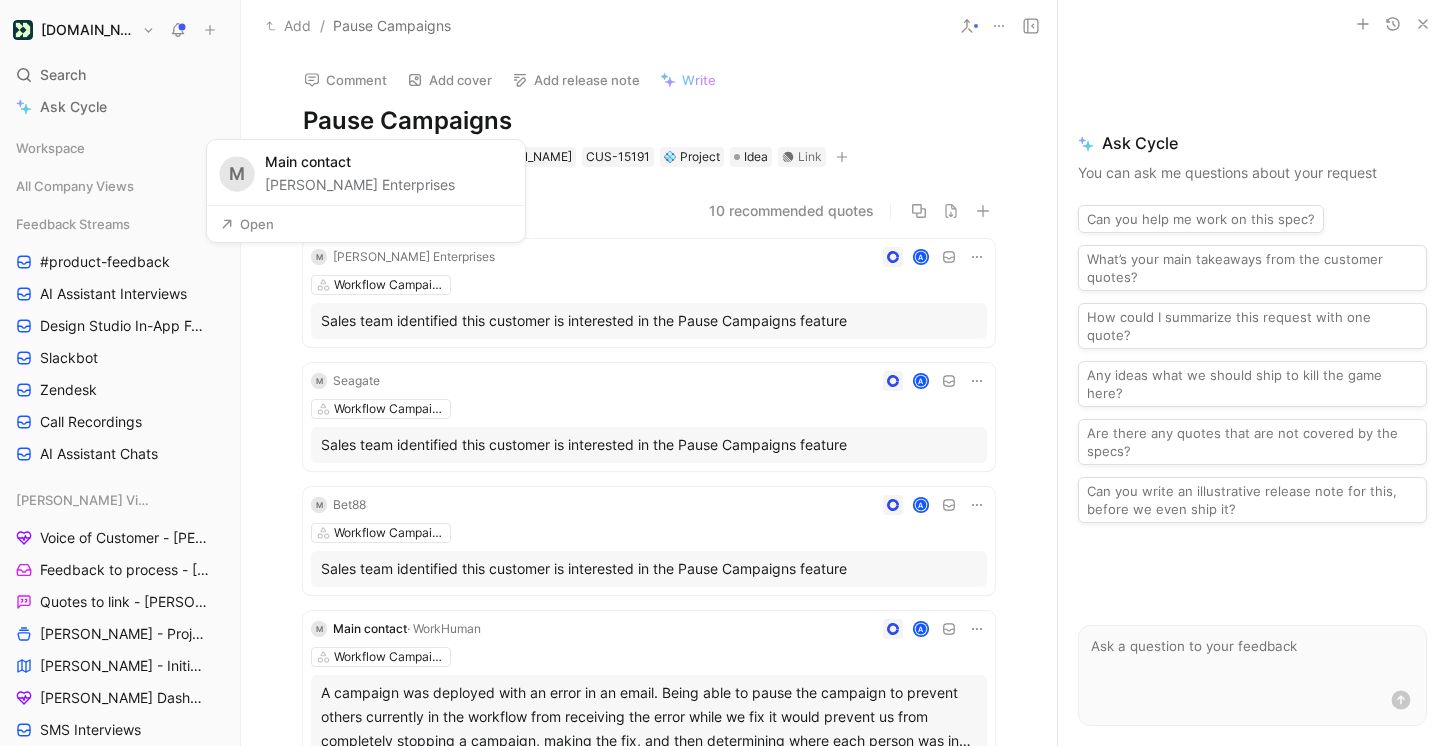 click on "Open" at bounding box center (247, 224) 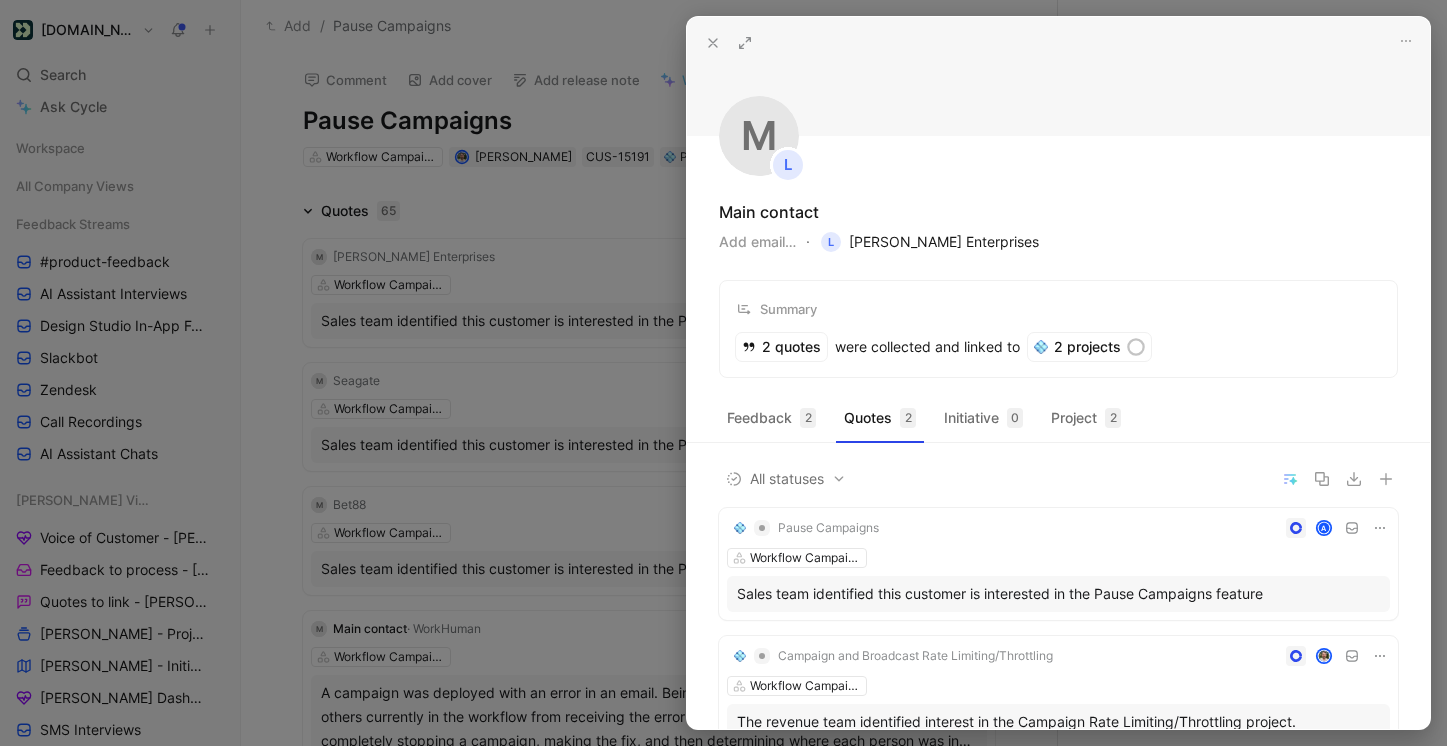 click on "L Lee Enterprises" at bounding box center [930, 242] 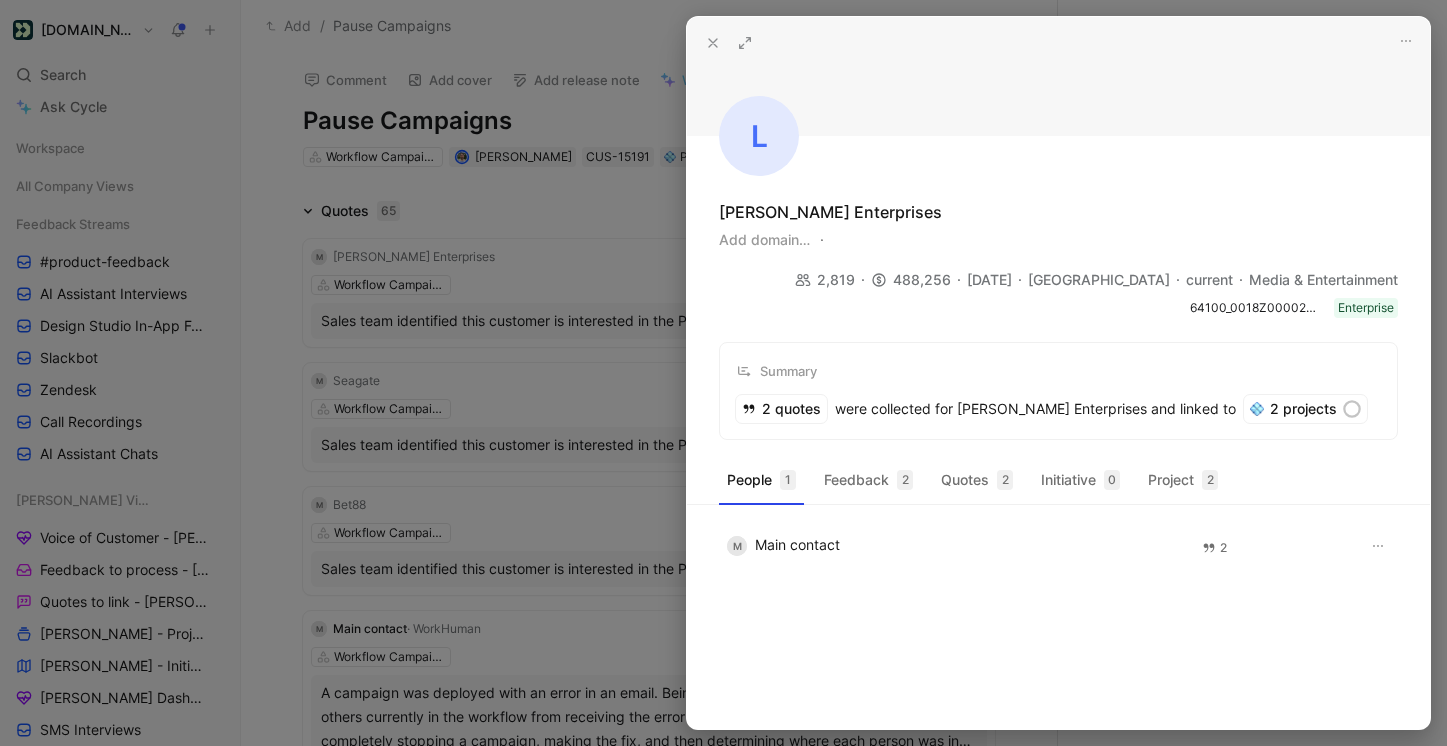 click 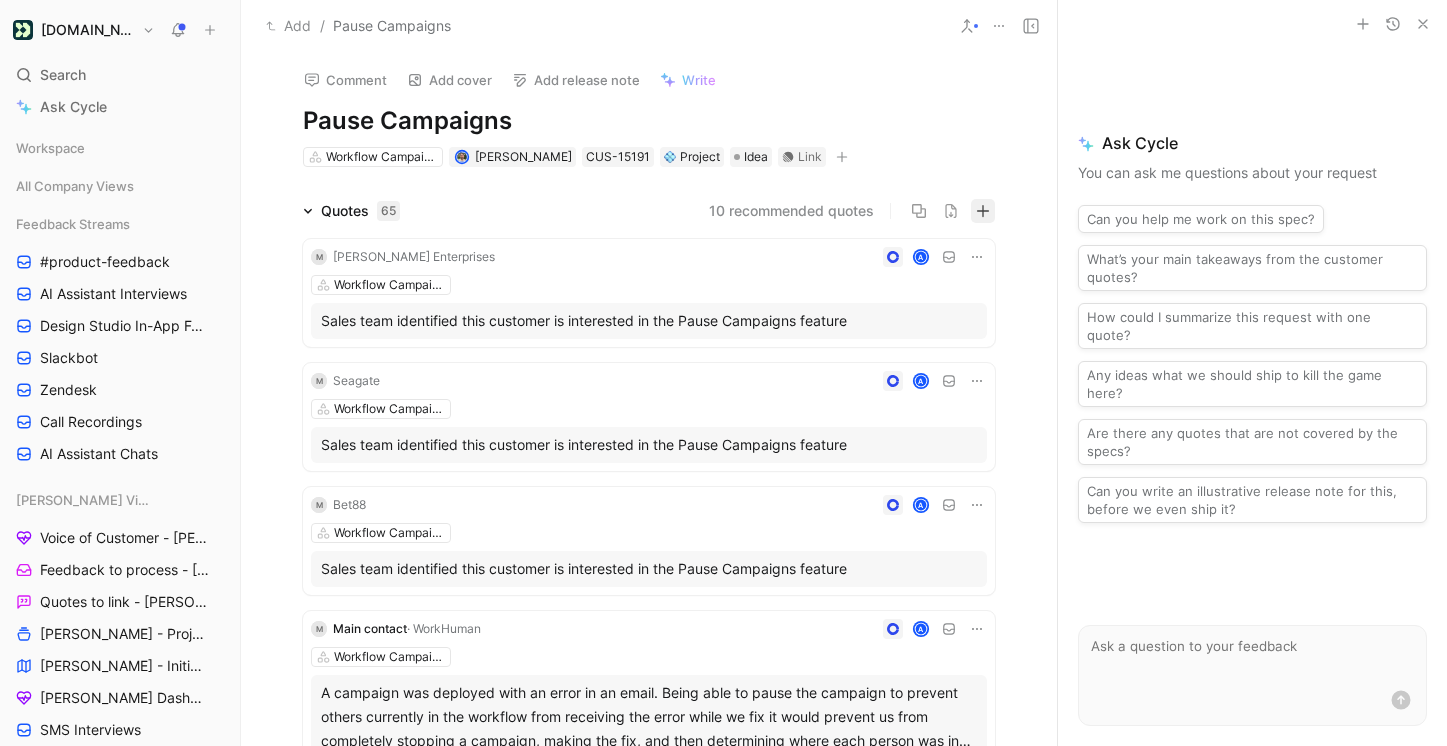 click at bounding box center [983, 211] 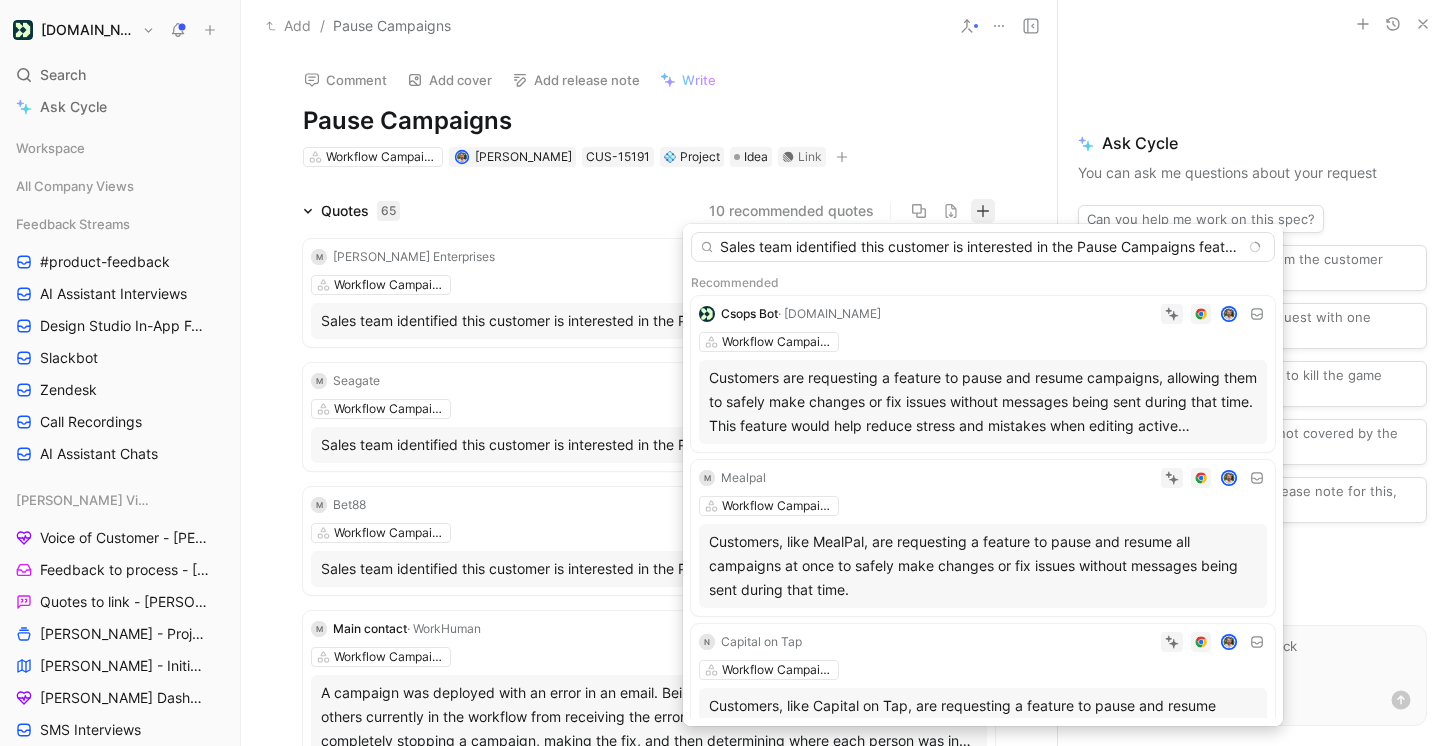 scroll, scrollTop: 0, scrollLeft: 14, axis: horizontal 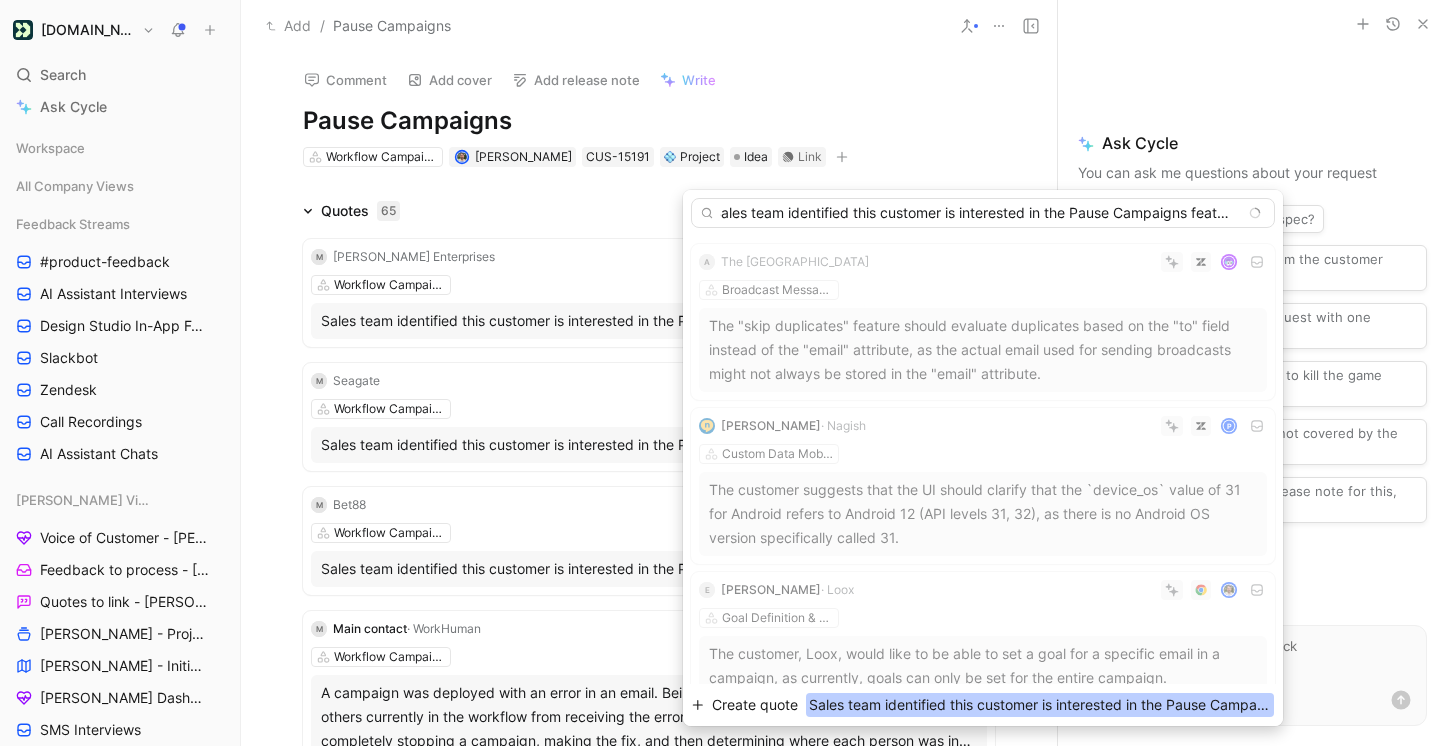 type on "Sales team identified this customer is interested in the Pause Campaigns feature" 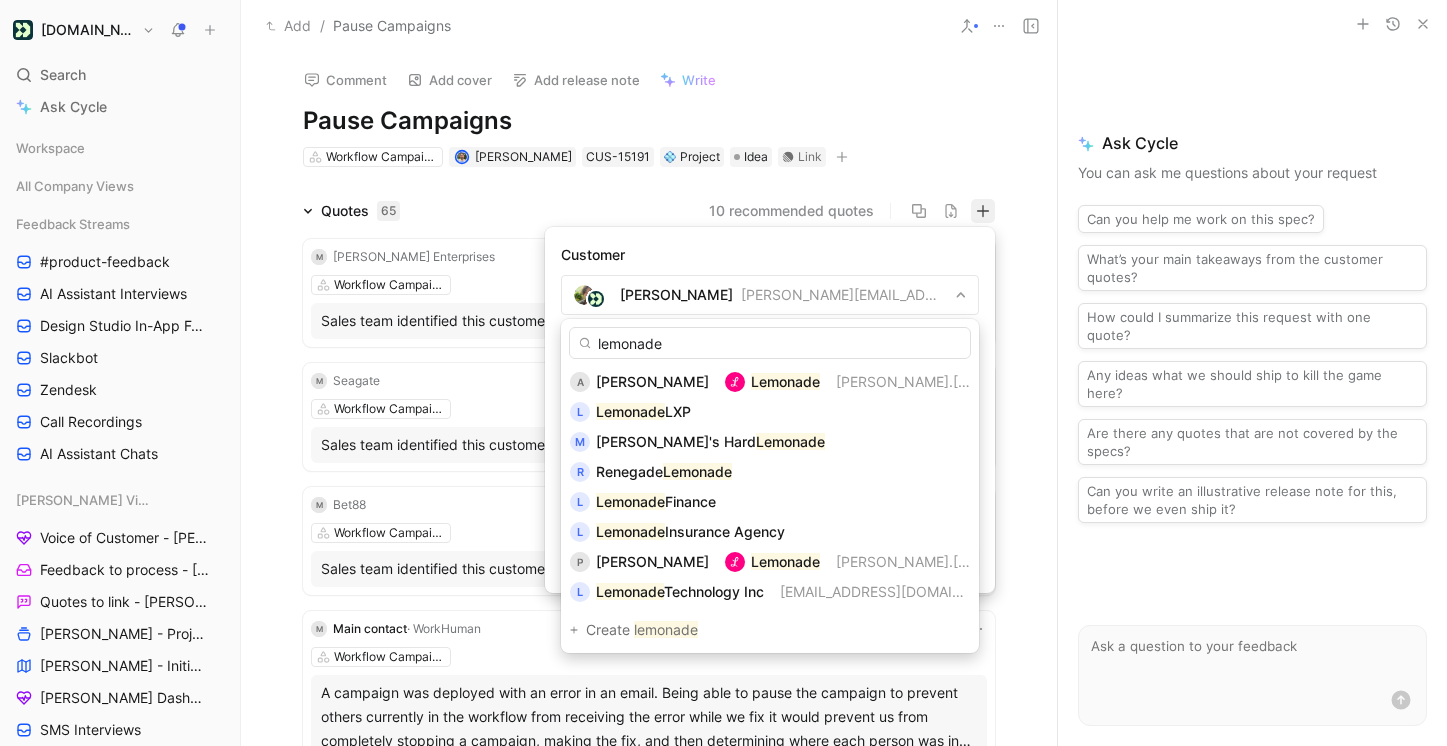 type on "lemonade" 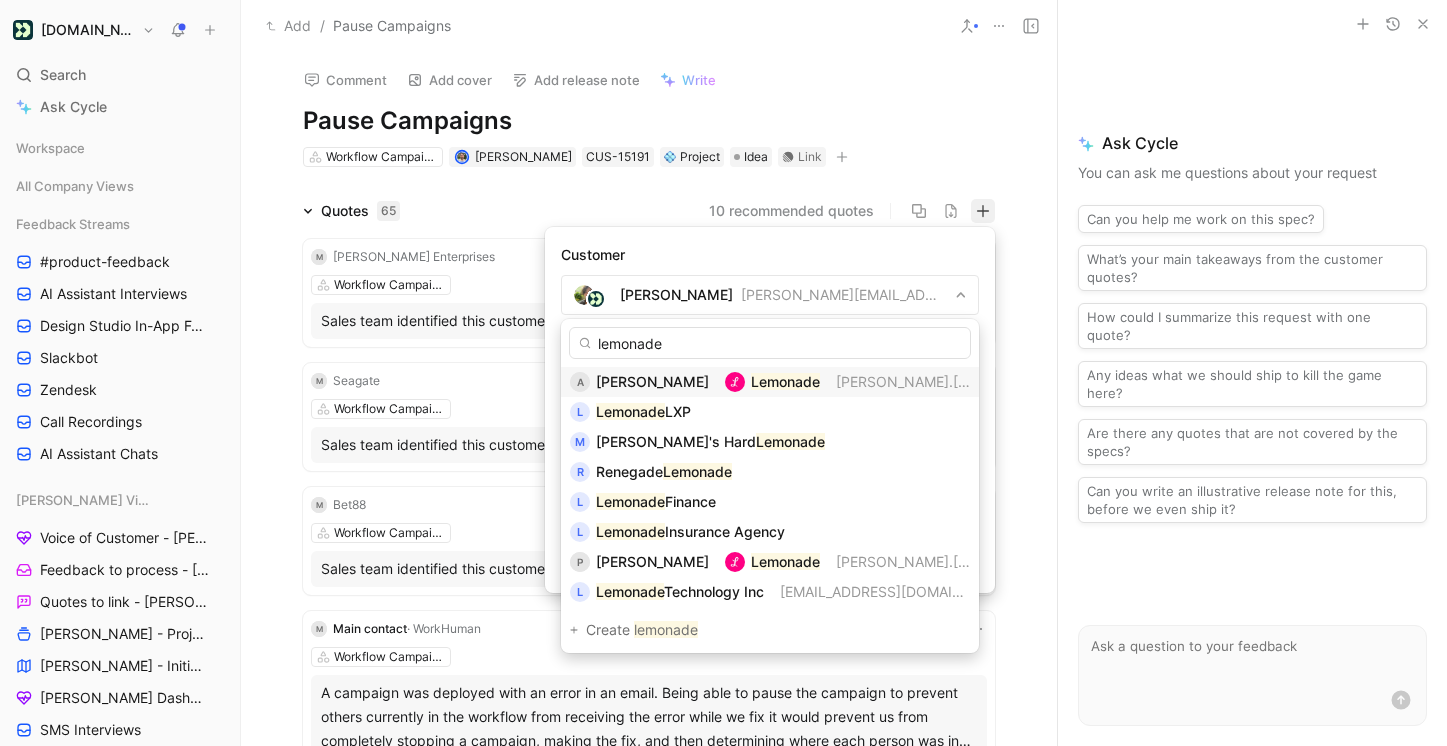 click on "Lemonade" at bounding box center [772, 382] 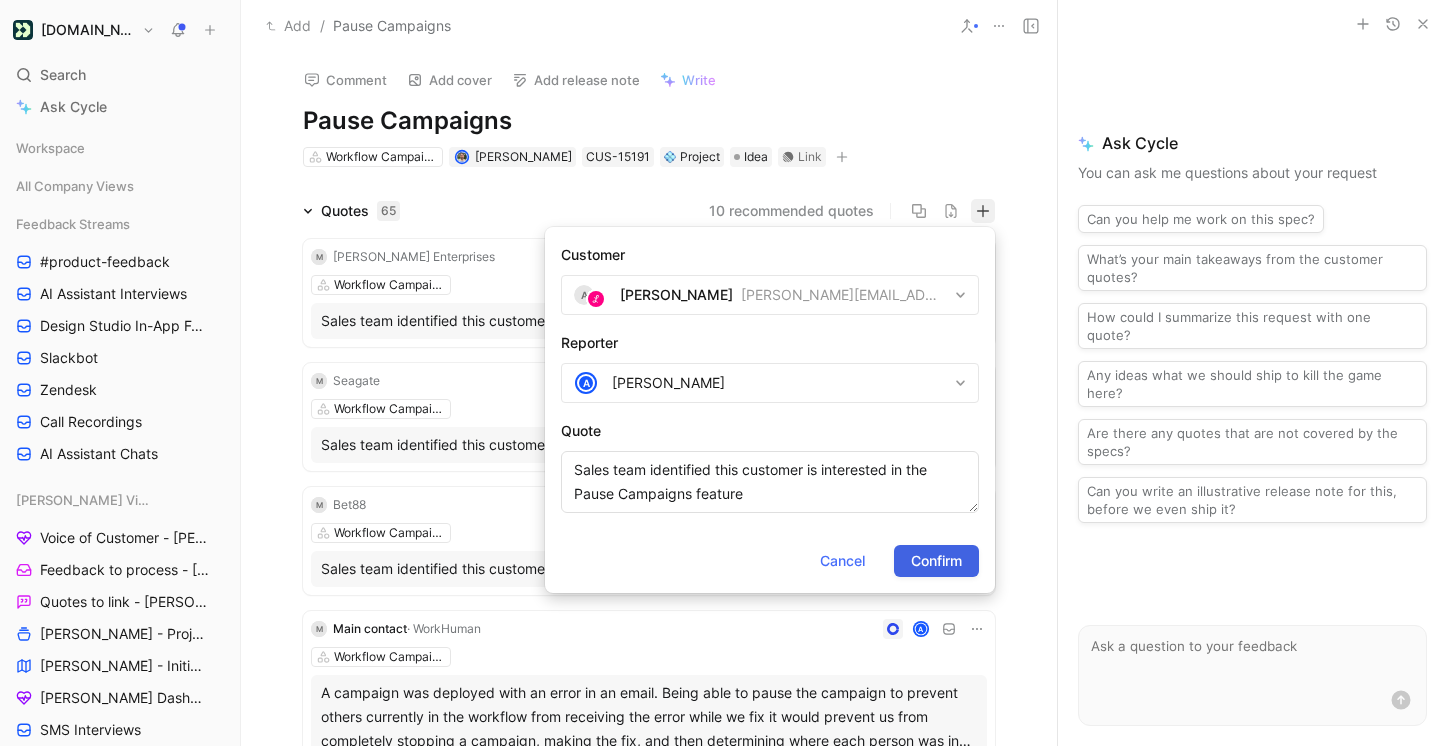click on "Confirm" at bounding box center [936, 561] 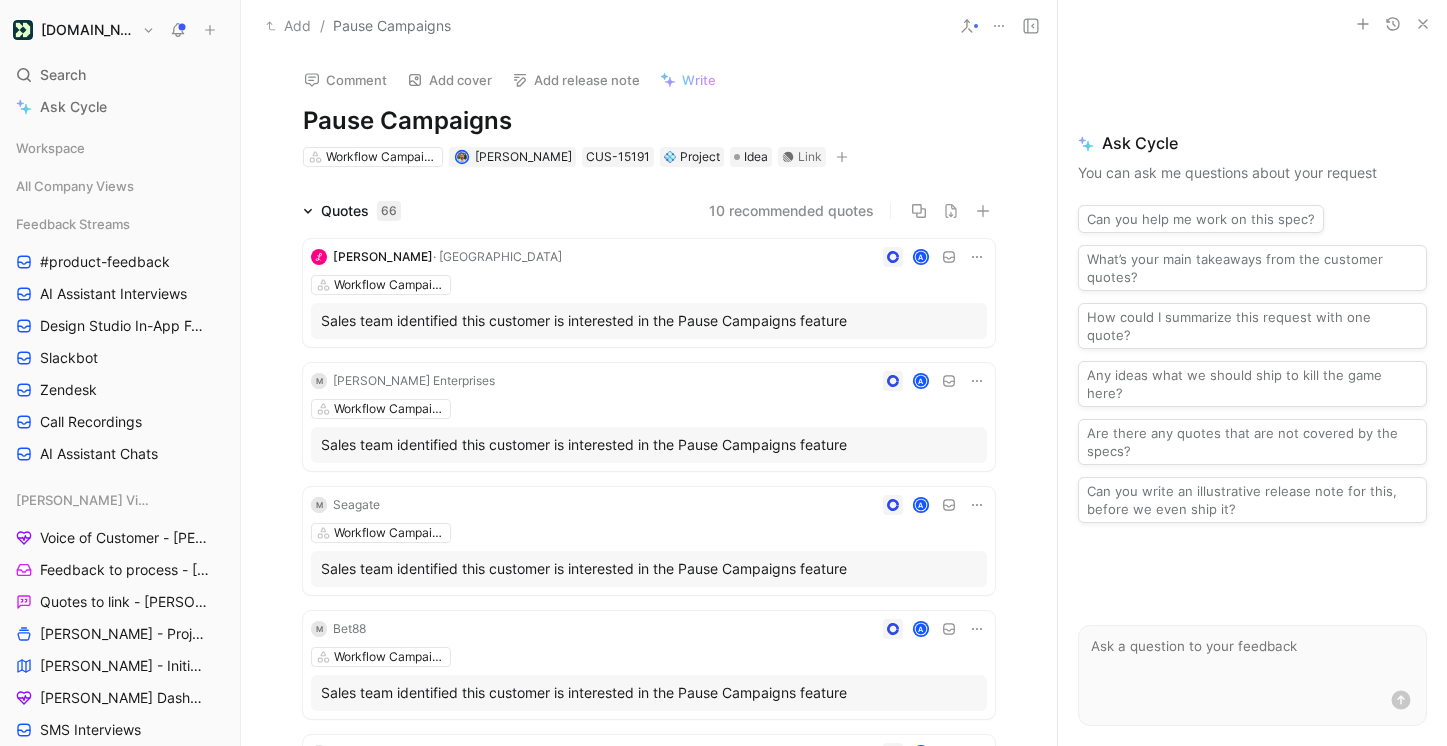 click on "· Lemonade" at bounding box center [497, 256] 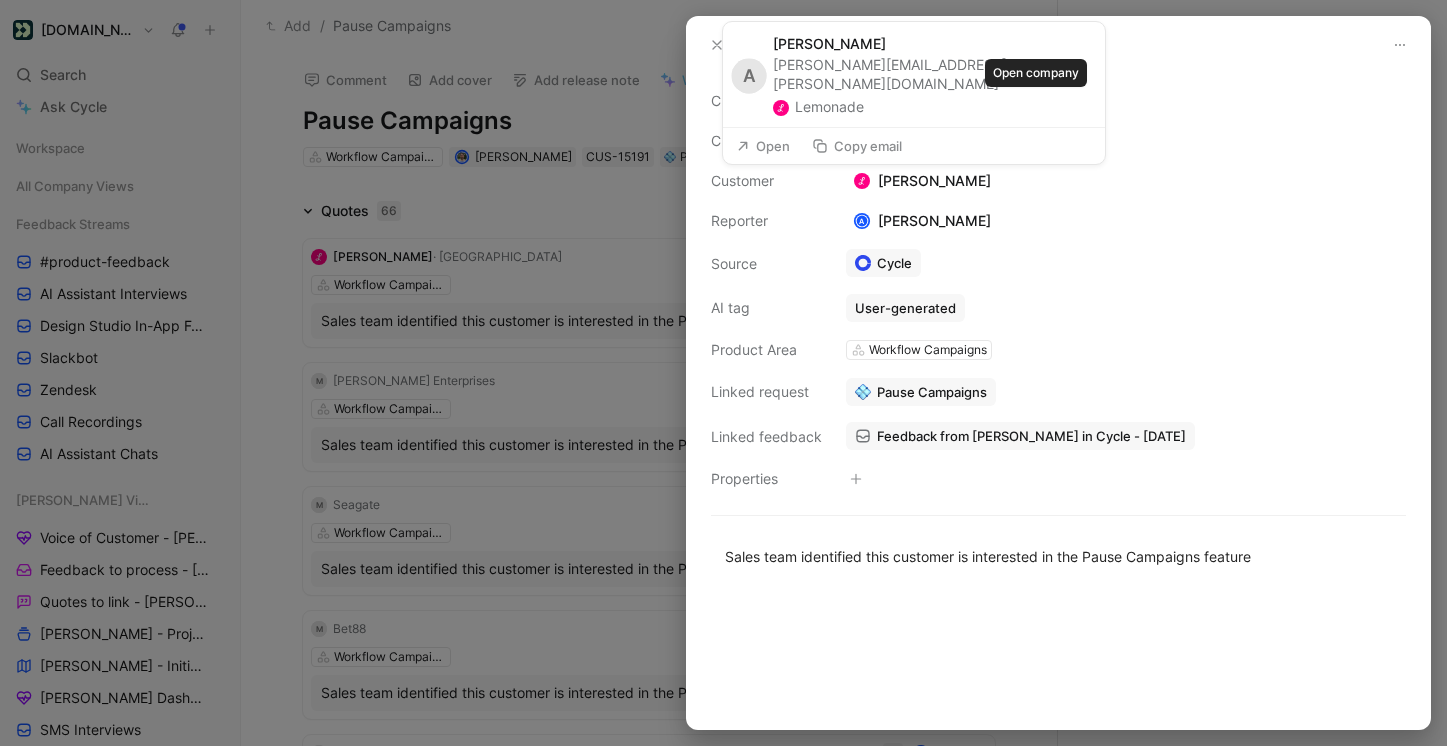 click on "Lemonade" at bounding box center (818, 107) 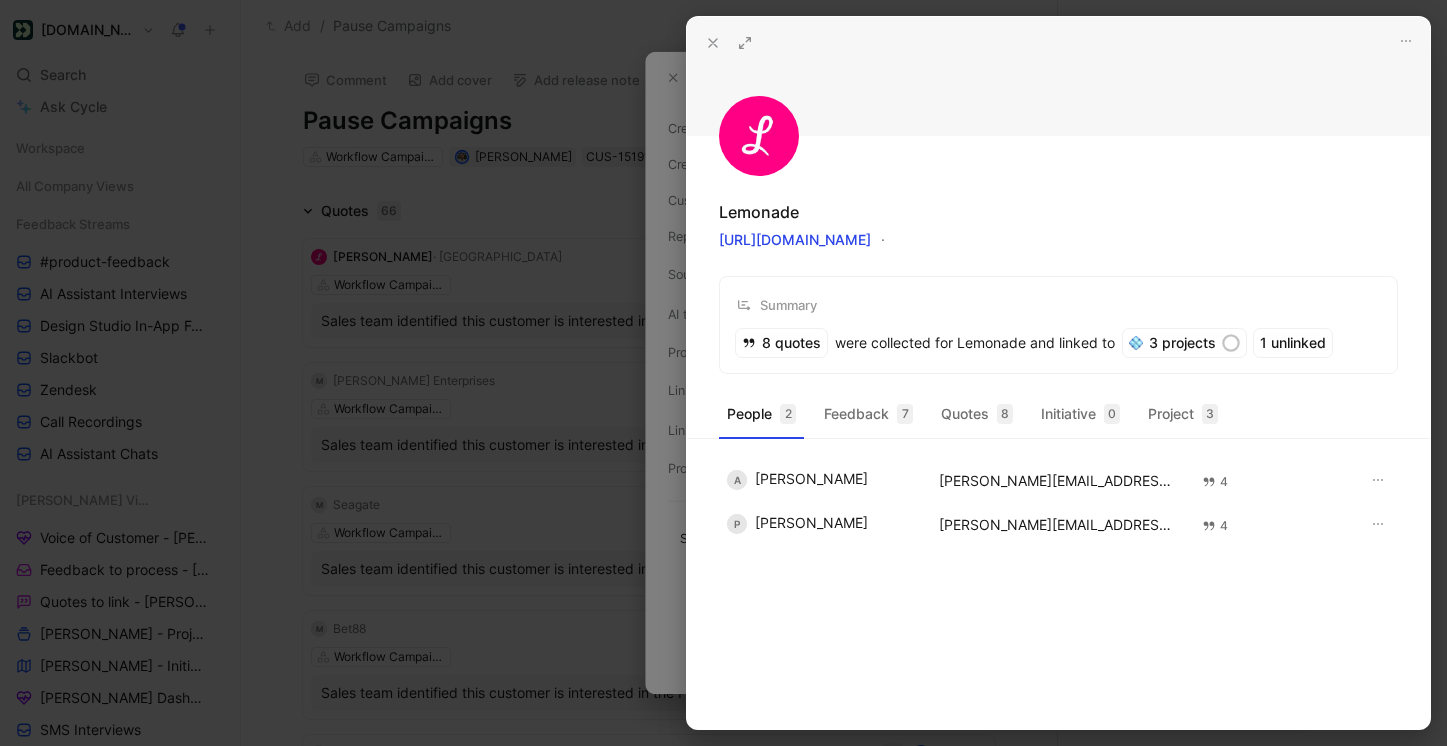 click 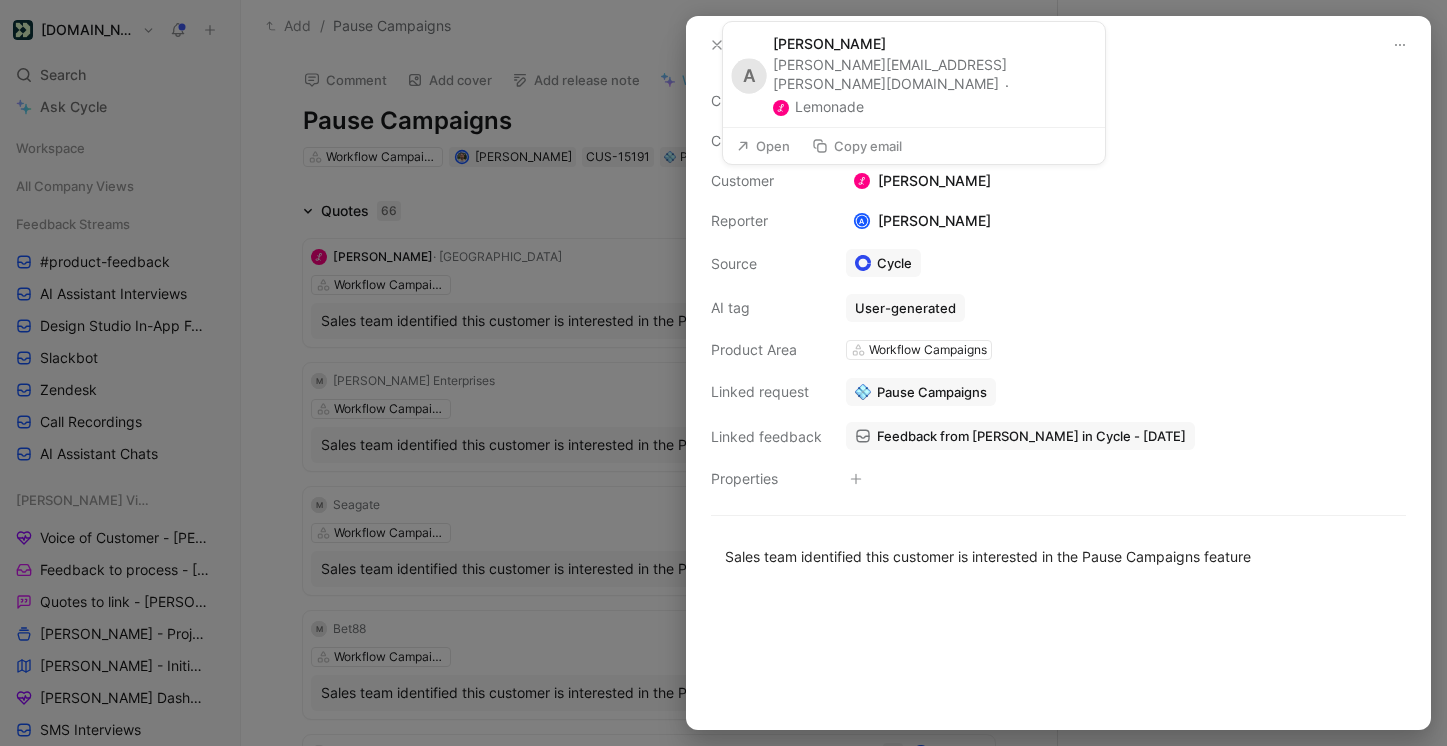 click on "Open" at bounding box center [763, 146] 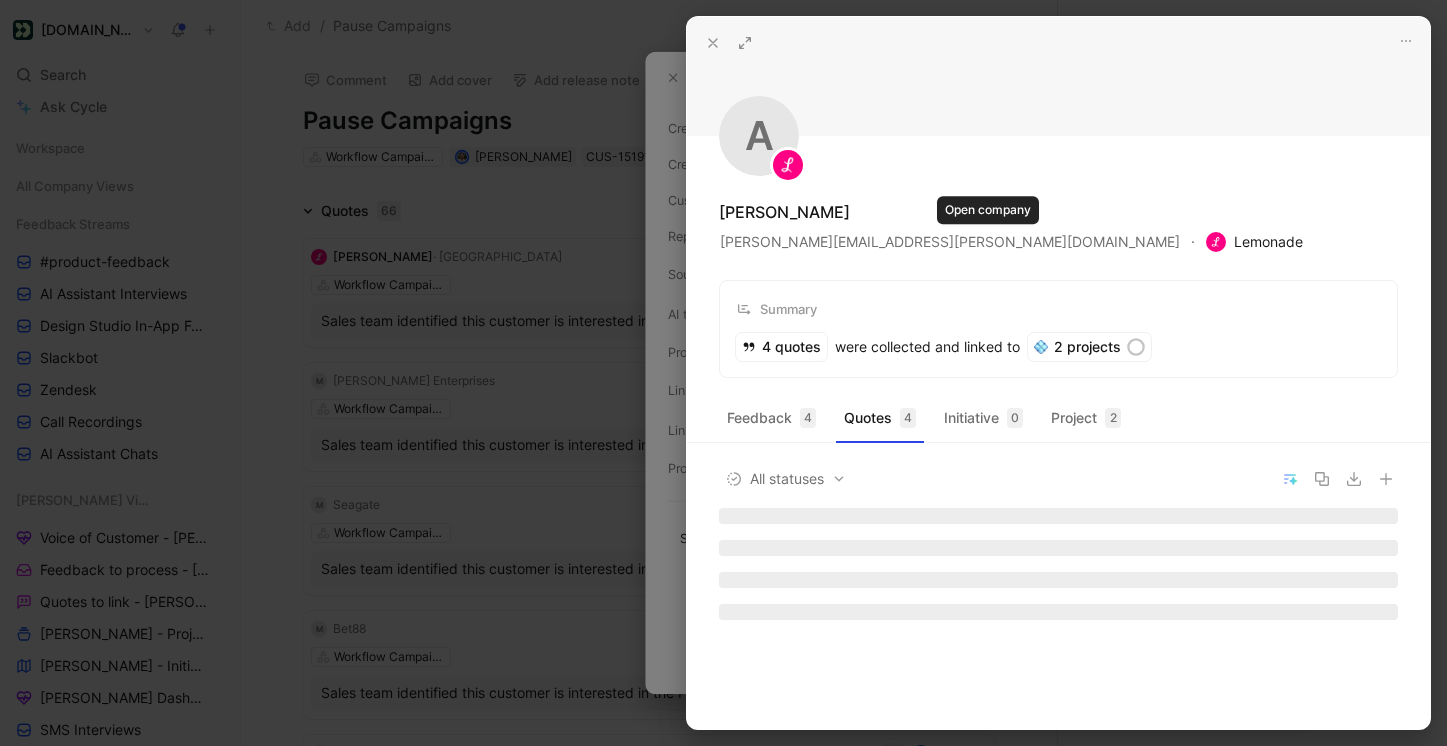 click on "Lemonade" at bounding box center (1254, 242) 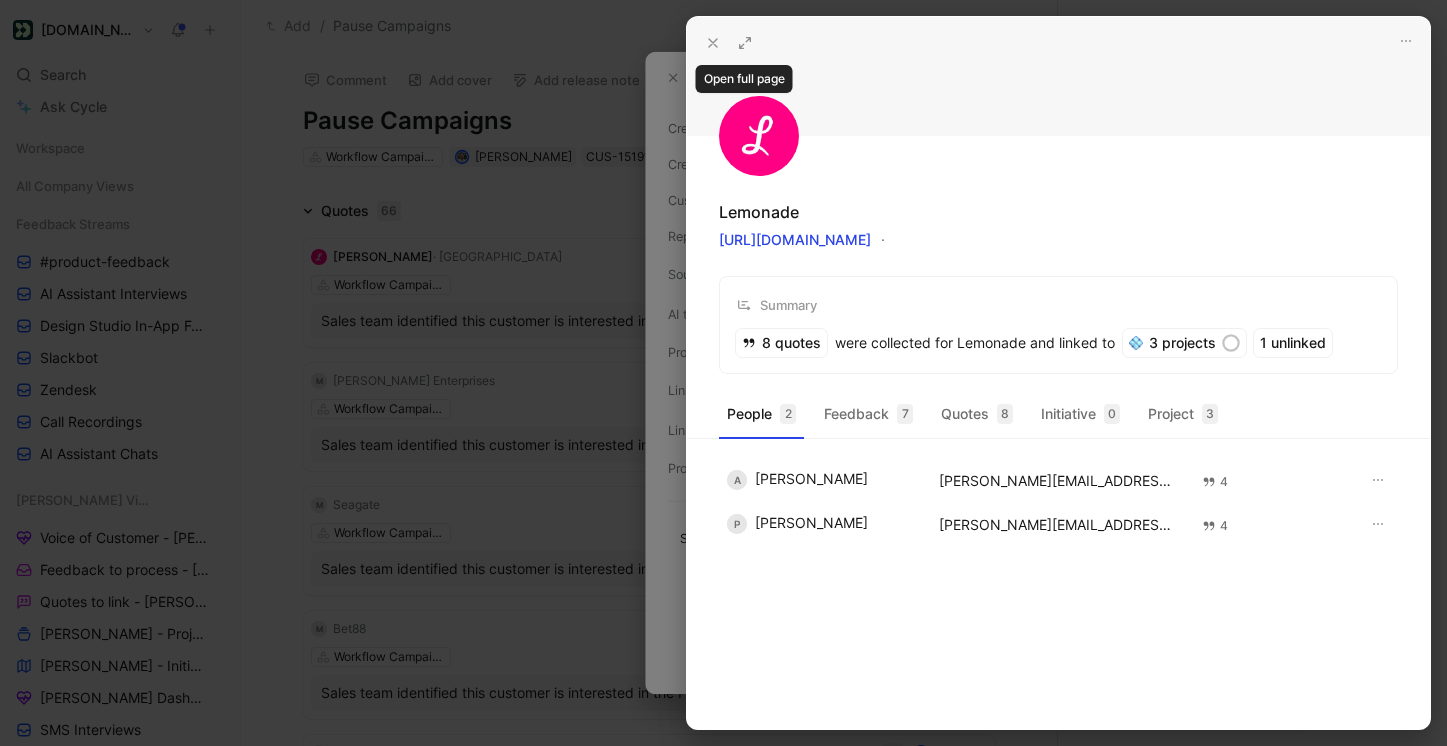 click 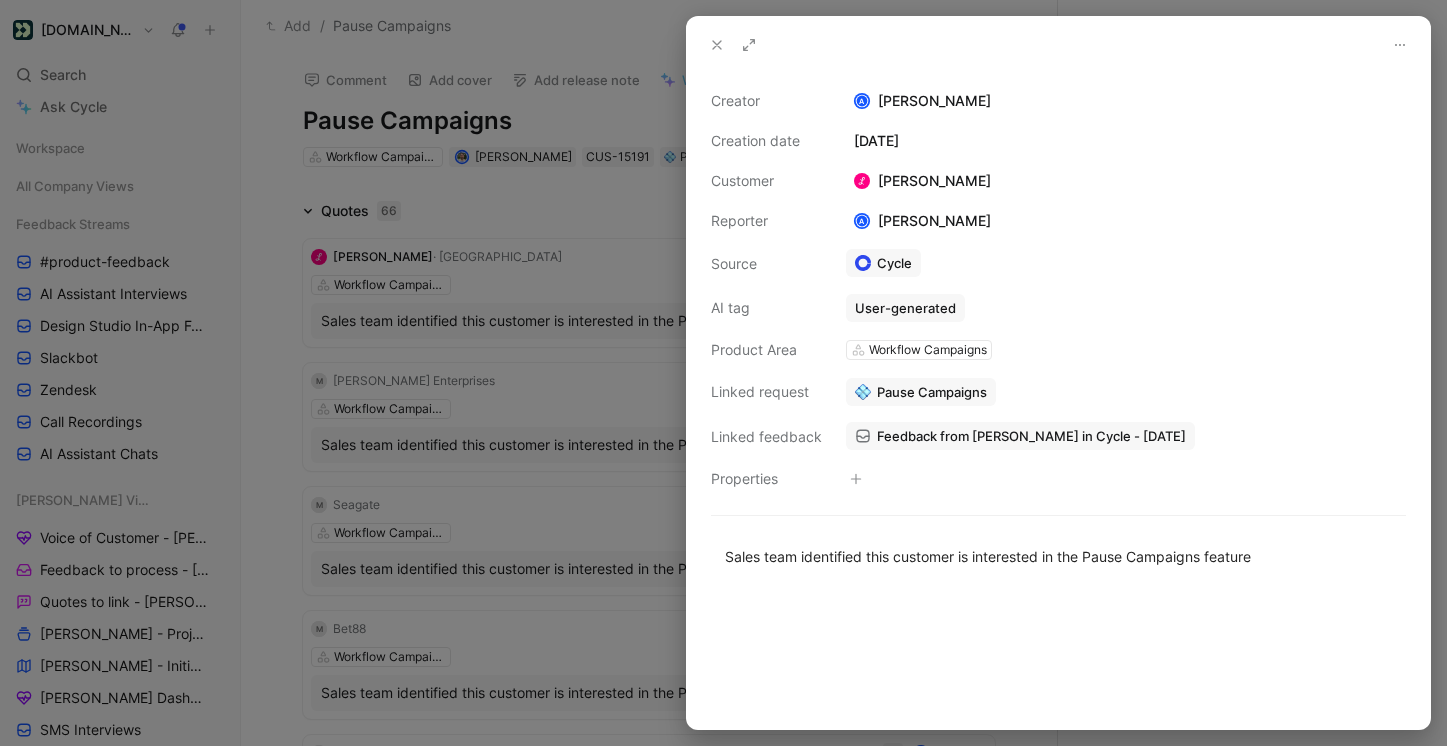 click 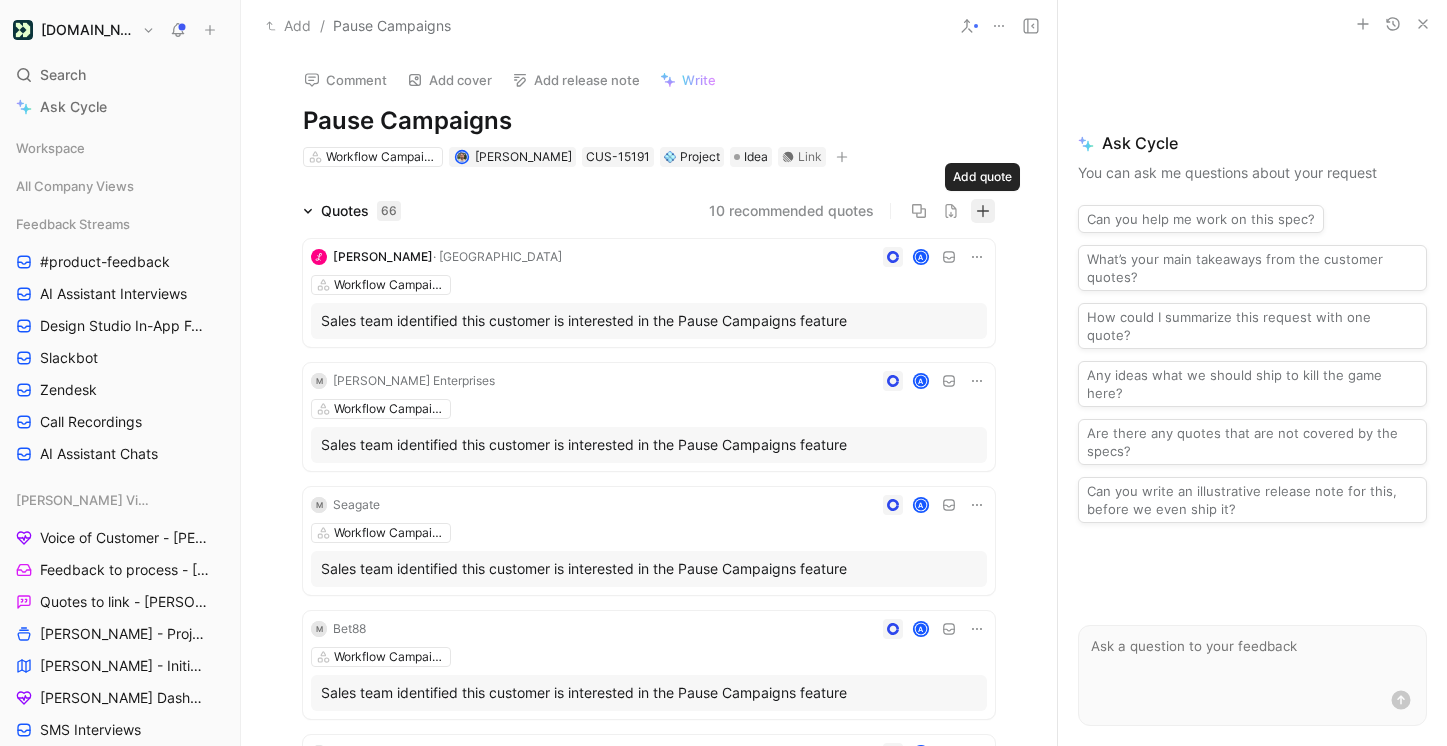 click 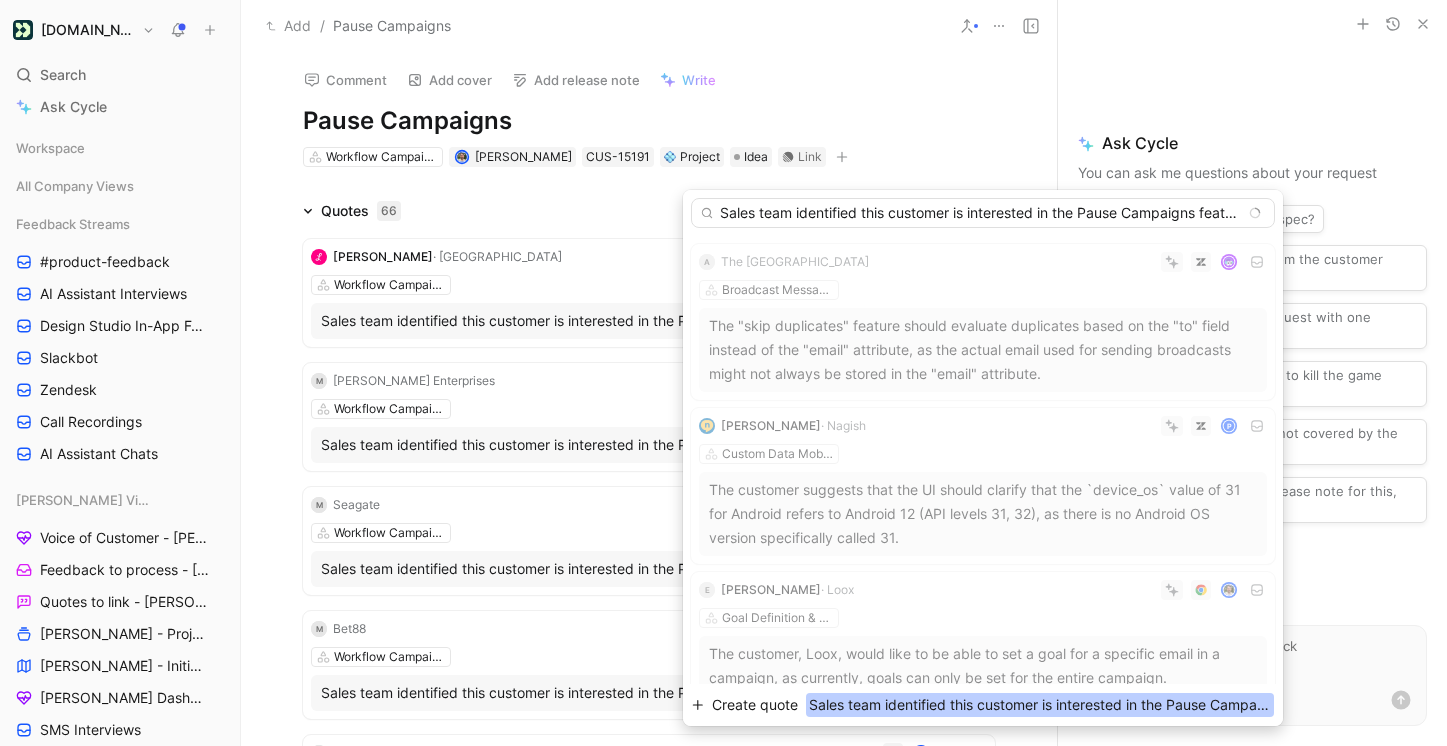type on "Sales team identified this customer is interested in the Pause Campaigns feature" 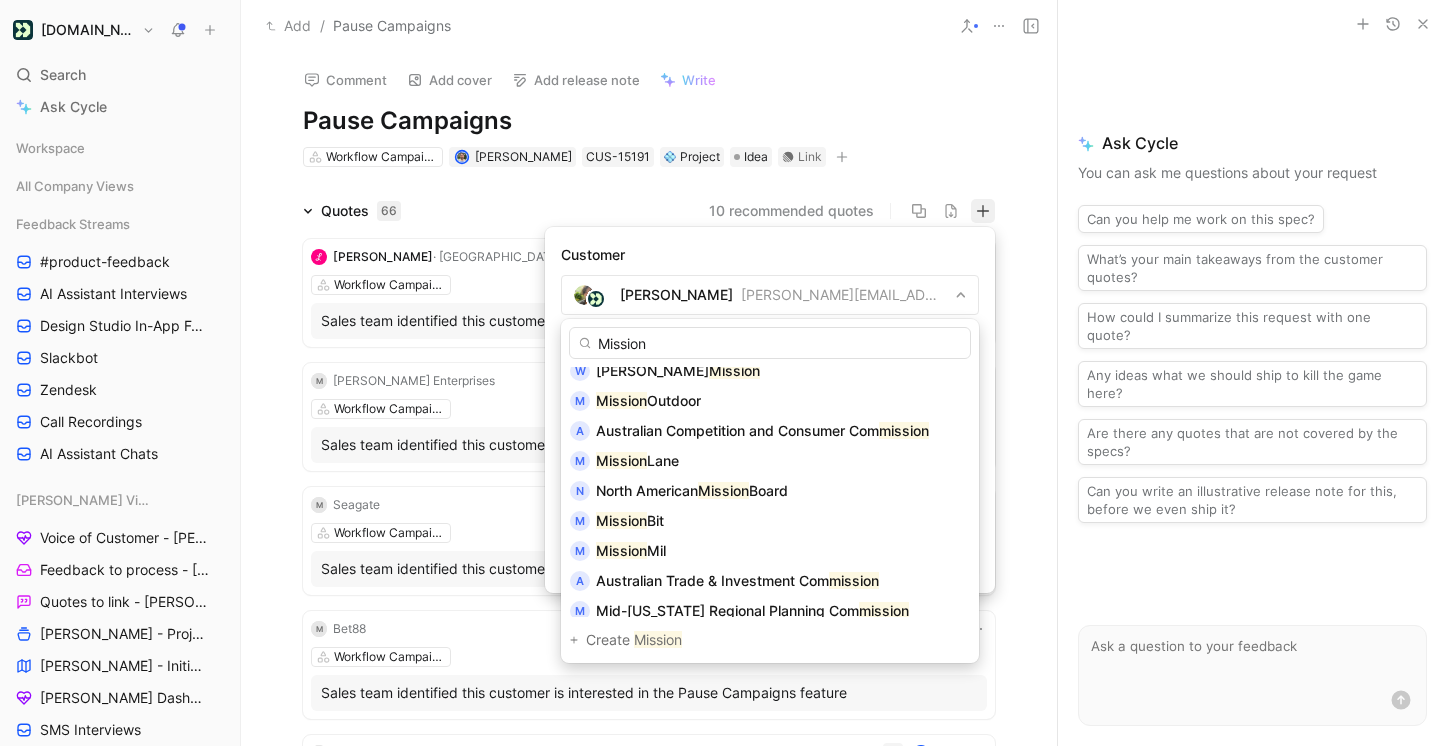 scroll, scrollTop: 289, scrollLeft: 0, axis: vertical 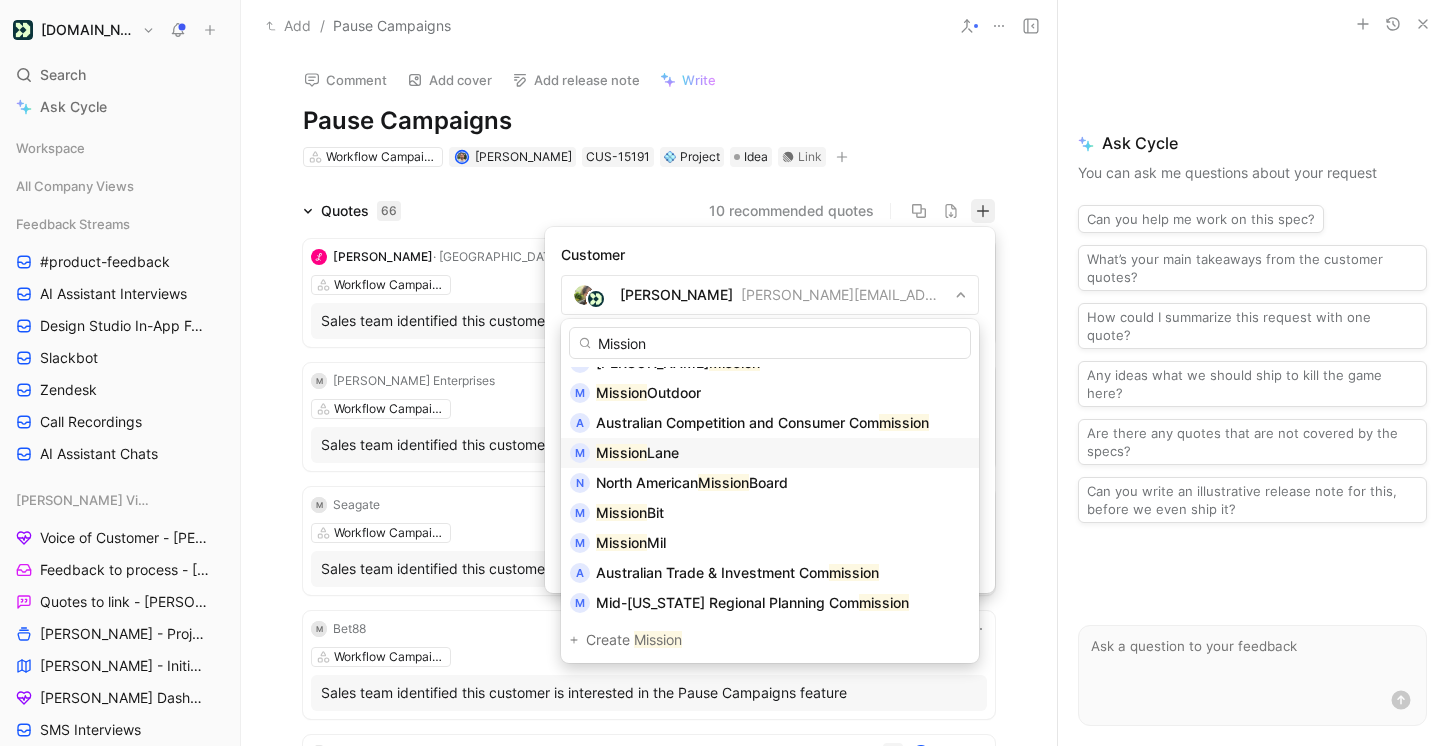 type on "Mission" 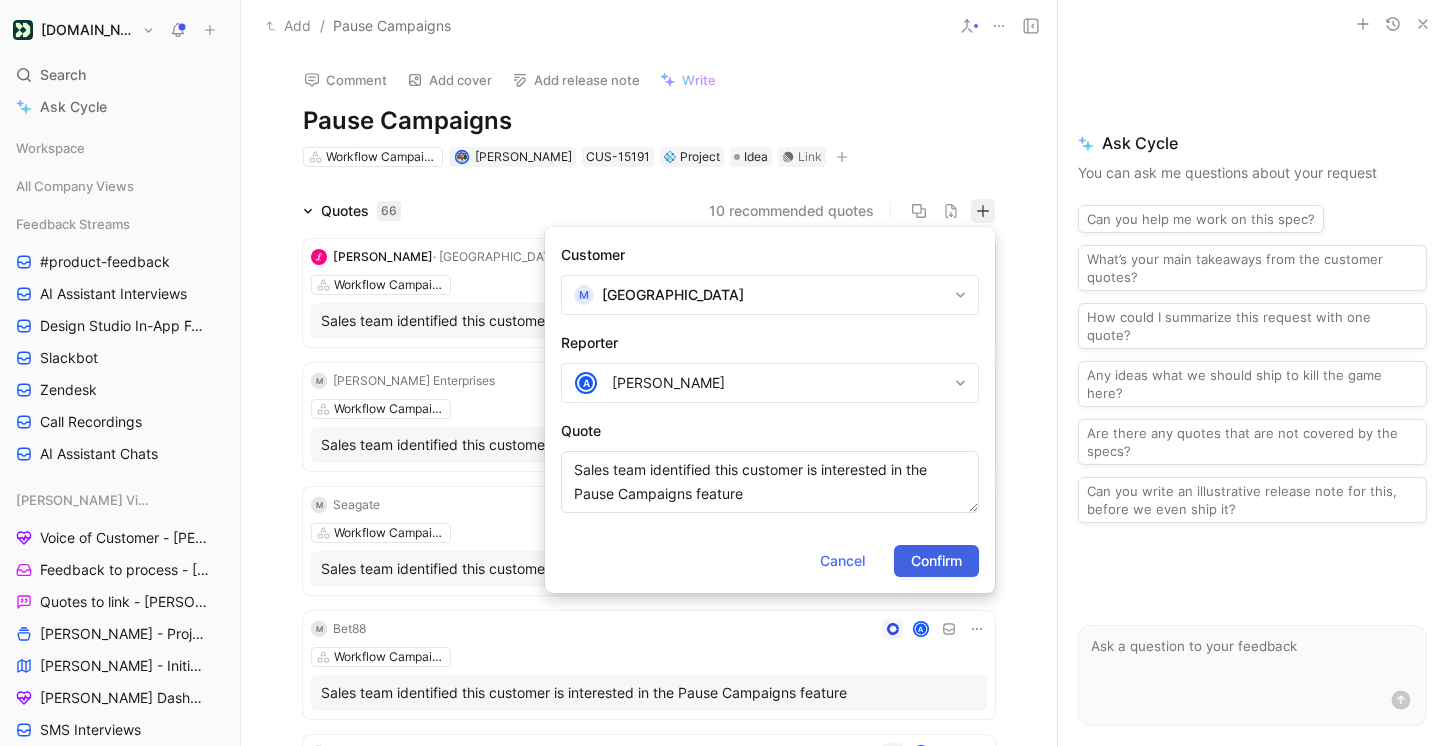 click on "Confirm" at bounding box center [936, 561] 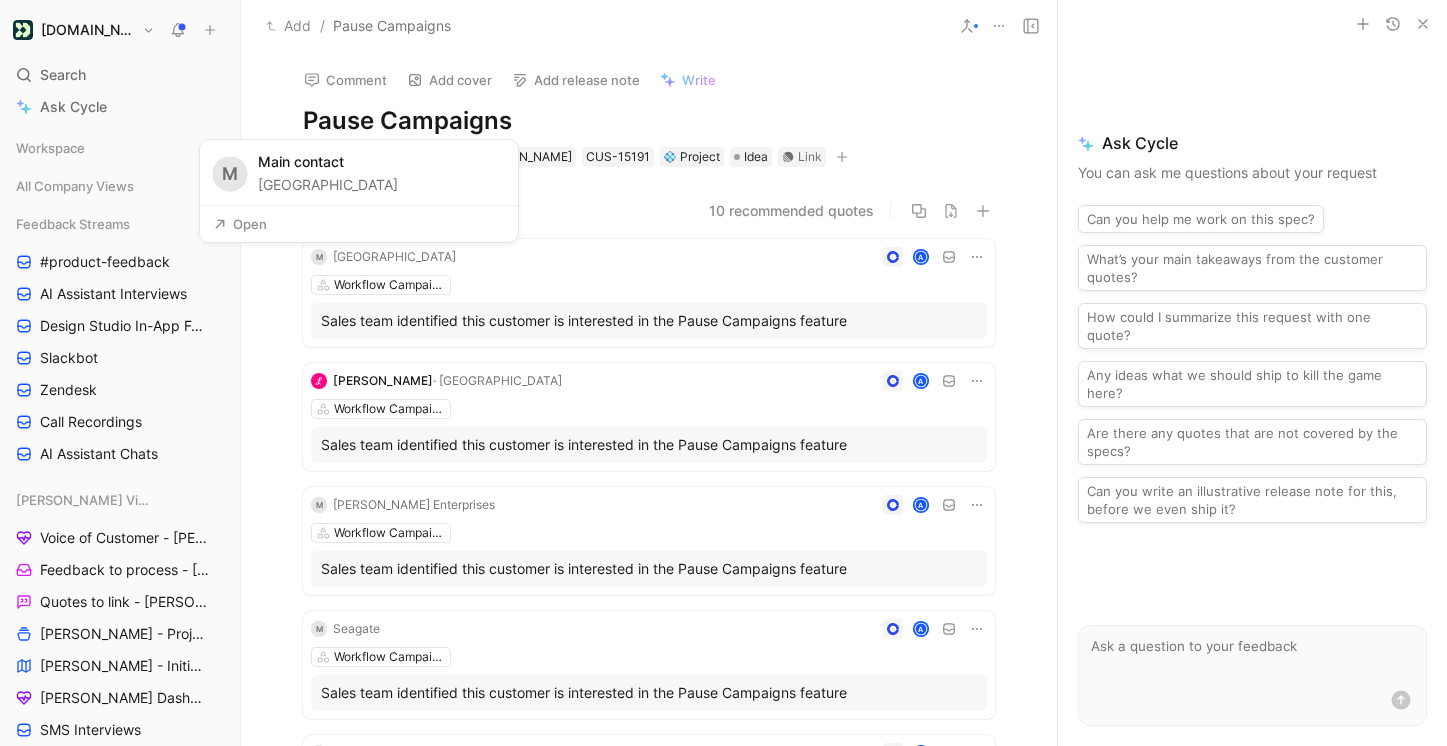 click on "Open" at bounding box center [240, 224] 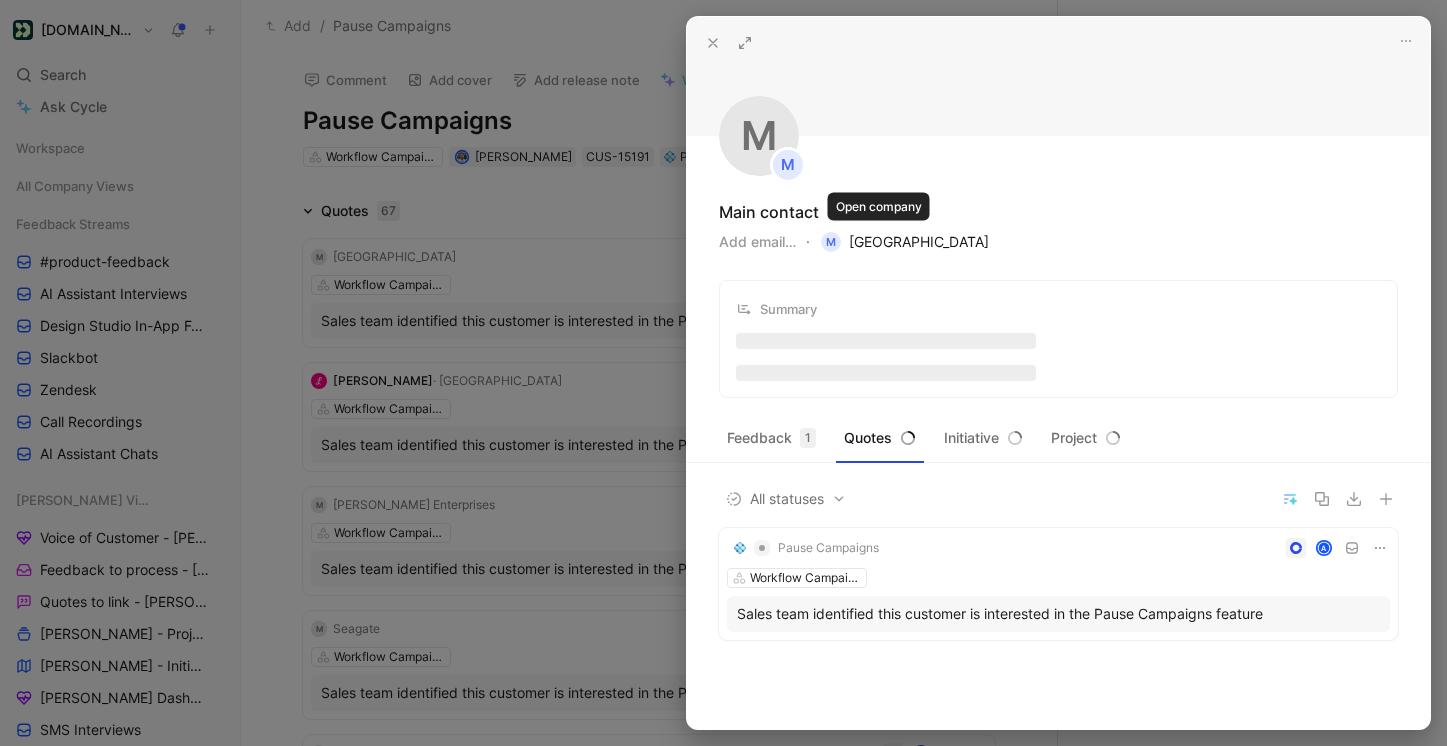 click on "M Mission Lane" at bounding box center [905, 242] 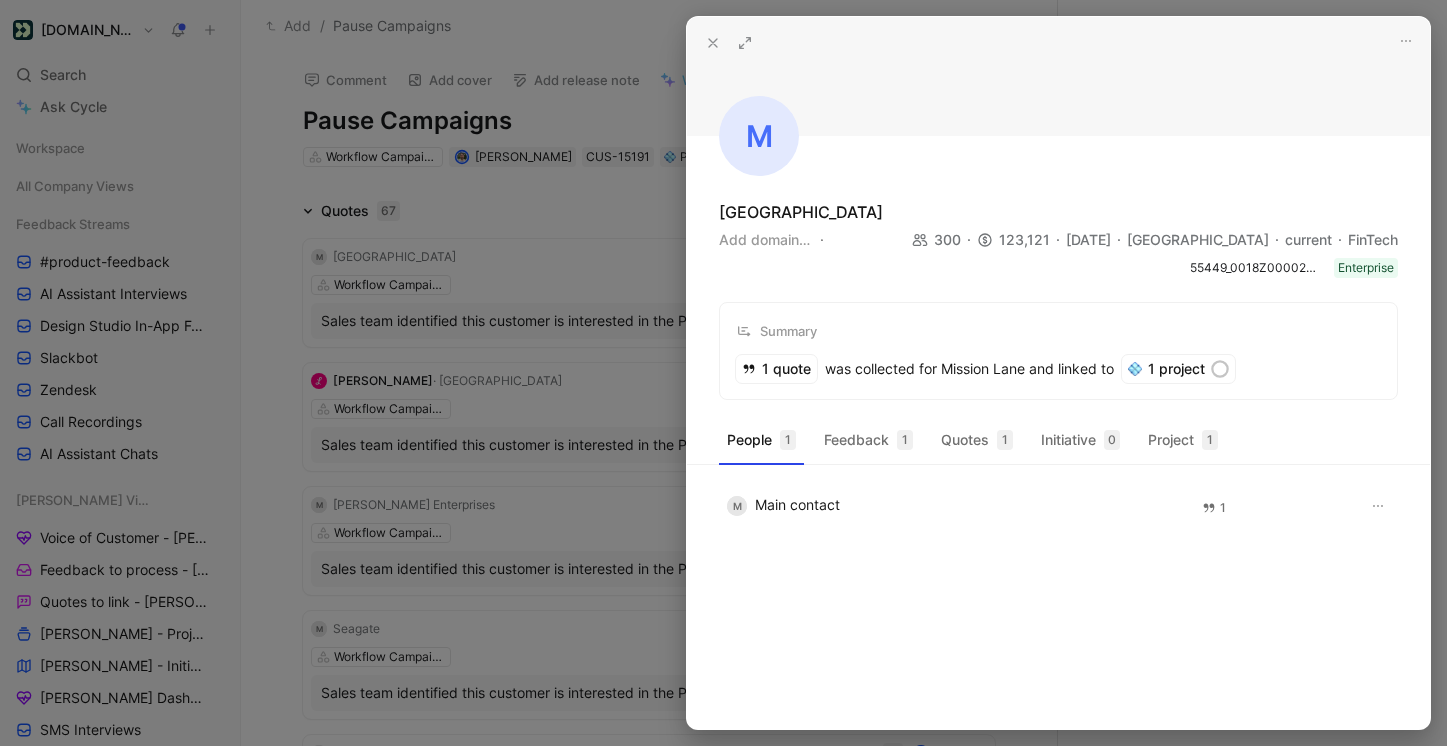 click 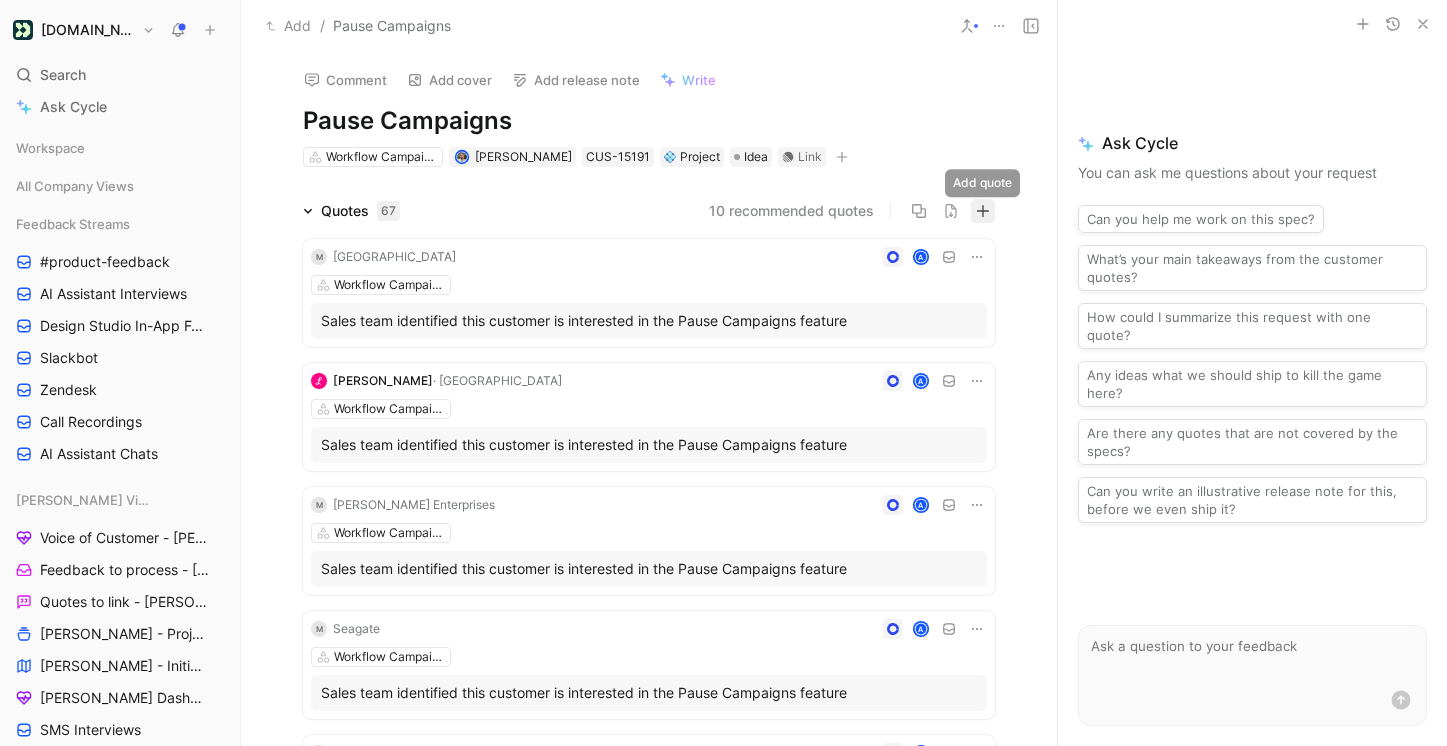 click 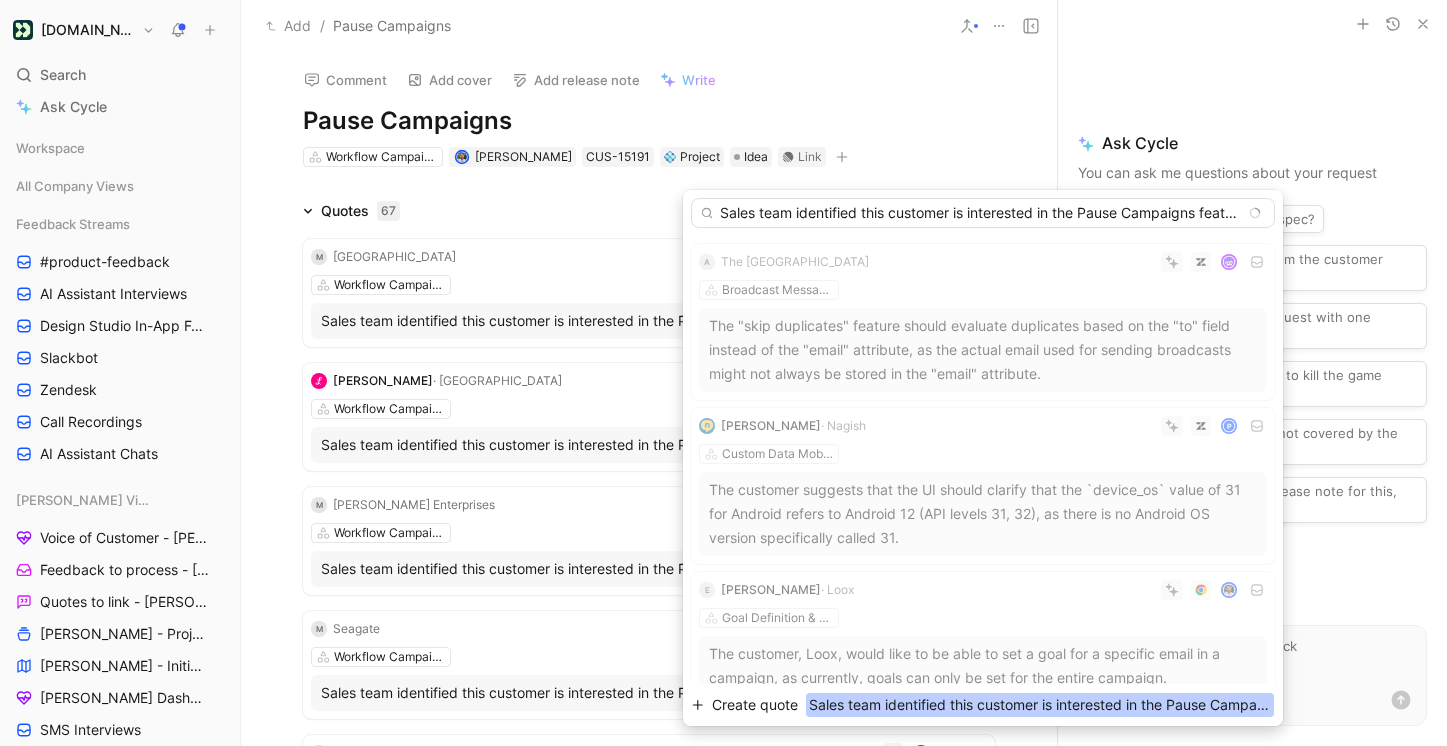 type on "Sales team identified this customer is interested in the Pause Campaigns feature" 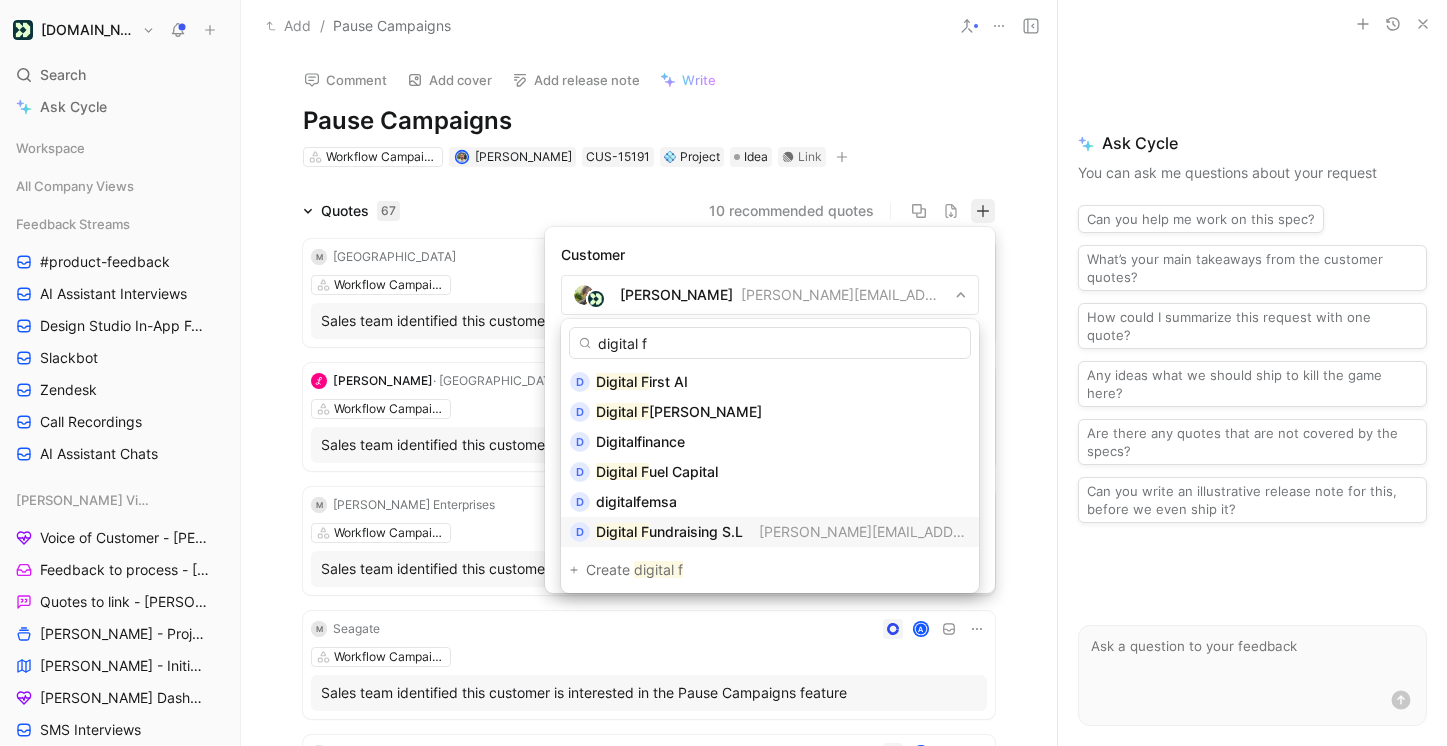 type on "digital f" 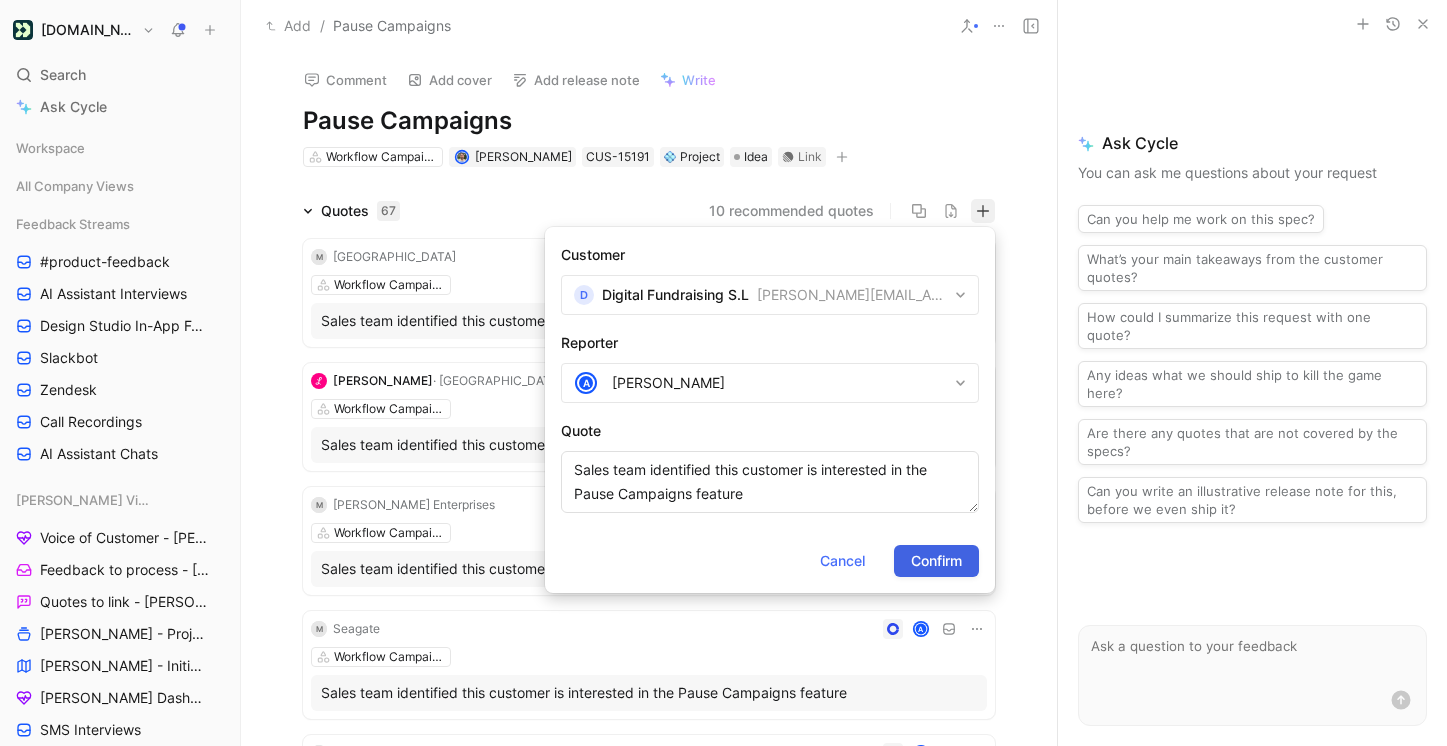 click on "Confirm" at bounding box center (936, 561) 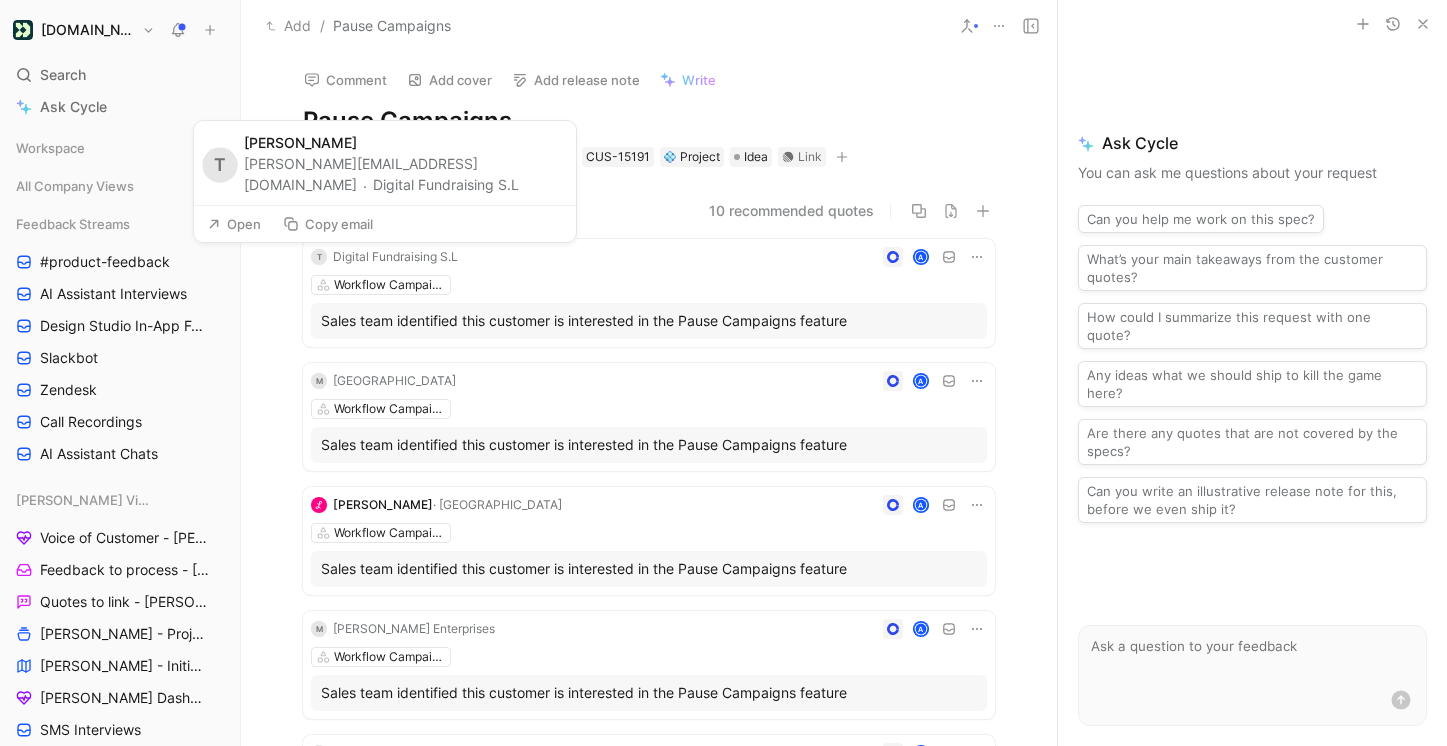 click on "Open" at bounding box center [234, 224] 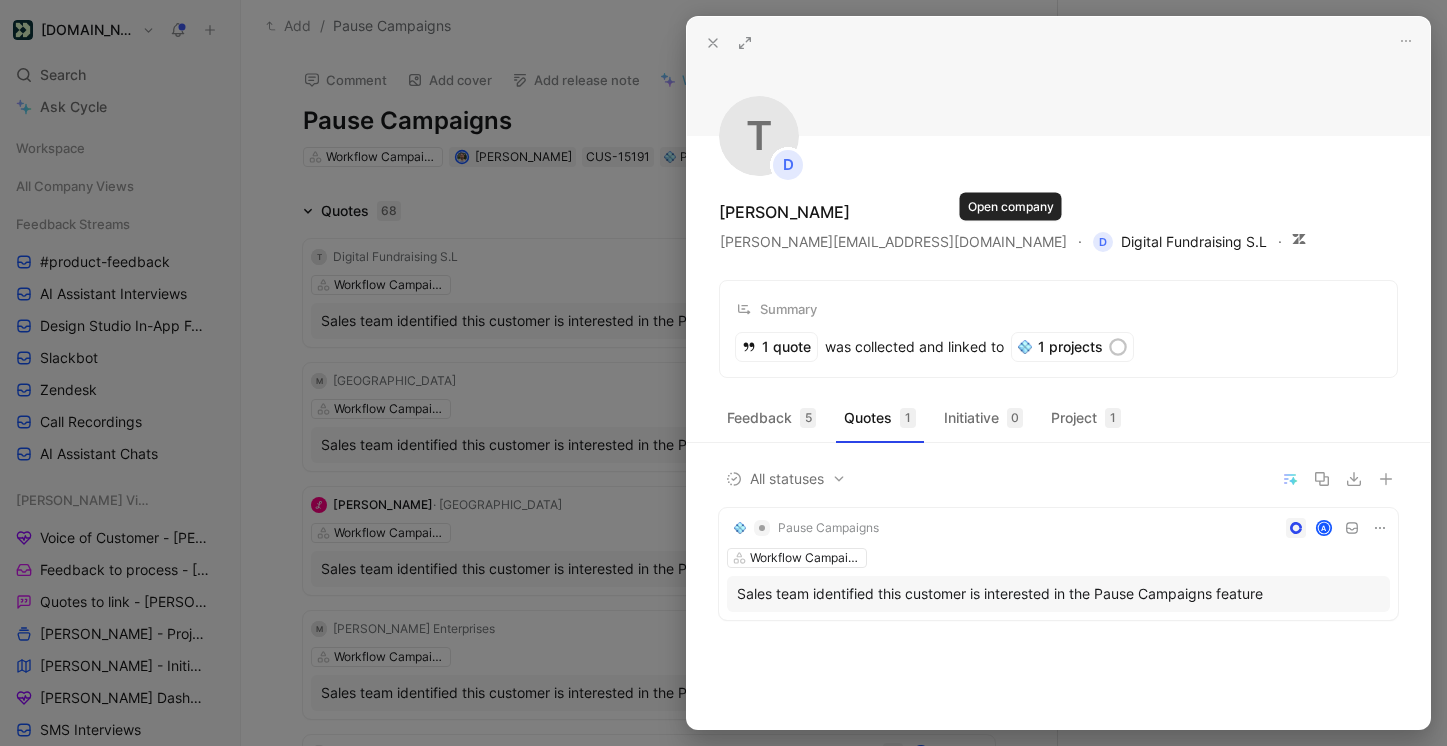 click on "D Digital Fundraising S.L" at bounding box center [1180, 242] 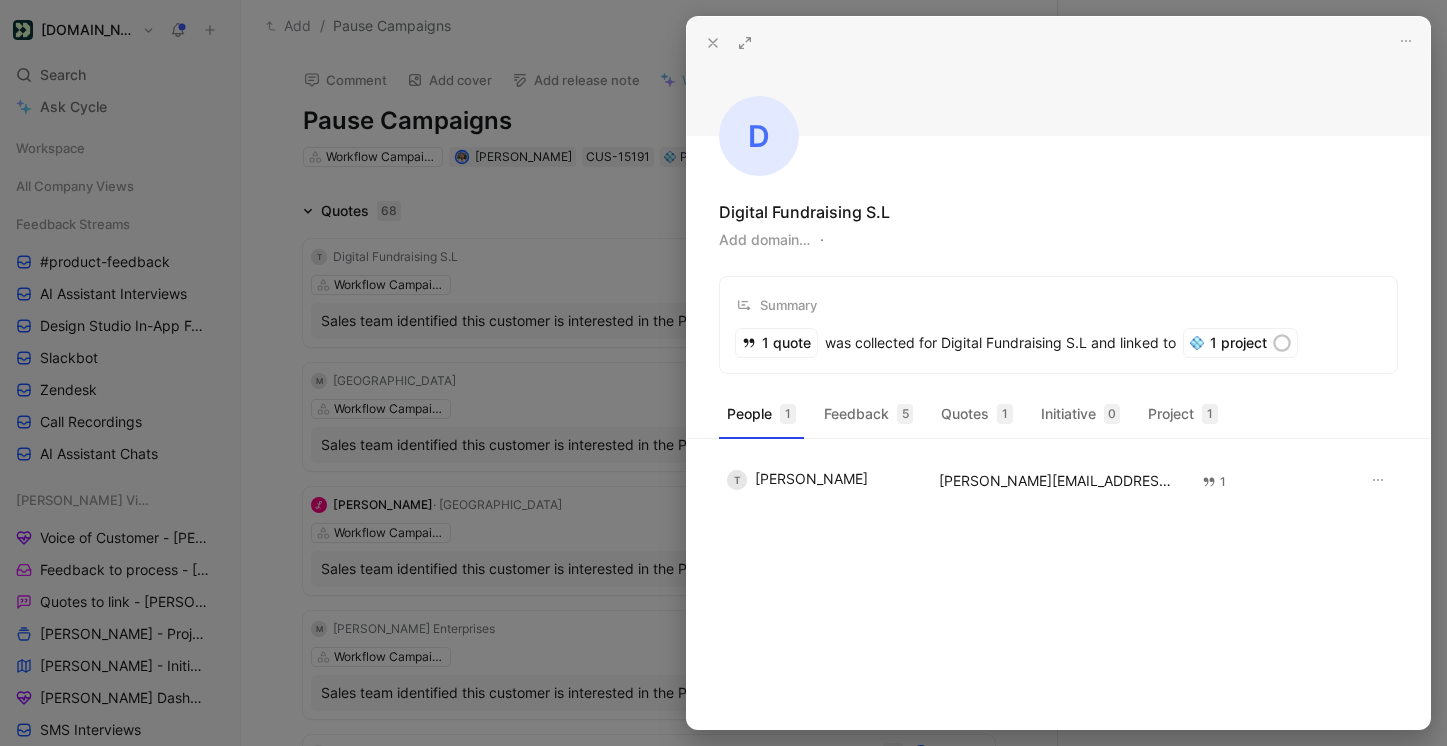 click 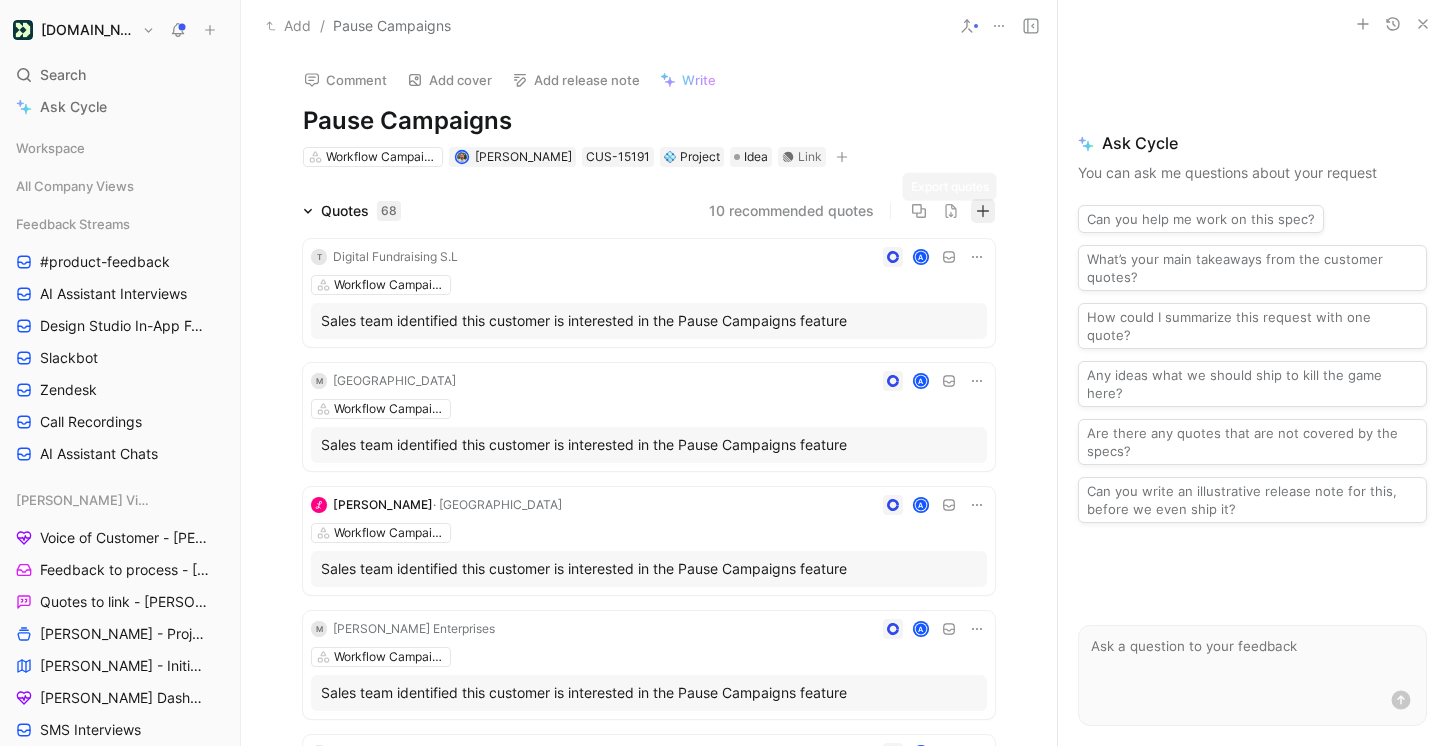 click 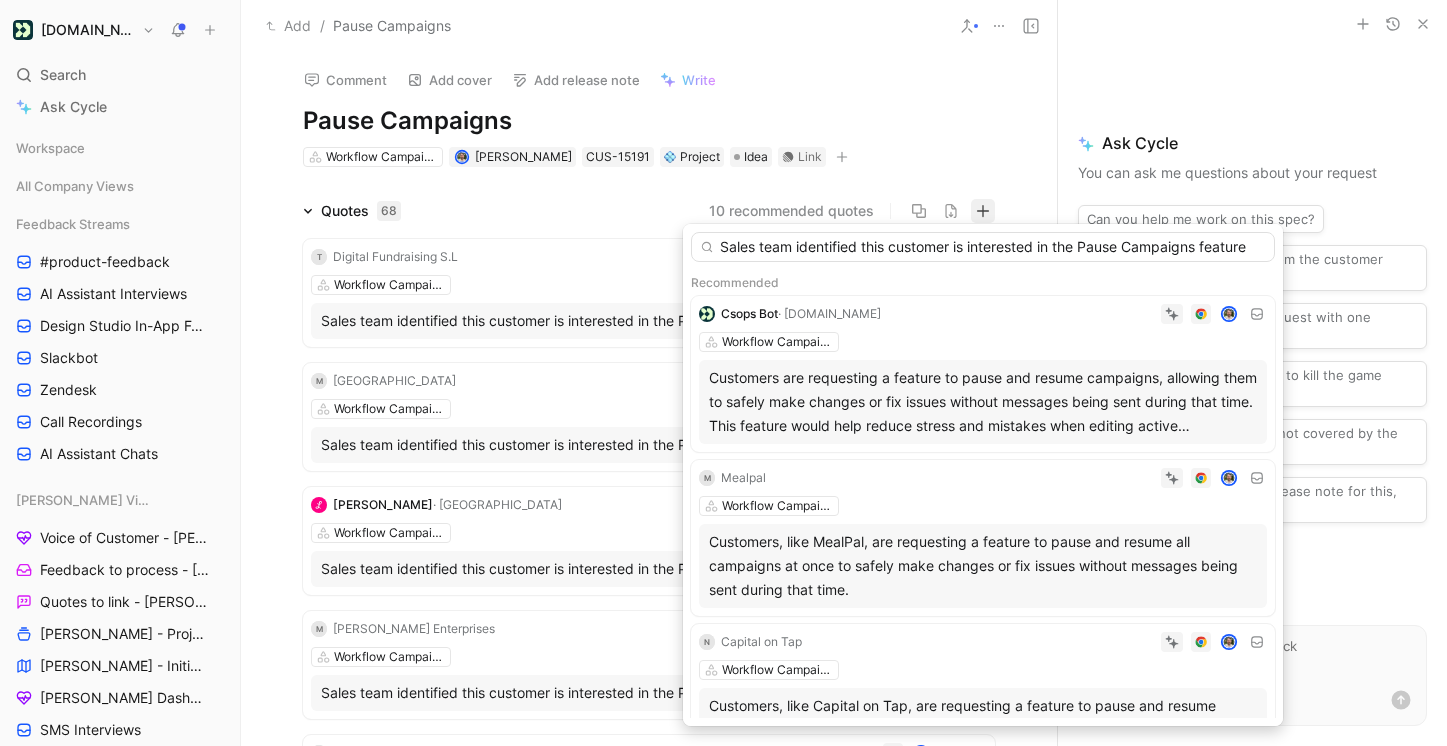 scroll, scrollTop: 0, scrollLeft: 0, axis: both 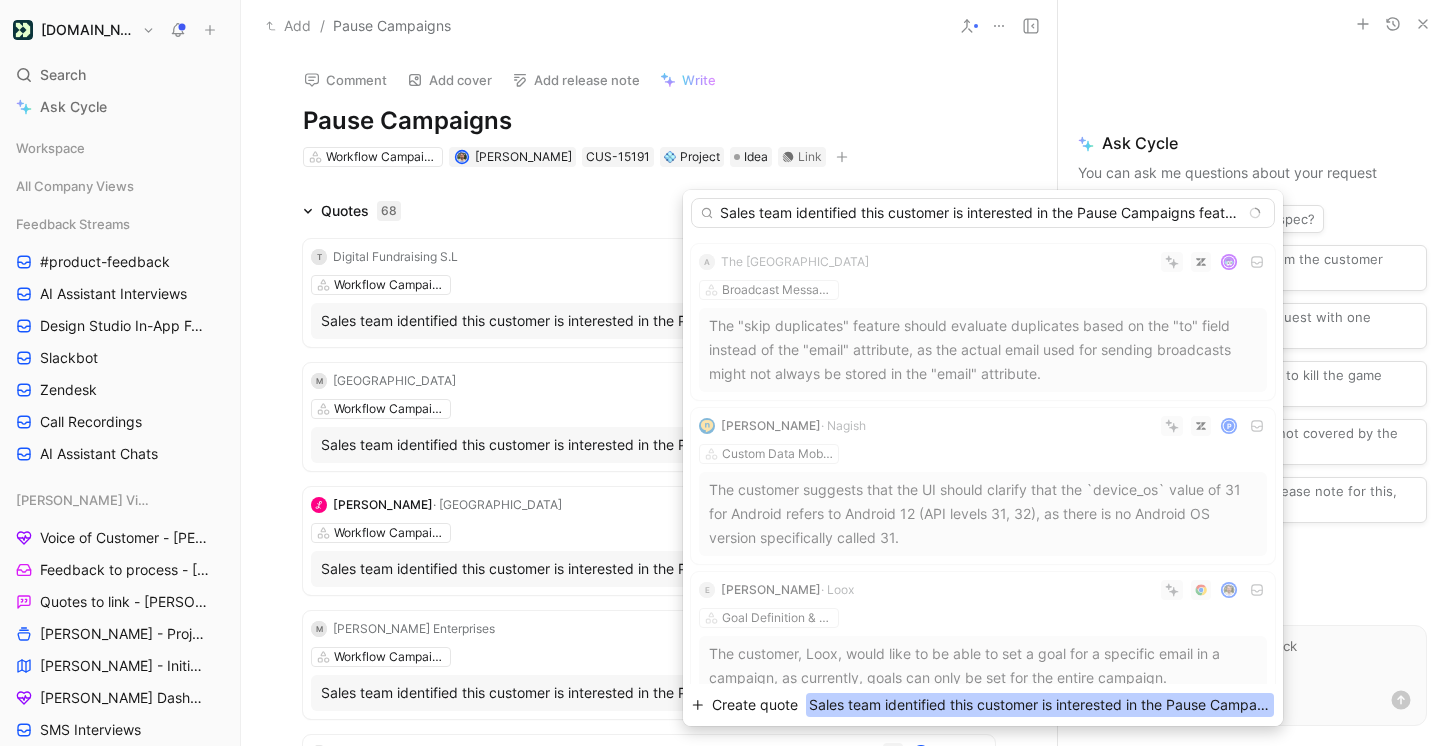 type on "Sales team identified this customer is interested in the Pause Campaigns feature" 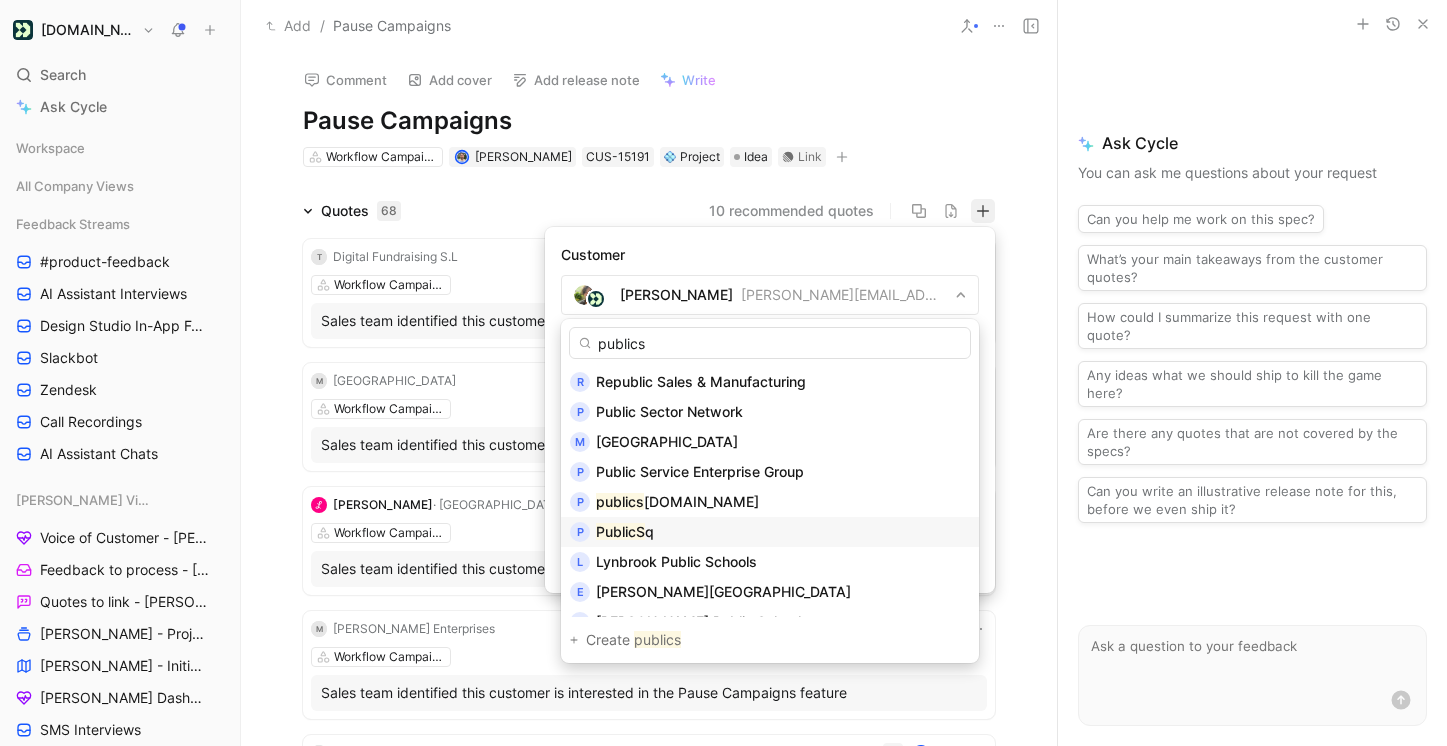 type on "publics" 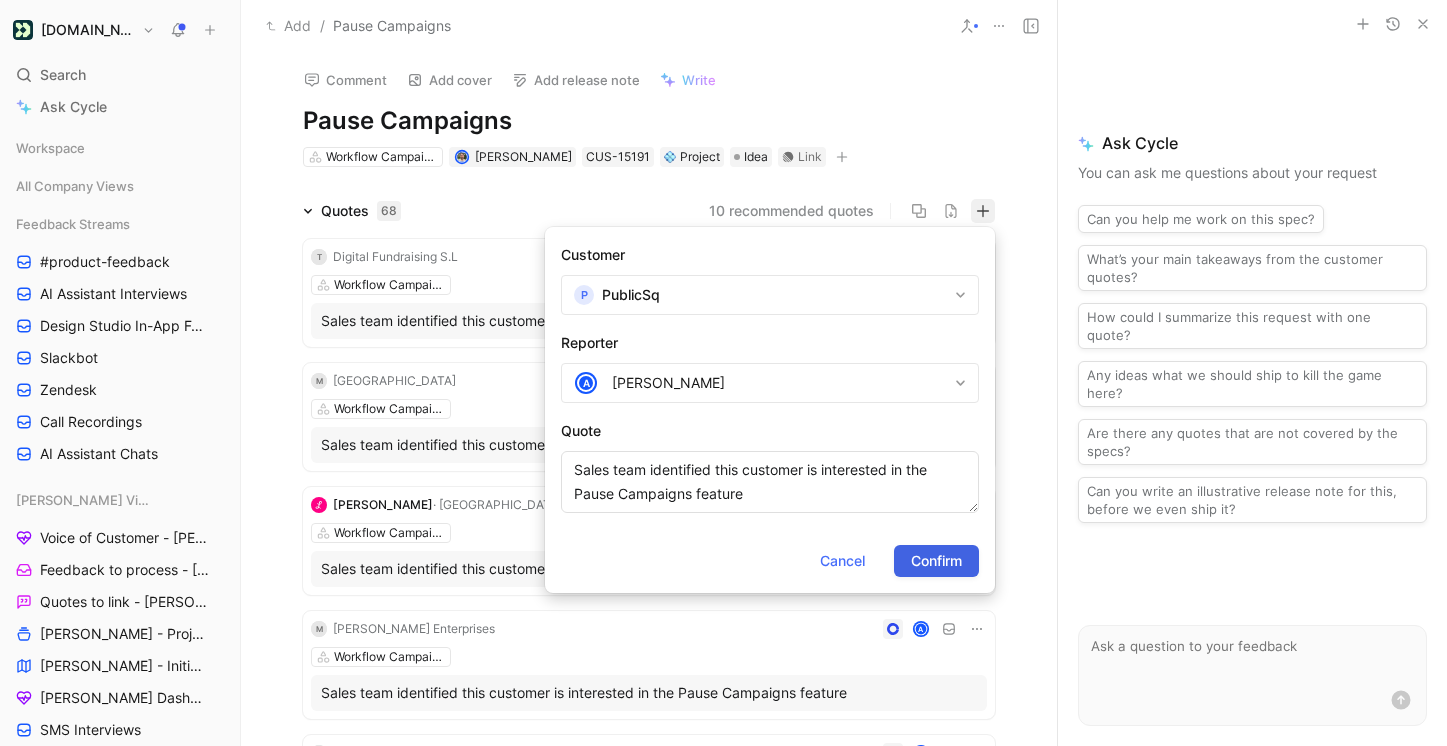 click on "Confirm" at bounding box center (936, 561) 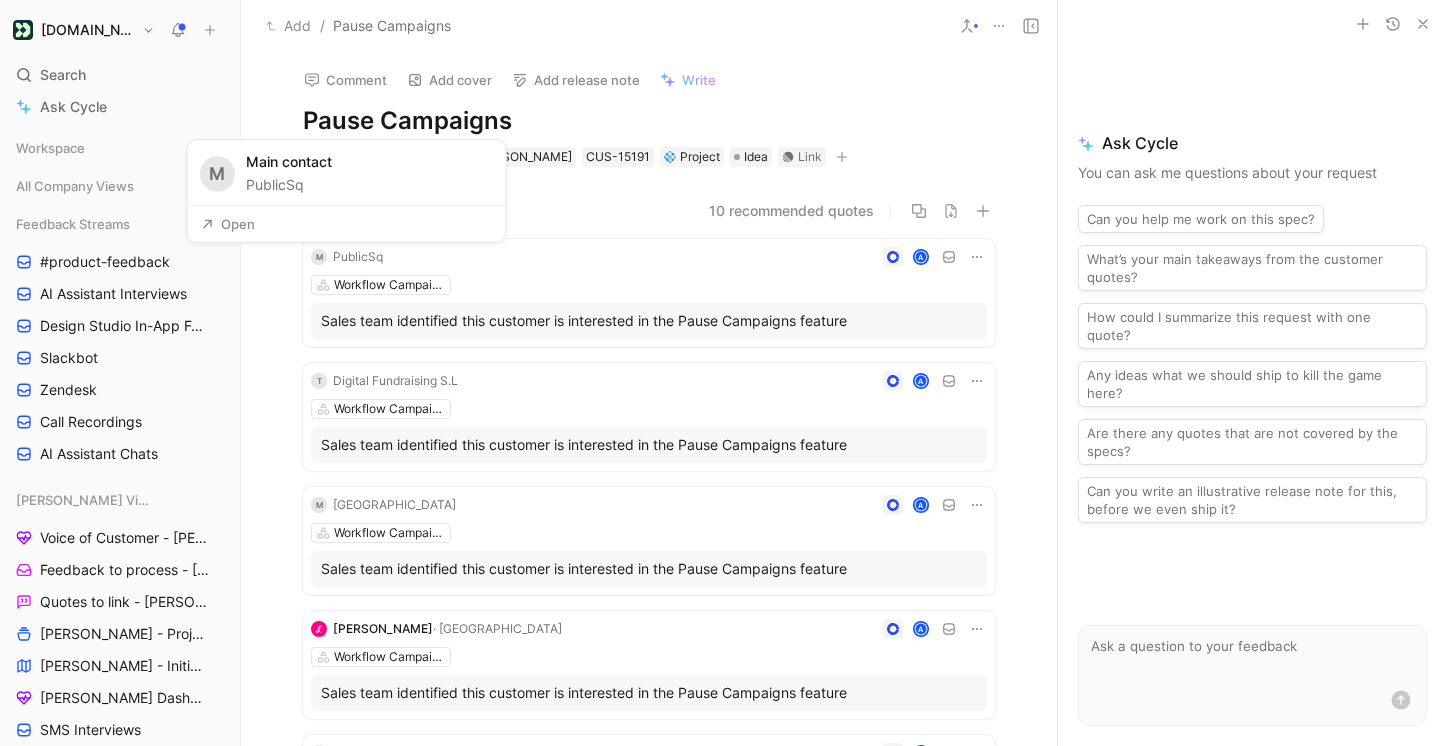 click on "Open" at bounding box center [228, 224] 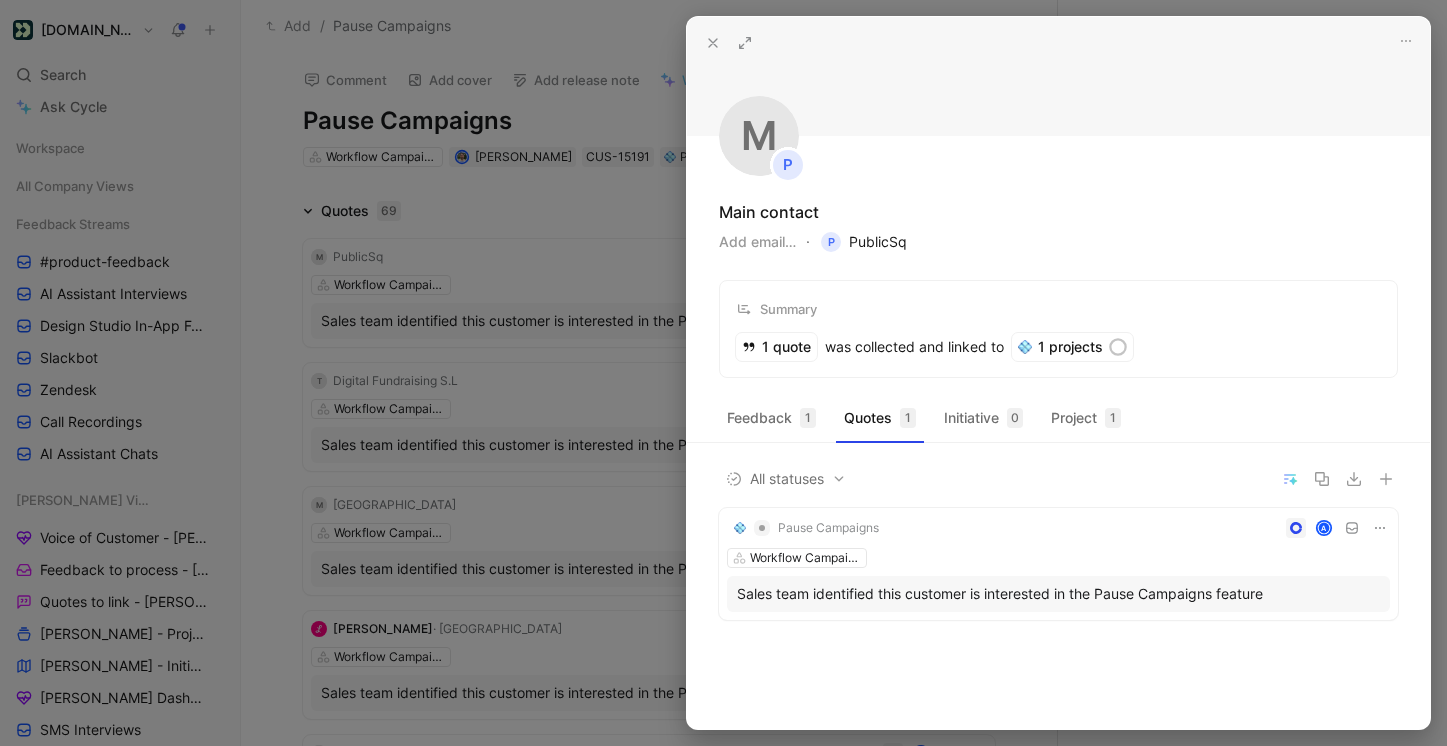 click on "P PublicSq" at bounding box center [864, 242] 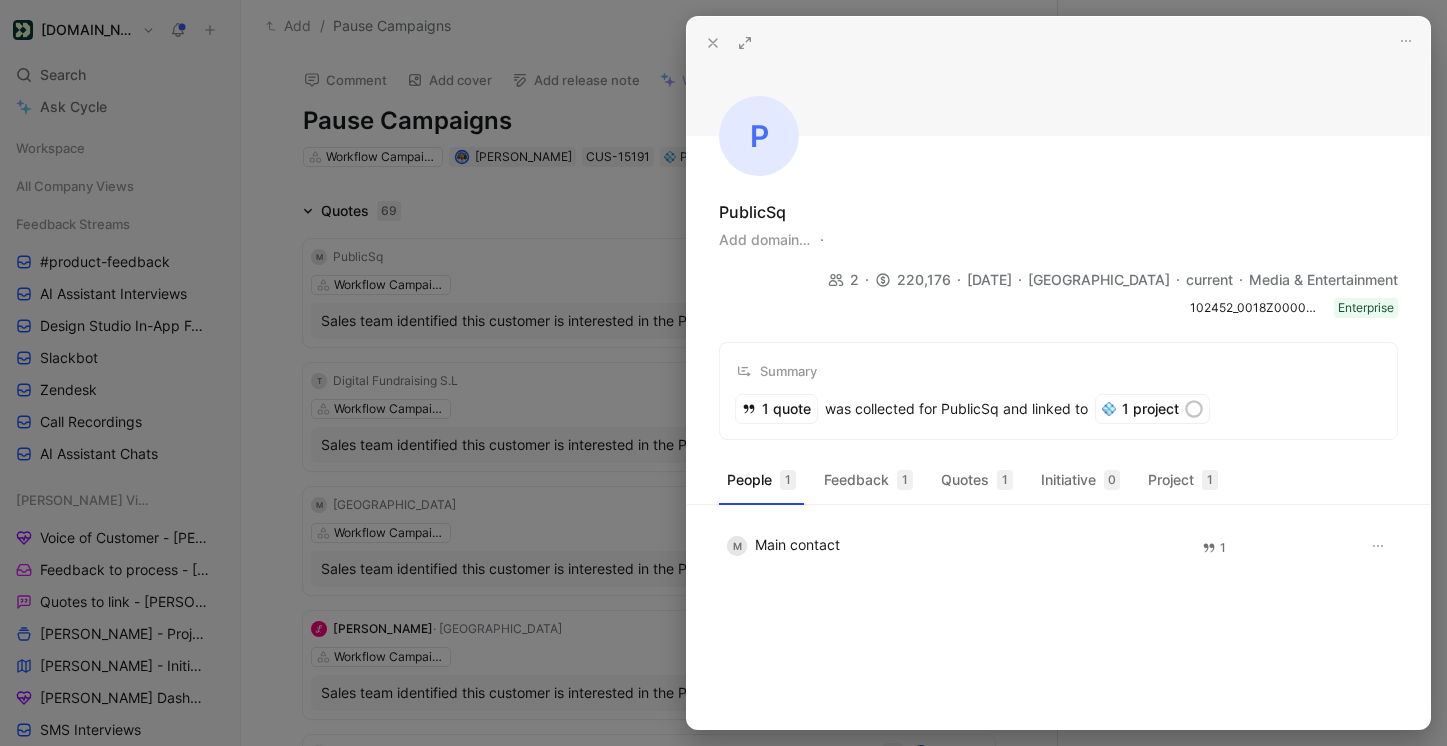 click 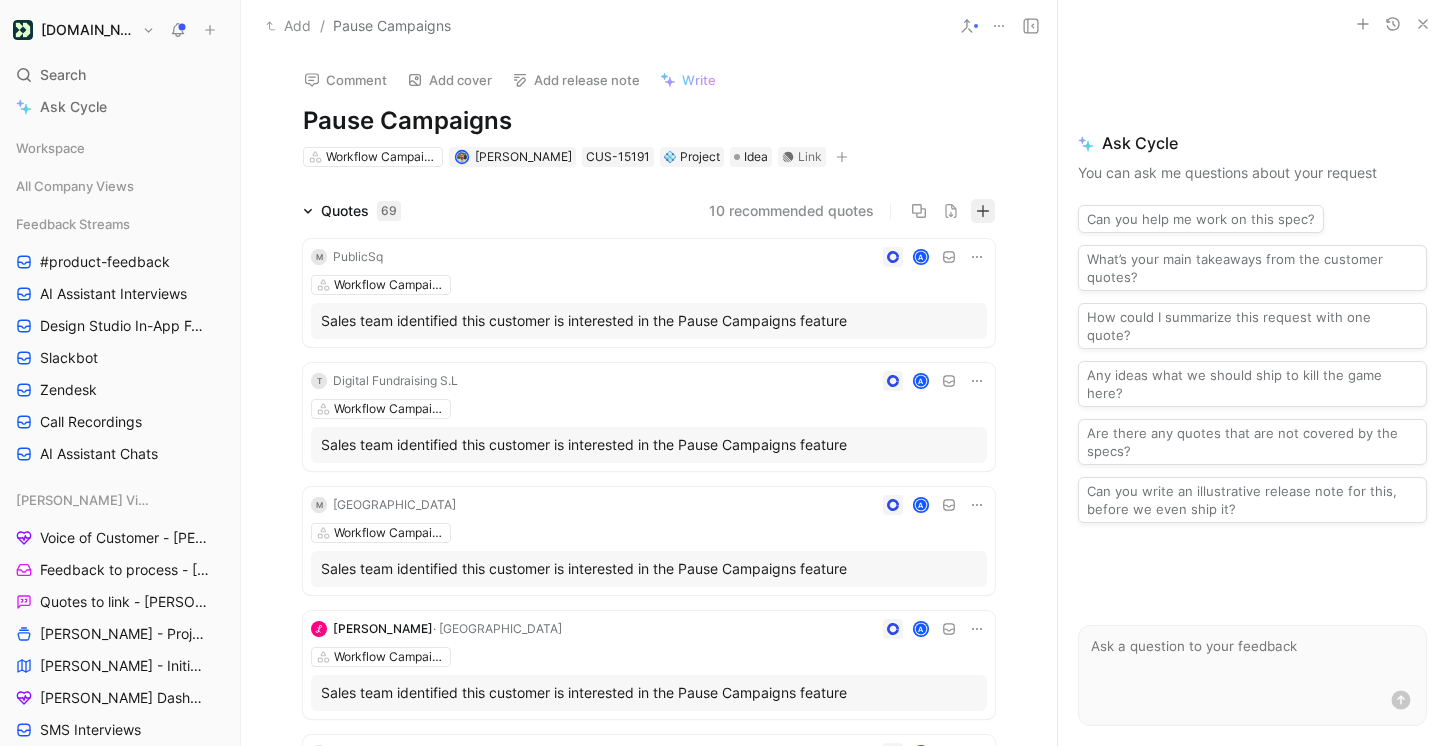 click 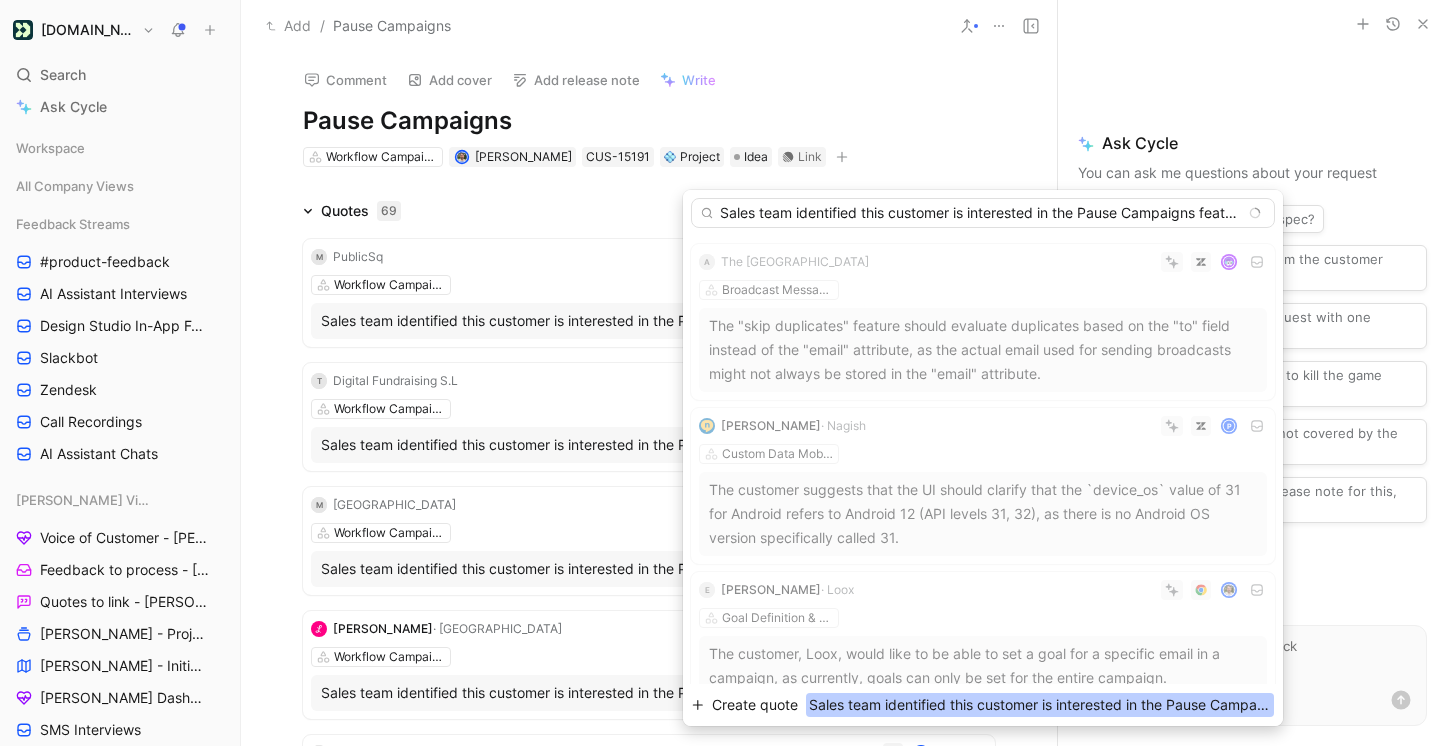 type on "Sales team identified this customer is interested in the Pause Campaigns feature" 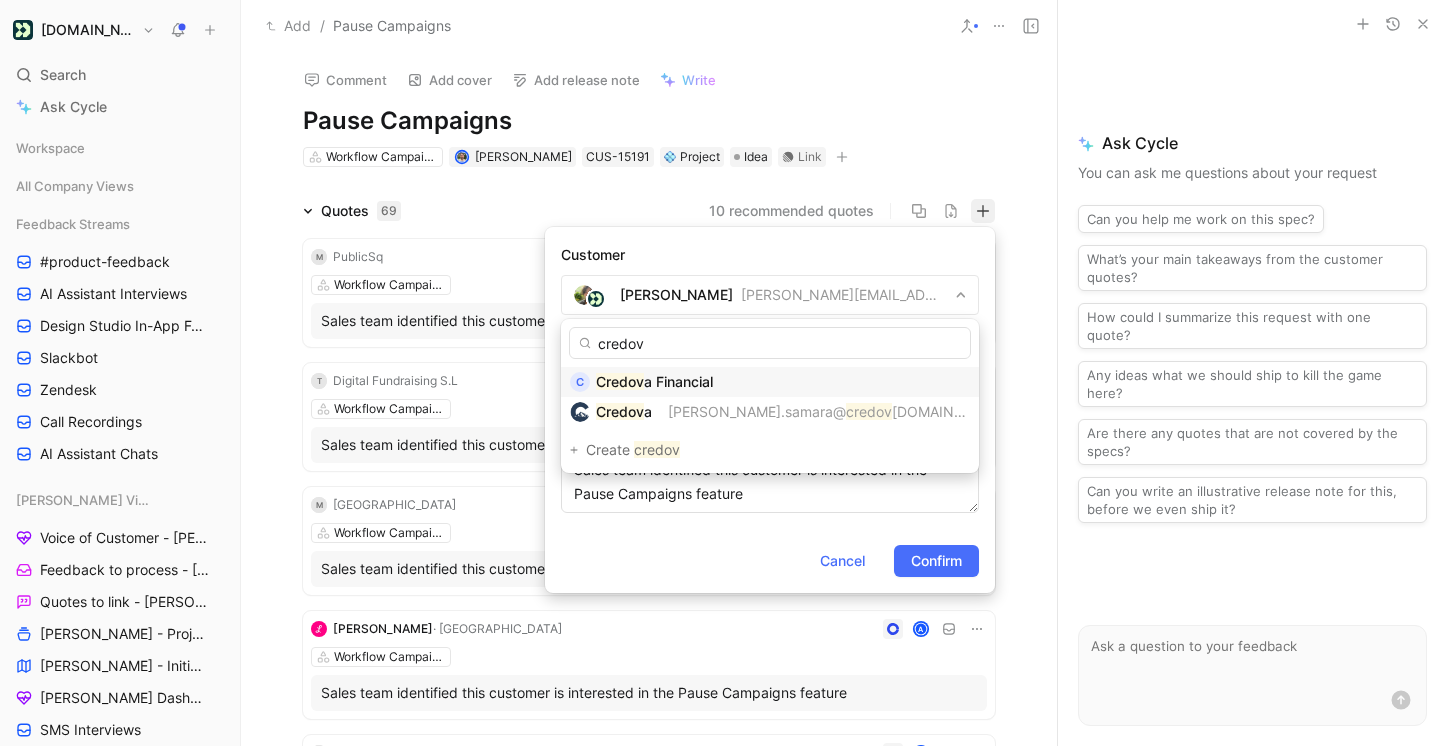 type on "credov" 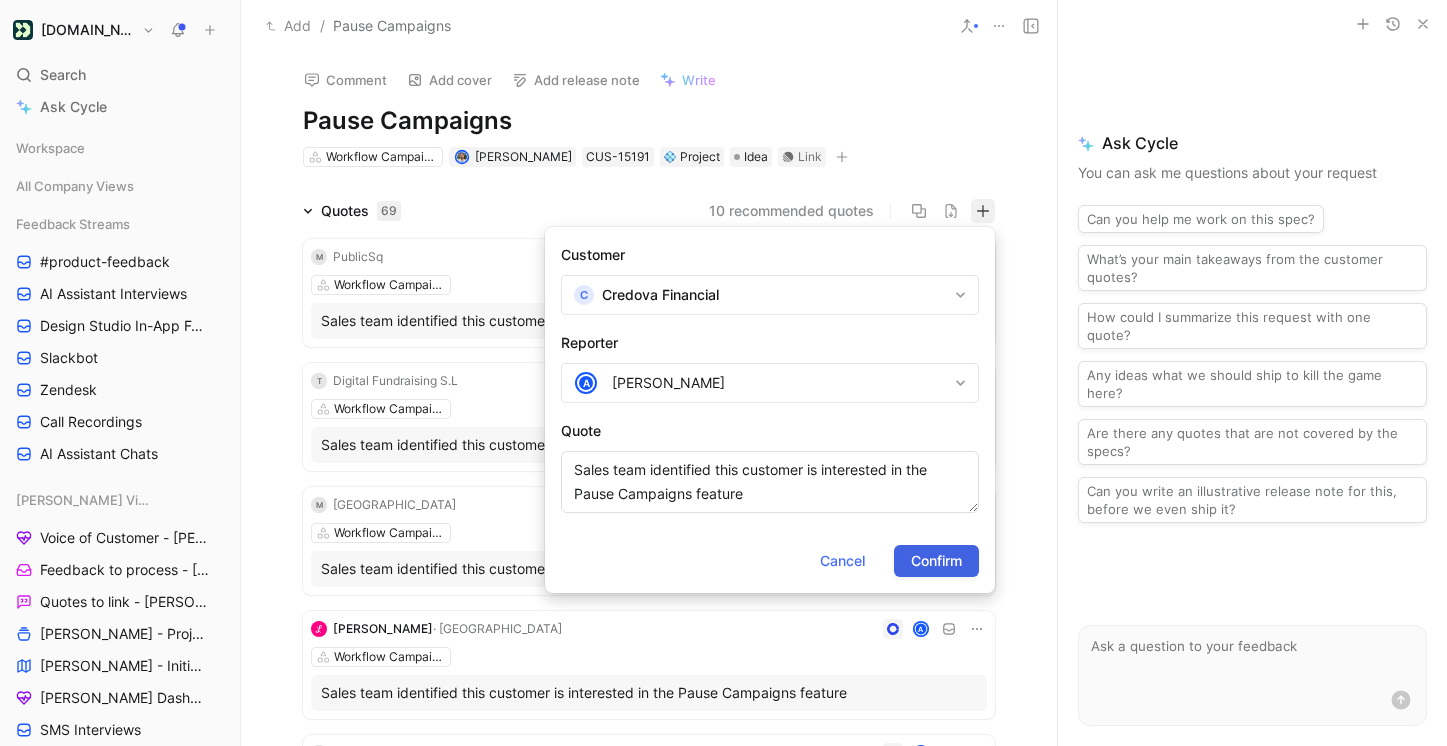 click on "Confirm" at bounding box center [936, 561] 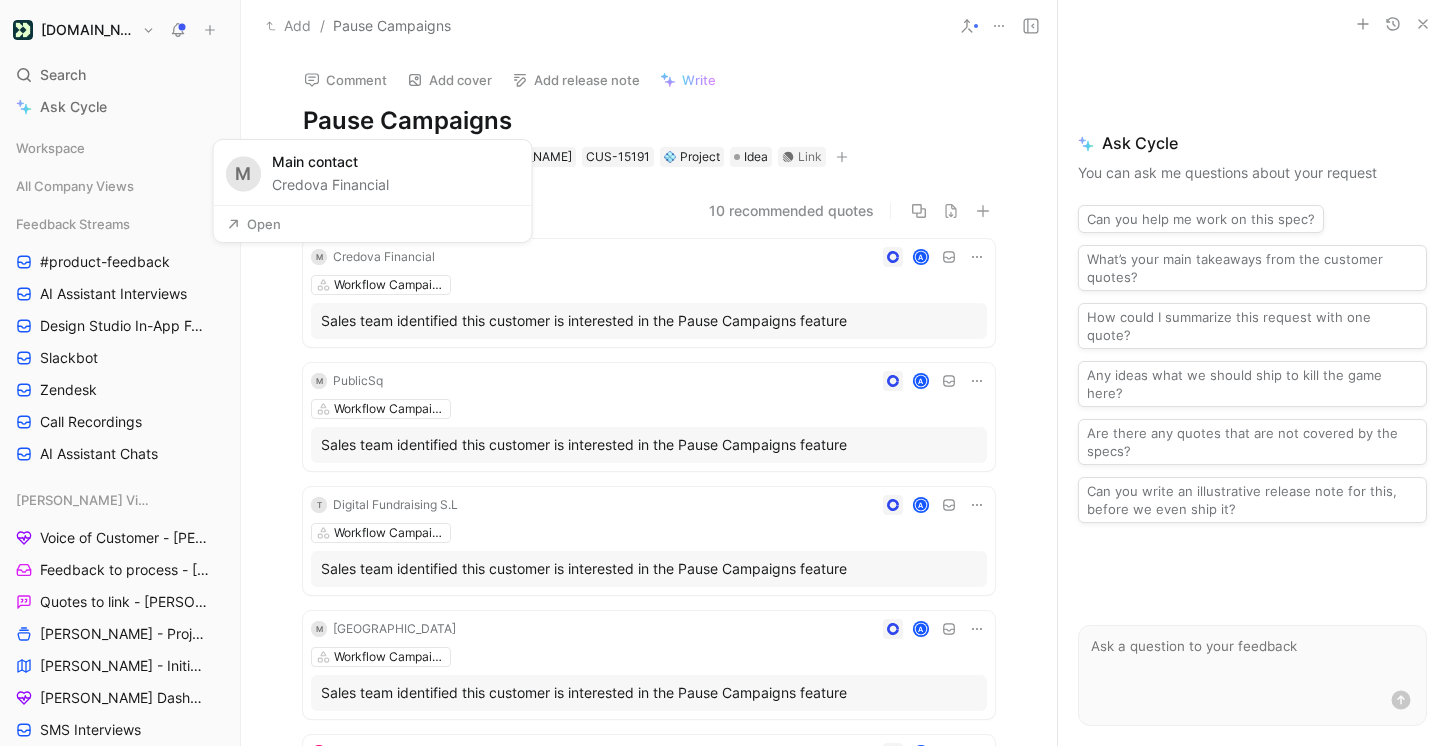 click on "Open" at bounding box center [254, 224] 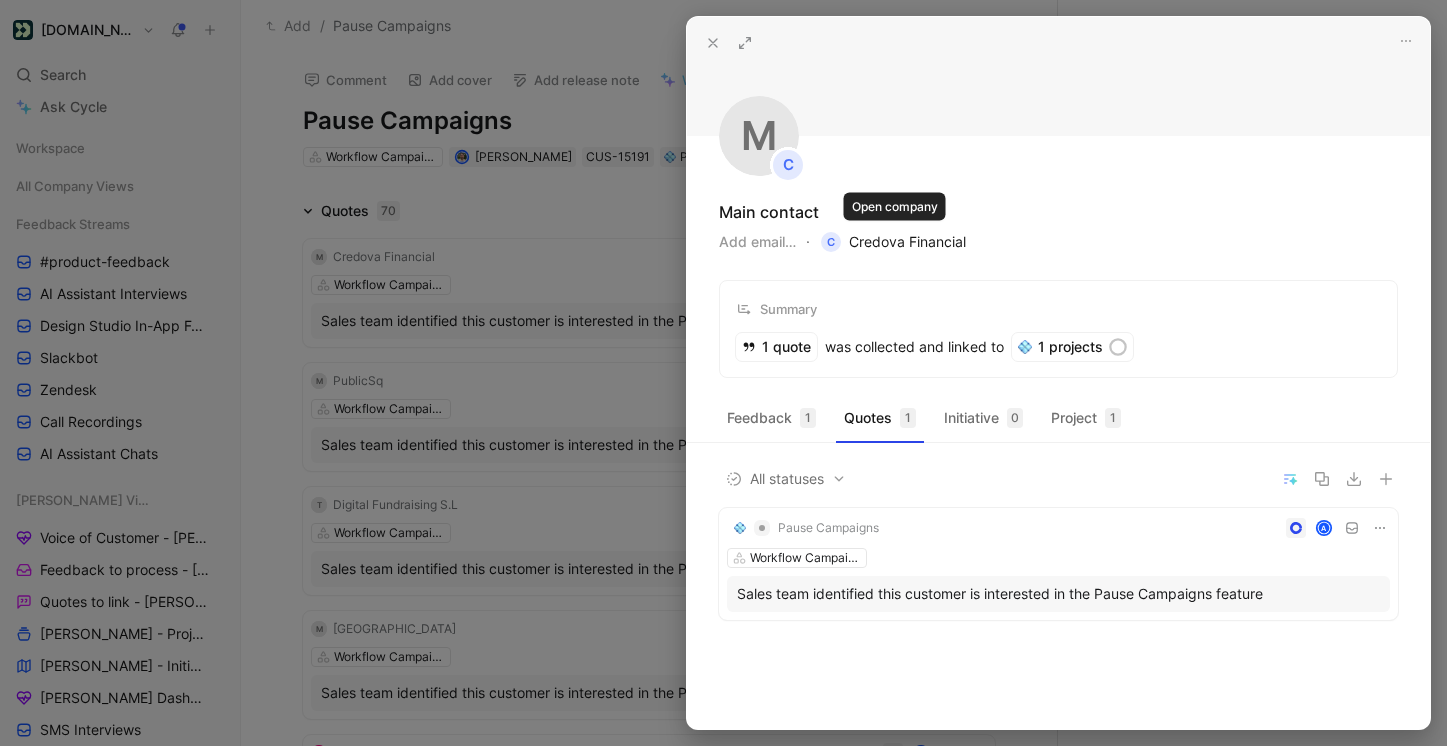 click on "C Credova Financial" at bounding box center (893, 242) 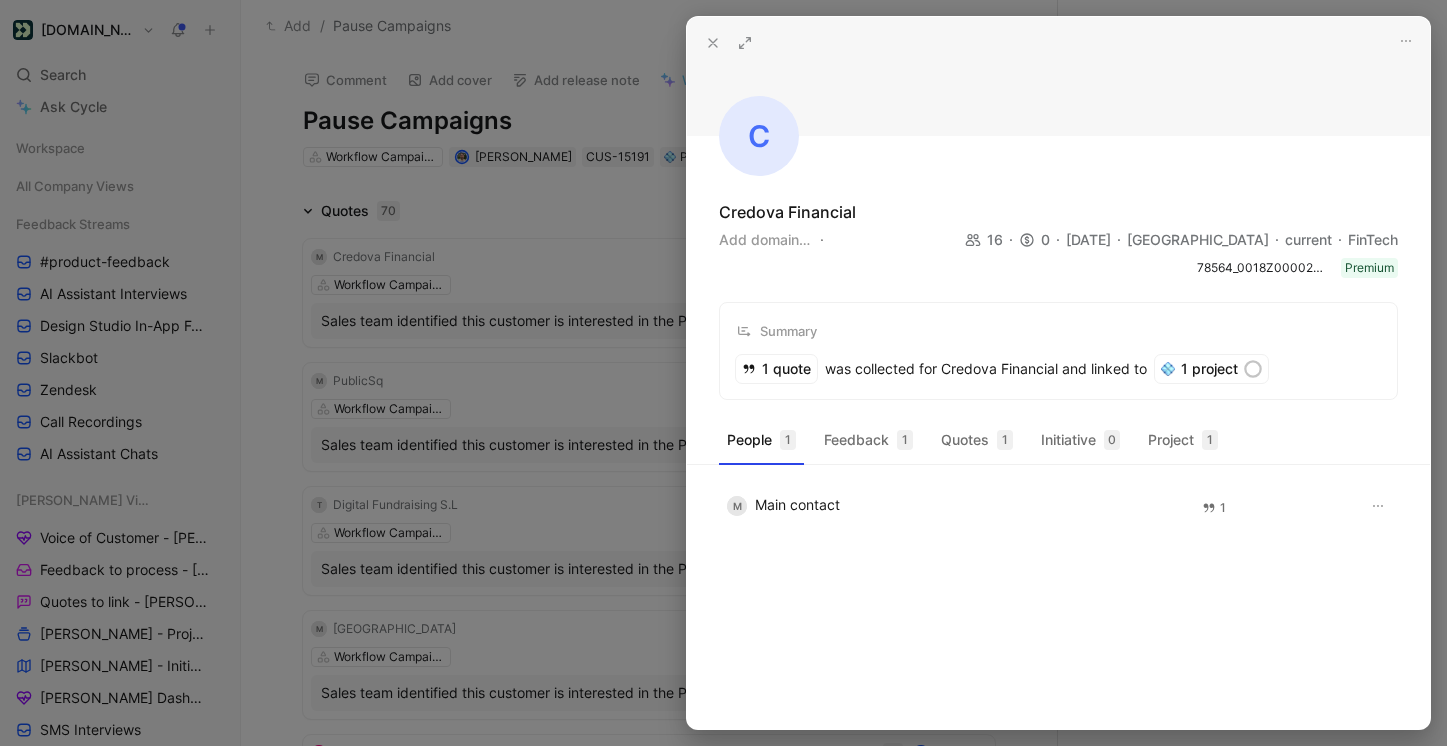 click 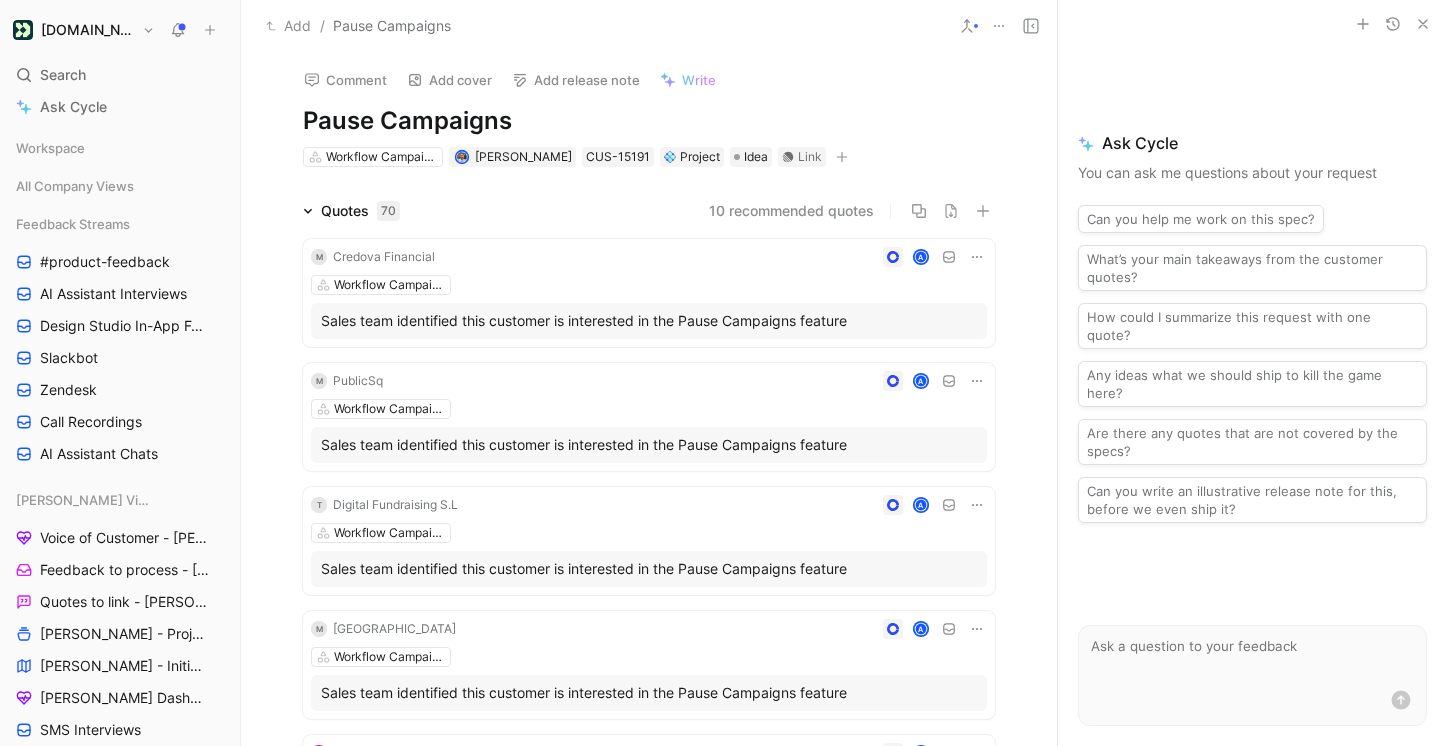 click at bounding box center (983, 211) 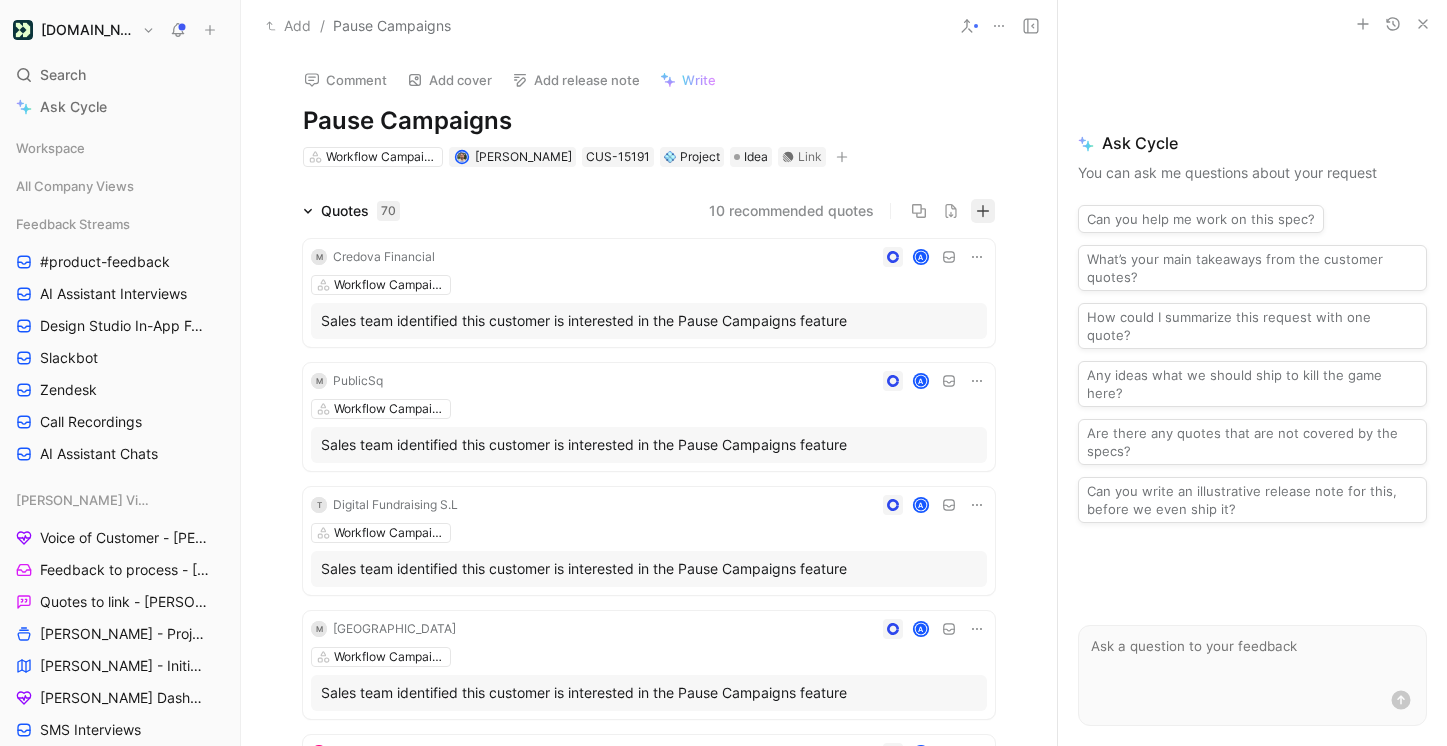 click 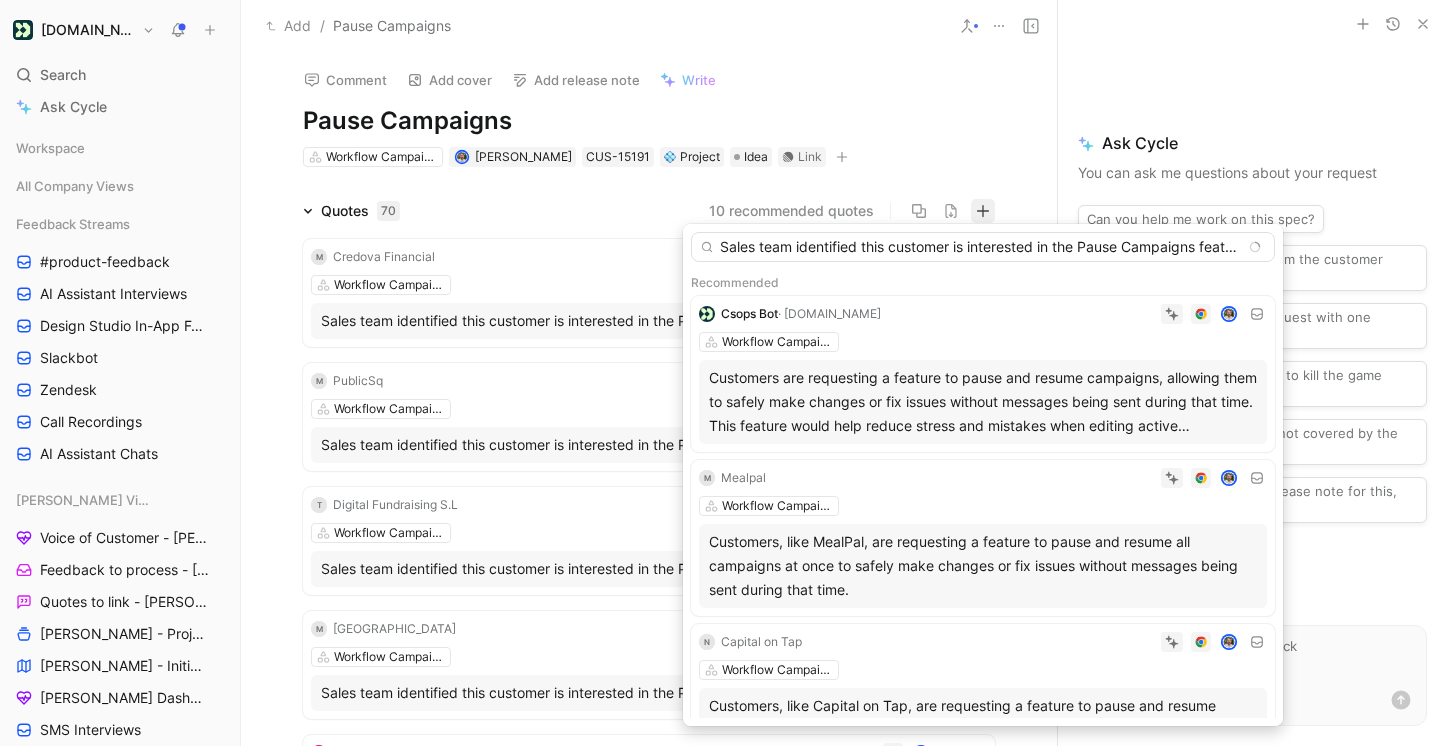 scroll, scrollTop: 0, scrollLeft: 14, axis: horizontal 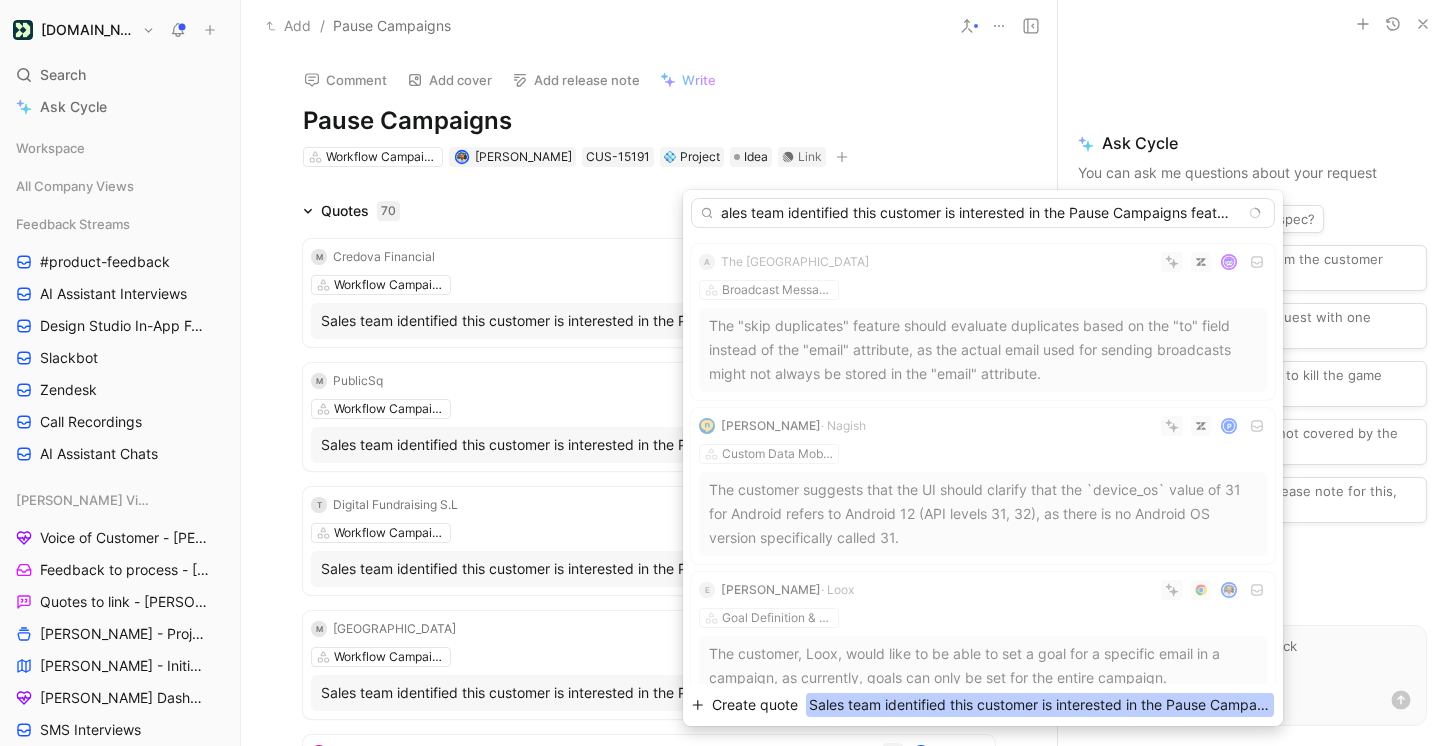 type on "Sales team identified this customer is interested in the Pause Campaigns feature" 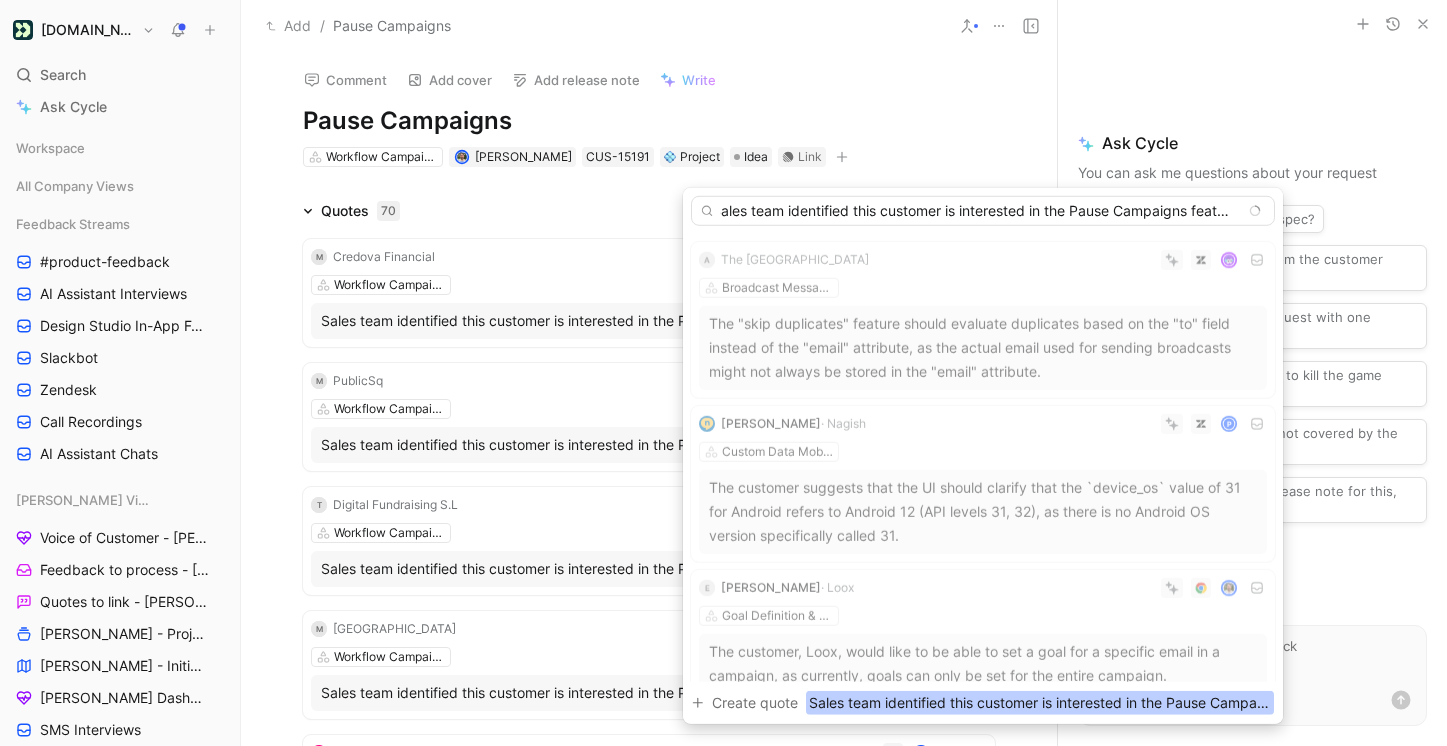 scroll, scrollTop: 0, scrollLeft: 0, axis: both 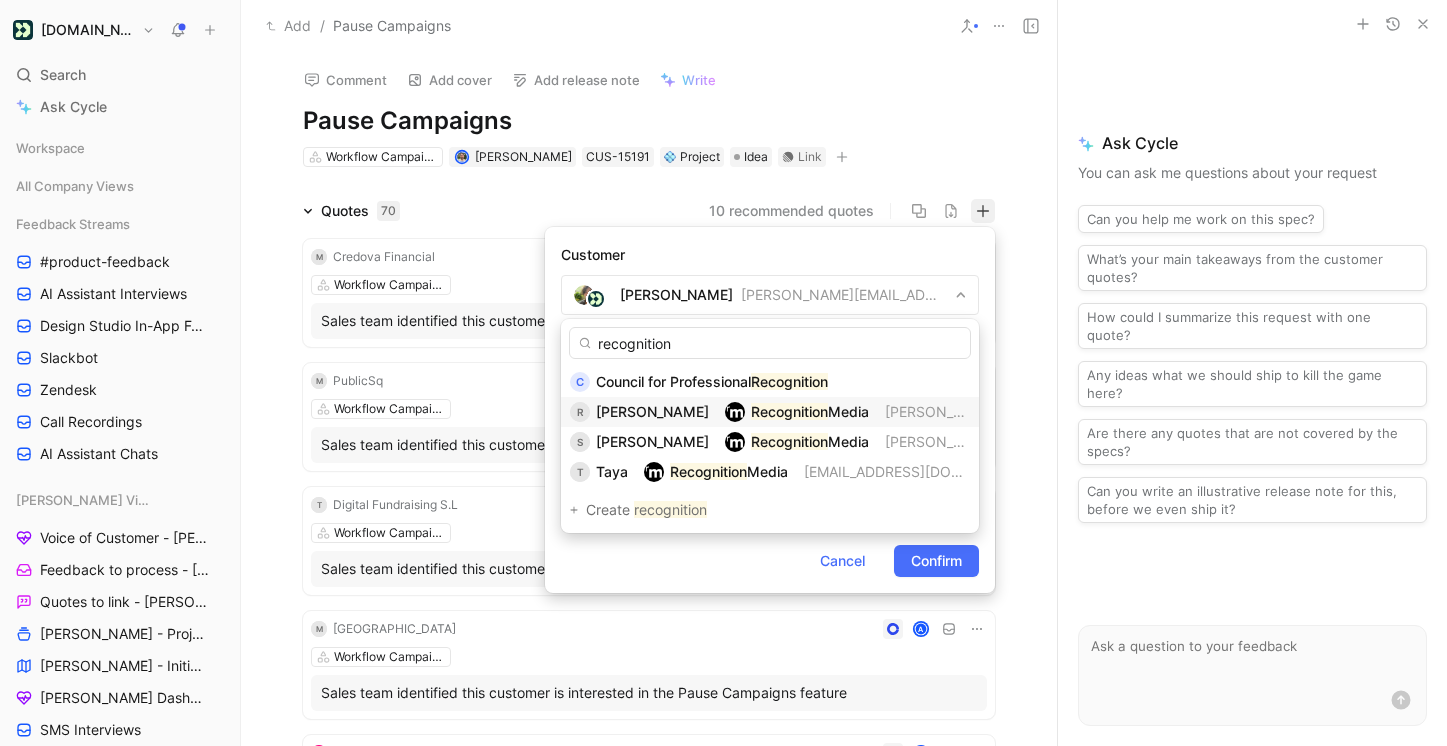 type on "recognition" 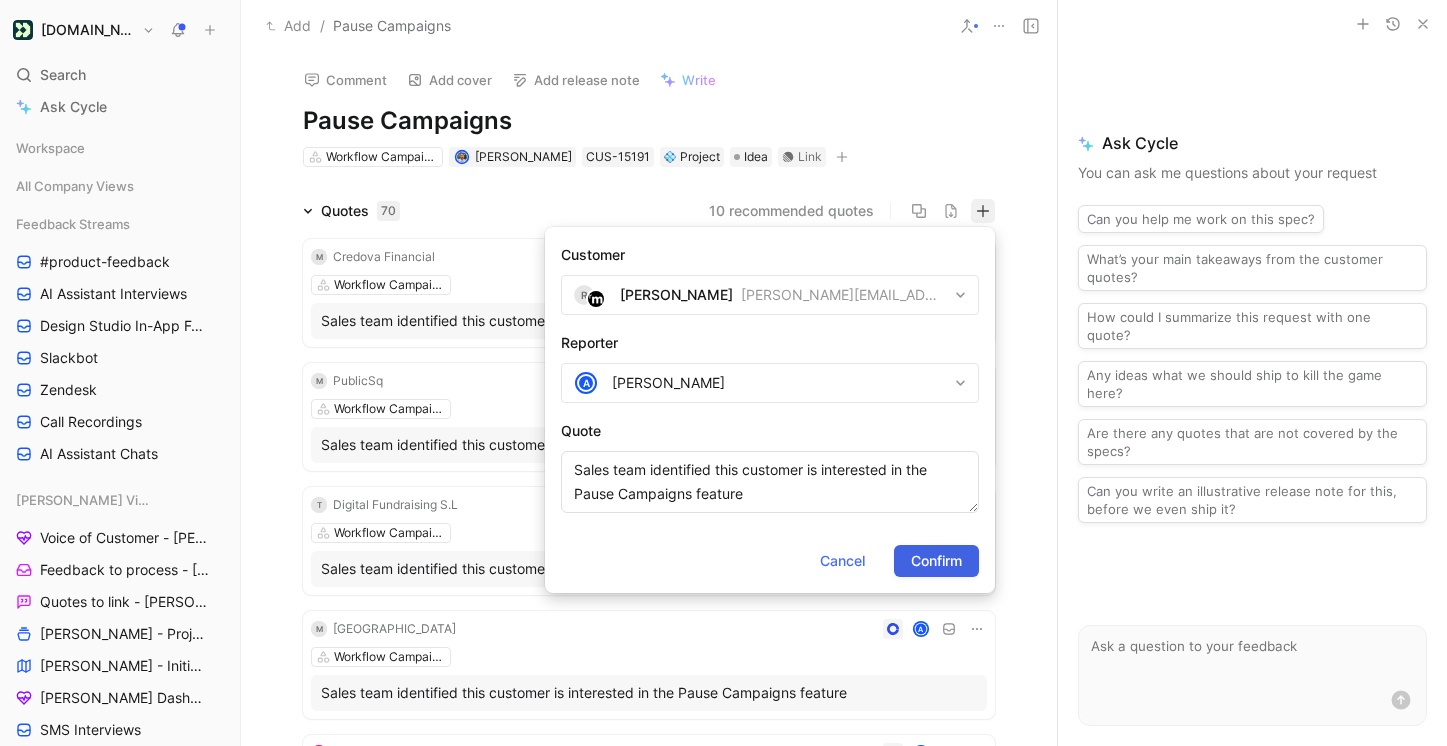 click on "Confirm" at bounding box center (936, 561) 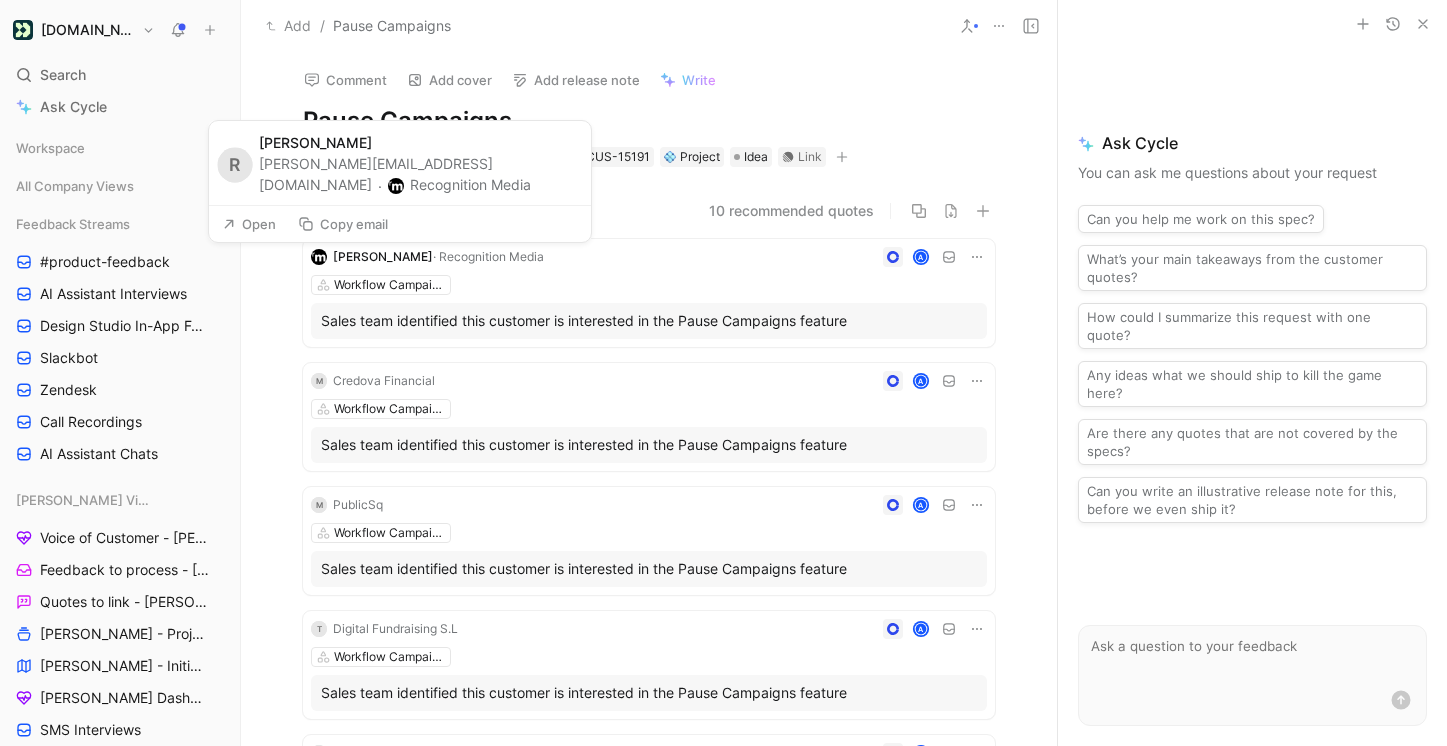click on "Open" at bounding box center (249, 224) 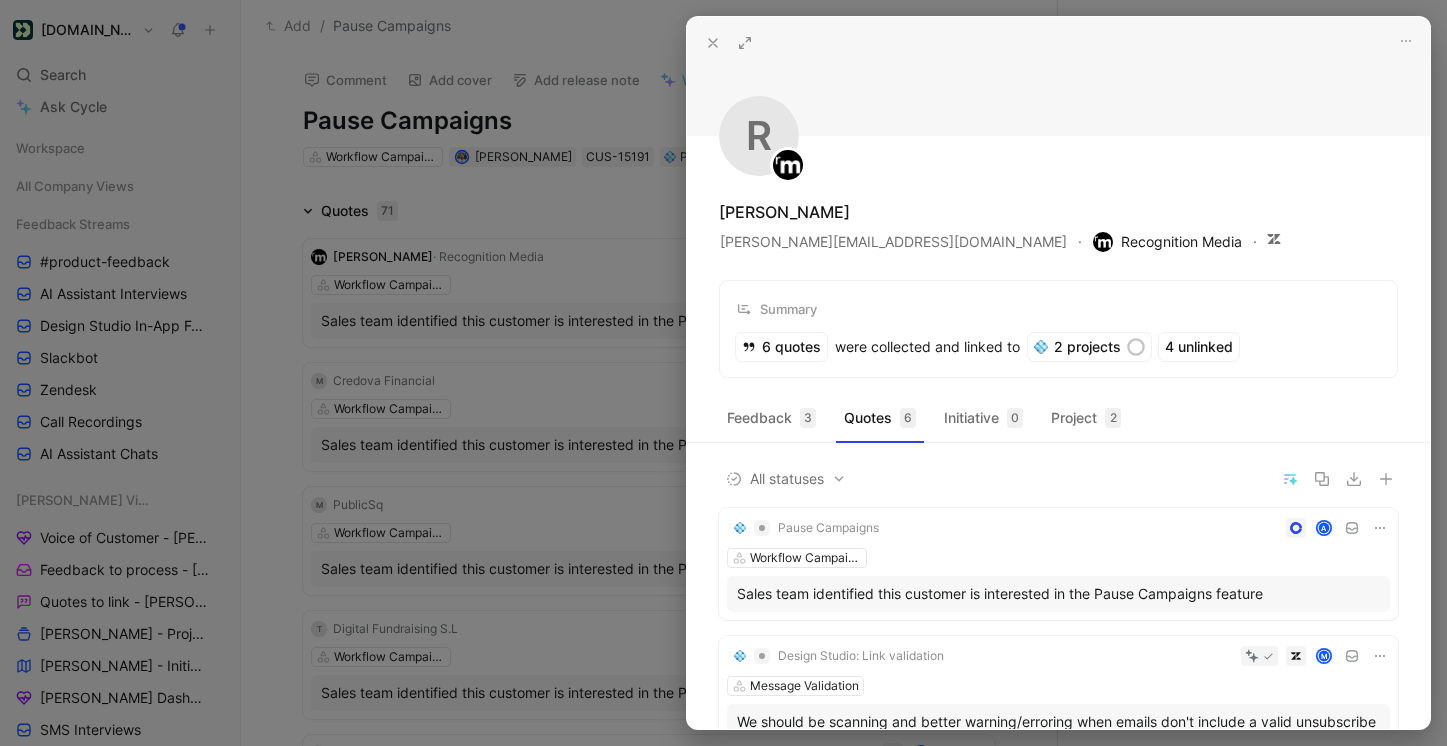 click on "Recognition Media" at bounding box center (1167, 242) 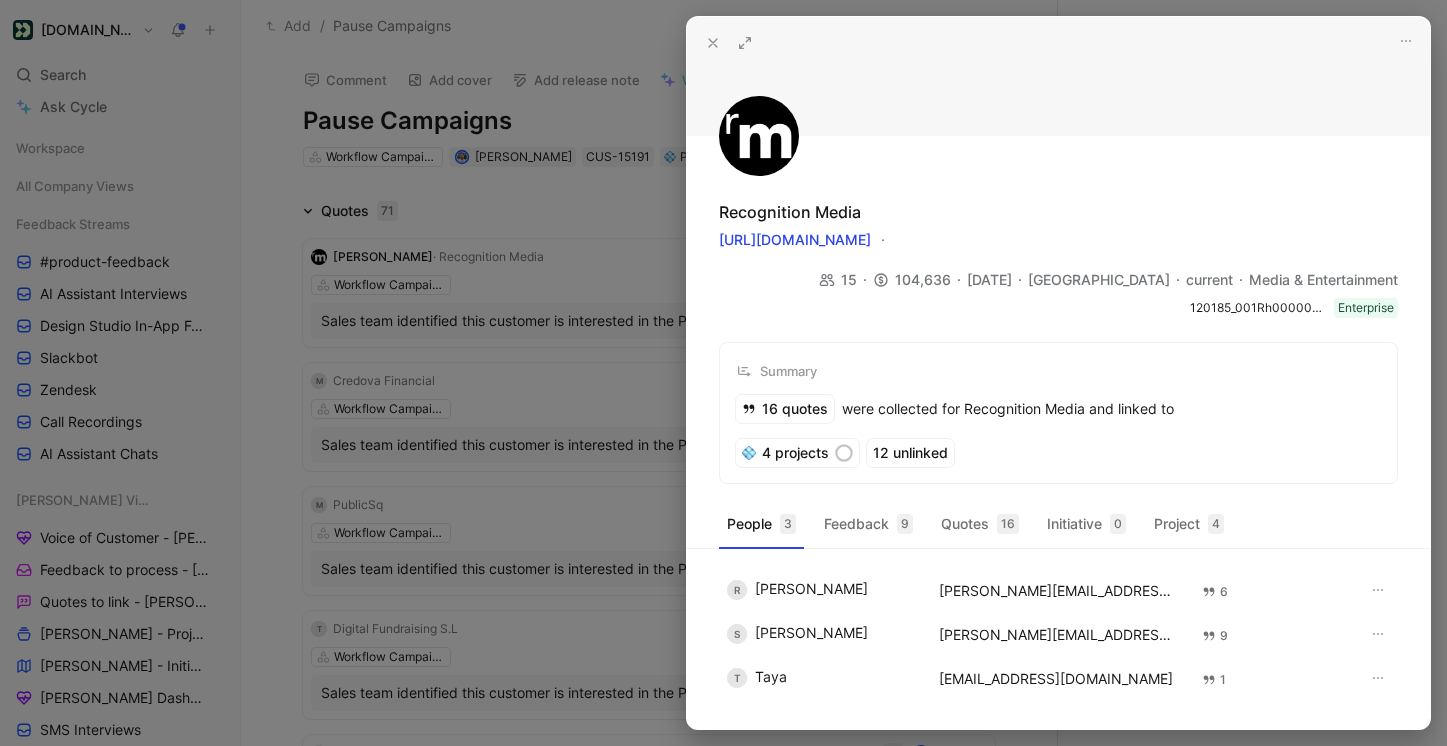 click 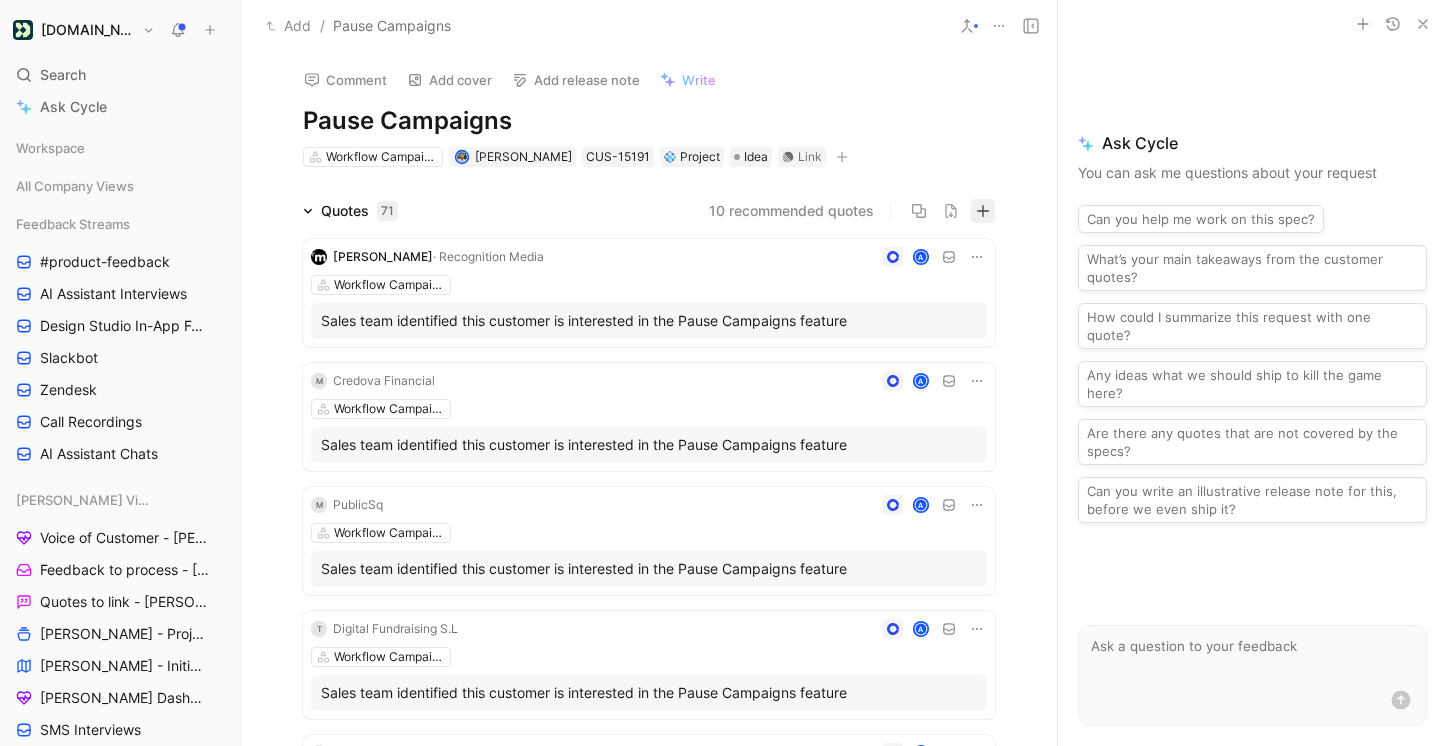 click 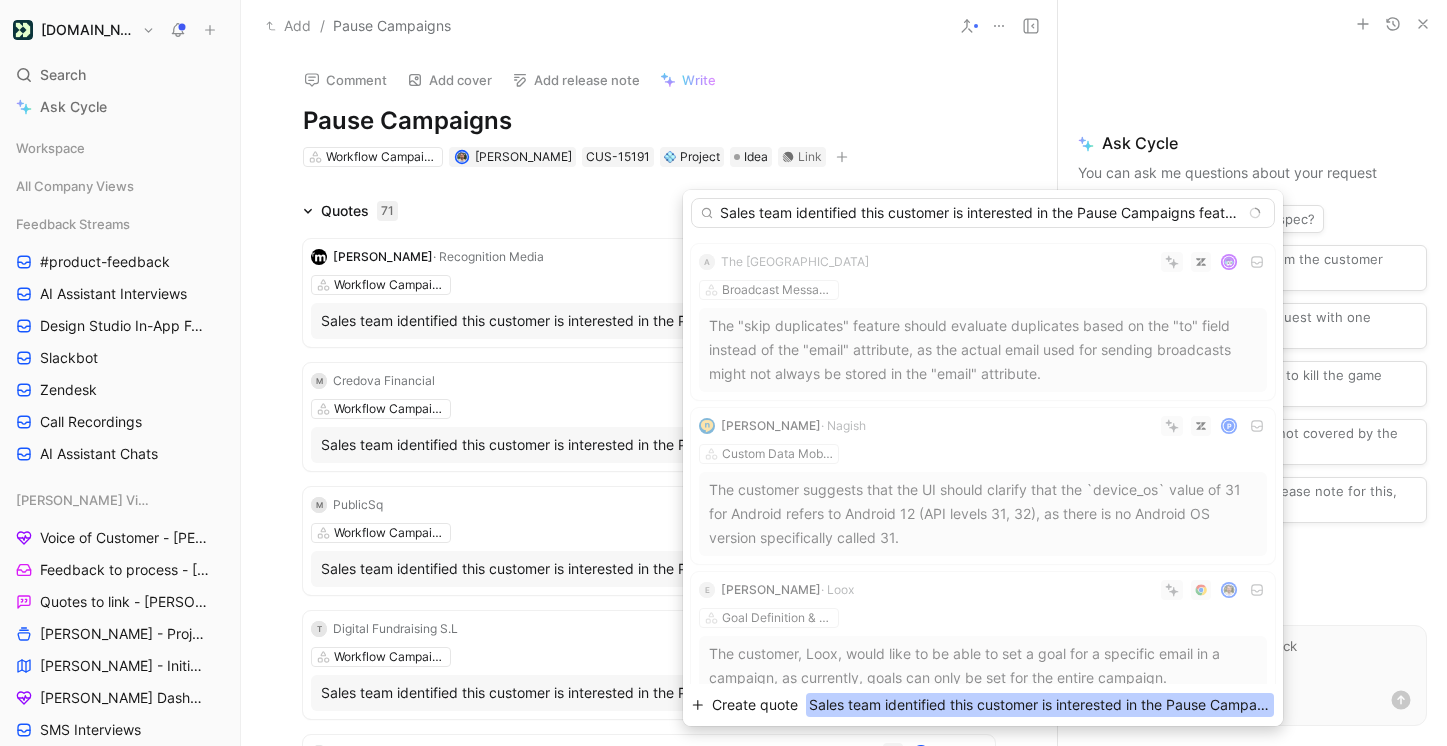 type on "Sales team identified this customer is interested in the Pause Campaigns feature" 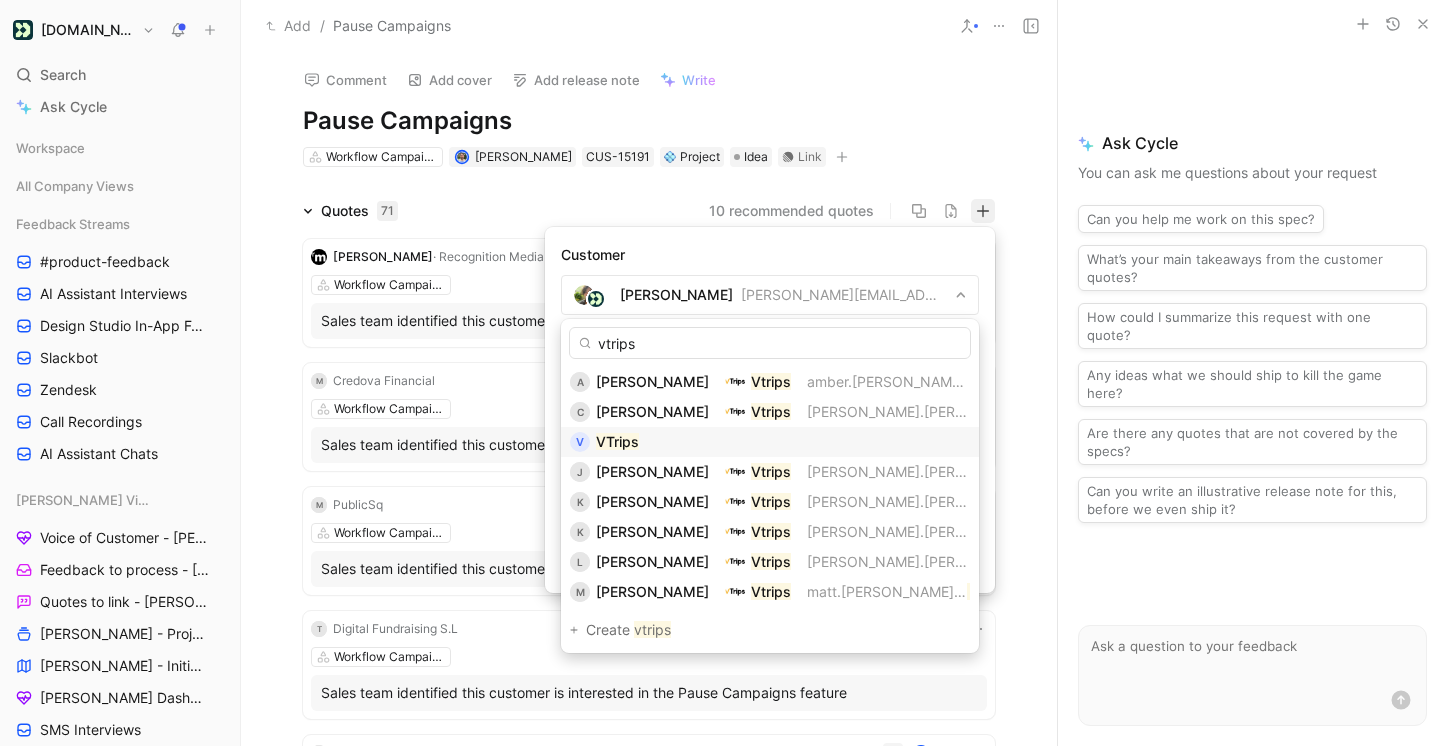 type on "vtrips" 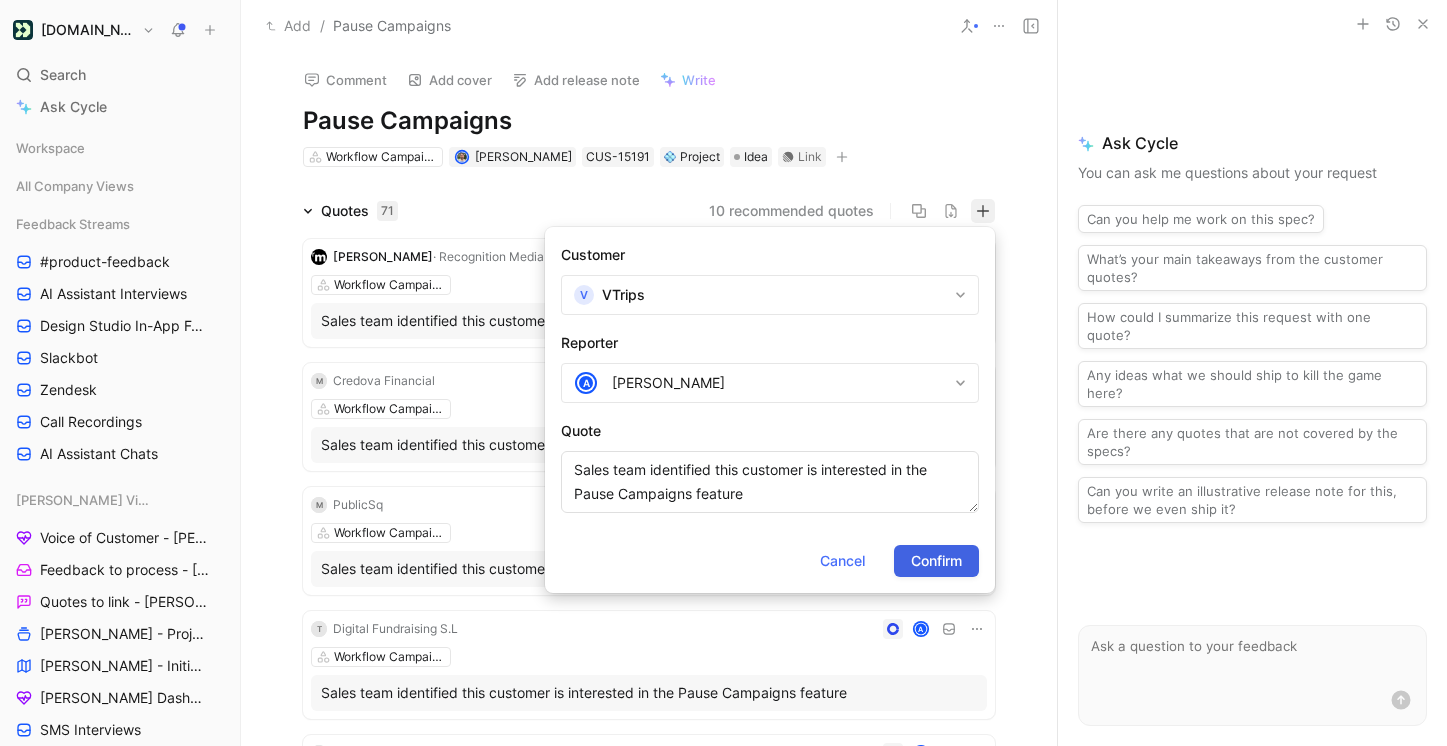 click on "Confirm" at bounding box center (936, 561) 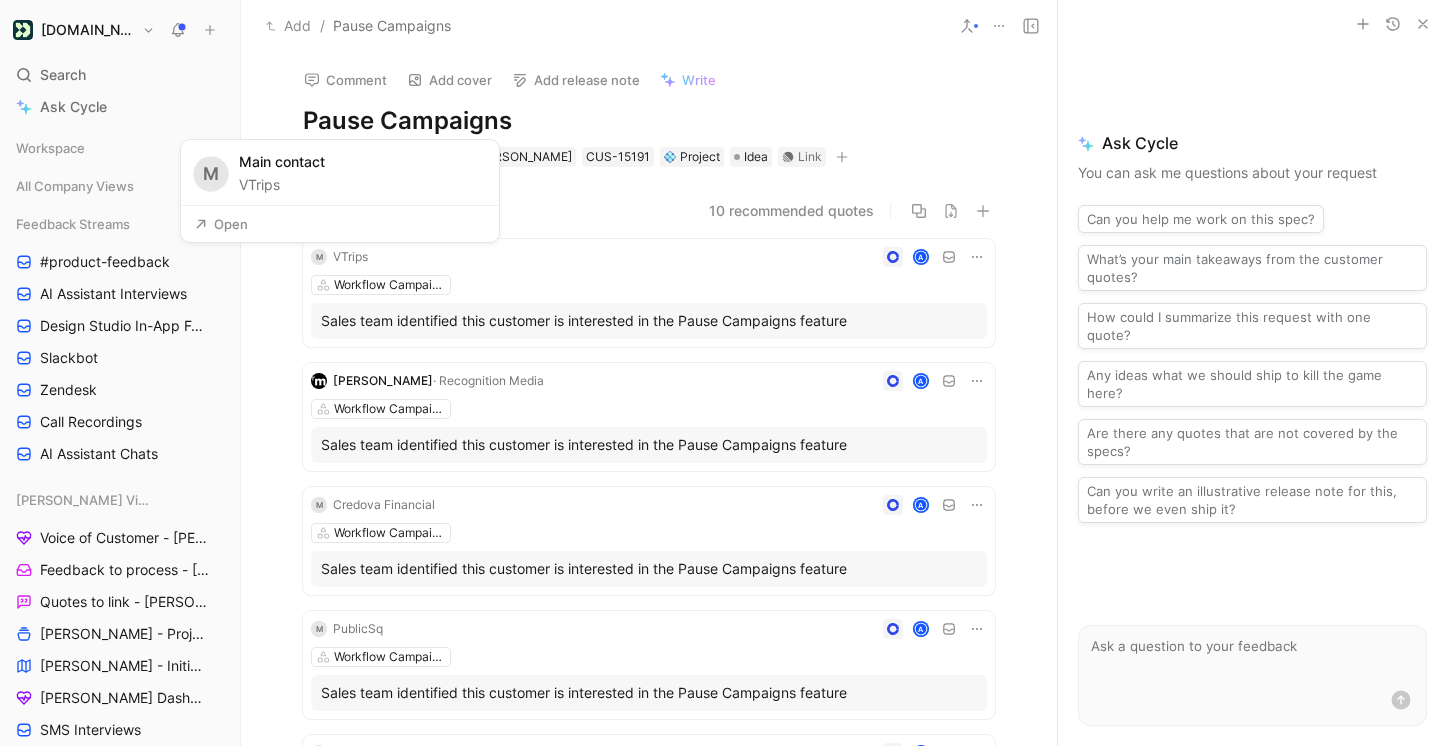 click on "Open" at bounding box center [221, 224] 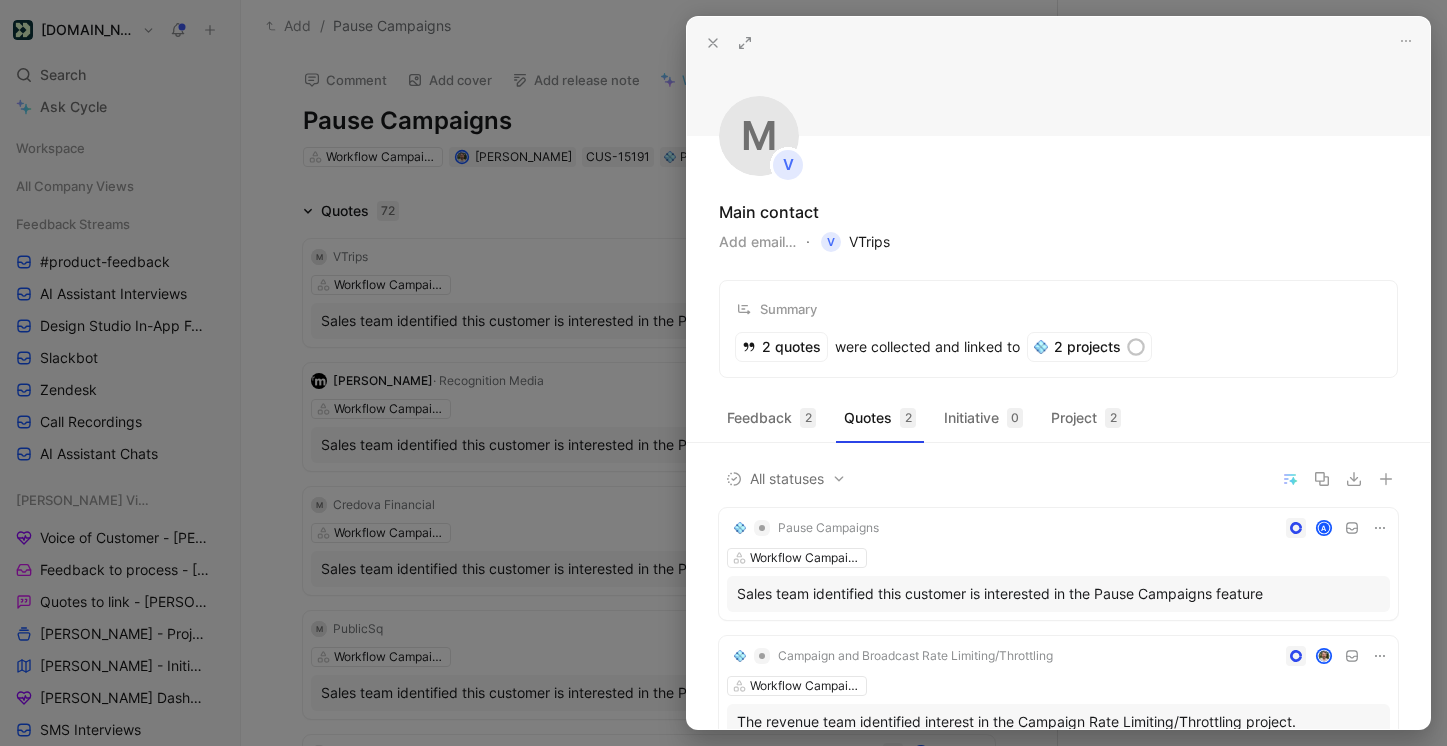 click on "V VTrips" at bounding box center [855, 242] 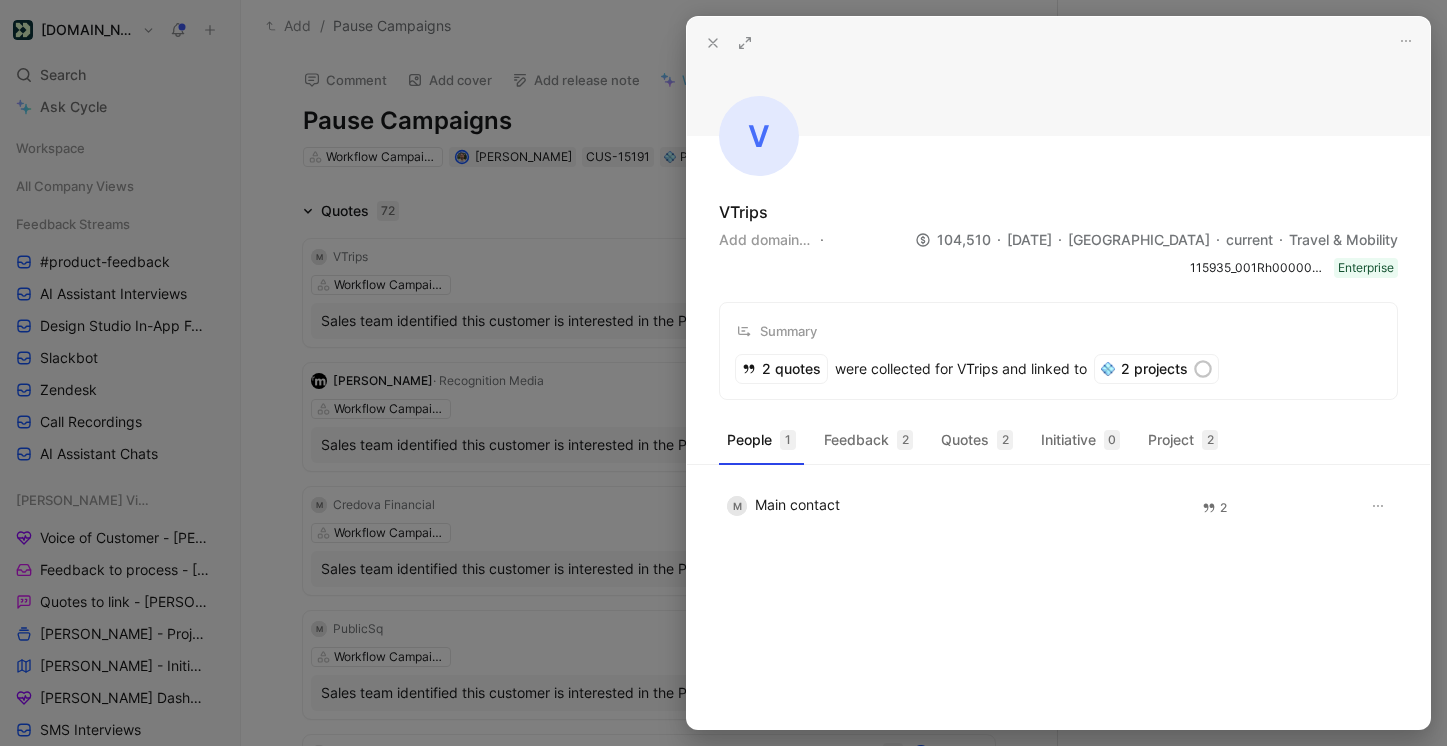 click at bounding box center (1058, 76) 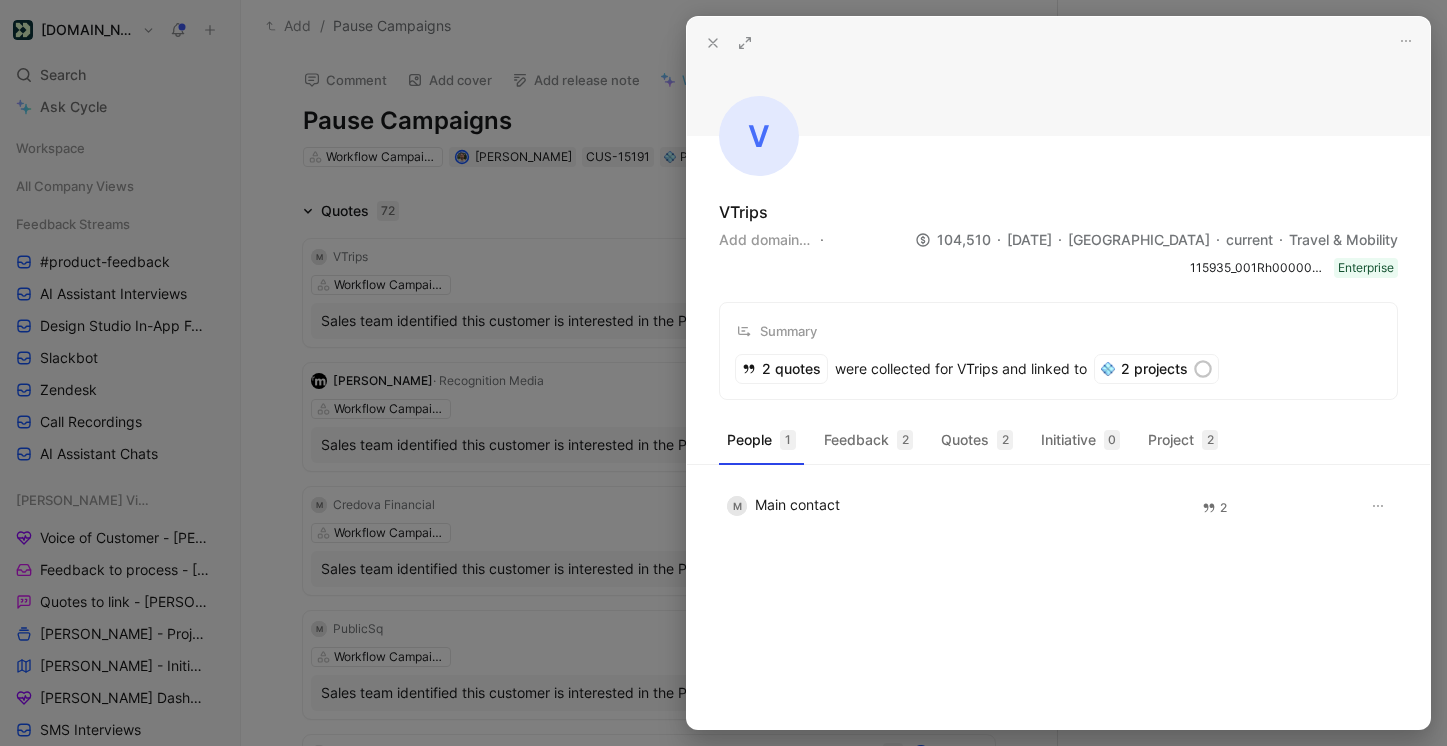 click at bounding box center [713, 43] 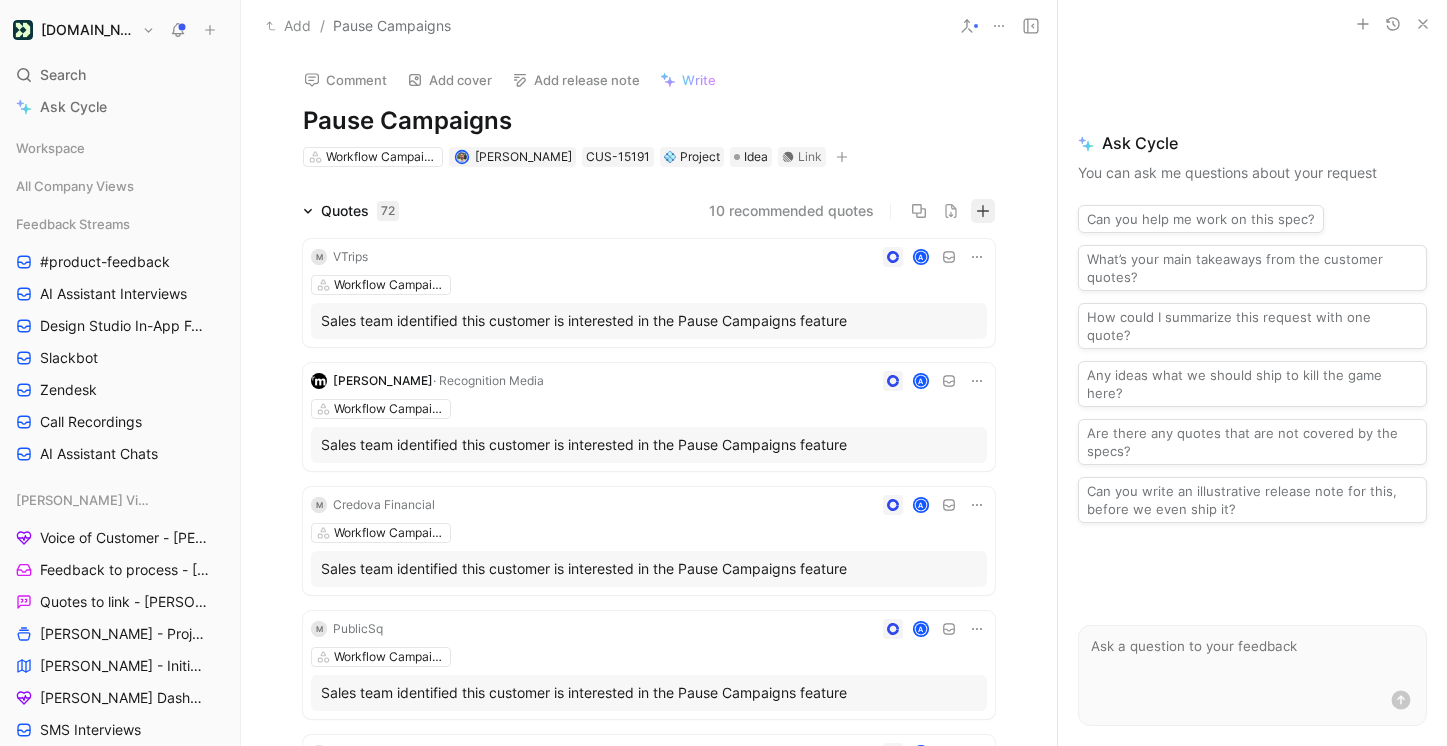 click 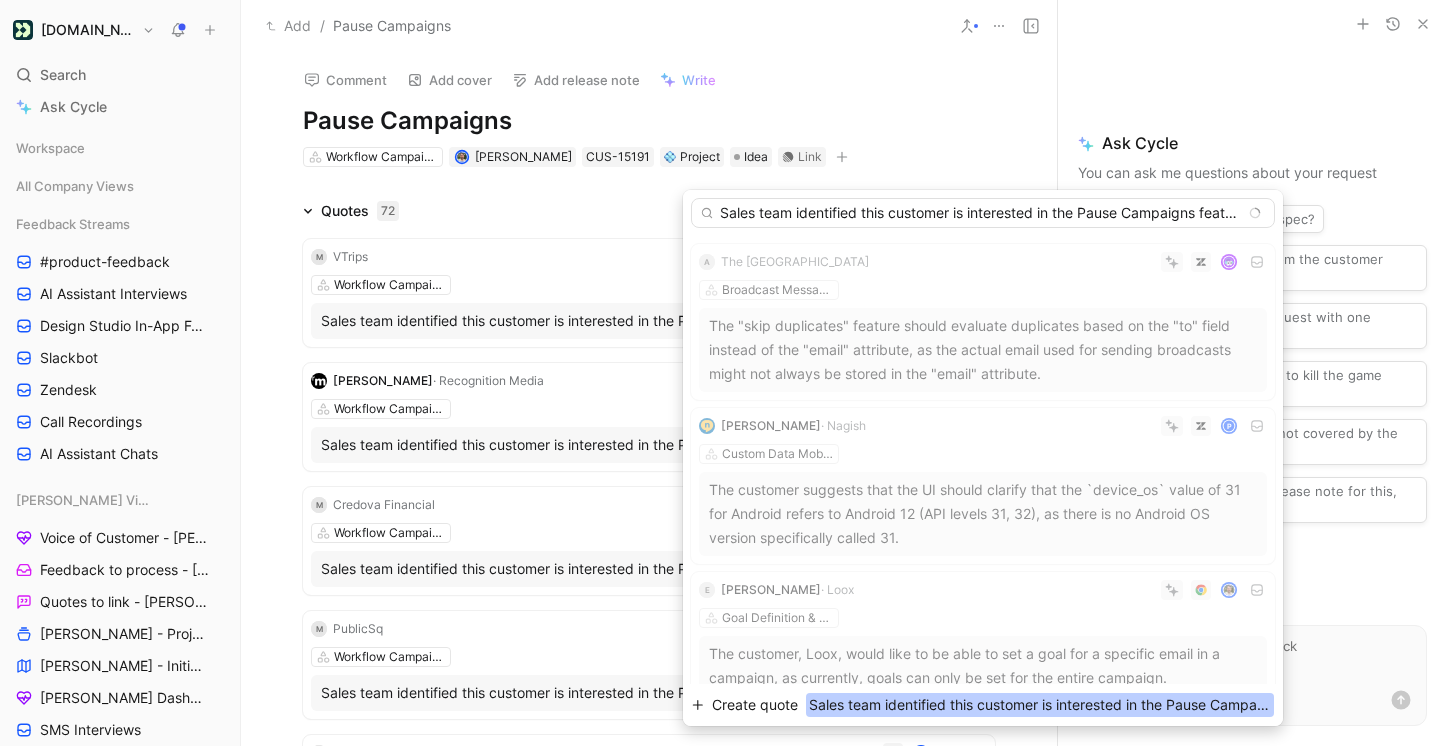 type on "Sales team identified this customer is interested in the Pause Campaigns feature" 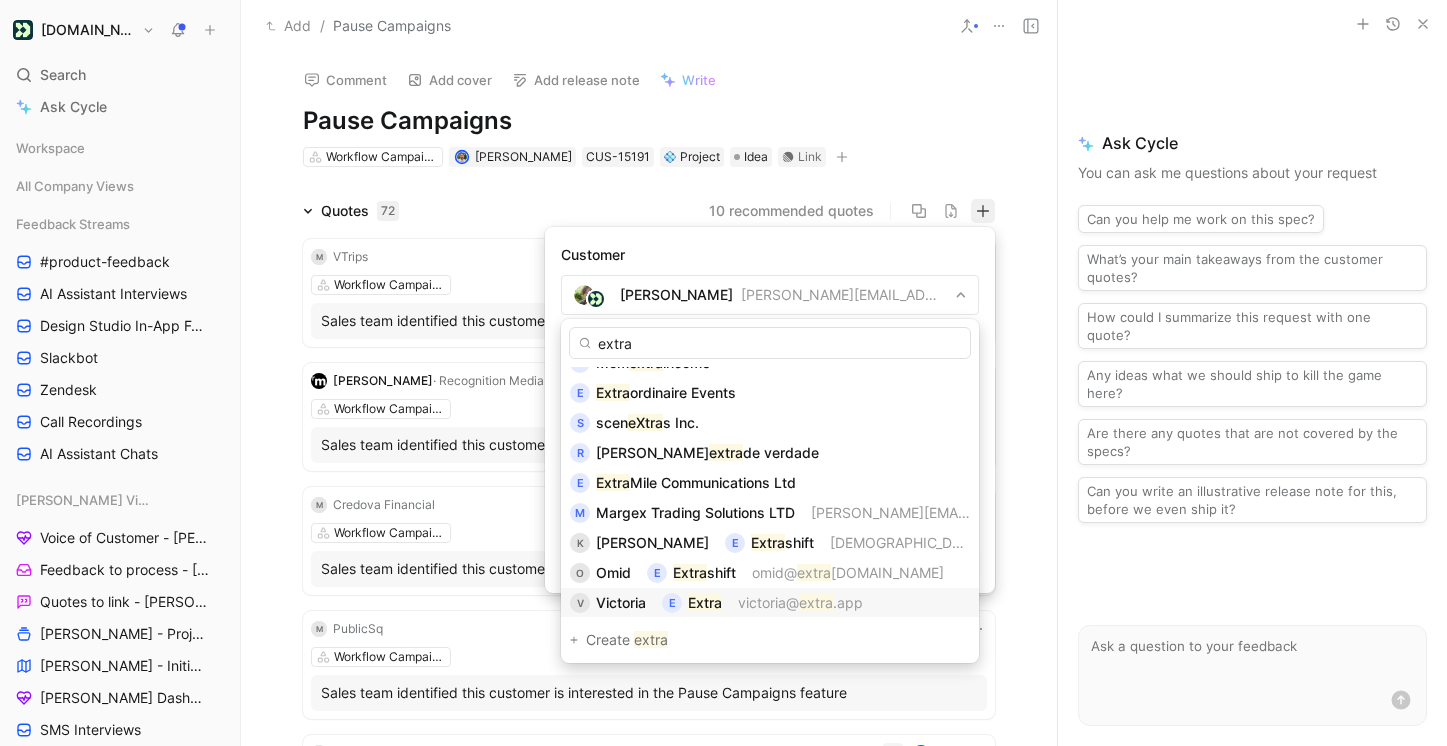 scroll, scrollTop: 0, scrollLeft: 0, axis: both 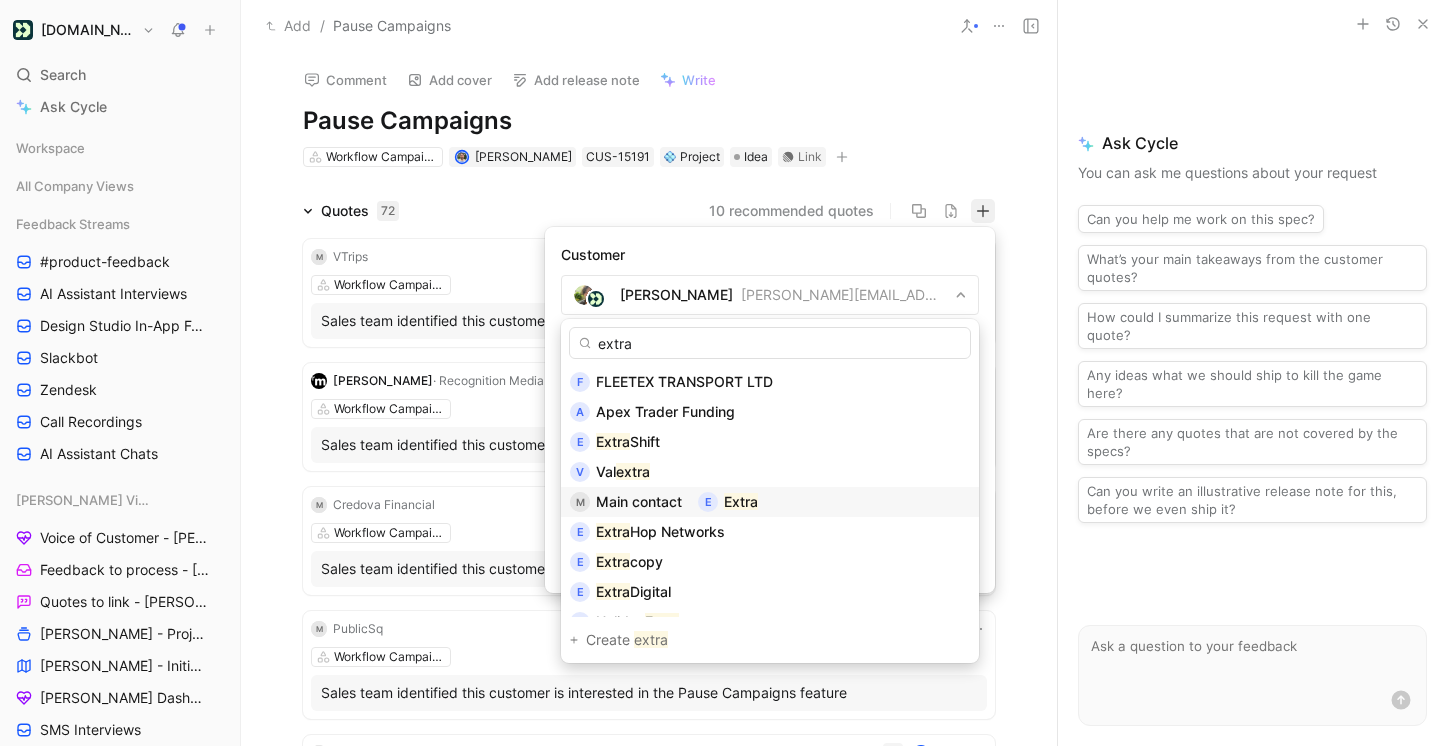 type on "extra" 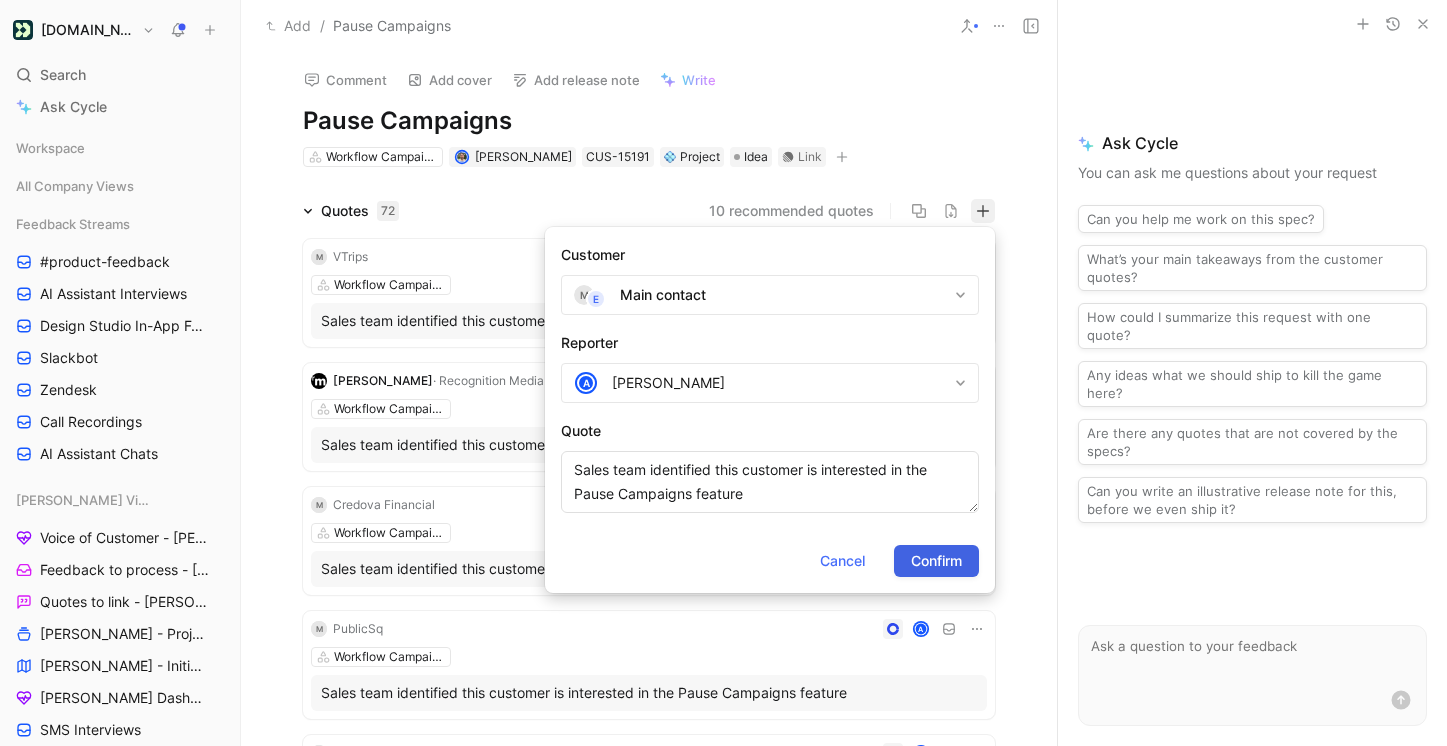 click on "Confirm" at bounding box center (936, 561) 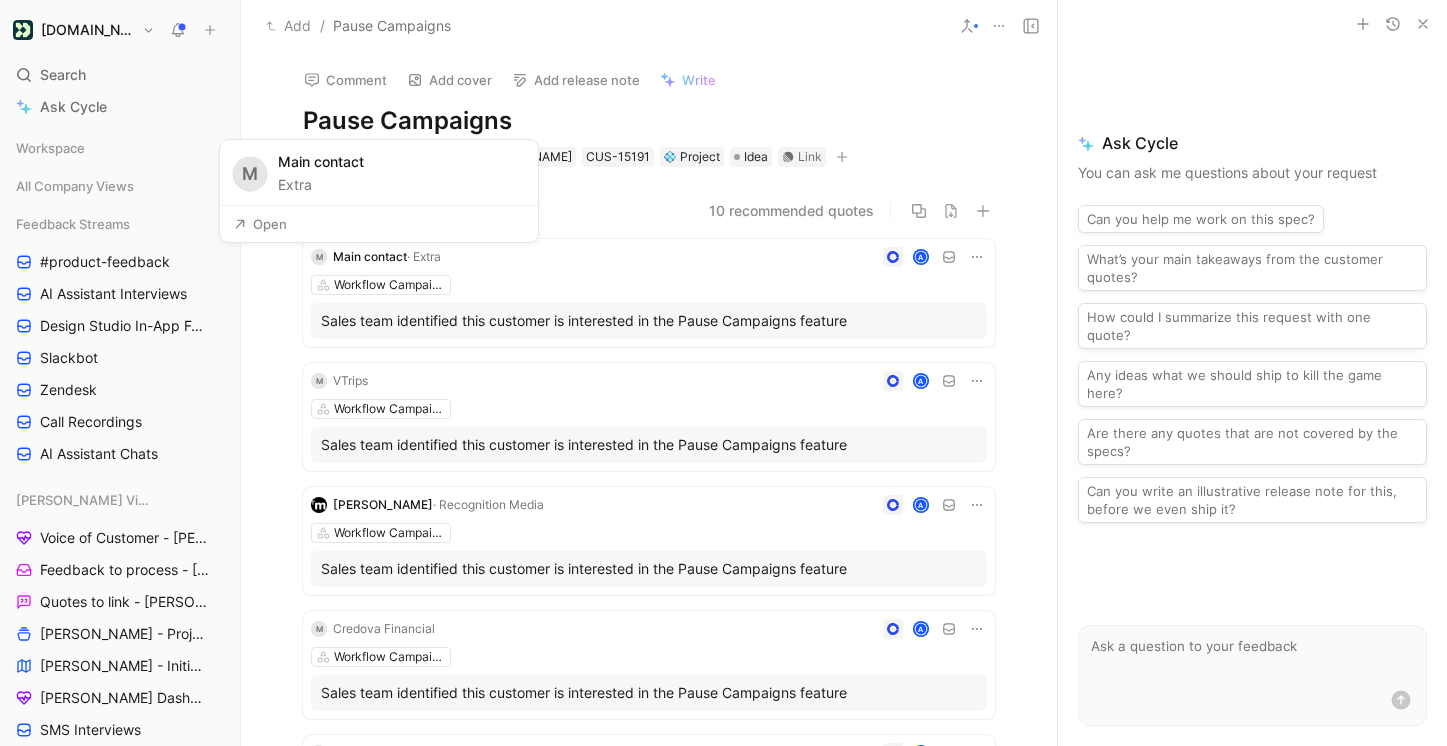 click on "Open" at bounding box center (260, 224) 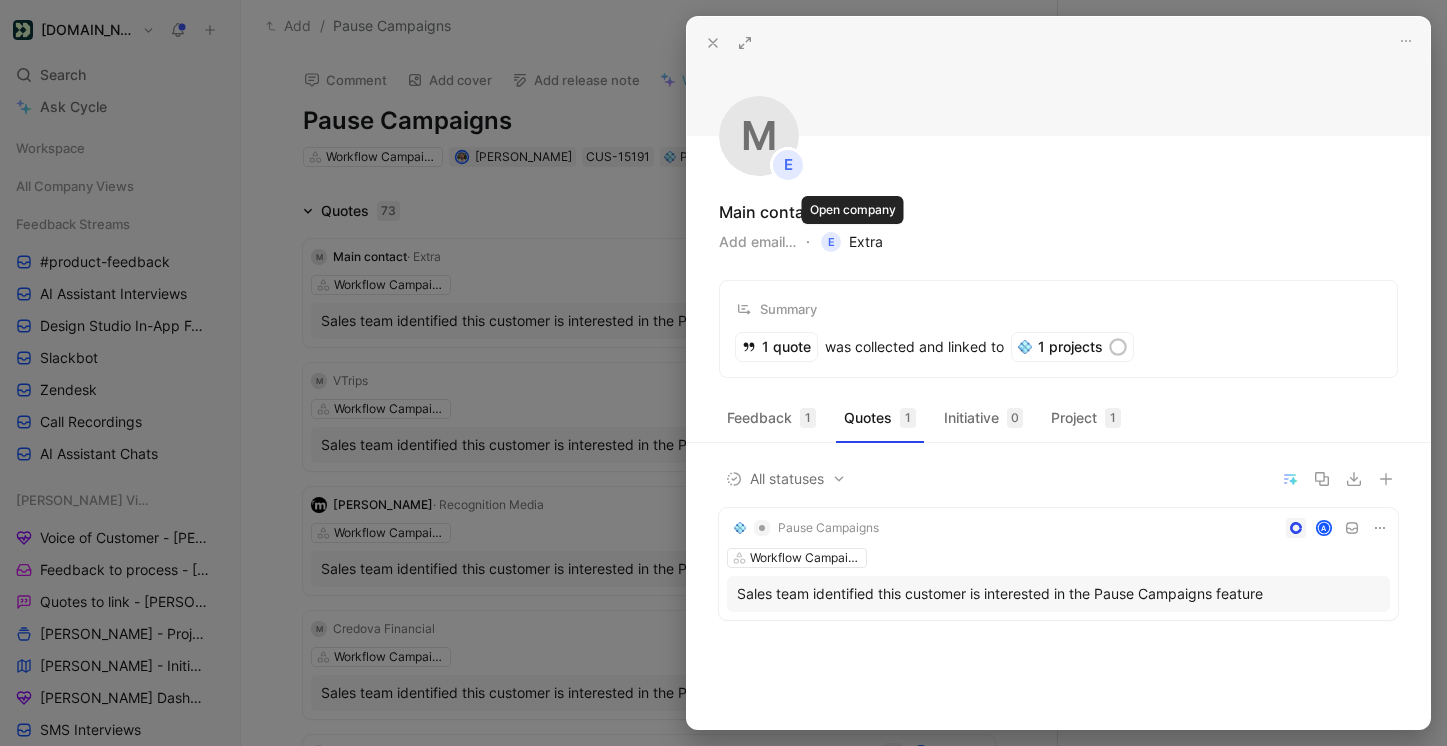 click on "E Extra" at bounding box center [852, 242] 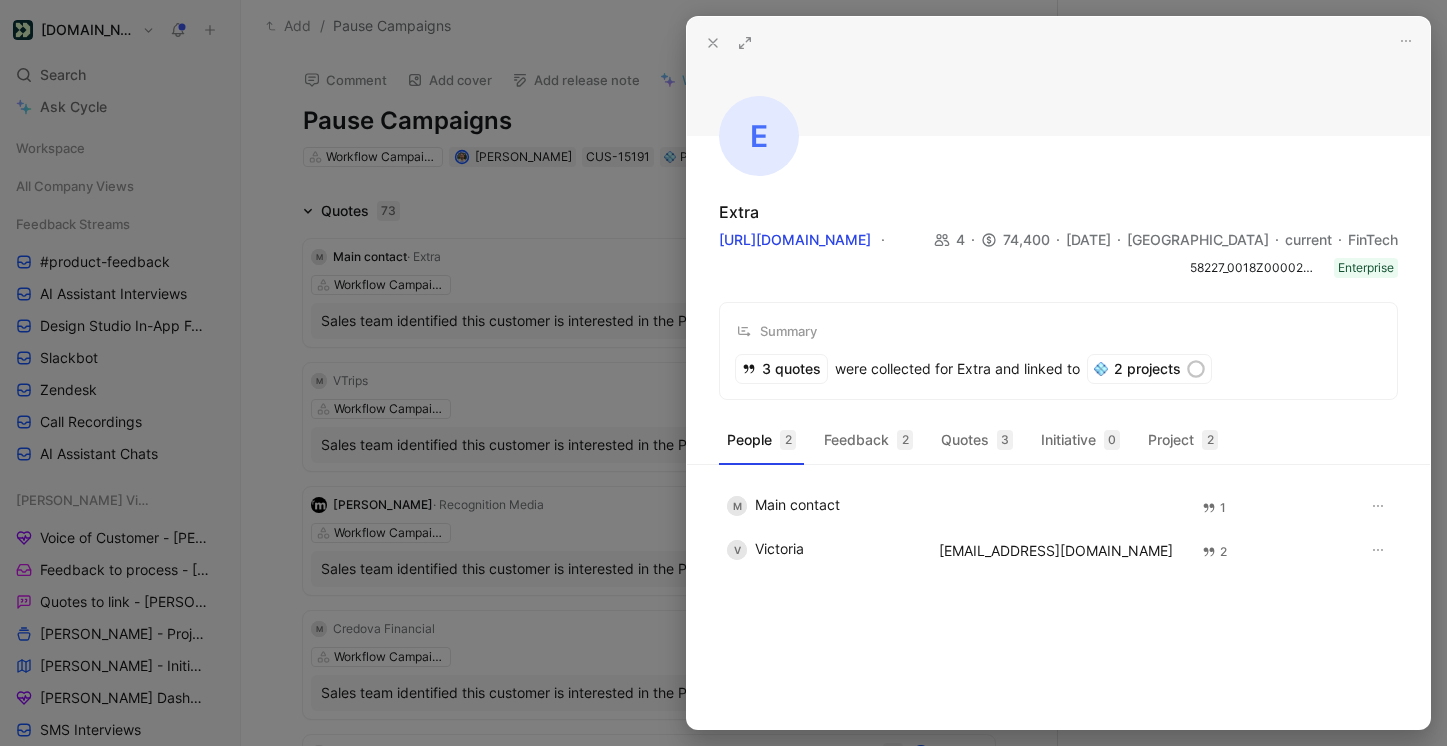 click 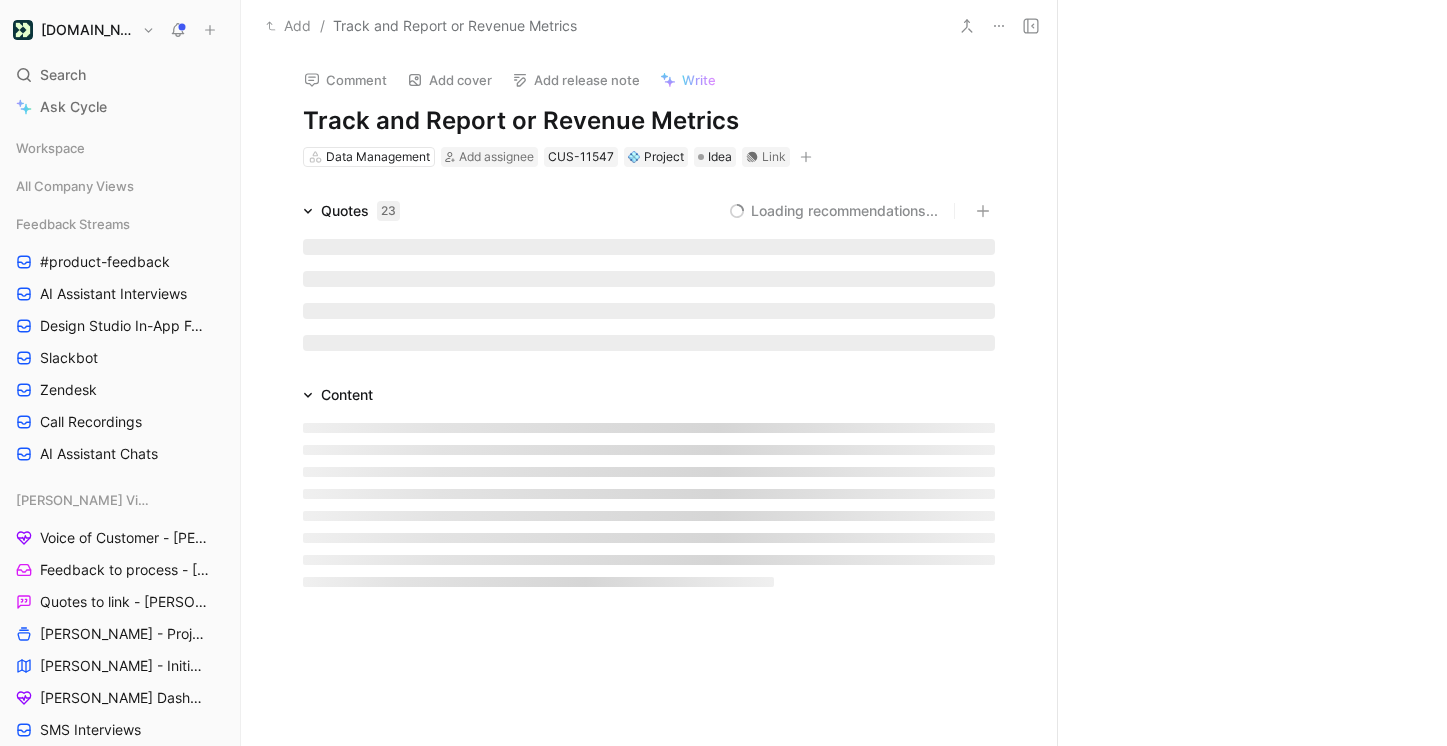 scroll, scrollTop: 0, scrollLeft: 0, axis: both 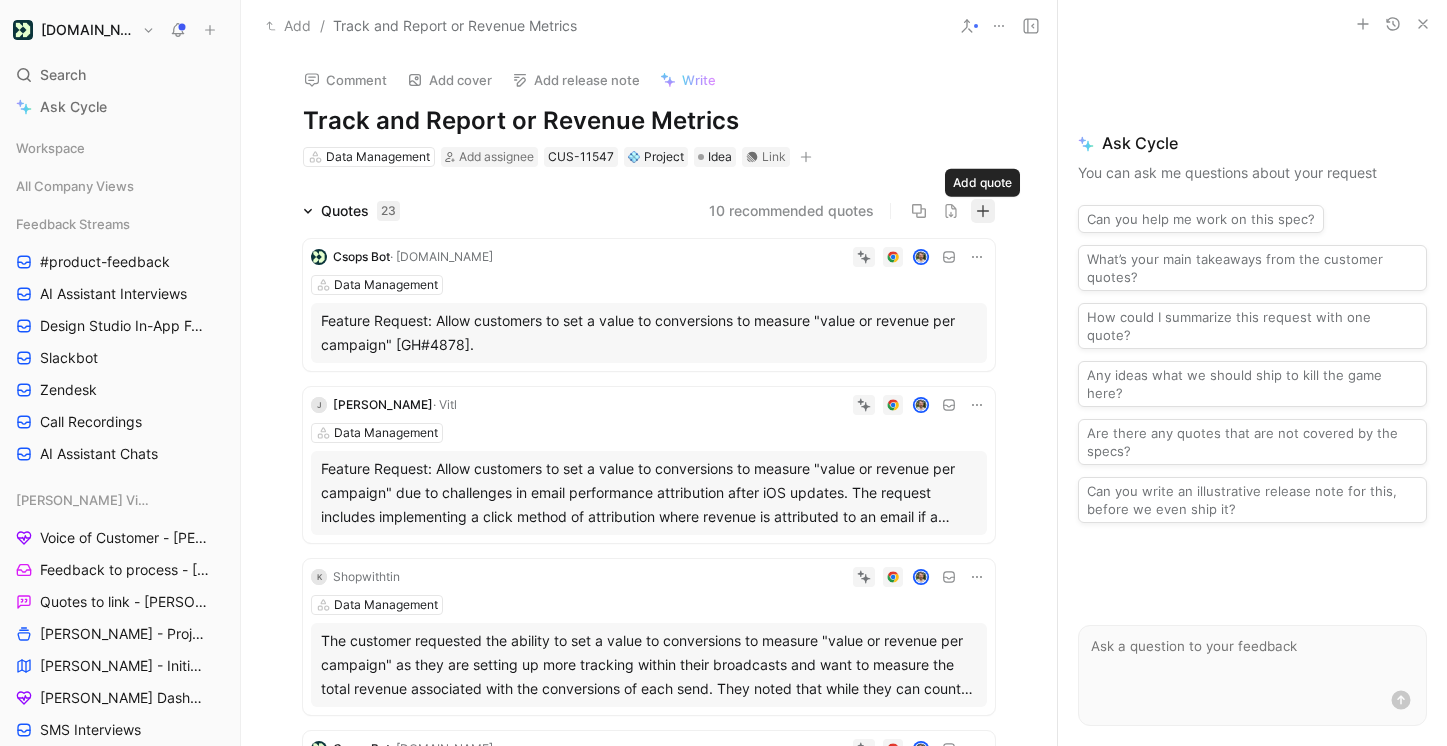 click 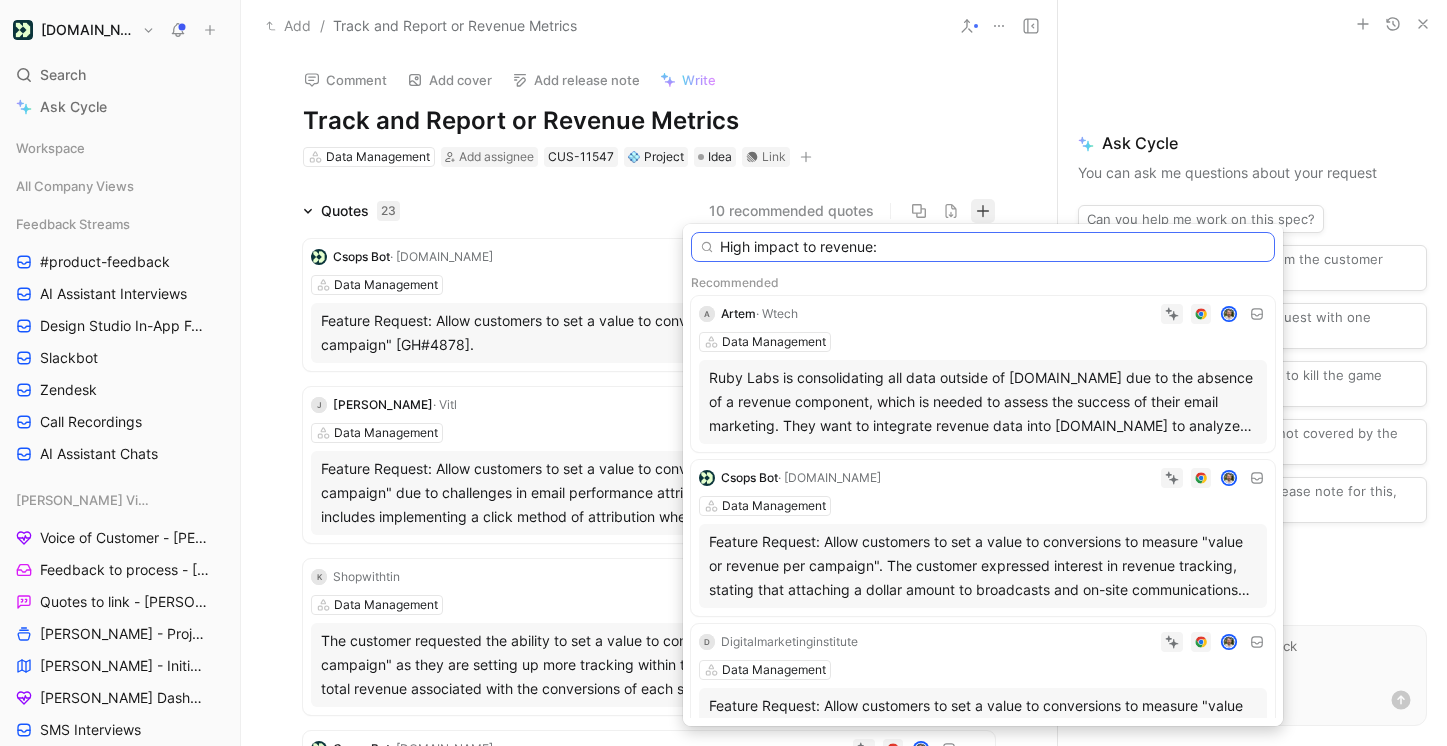 paste on "This would enable the marketing team to leverage CIO directly for basic revenue tracking, without having to use 3rd party tools, or resources from the data team" 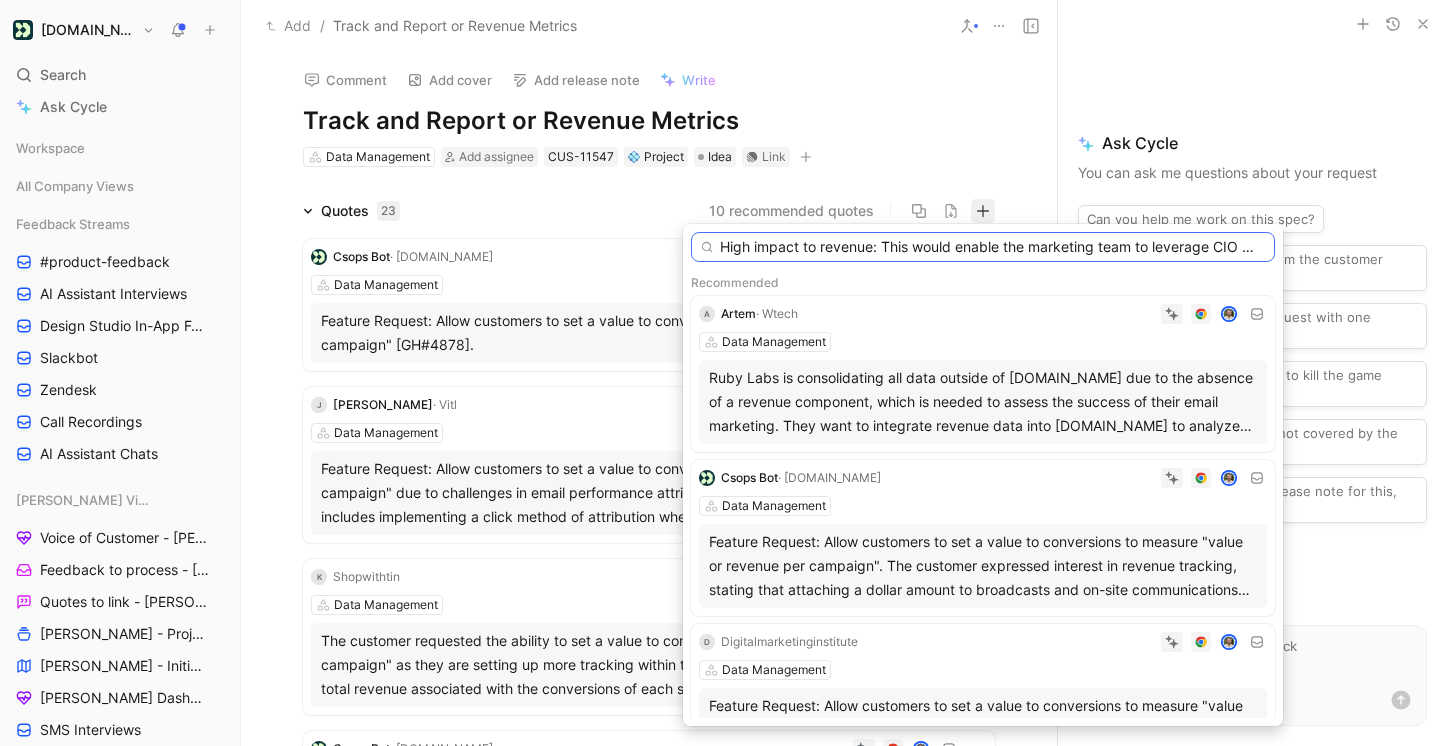 scroll, scrollTop: 0, scrollLeft: 680, axis: horizontal 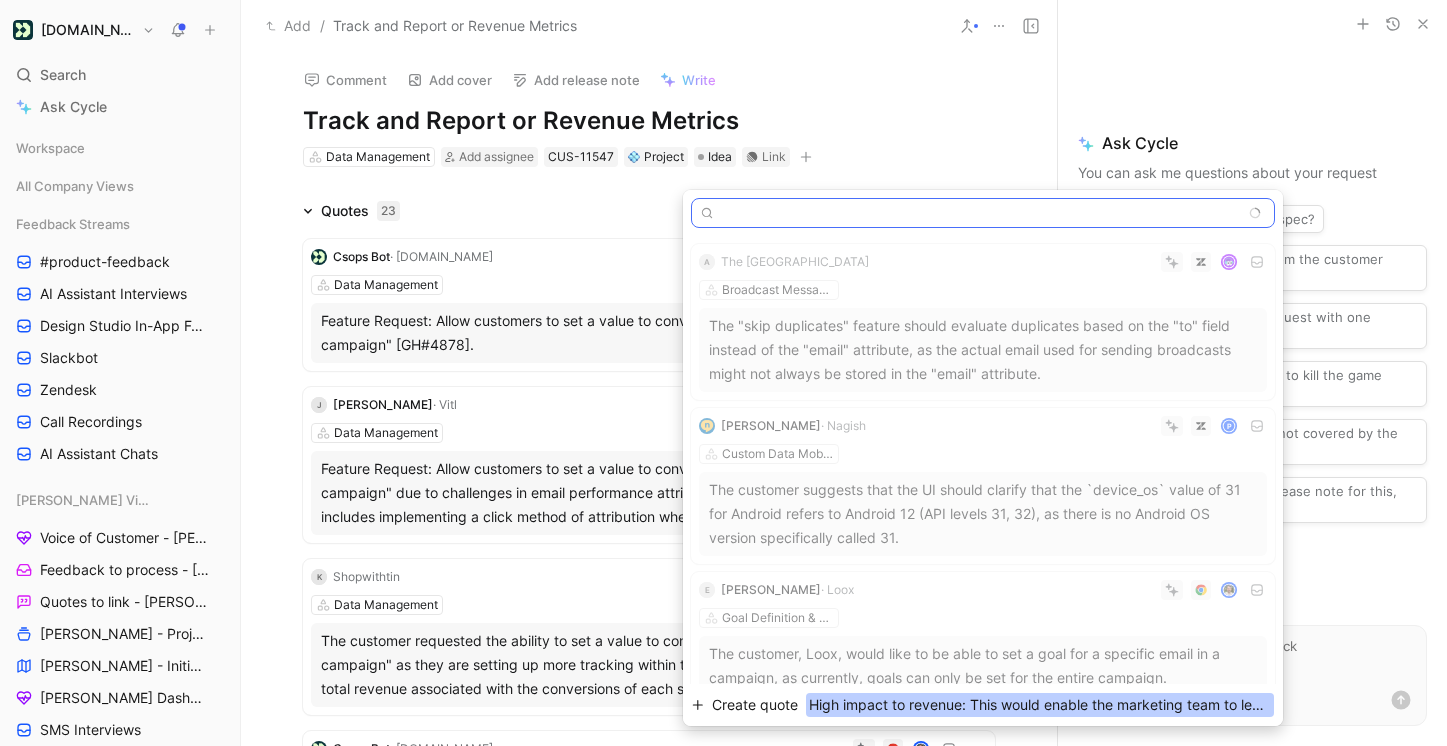type on "High impact to revenue: This would enable the marketing team to leverage CIO directly for basic revenue tracking, without having to use 3rd party tools, or resources from the data team" 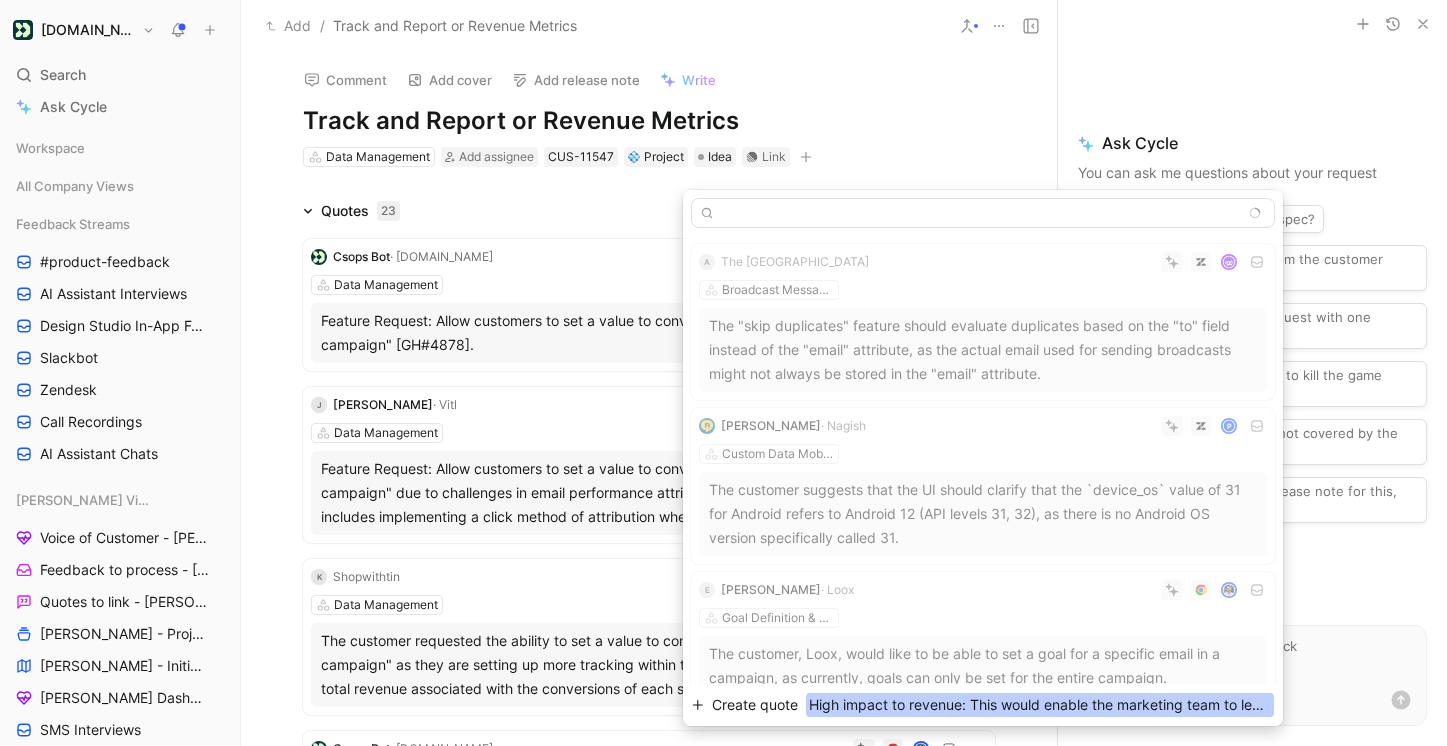 click on "Create quote" at bounding box center [755, 705] 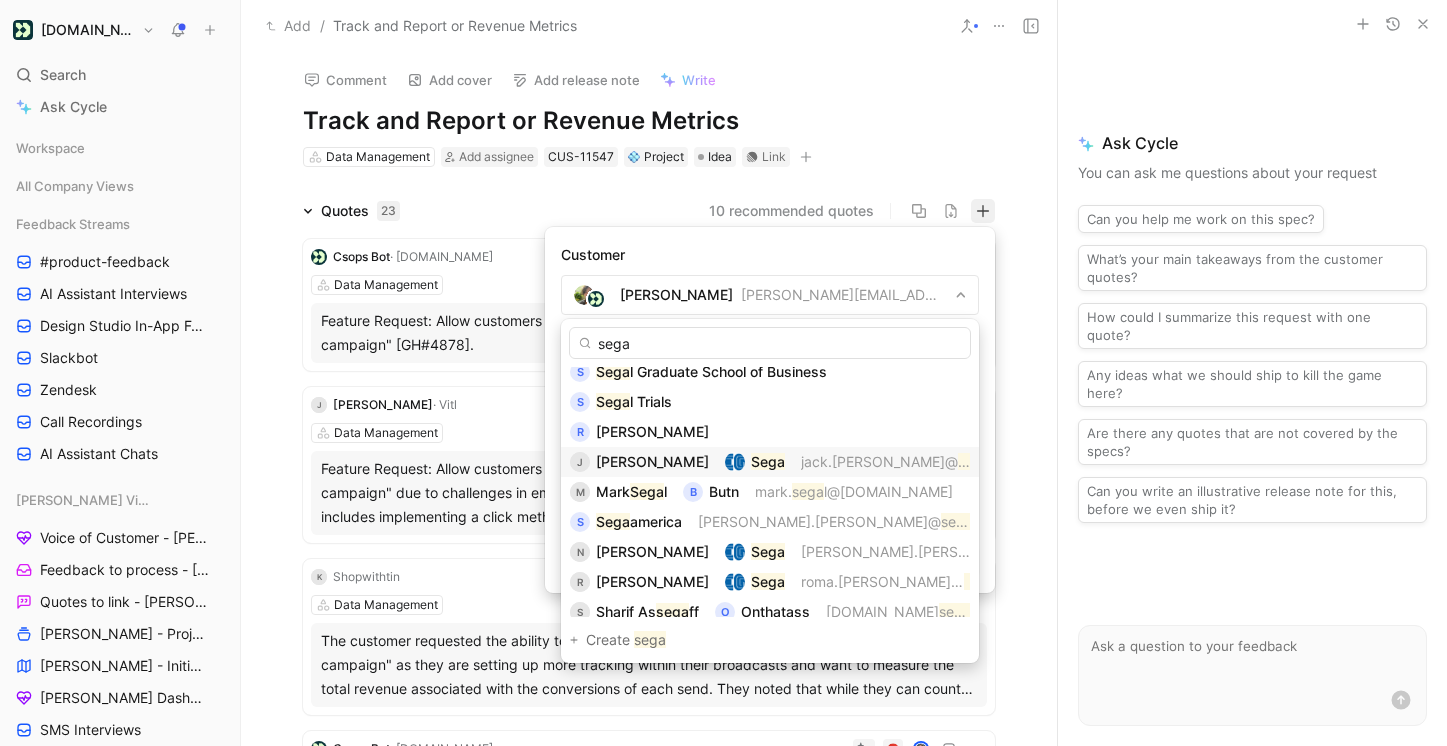 scroll, scrollTop: 0, scrollLeft: 0, axis: both 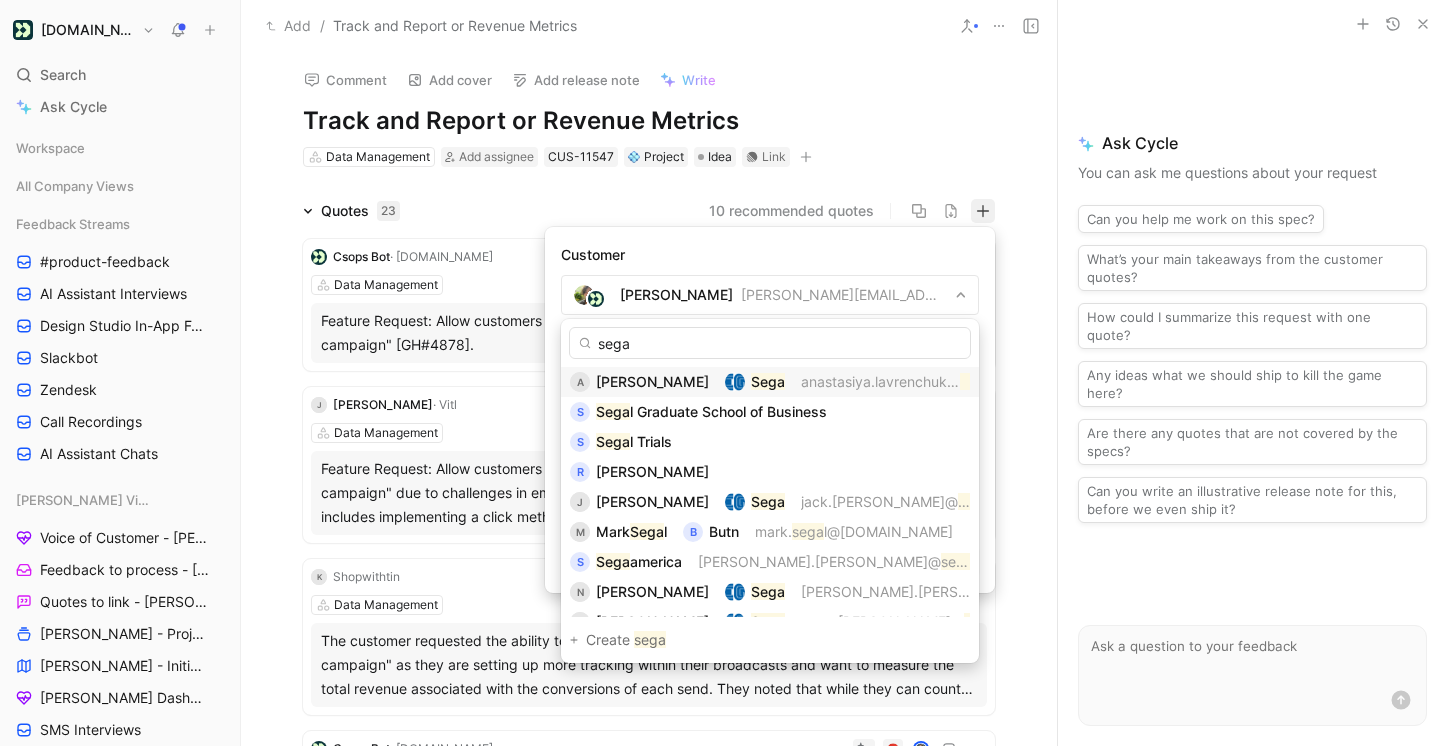 type on "sega" 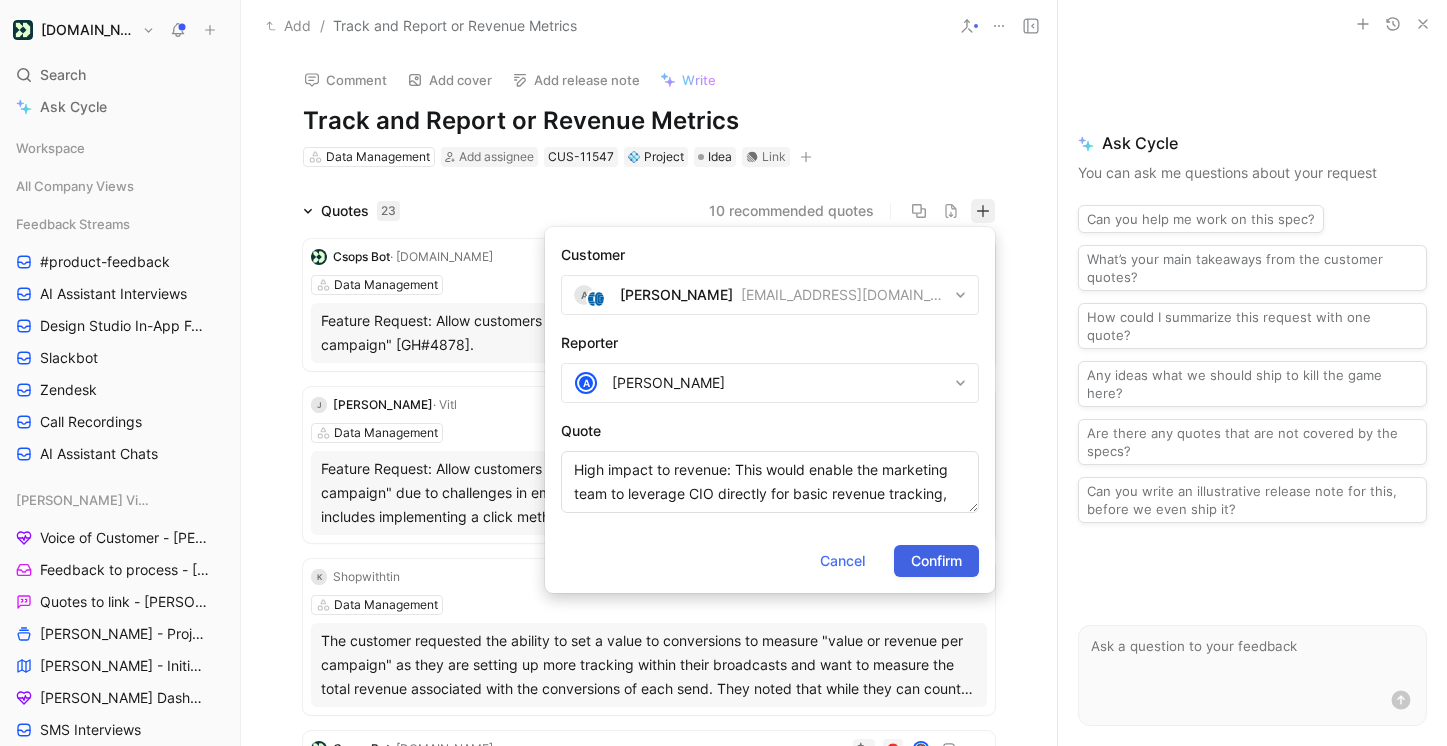 click on "Confirm" at bounding box center [936, 561] 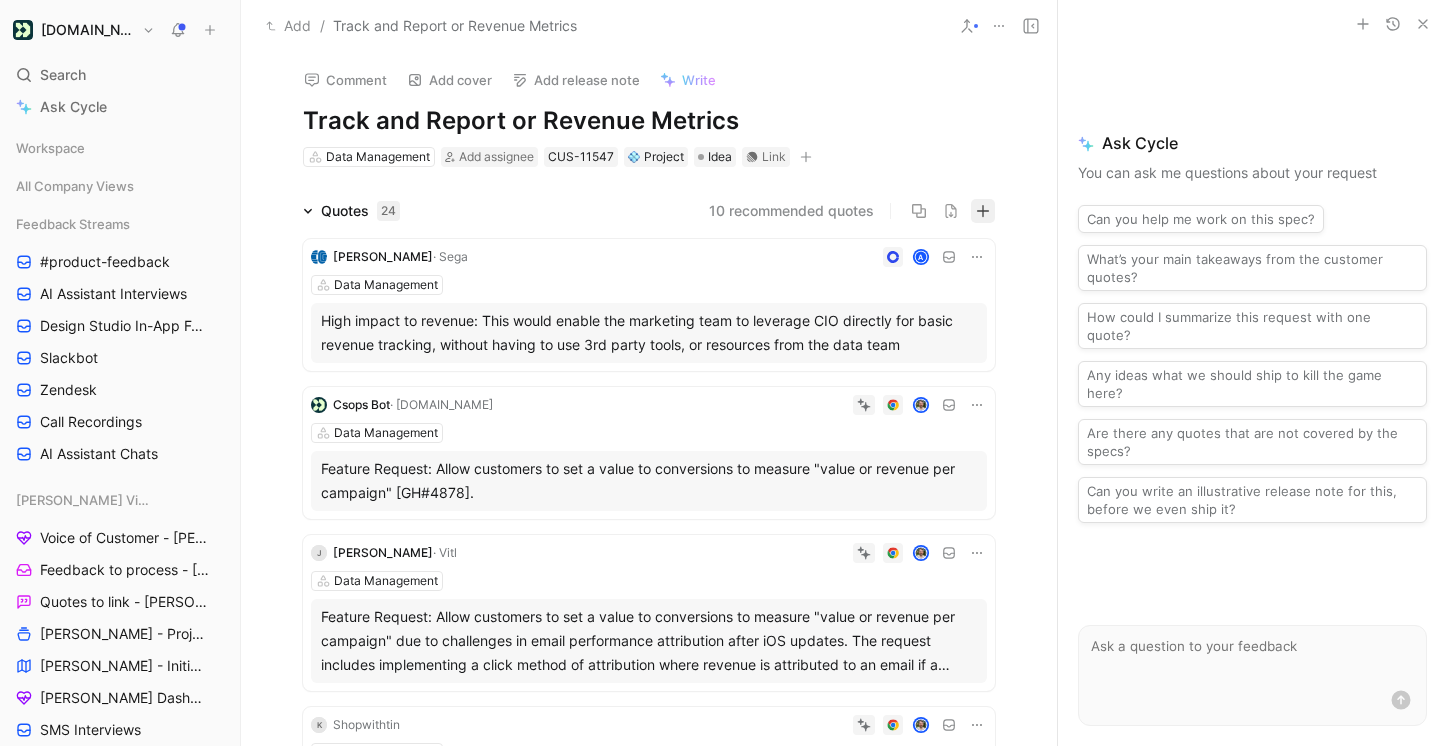 click 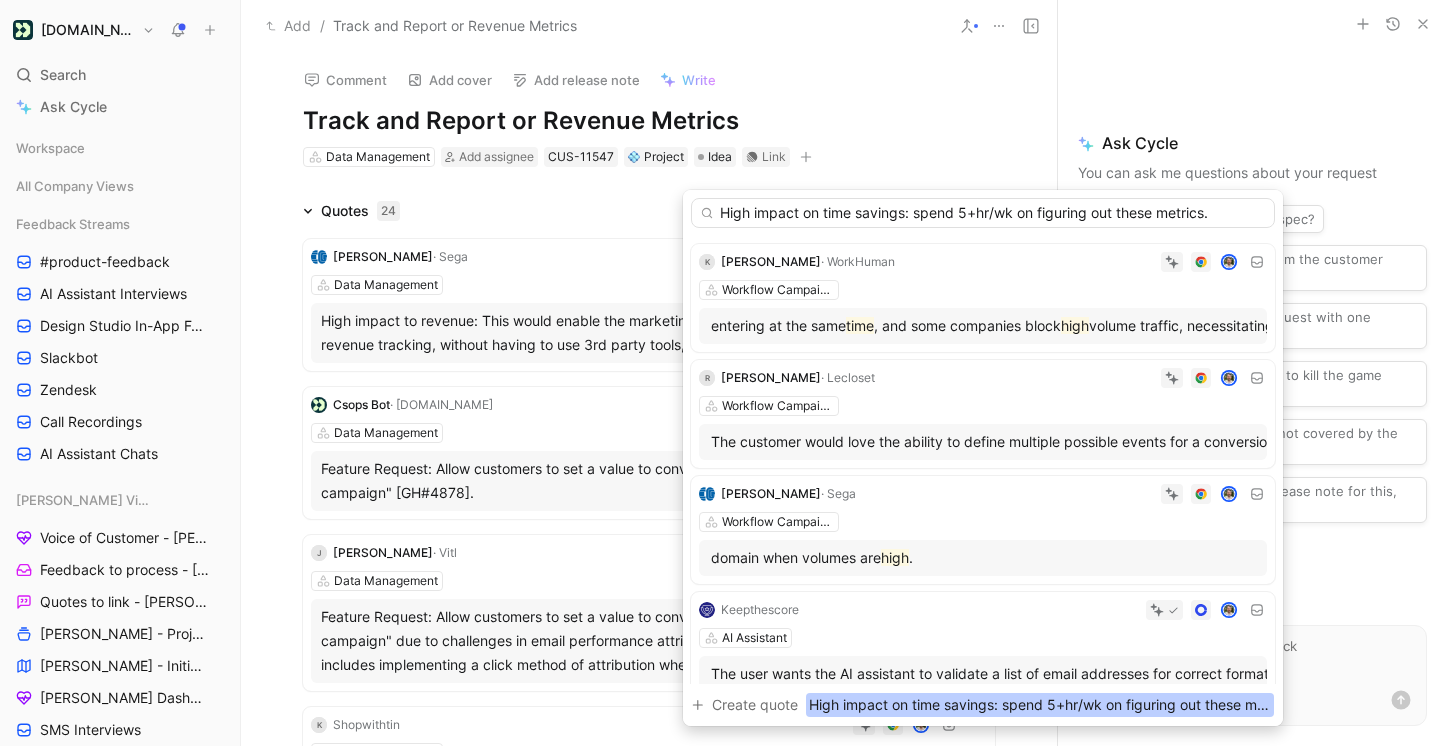 click on "High impact on time savings: spend 5+hr/wk on figuring out these metrics." at bounding box center [983, 213] 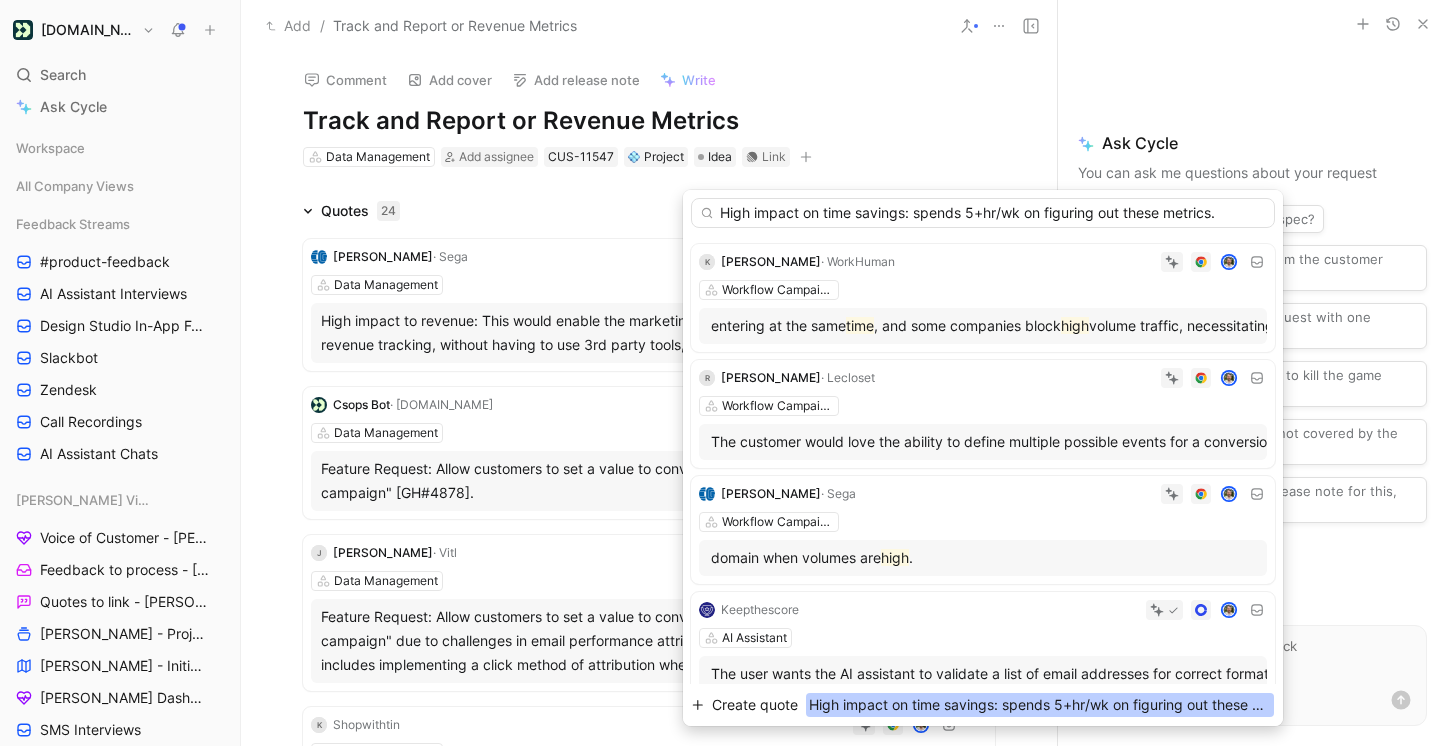 type on "High impact on time savings: spends 5+hr/wk on figuring out these metrics." 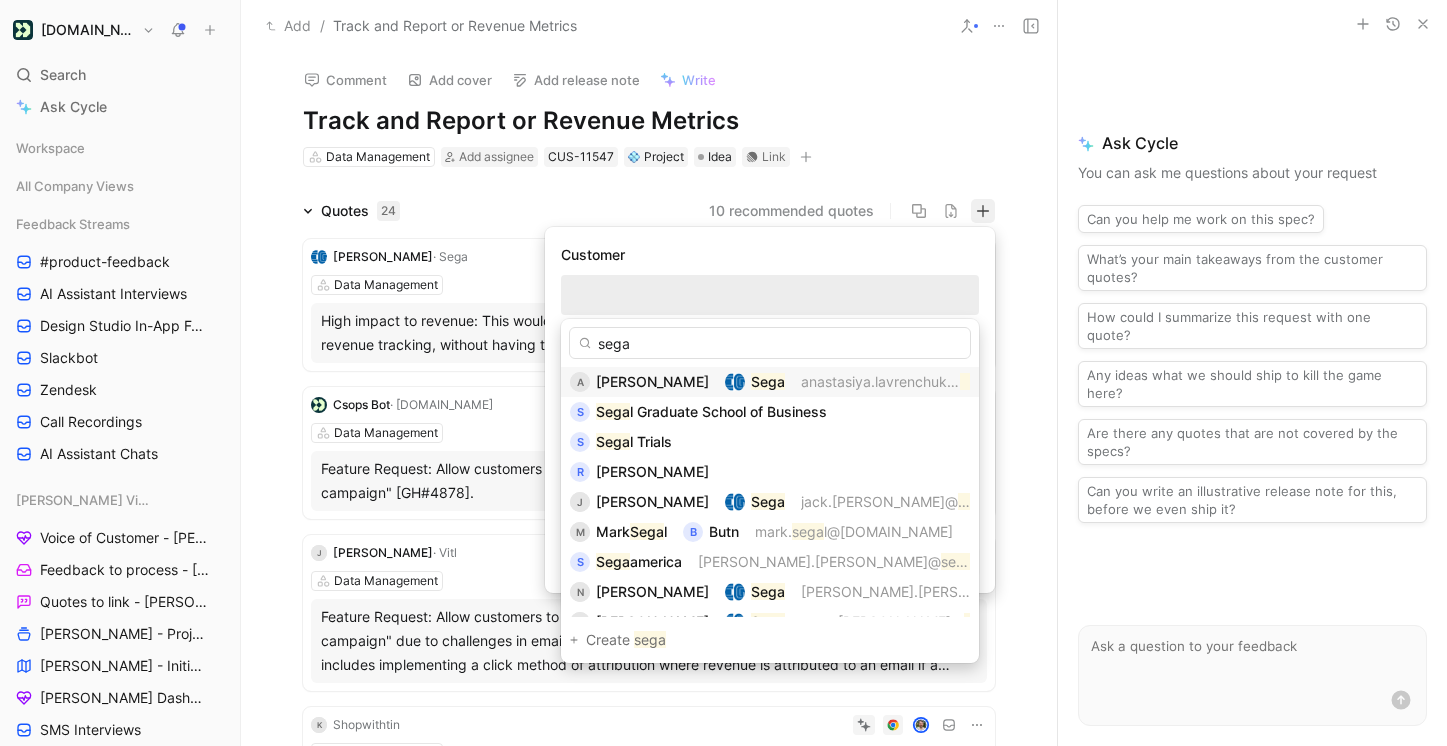 type on "sega" 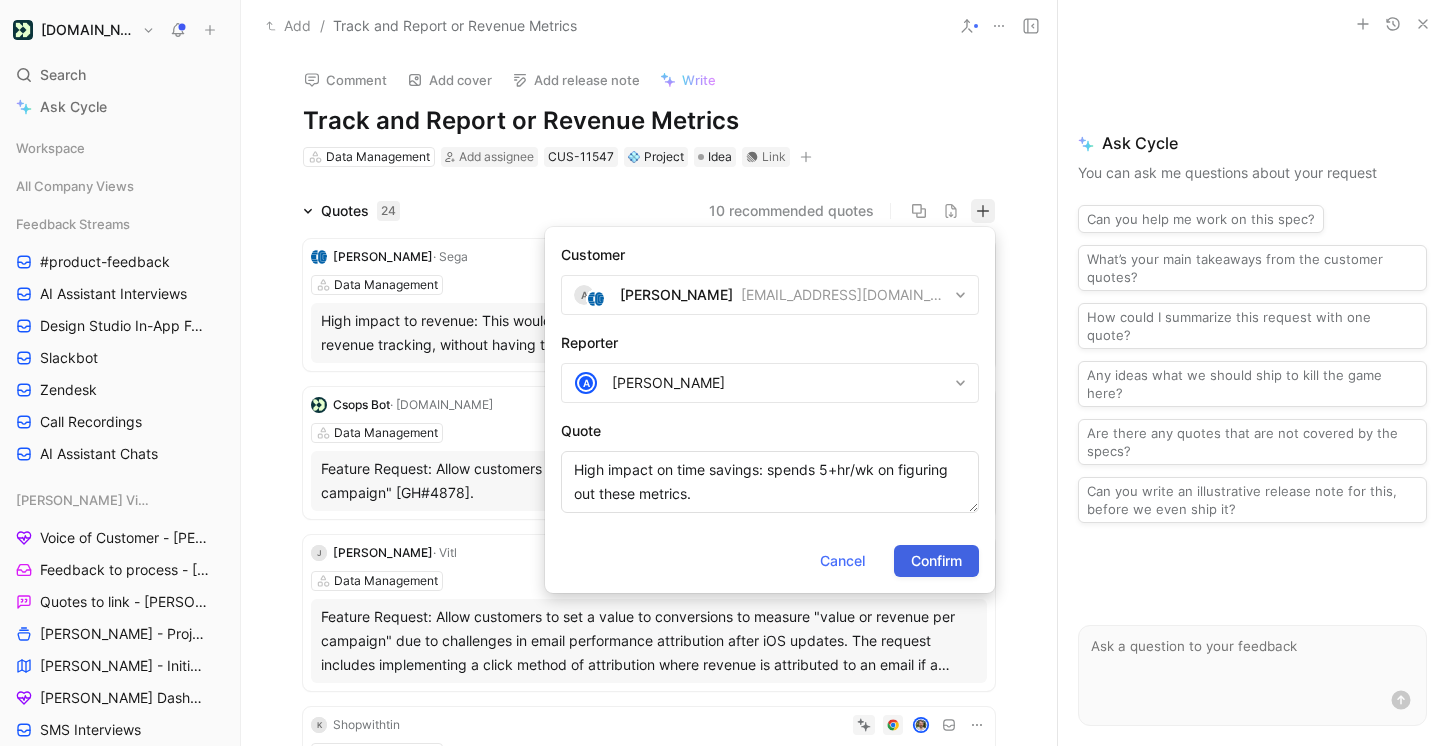 click on "Confirm" at bounding box center [936, 561] 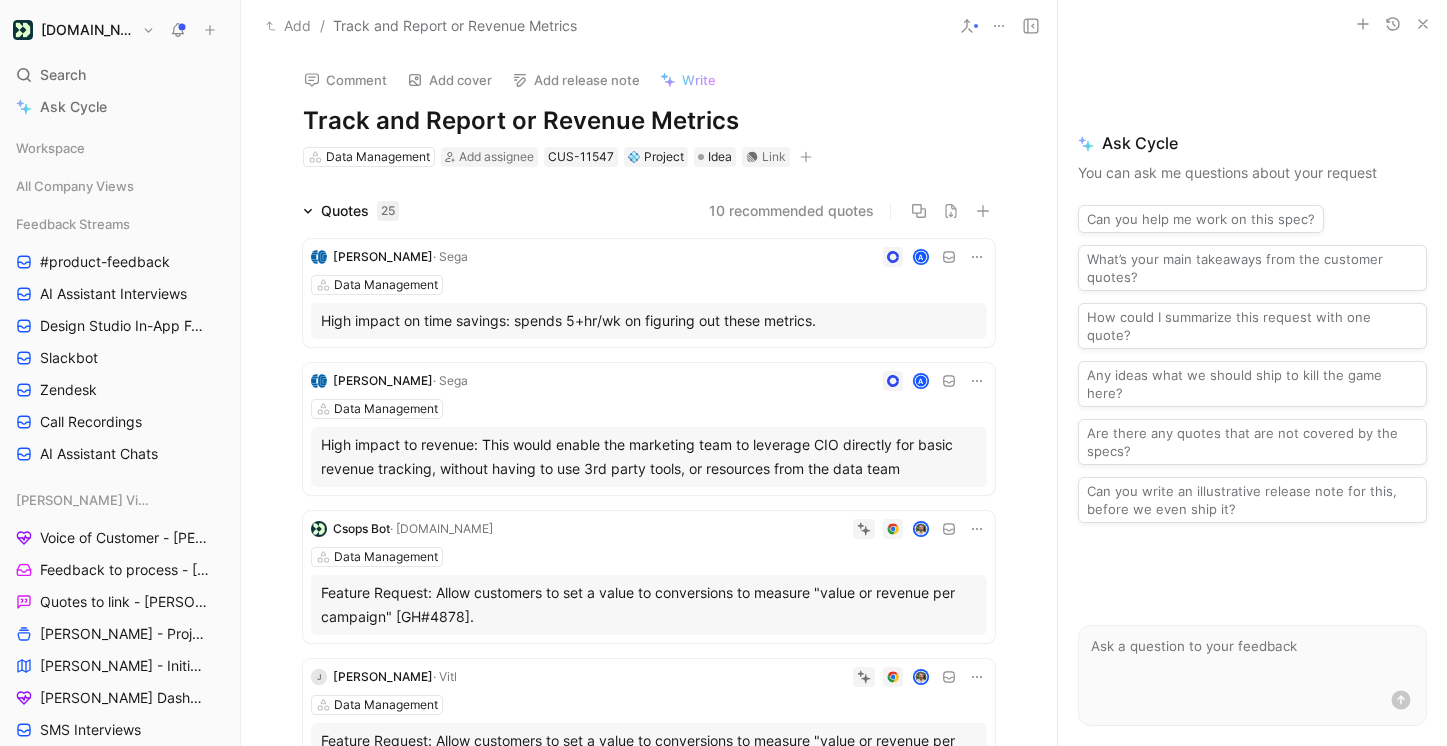 click 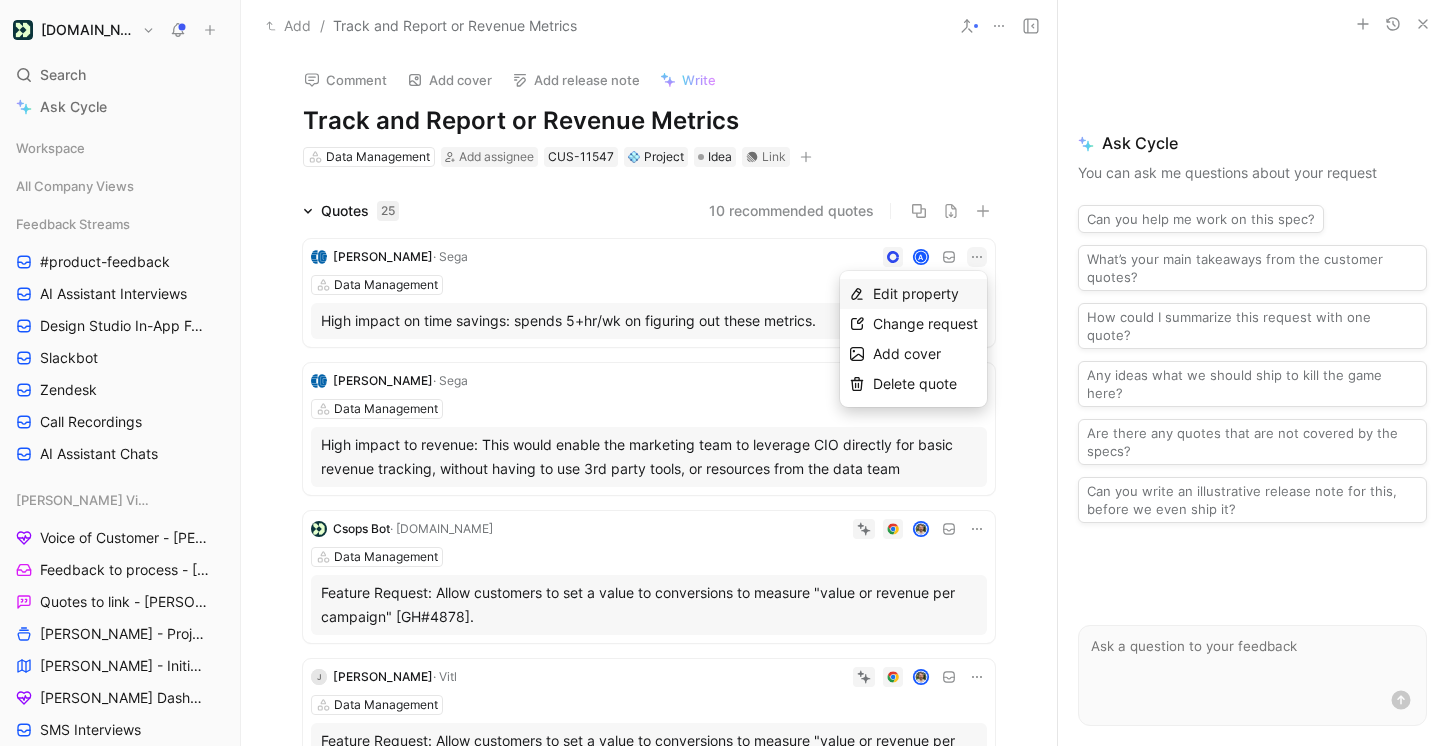 click on "Edit property" at bounding box center (916, 293) 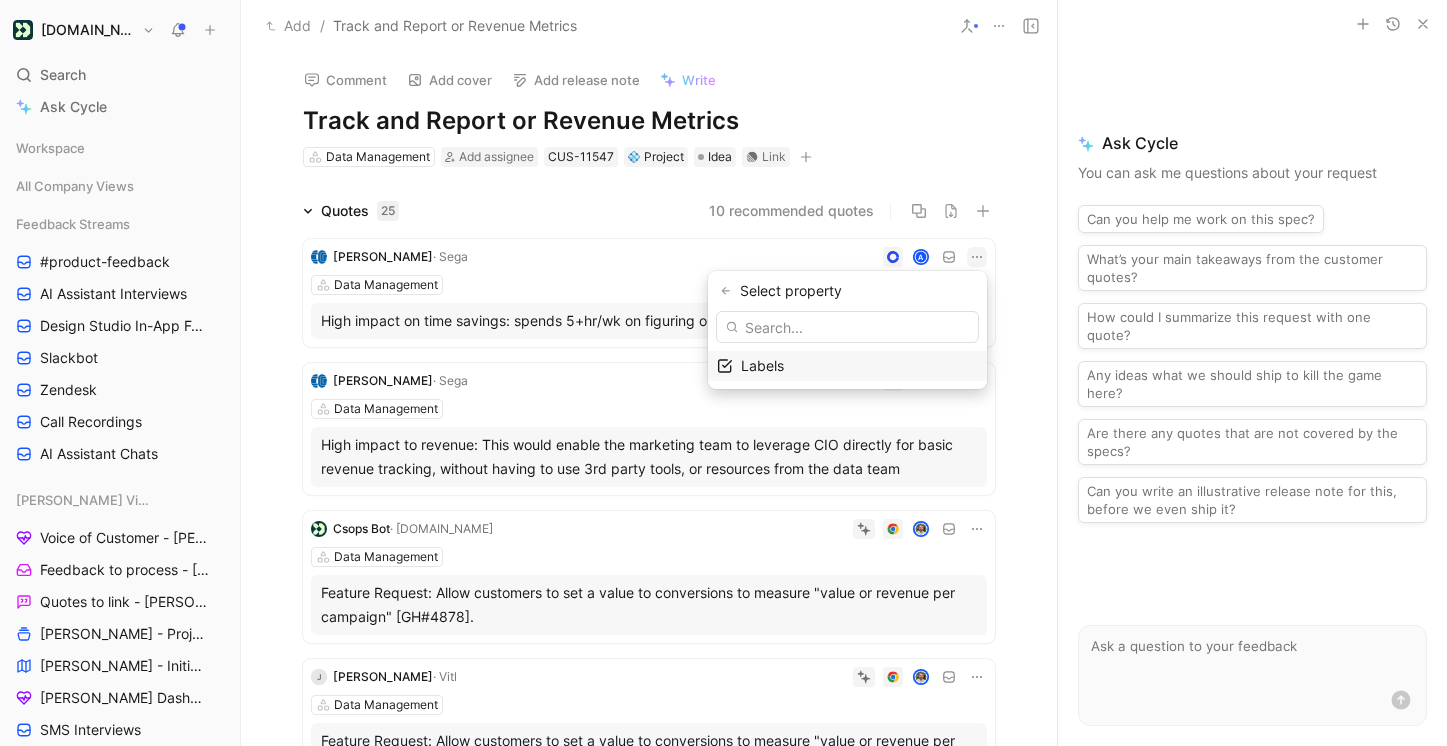 click at bounding box center (847, 327) 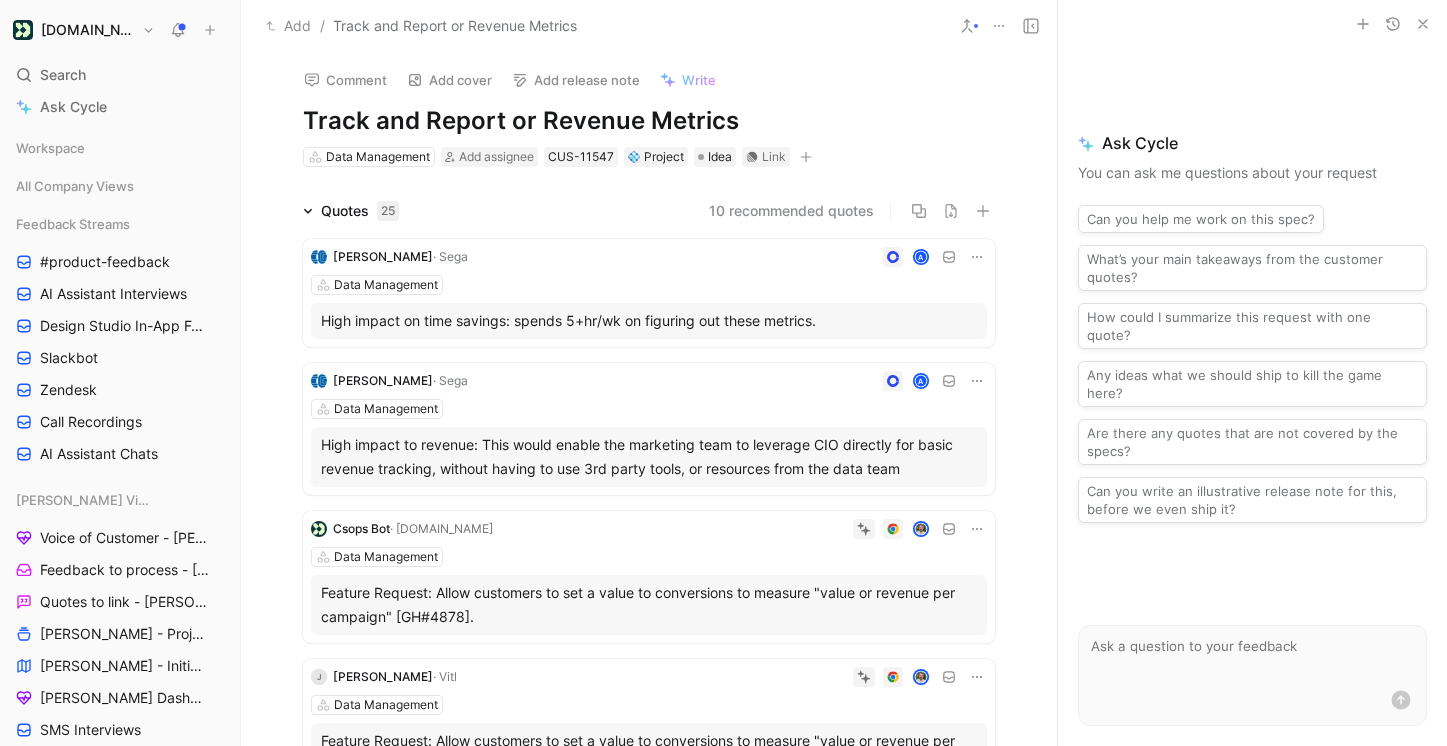 click on "High impact on time savings: spends 5+hr/wk on figuring out these metrics." at bounding box center (649, 321) 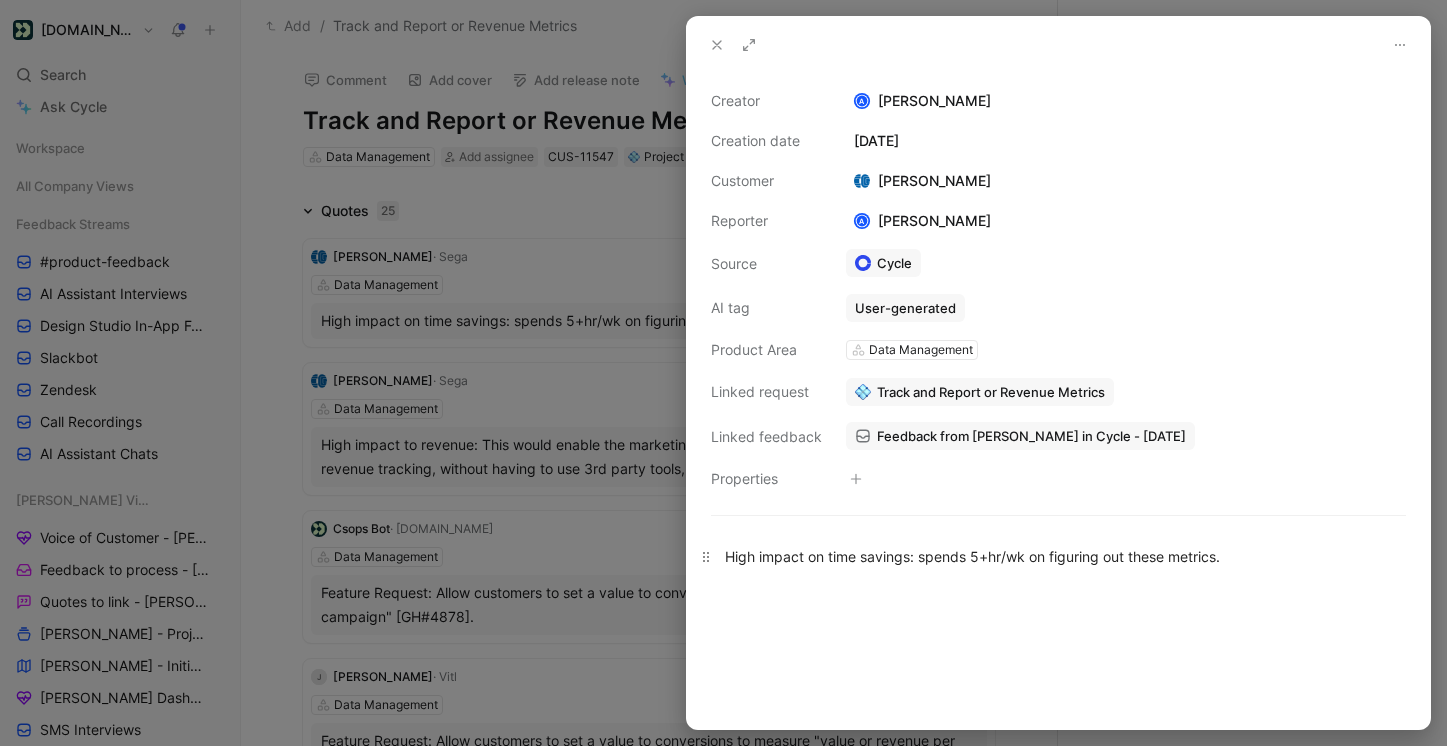 click on "High impact on time savings: spends 5+hr/wk on figuring out these metrics." at bounding box center [1058, 556] 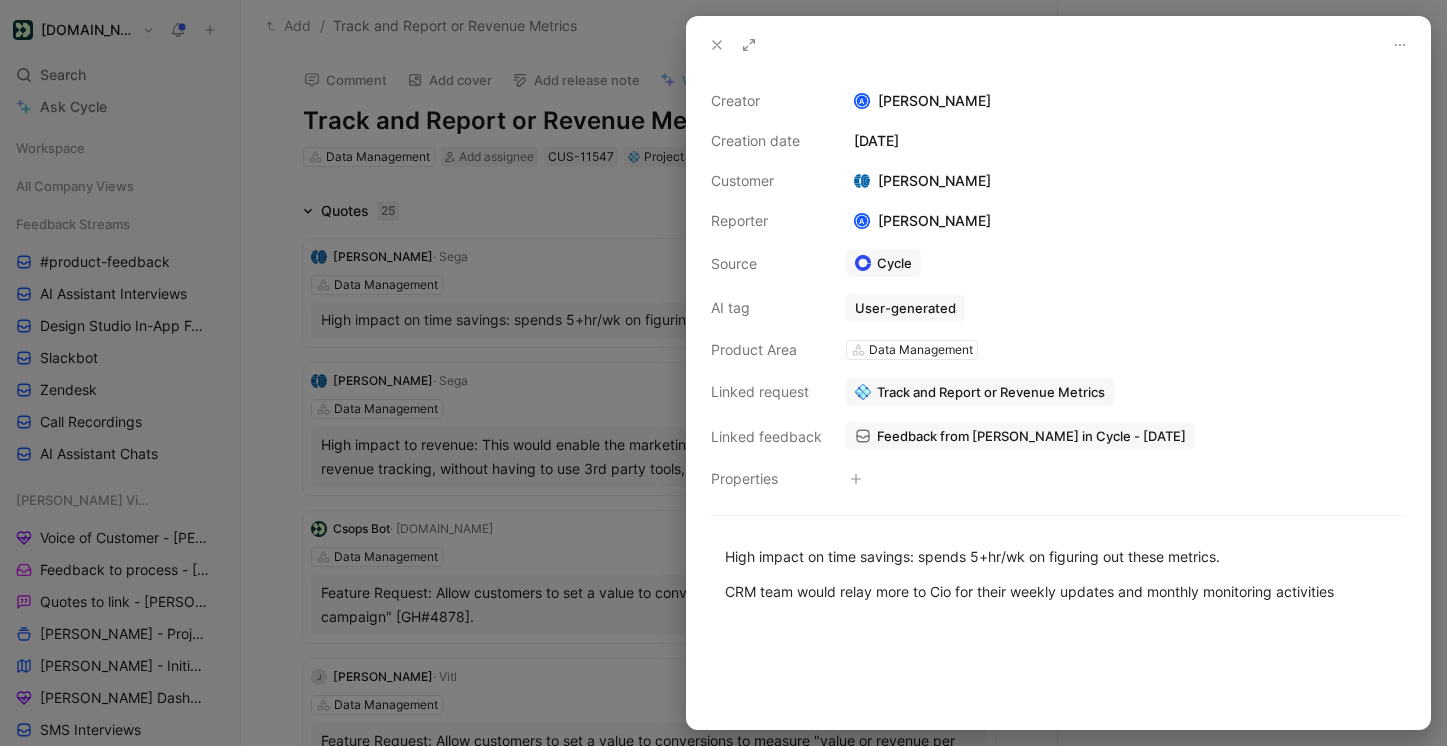 click 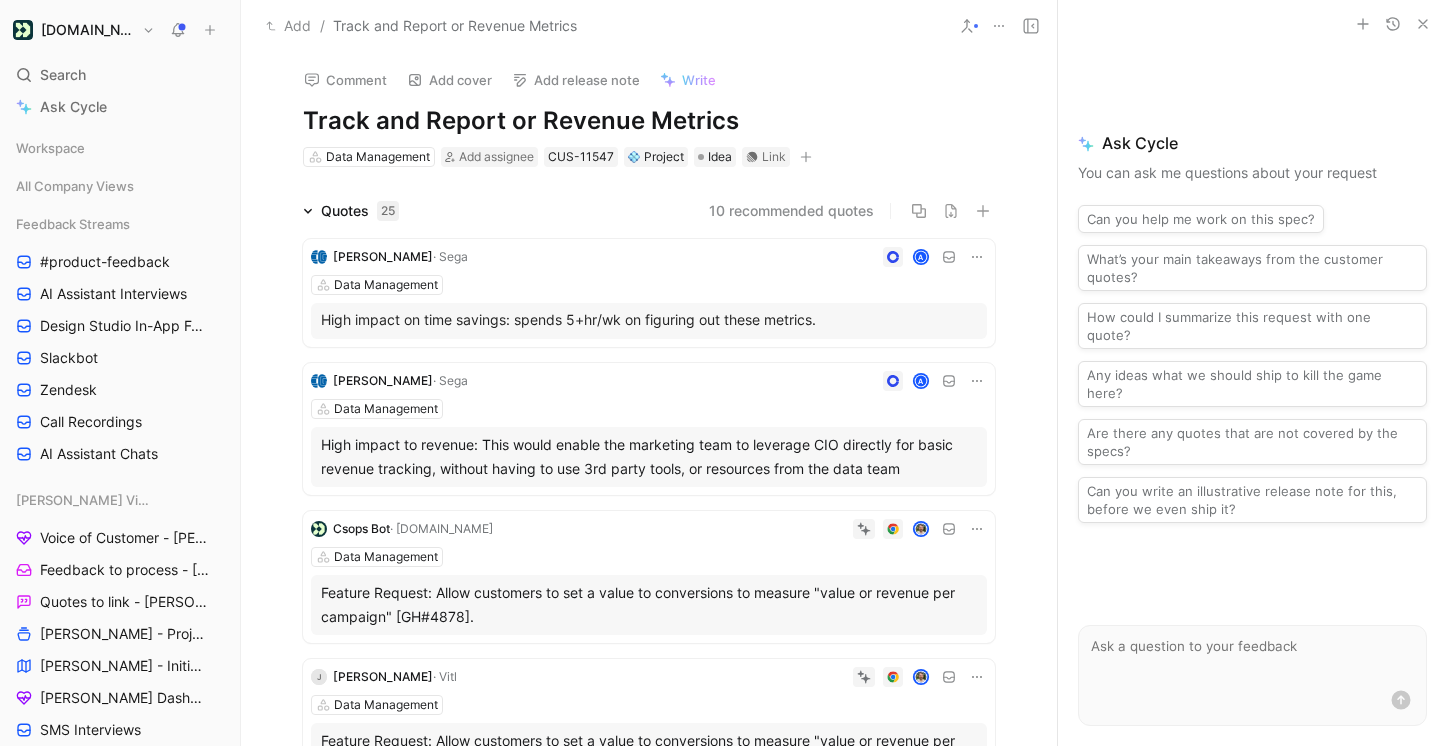 click on "High impact on time savings: spends 5+hr/wk on figuring out these metrics." at bounding box center [649, 319] 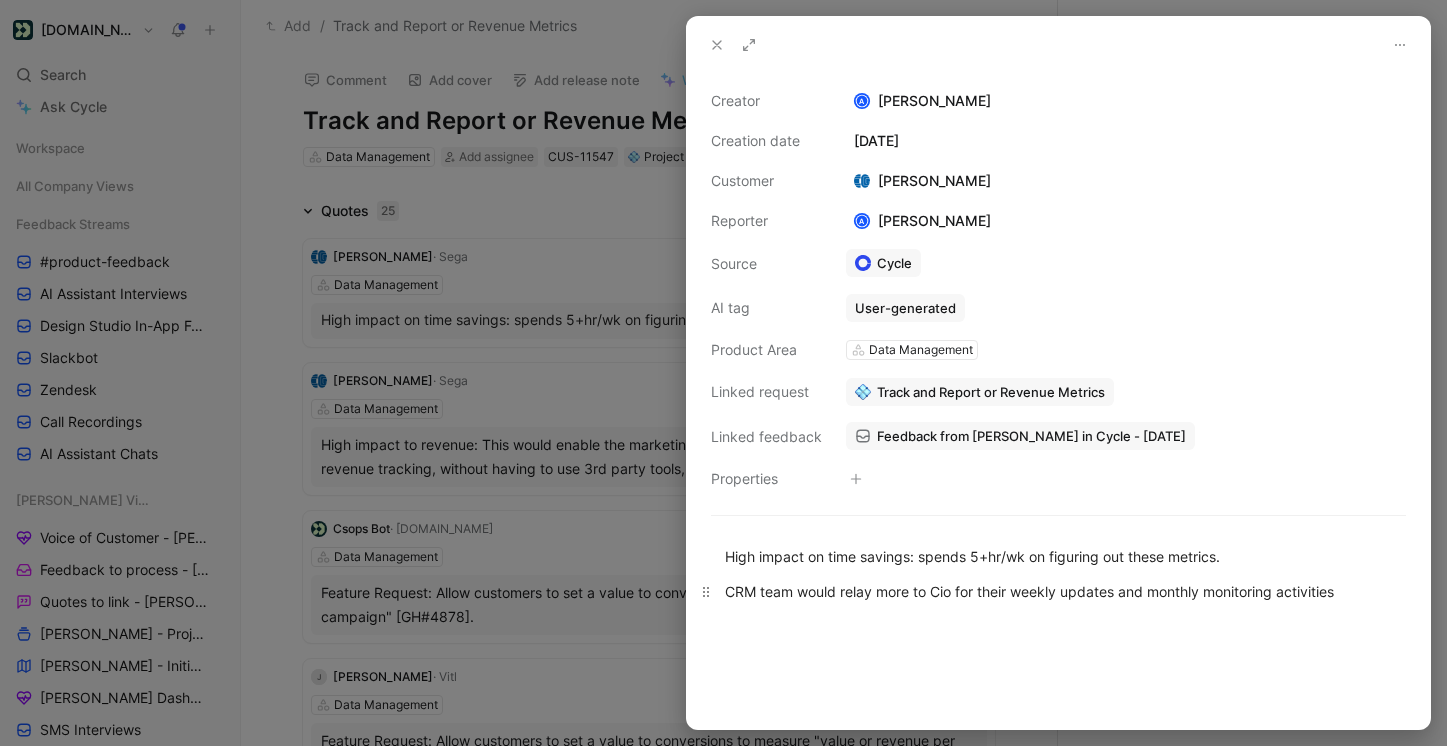 click on "CRM team would relay more to Cio for their weekly updates and monthly monitoring activities" at bounding box center [1058, 591] 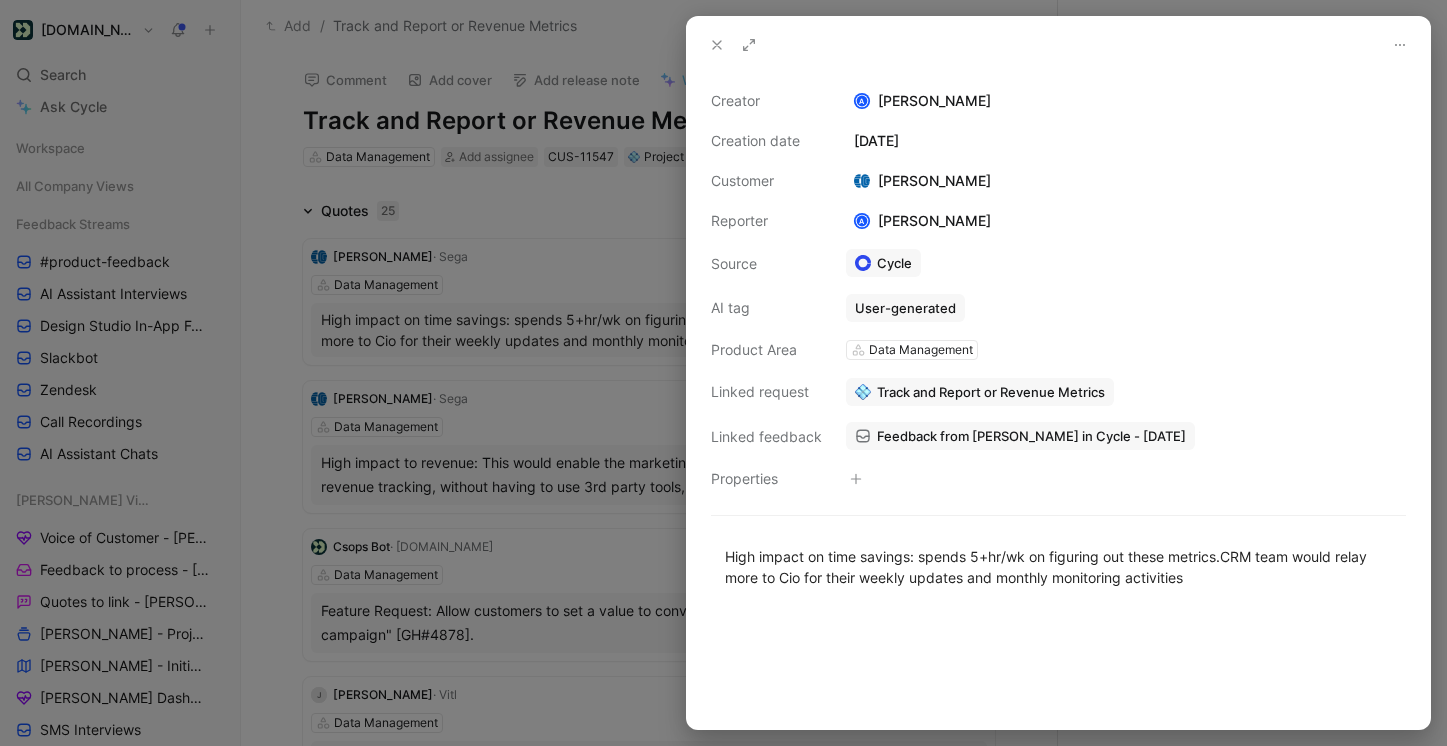 type 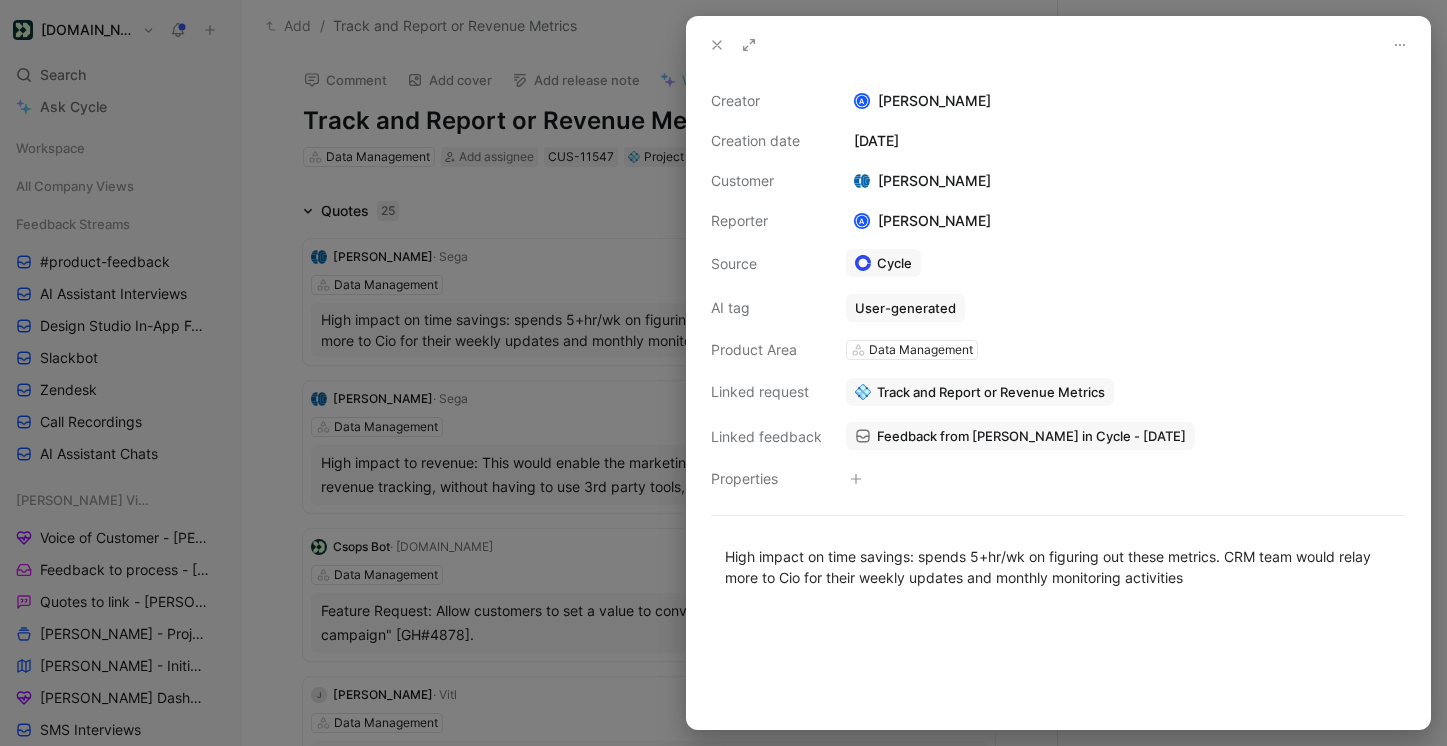 click at bounding box center [723, 373] 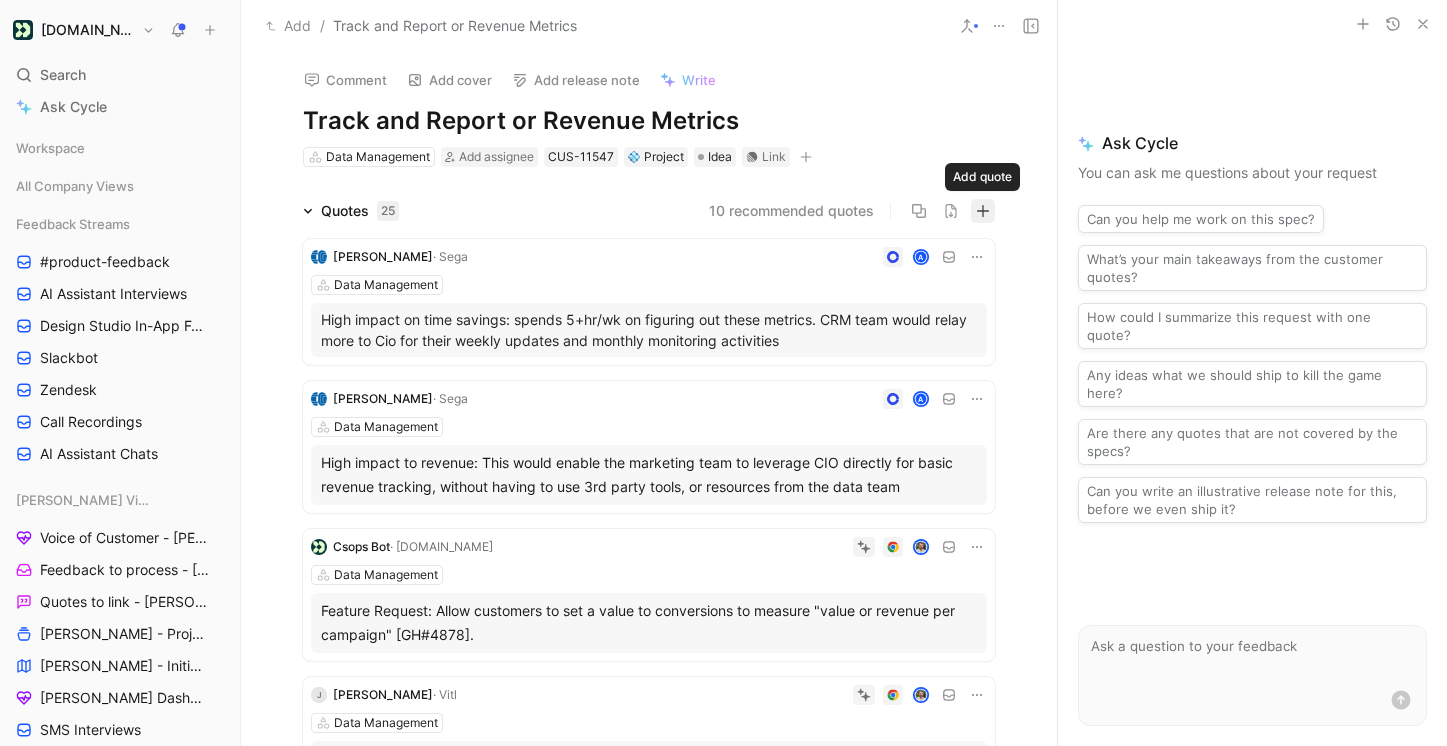 click 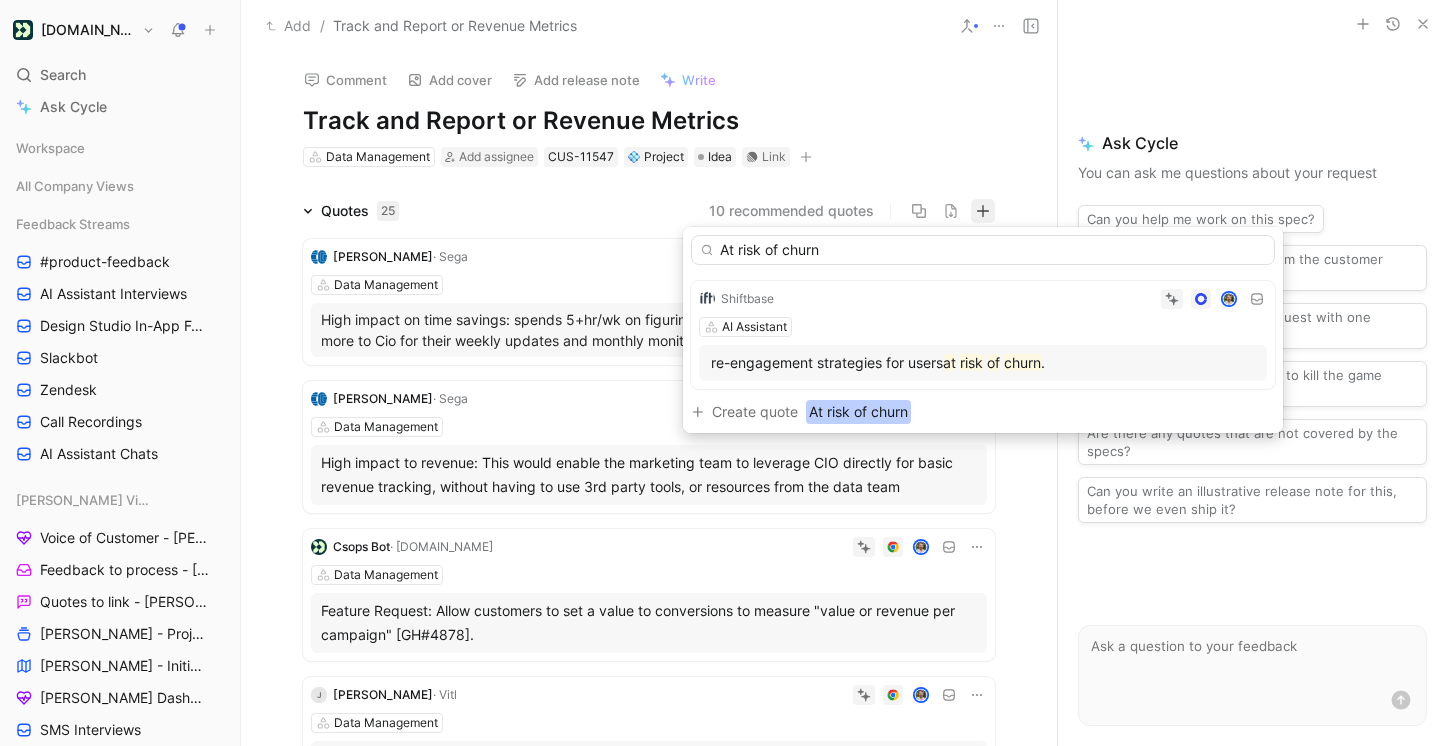 drag, startPoint x: 765, startPoint y: 412, endPoint x: 852, endPoint y: 232, distance: 199.92249 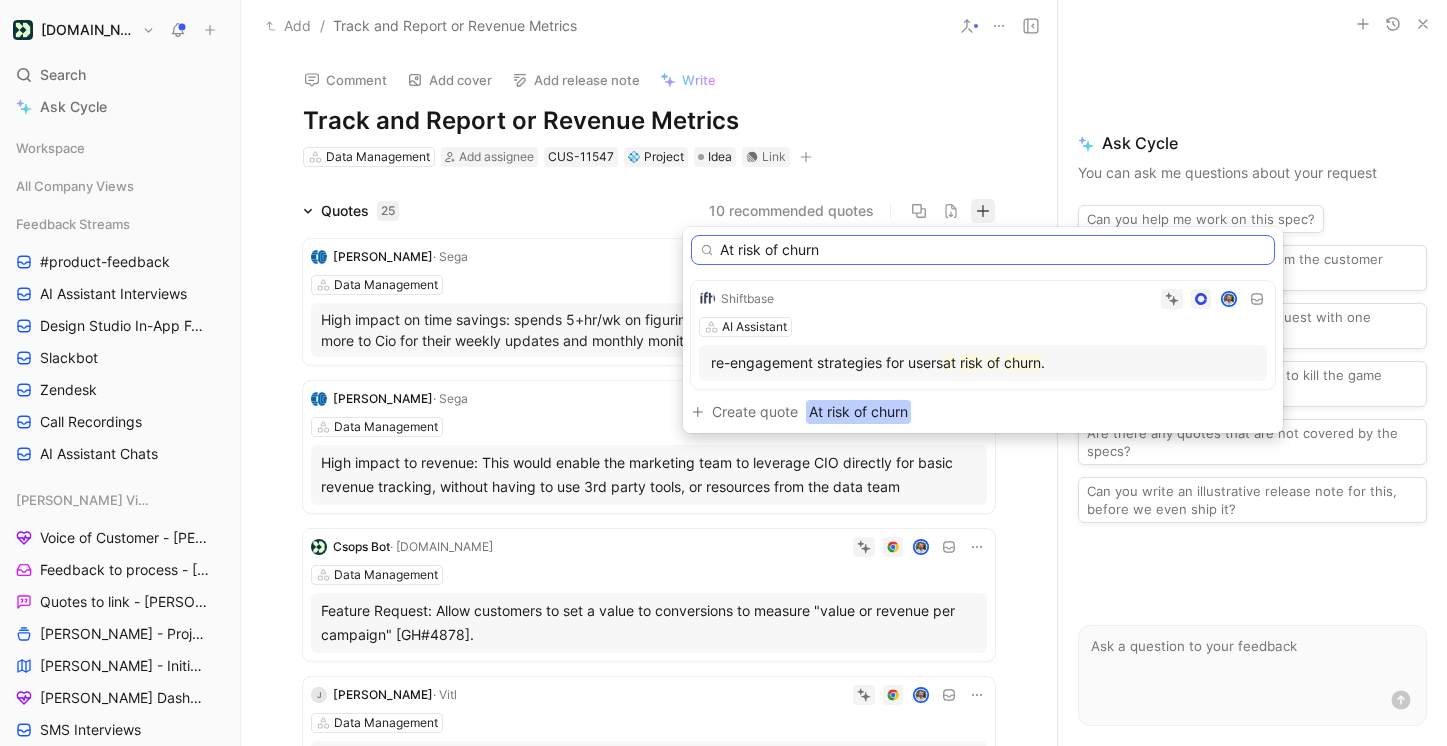 drag, startPoint x: 728, startPoint y: 251, endPoint x: 692, endPoint y: 250, distance: 36.013885 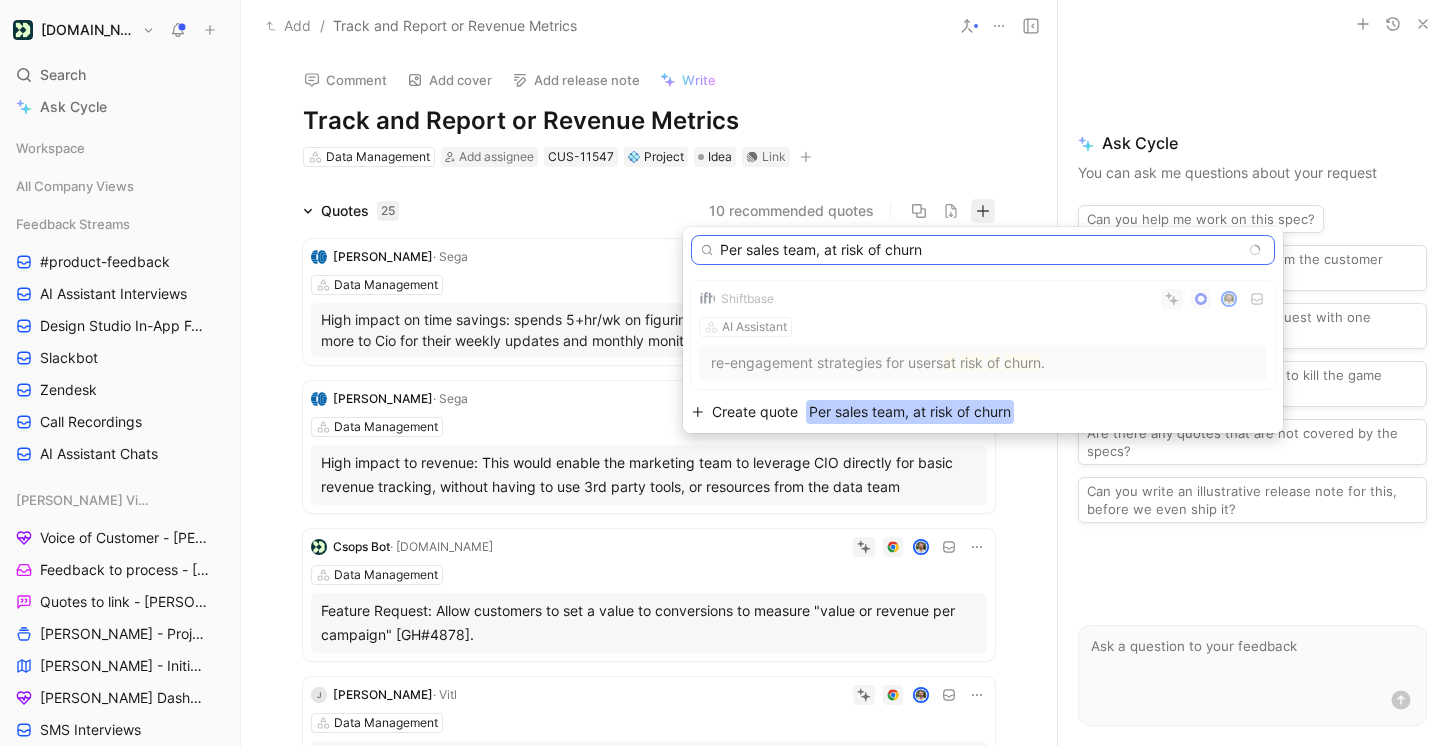 type on "Per sales team, at risk of churn" 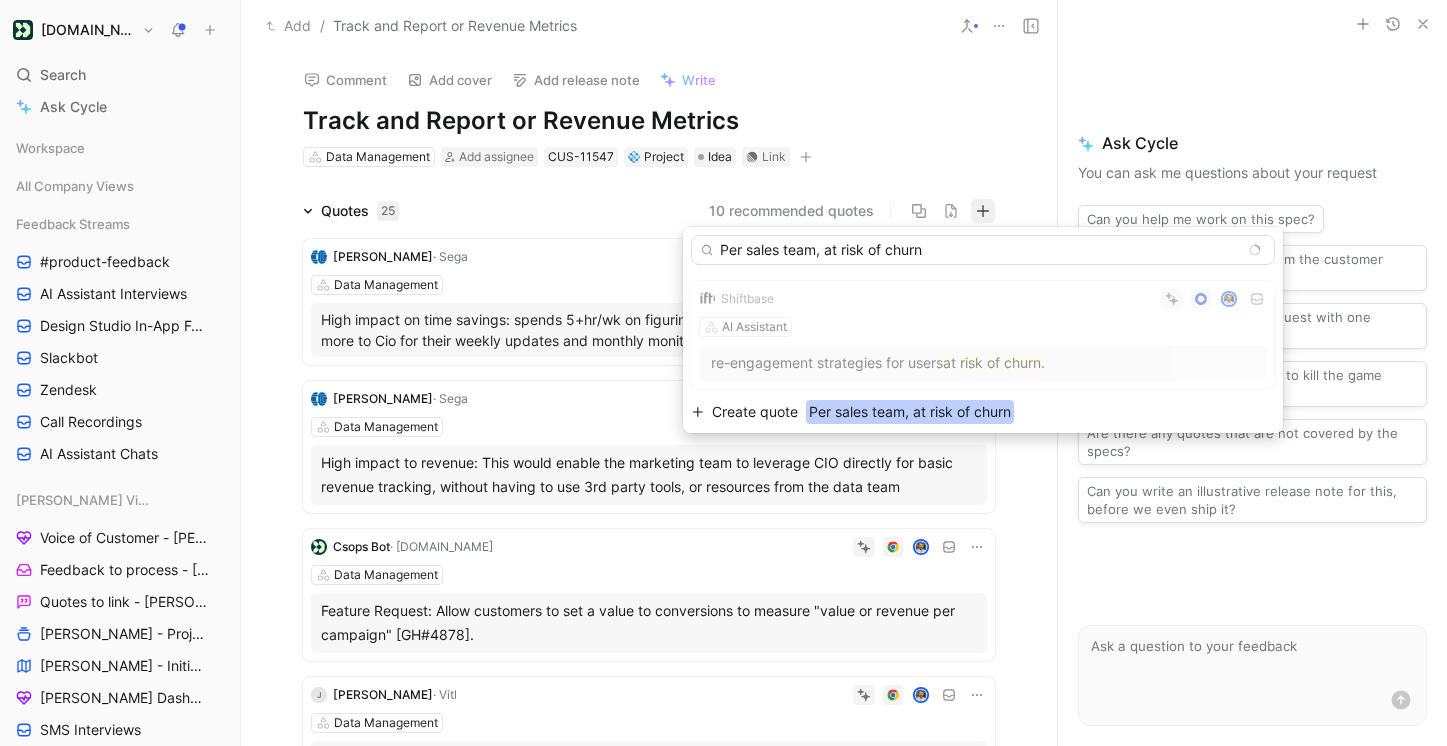 click on "Create quote" at bounding box center [755, 412] 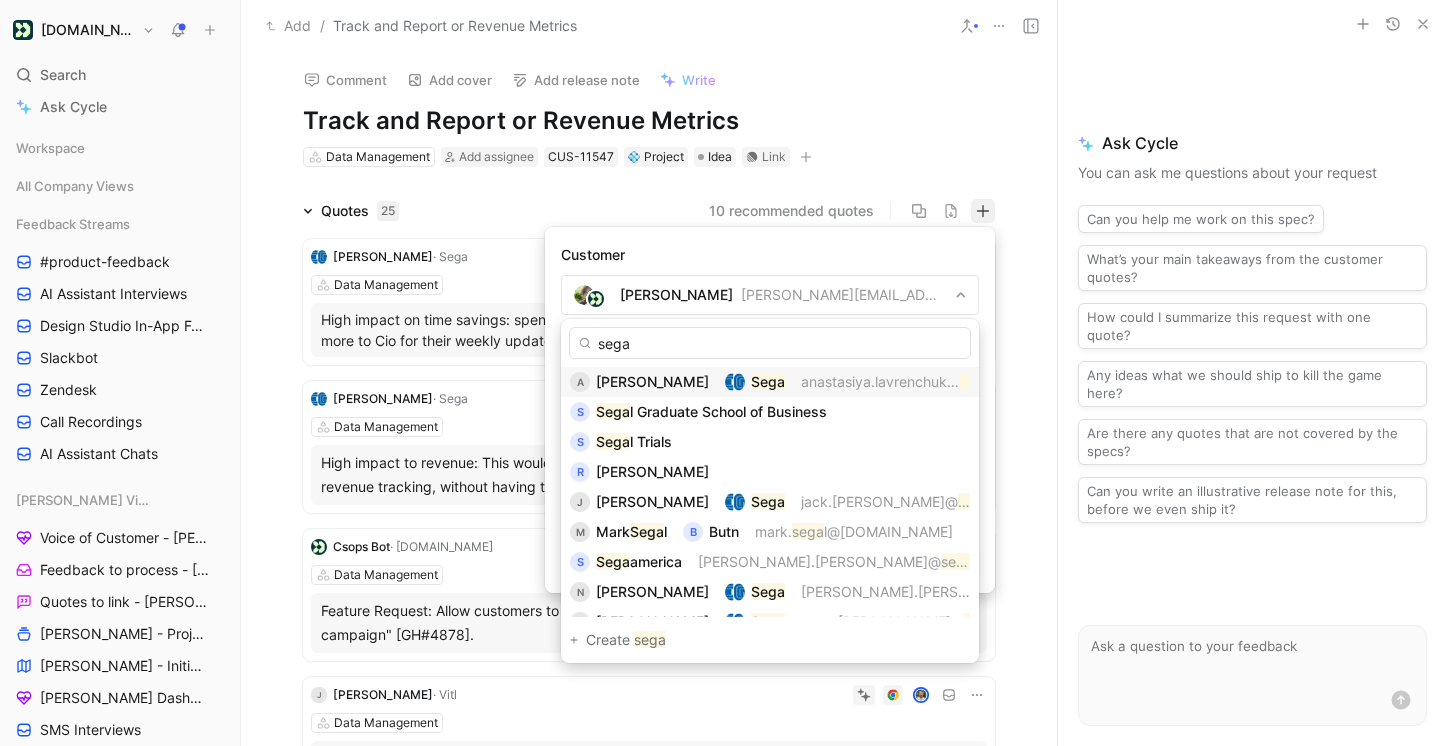 type on "sega" 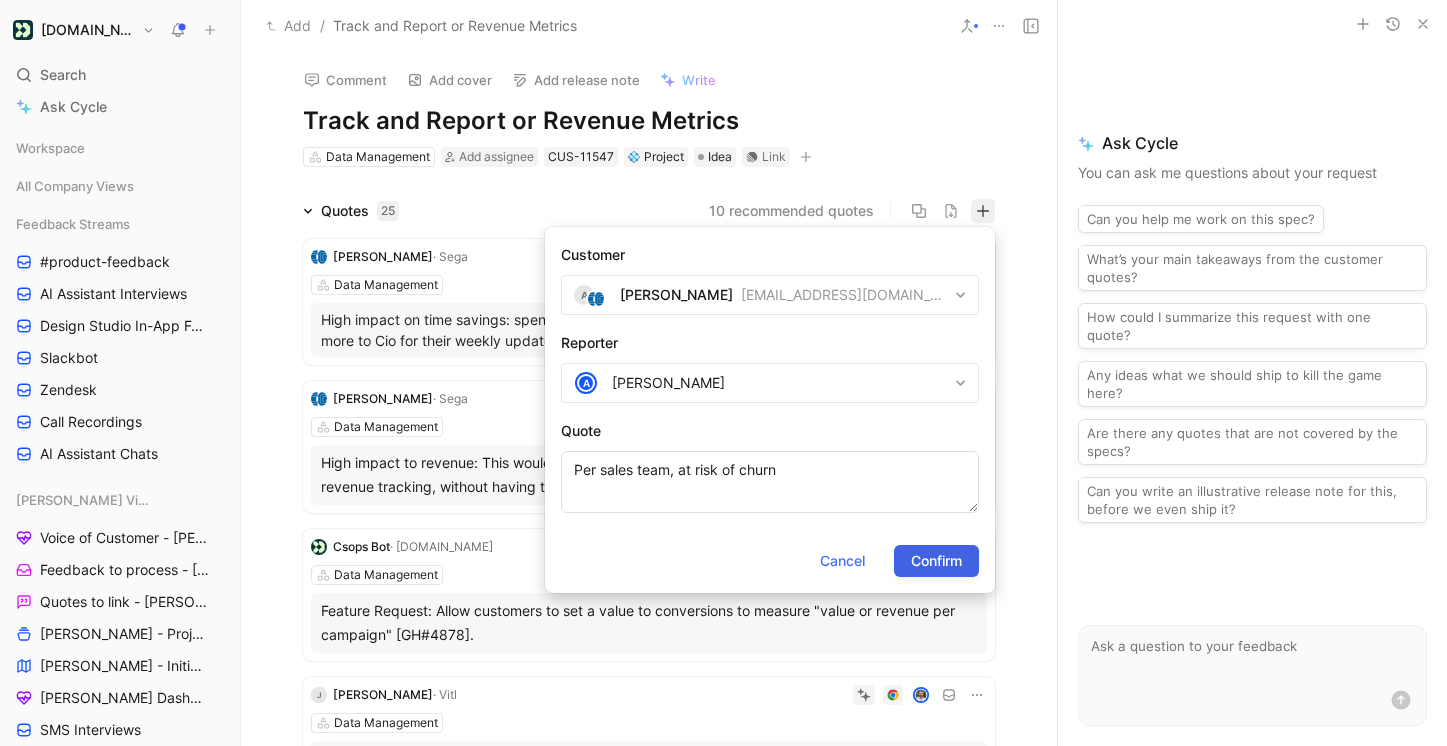click on "Confirm" at bounding box center [936, 561] 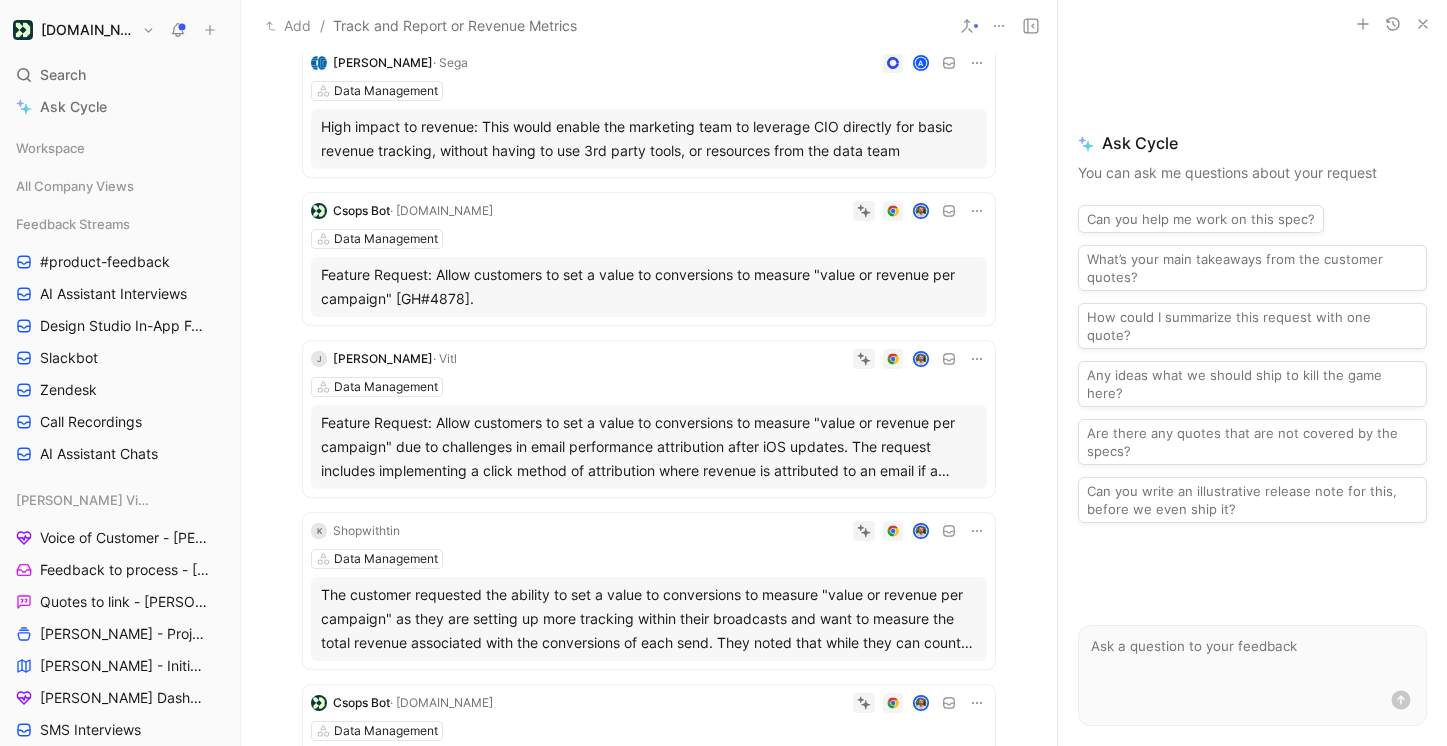 scroll, scrollTop: 0, scrollLeft: 0, axis: both 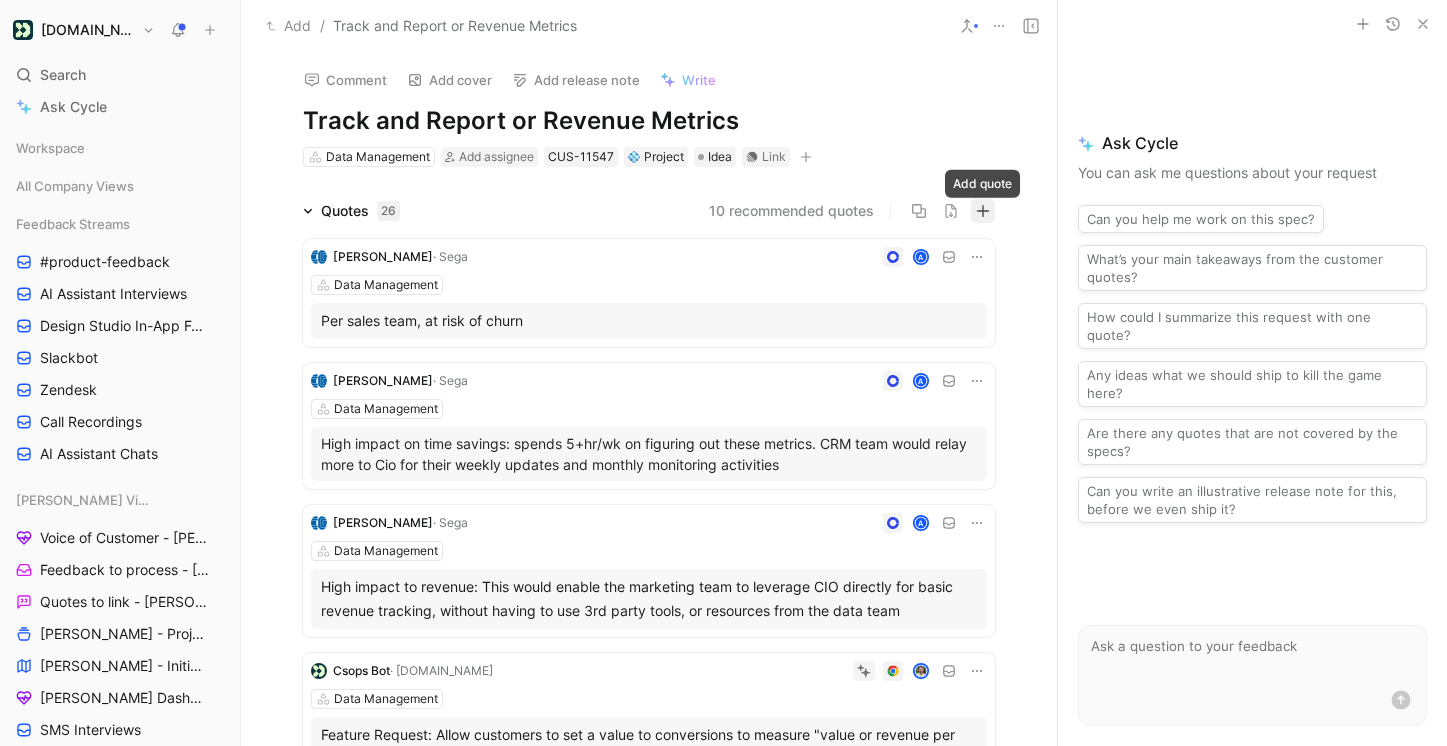 click 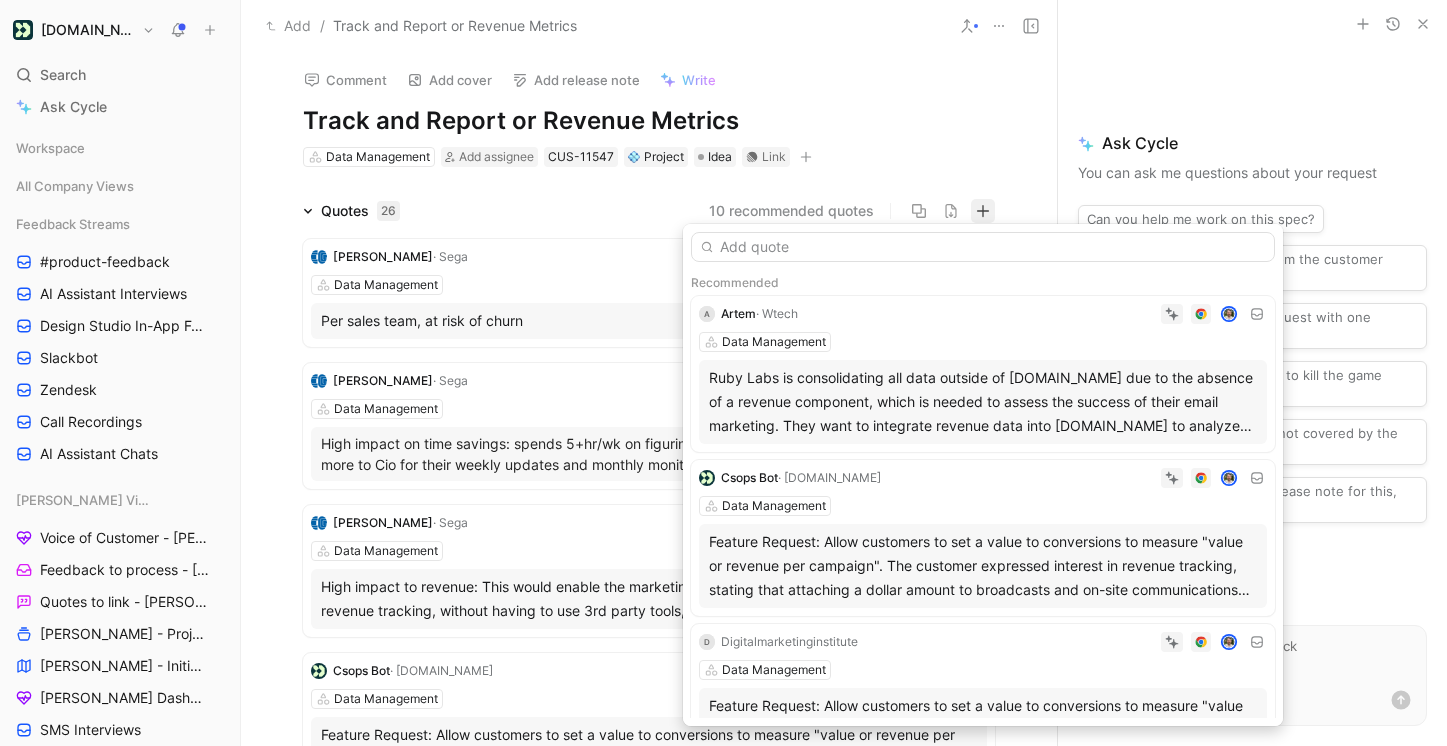 type on "s" 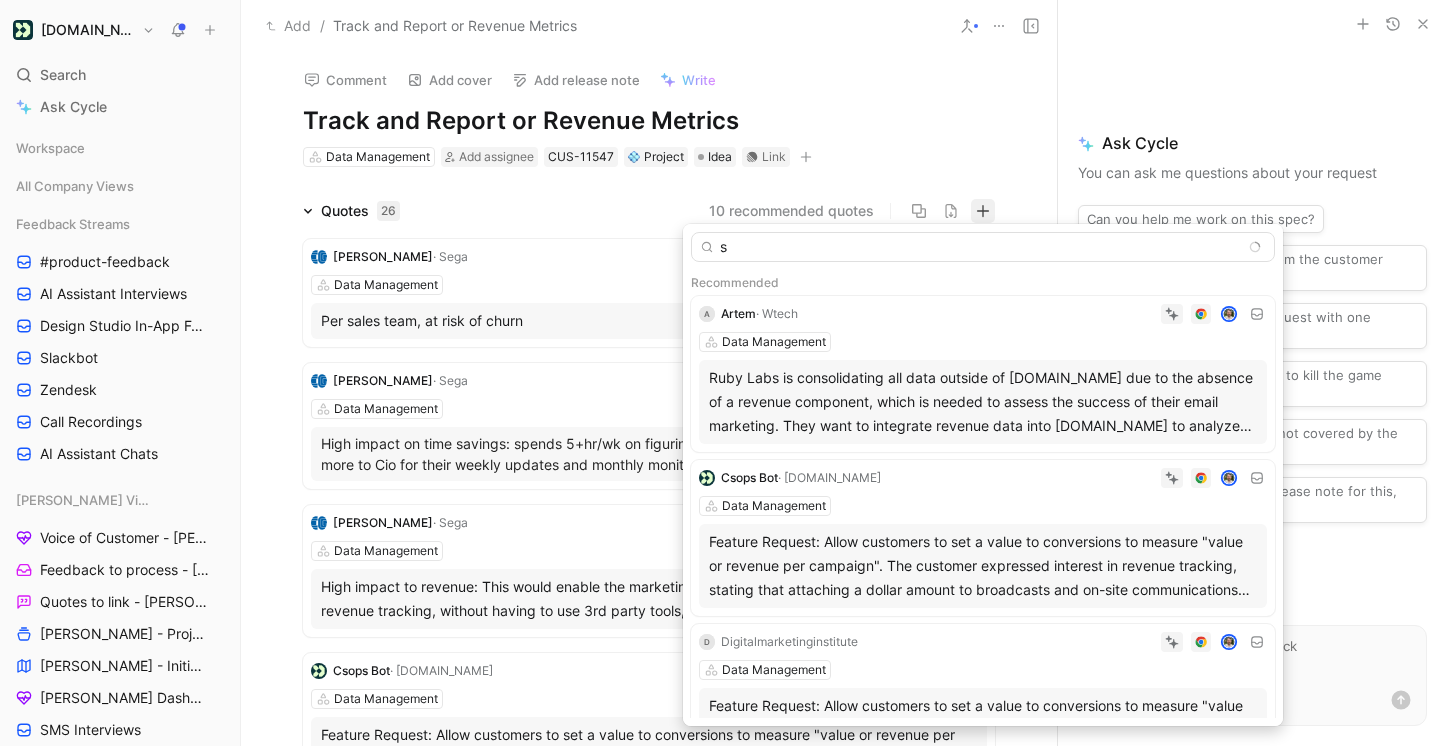 type 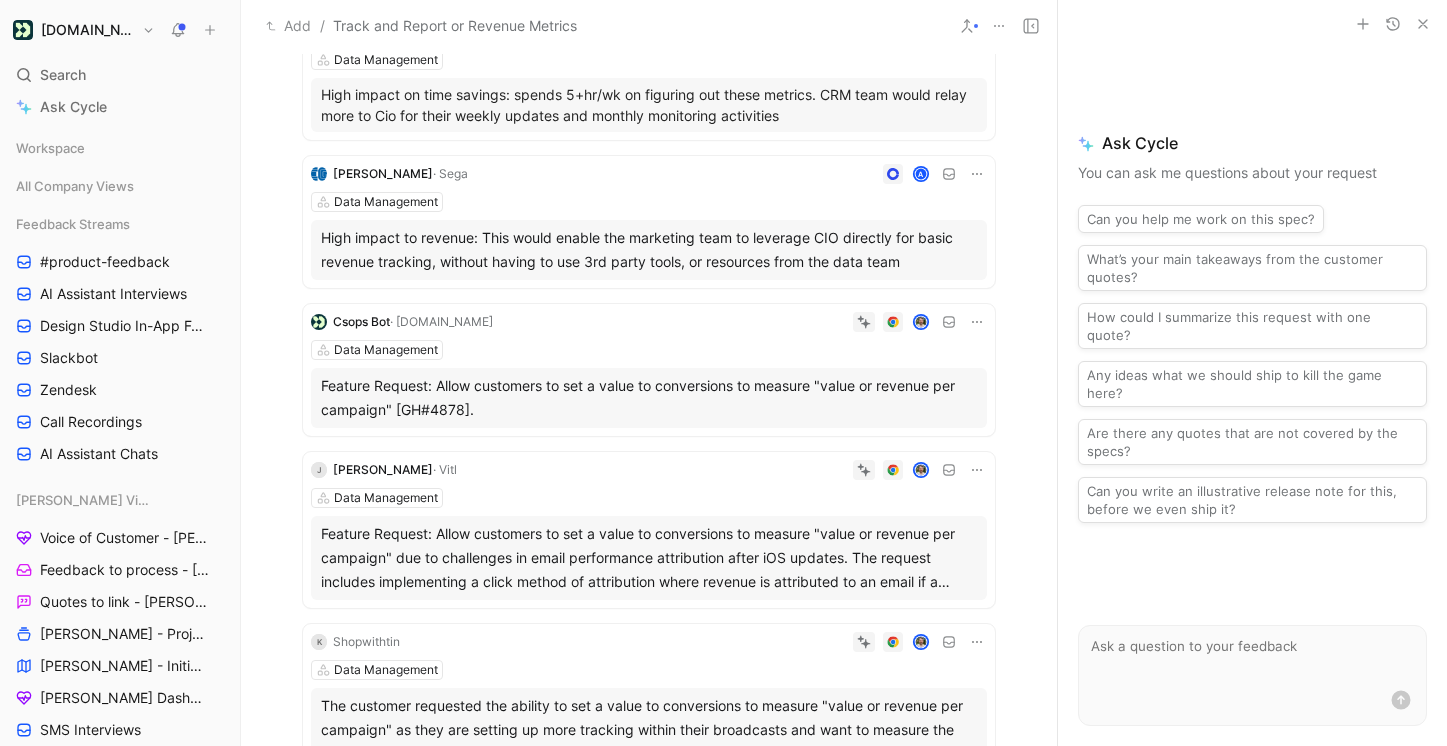 scroll, scrollTop: 0, scrollLeft: 0, axis: both 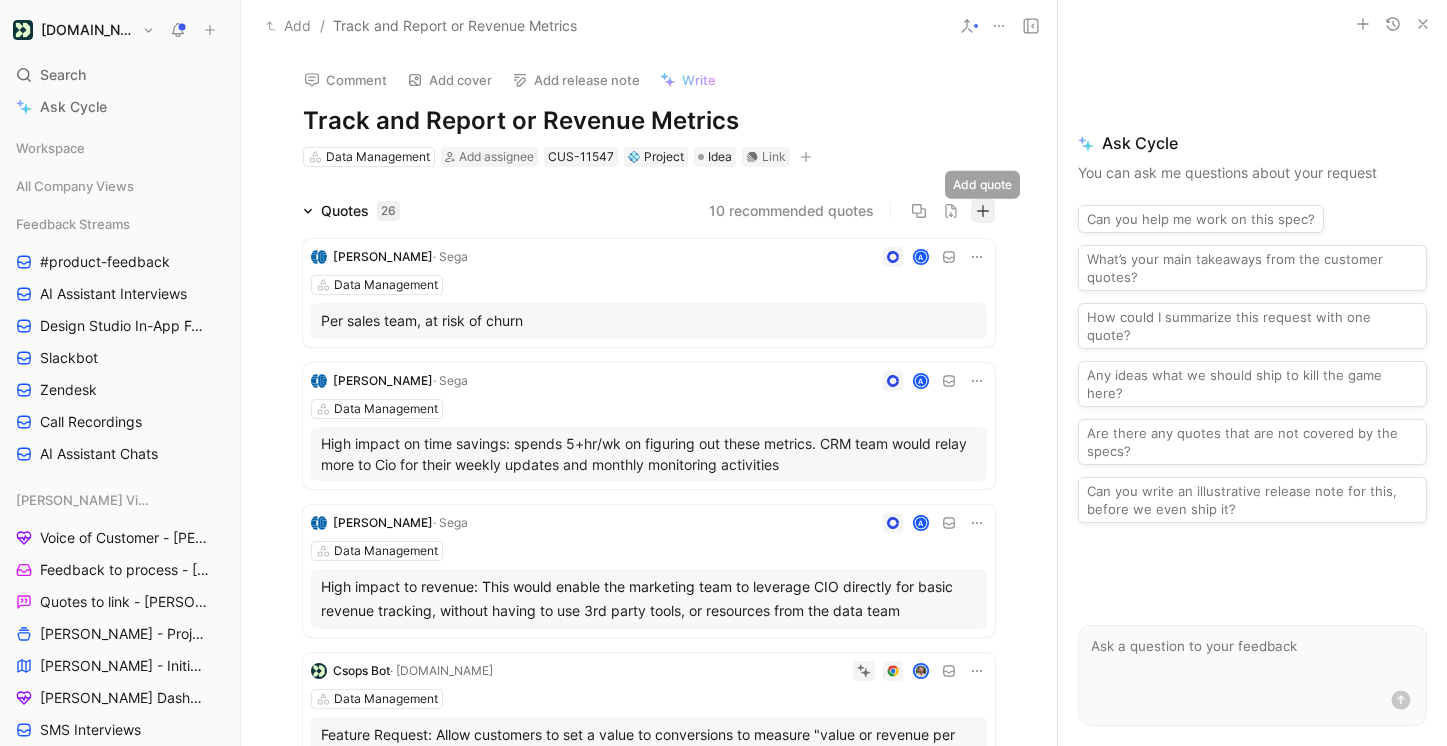 click 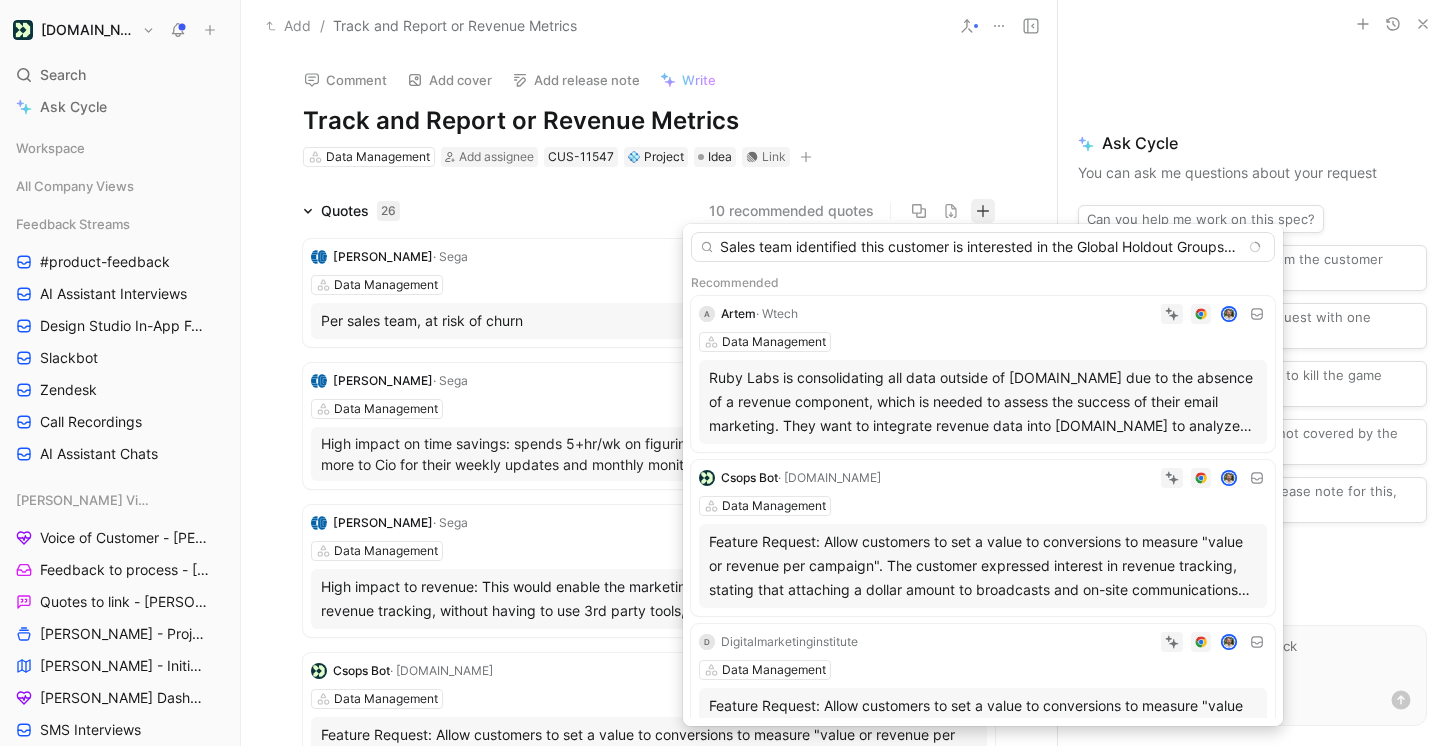 scroll, scrollTop: 0, scrollLeft: 170, axis: horizontal 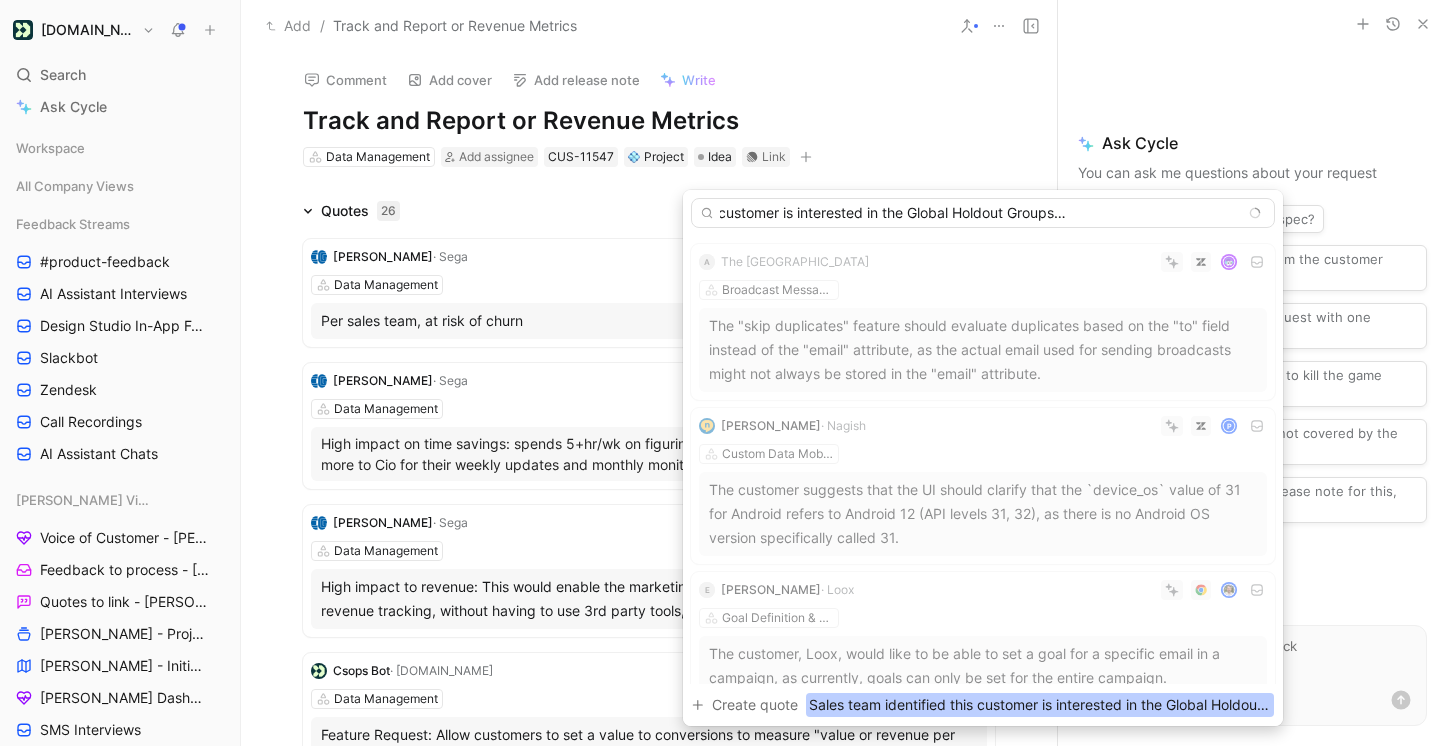 drag, startPoint x: 1210, startPoint y: 212, endPoint x: 920, endPoint y: 214, distance: 290.0069 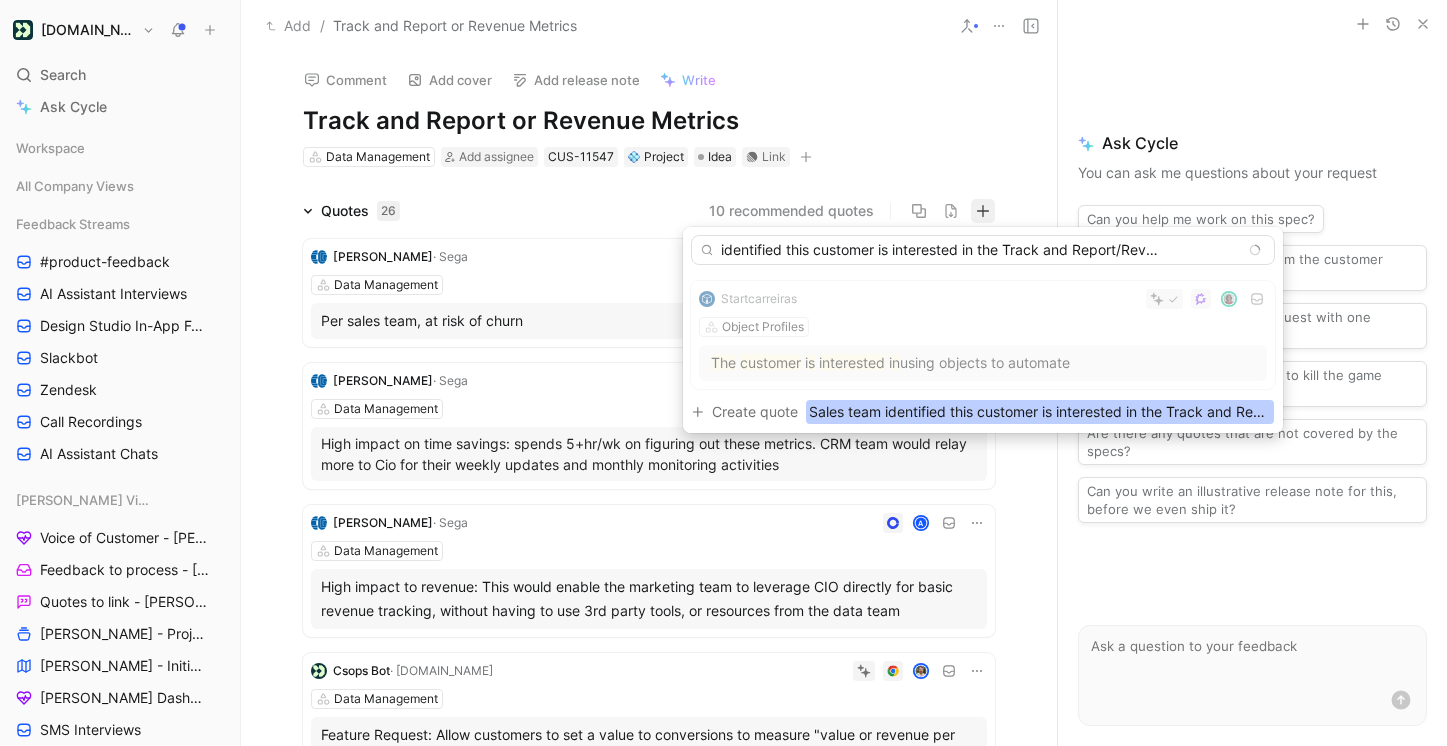 scroll, scrollTop: 0, scrollLeft: 79, axis: horizontal 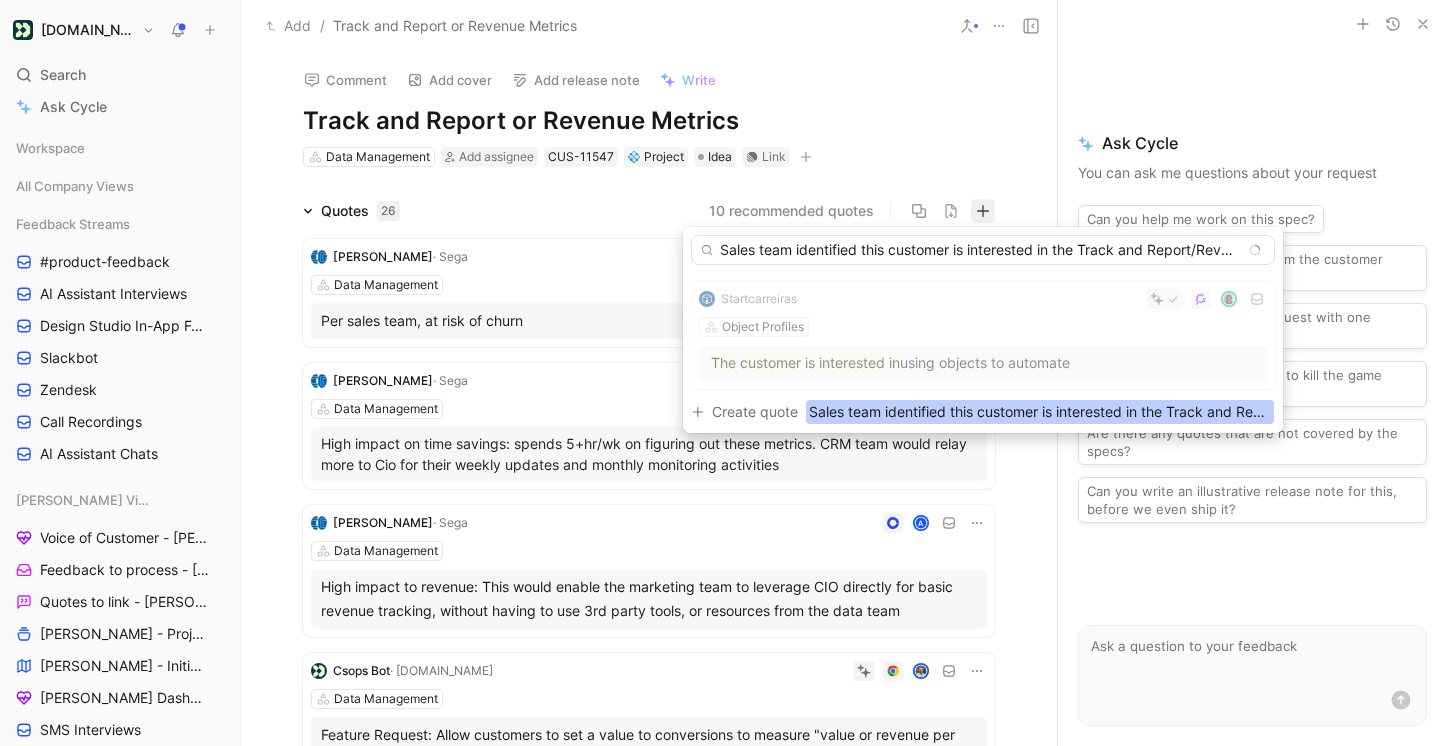 drag, startPoint x: 806, startPoint y: 256, endPoint x: 649, endPoint y: 253, distance: 157.02866 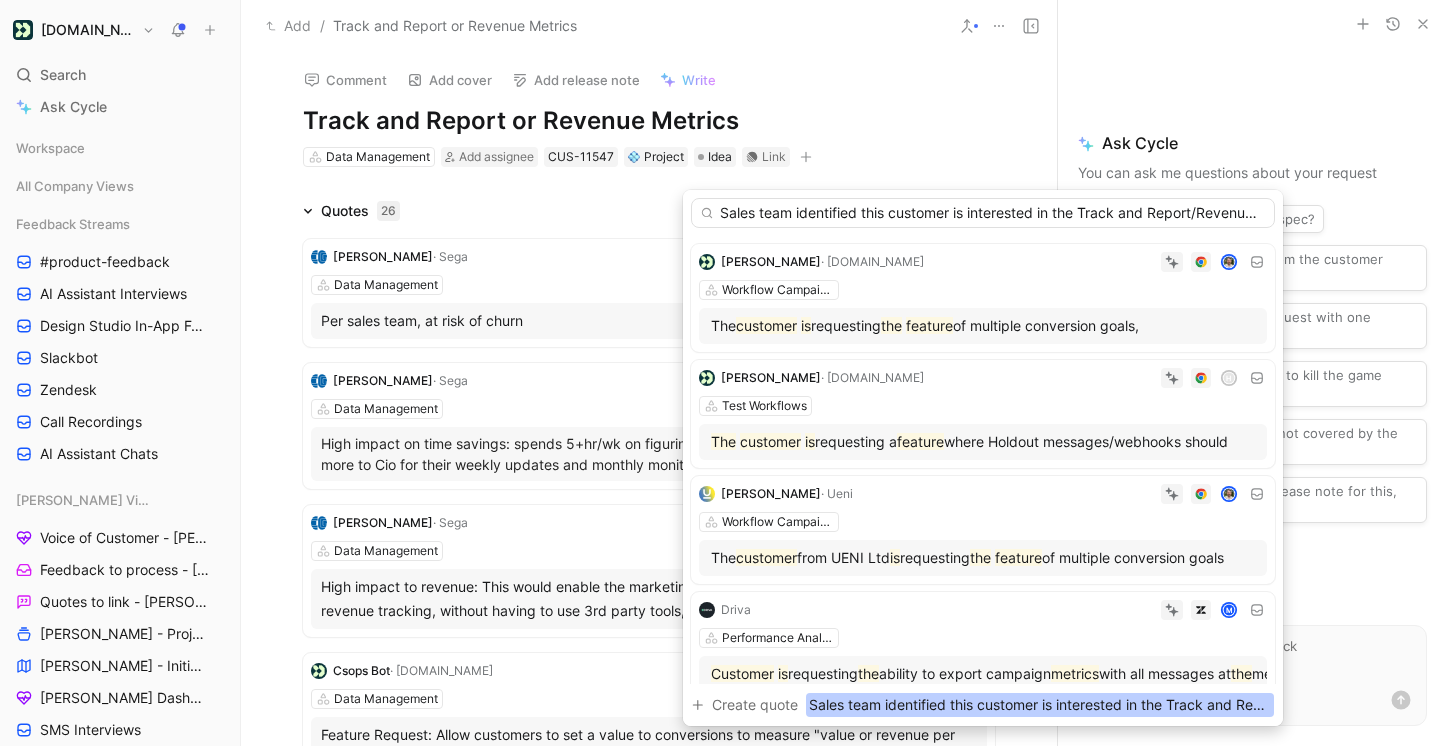 type on "Sales team identified this customer is interested in the Track and Report/Revenue Metrics feature." 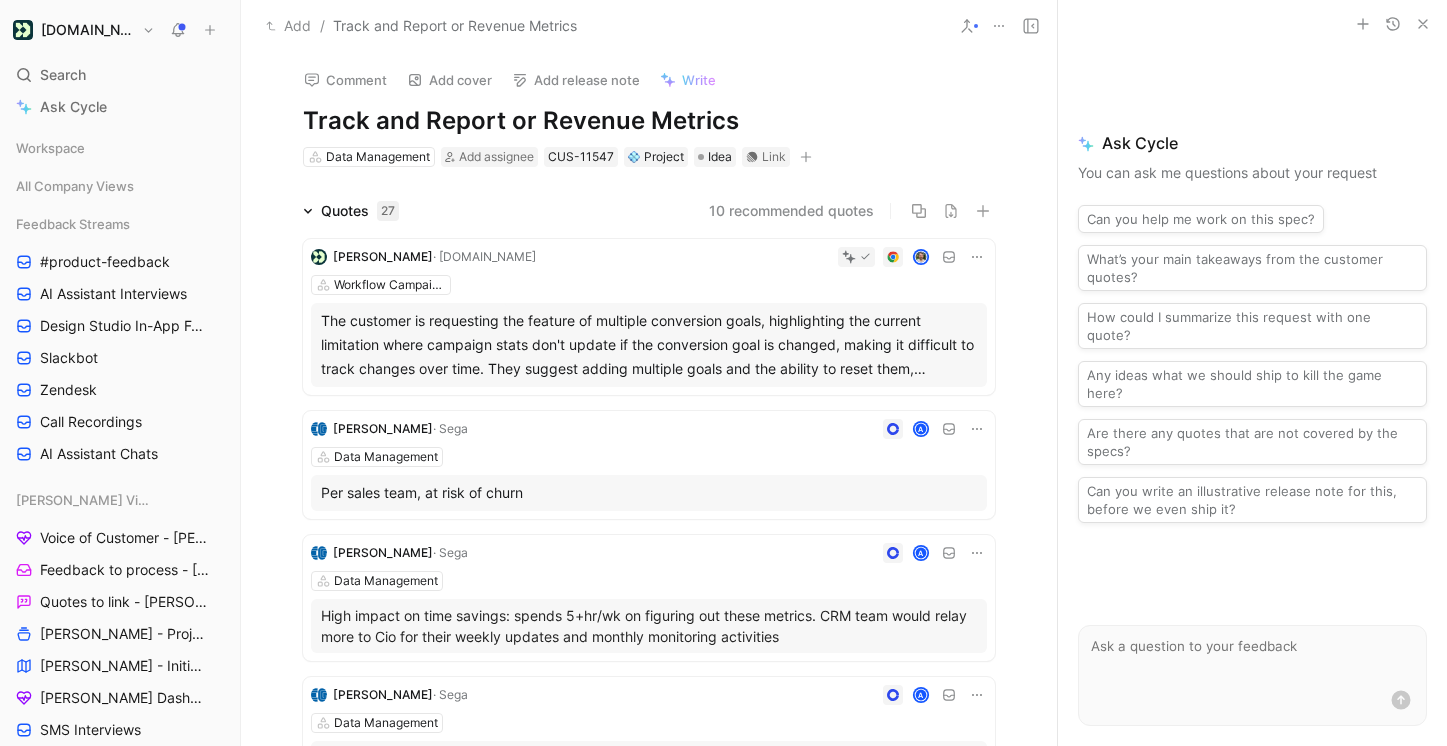 click on "The customer is requesting the feature of multiple conversion goals, highlighting the current limitation where campaign stats don't update if the conversion goal is changed, making it difficult to track changes over time. They suggest adding multiple goals and the ability to reset them, acknowledging potential UI/reporting challenges but emphasizing the importance for accurate email performance metrics." at bounding box center [649, 345] 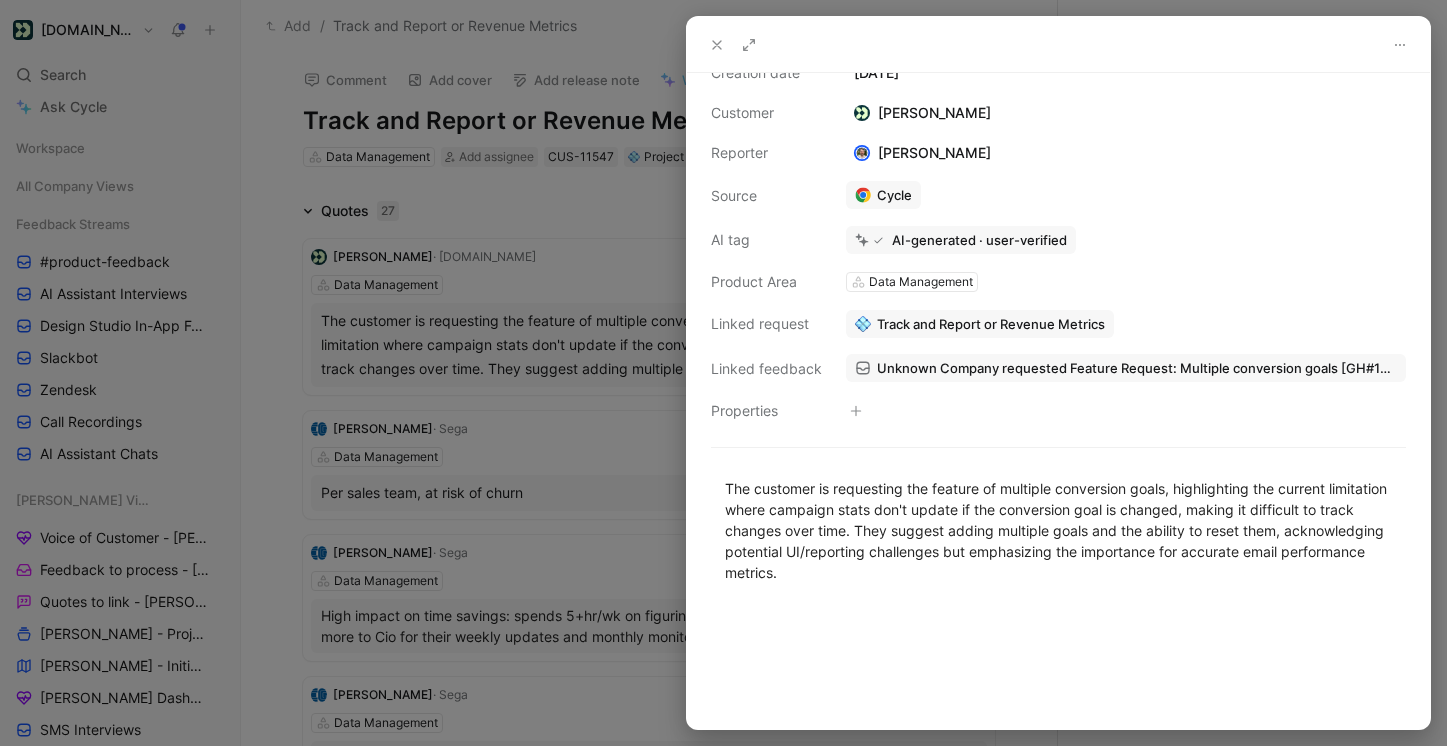 scroll, scrollTop: 0, scrollLeft: 0, axis: both 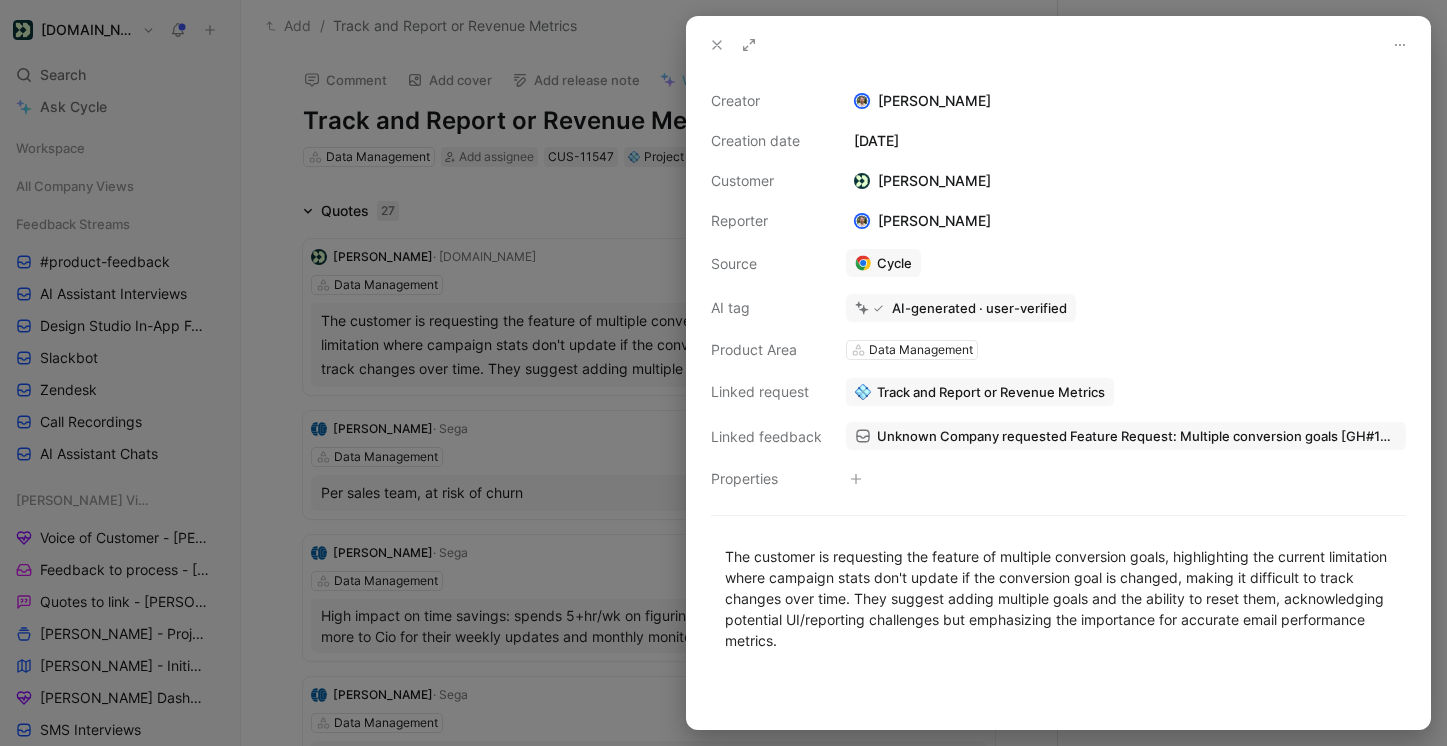 click at bounding box center (723, 373) 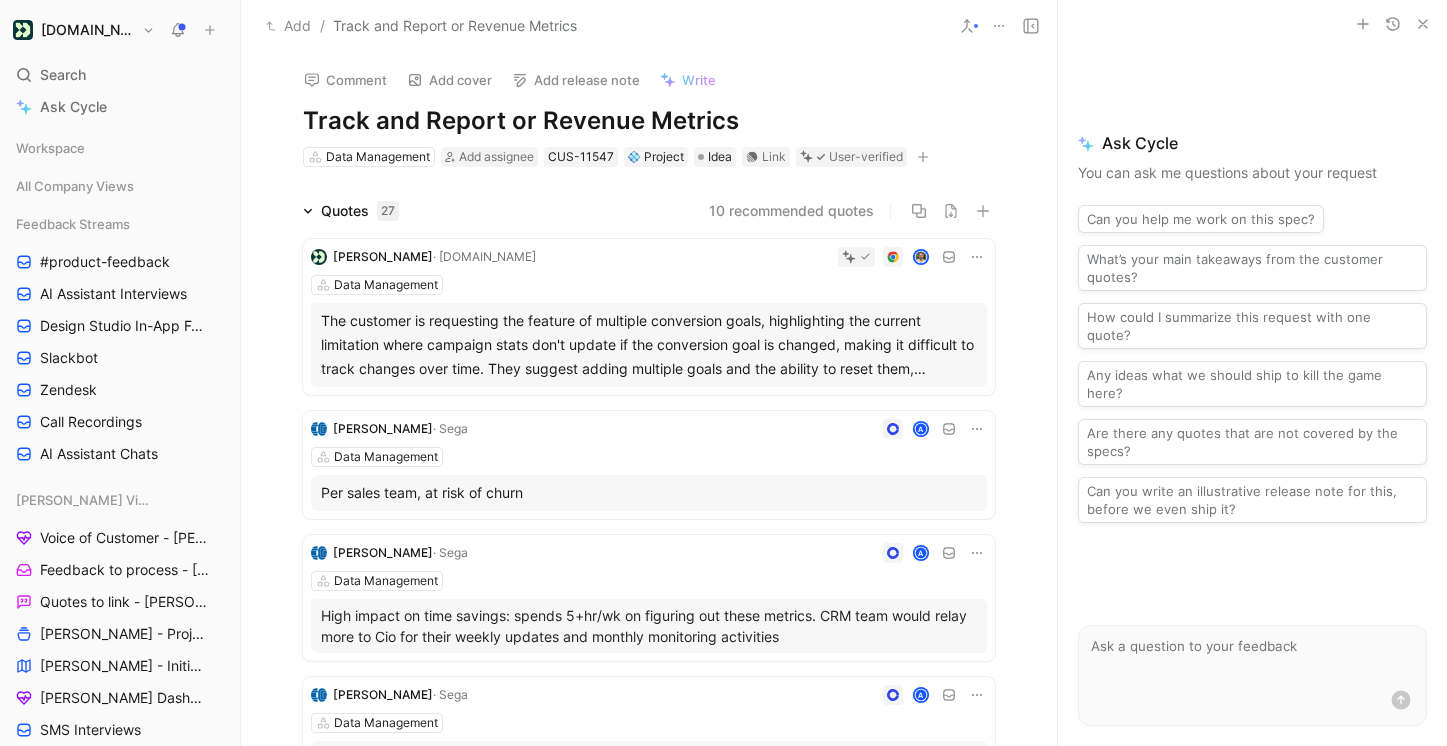 click 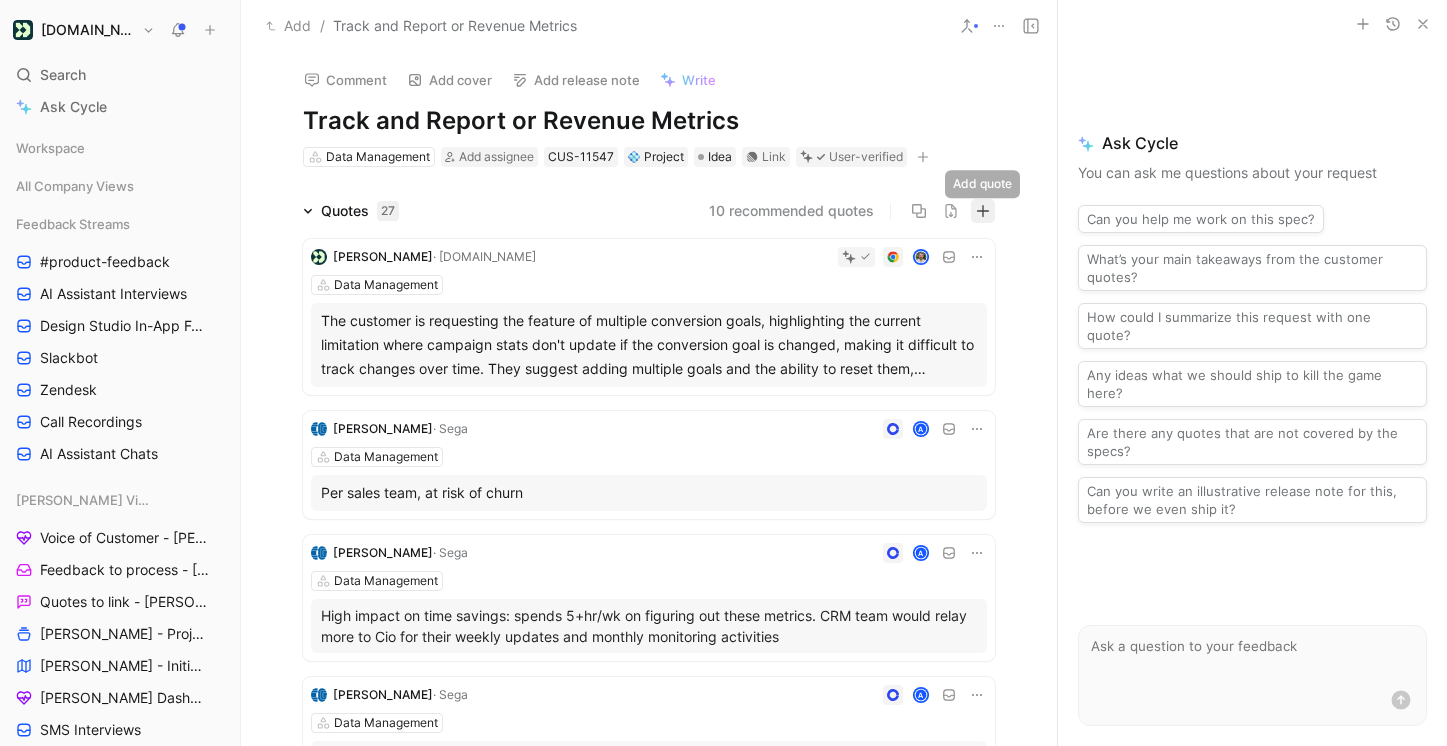 click 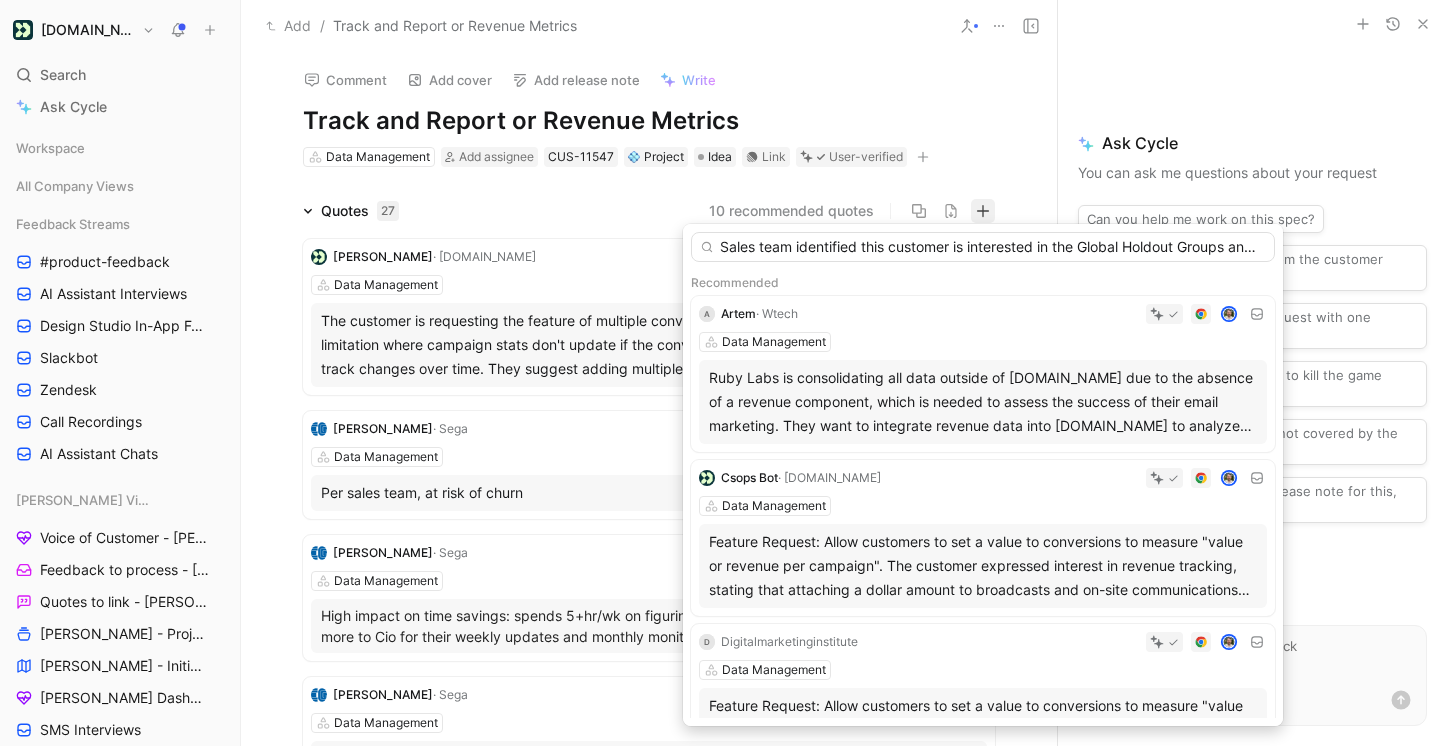 scroll, scrollTop: 0, scrollLeft: 169, axis: horizontal 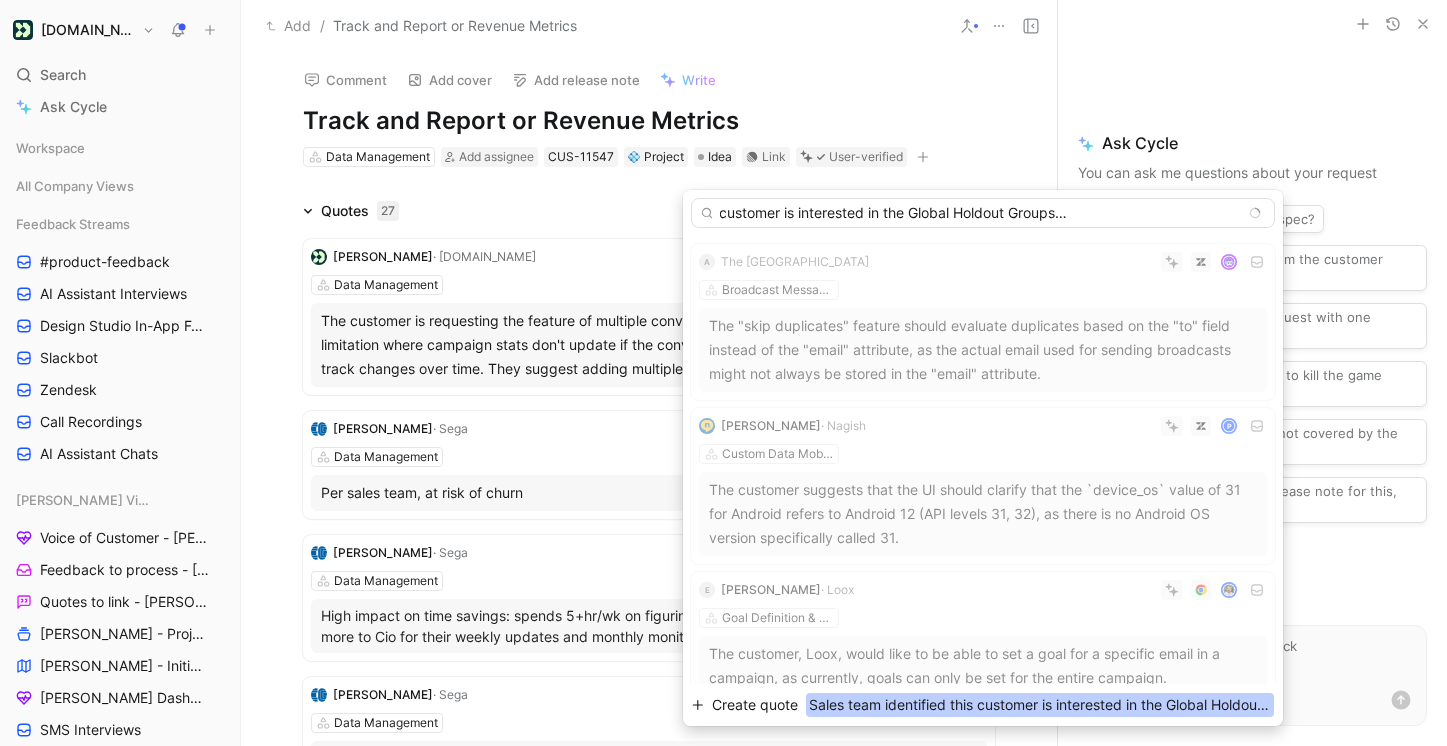 type on "Sales team identified this customer is interested in the Global Holdout Groups and related reporting feature." 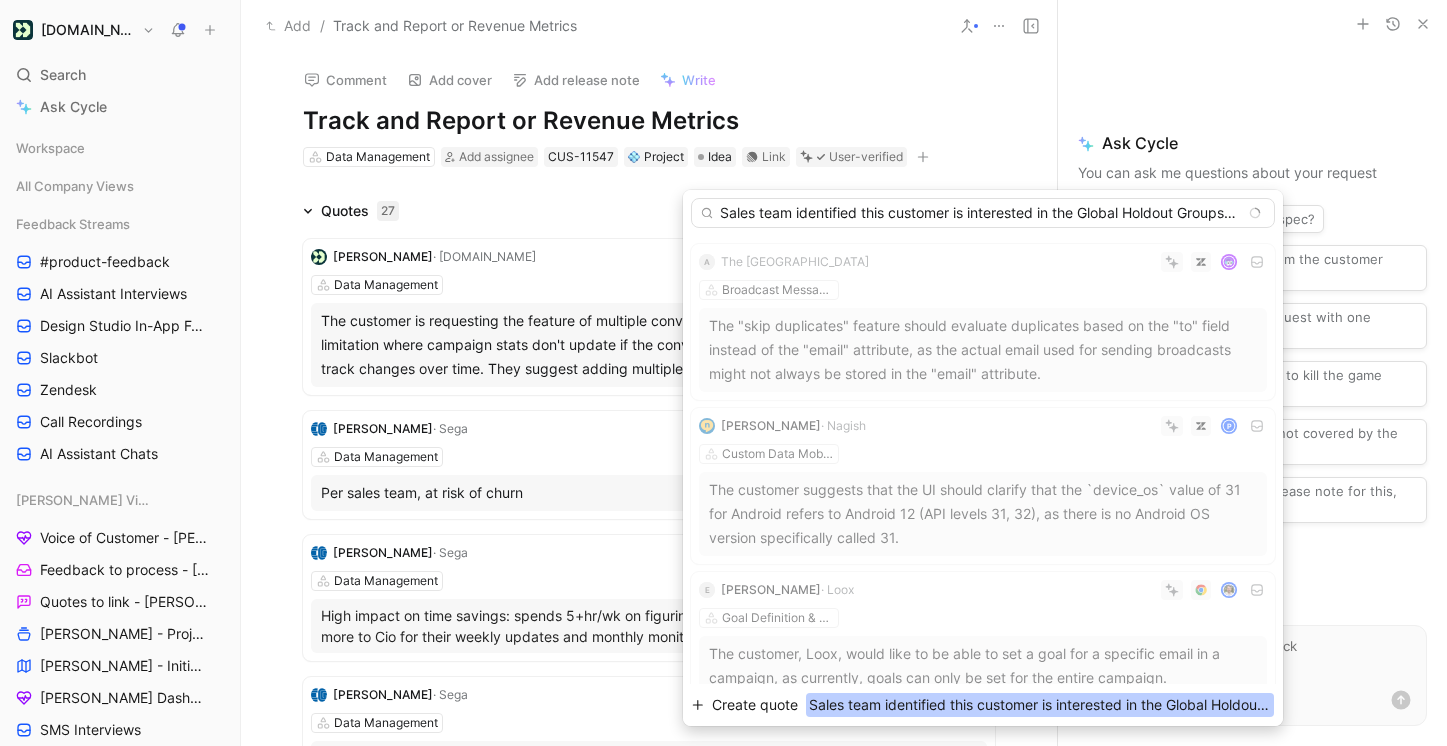 click on "Create quote" at bounding box center [755, 705] 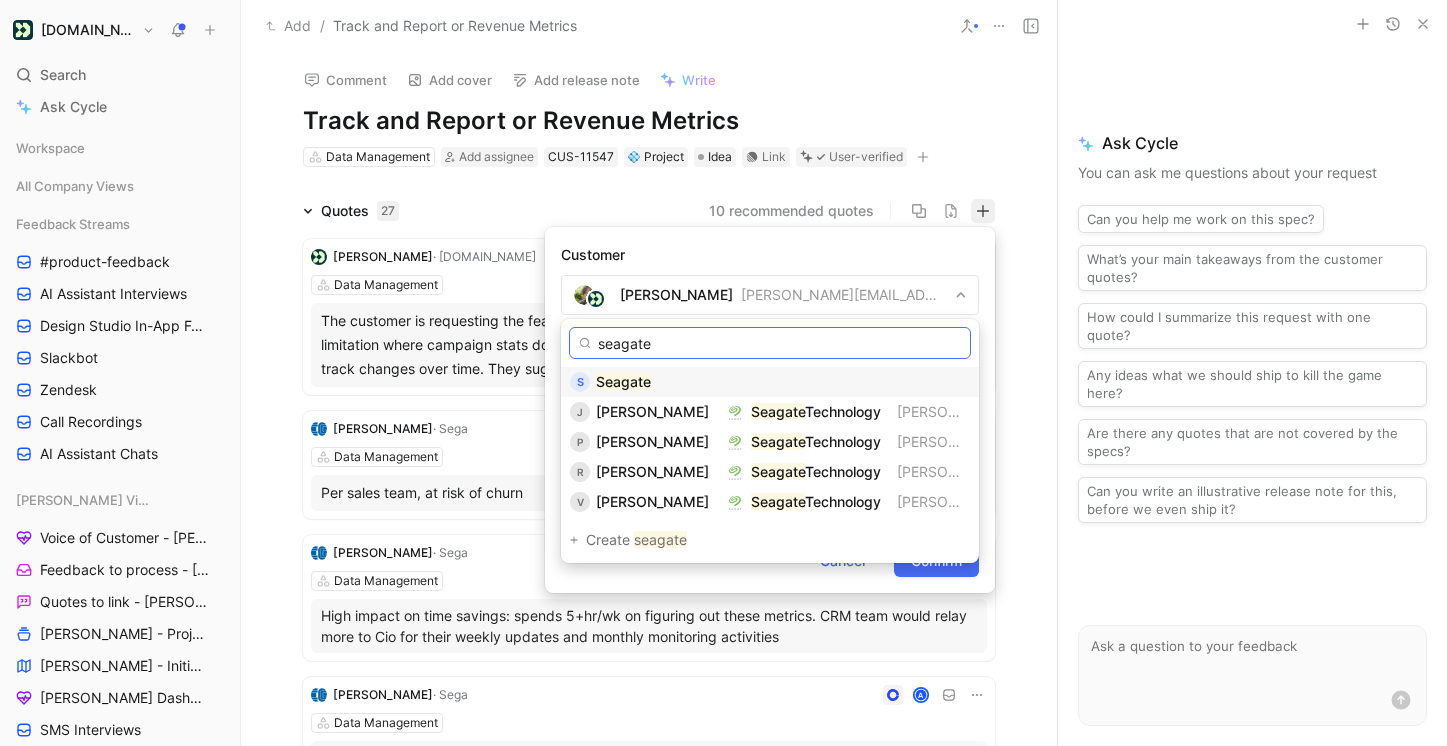 type on "seagate" 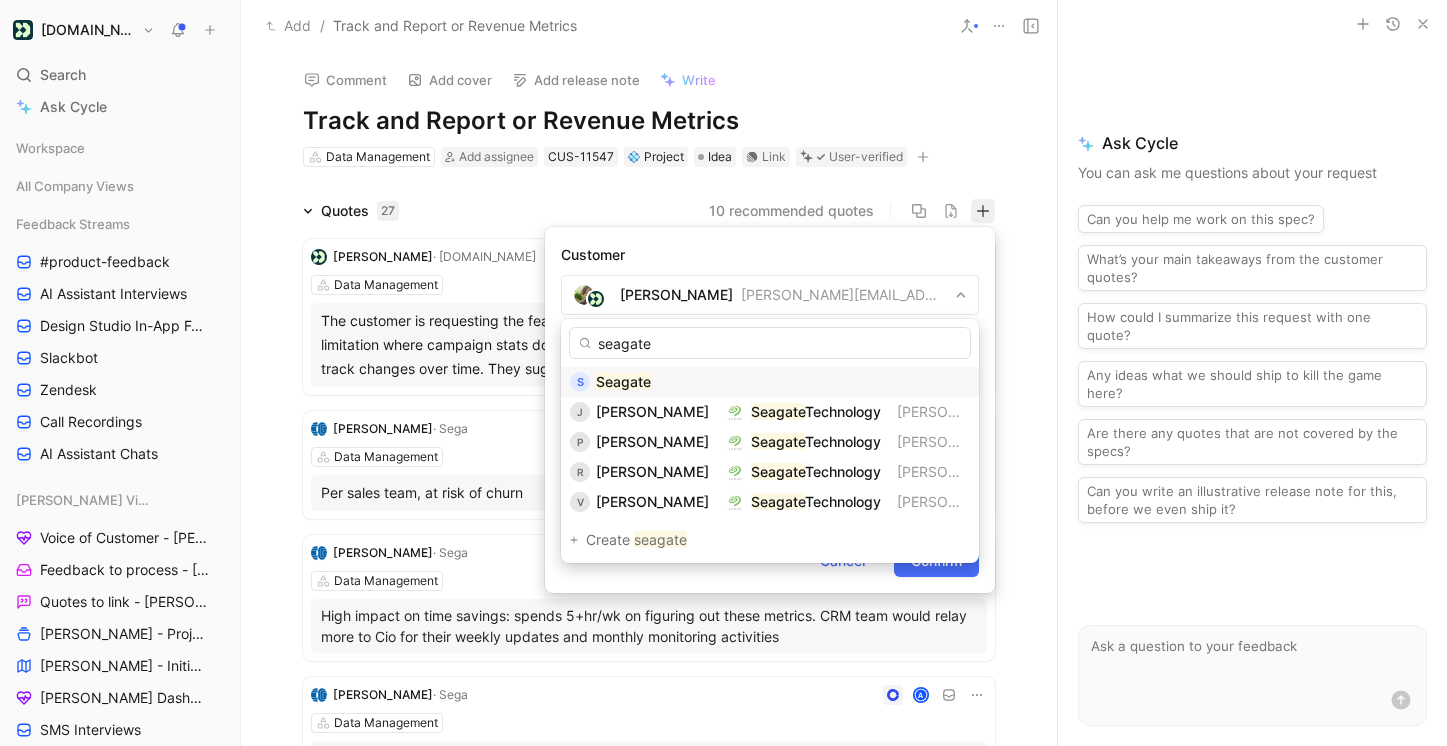 click on "S Seagate" at bounding box center (770, 382) 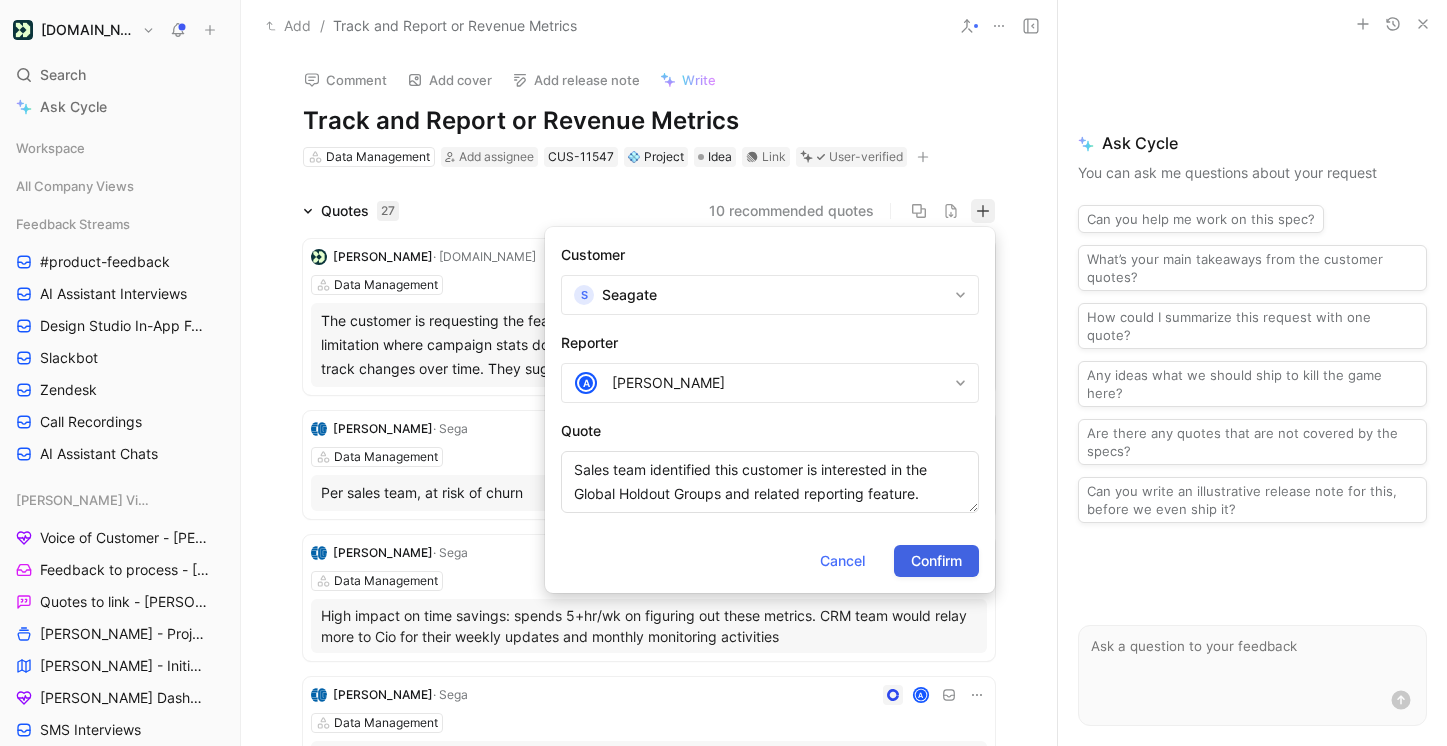 click on "Confirm" at bounding box center (936, 561) 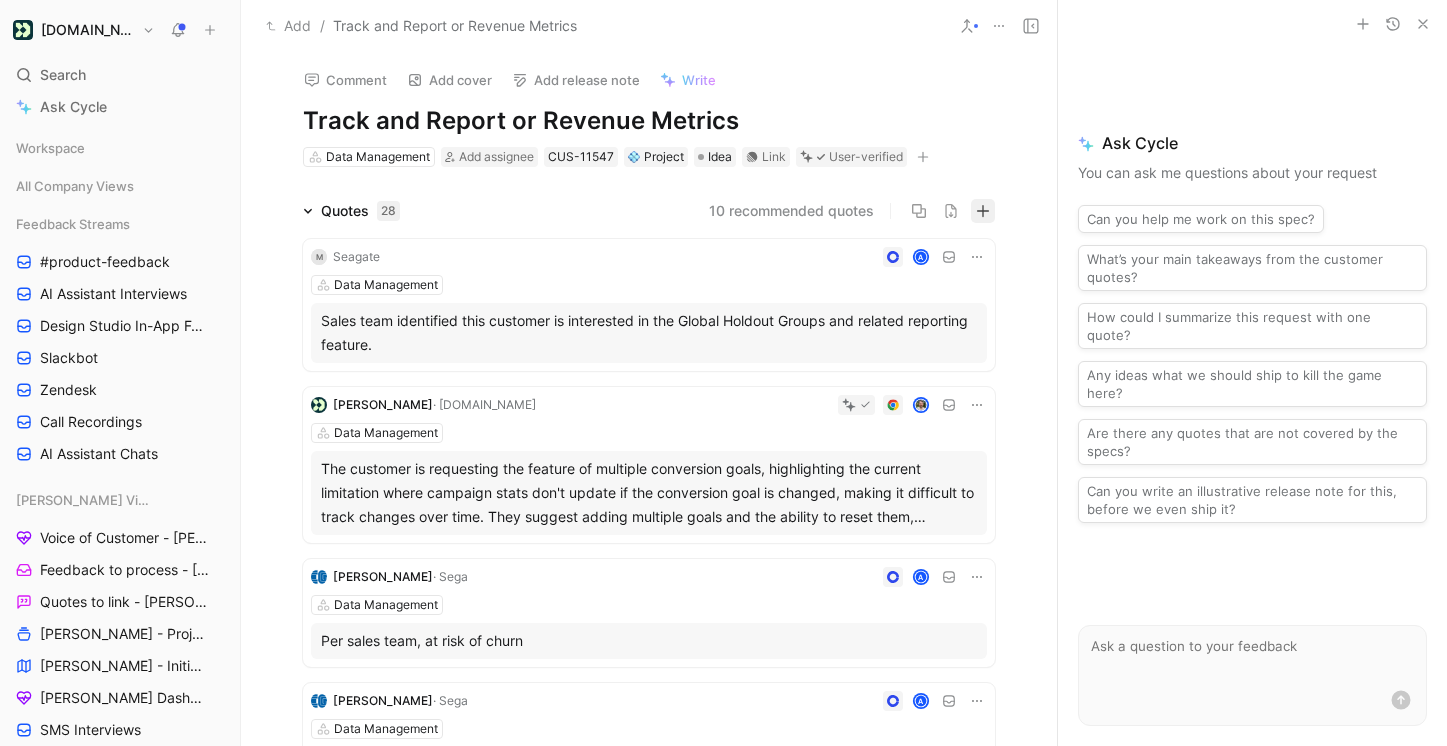click at bounding box center (983, 211) 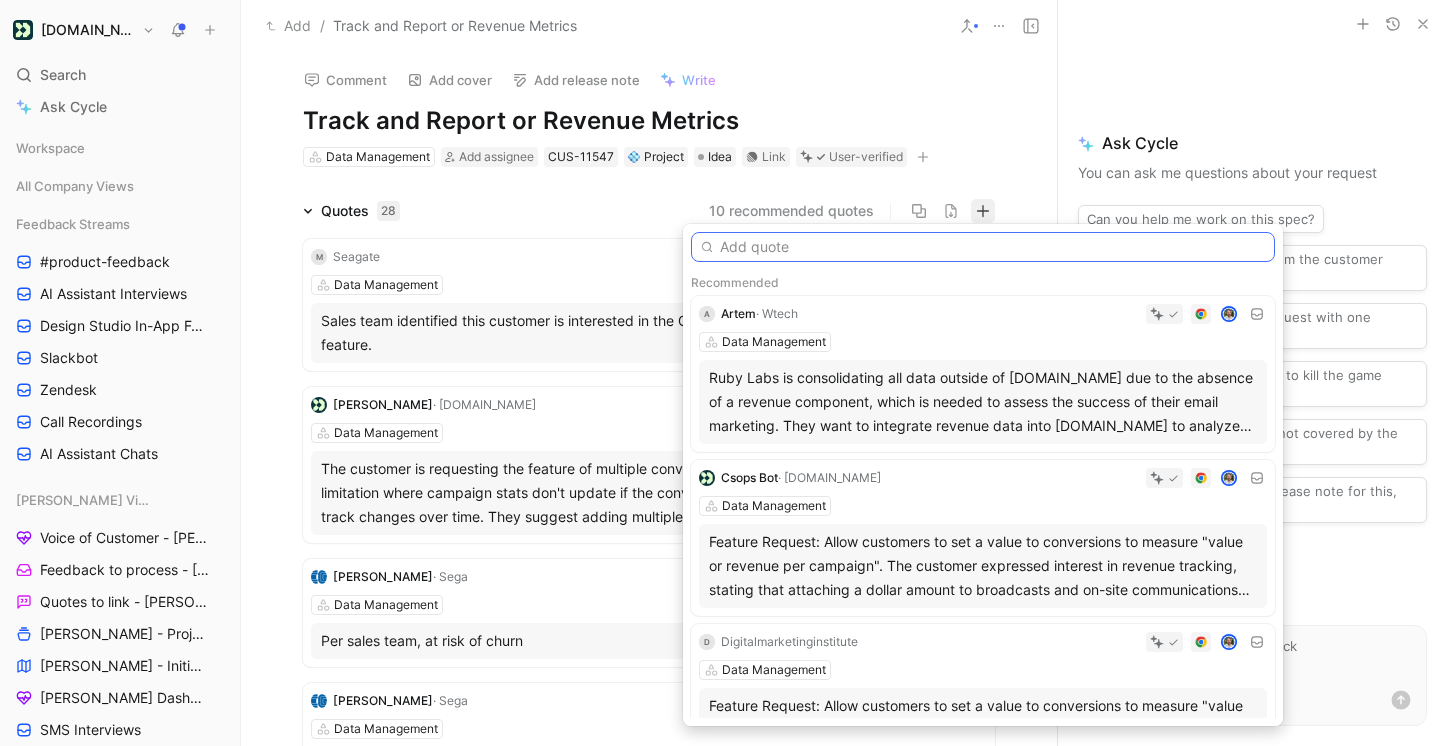 paste on "Sales team identified this customer is interested in the Global Holdout Groups and related reporting feature." 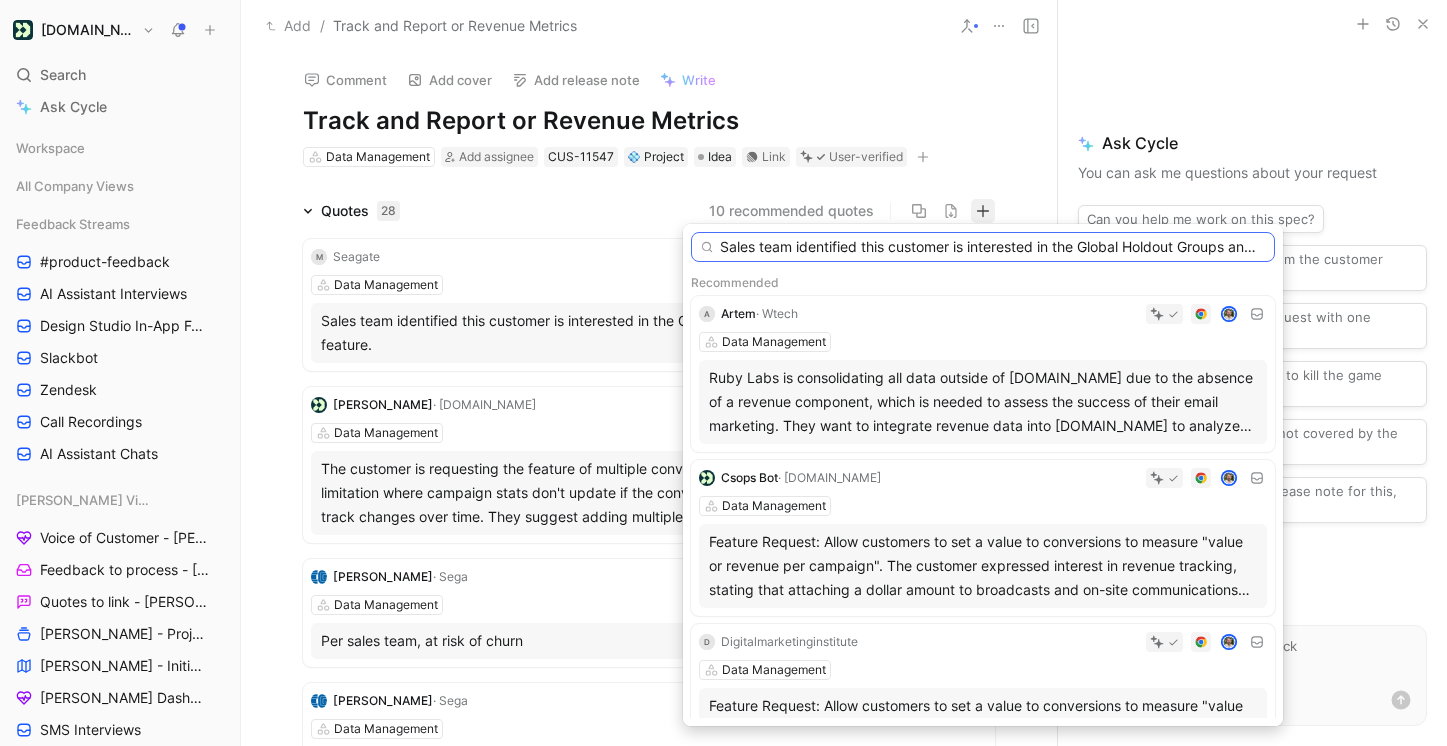 scroll, scrollTop: 0, scrollLeft: 169, axis: horizontal 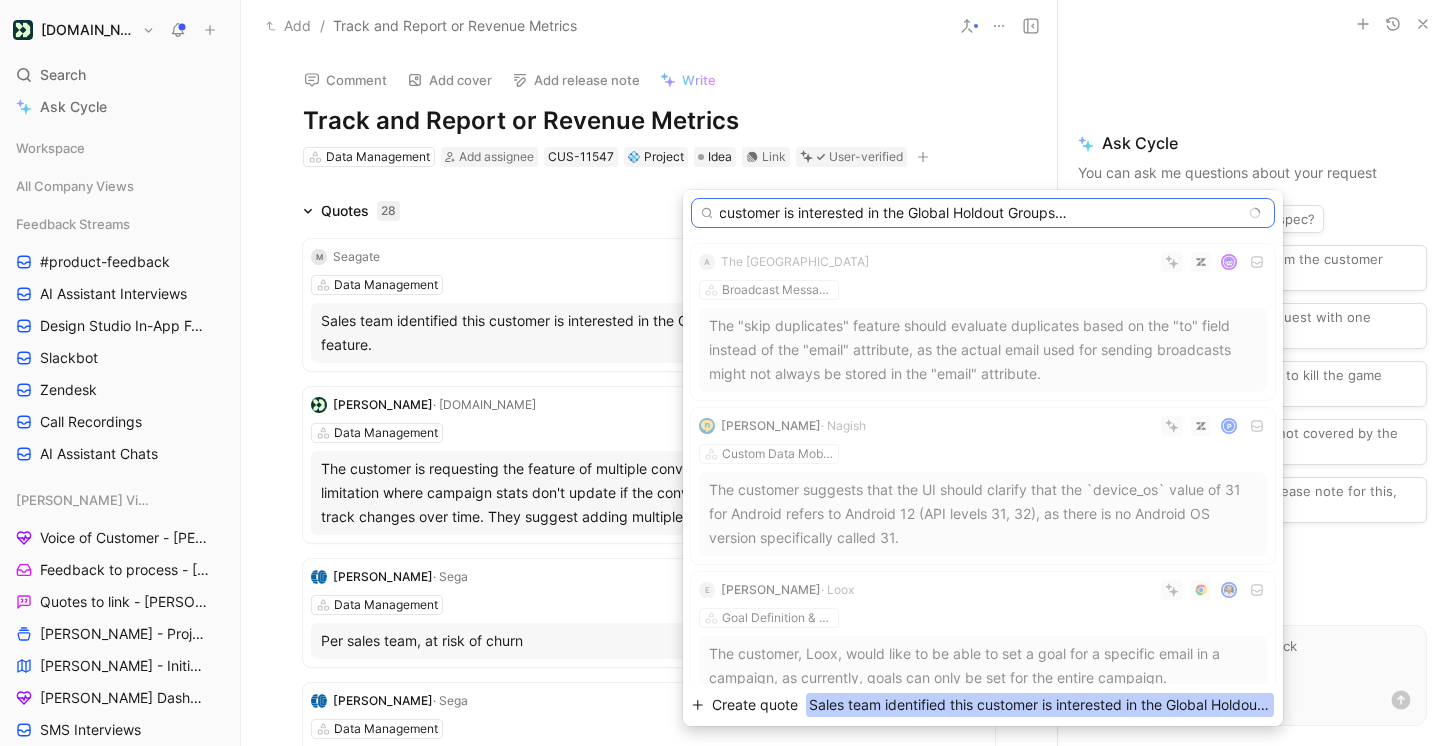type on "Sales team identified this customer is interested in the Global Holdout Groups and related reporting feature." 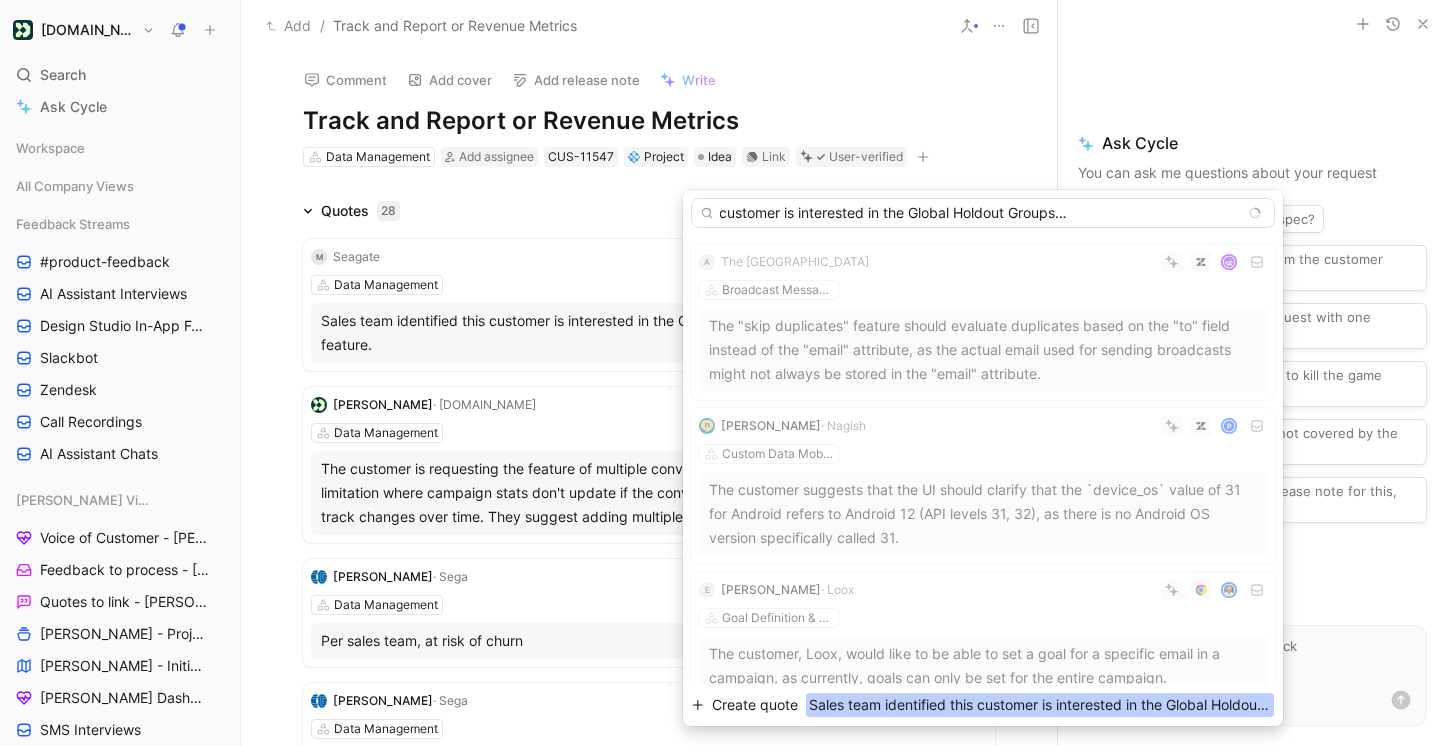 scroll, scrollTop: 0, scrollLeft: 0, axis: both 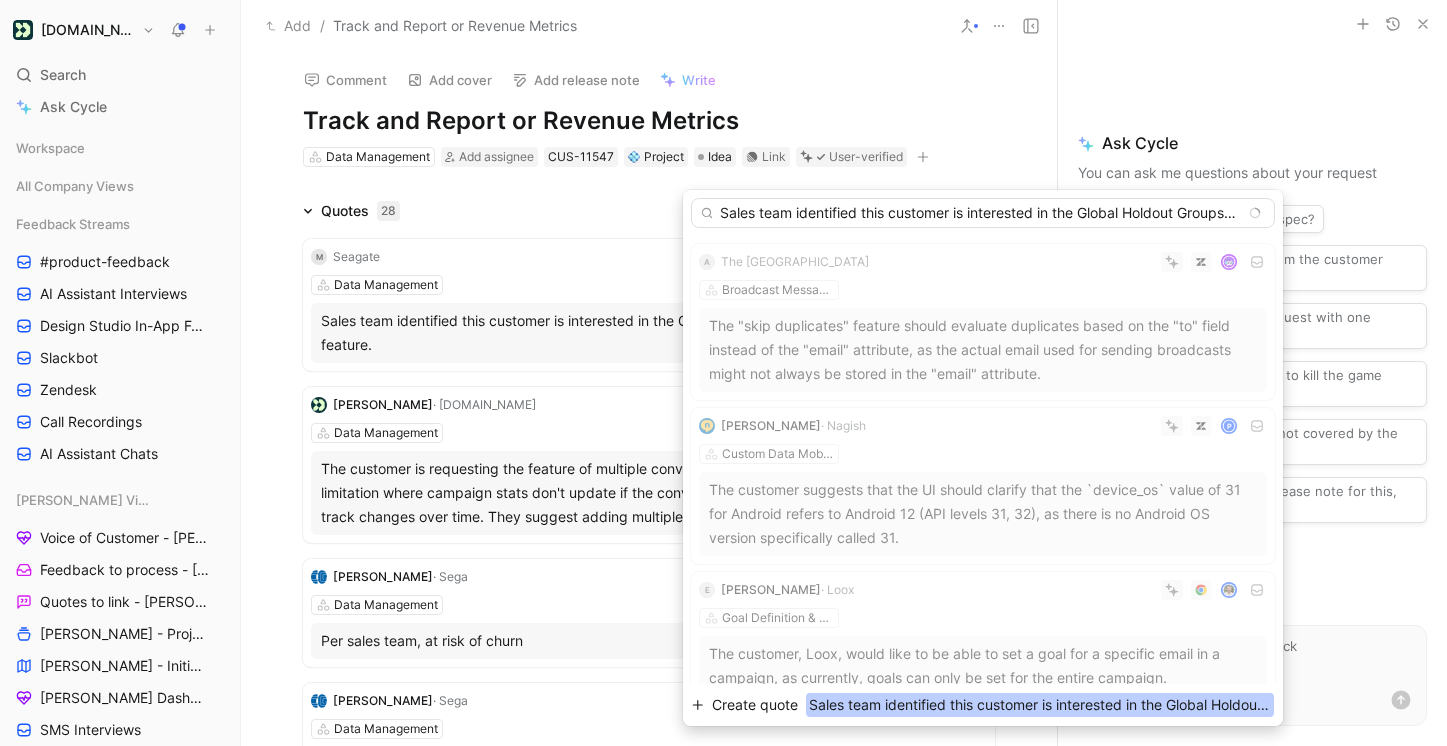 click on "Create quote" at bounding box center [755, 705] 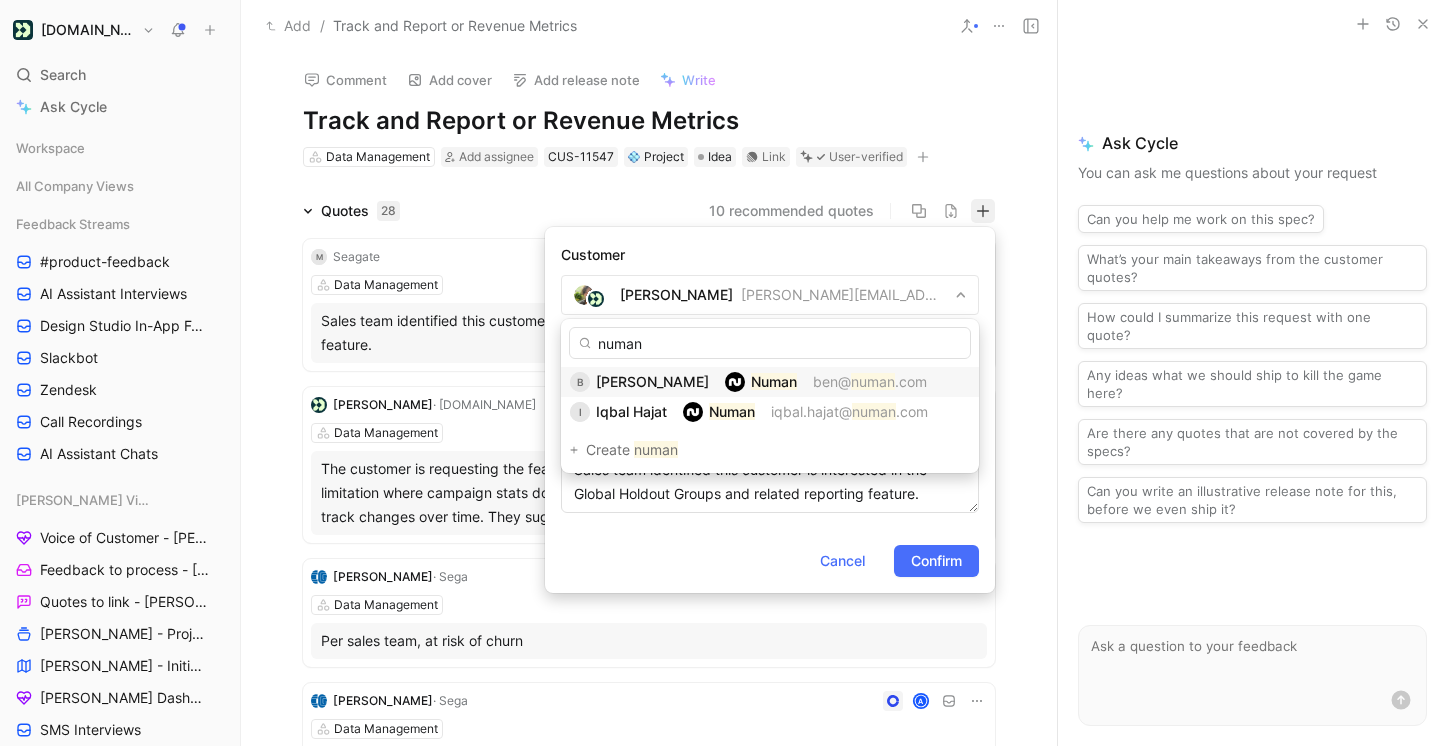 type on "numan" 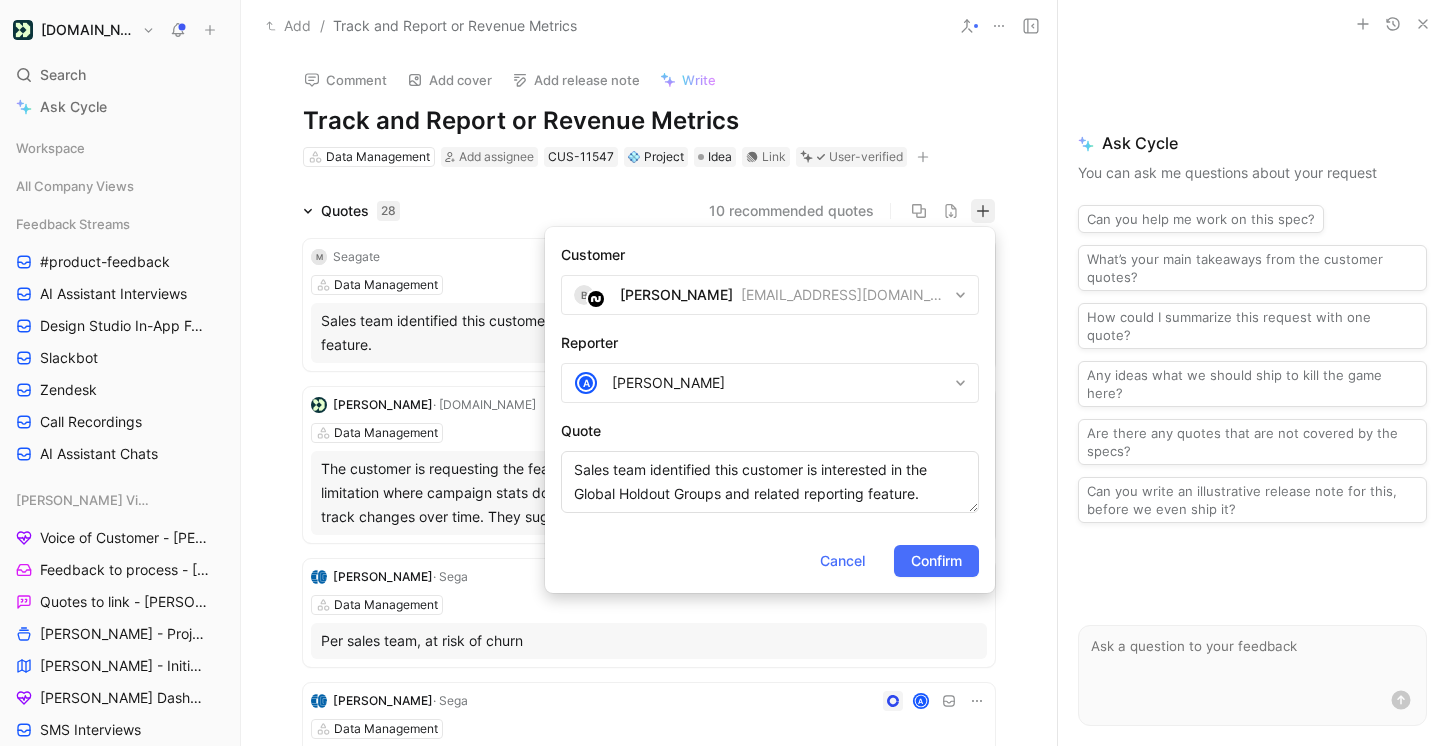 click on "Confirm" at bounding box center [936, 561] 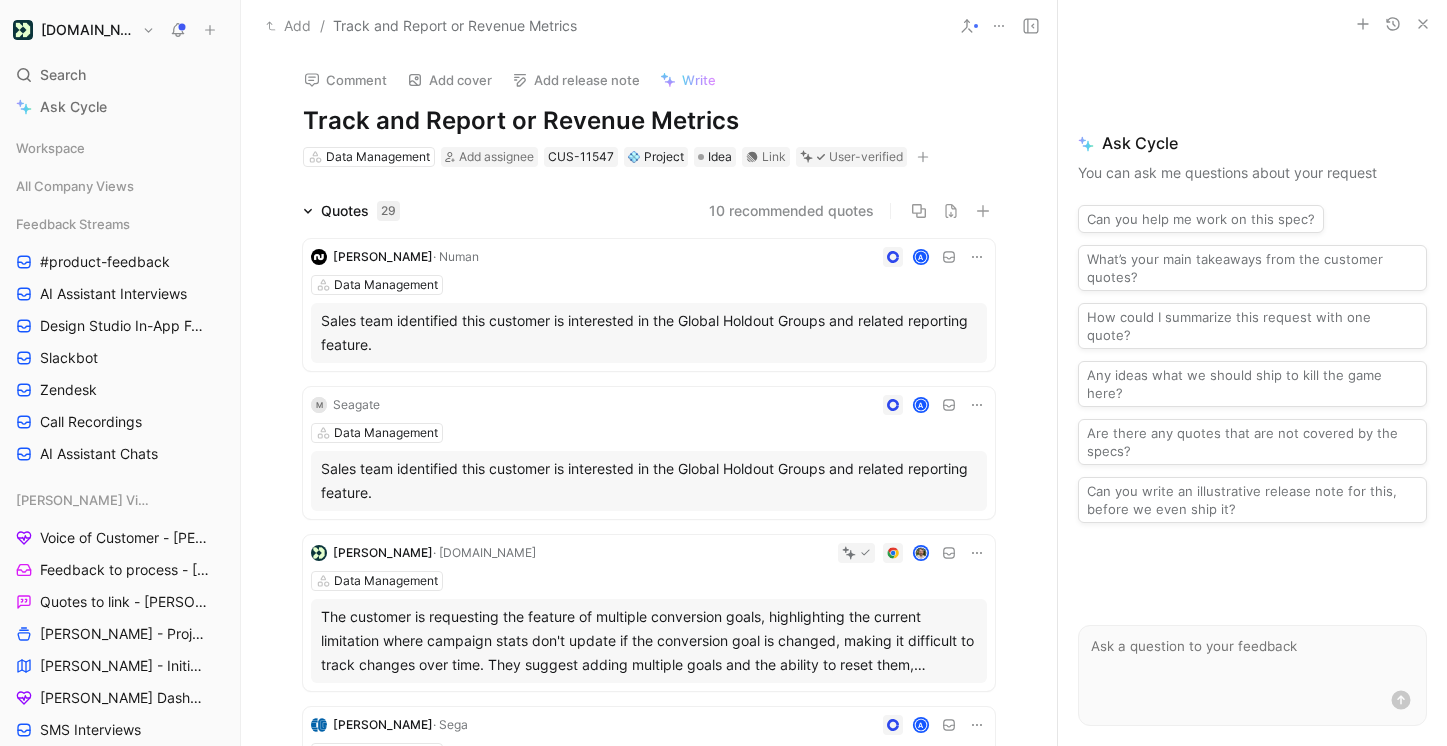 click at bounding box center (977, 257) 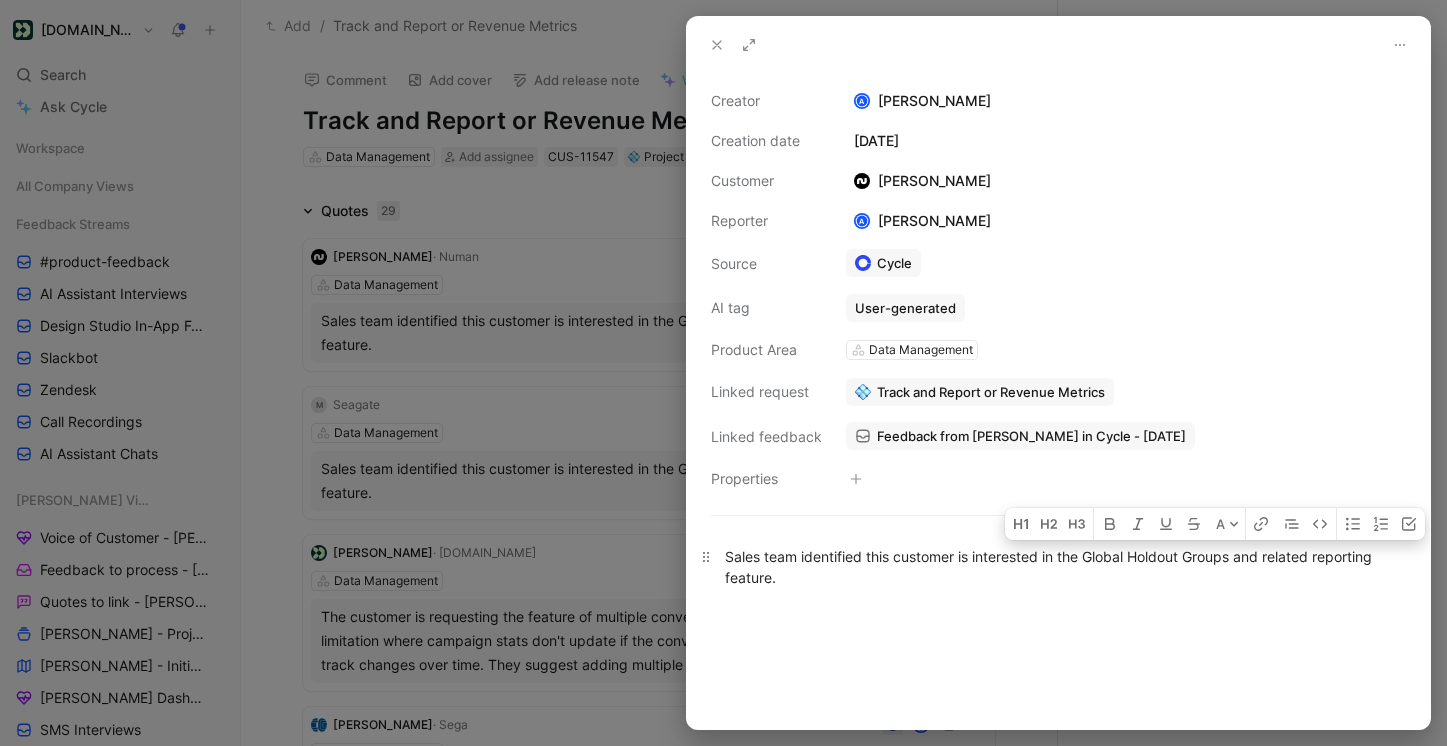 drag, startPoint x: 1389, startPoint y: 555, endPoint x: 1088, endPoint y: 557, distance: 301.00665 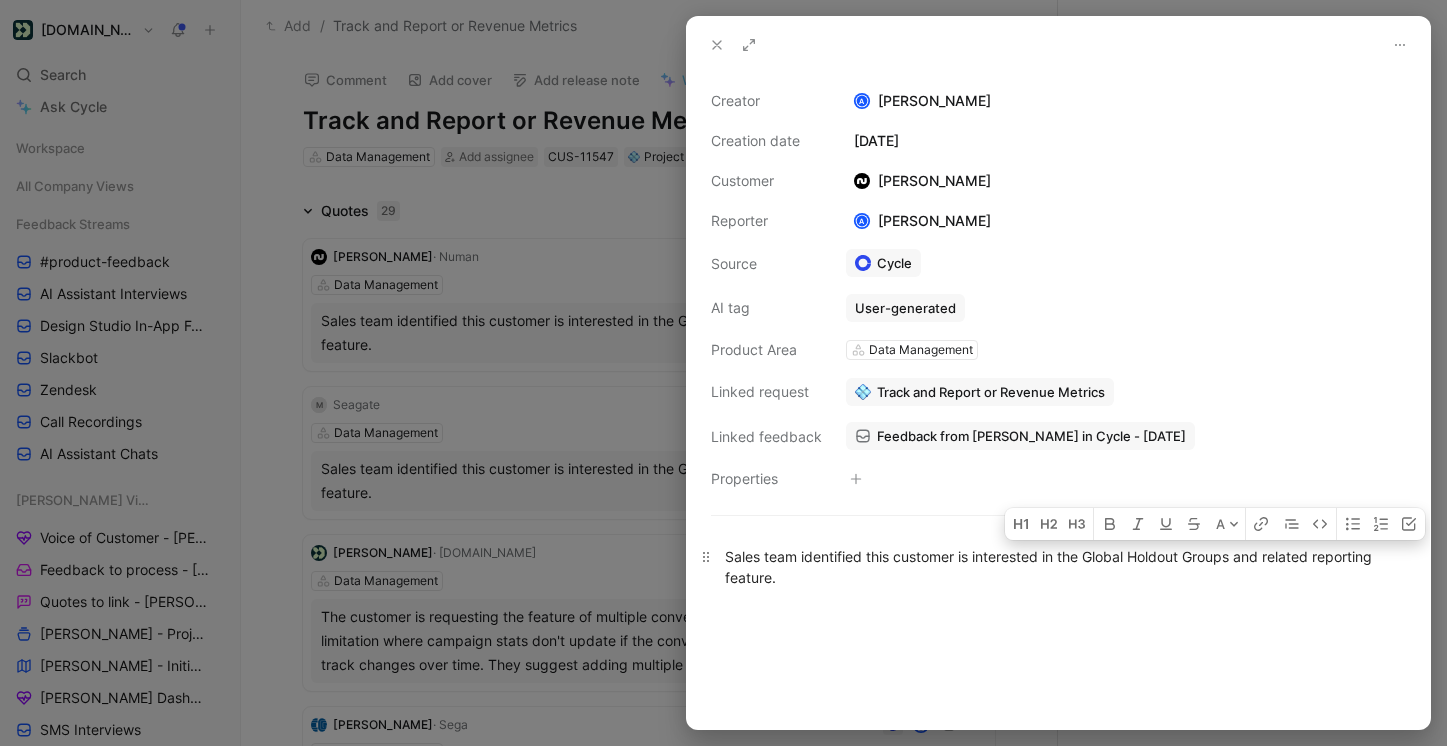 click on "Sales team identified this customer is interested in the Global Holdout Groups and related reporting feature." at bounding box center [1058, 567] 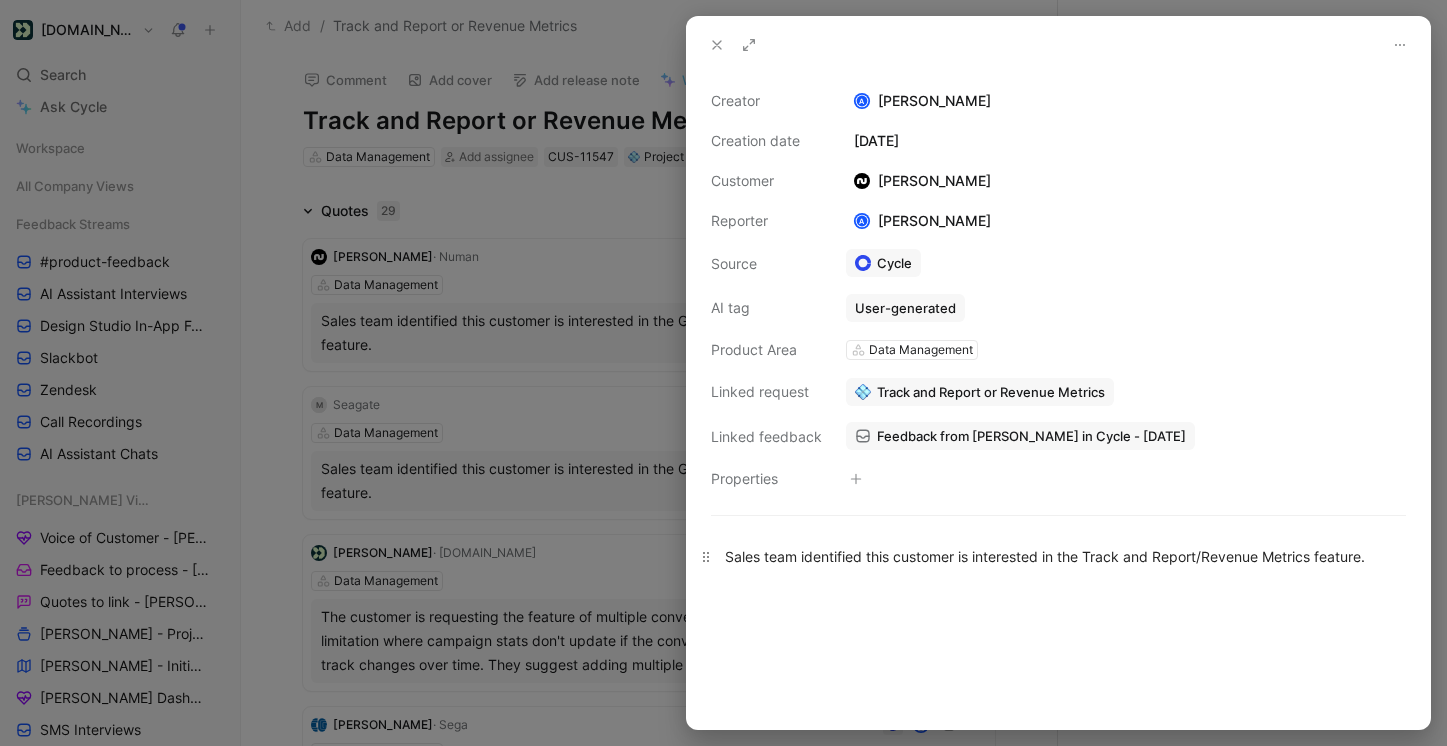 click on "Sales team identified this customer is interested in the Track and Report/Revenue Metrics feature." at bounding box center [1058, 556] 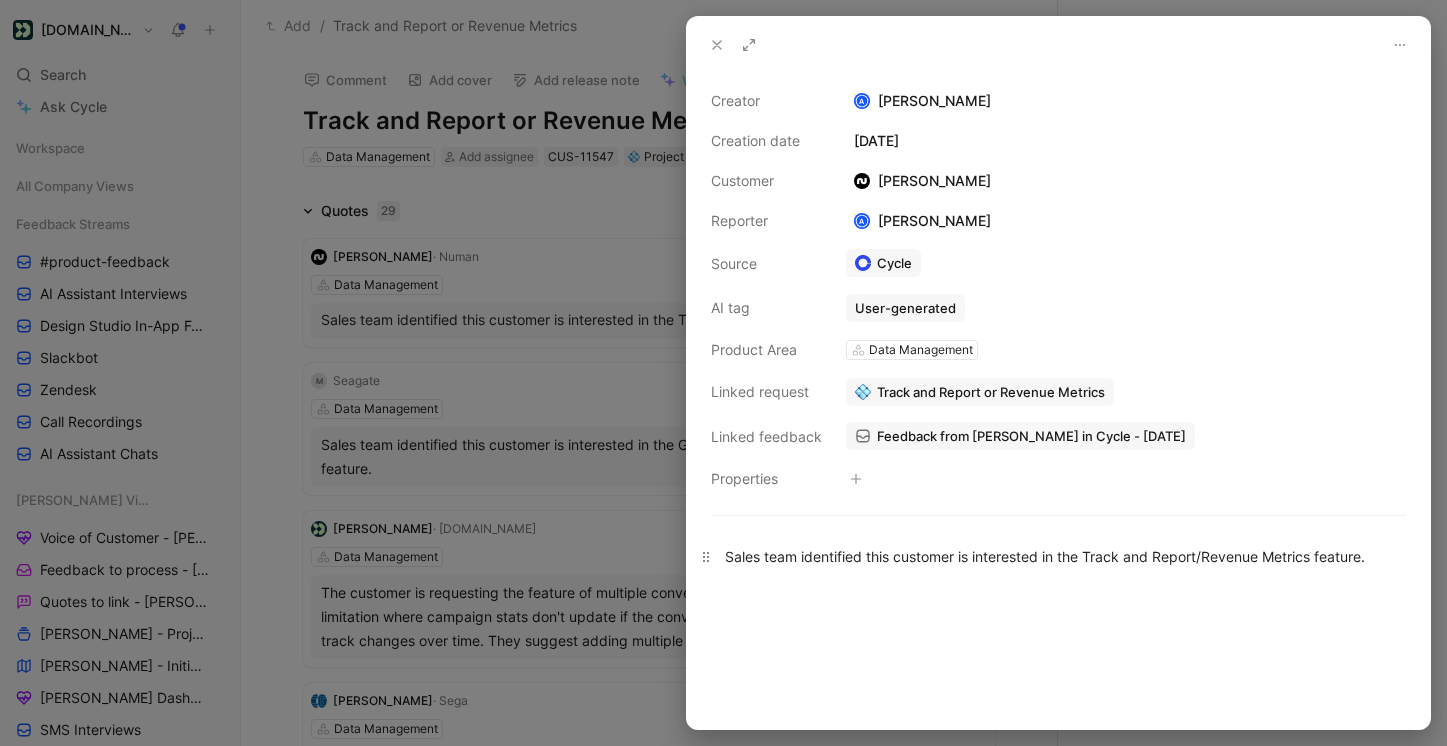 click on "Sales team identified this customer is interested in the Track and Report/Revenue Metrics feature." at bounding box center [1058, 556] 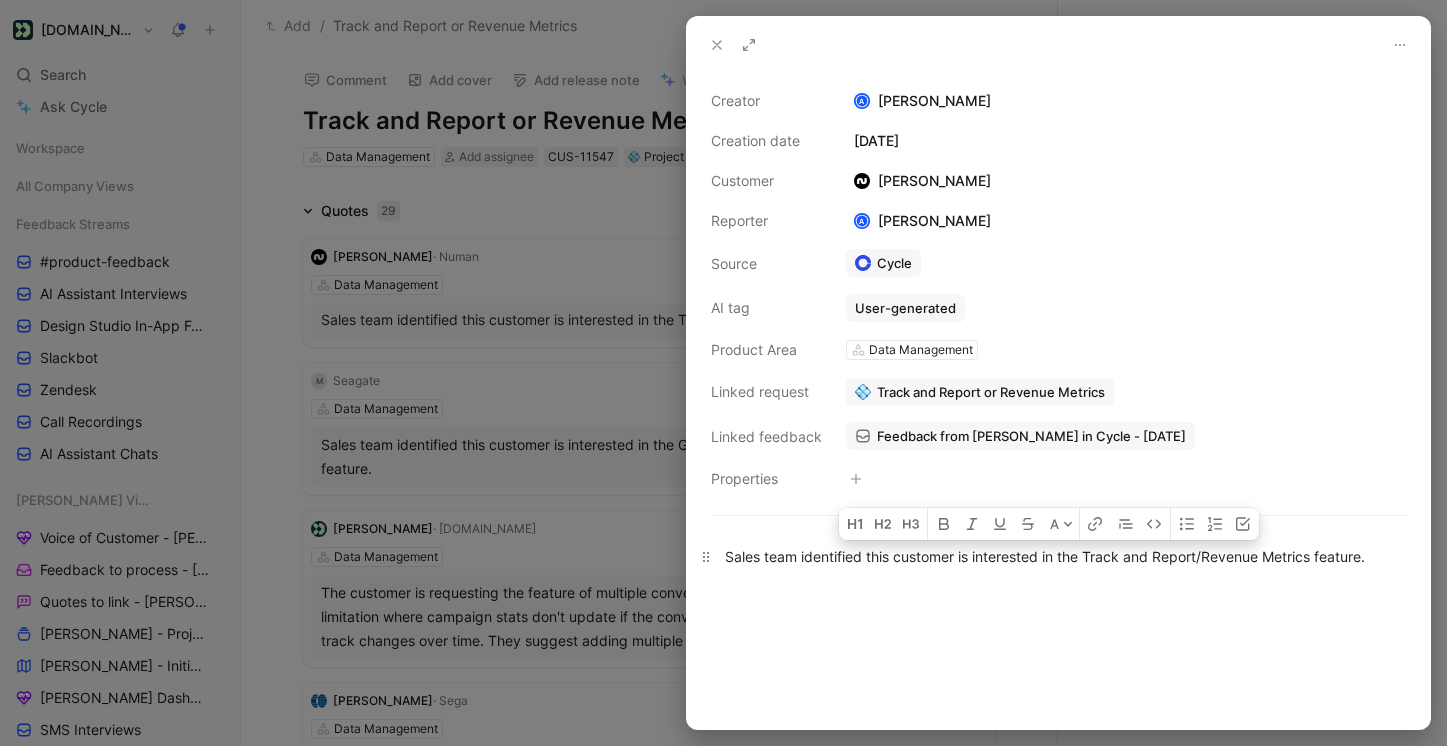 copy on "Sales team identified this customer is interested in the Track and Report/Revenue Metrics feature." 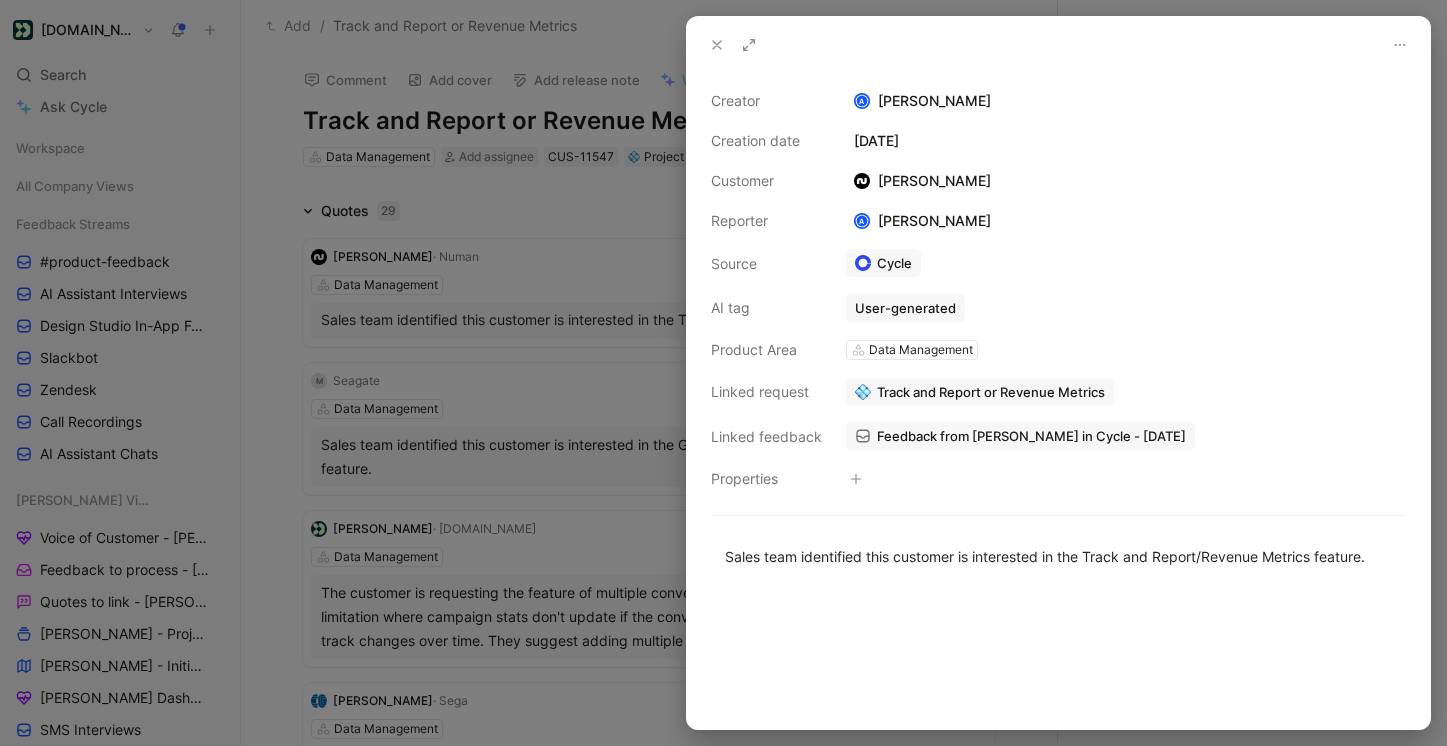 click 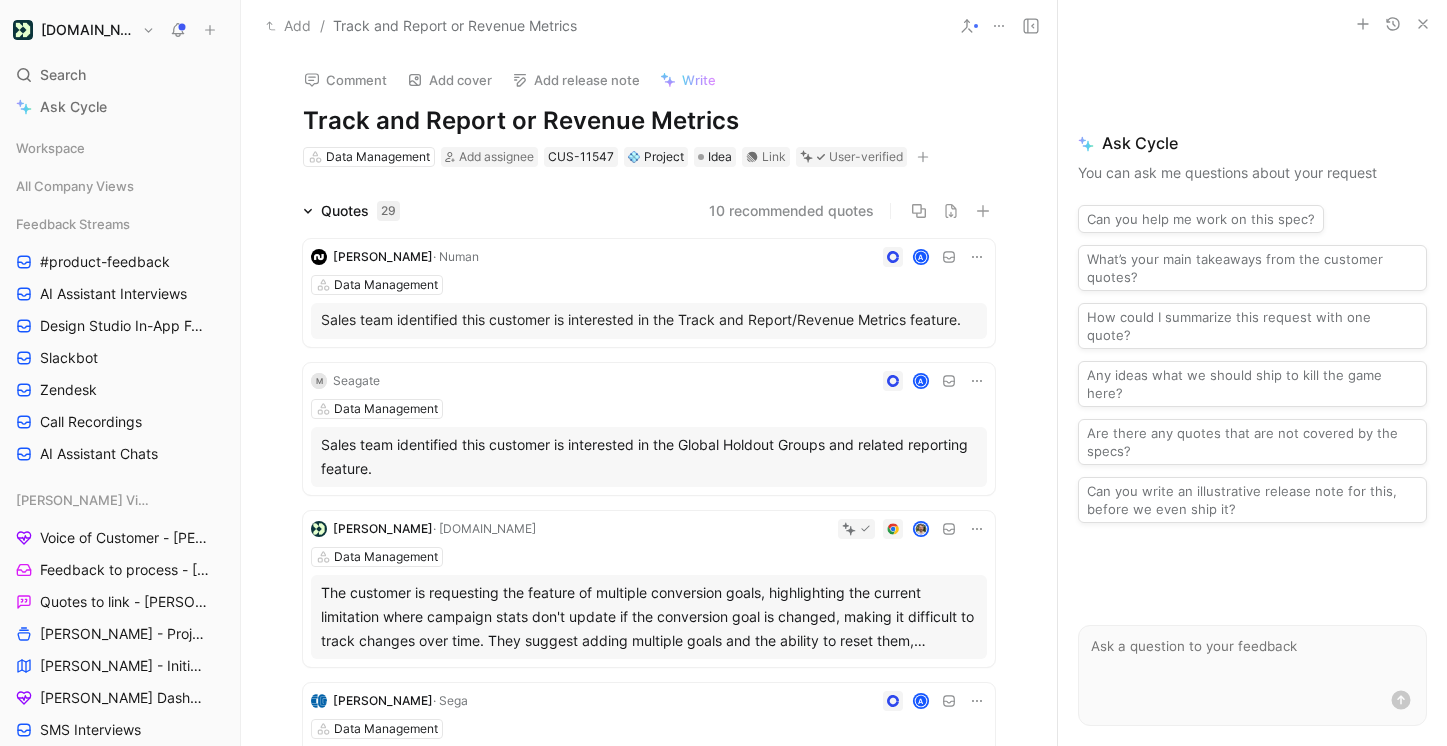 click on "Sales team identified this customer is interested in the Global Holdout Groups and related reporting feature." at bounding box center (649, 457) 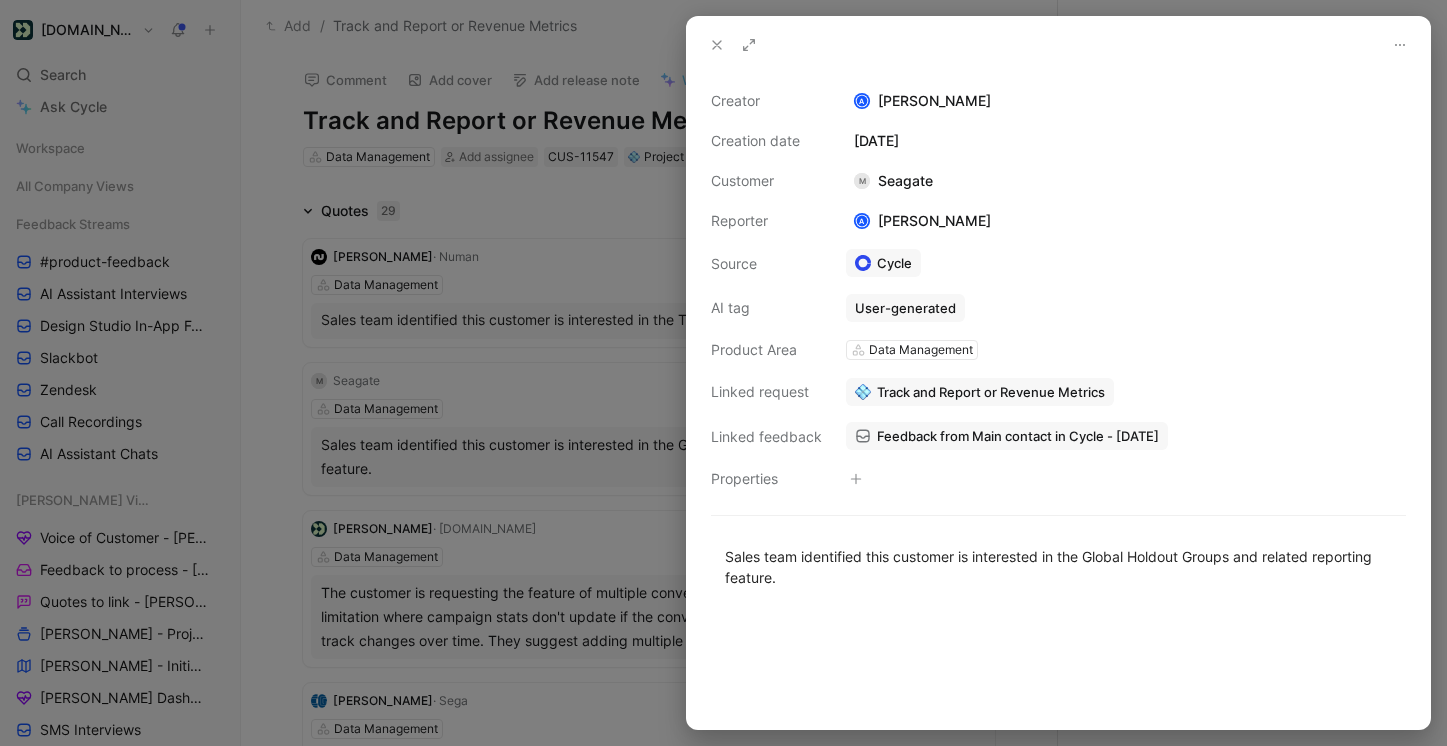 click on "Sales team identified this customer is interested in the Global Holdout Groups and related reporting feature." at bounding box center (1058, 567) 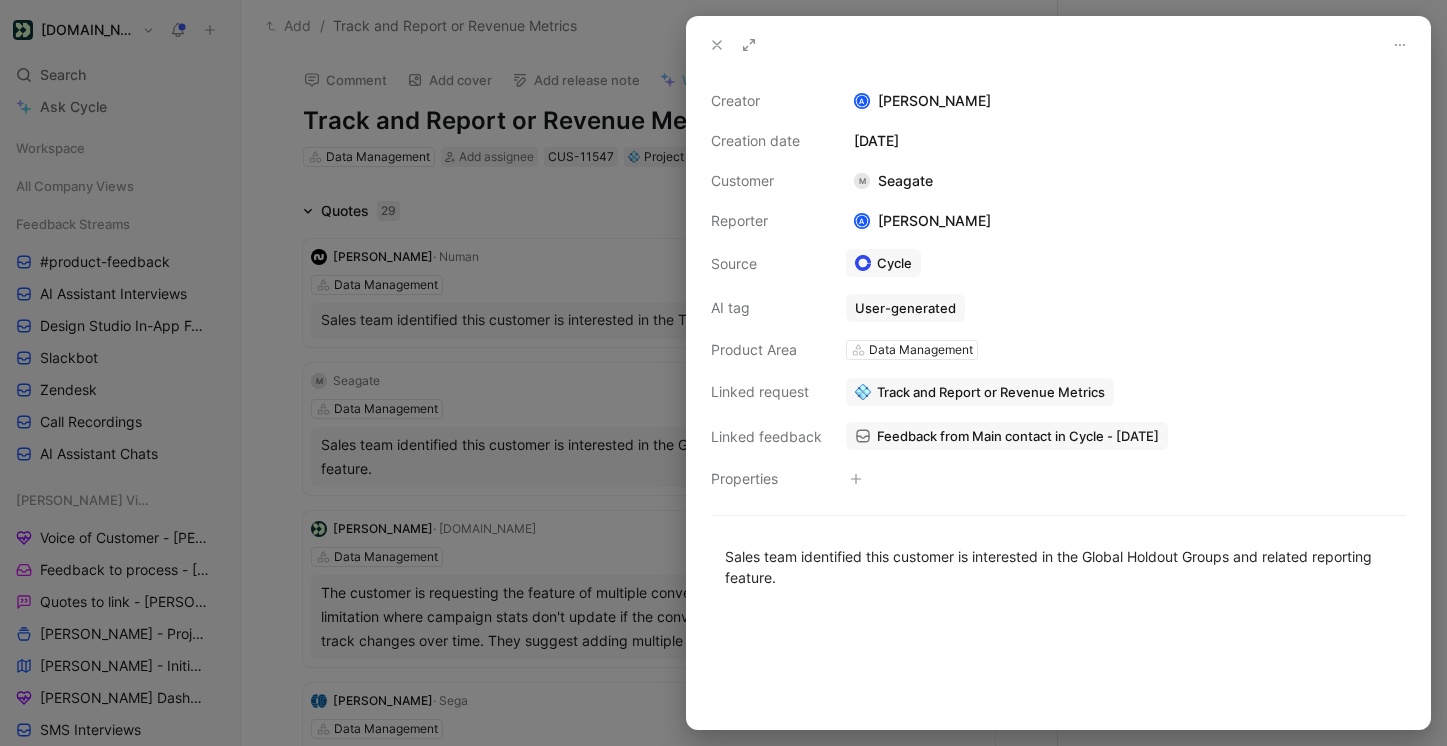 click on "Creator A Anna Rider Creation date July 28, 2025 Customer M Seagate Reporter A Anna Rider Source Cycle AI tag User-generated Product Area Data Management Linked request Track and Report or Revenue Metrics Linked feedback Feedback from Main contact in Cycle - 7/28/2025 Properties Sales team identified this customer is interested in the Global Holdout Groups and related reporting feature. A" at bounding box center (1058, 401) 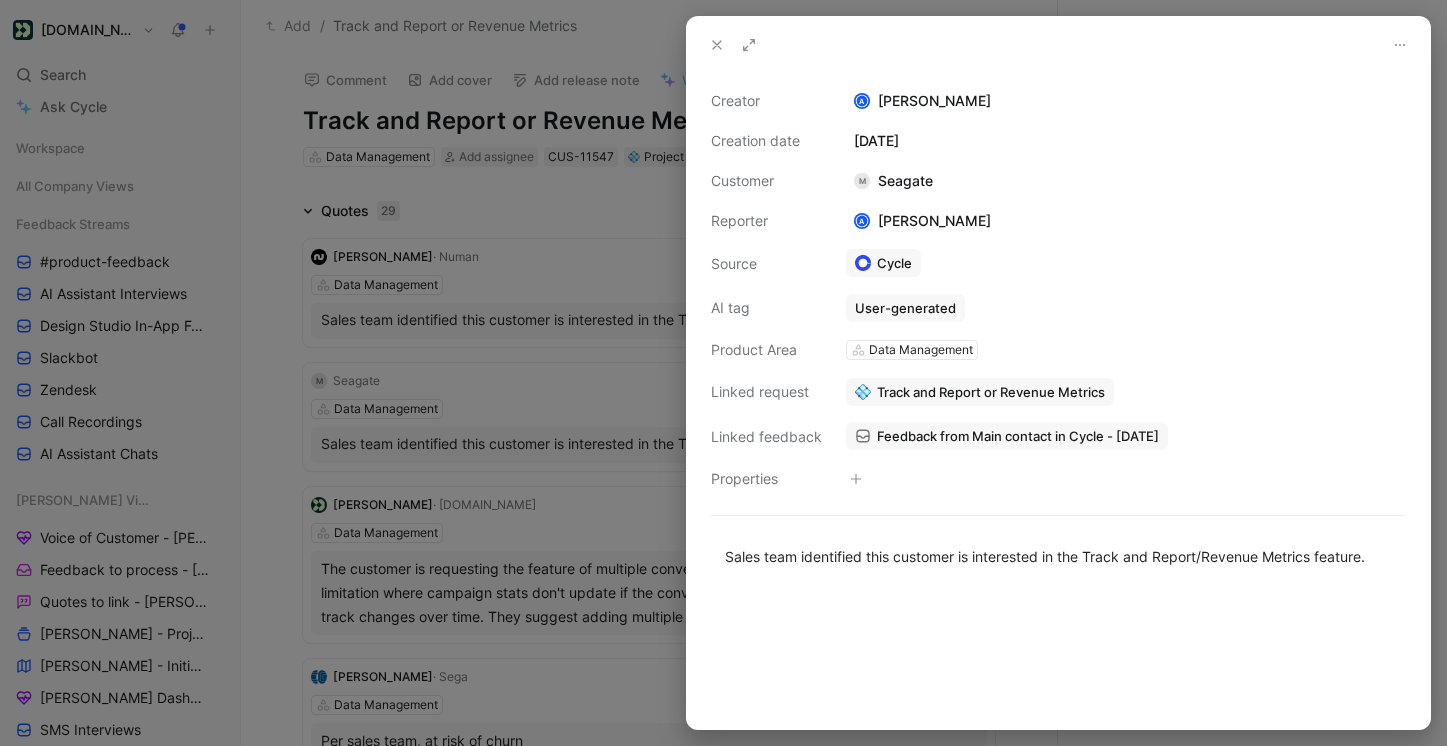 click at bounding box center [723, 373] 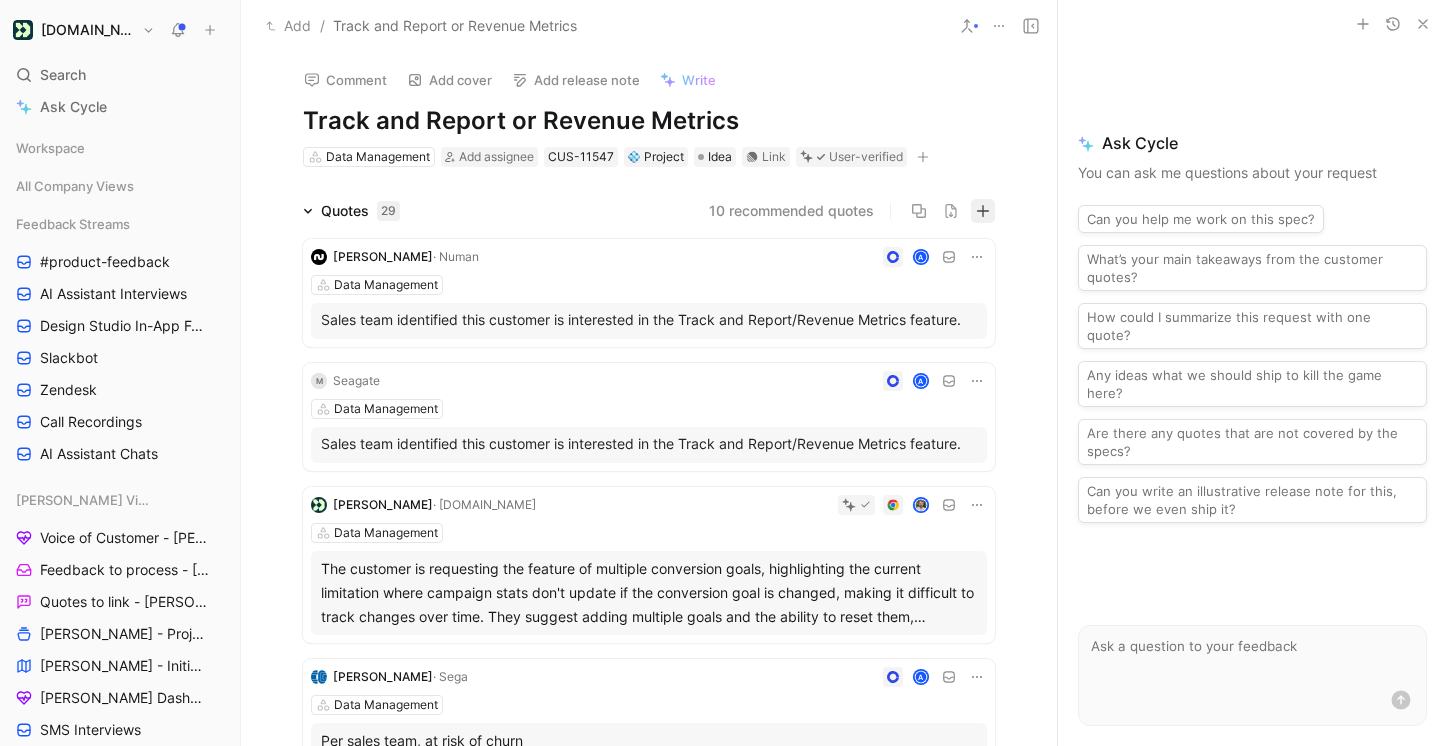 click at bounding box center (983, 211) 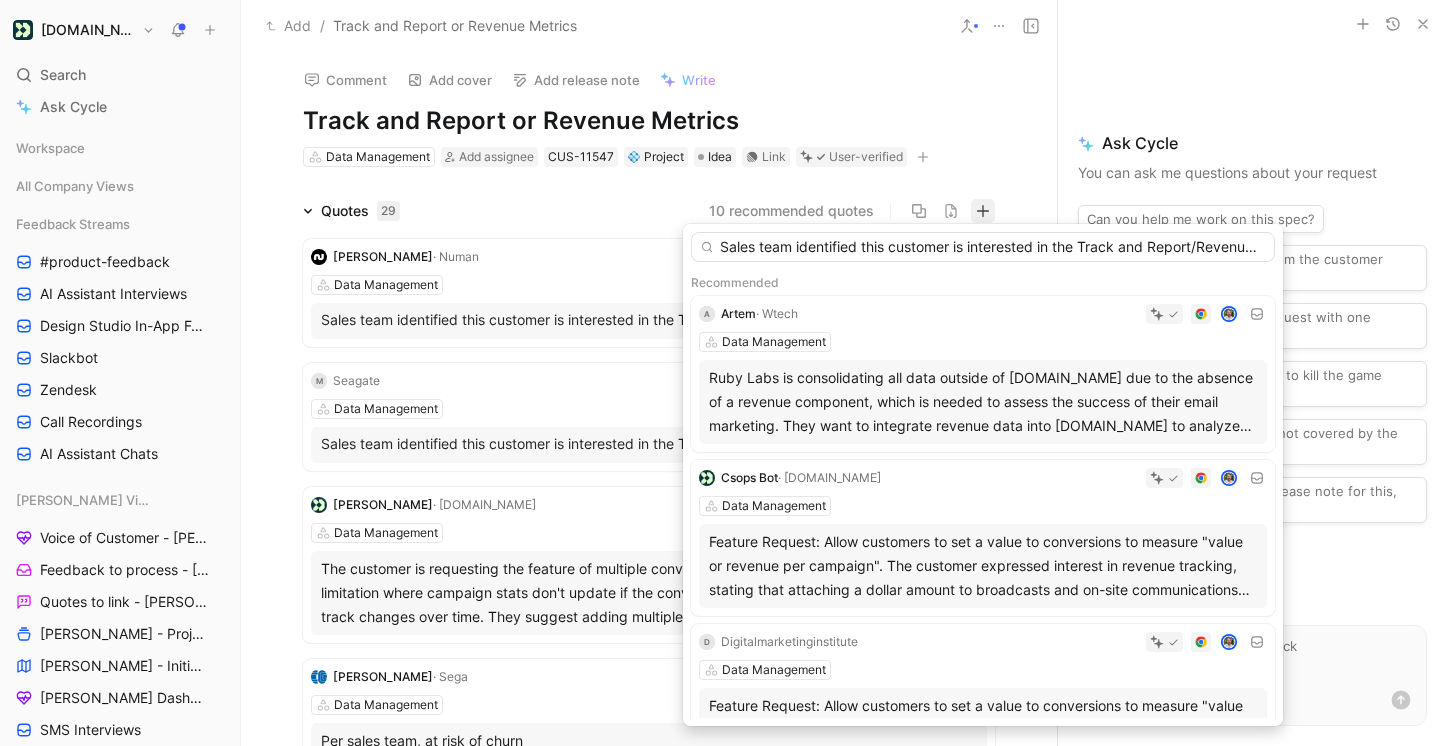 scroll, scrollTop: 0, scrollLeft: 105, axis: horizontal 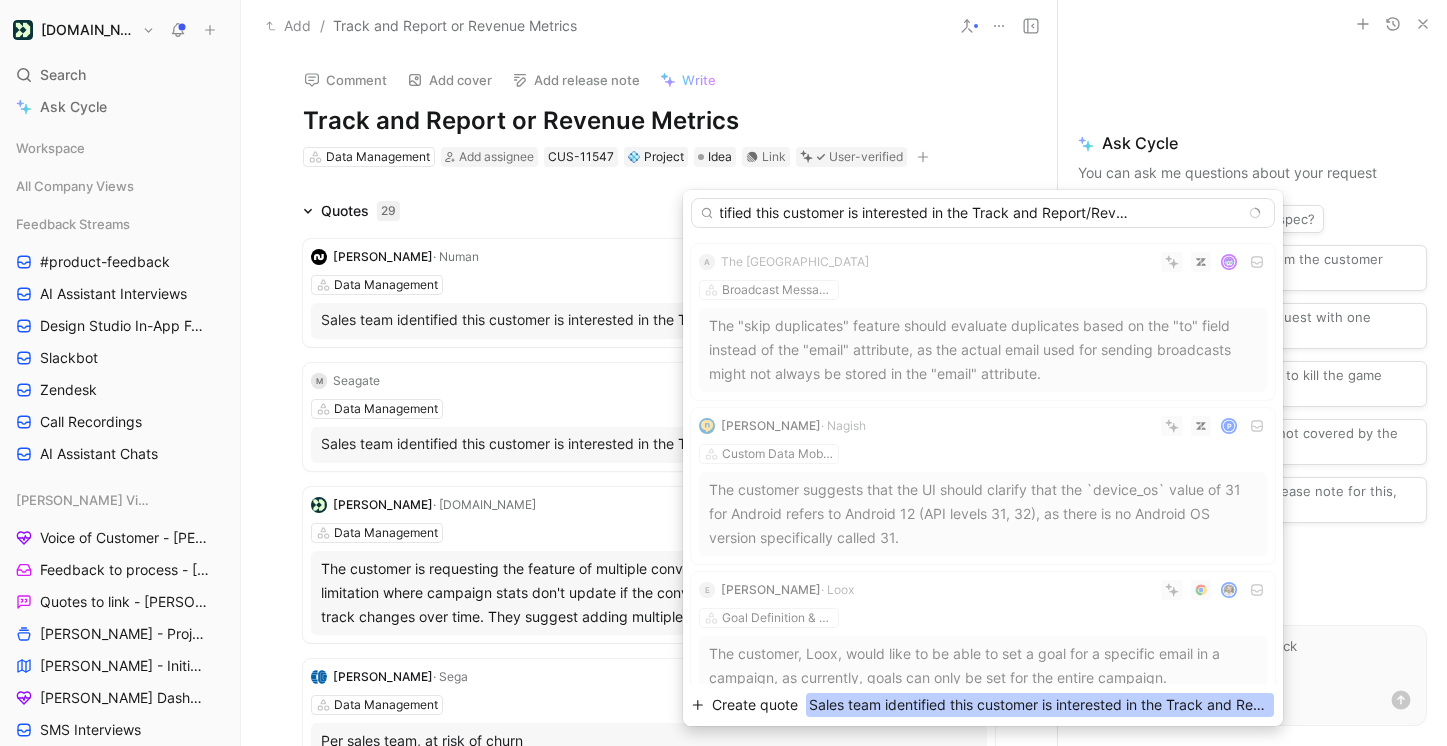 type on "Sales team identified this customer is interested in the Track and Report/Revenue Metrics feature." 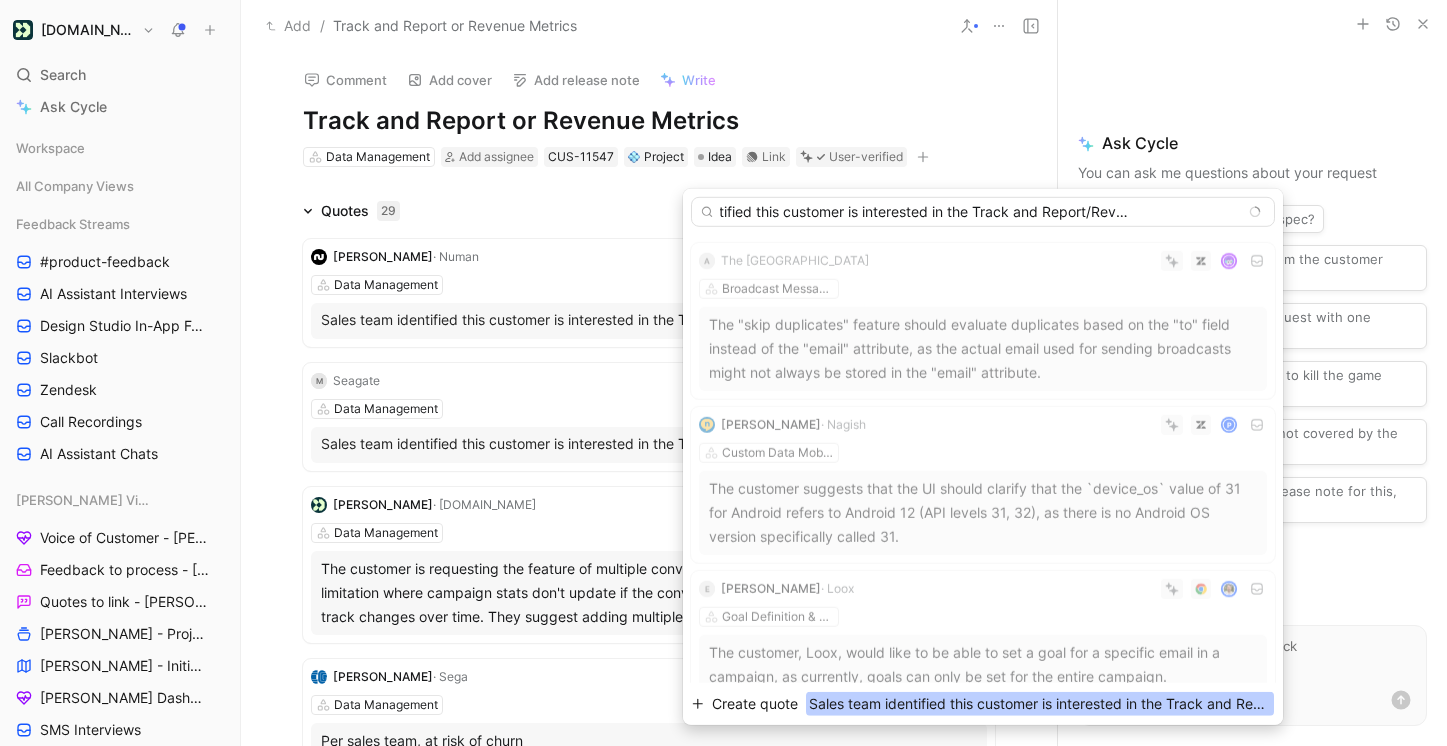 scroll, scrollTop: 0, scrollLeft: 0, axis: both 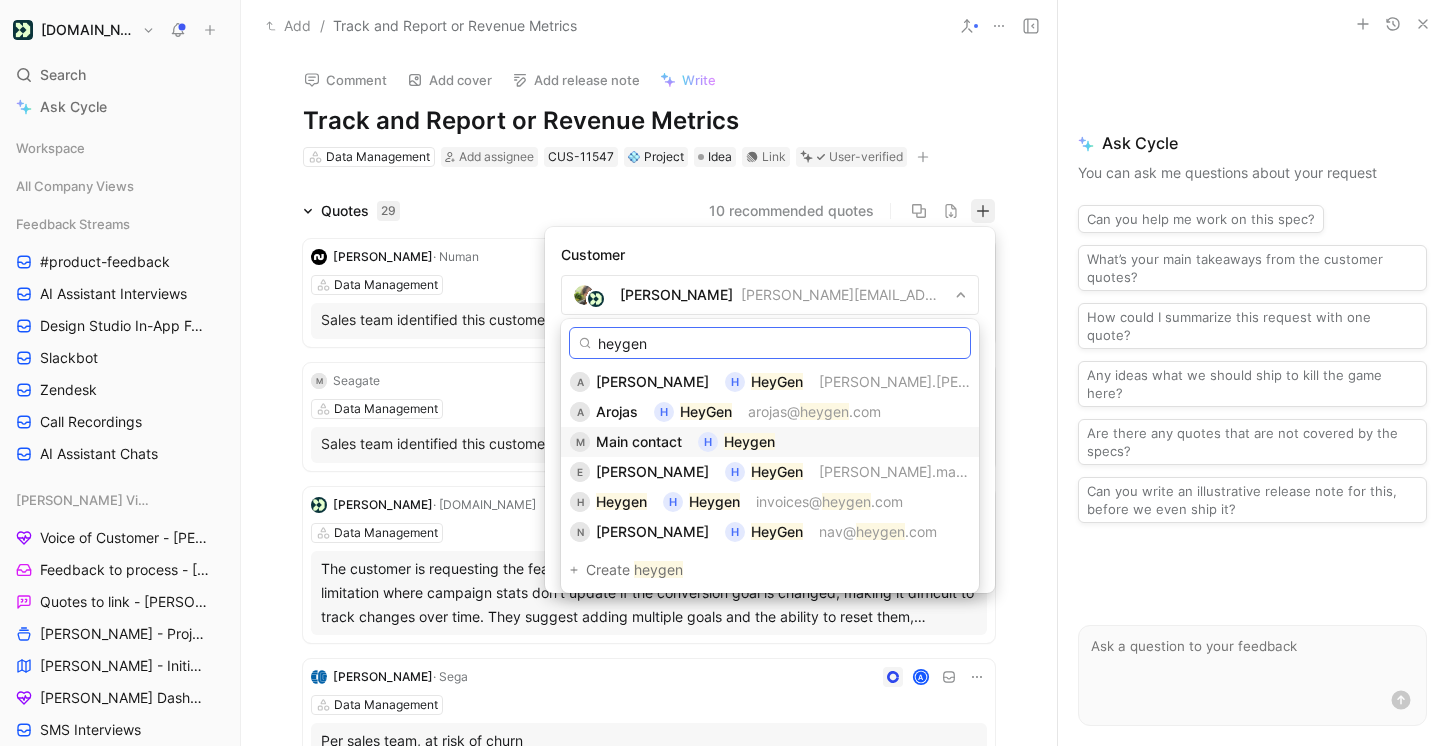type on "heygen" 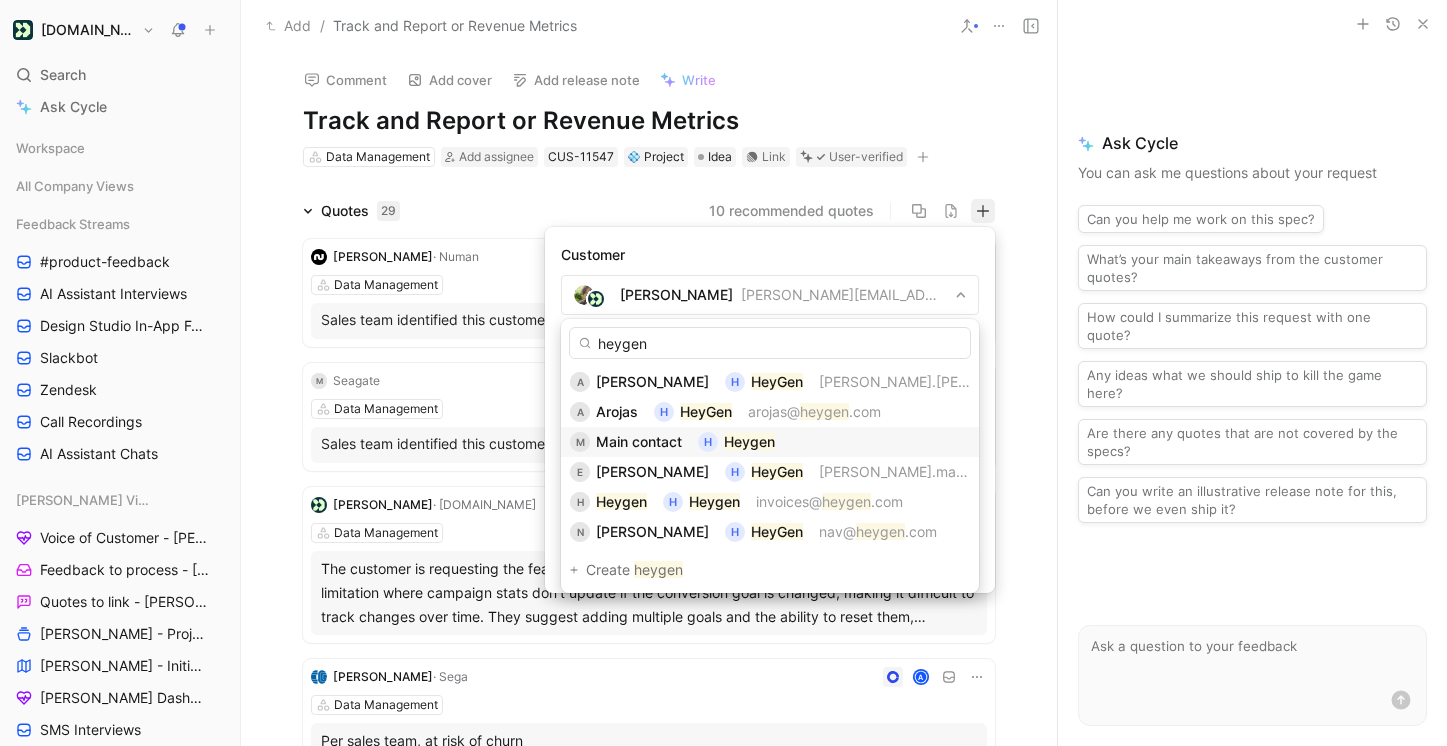 click on "Main contact" at bounding box center [639, 441] 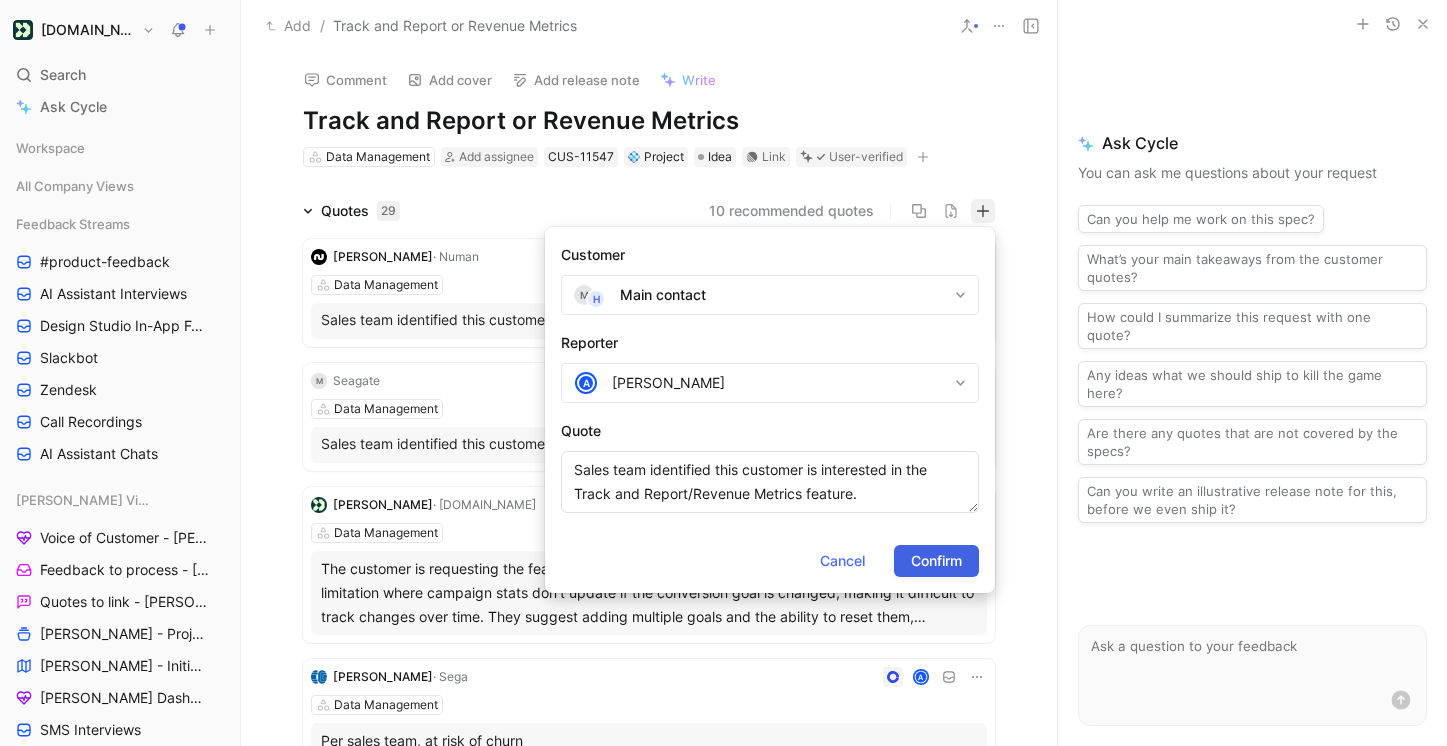 click on "Confirm" at bounding box center [936, 561] 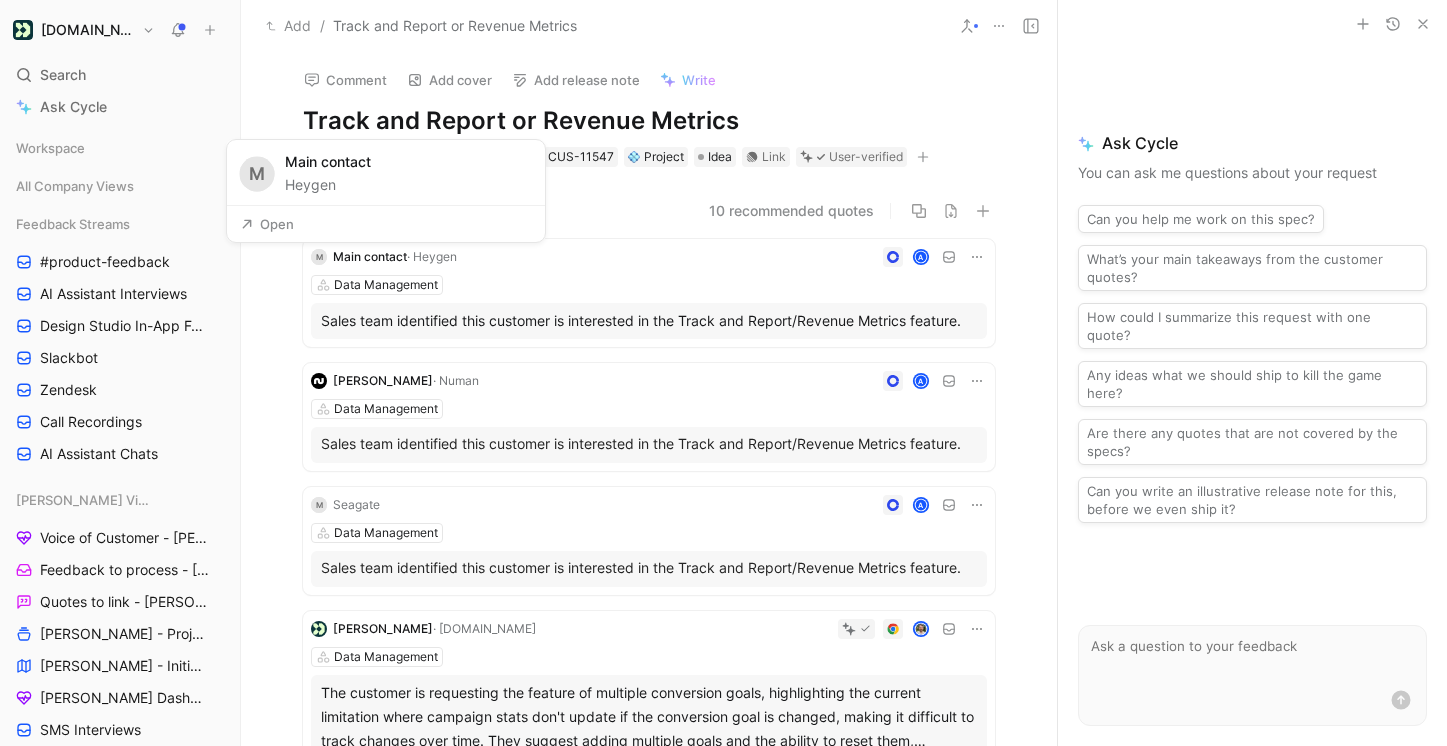 click on "Open" at bounding box center (267, 224) 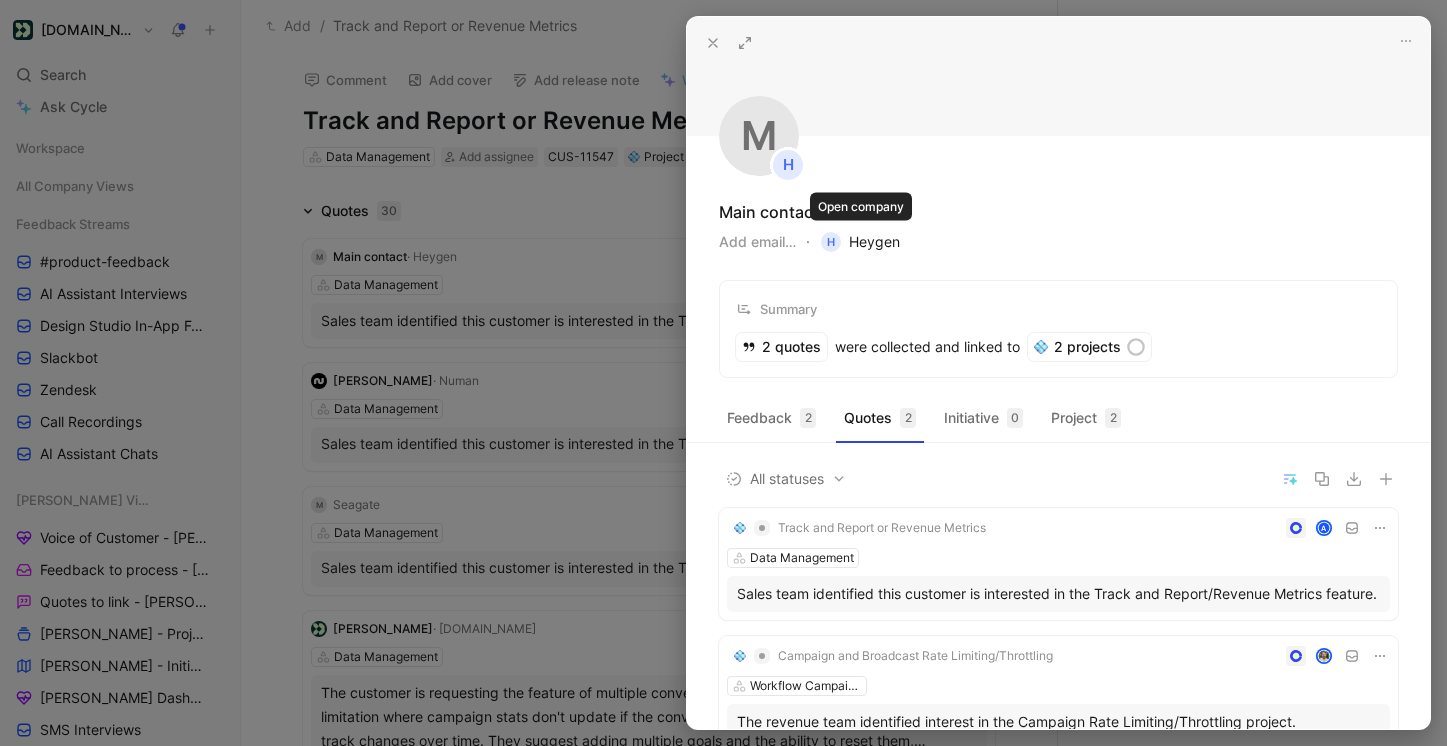 click on "H Heygen" at bounding box center [860, 242] 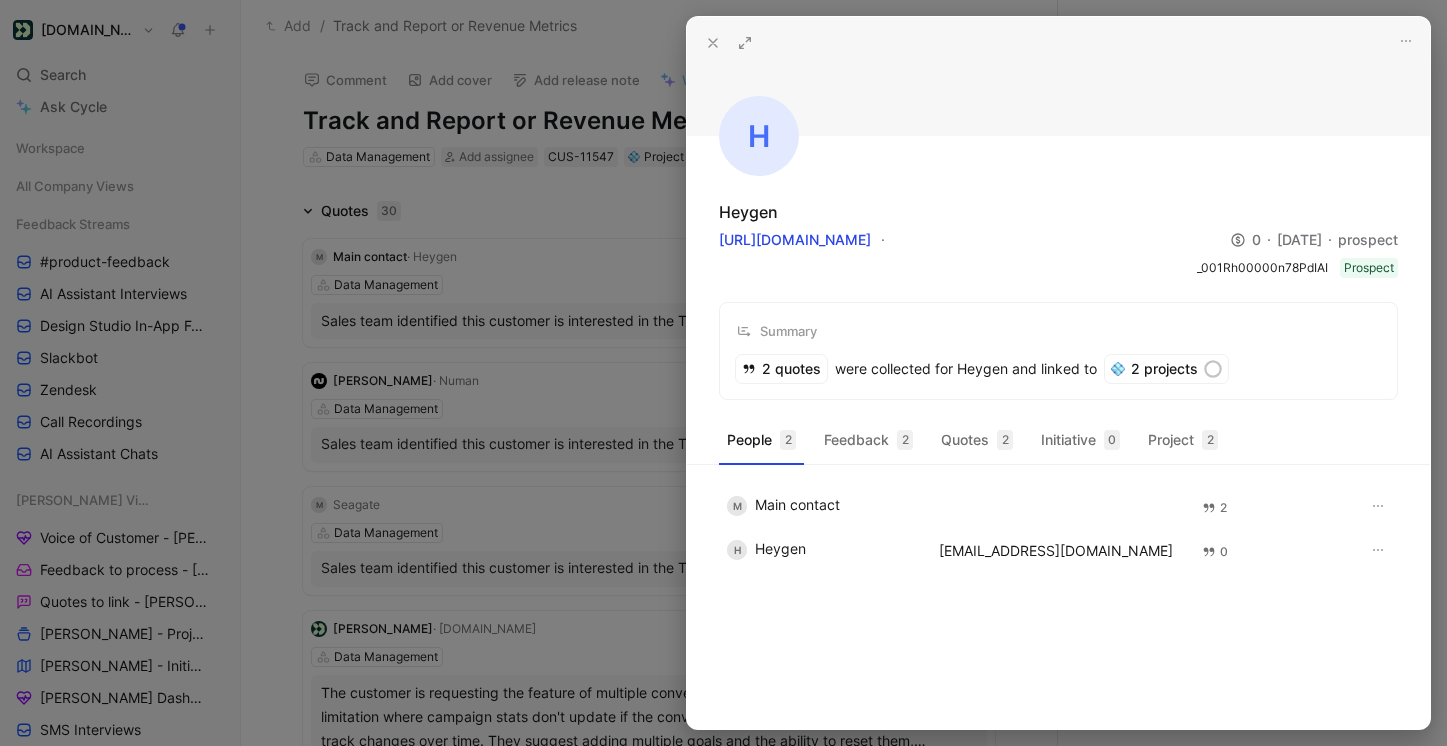 click 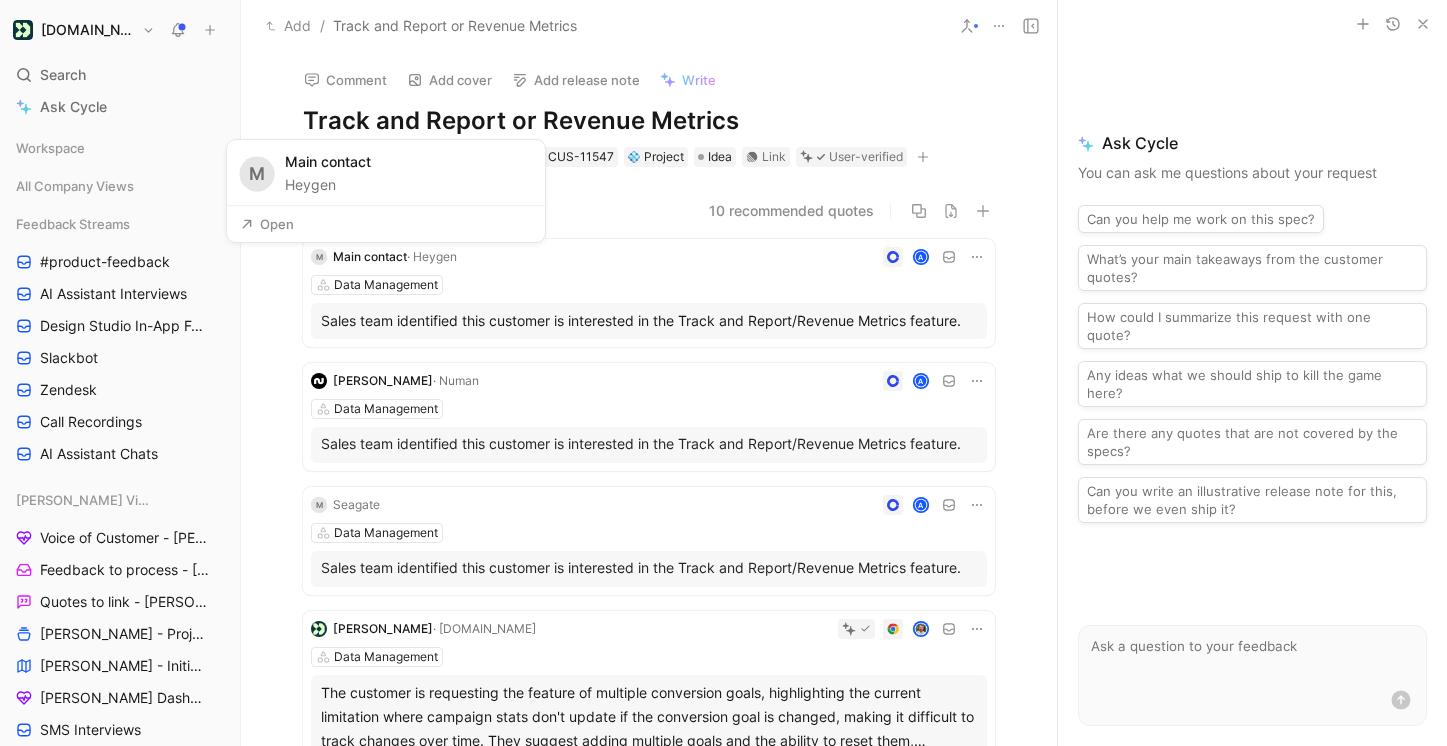 click on "Open" at bounding box center [267, 224] 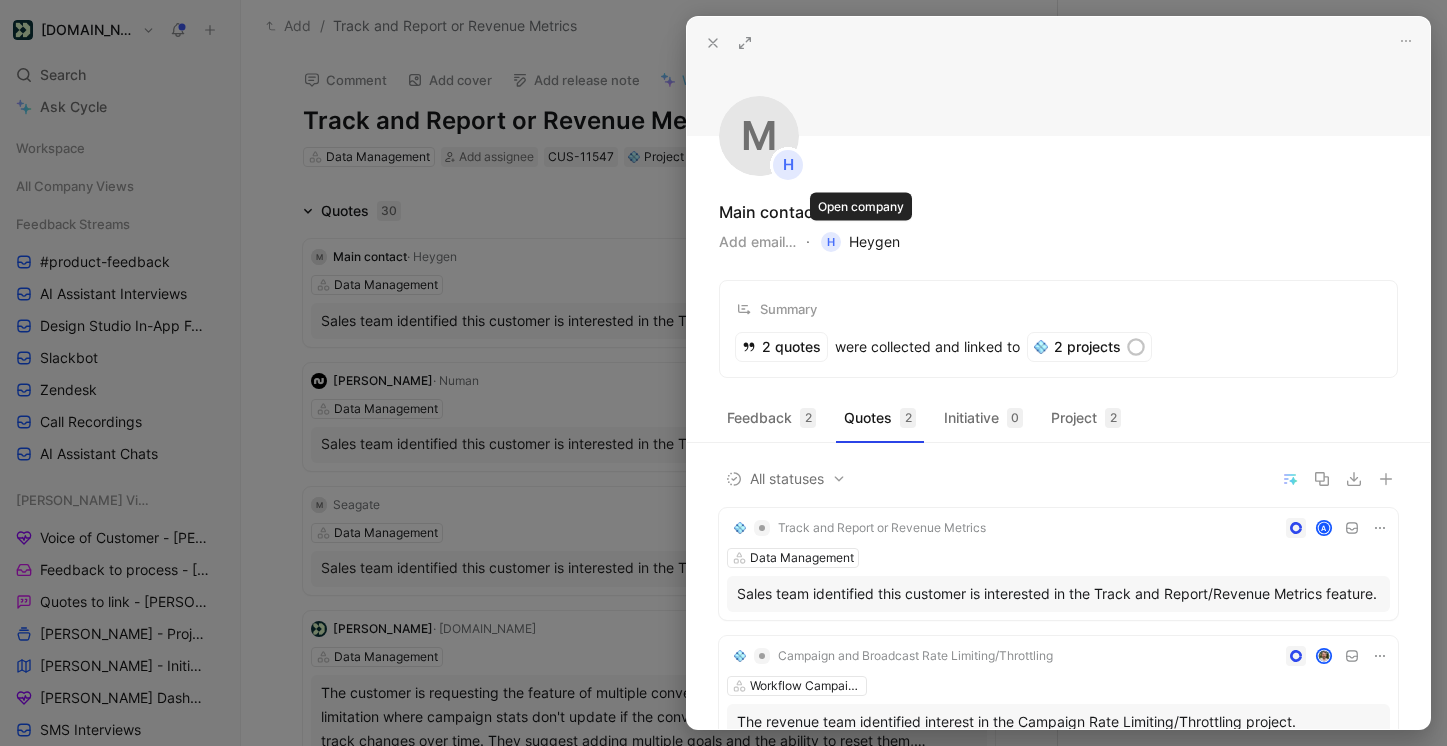 click on "H Heygen" at bounding box center [860, 242] 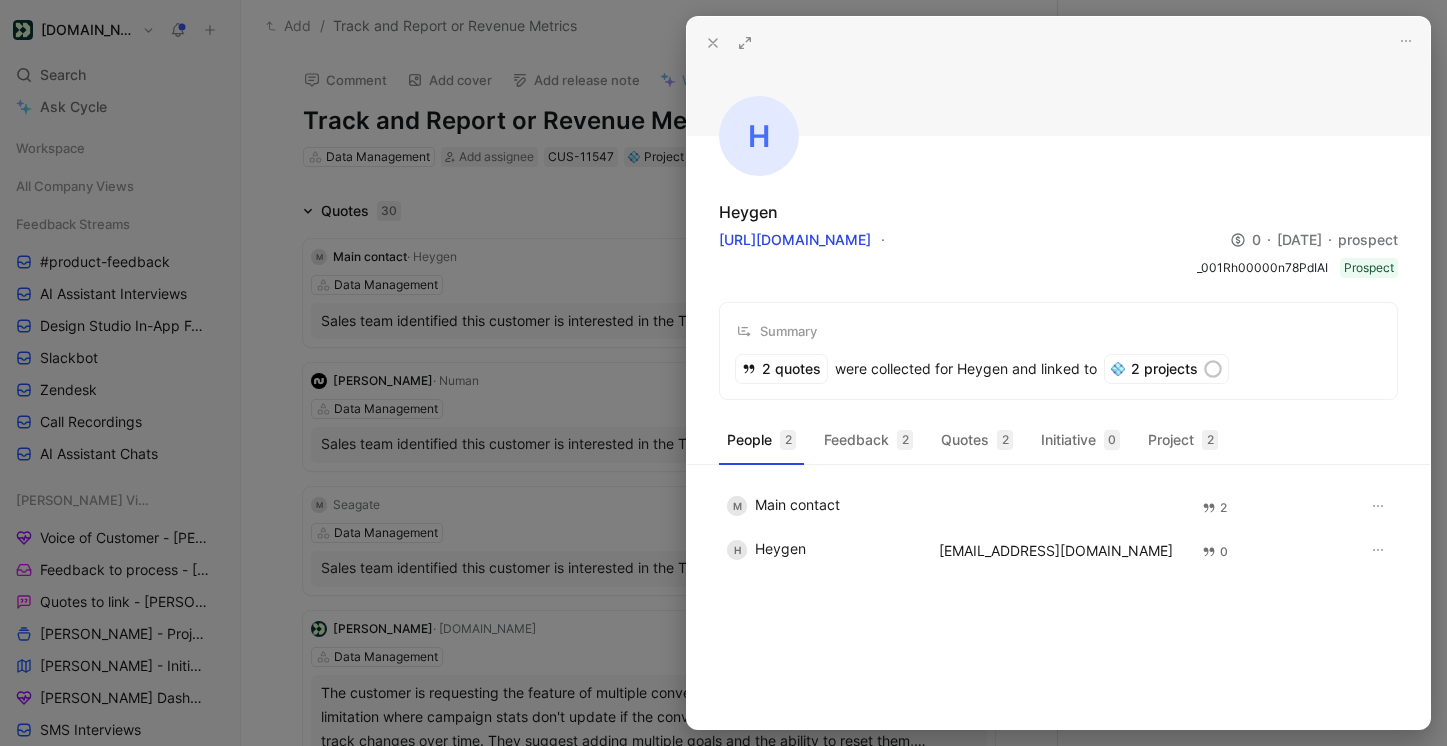click 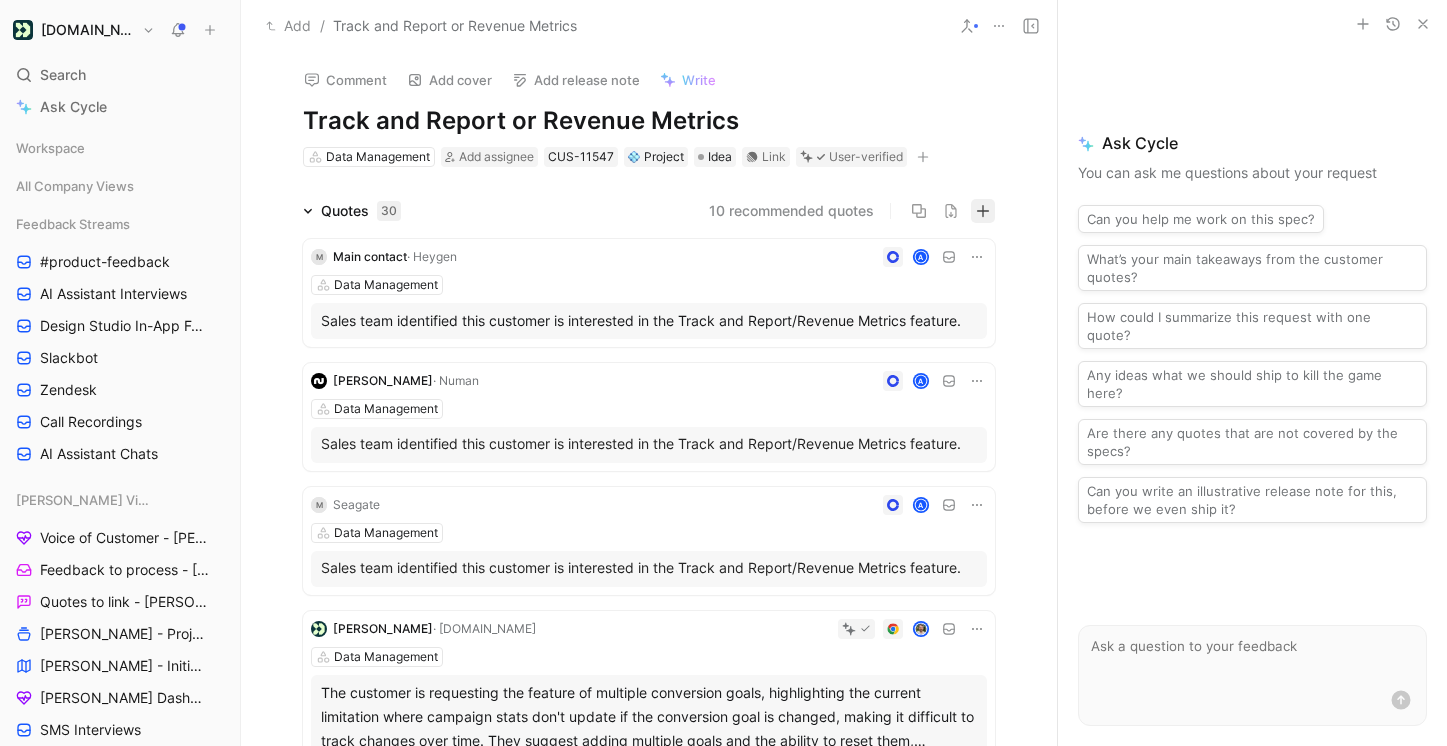 click at bounding box center (983, 211) 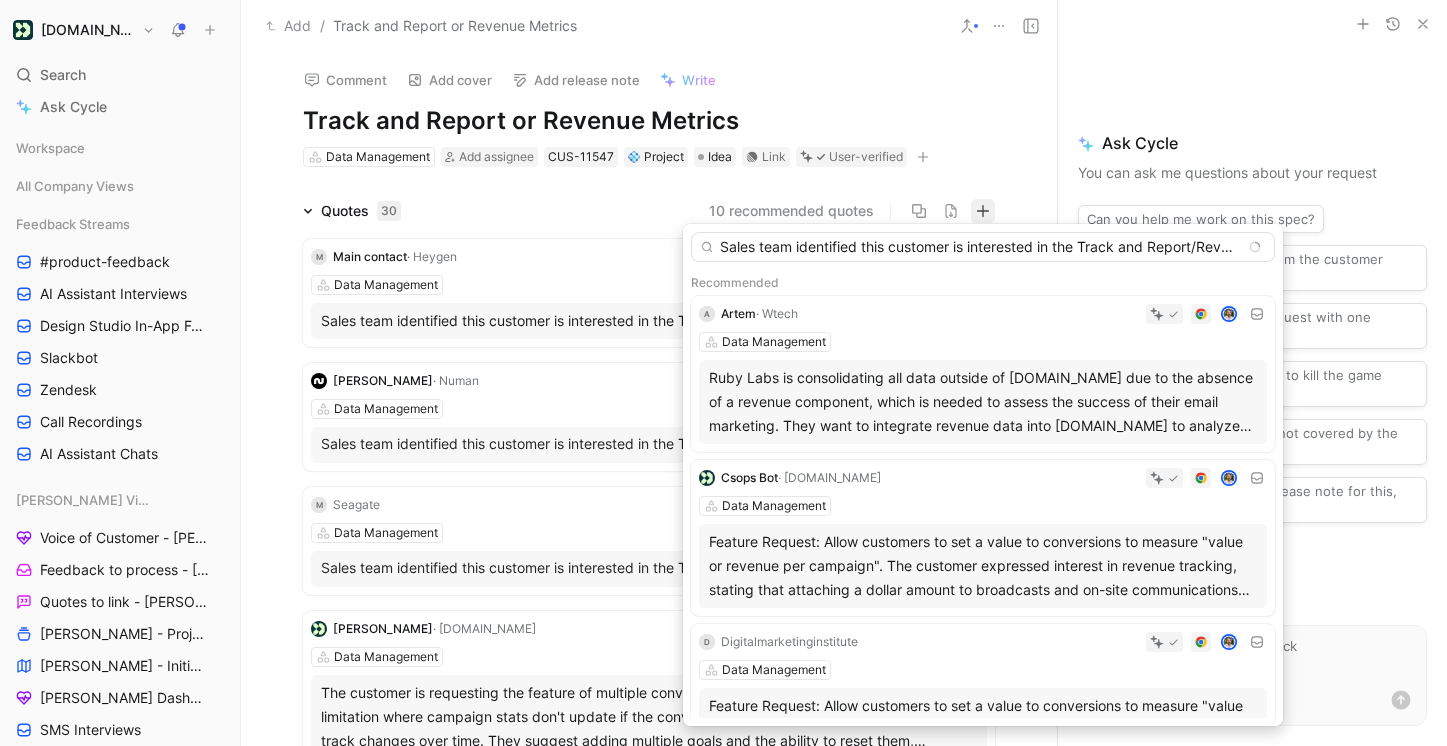 scroll, scrollTop: 0, scrollLeft: 129, axis: horizontal 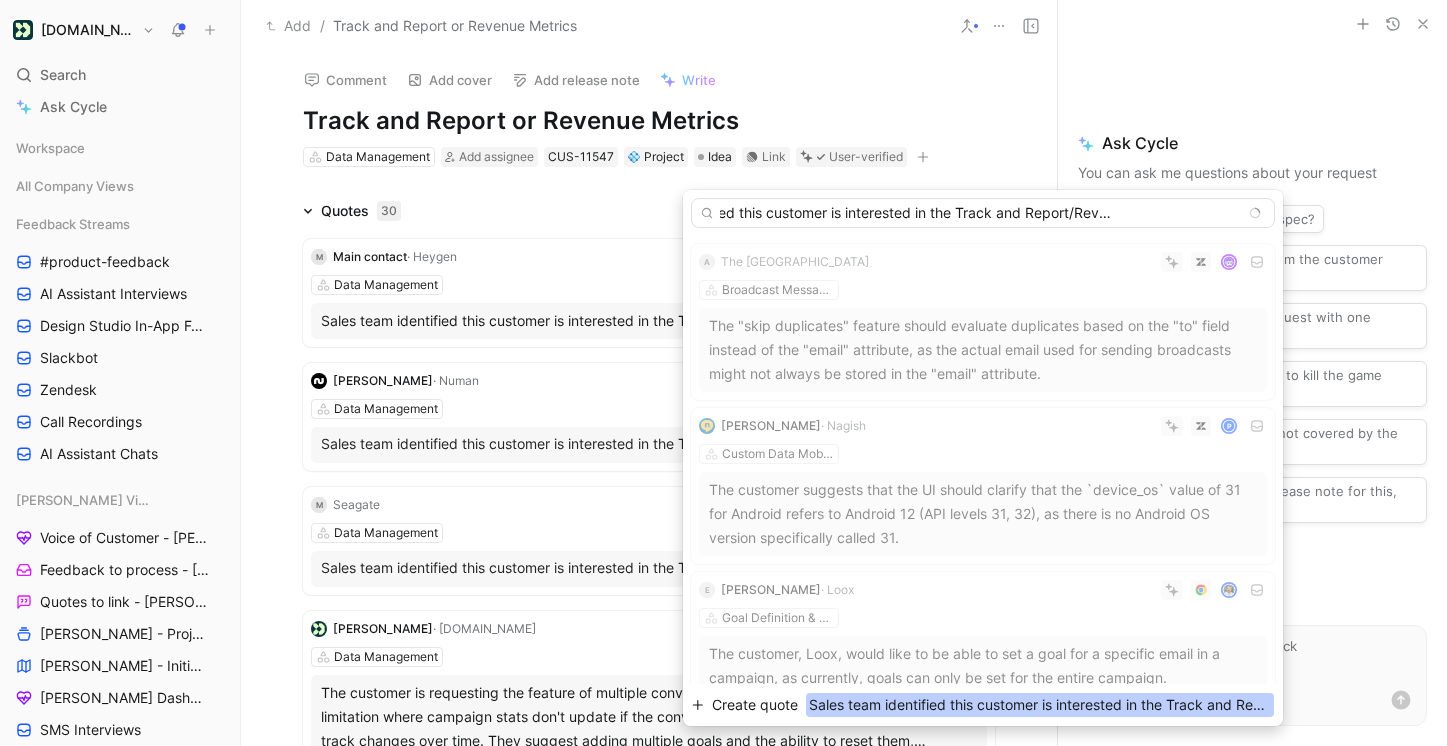 type on "Sales team identified this customer is interested in the Track and Report/Revenue Metrics feature." 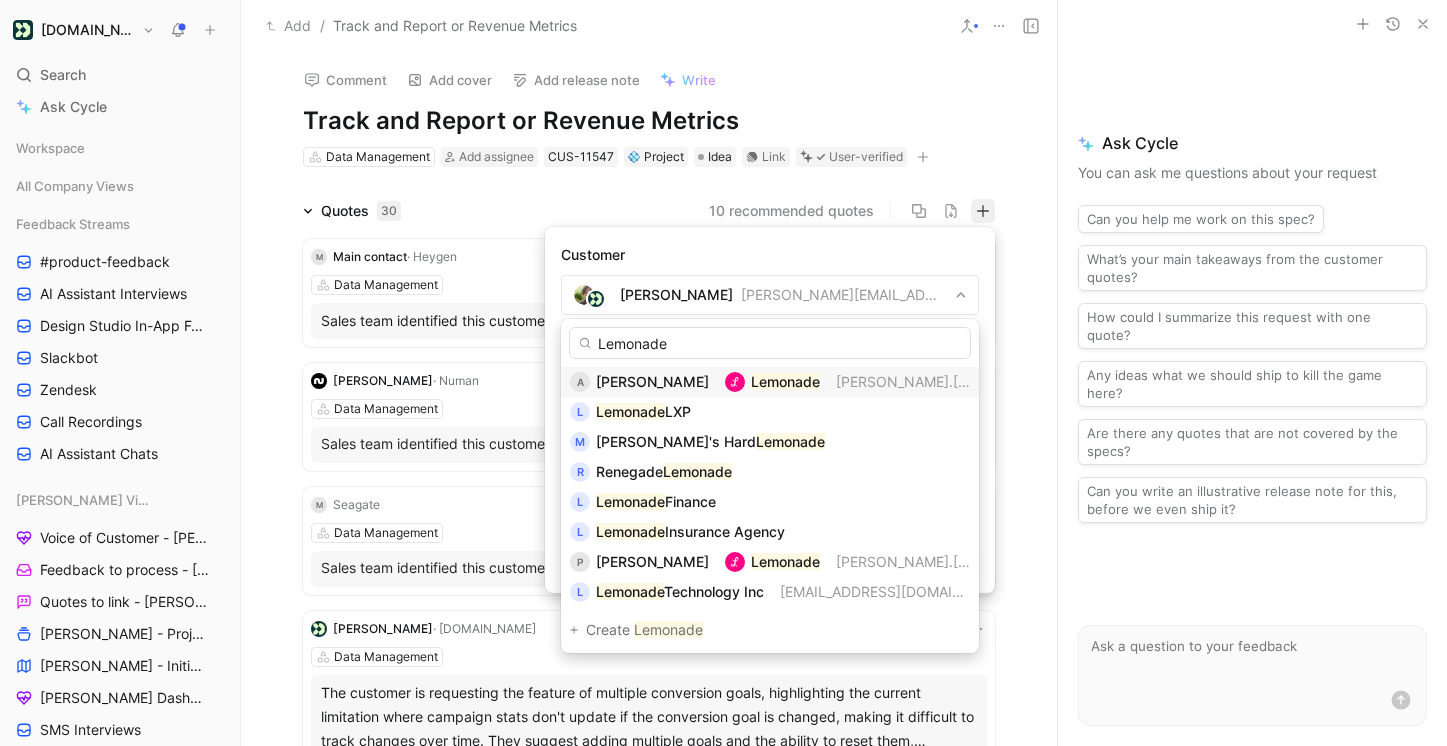 type on "Lemonade" 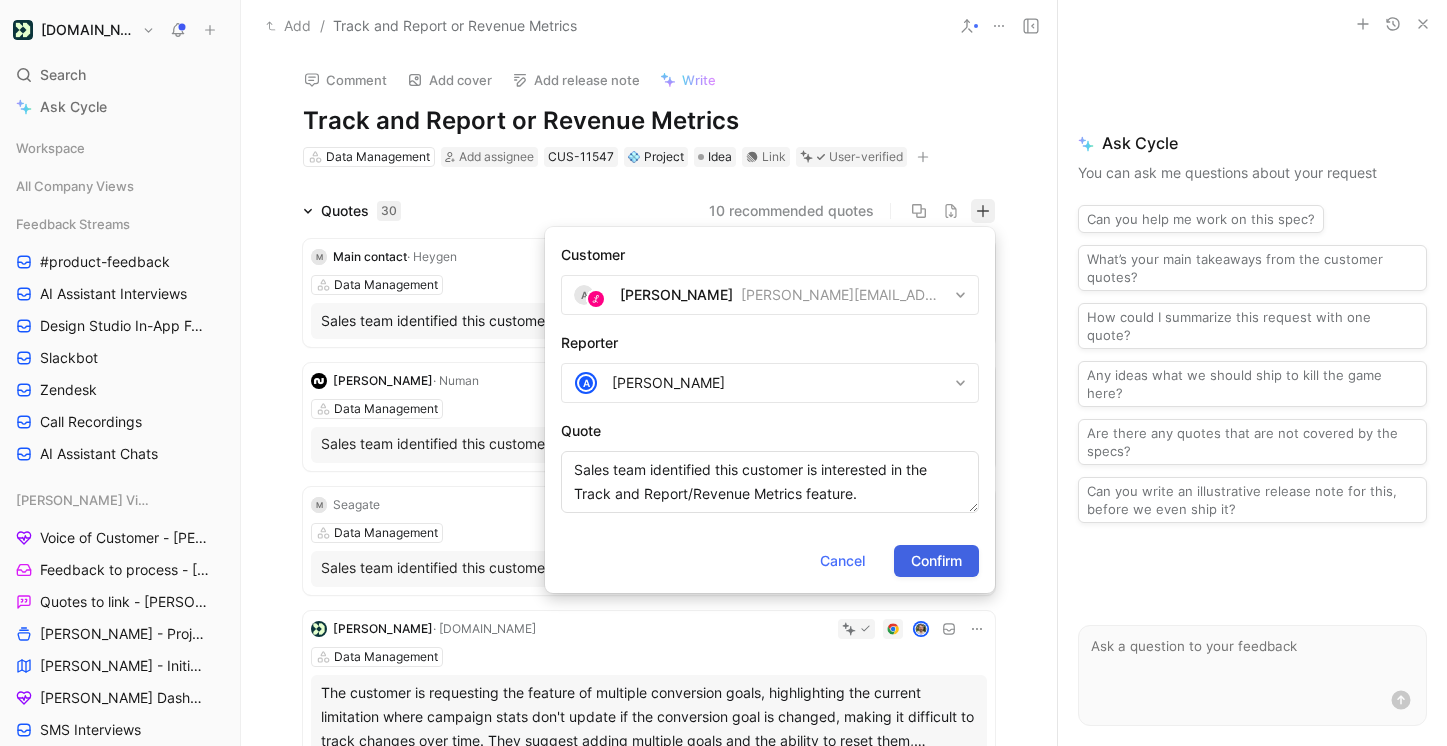 click on "Confirm" at bounding box center [936, 561] 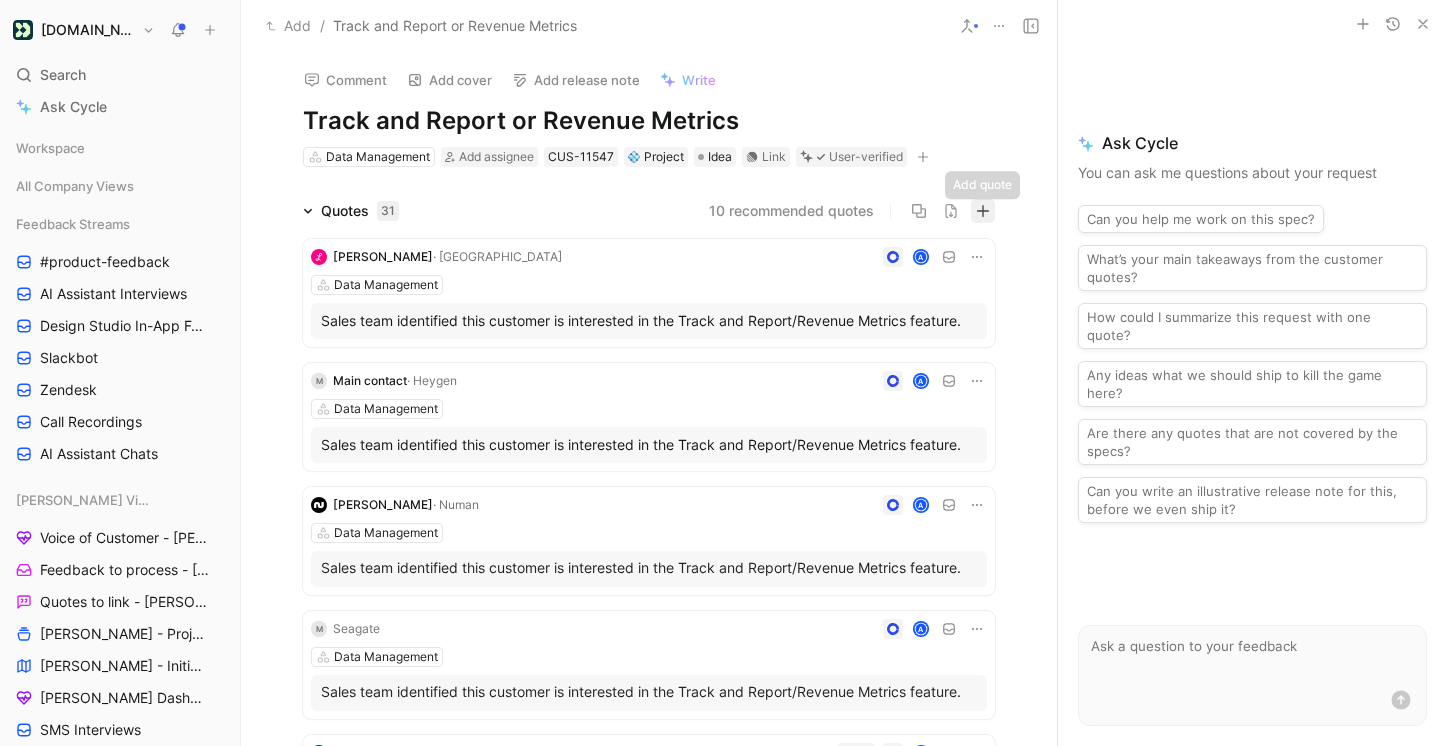click 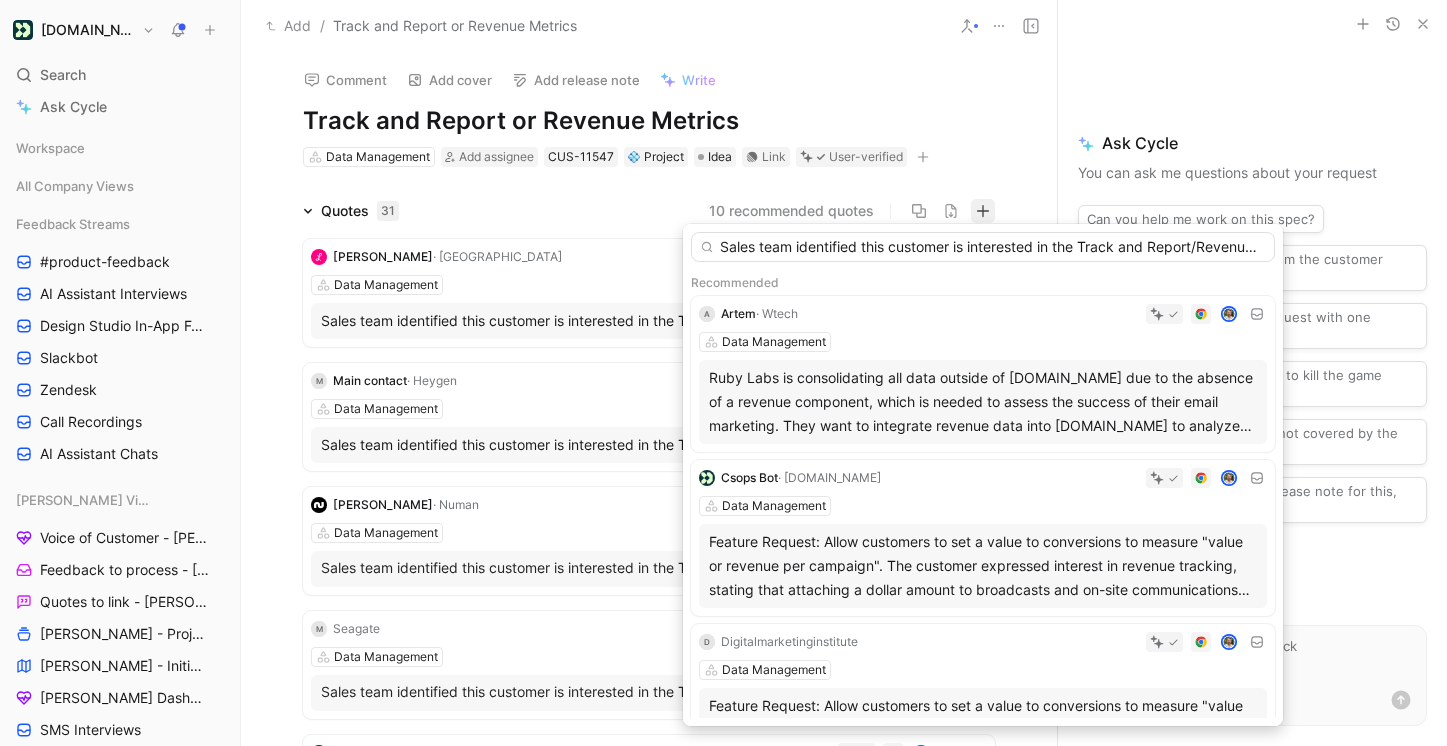 type on "Sales team identified this customer is interested in the Track and Report/Revenue Metrics feature." 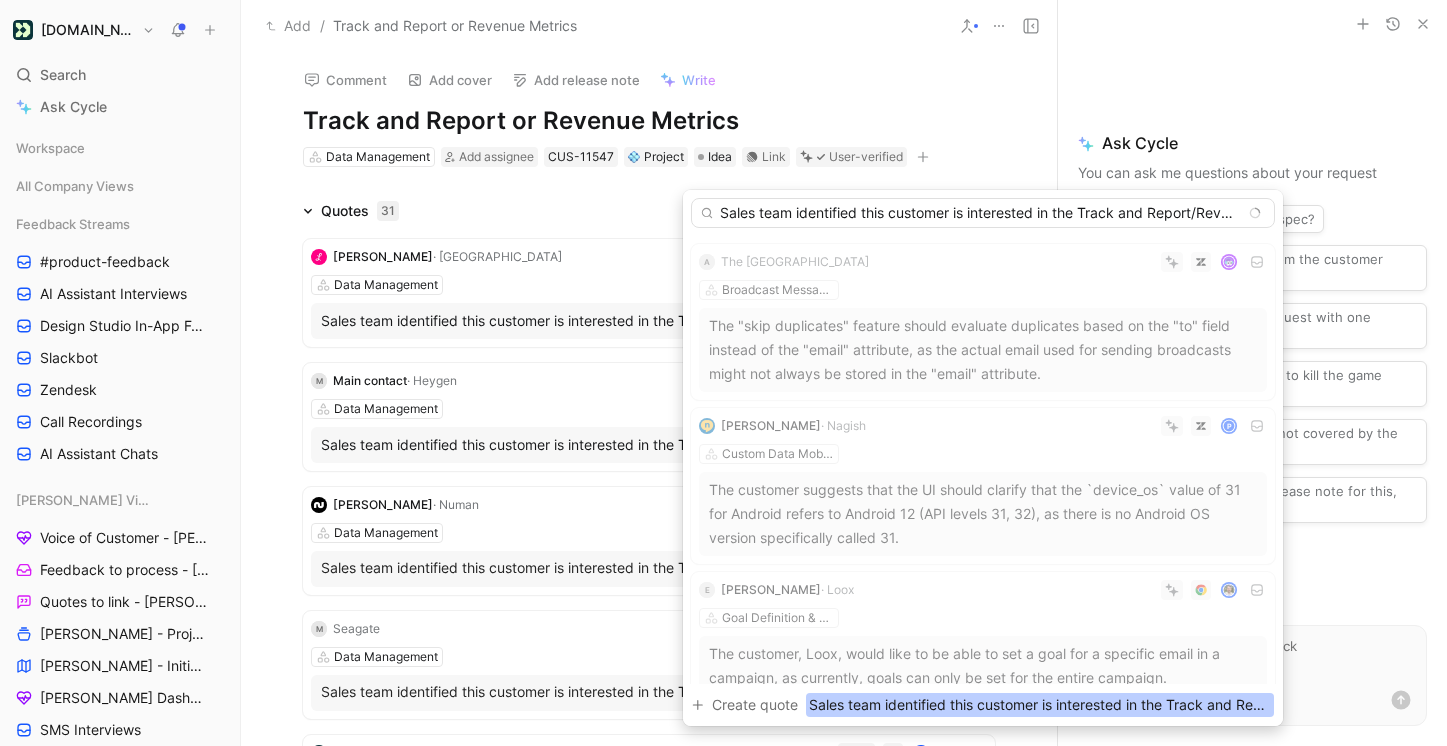 click on "Create quote" at bounding box center [755, 705] 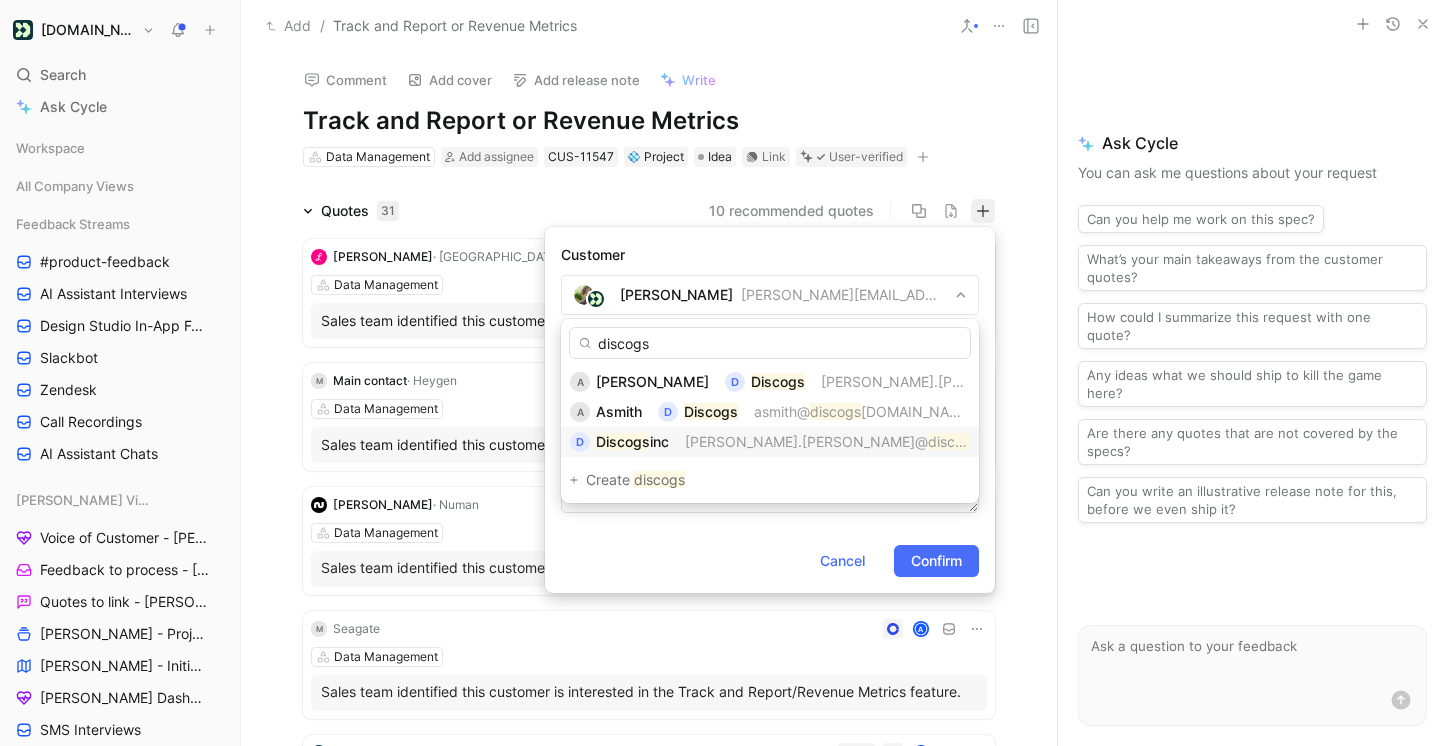 type on "discogs" 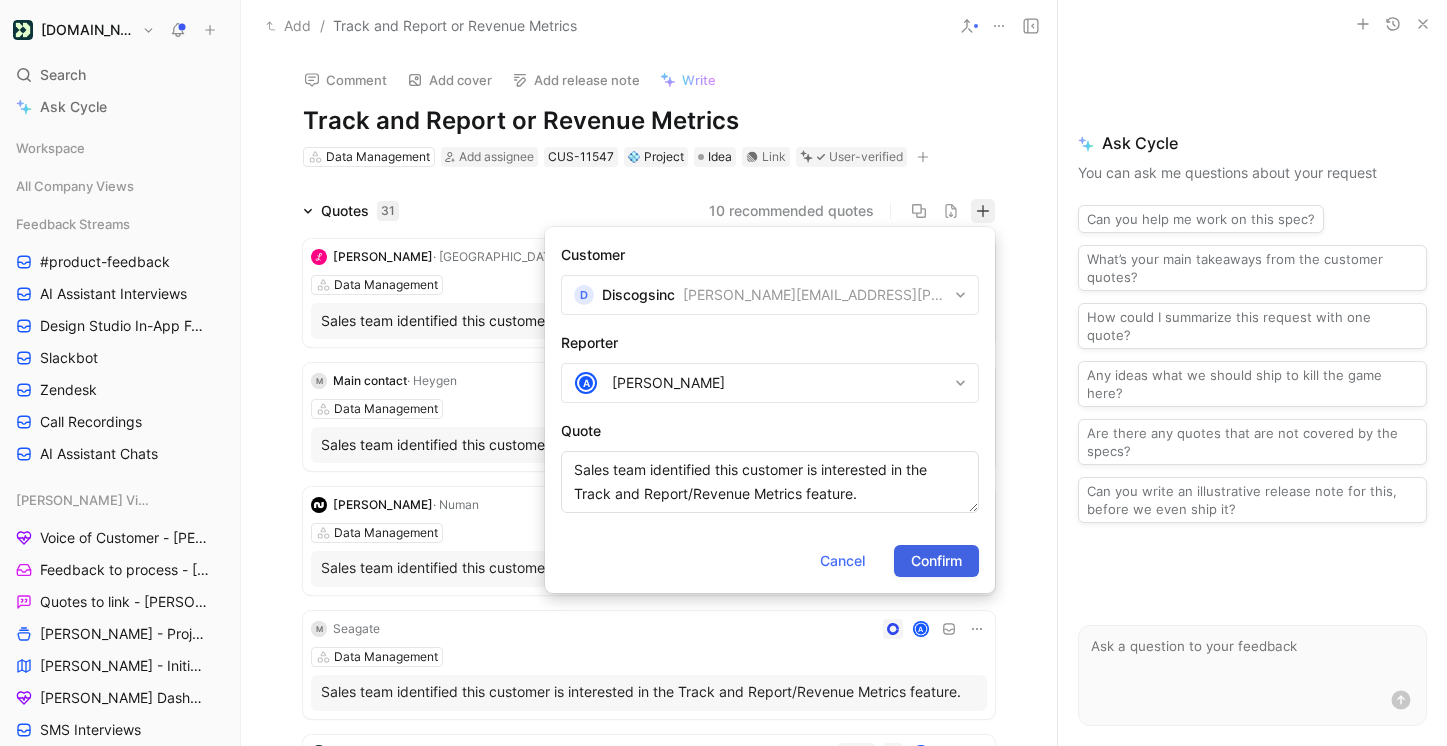 click on "Confirm" at bounding box center [936, 561] 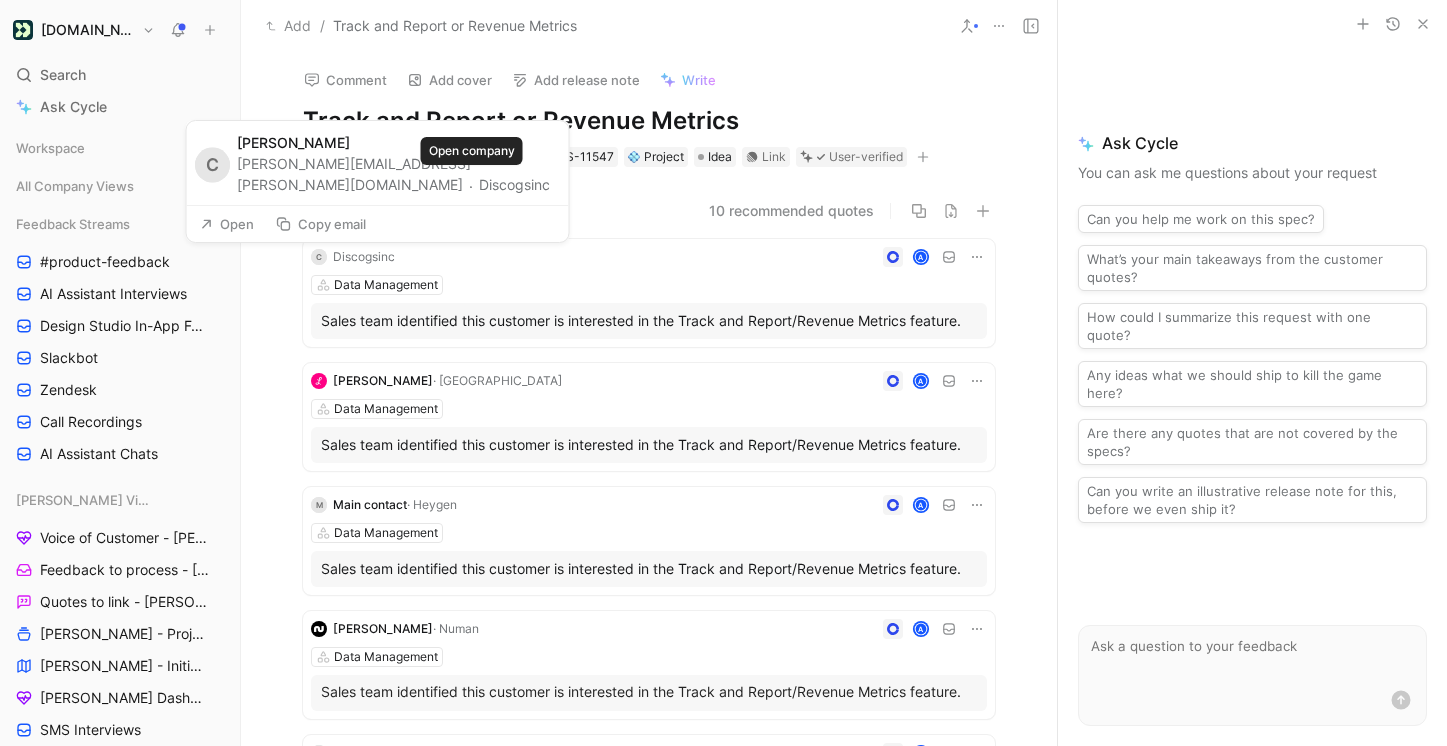 click on "Discogsinc" at bounding box center (514, 185) 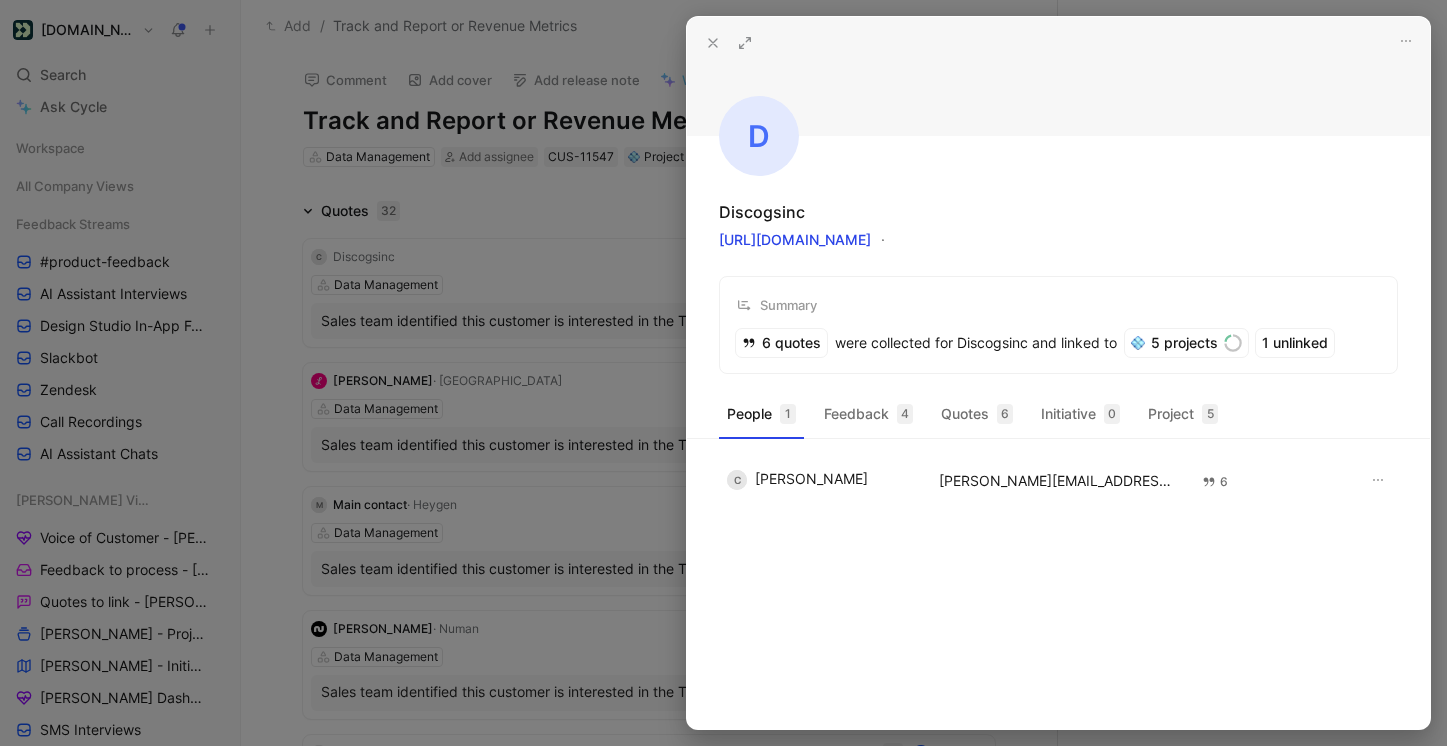 click 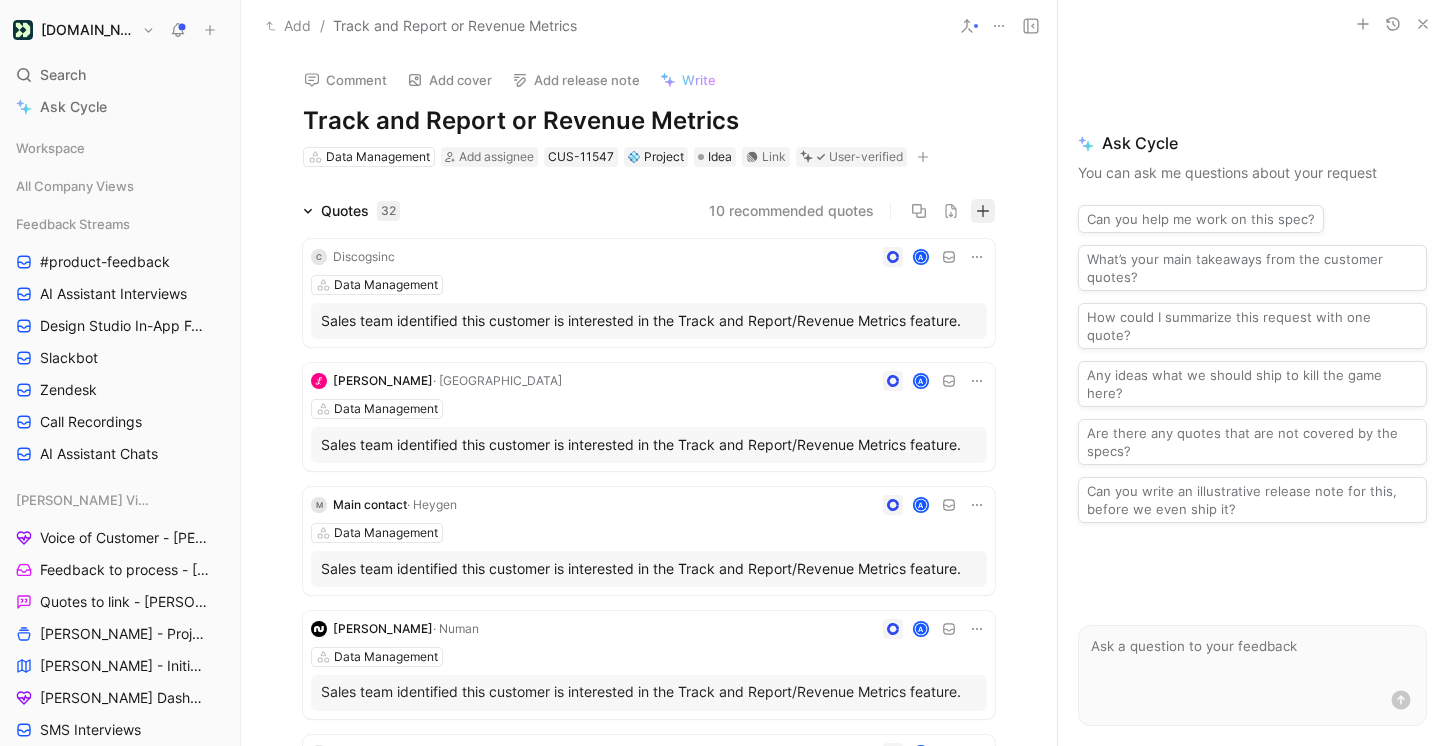 click 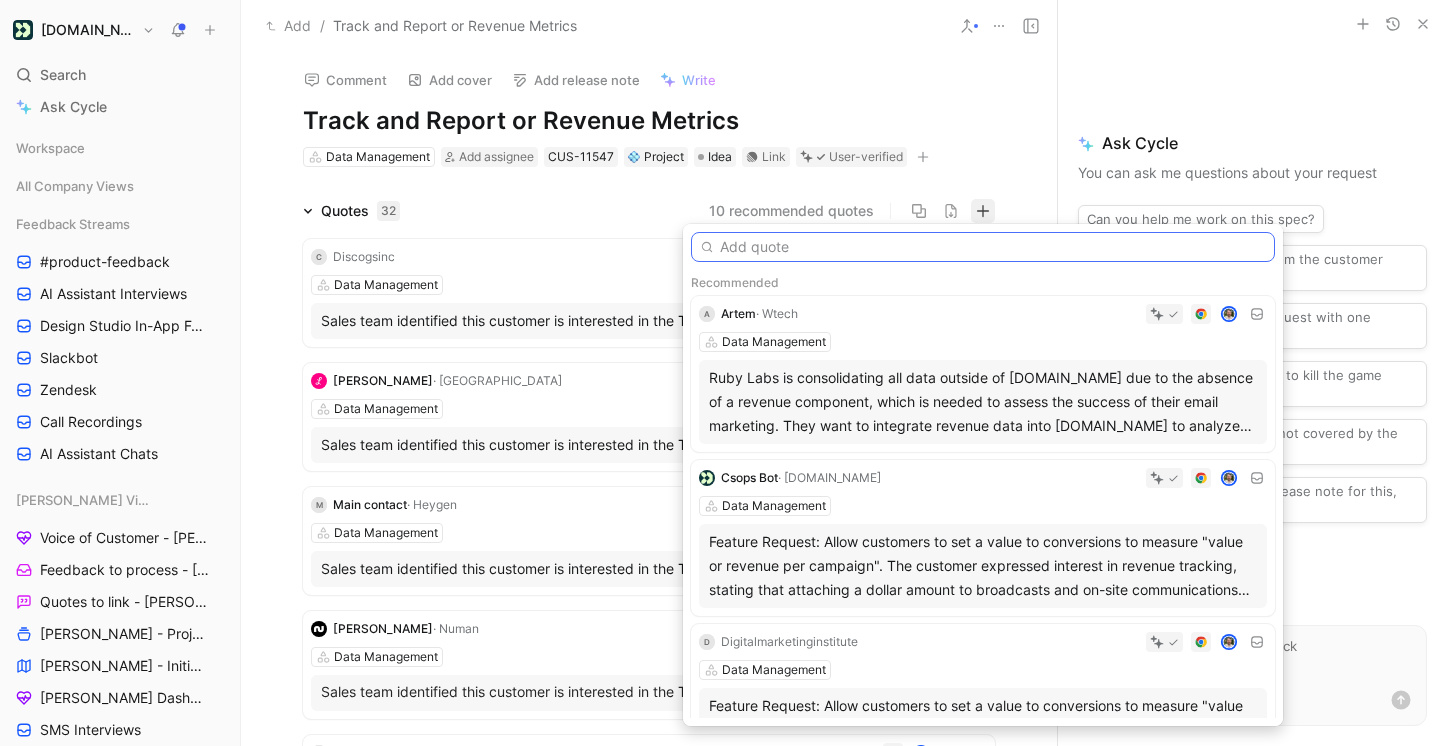paste on "Sales team identified this customer is interested in the Track and Report/Revenue Metrics feature." 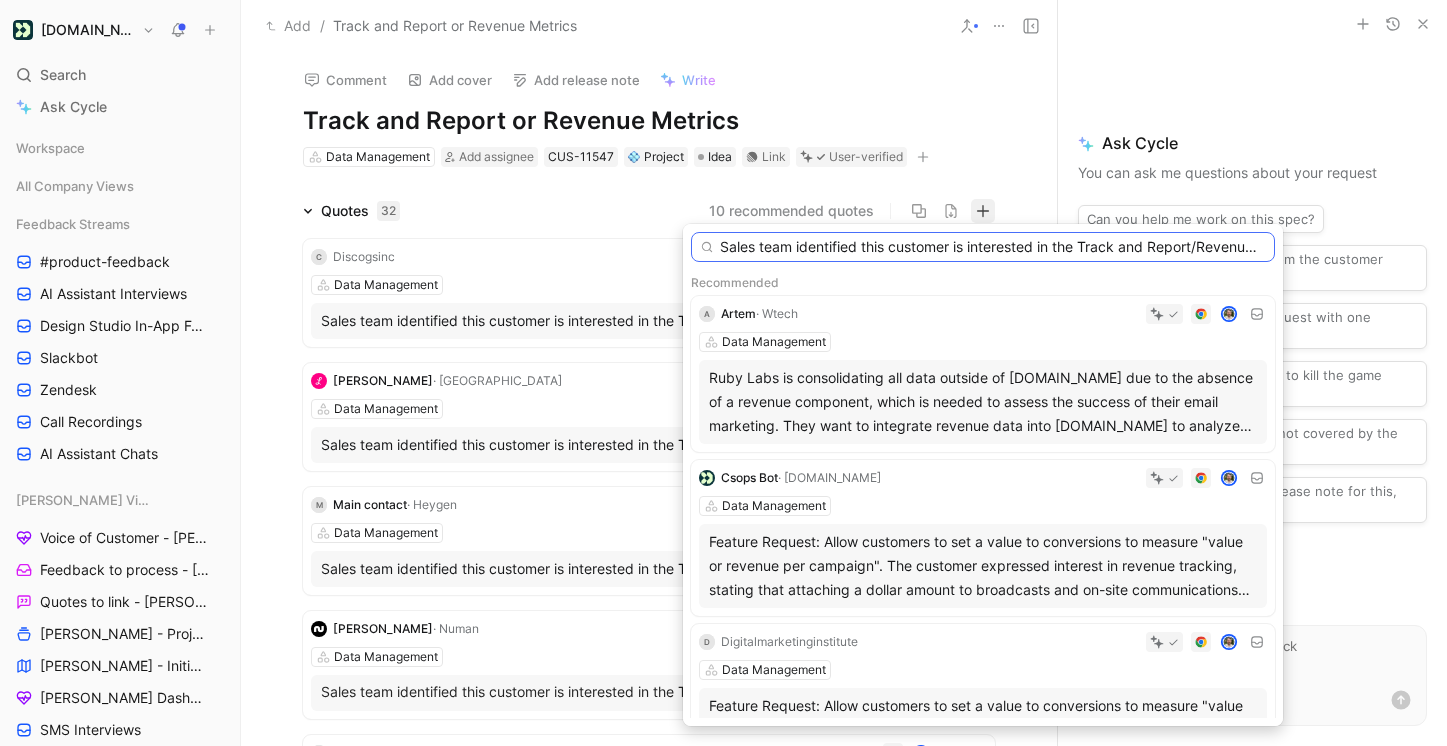 scroll, scrollTop: 0, scrollLeft: 105, axis: horizontal 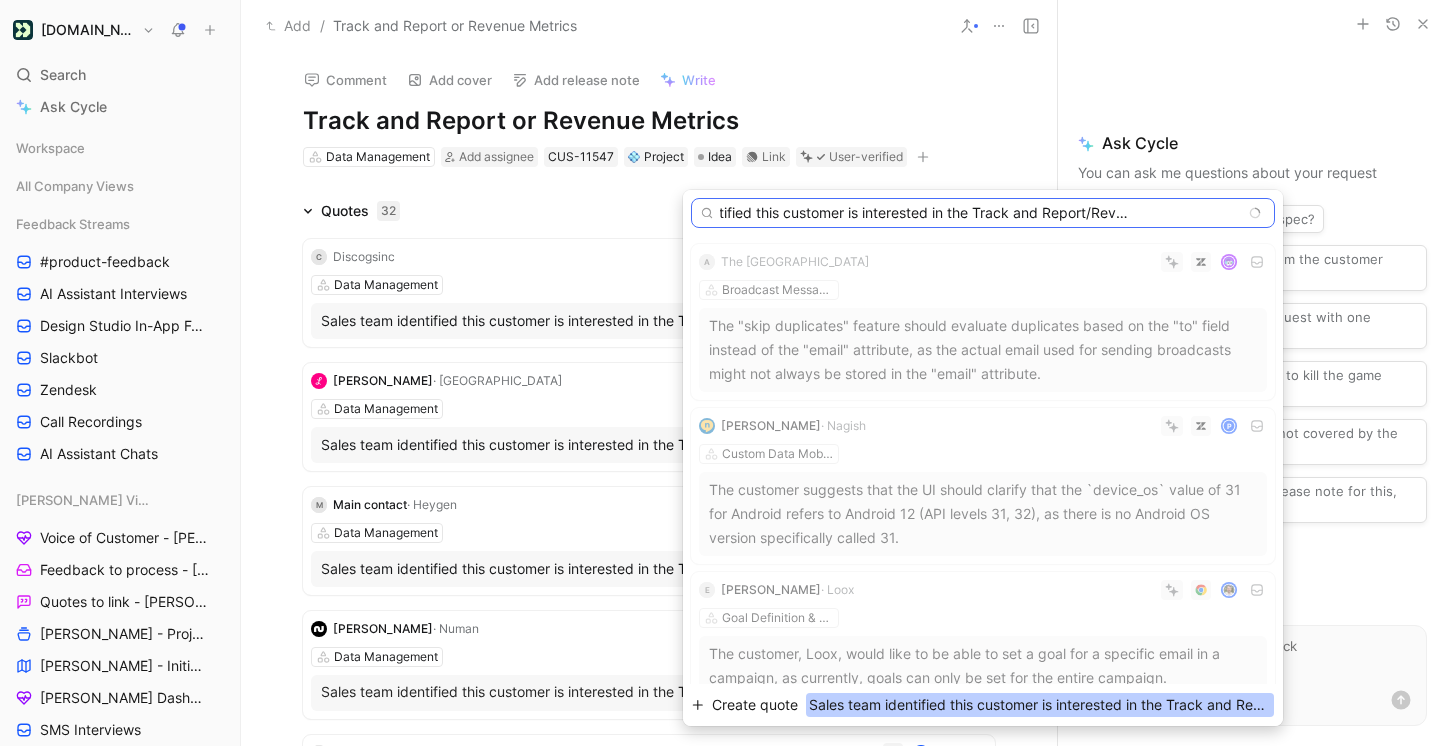 type on "Sales team identified this customer is interested in the Track and Report/Revenue Metrics feature." 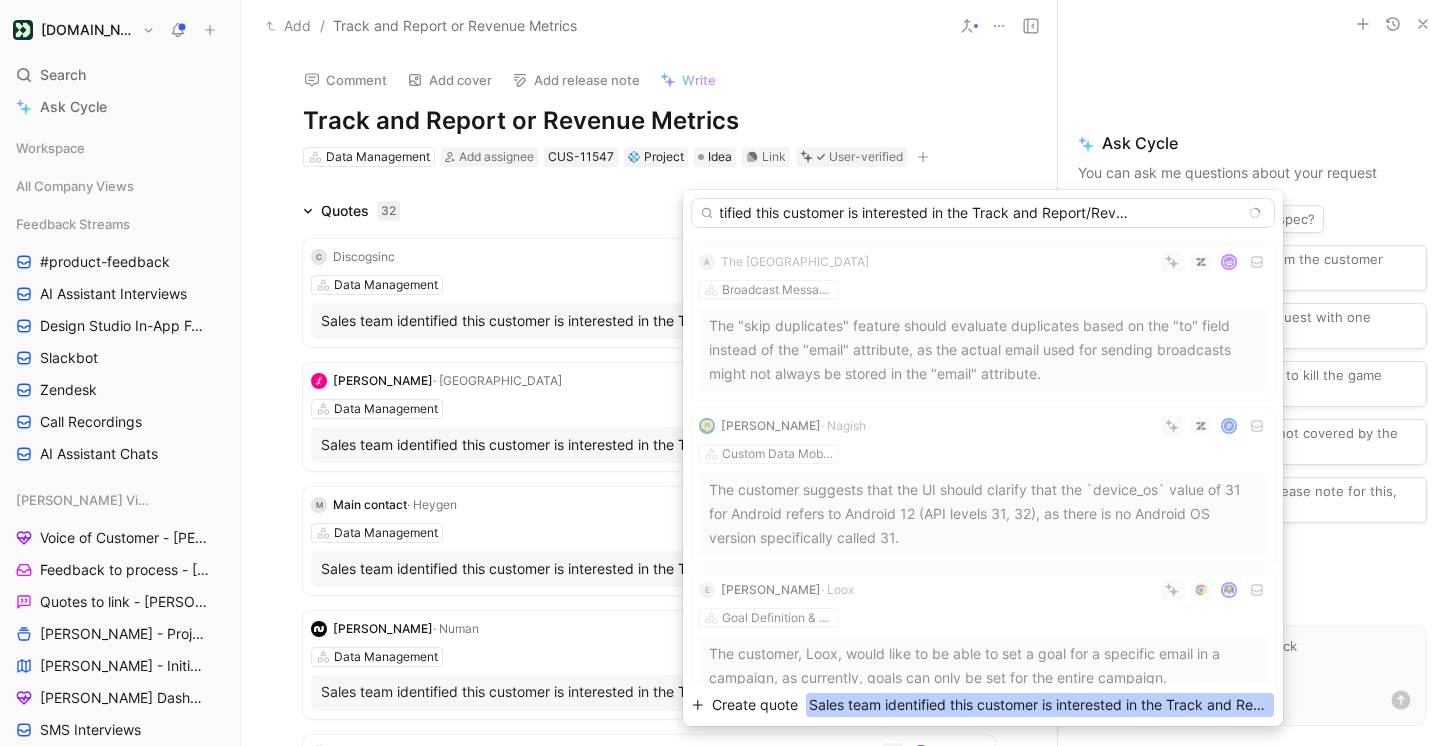 click on "Create quote" at bounding box center [755, 705] 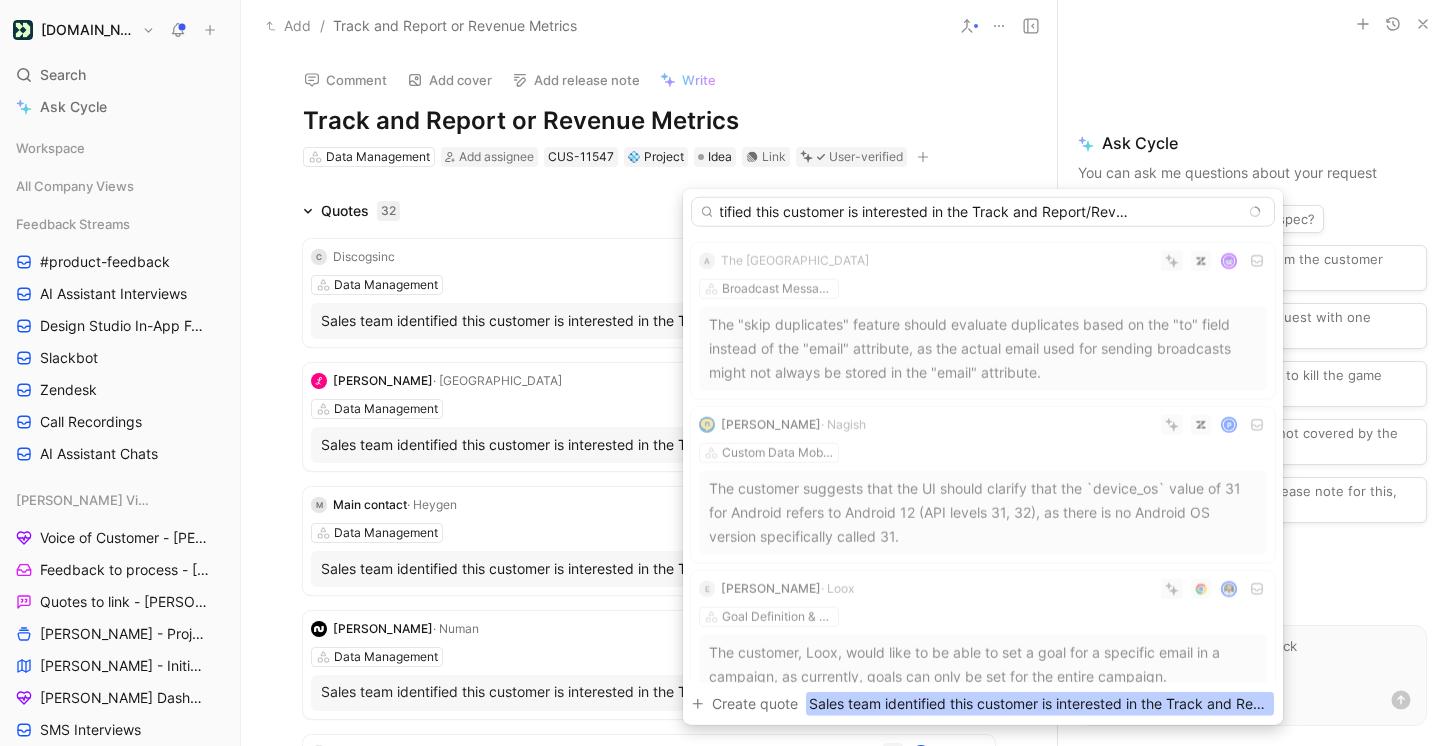 scroll, scrollTop: 0, scrollLeft: 0, axis: both 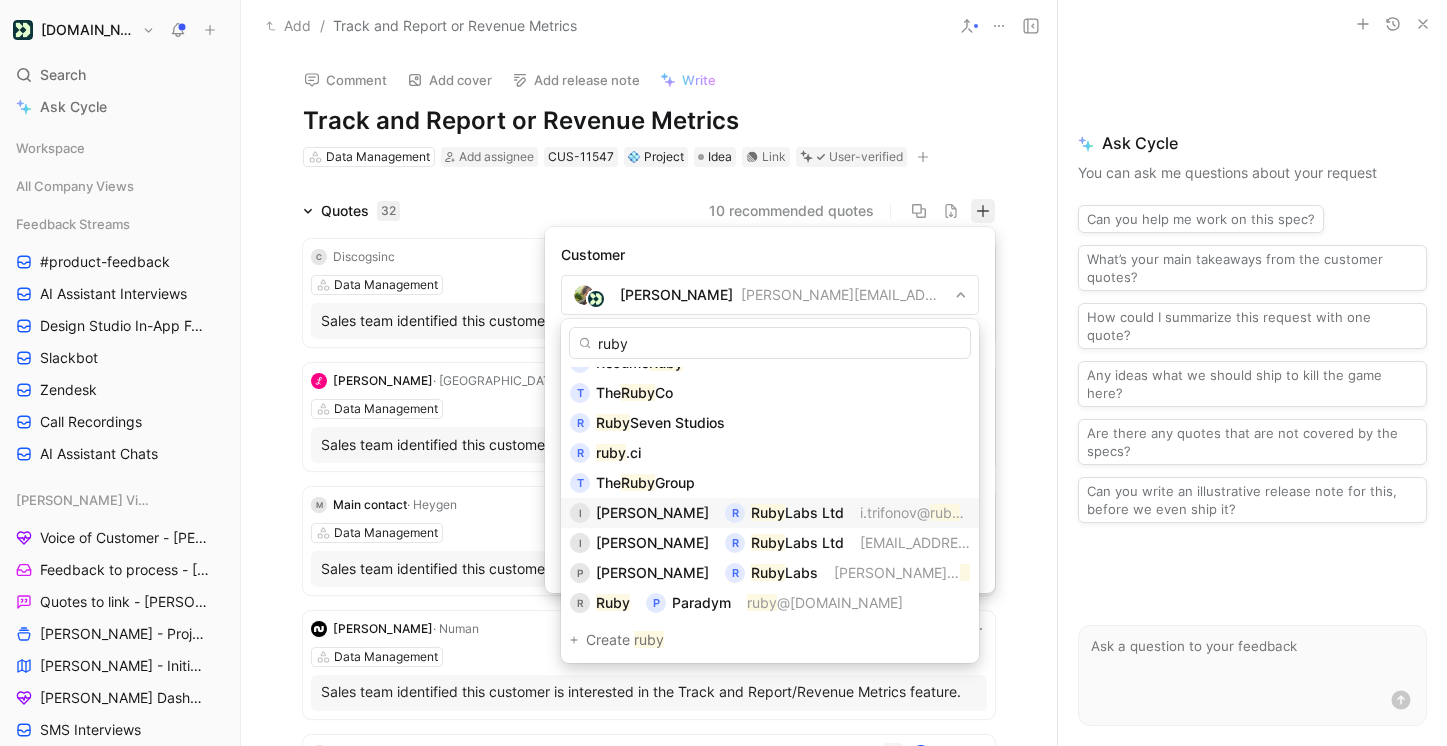 type on "ruby" 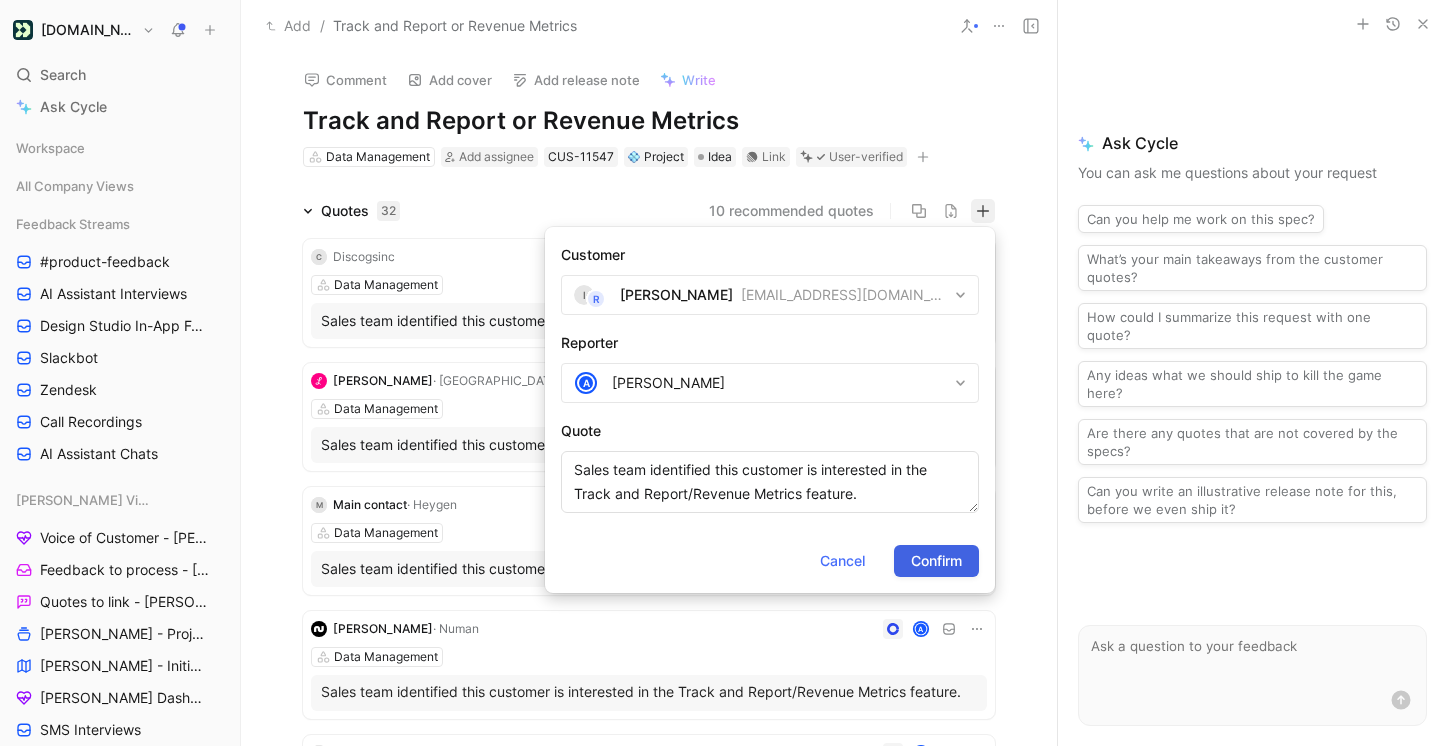 click on "Confirm" at bounding box center [936, 561] 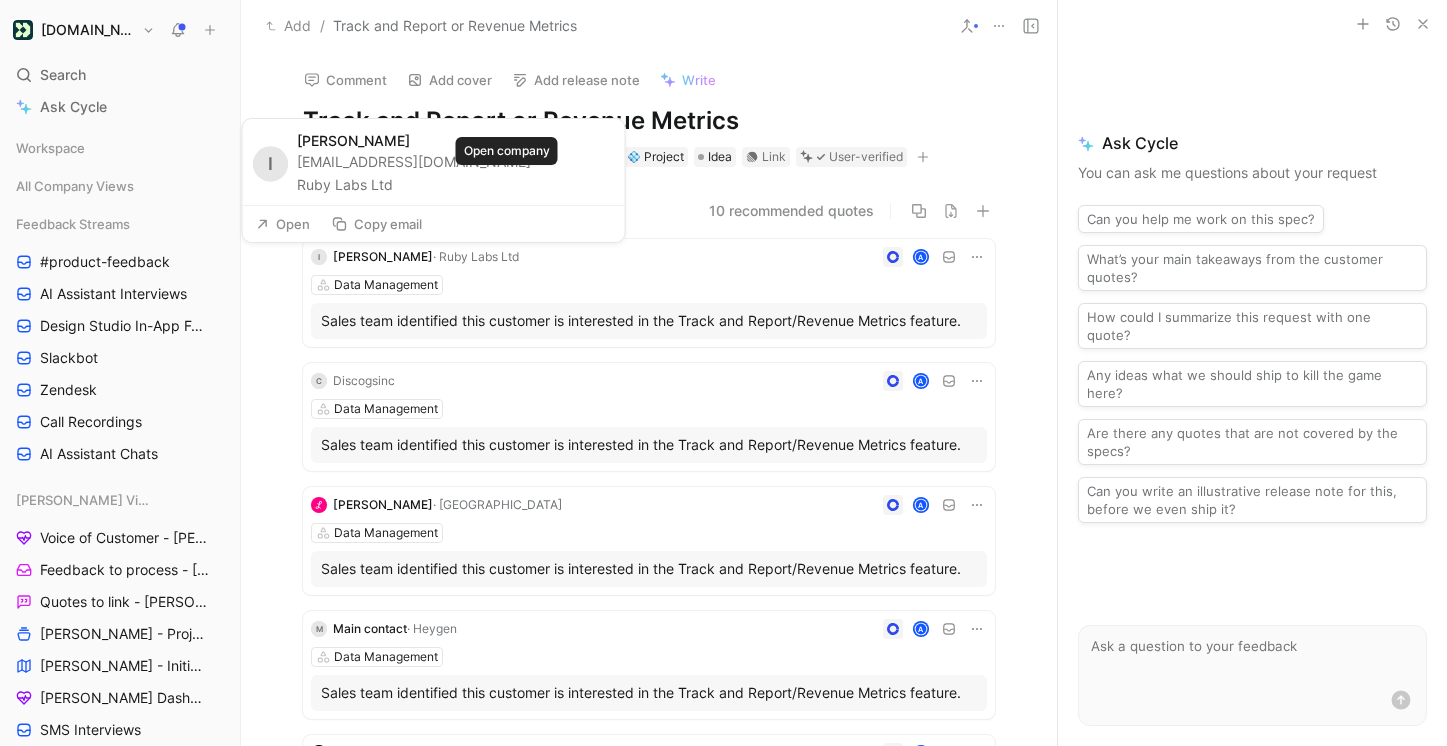 click on "Ruby Labs Ltd" at bounding box center [345, 185] 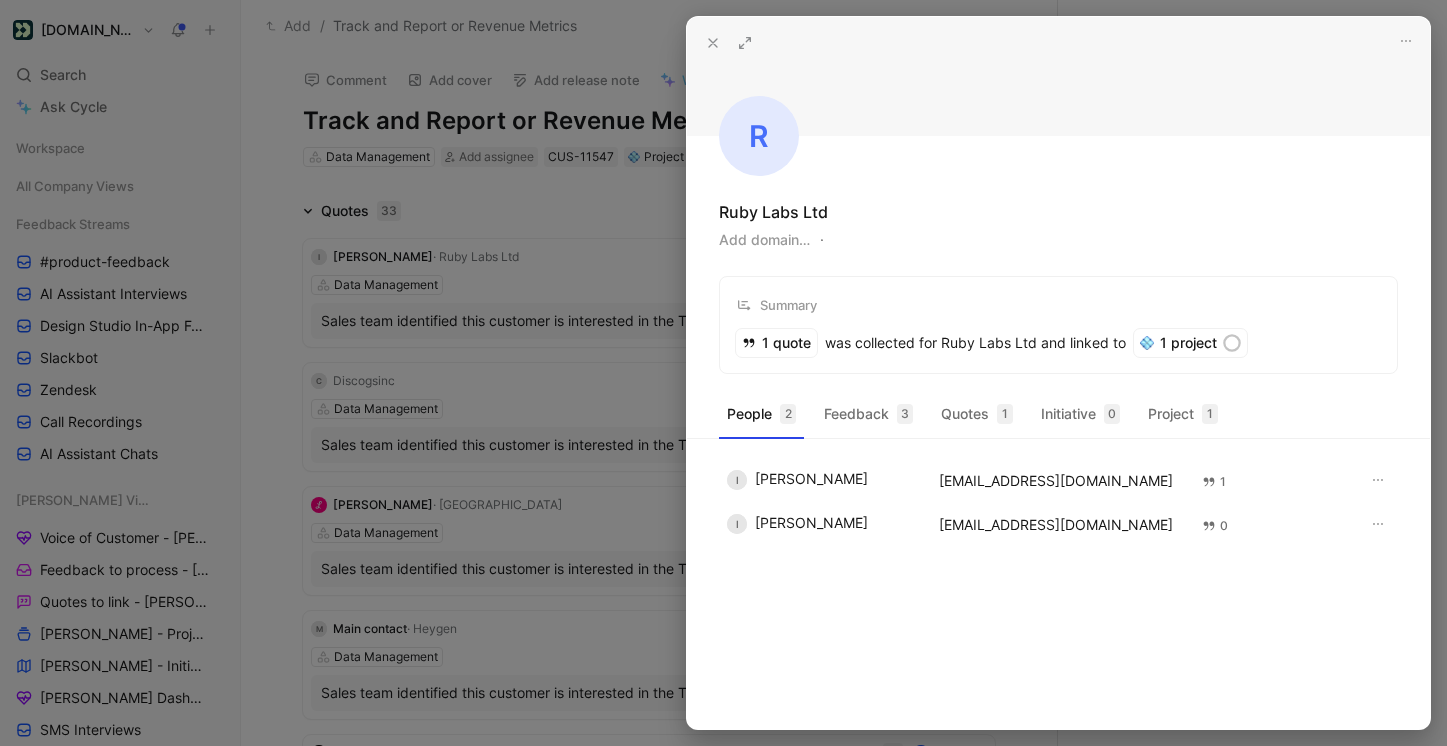 click 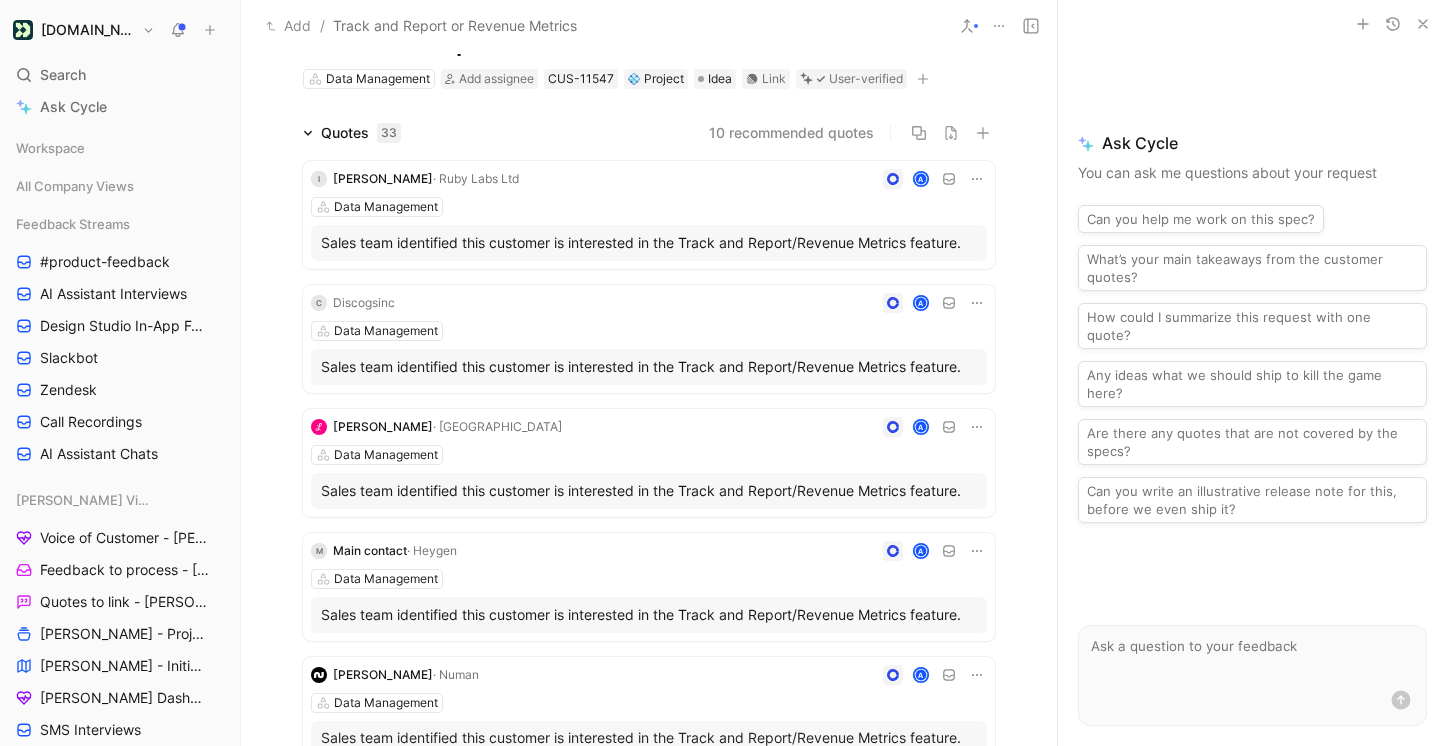 scroll, scrollTop: 0, scrollLeft: 0, axis: both 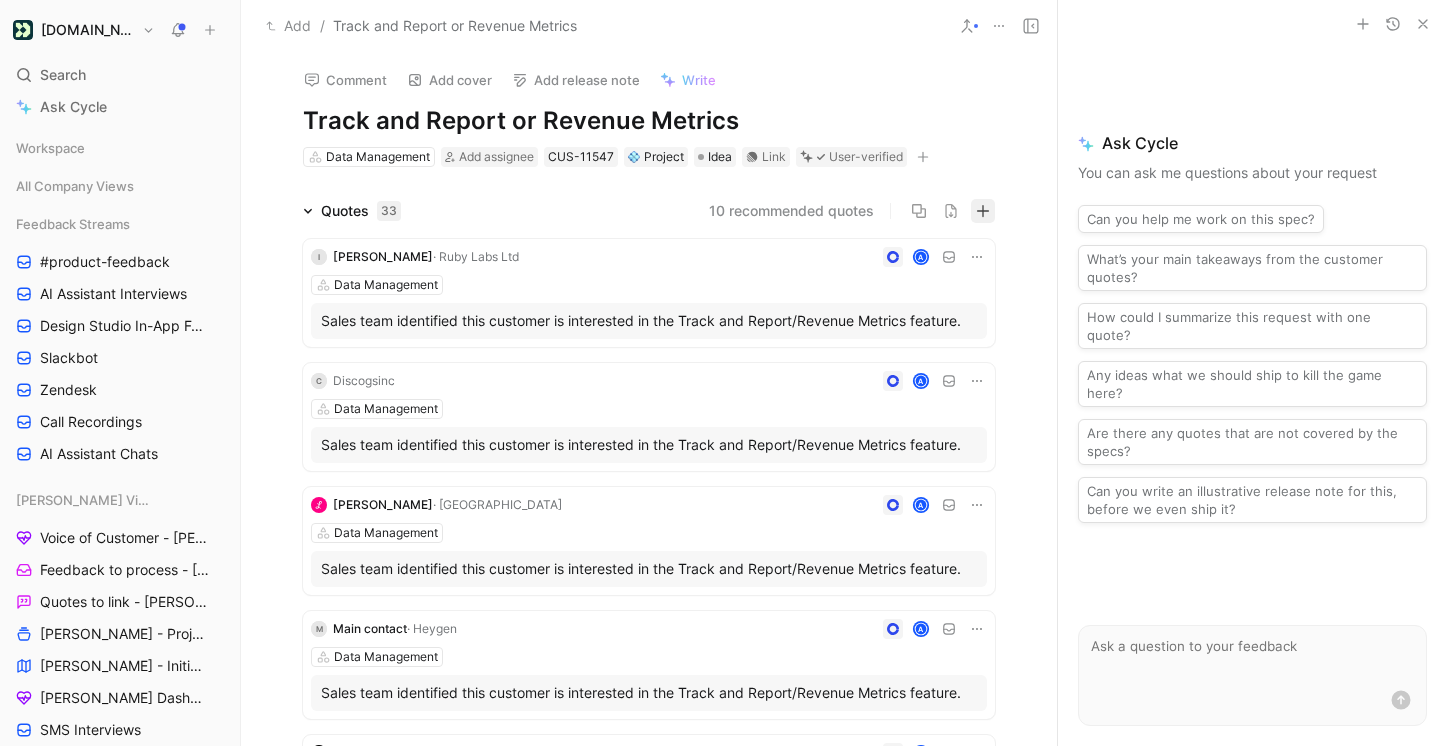 click 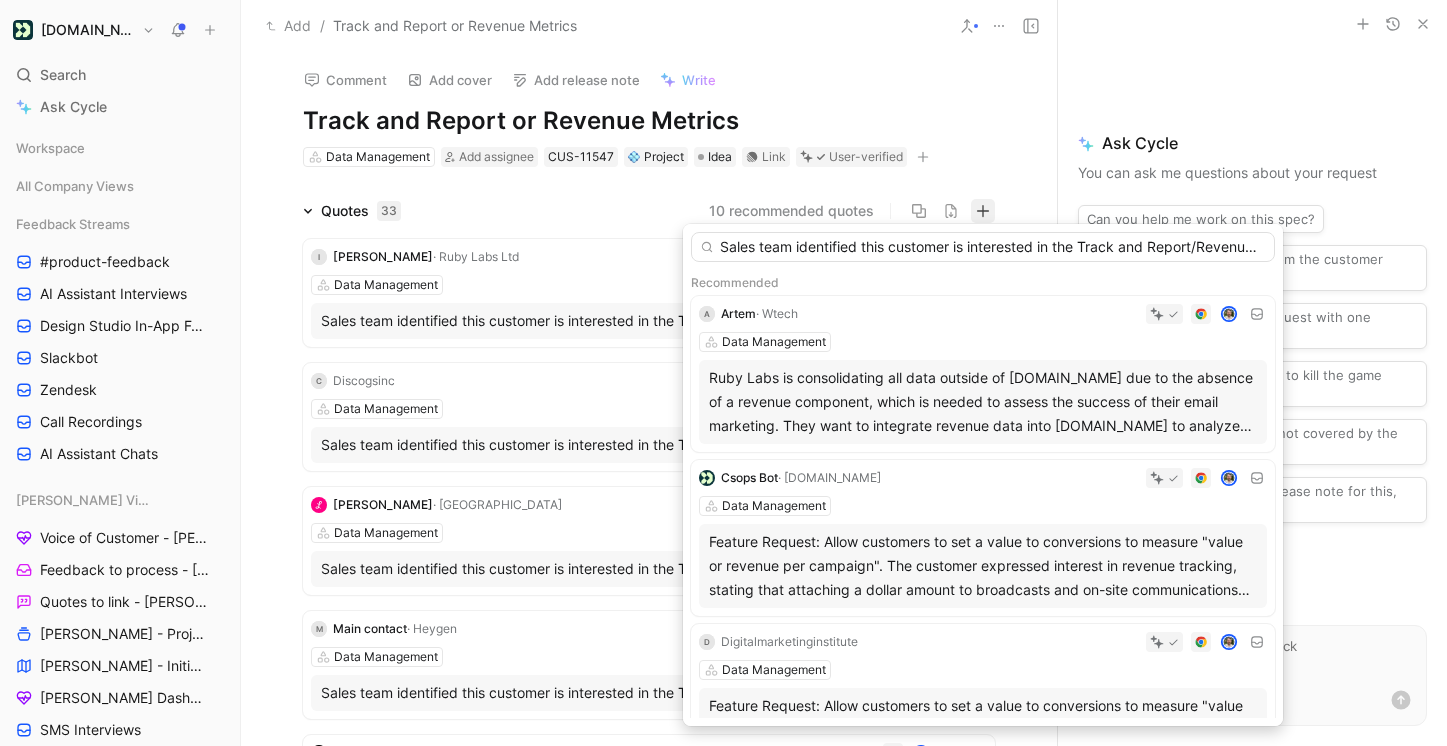 scroll, scrollTop: 0, scrollLeft: 129, axis: horizontal 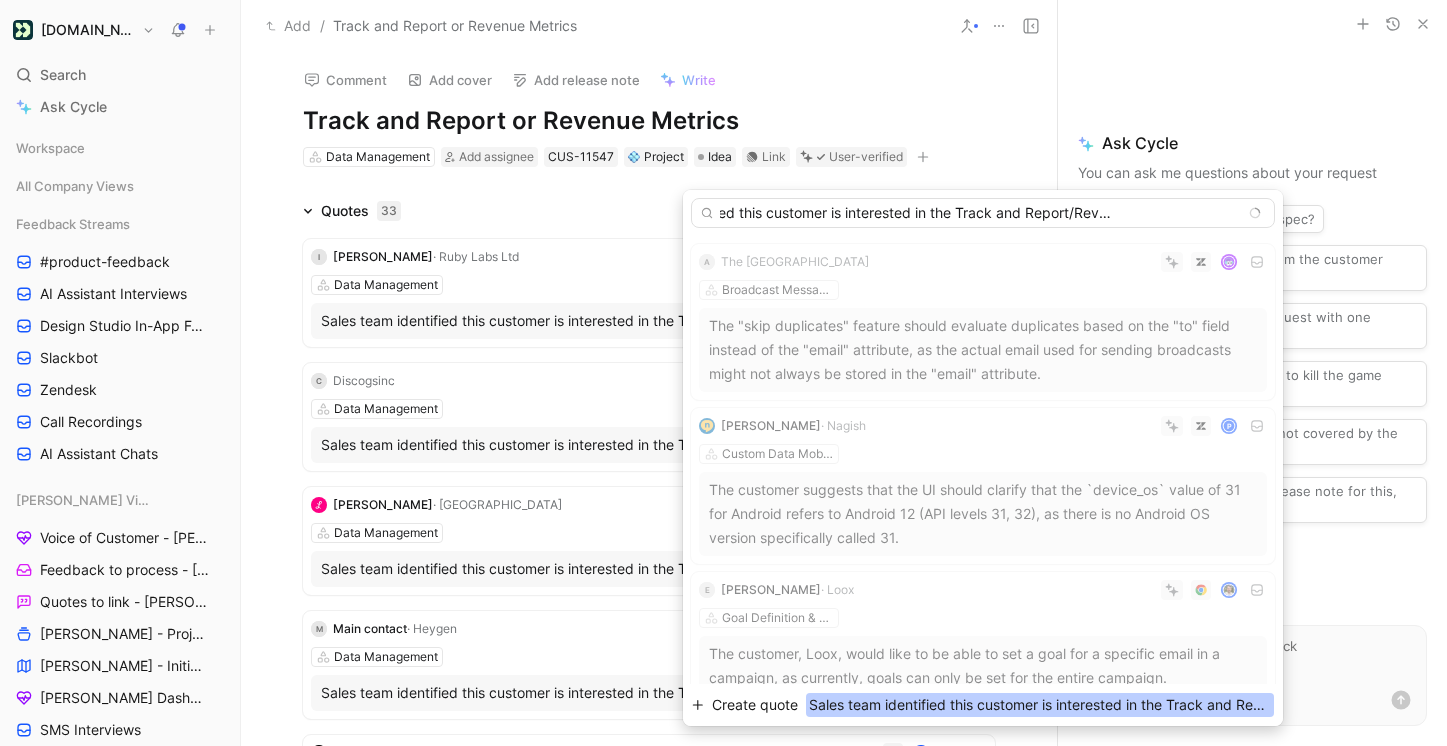 type on "Sales team identified this customer is interested in the Track and Report/Revenue Metrics feature." 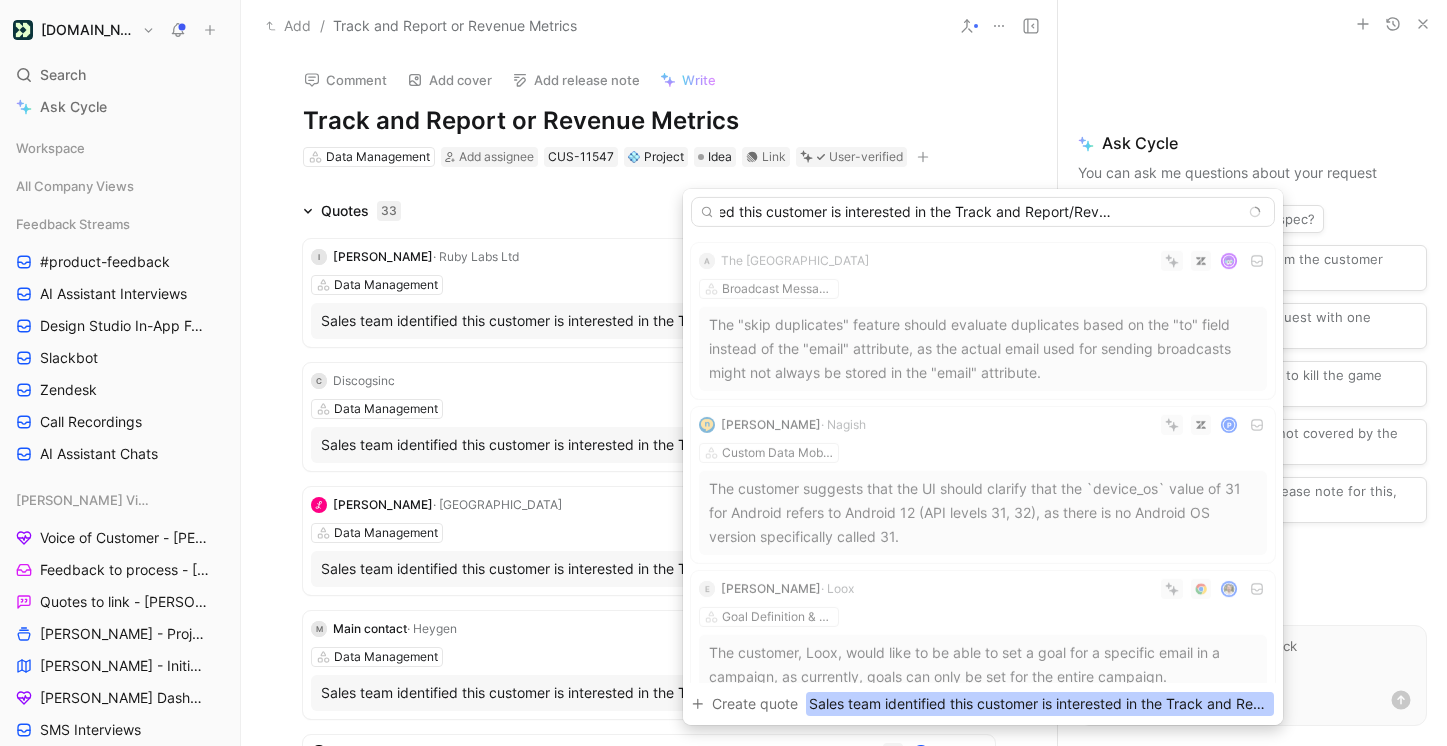 scroll, scrollTop: 0, scrollLeft: 0, axis: both 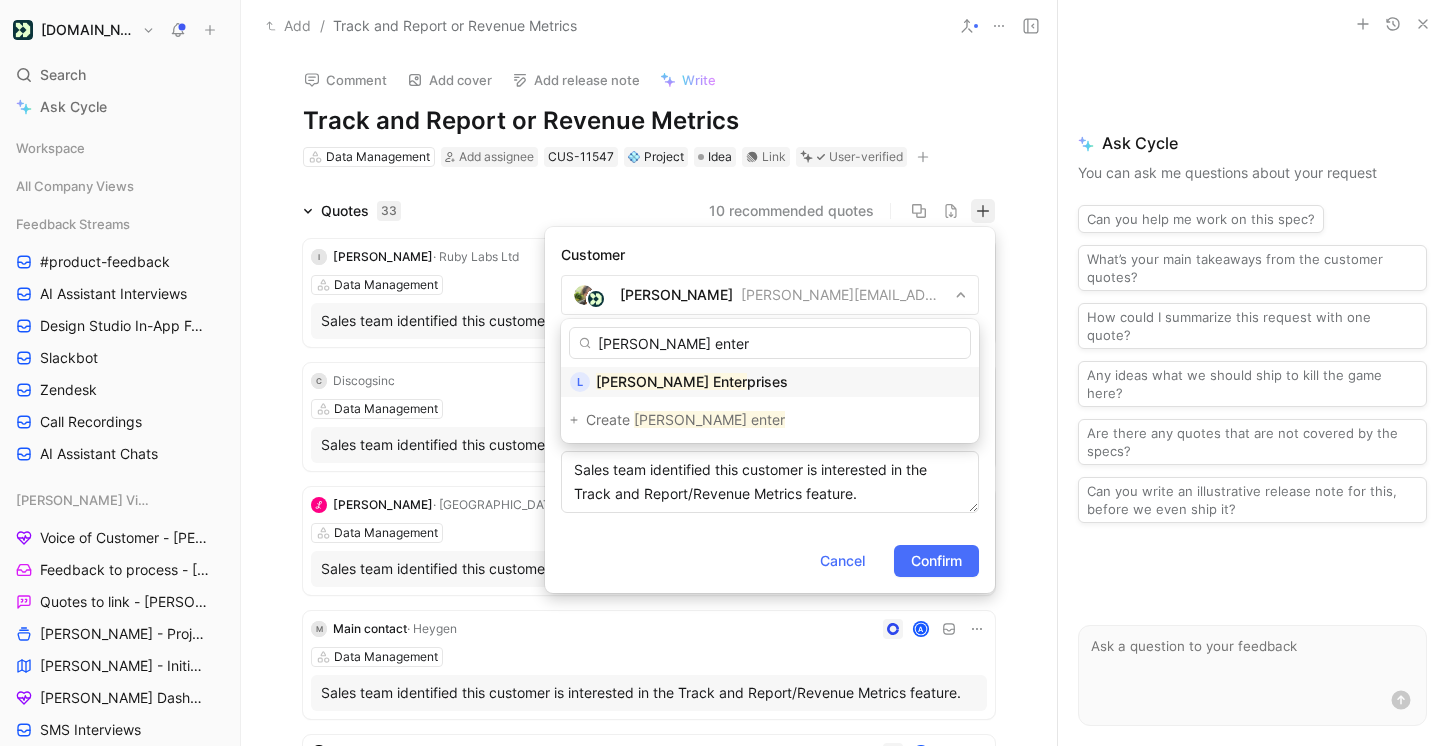 type on "lee enter" 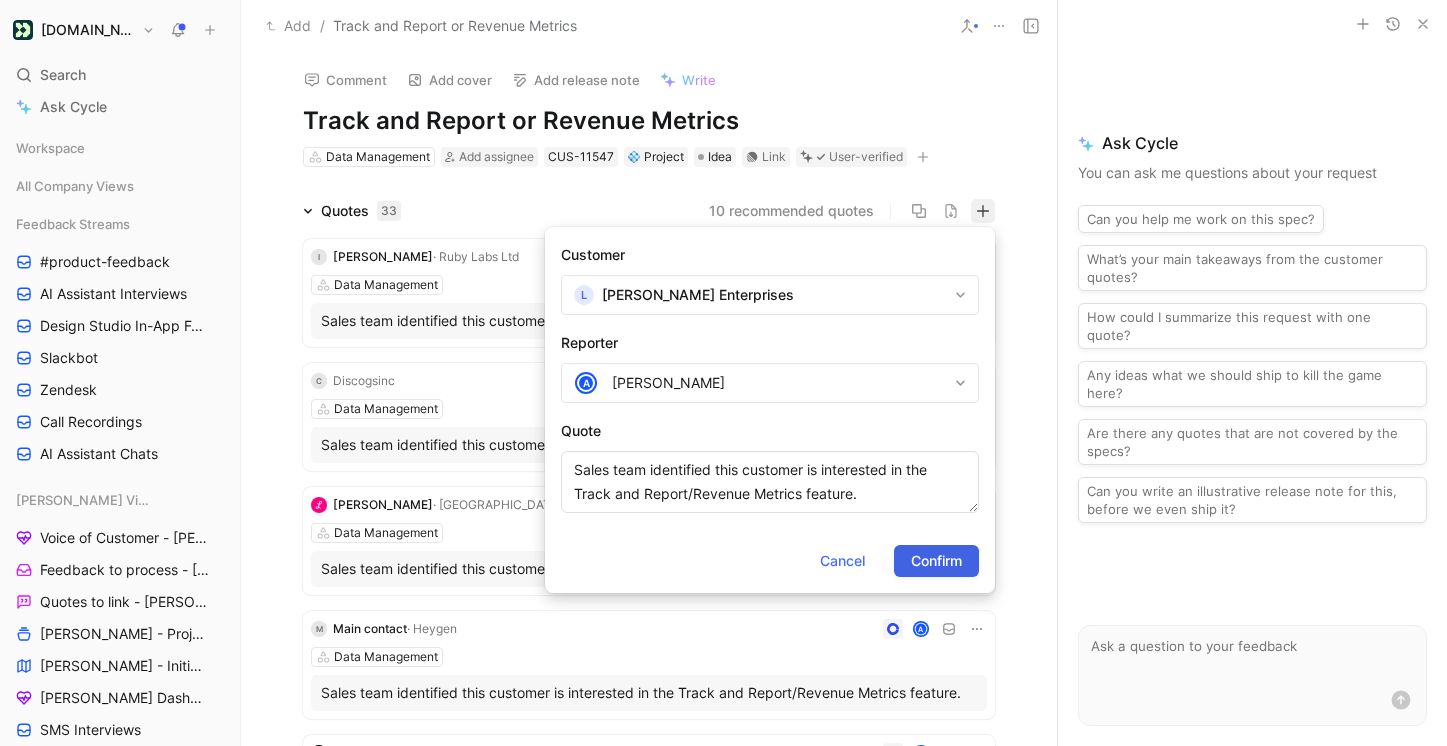 click on "Confirm" at bounding box center [936, 561] 